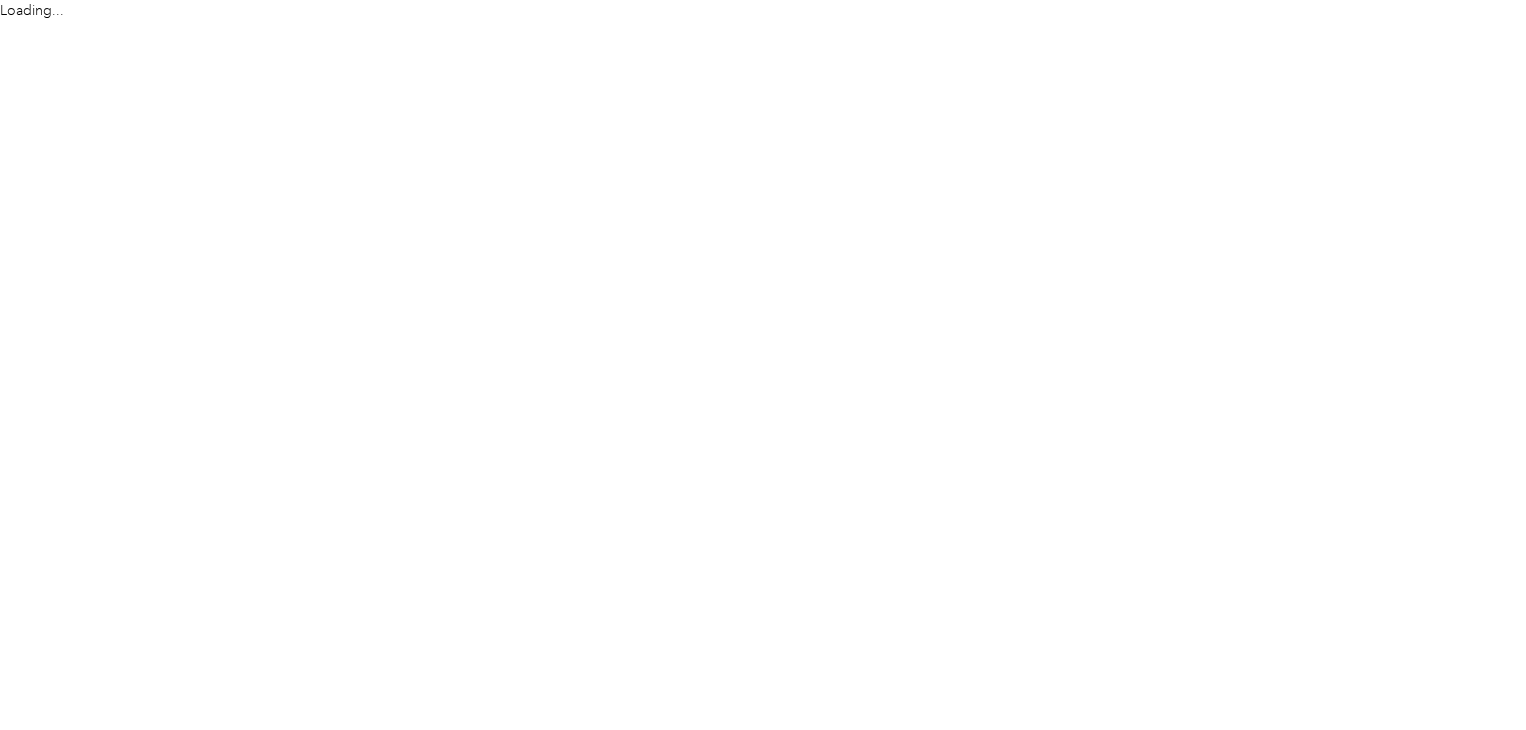 scroll, scrollTop: 0, scrollLeft: 0, axis: both 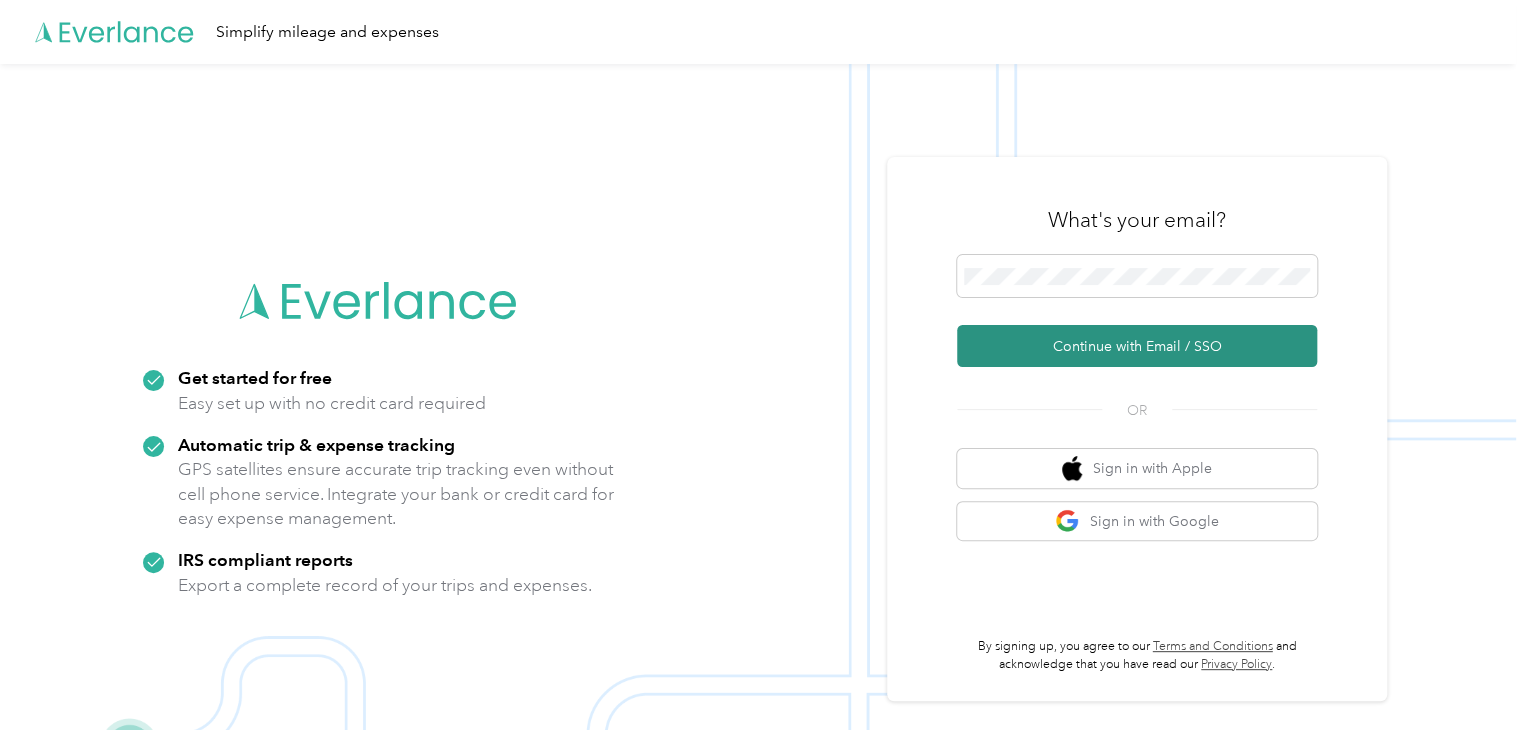 click on "Continue with Email / SSO" at bounding box center [1137, 346] 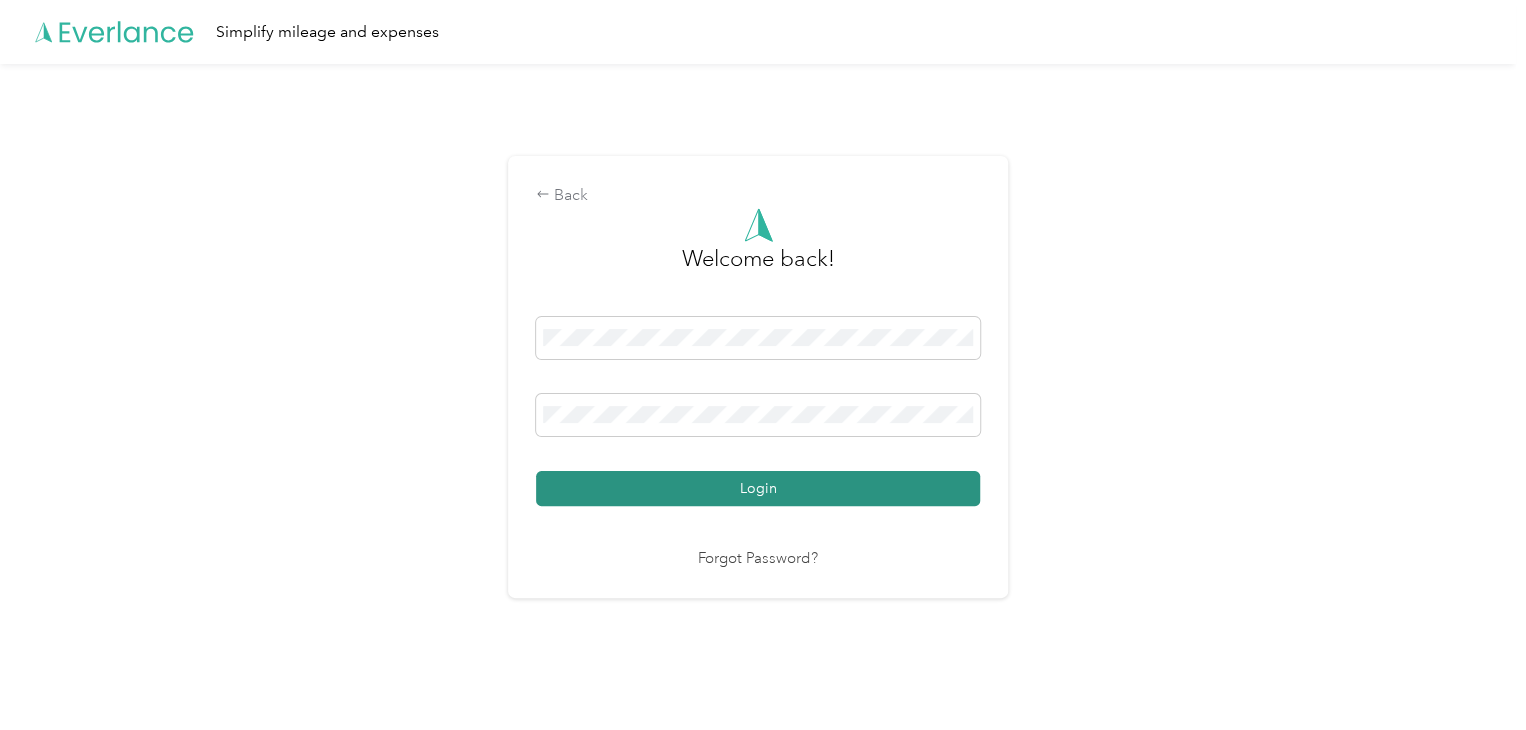 click on "Login" at bounding box center [758, 488] 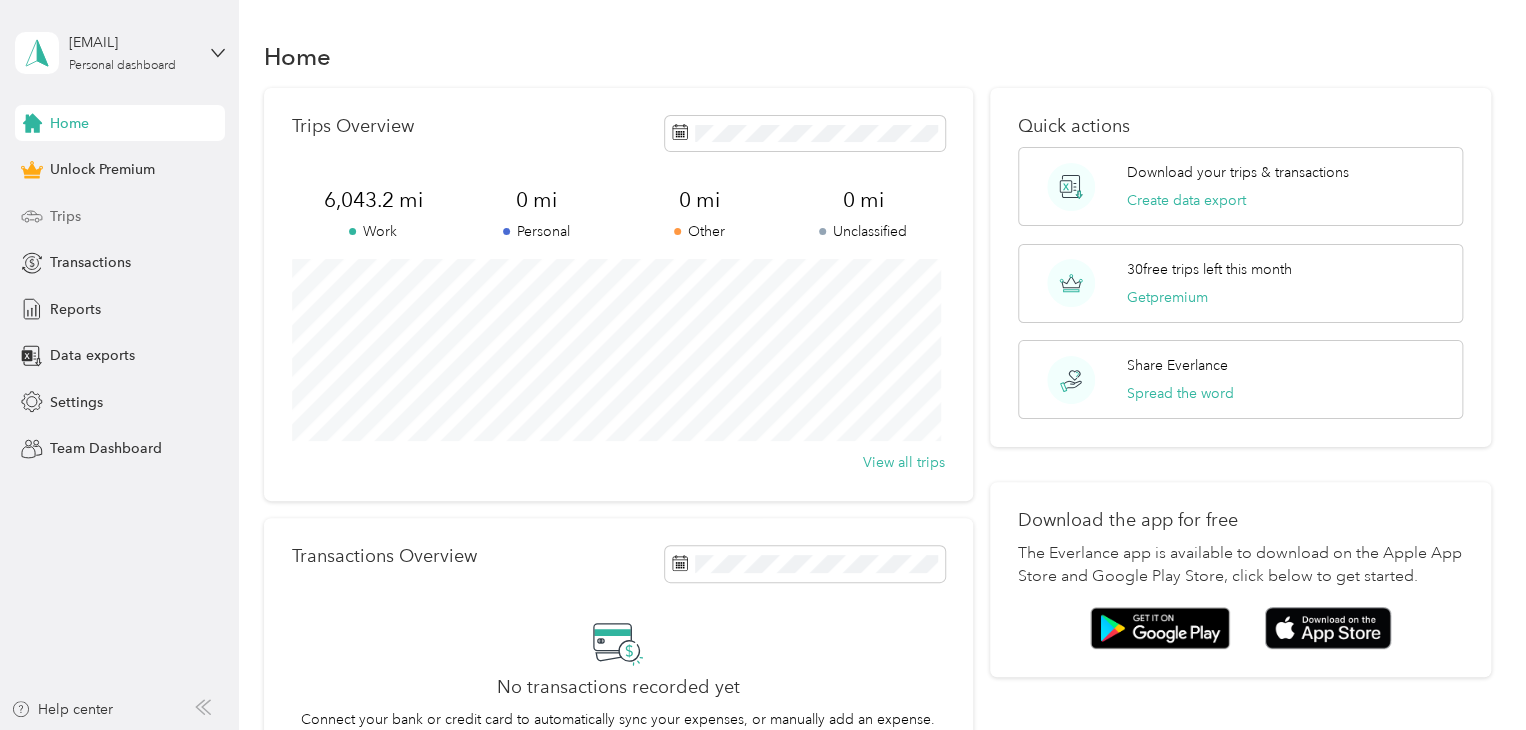 click on "Trips" at bounding box center (65, 216) 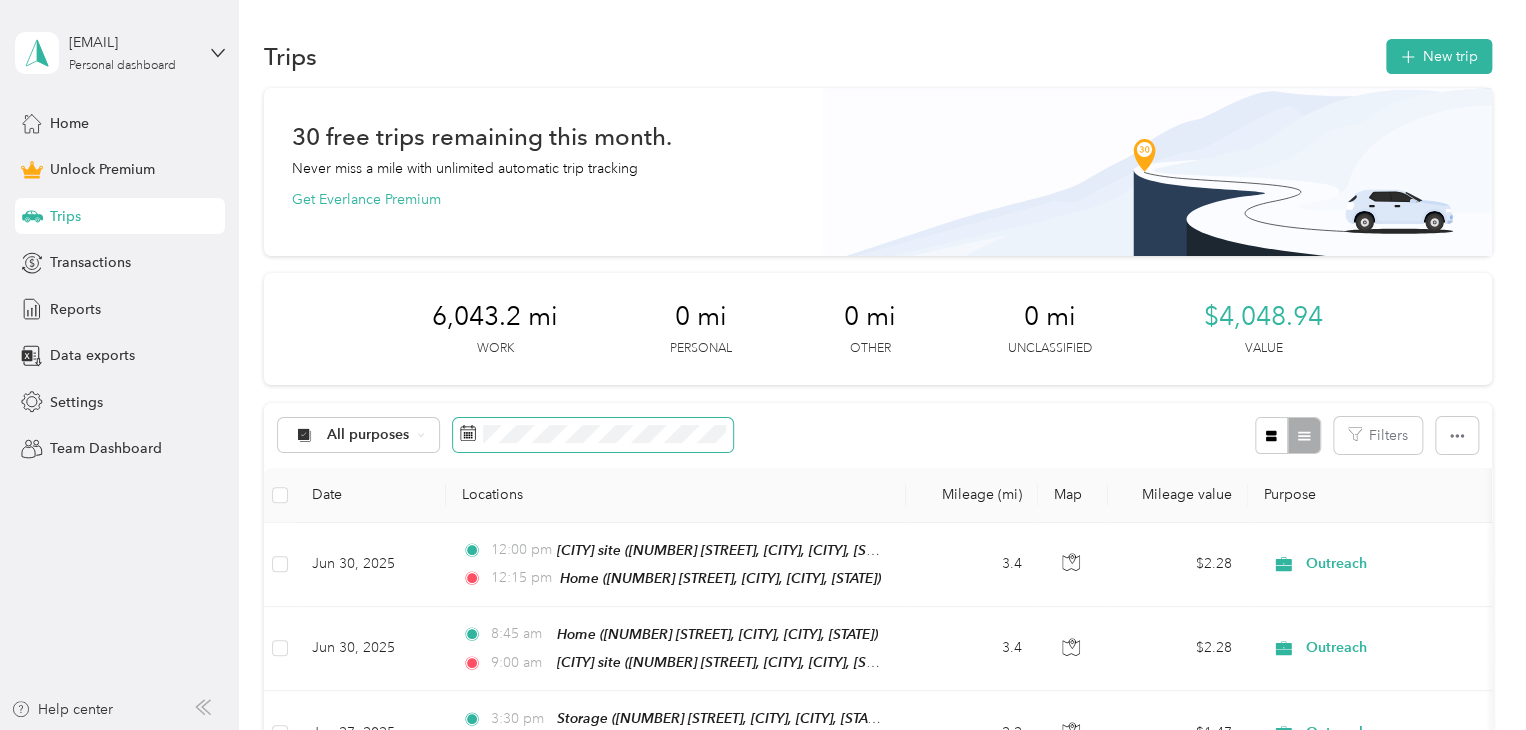 click at bounding box center (593, 435) 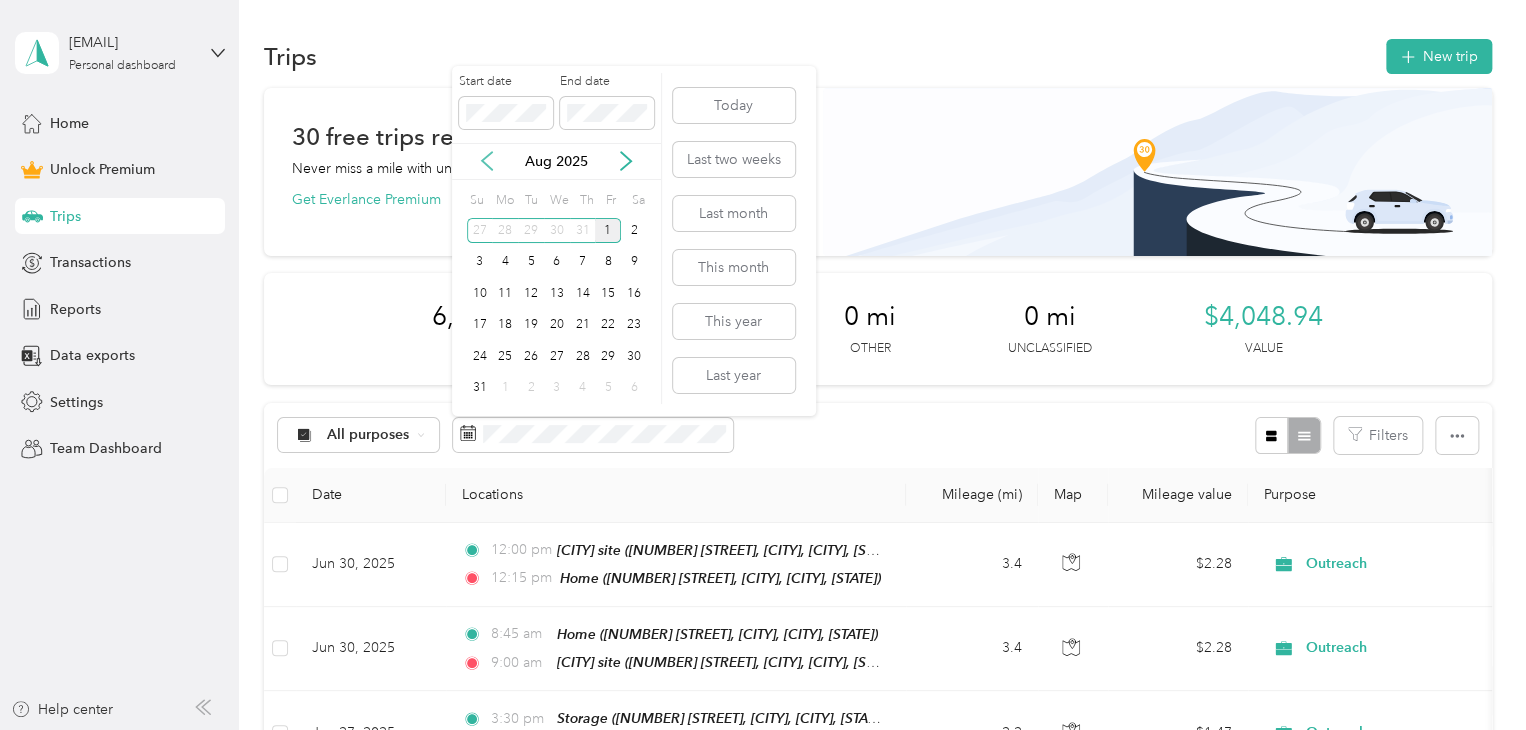 click 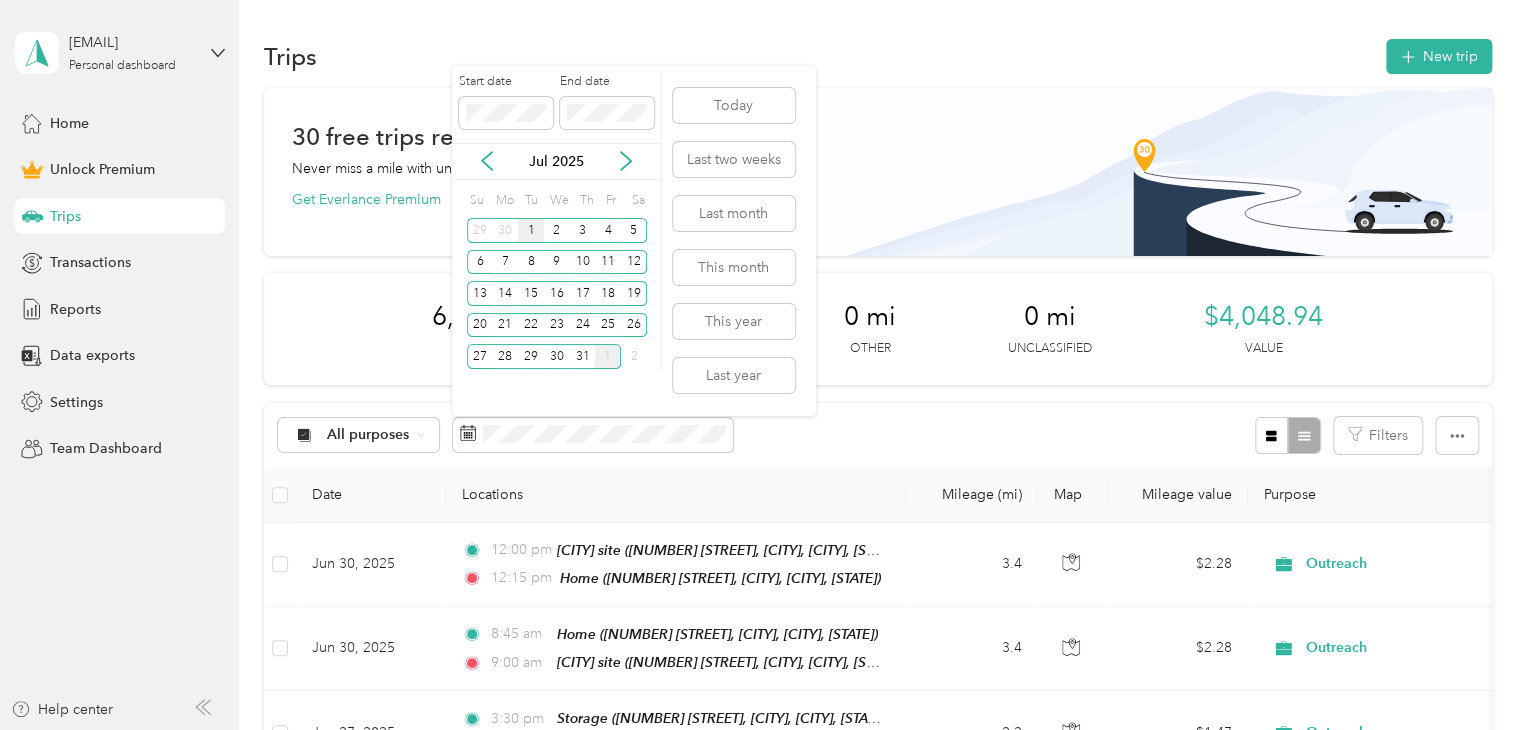 click on "1" at bounding box center (531, 230) 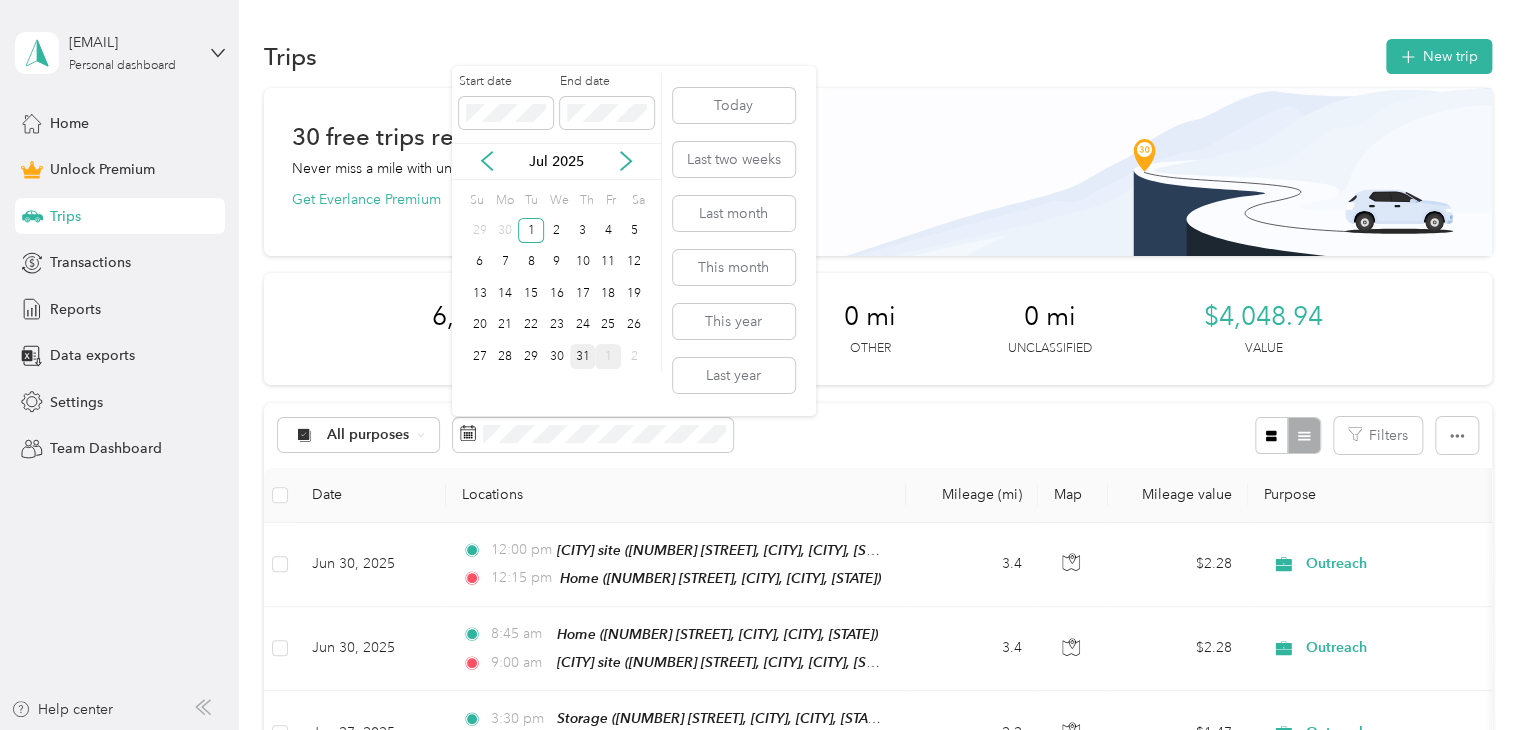 click on "31" at bounding box center [583, 356] 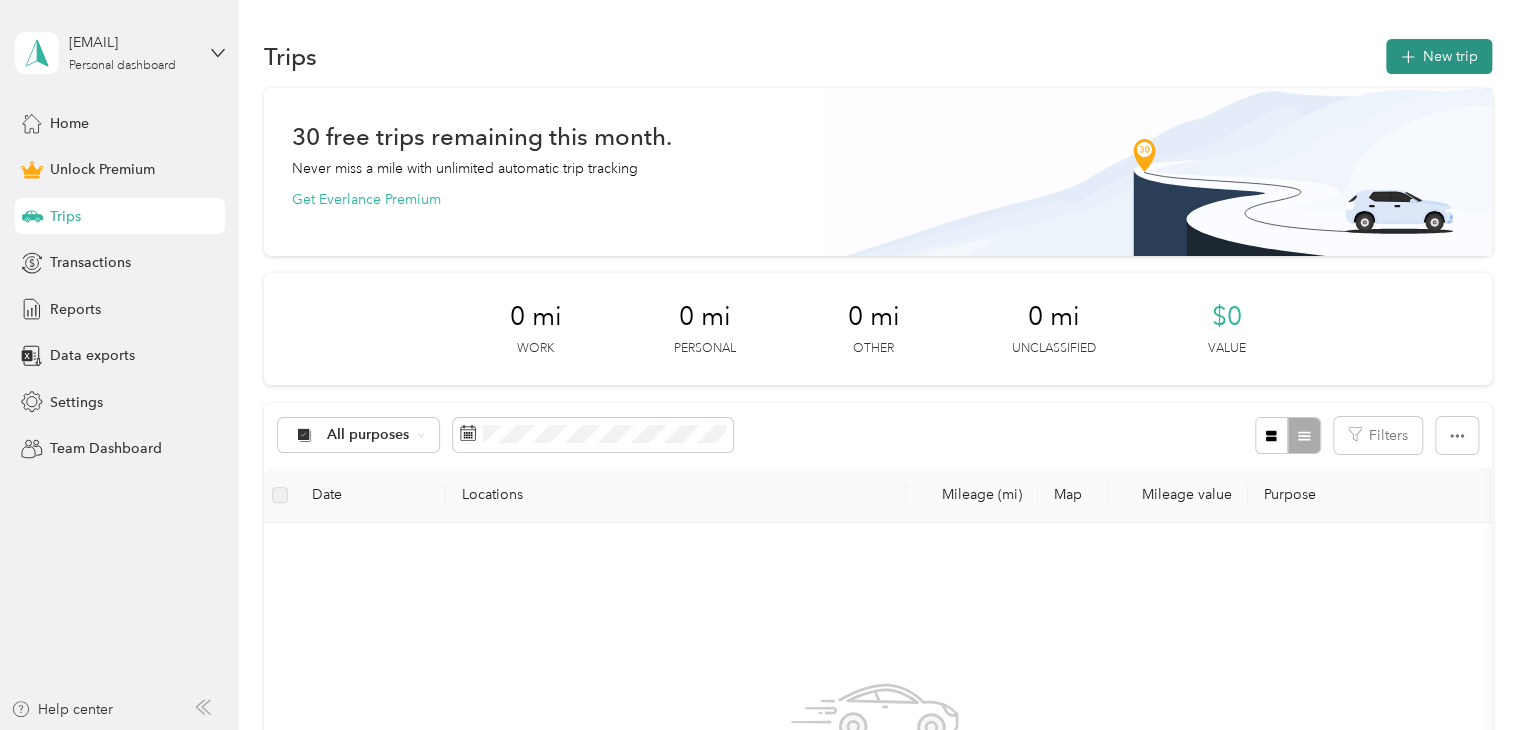 click on "New trip" at bounding box center (1439, 56) 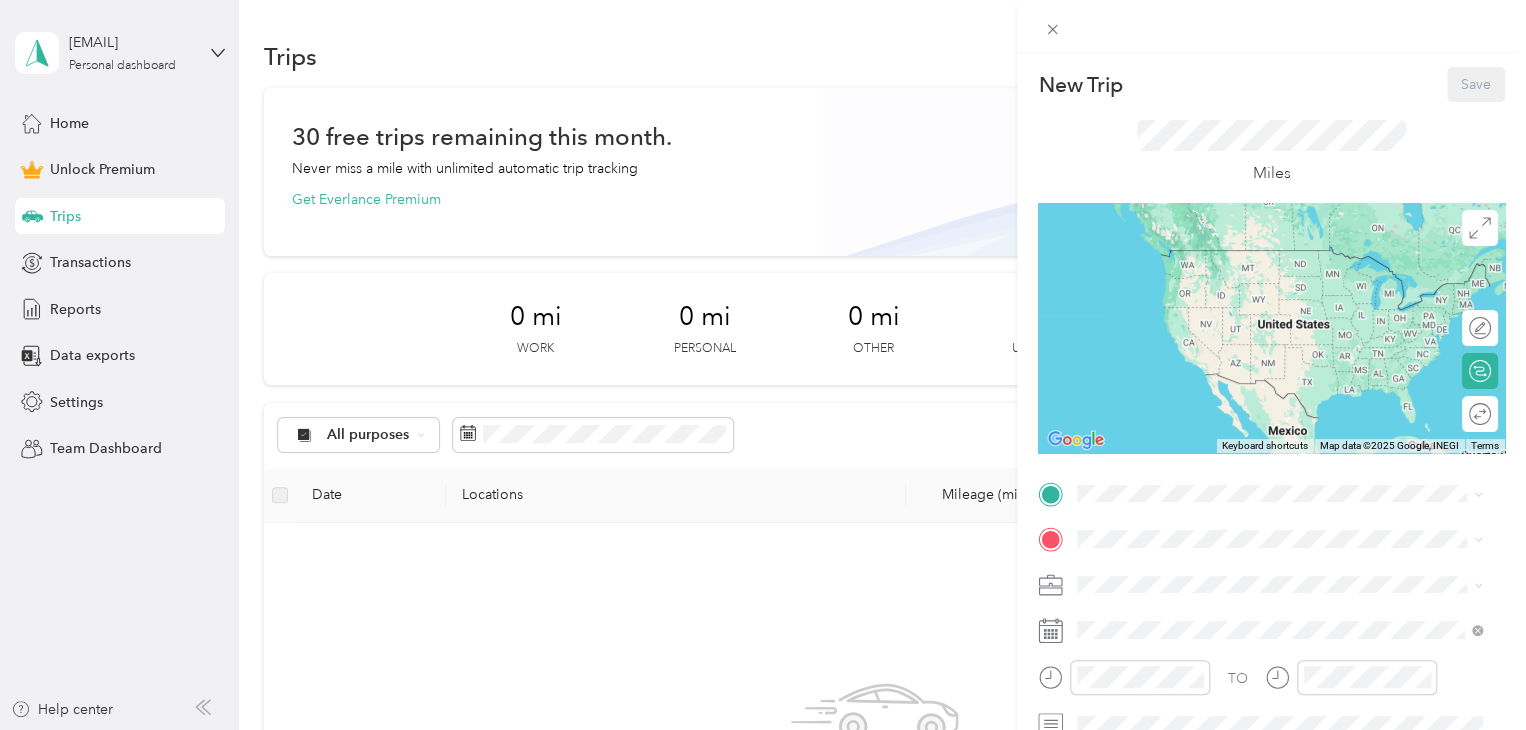 click on "[NUMBER] [STREET], [CITY], [POSTAL_CODE], [CITY], [STATE], [COUNTRY]" at bounding box center (1284, 286) 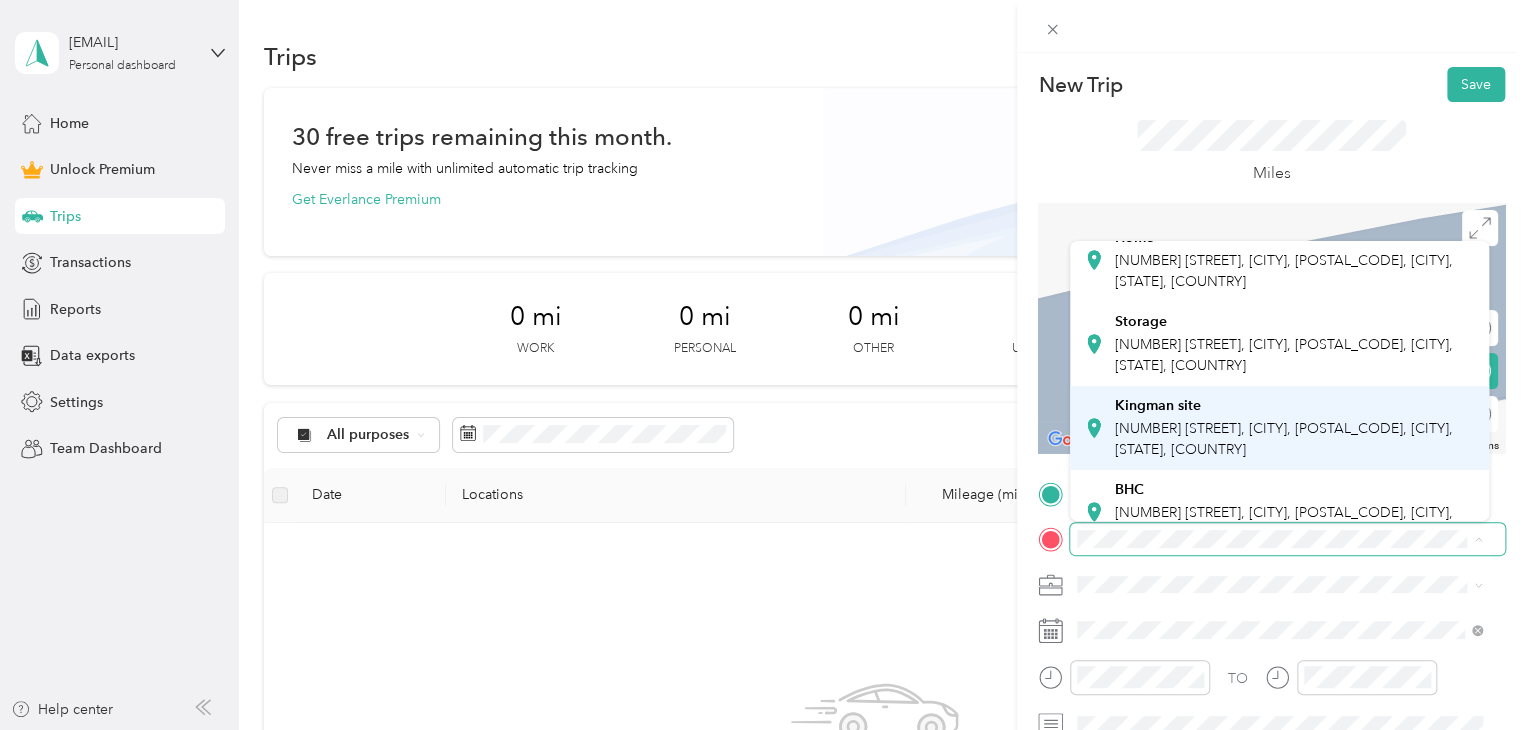scroll, scrollTop: 100, scrollLeft: 0, axis: vertical 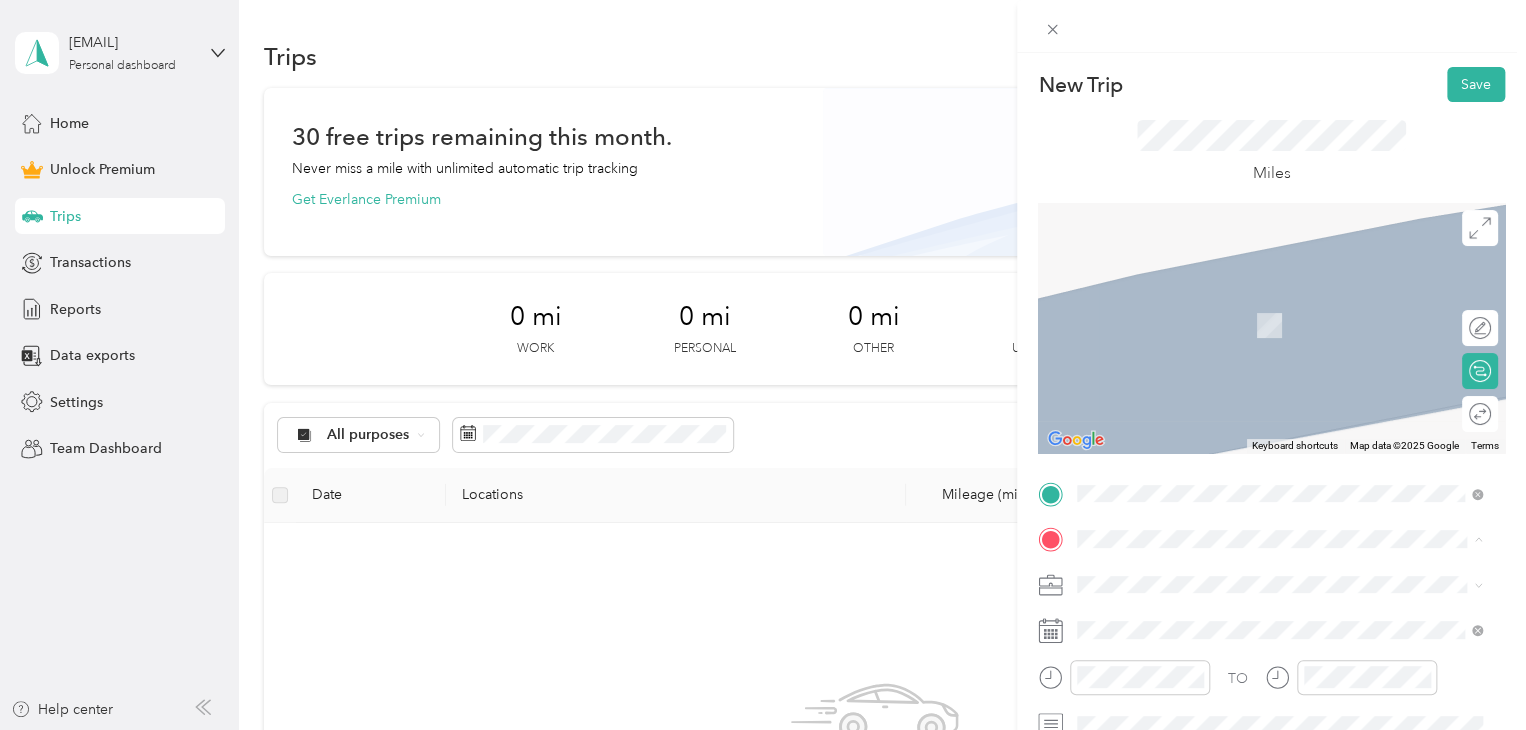 click on "[NUMBER] [STREET], [CITY], [POSTAL_CODE], [CITY], [STATE], [COUNTRY]" at bounding box center (1284, 488) 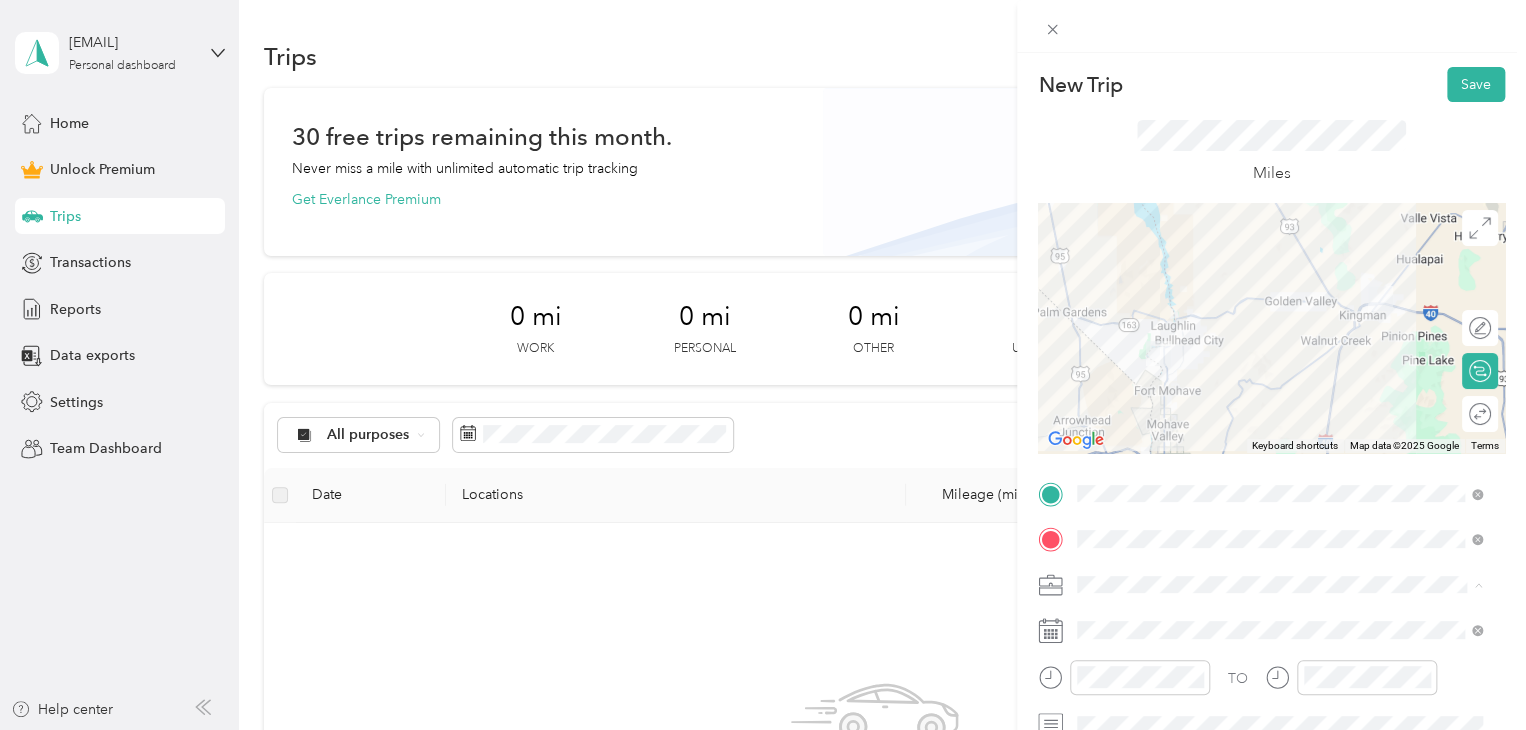 click on "Outreach" at bounding box center (1113, 374) 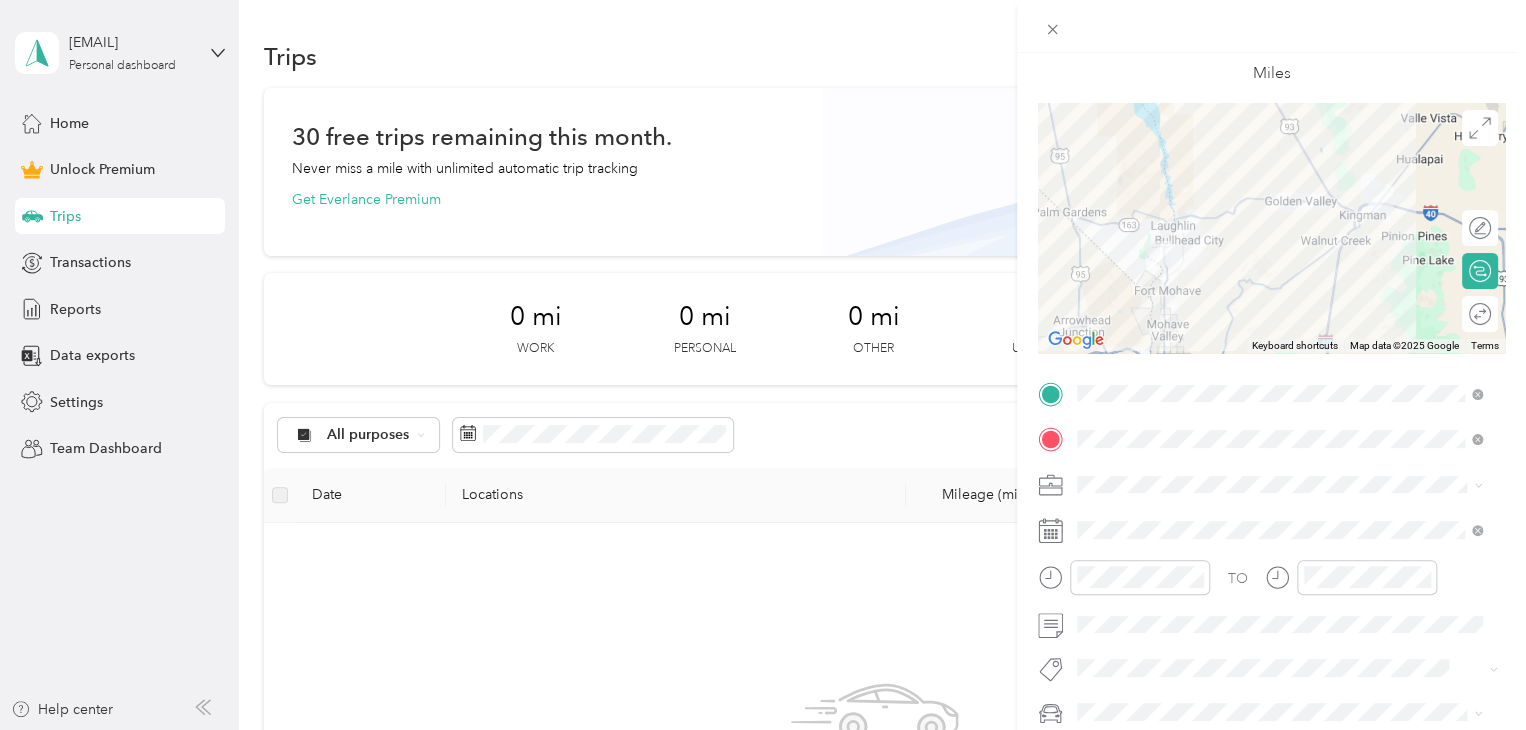 scroll, scrollTop: 200, scrollLeft: 0, axis: vertical 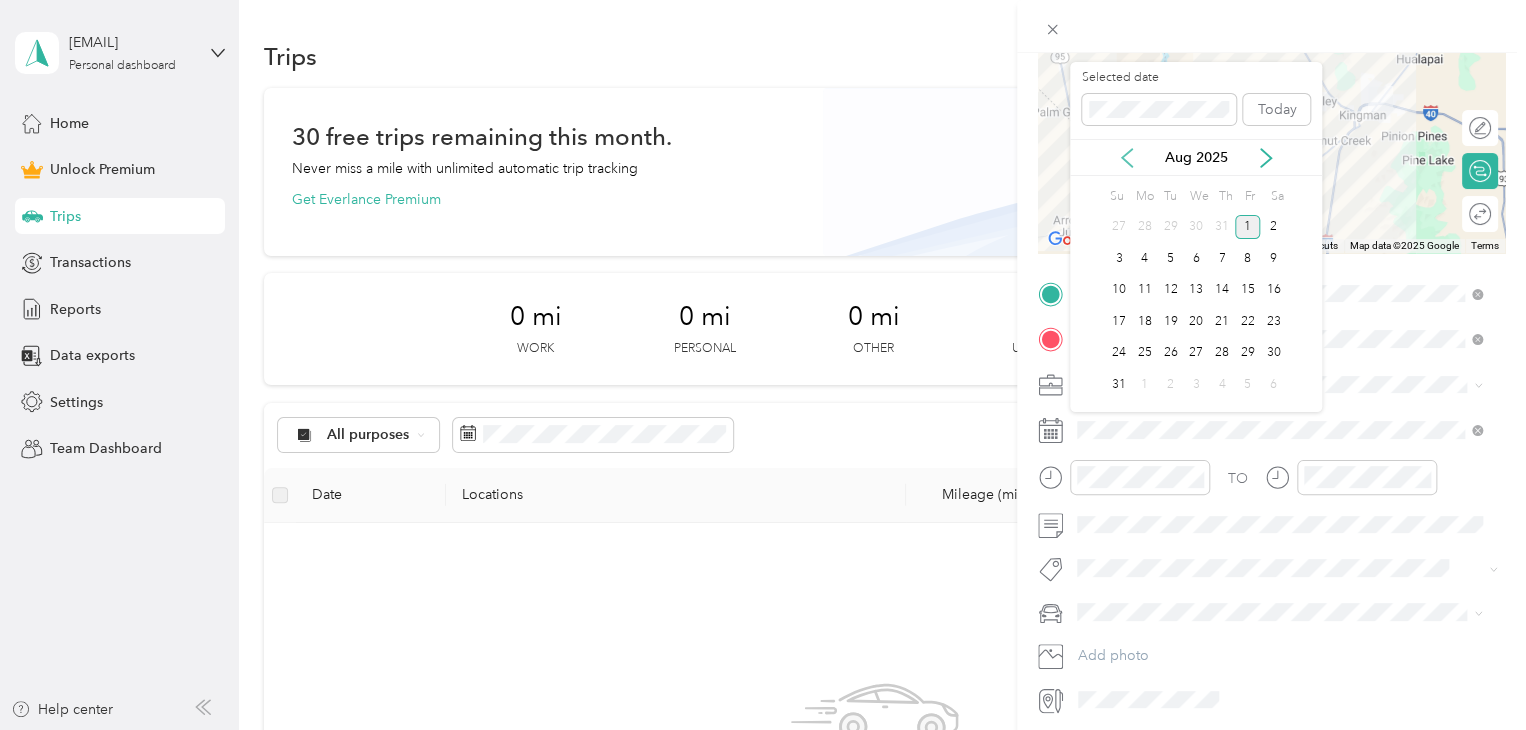 click 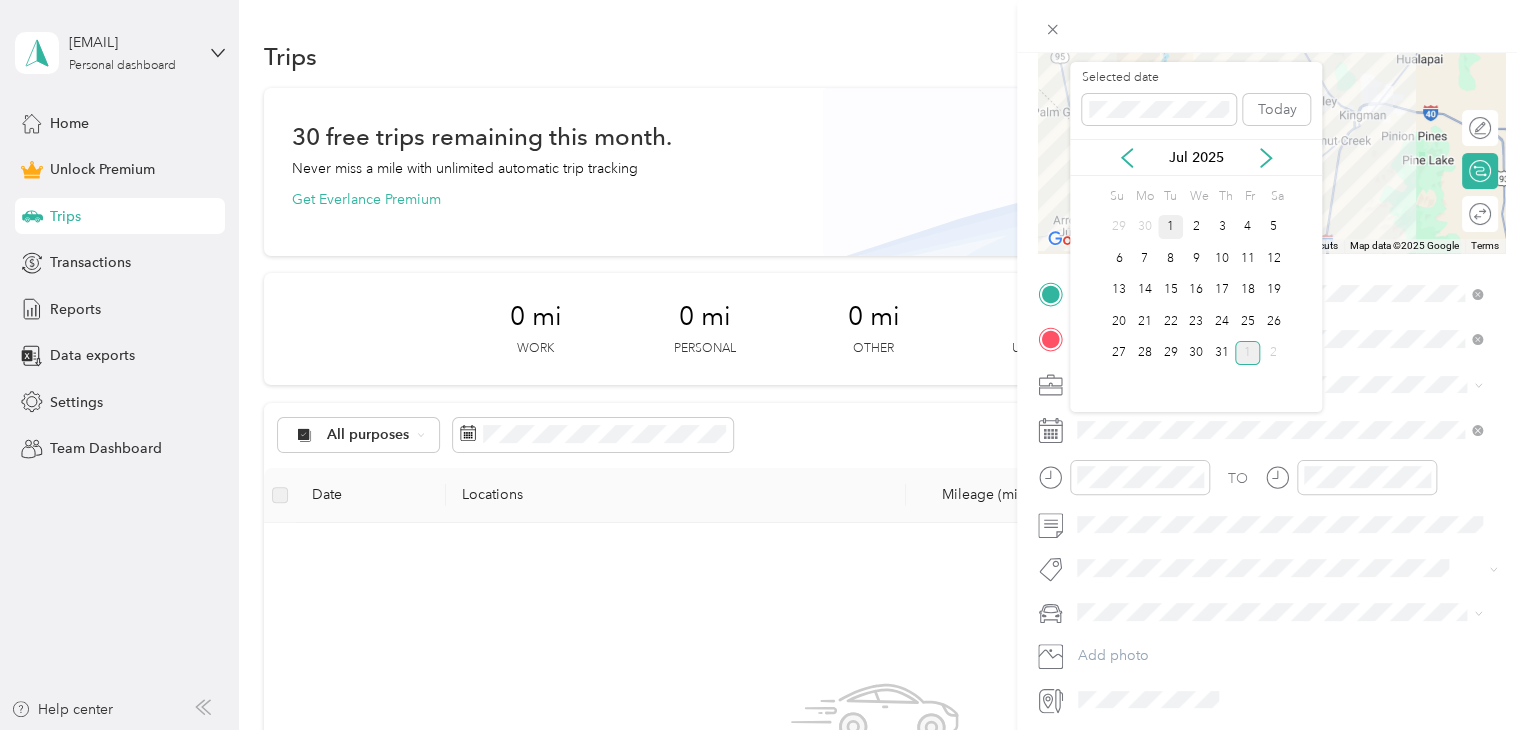 click on "1" at bounding box center (1171, 227) 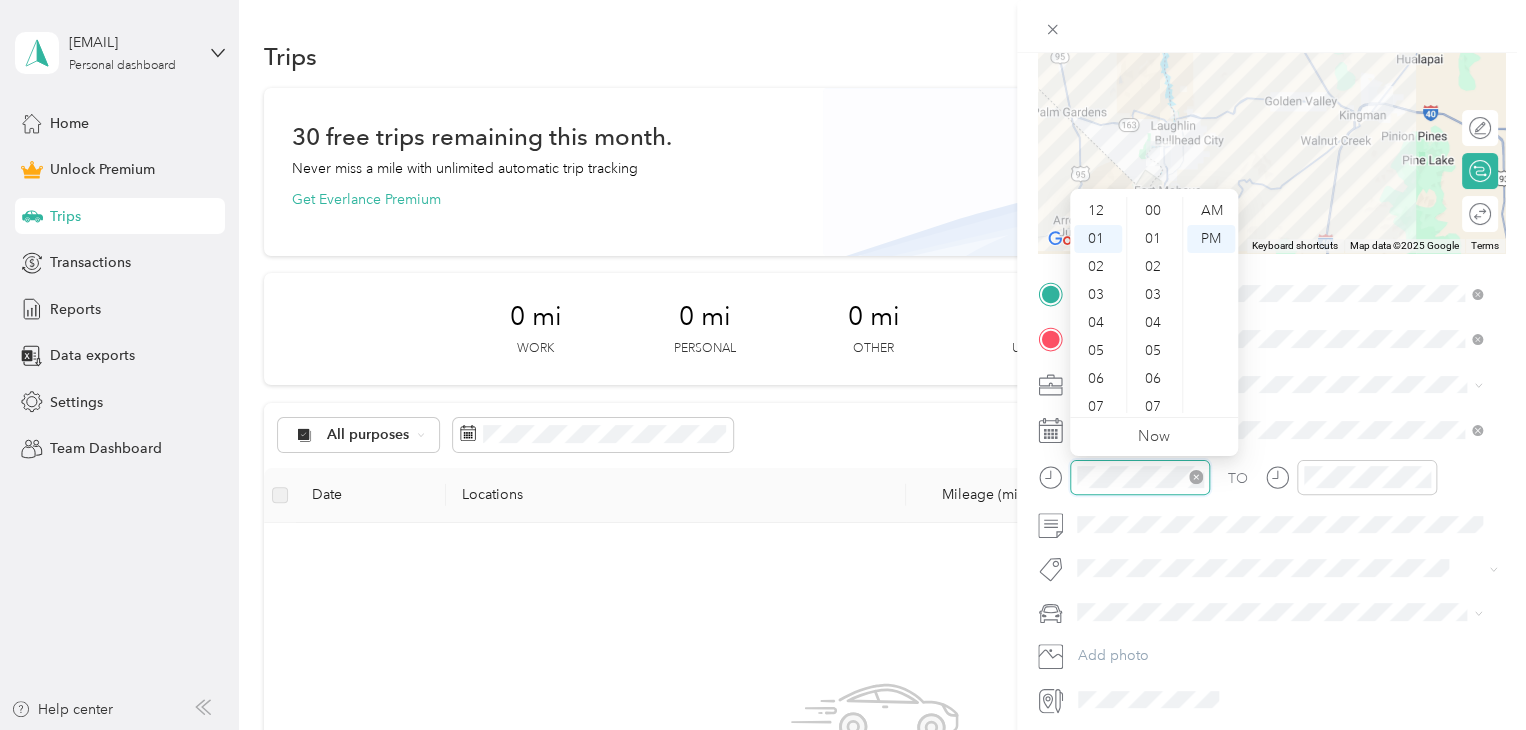 scroll, scrollTop: 952, scrollLeft: 0, axis: vertical 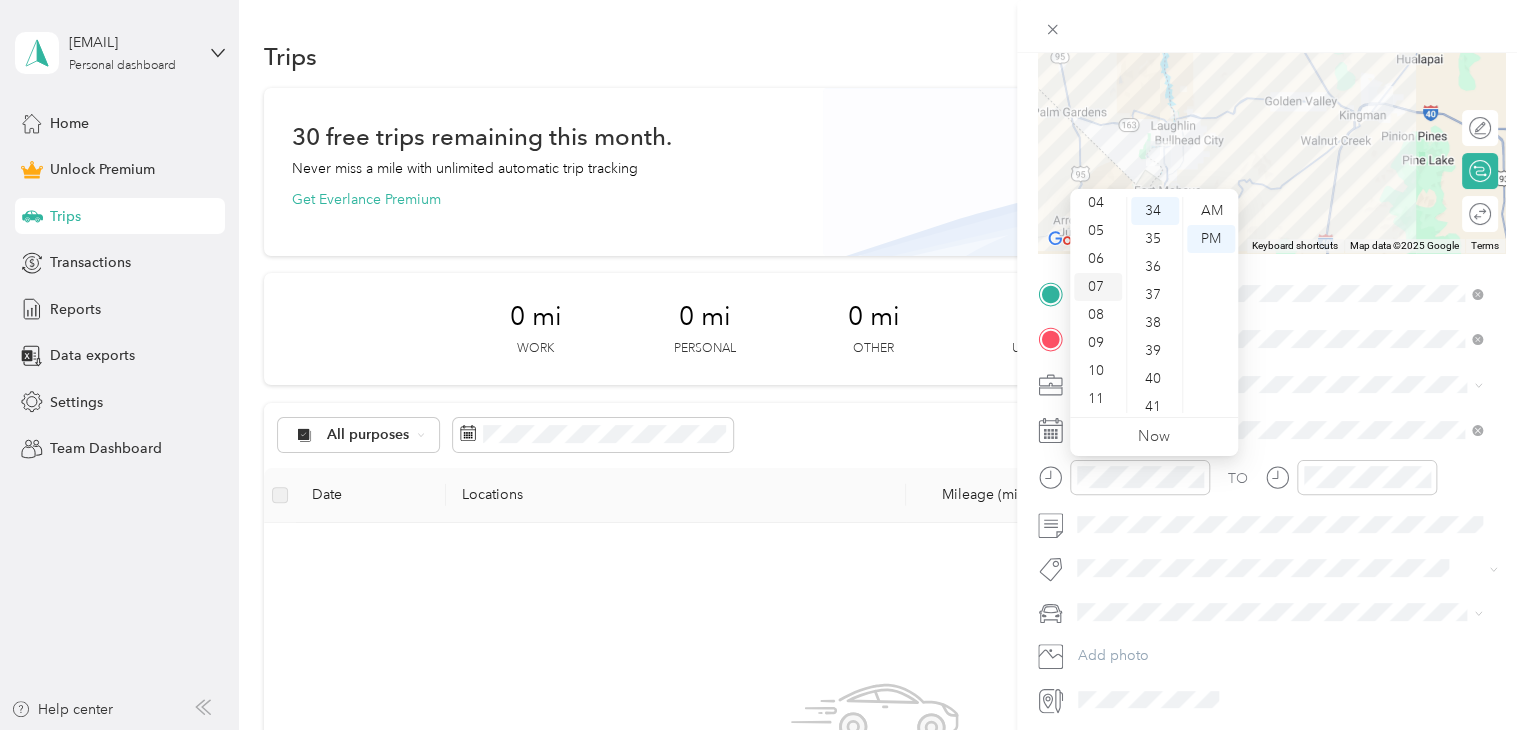 click on "10" at bounding box center (1098, 371) 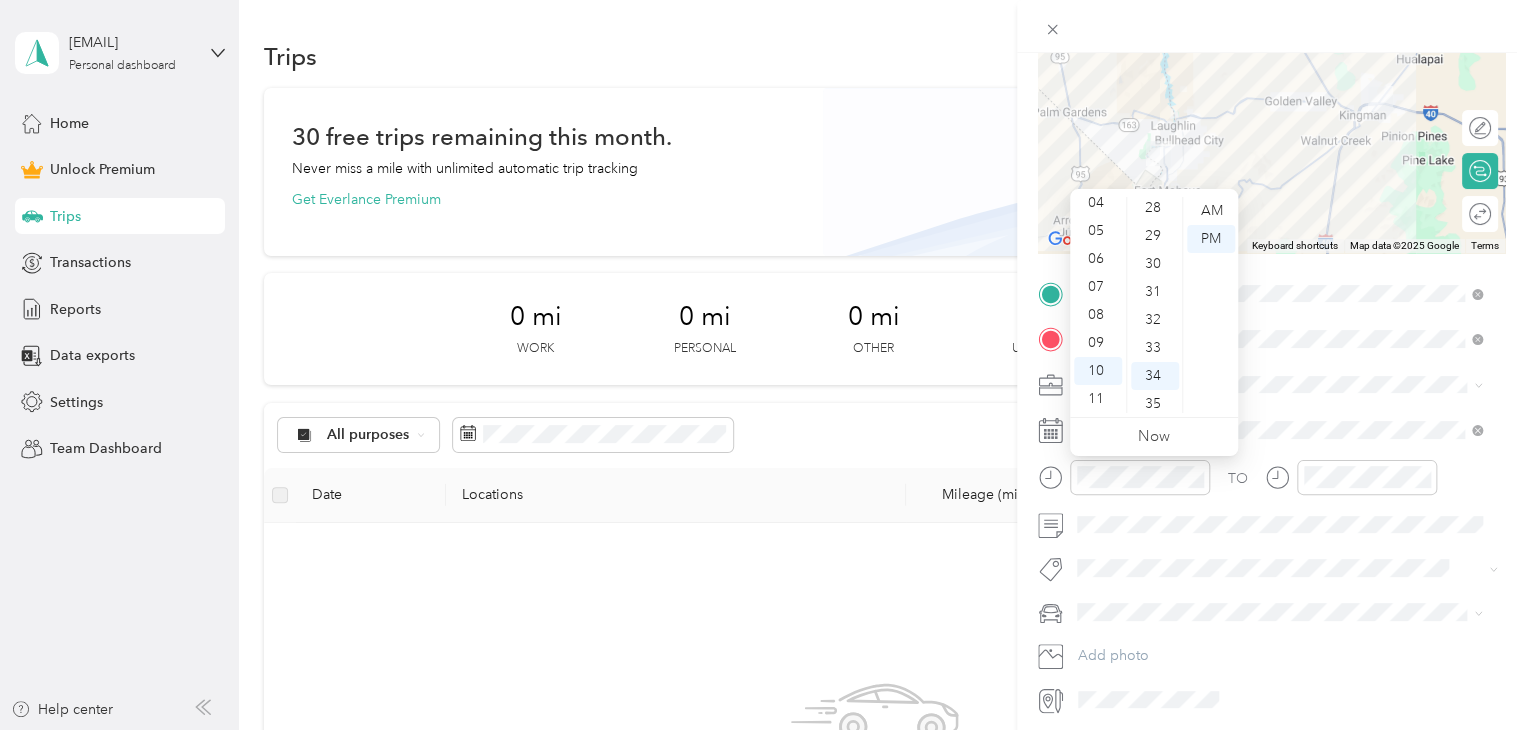 scroll, scrollTop: 752, scrollLeft: 0, axis: vertical 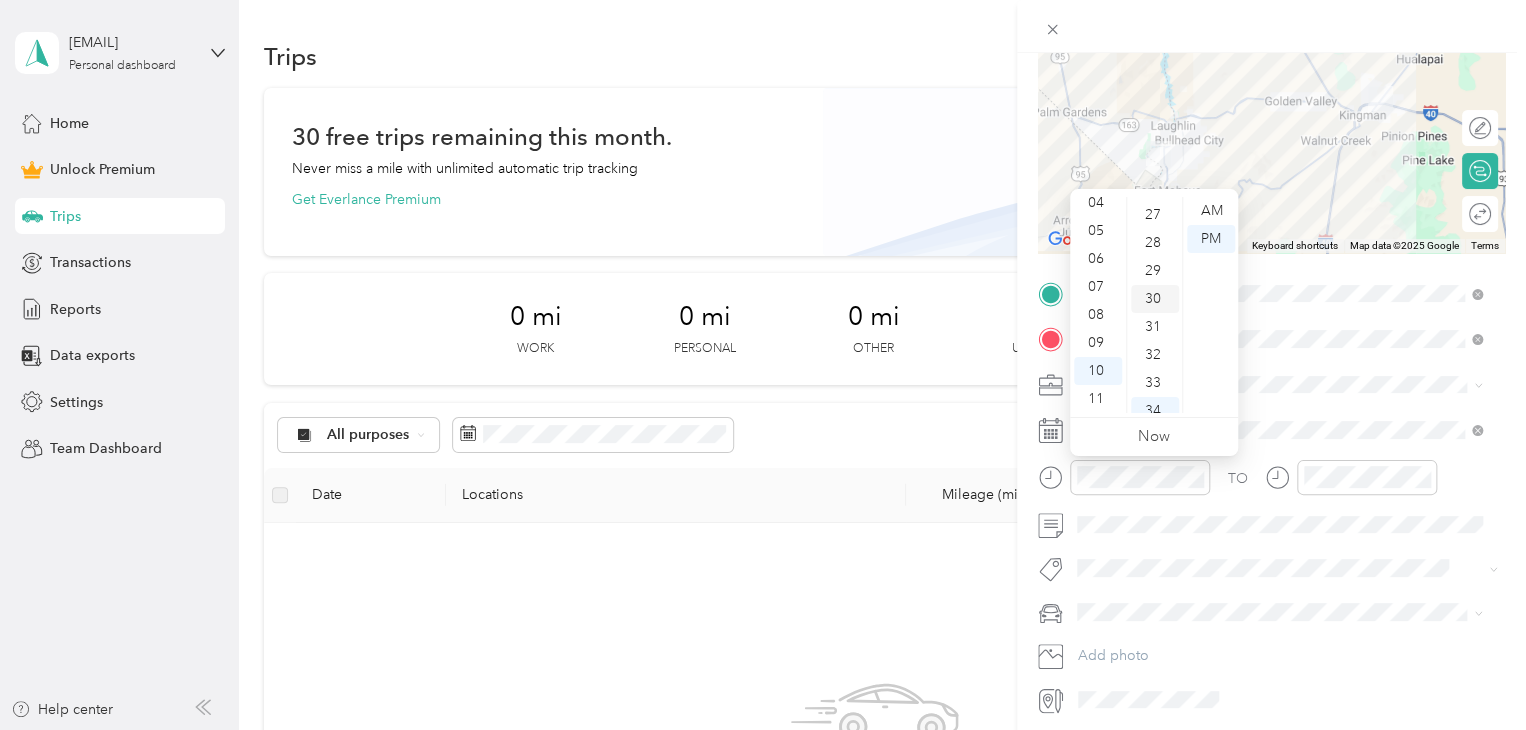click on "30" at bounding box center [1155, 299] 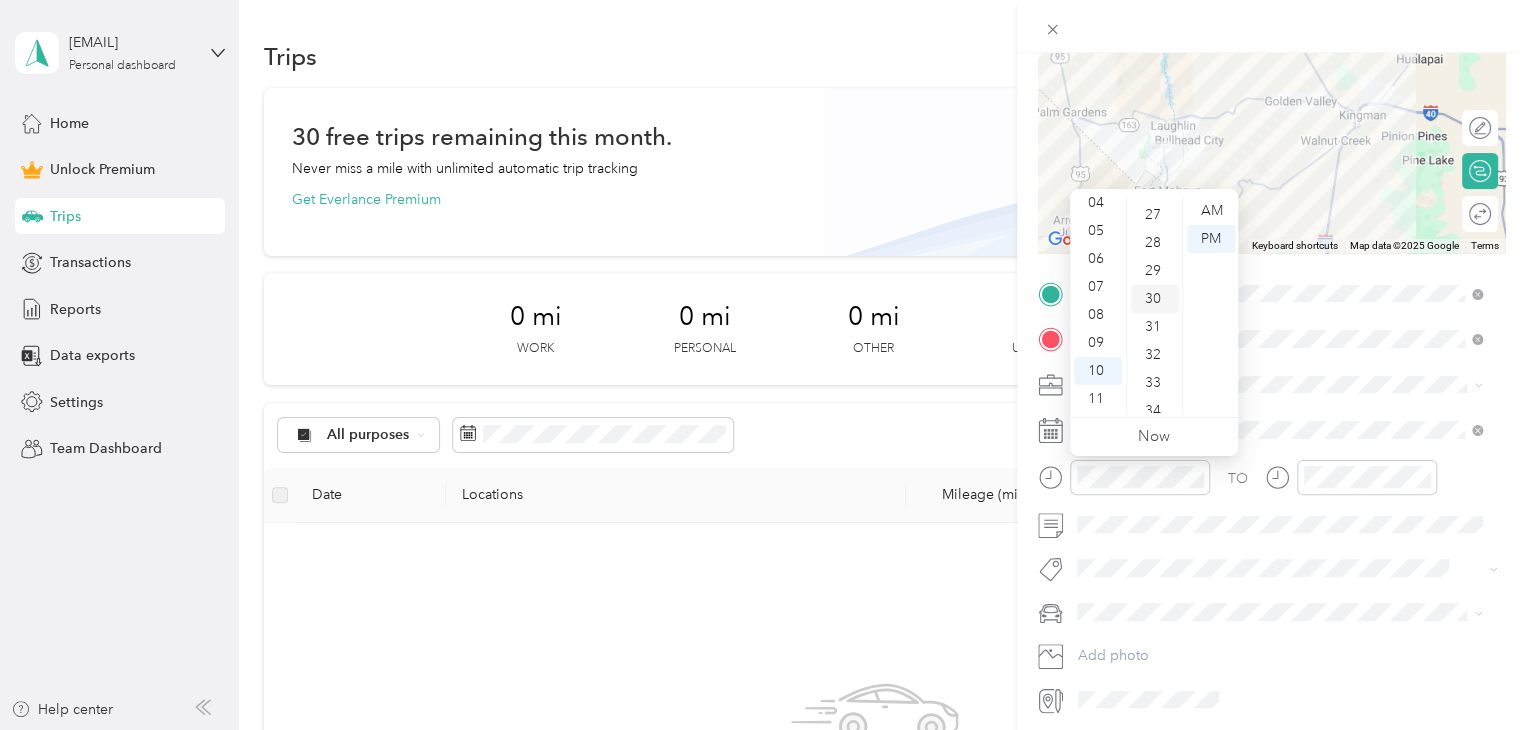 scroll, scrollTop: 840, scrollLeft: 0, axis: vertical 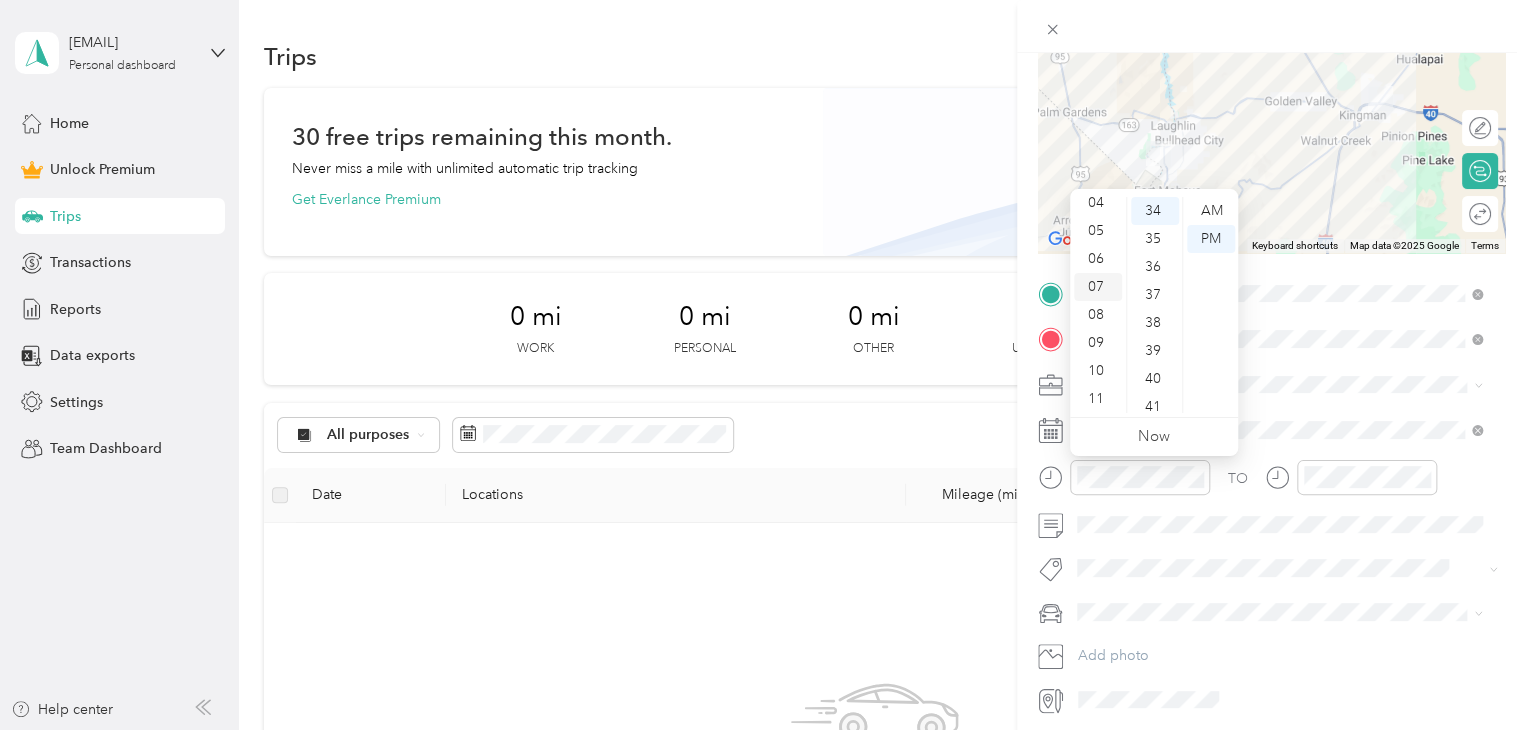 click on "10" at bounding box center (1098, 371) 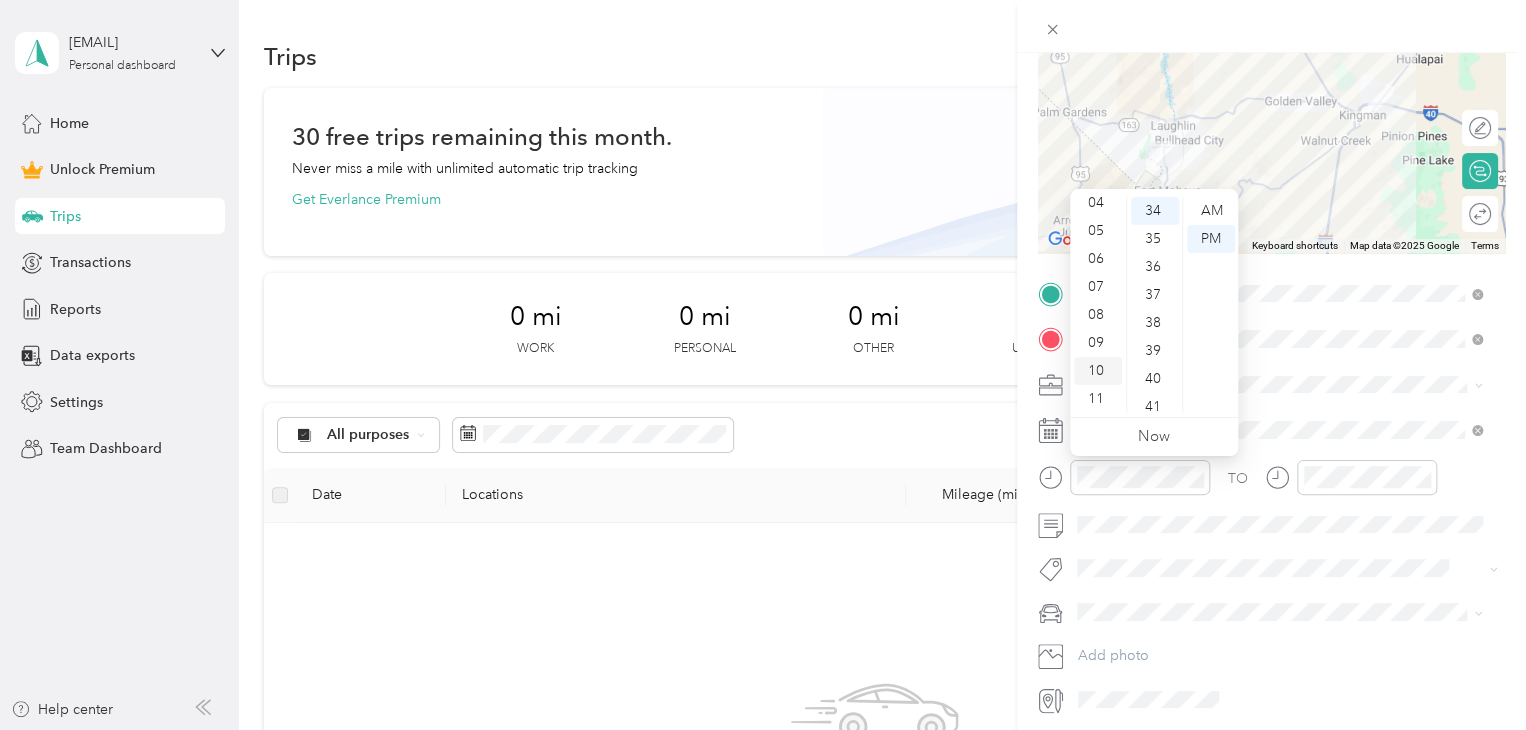 click on "10" at bounding box center [1098, 371] 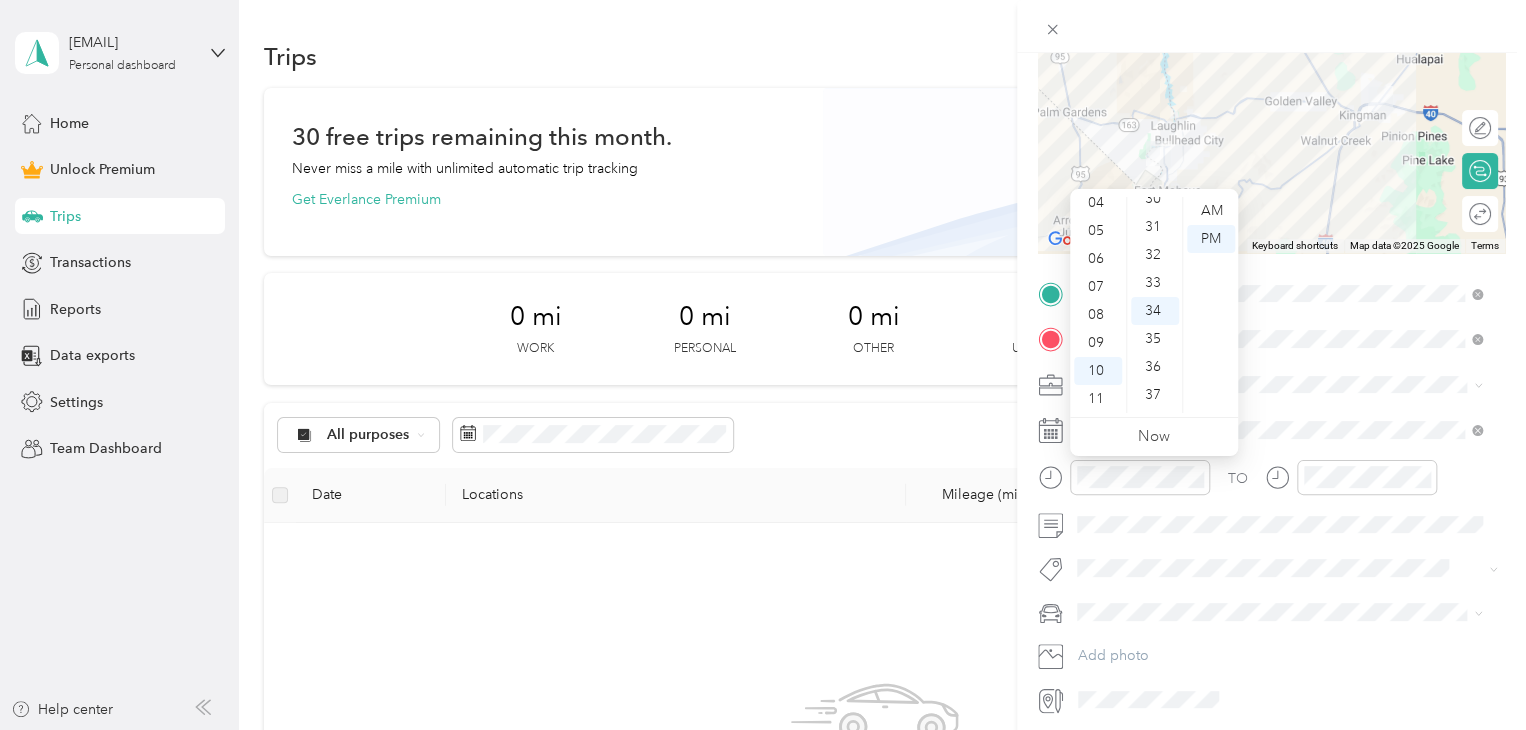 scroll, scrollTop: 752, scrollLeft: 0, axis: vertical 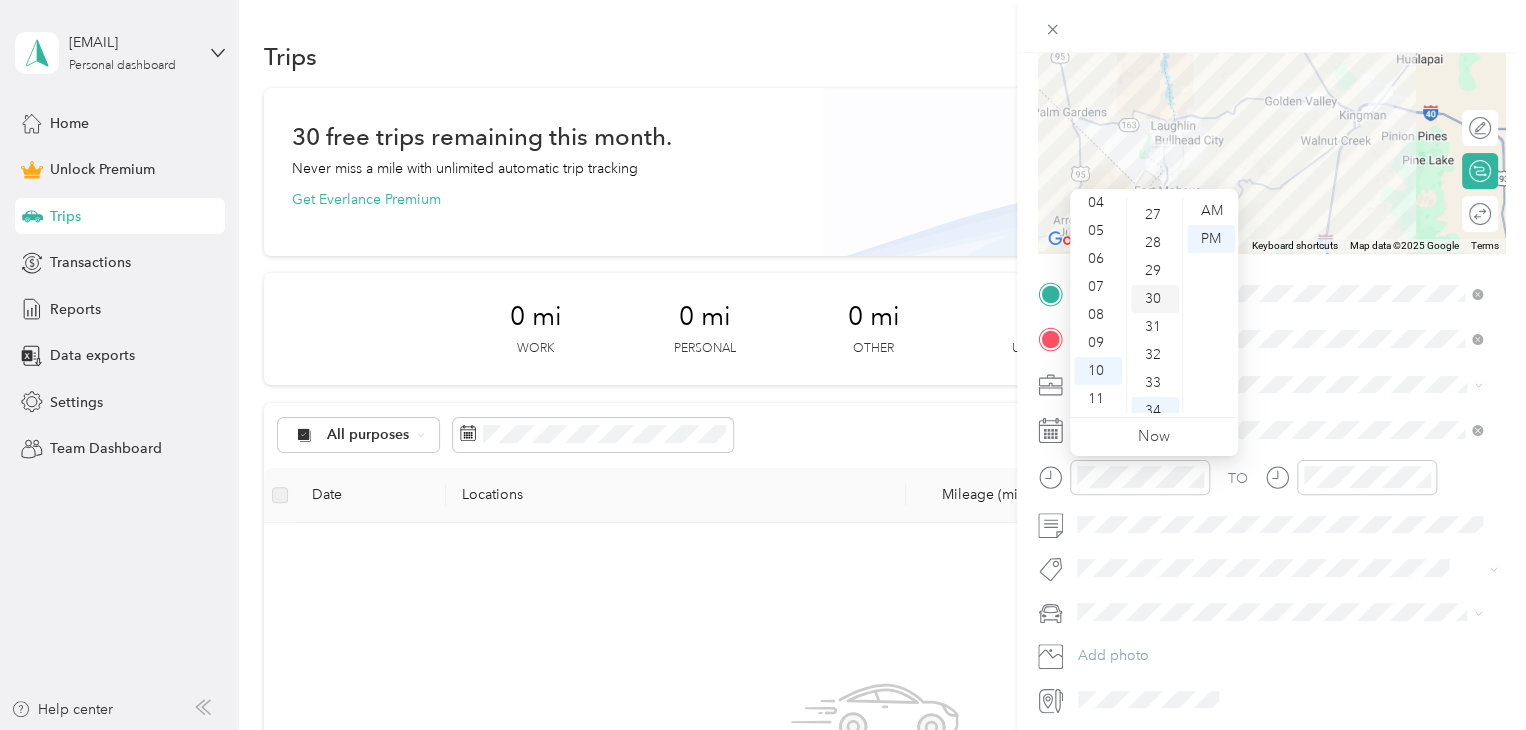 click on "30" at bounding box center (1155, 299) 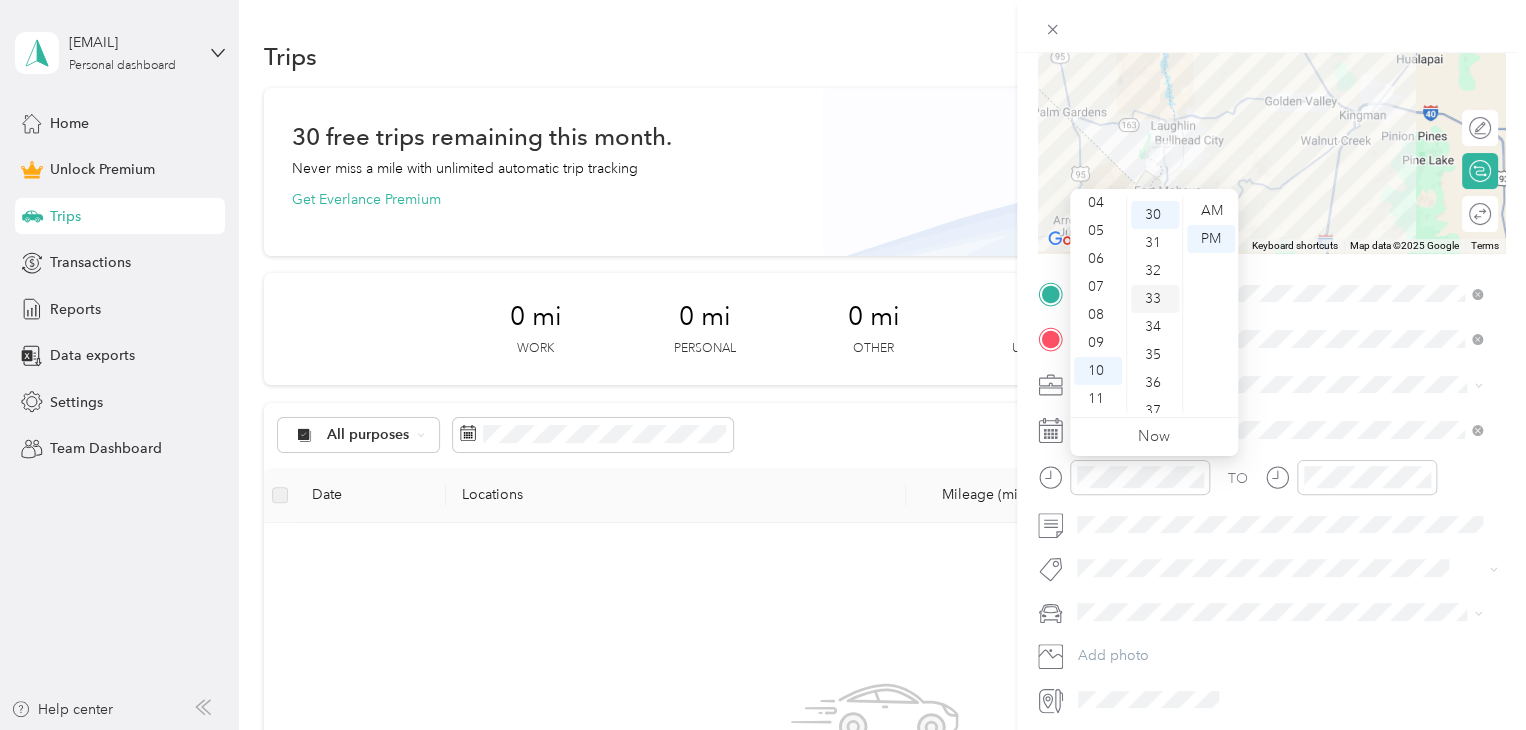 scroll, scrollTop: 840, scrollLeft: 0, axis: vertical 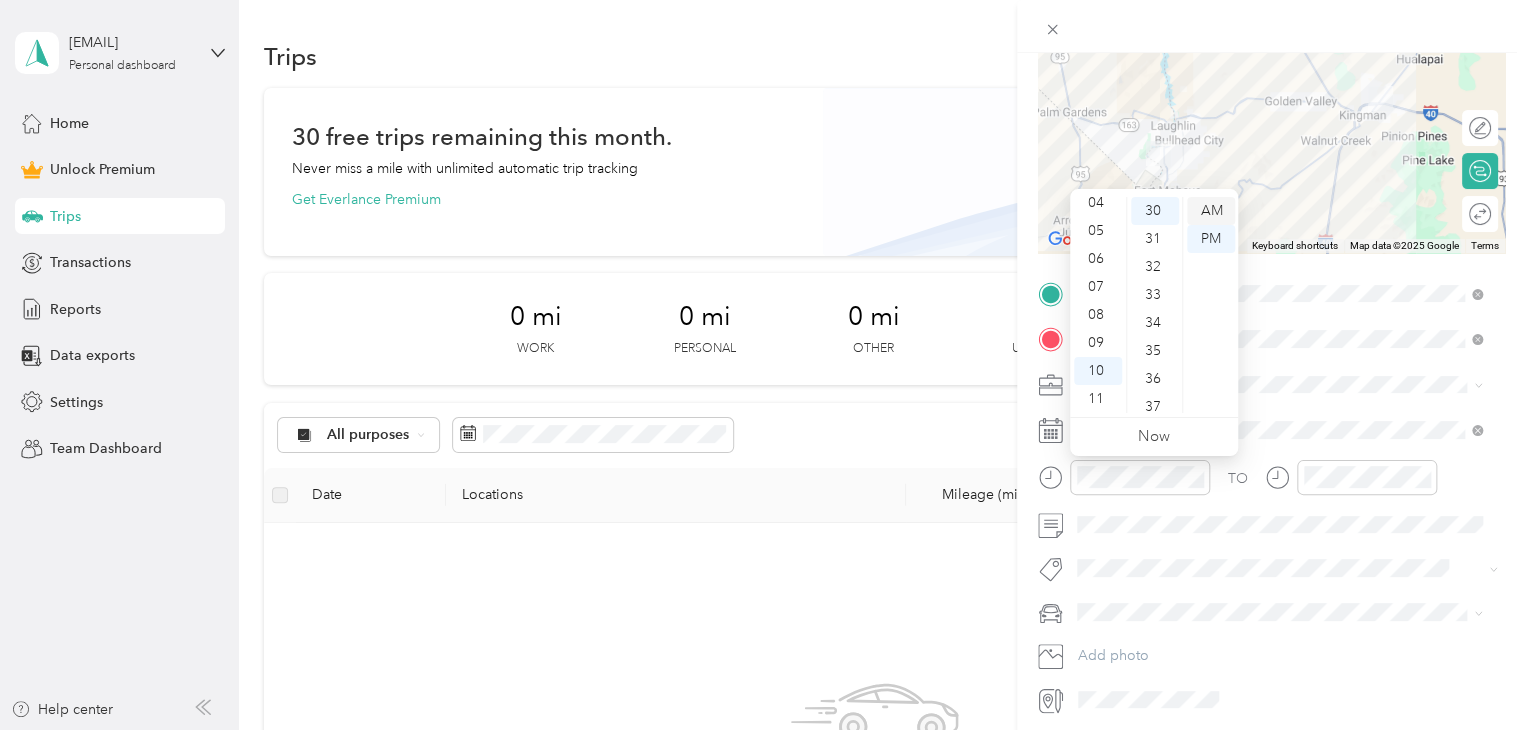 click on "AM" at bounding box center [1211, 211] 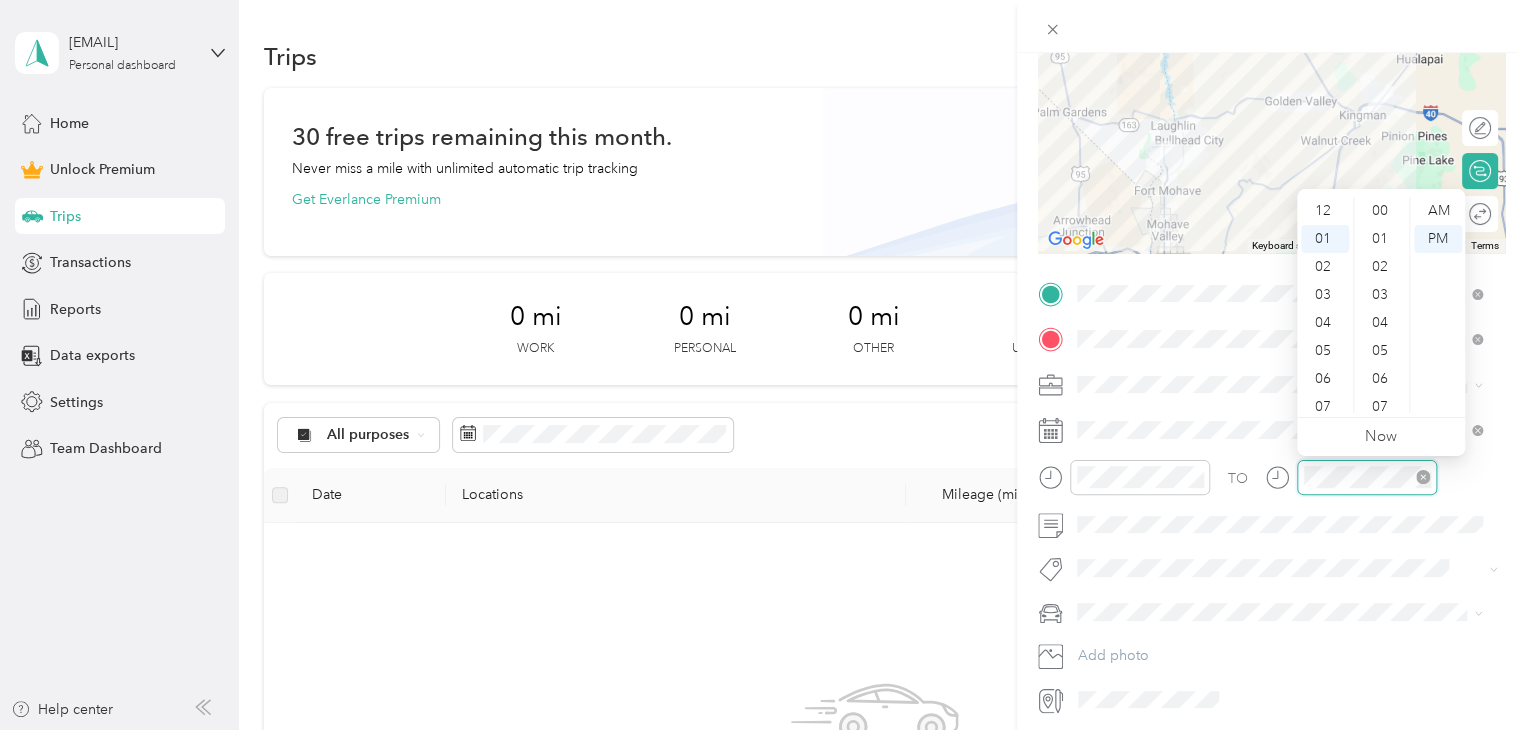 scroll, scrollTop: 28, scrollLeft: 0, axis: vertical 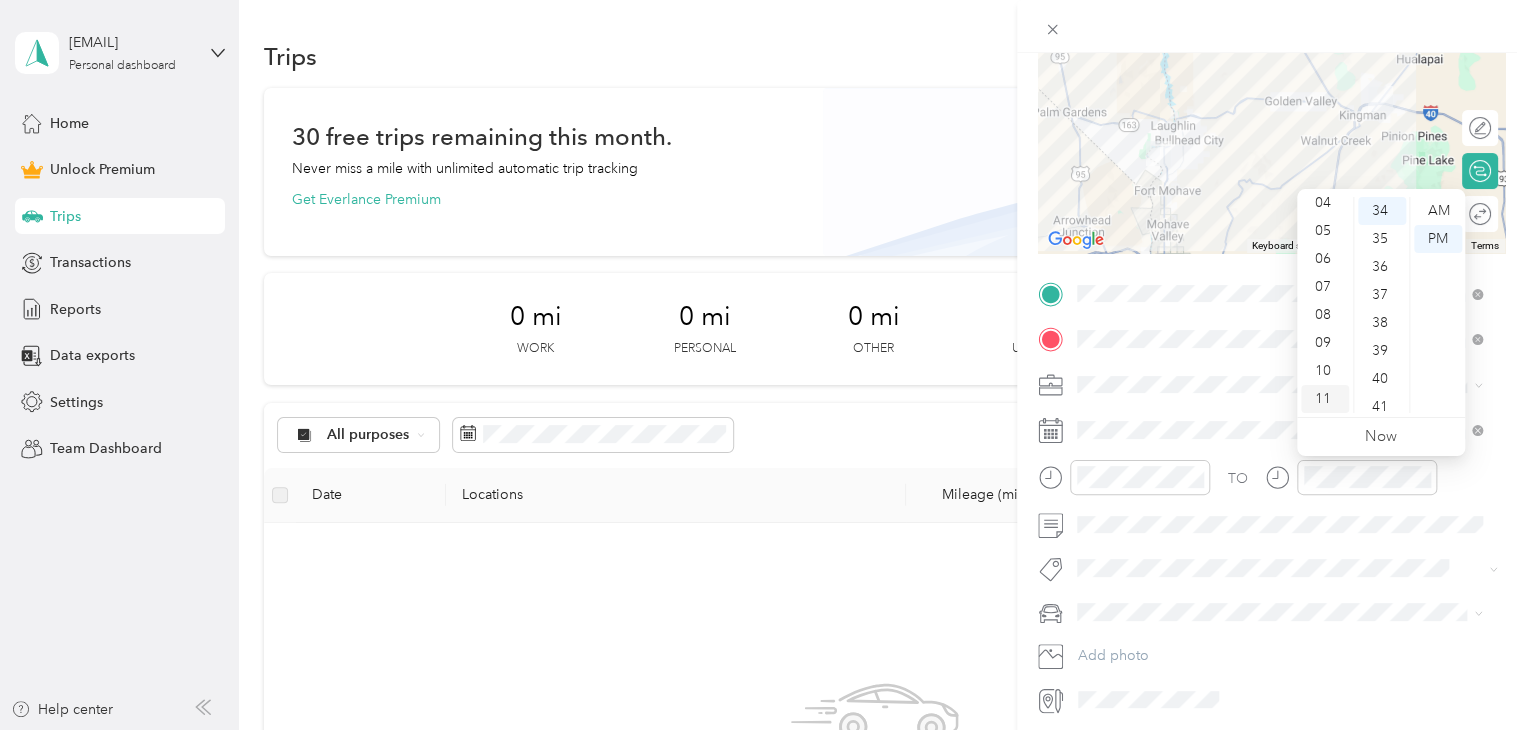 click on "11" at bounding box center (1325, 399) 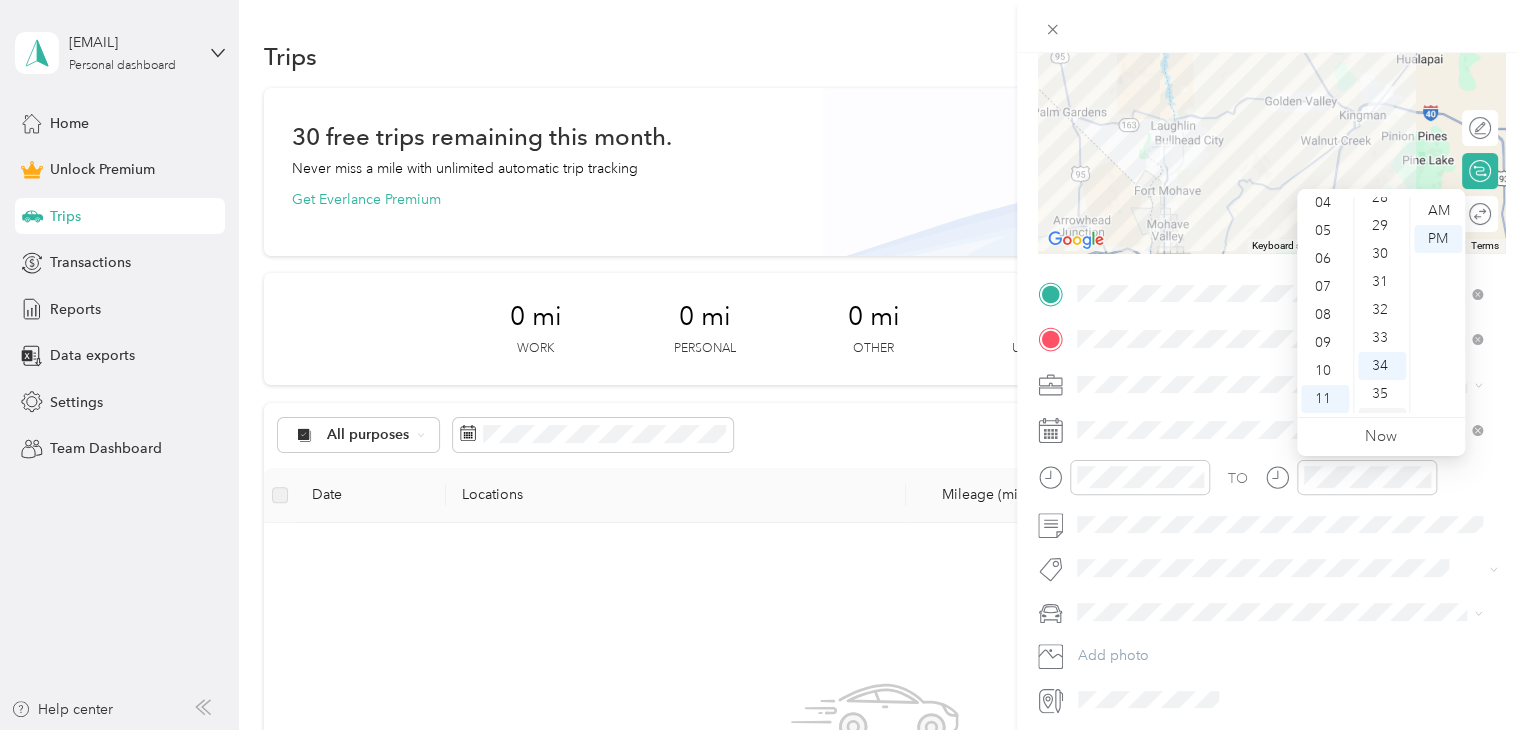 scroll, scrollTop: 752, scrollLeft: 0, axis: vertical 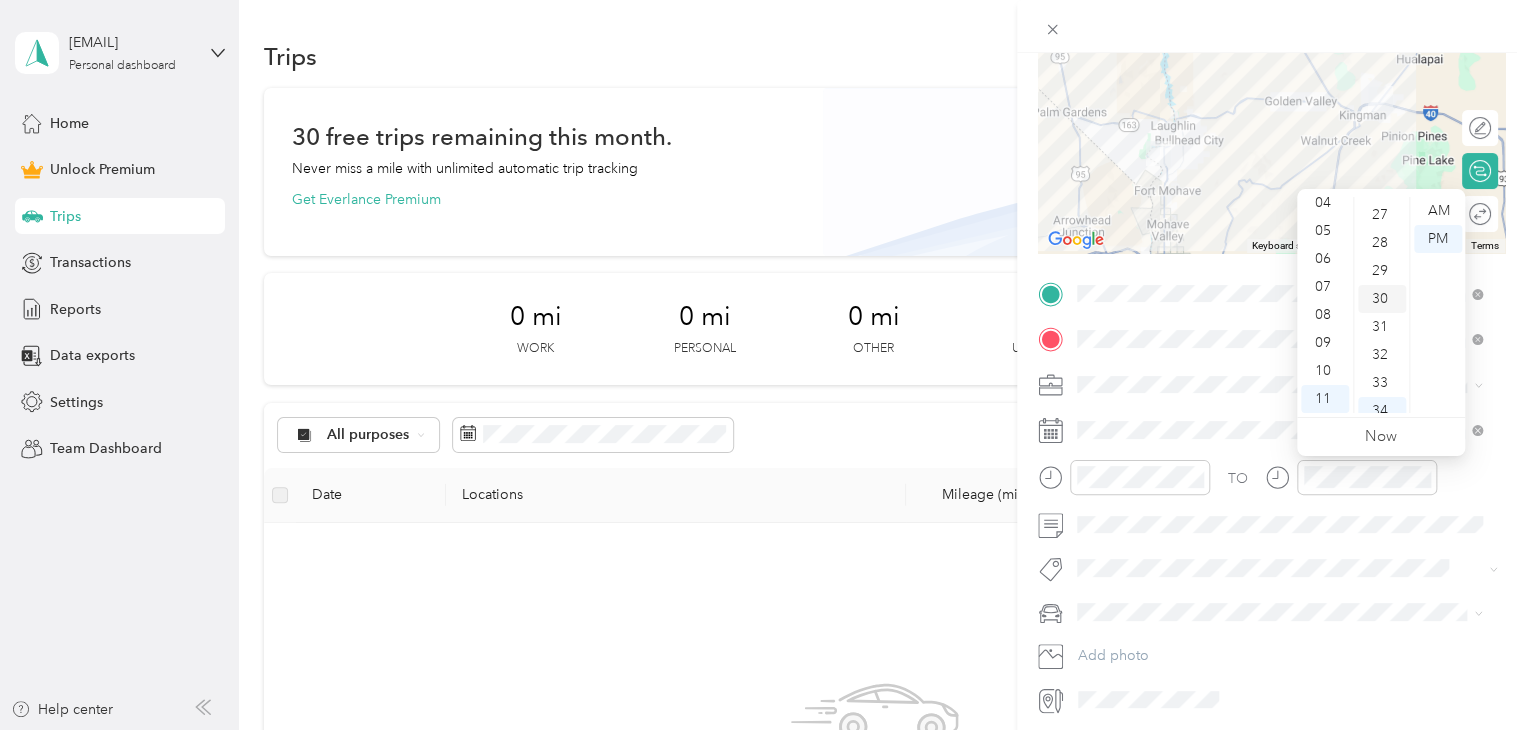 click on "30" at bounding box center (1382, 299) 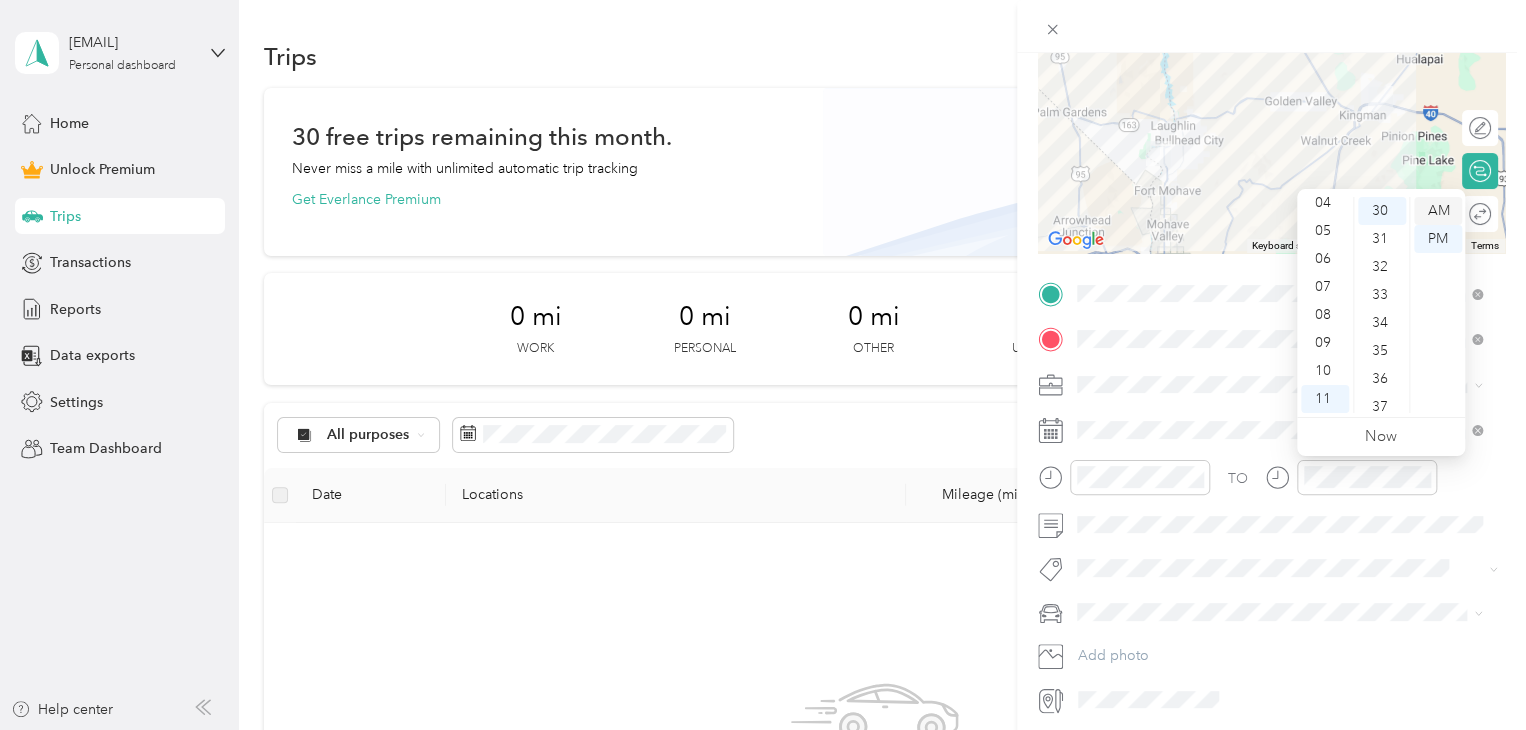 click on "AM" at bounding box center [1438, 211] 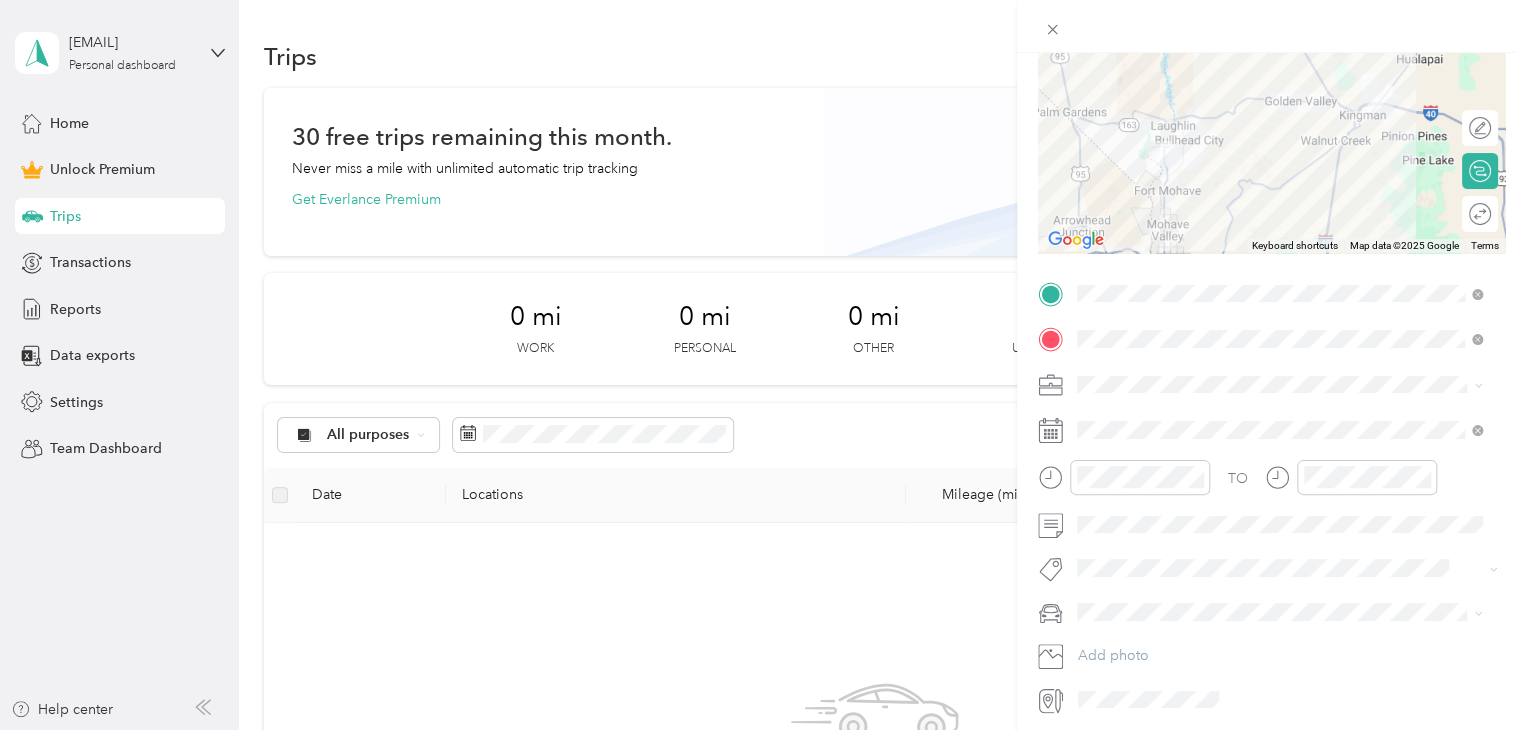 click on "Subg" at bounding box center [1113, 596] 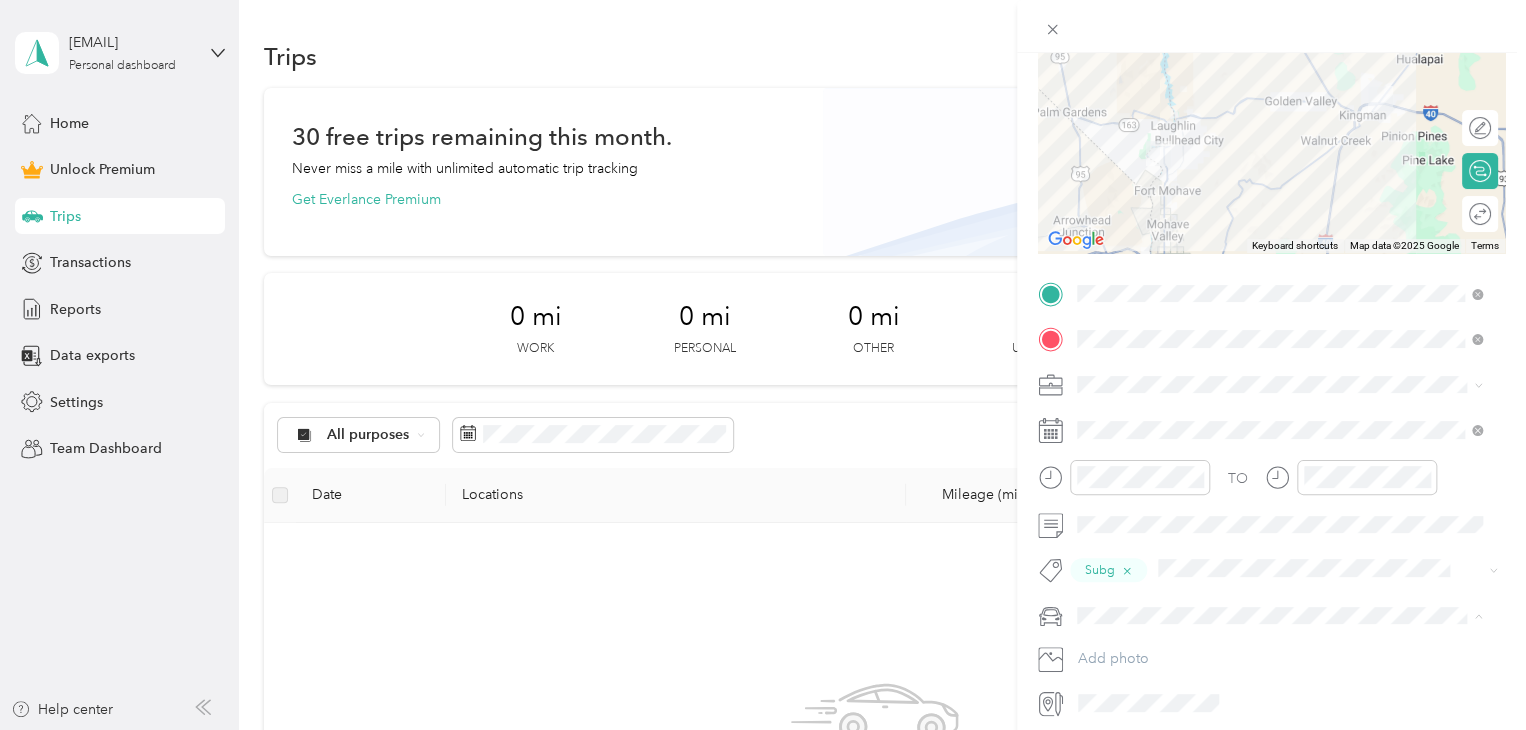 click on "Truck" at bounding box center (1279, 685) 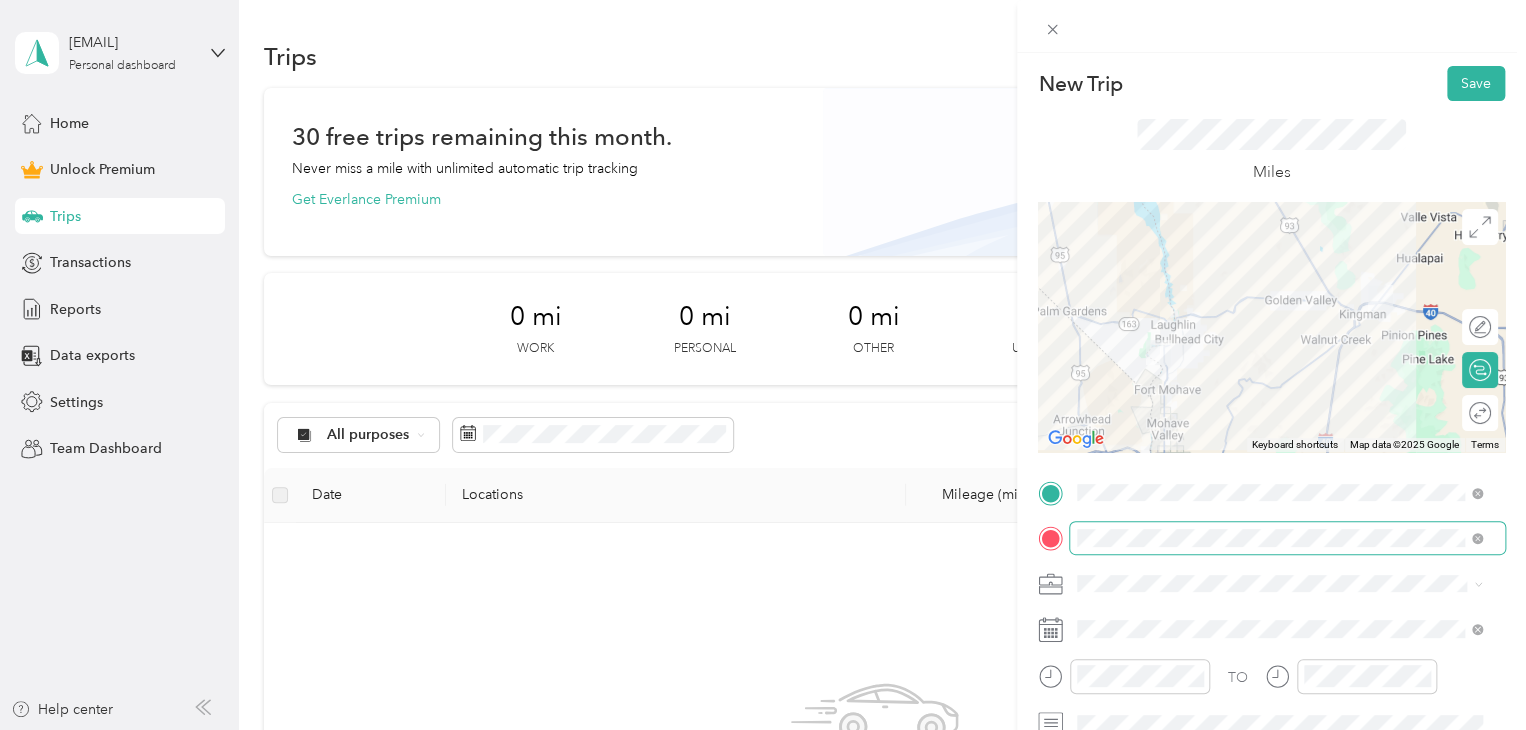 scroll, scrollTop: 0, scrollLeft: 0, axis: both 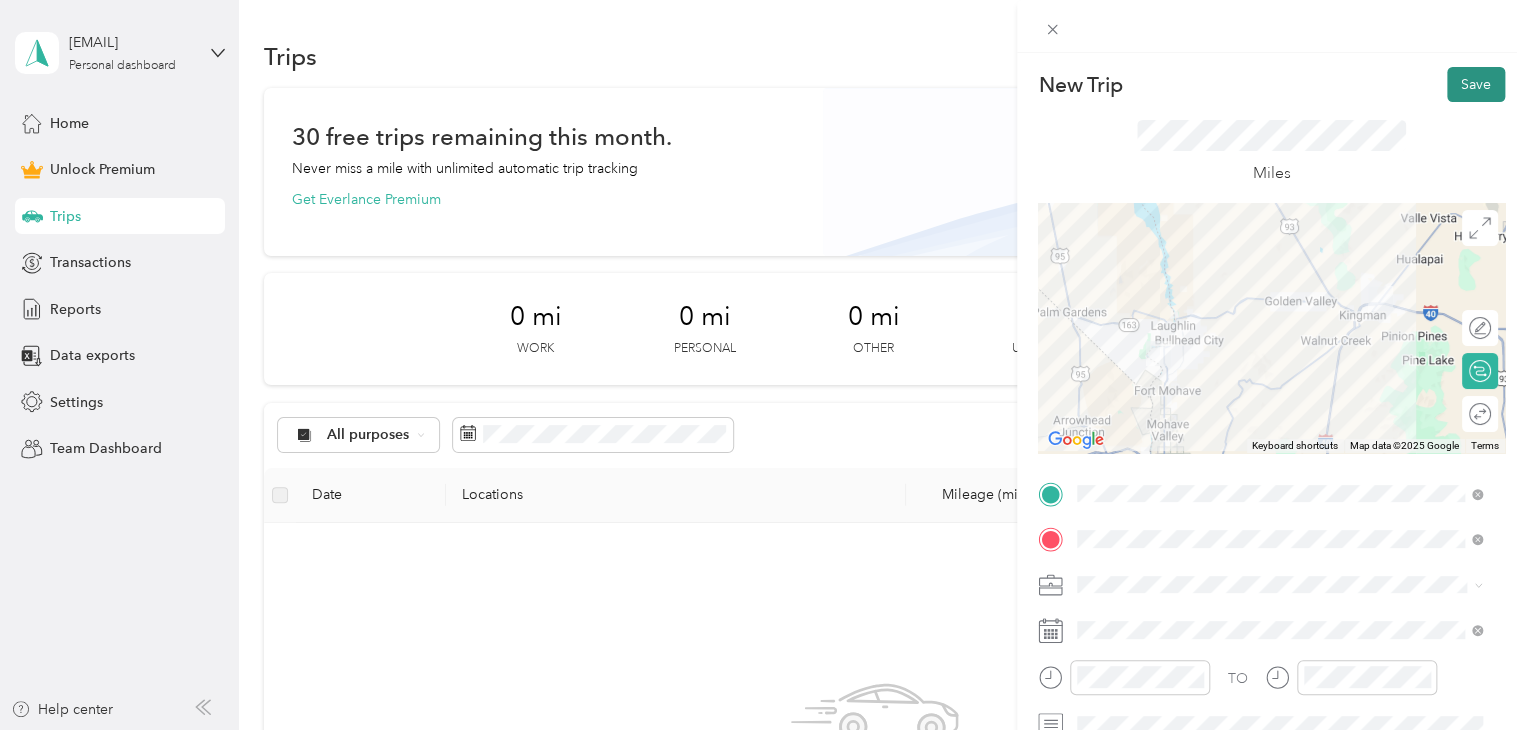 click on "Save" at bounding box center [1476, 84] 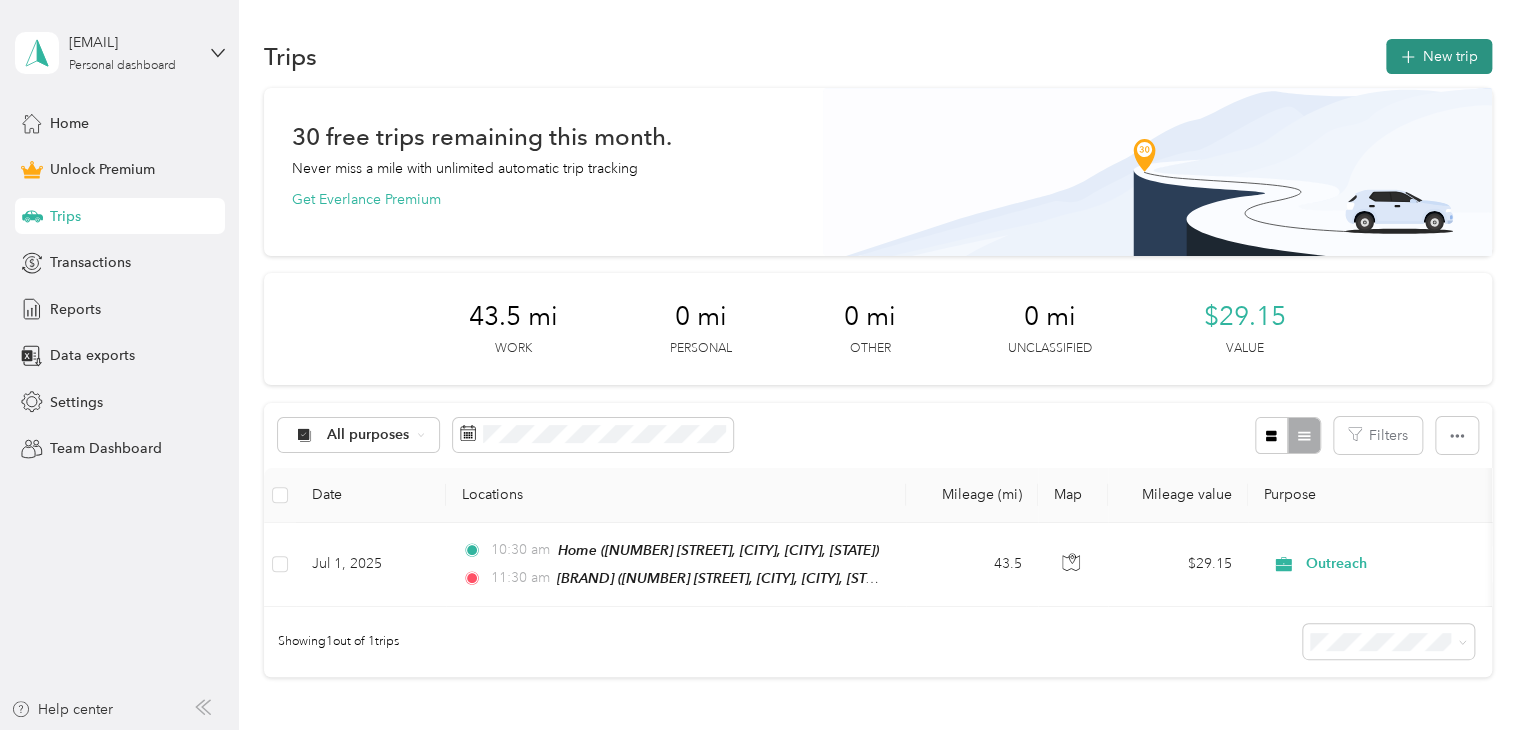 click on "New trip" at bounding box center (1439, 56) 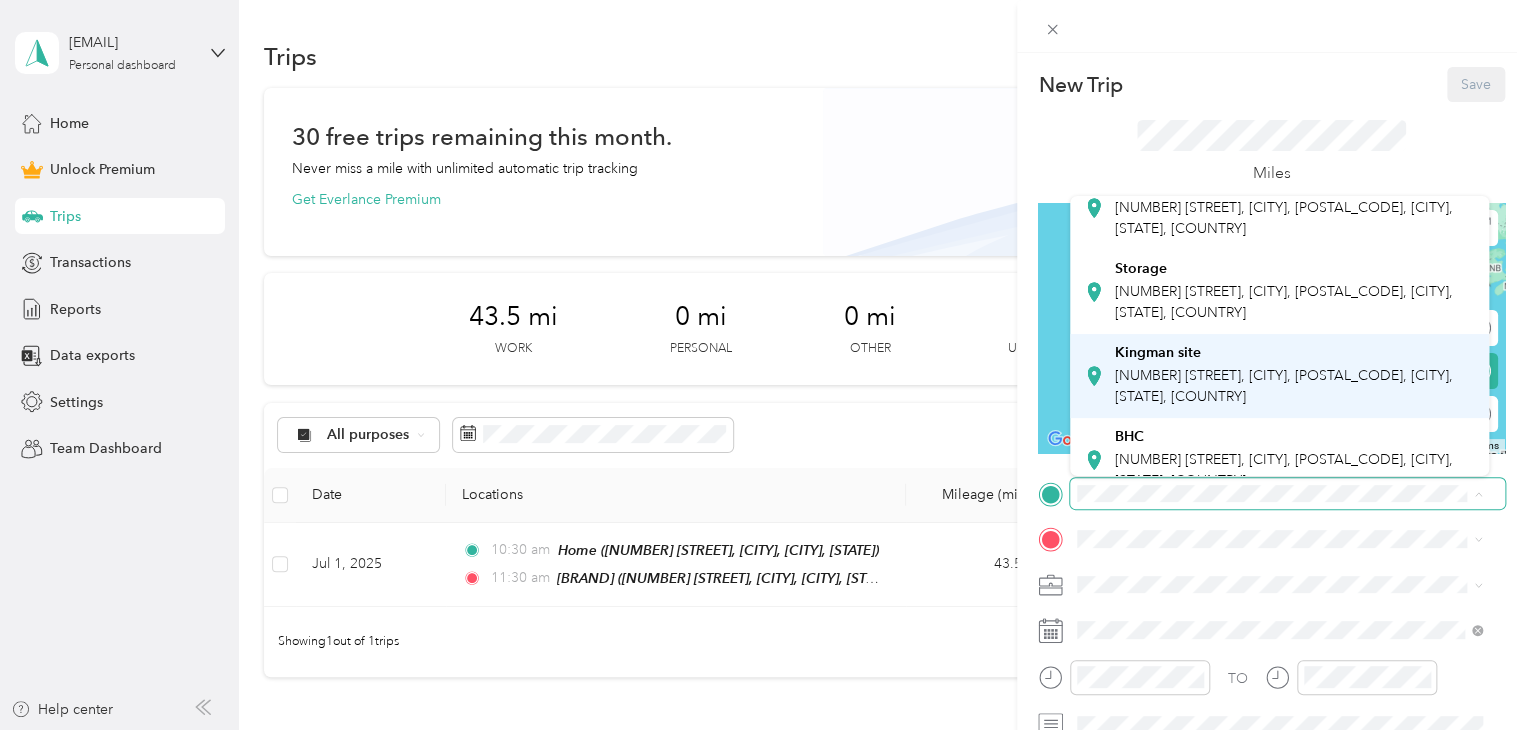 scroll, scrollTop: 100, scrollLeft: 0, axis: vertical 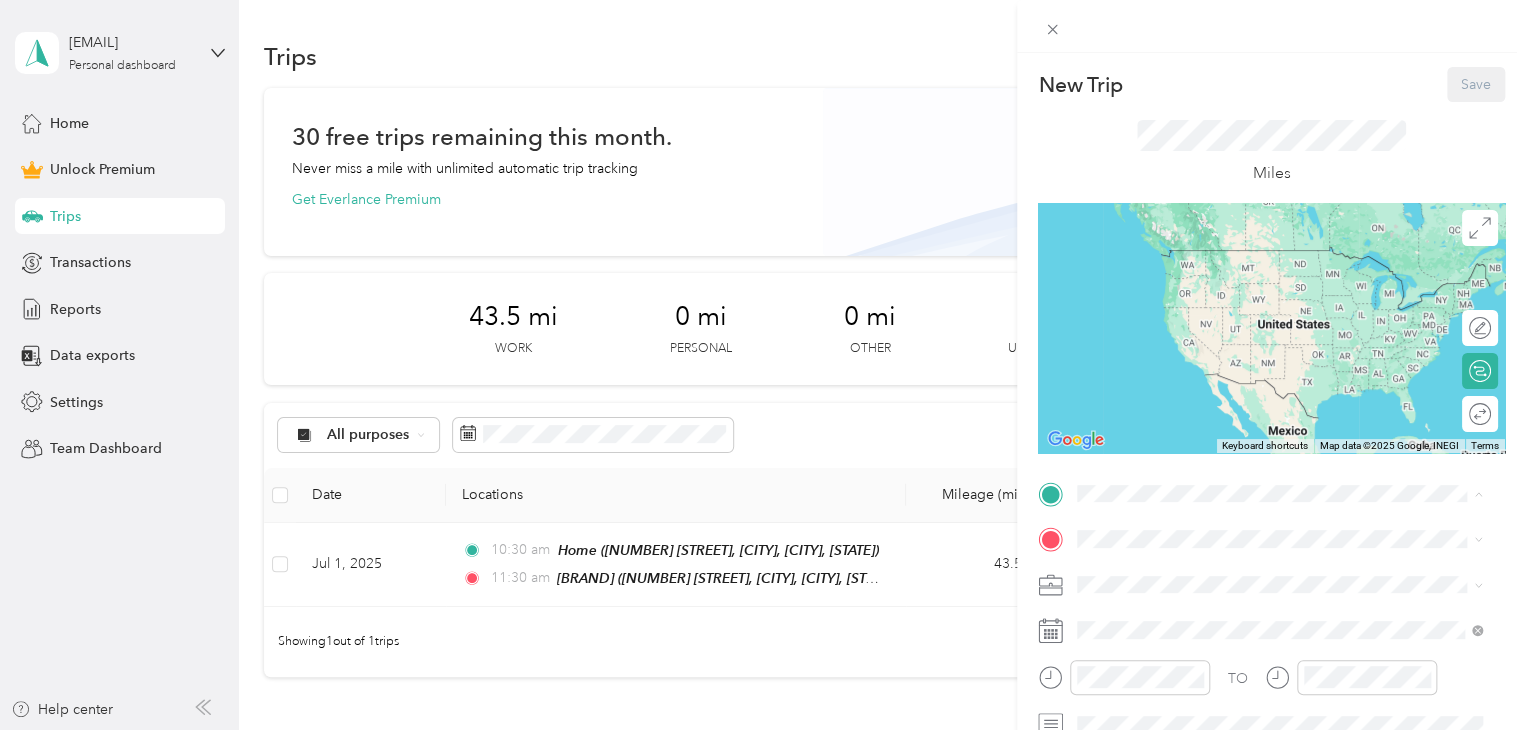 click on "[BRAND] [NUMBER] [STREET], [CITY], [POSTAL_CODE], [CITY], [STATE], [COUNTRY]" at bounding box center [1295, 431] 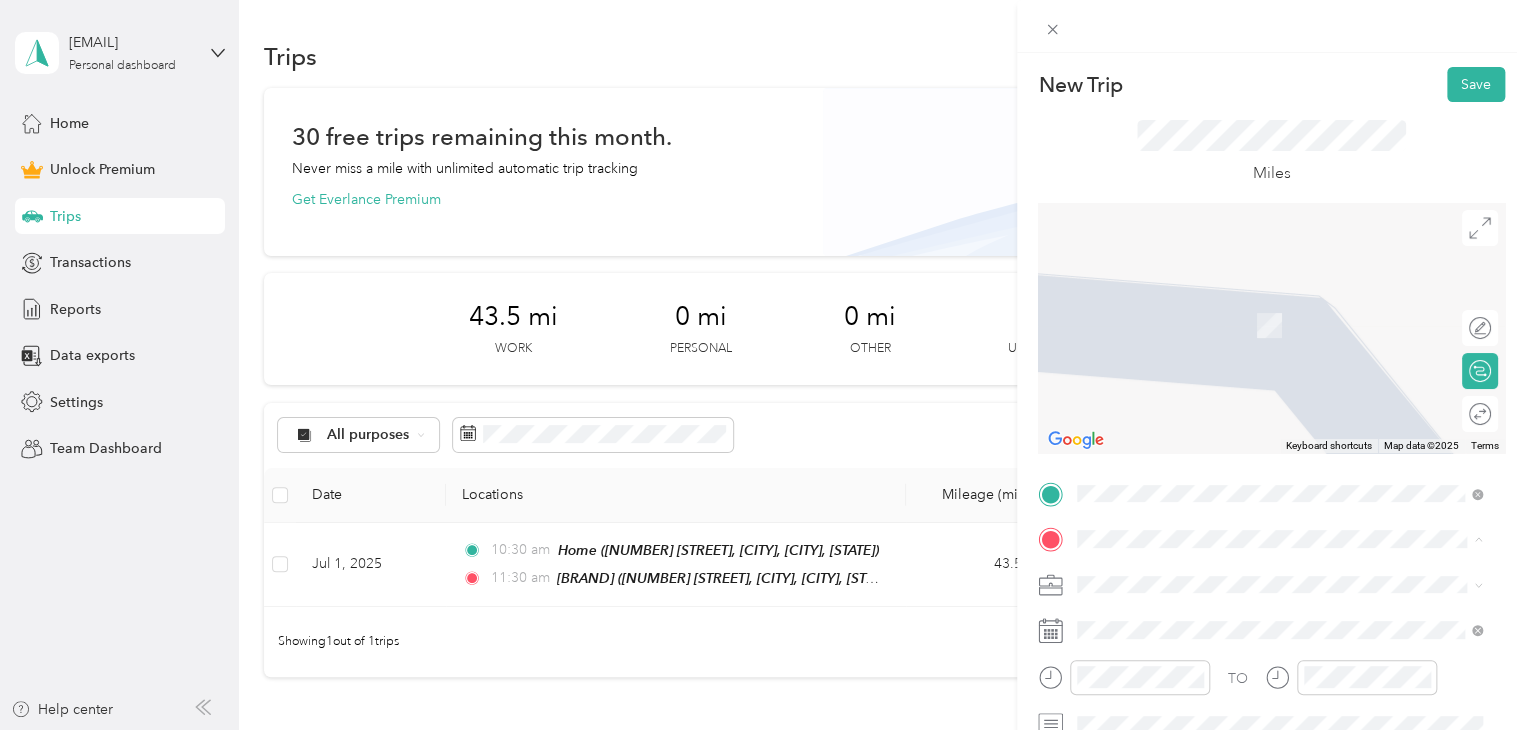 click on "[NUMBER] [STREET], [CITY], [POSTAL_CODE], [CITY], [STATE], [COUNTRY]" at bounding box center [1284, 336] 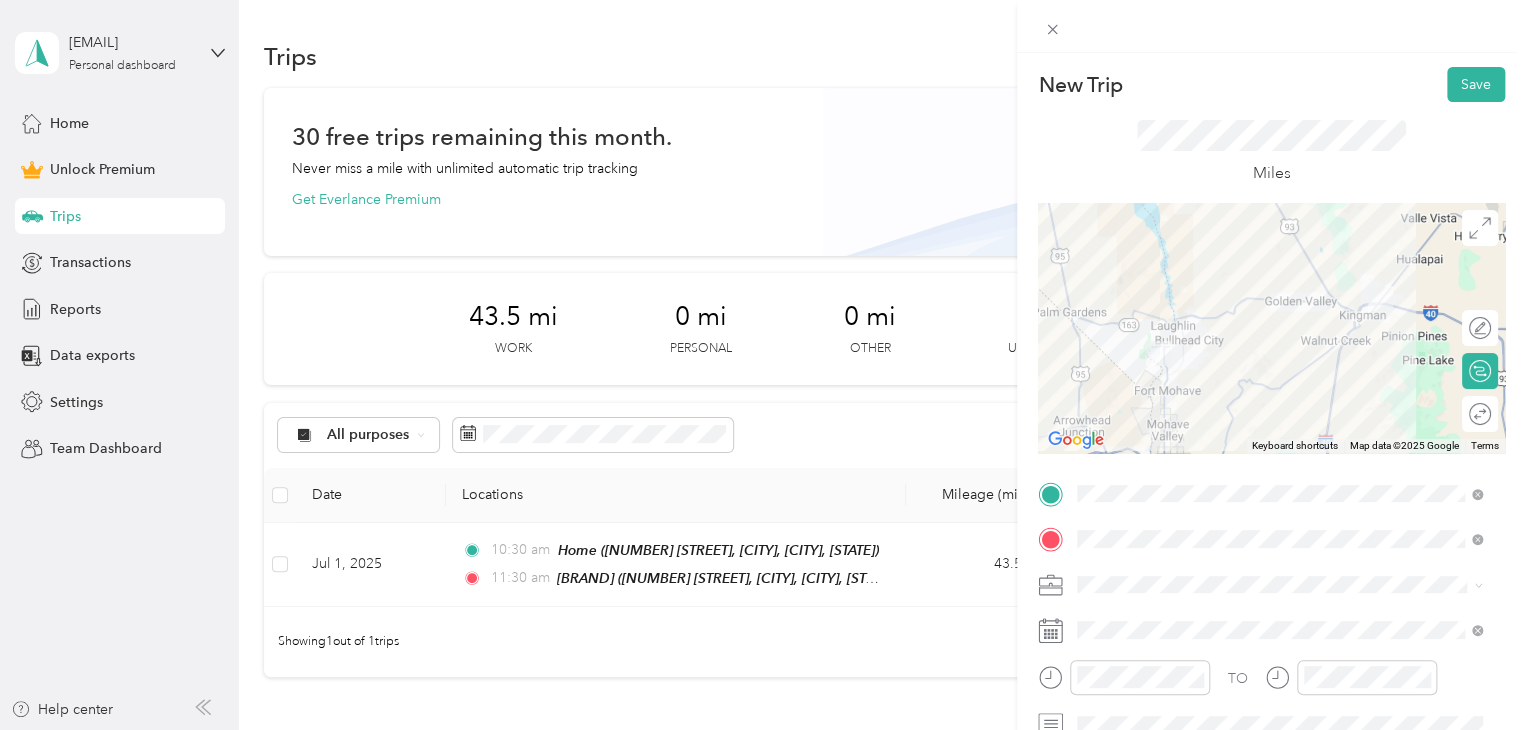 click on "Outreach" at bounding box center [1113, 374] 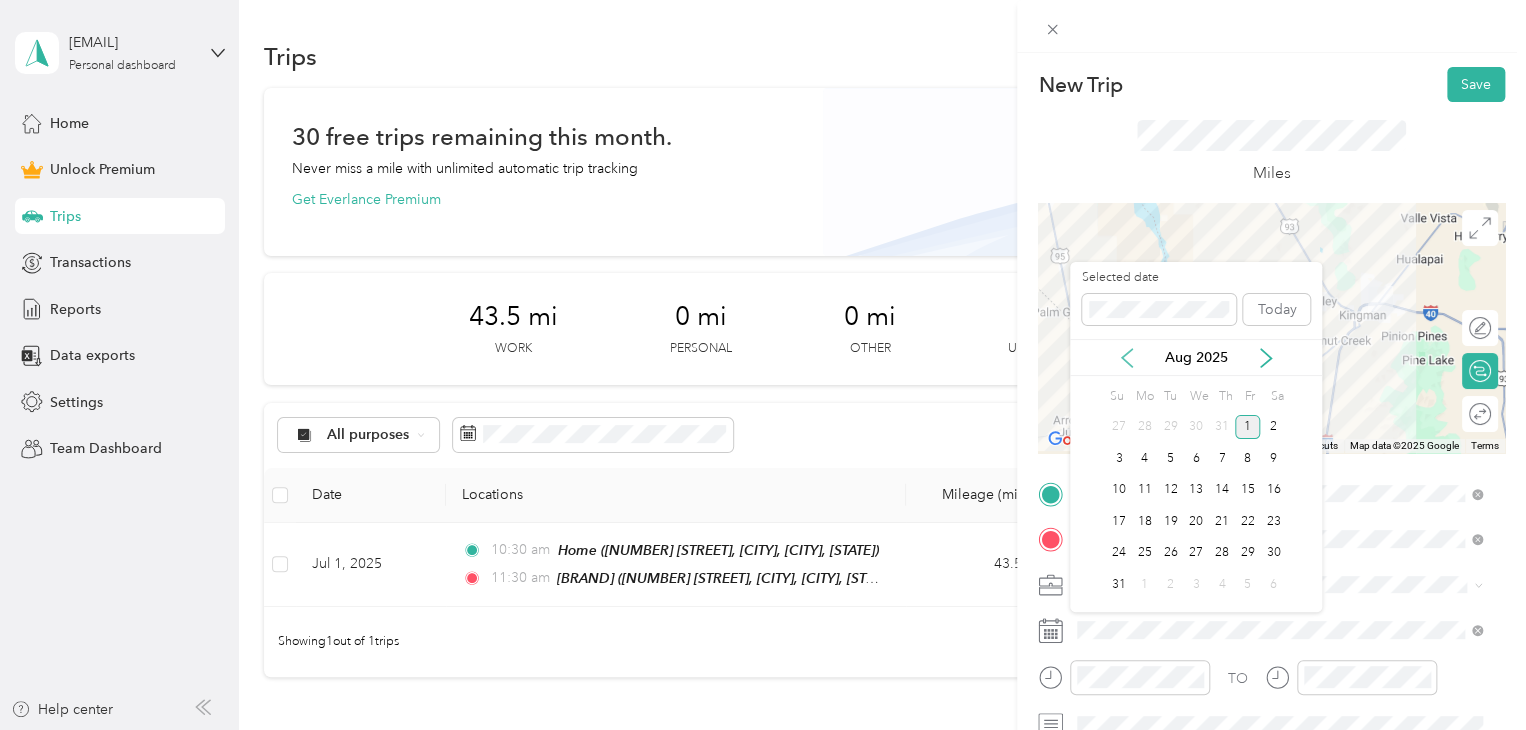 click 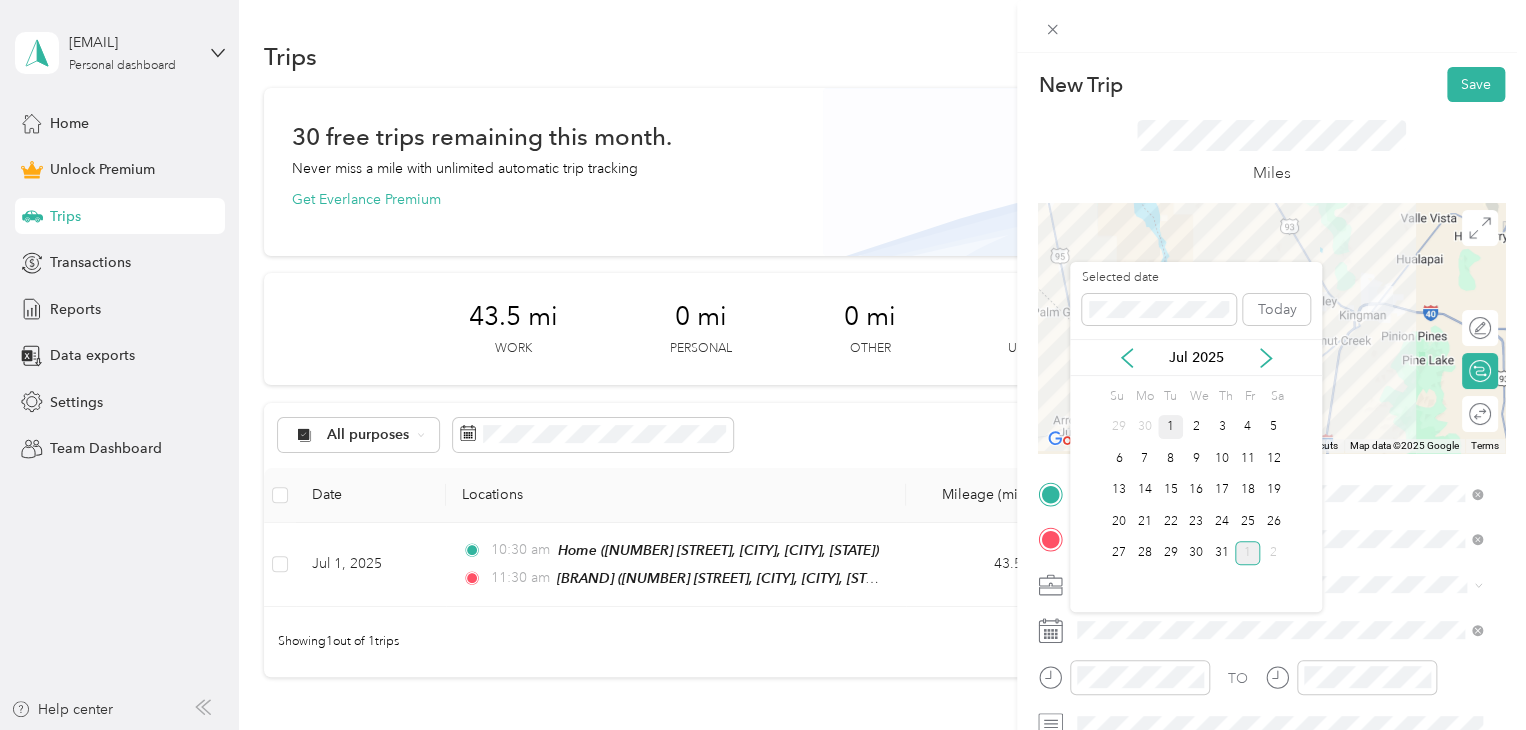 click on "1" at bounding box center [1171, 427] 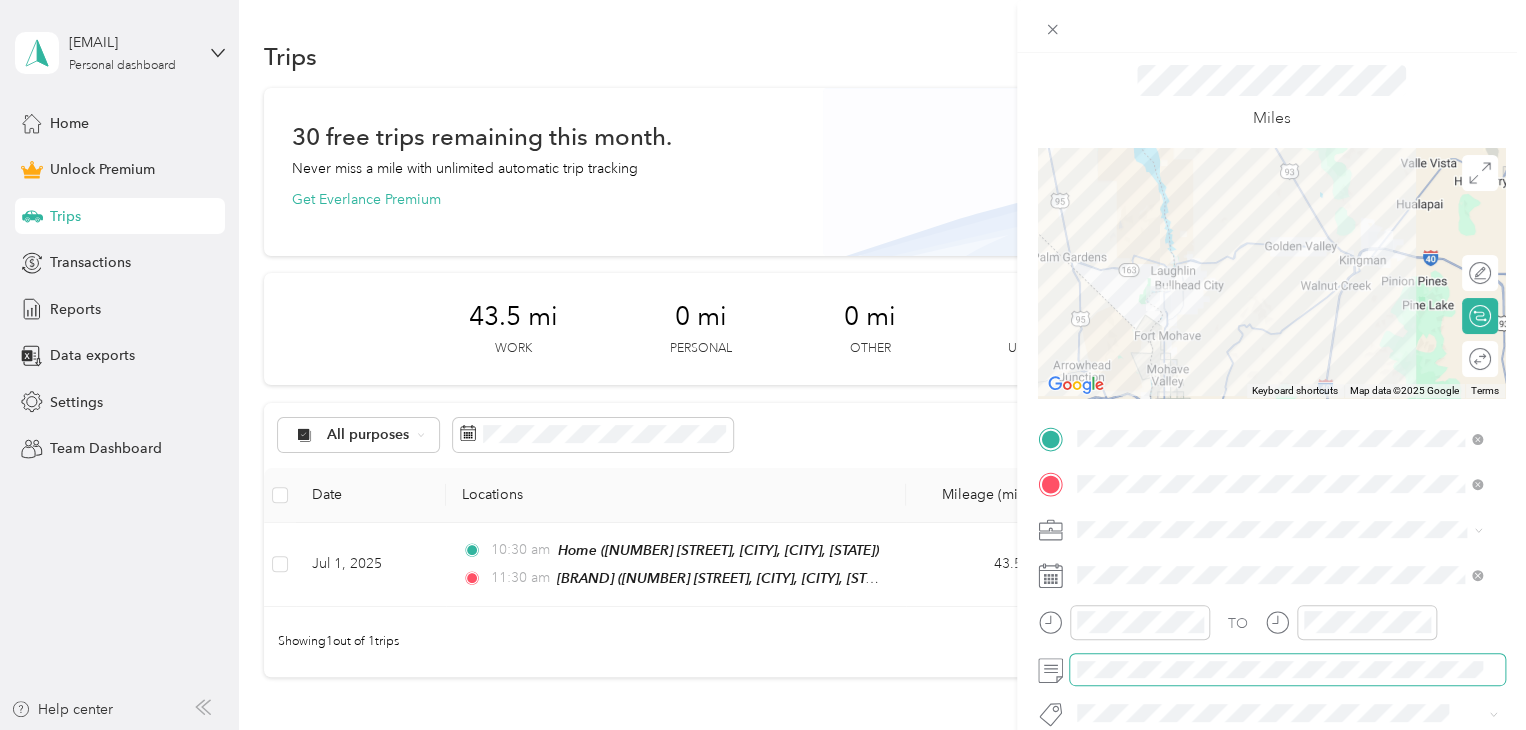 scroll, scrollTop: 100, scrollLeft: 0, axis: vertical 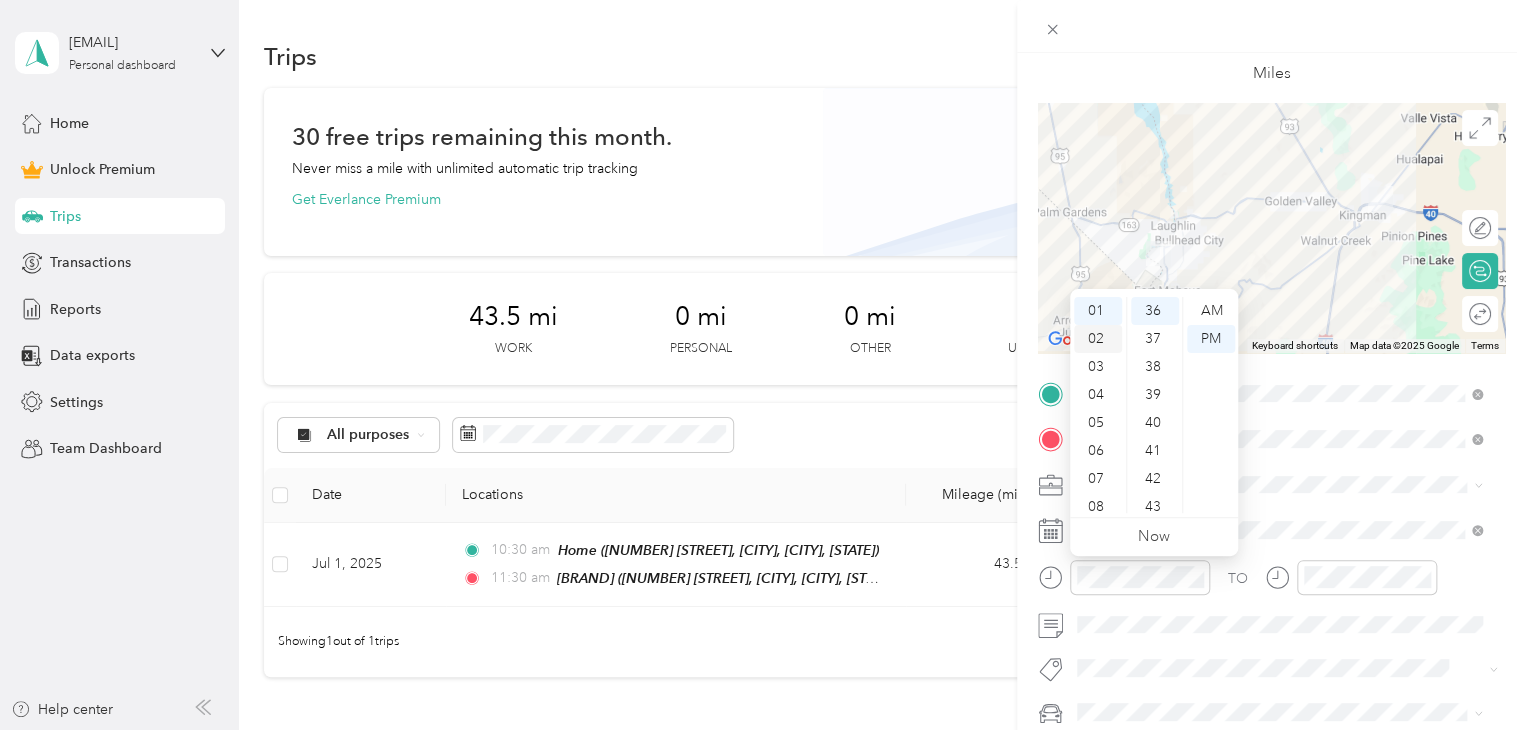 click on "02" at bounding box center (1098, 339) 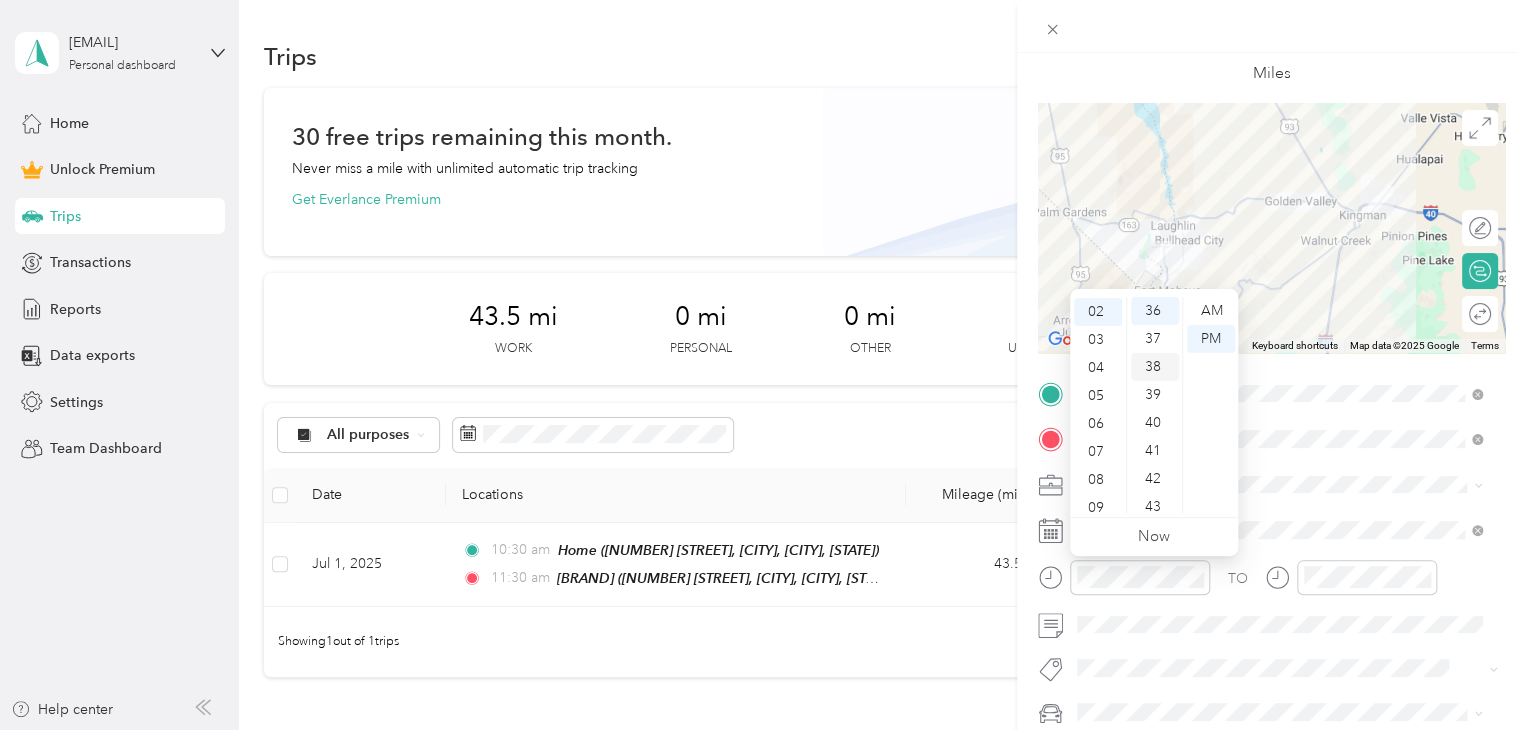 scroll, scrollTop: 56, scrollLeft: 0, axis: vertical 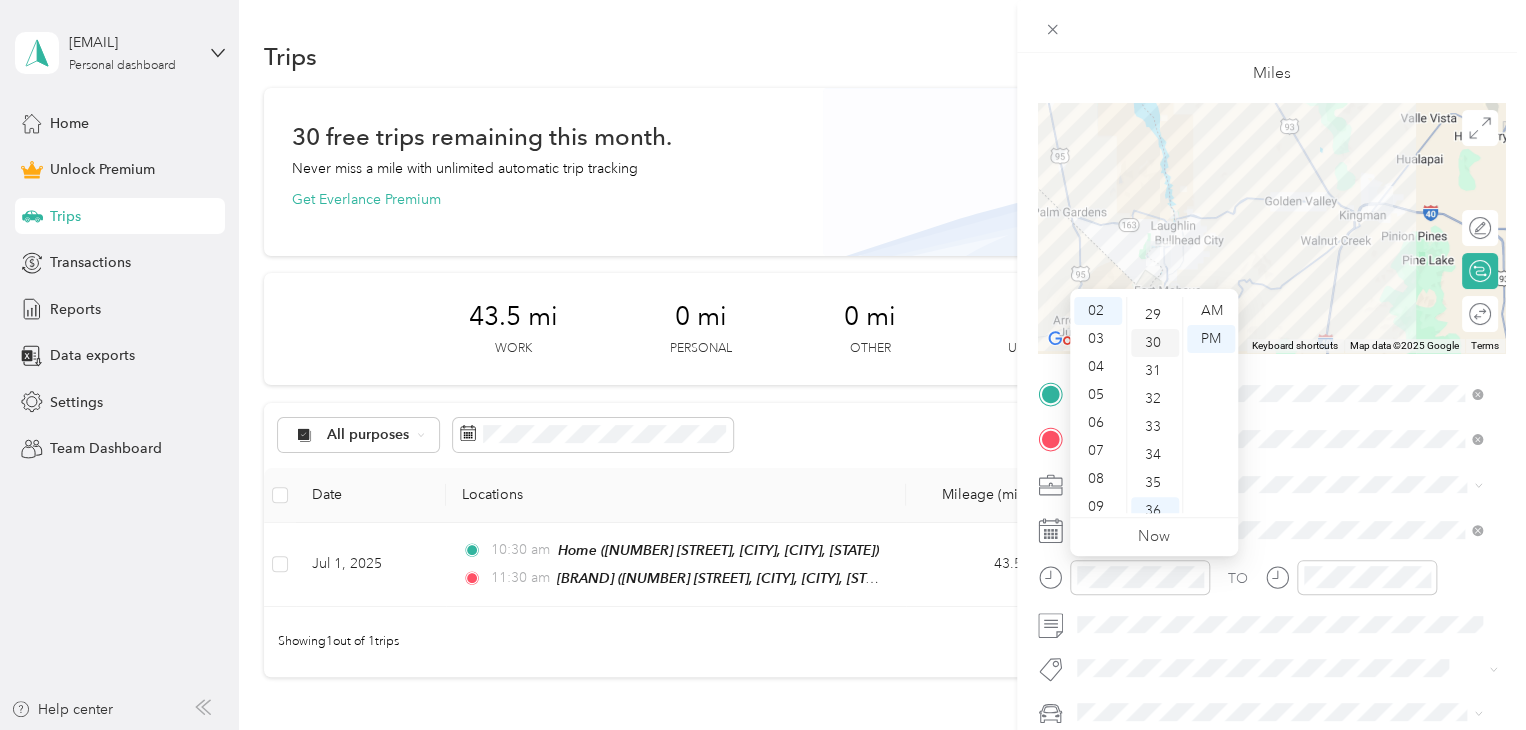 click on "30" at bounding box center [1155, 343] 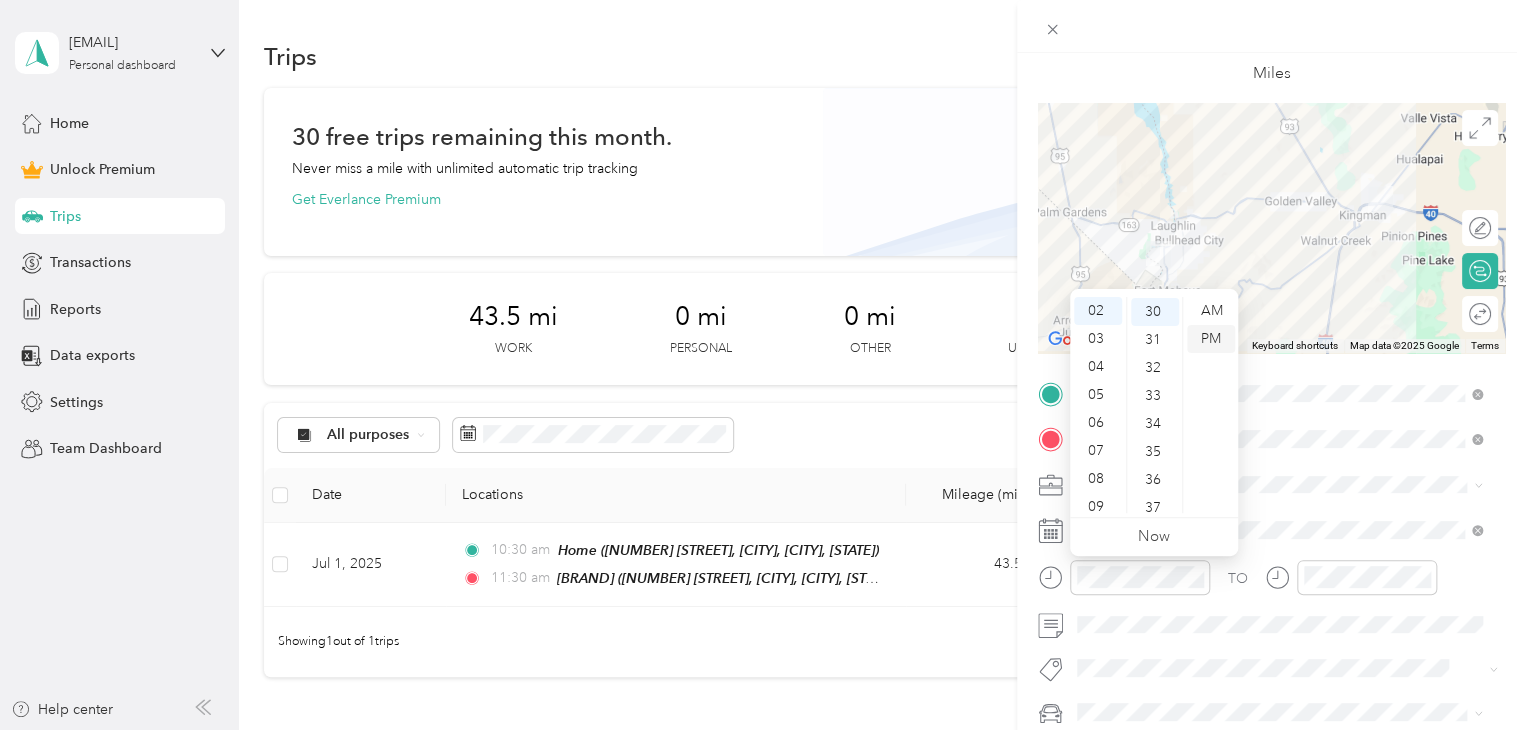 scroll, scrollTop: 840, scrollLeft: 0, axis: vertical 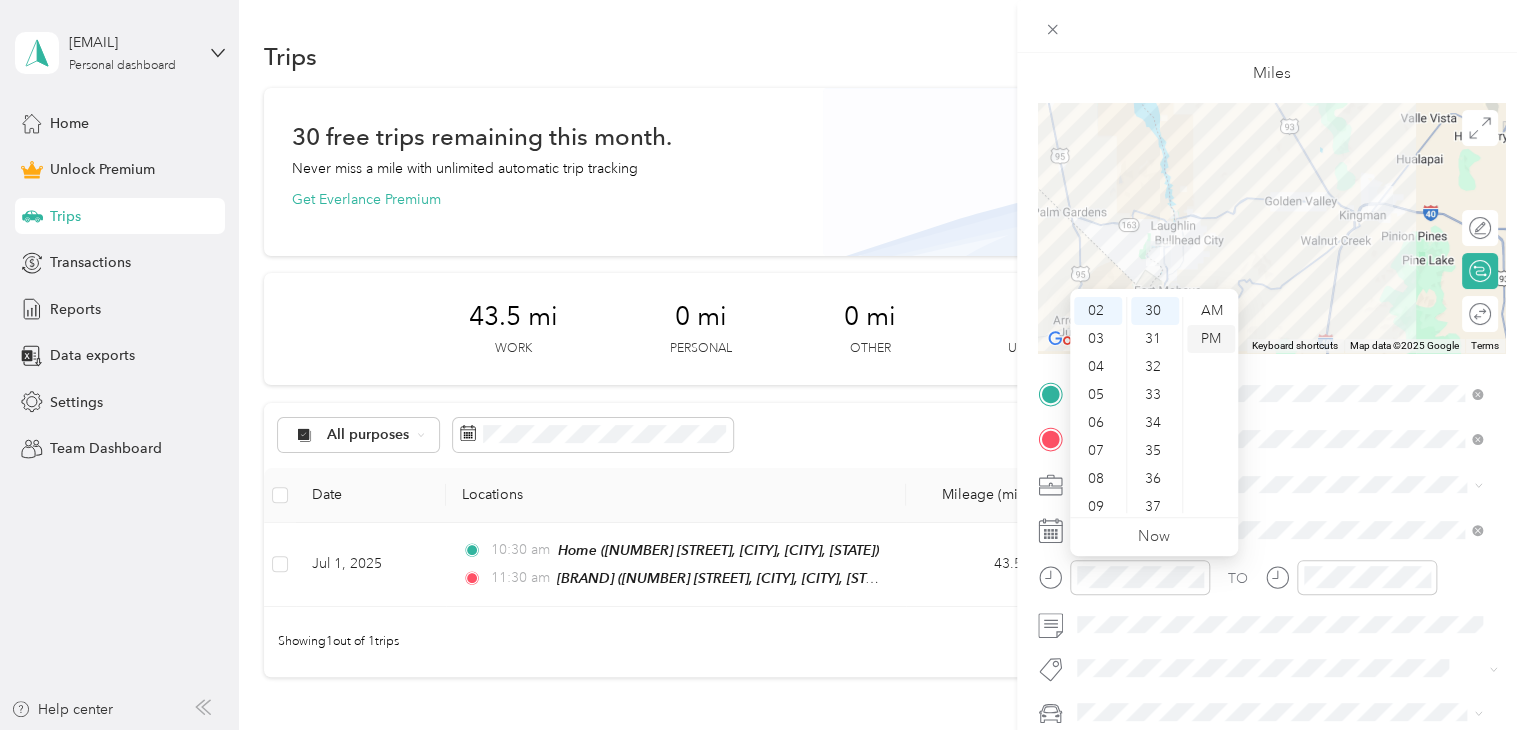 click on "PM" at bounding box center [1211, 339] 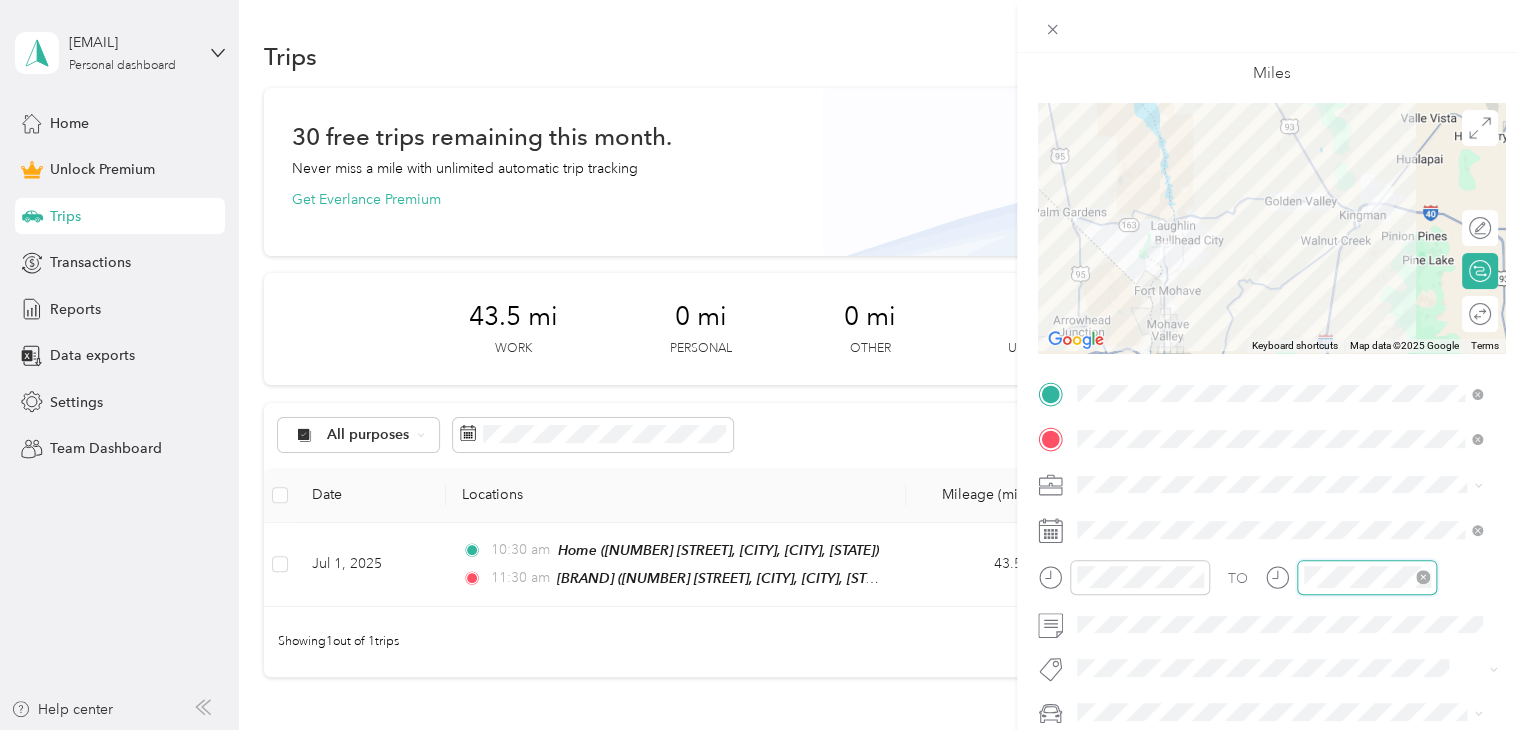 scroll, scrollTop: 28, scrollLeft: 0, axis: vertical 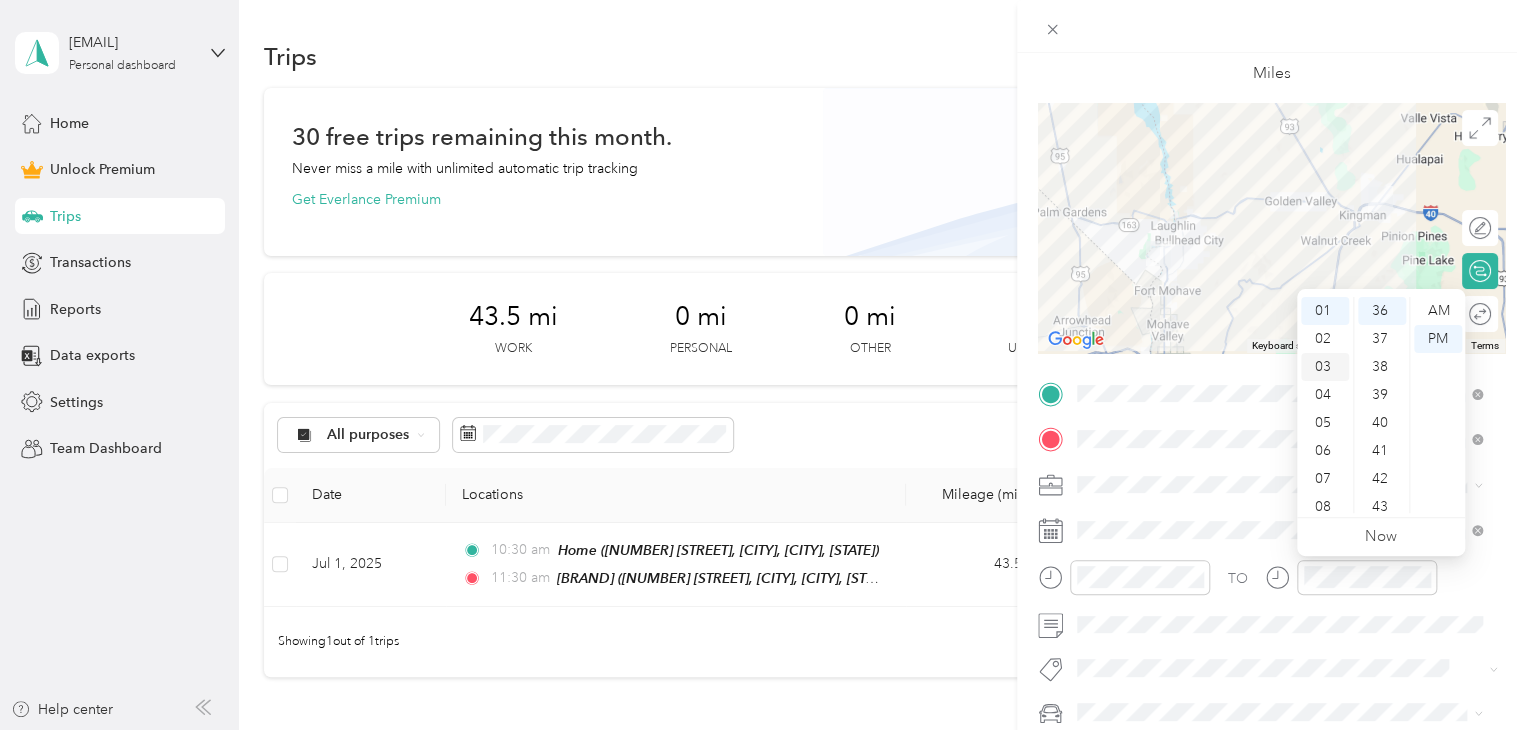 click on "03" at bounding box center [1325, 367] 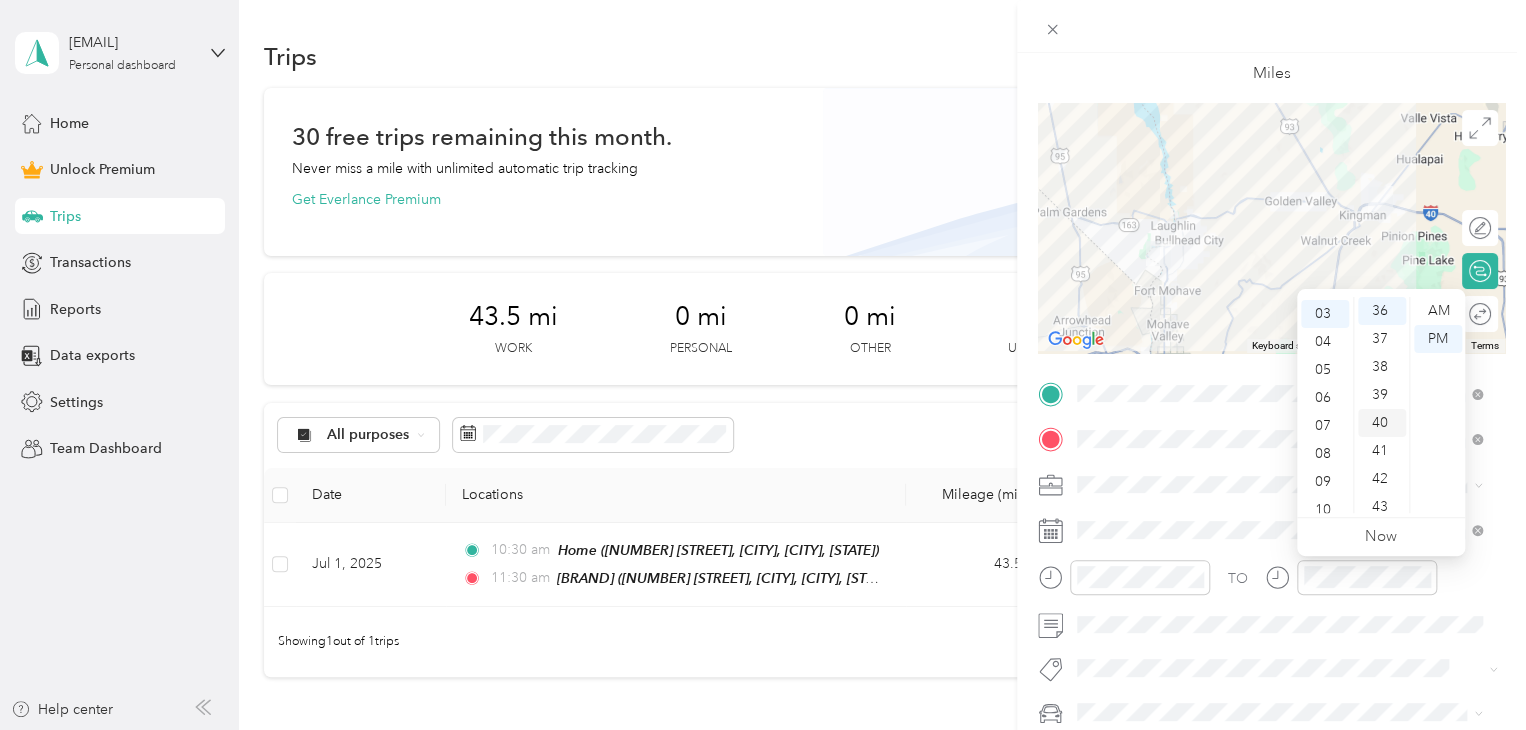 scroll, scrollTop: 84, scrollLeft: 0, axis: vertical 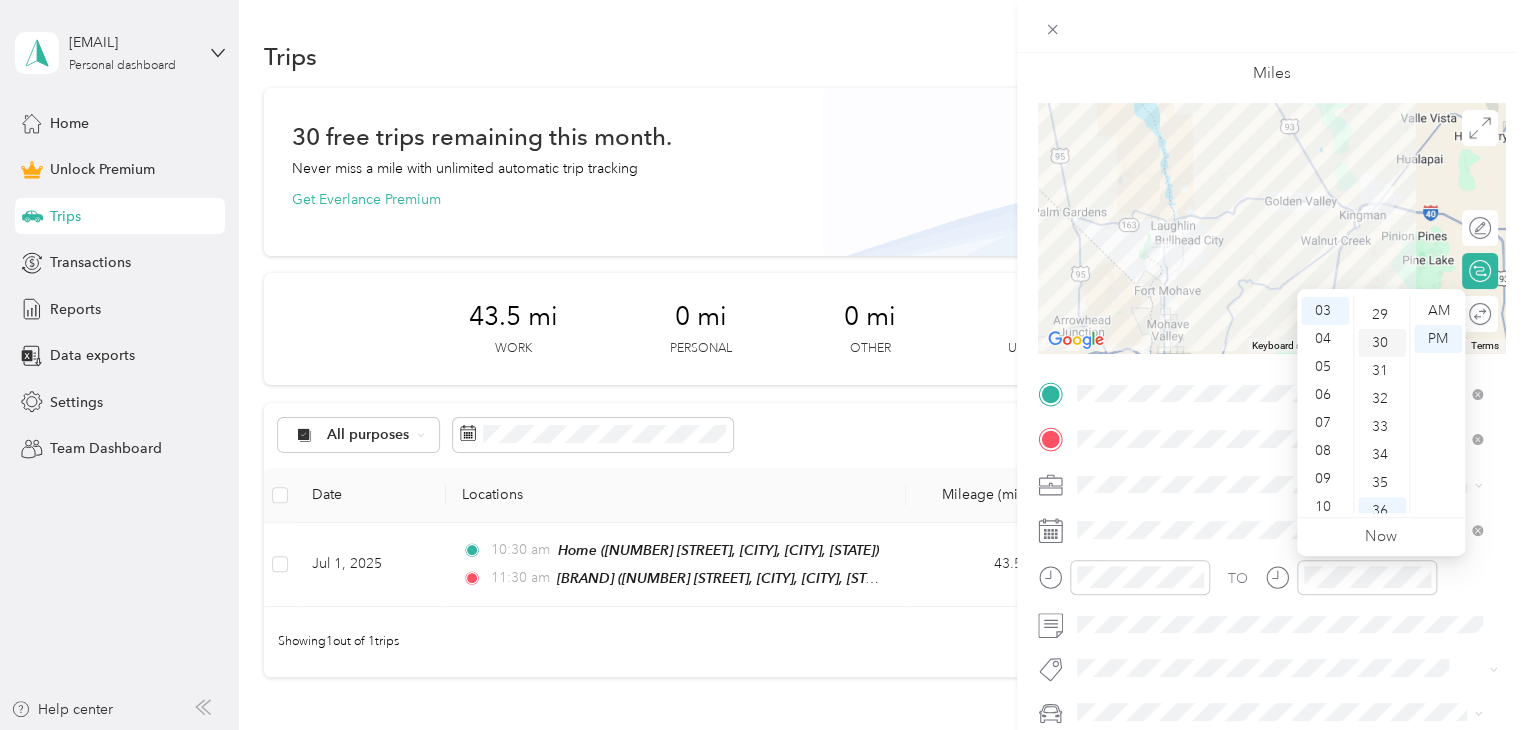 click on "30" at bounding box center (1382, 343) 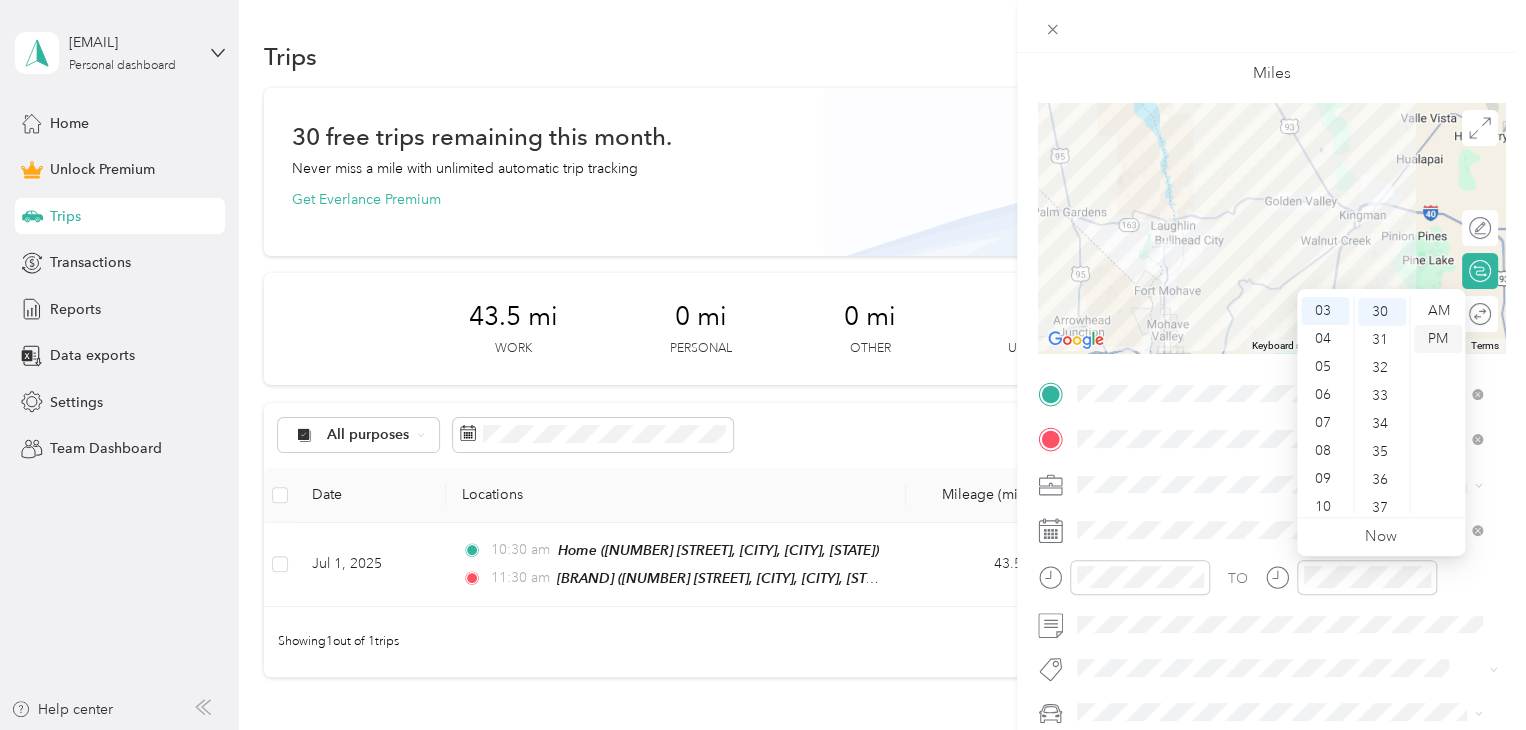 scroll, scrollTop: 840, scrollLeft: 0, axis: vertical 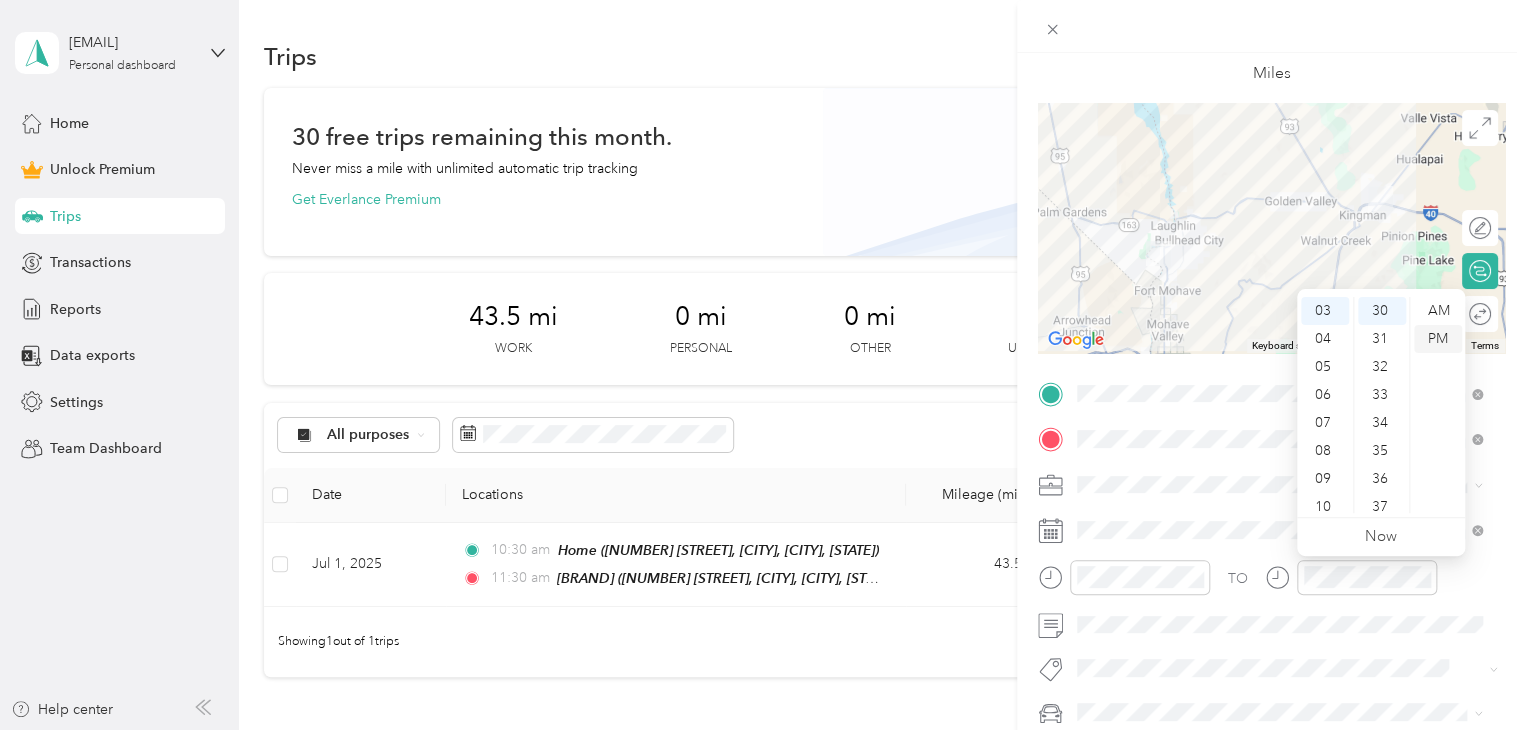 click on "PM" at bounding box center [1438, 339] 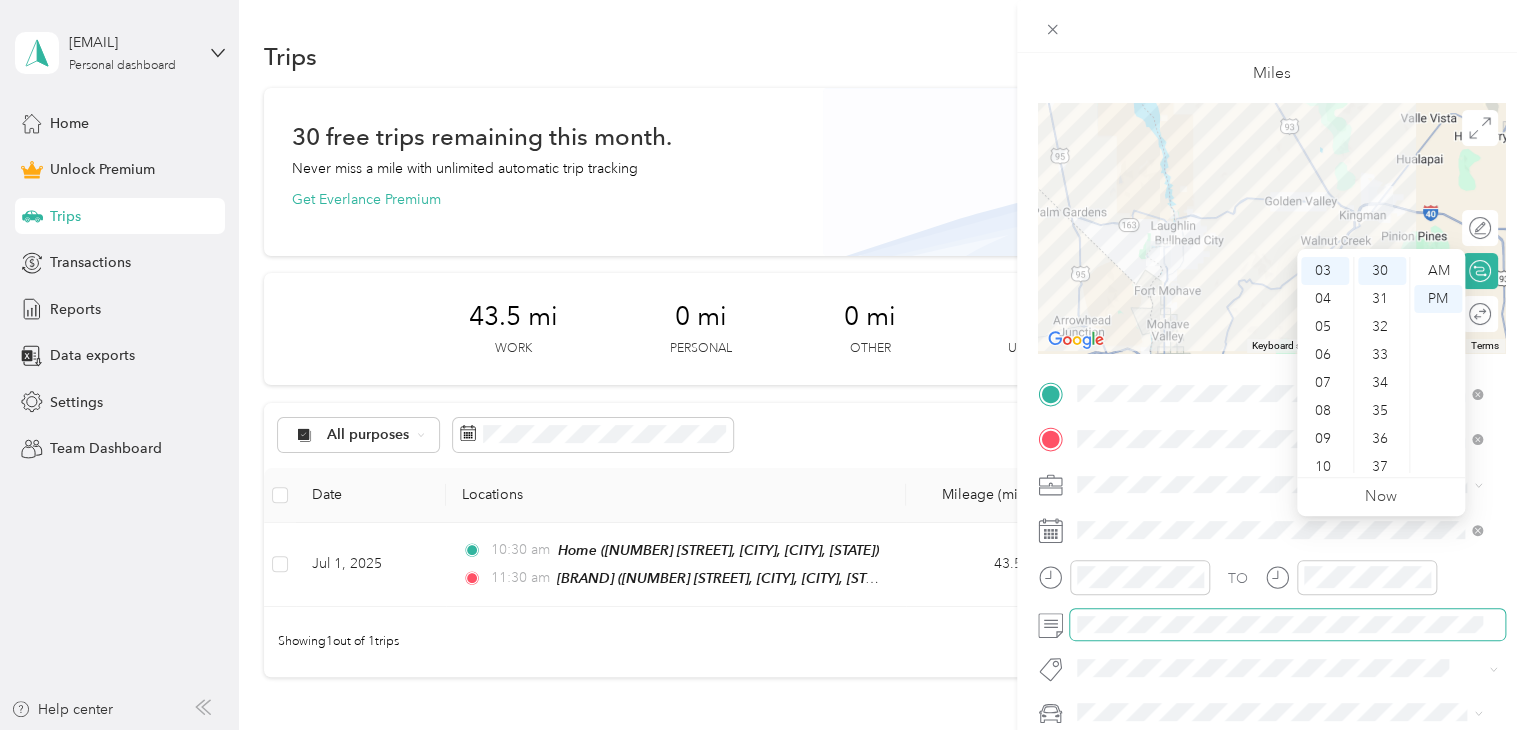 scroll, scrollTop: 200, scrollLeft: 0, axis: vertical 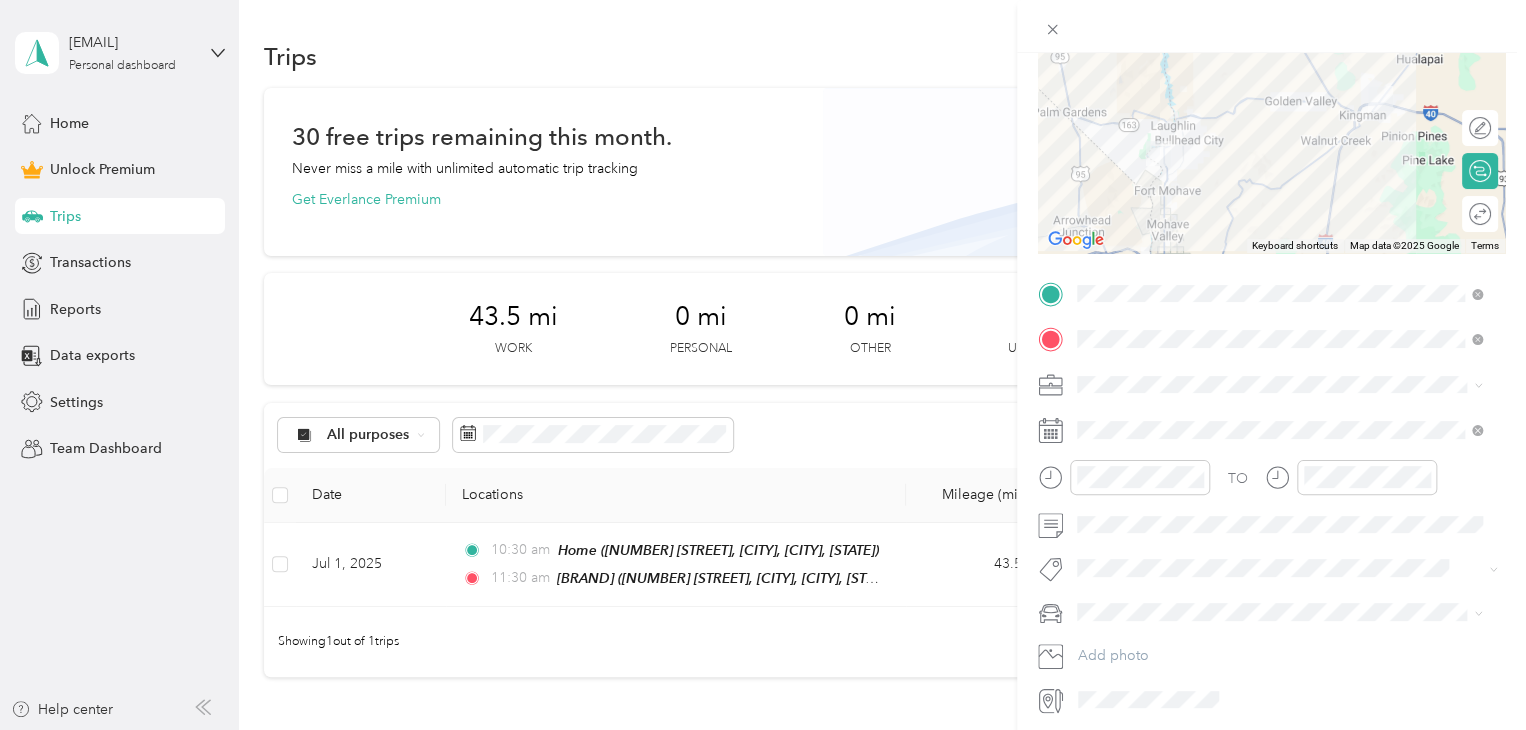 click on "Subg" at bounding box center [1113, 602] 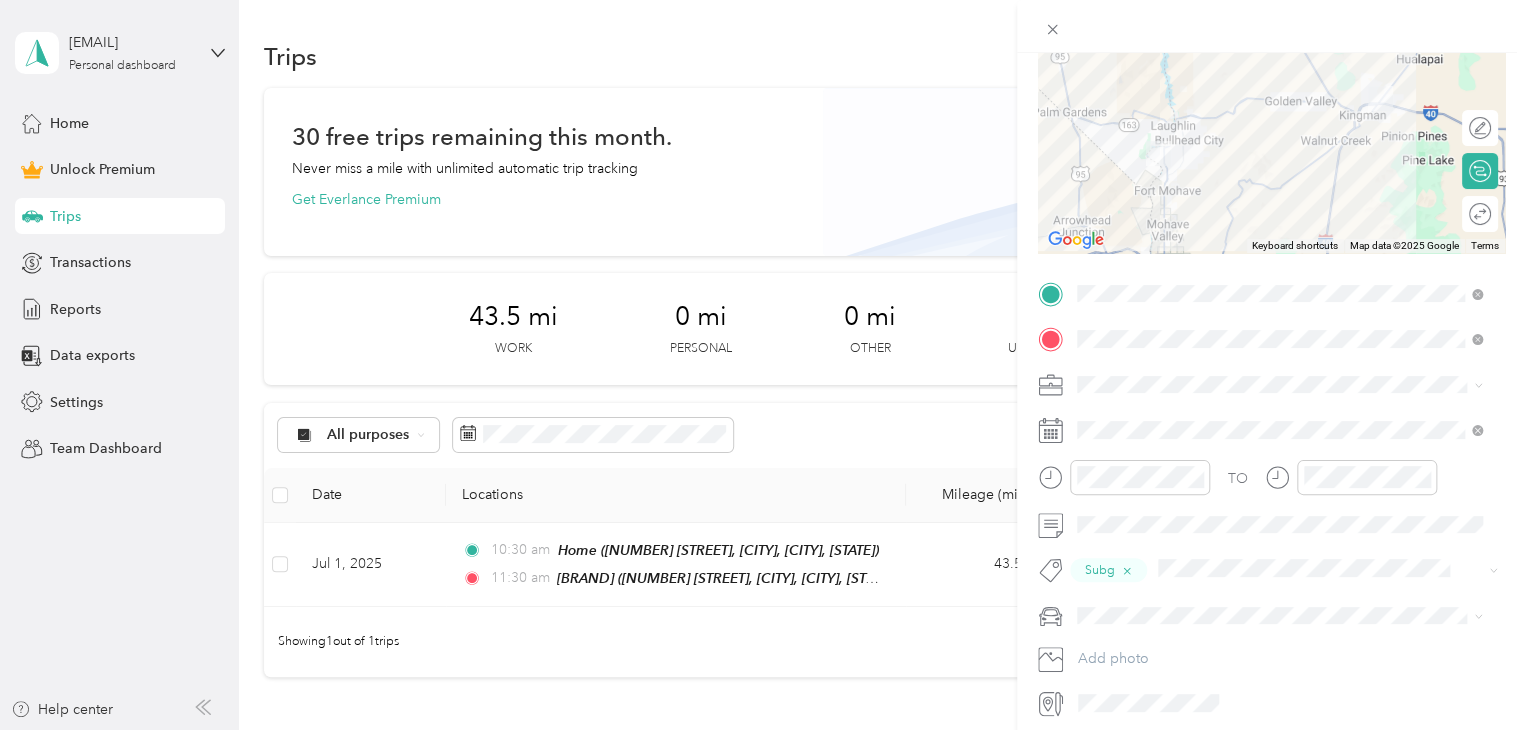 click on "Truck" at bounding box center (1101, 683) 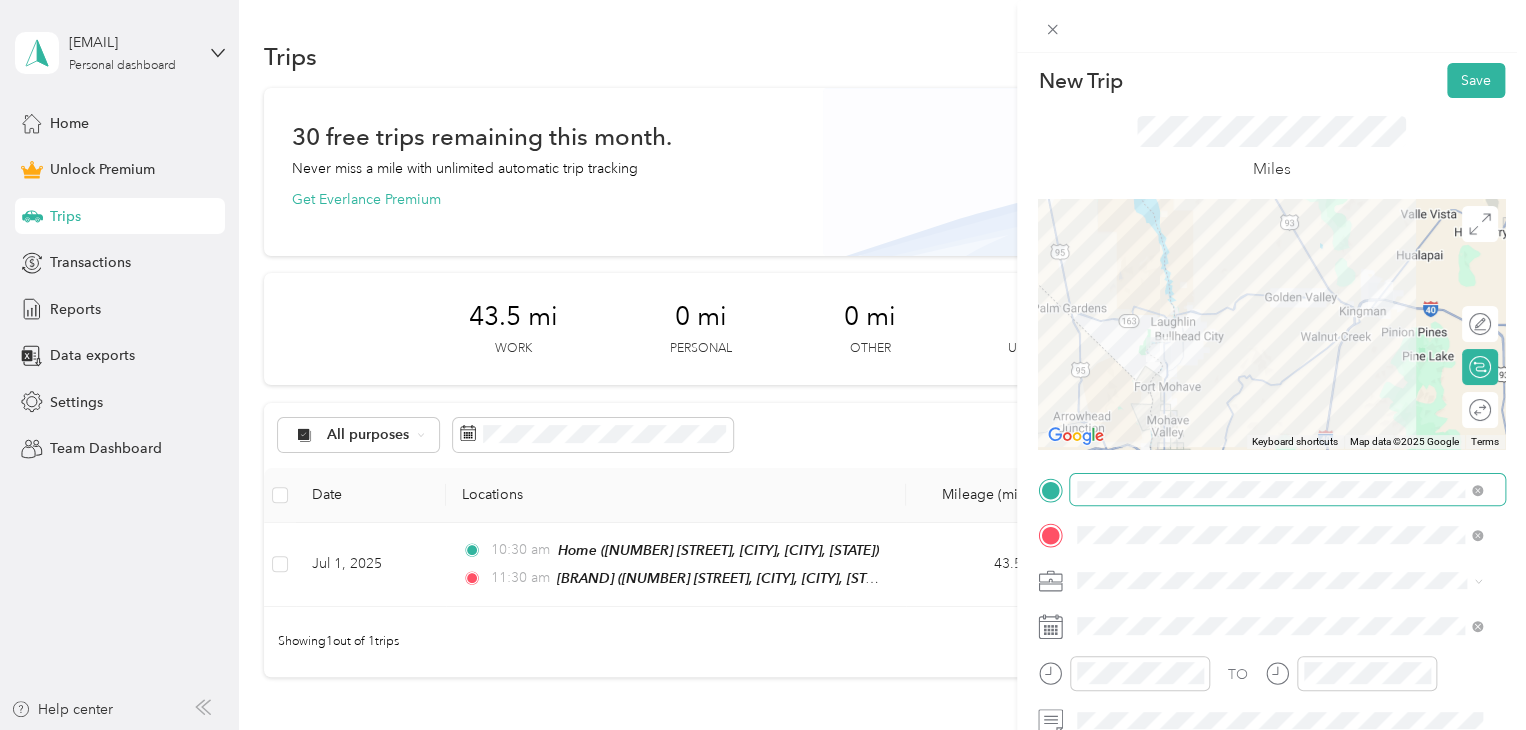 scroll, scrollTop: 0, scrollLeft: 0, axis: both 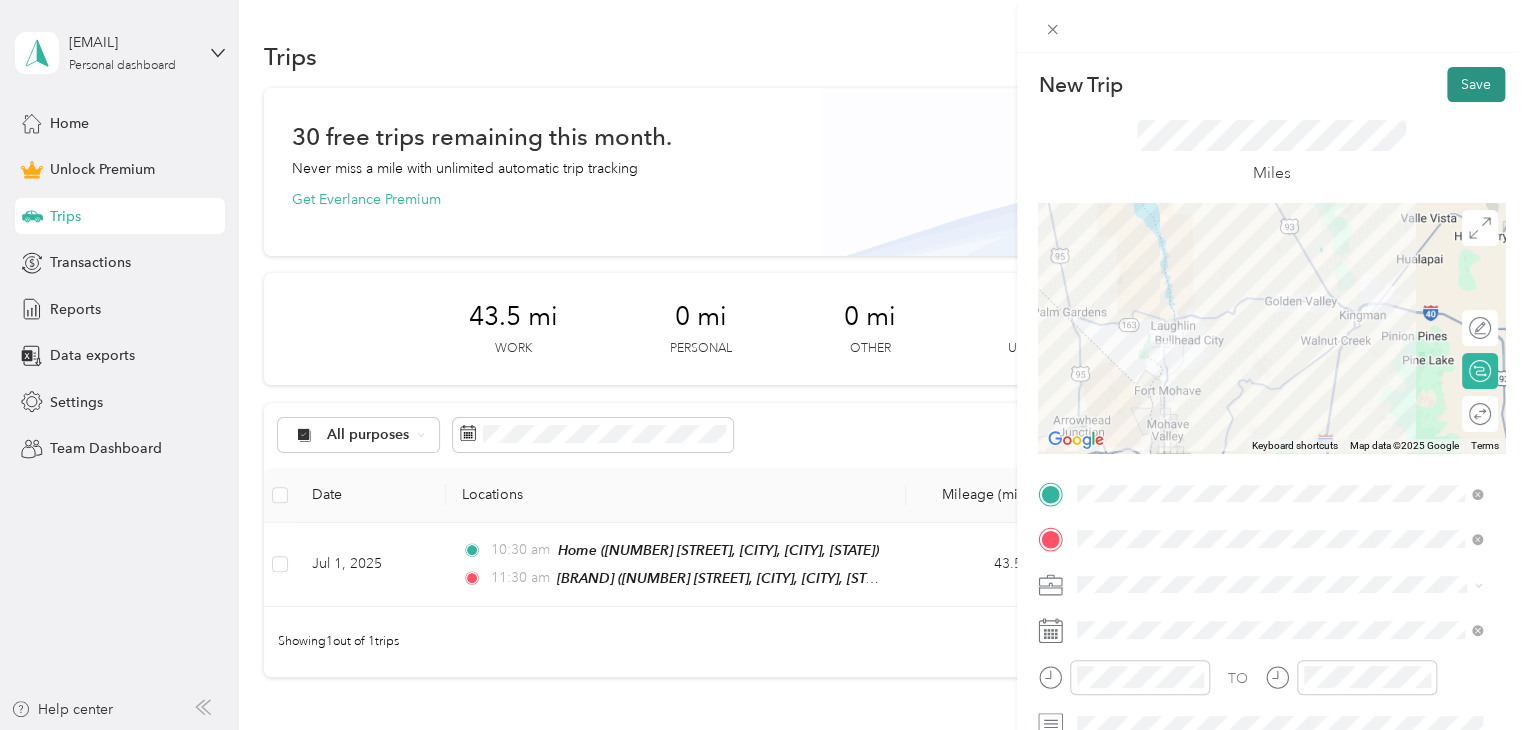 click on "Save" at bounding box center (1476, 84) 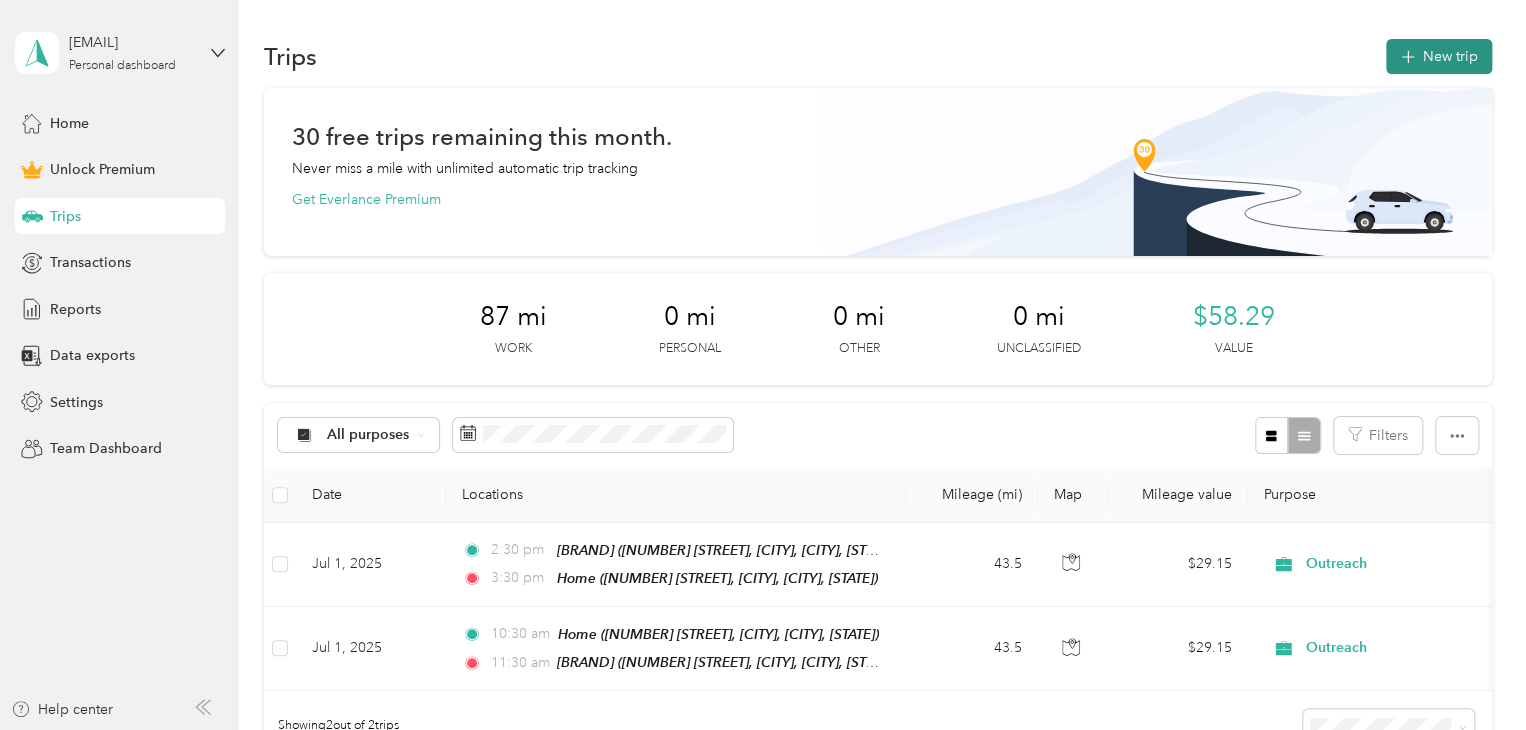 click on "New trip" at bounding box center [1439, 56] 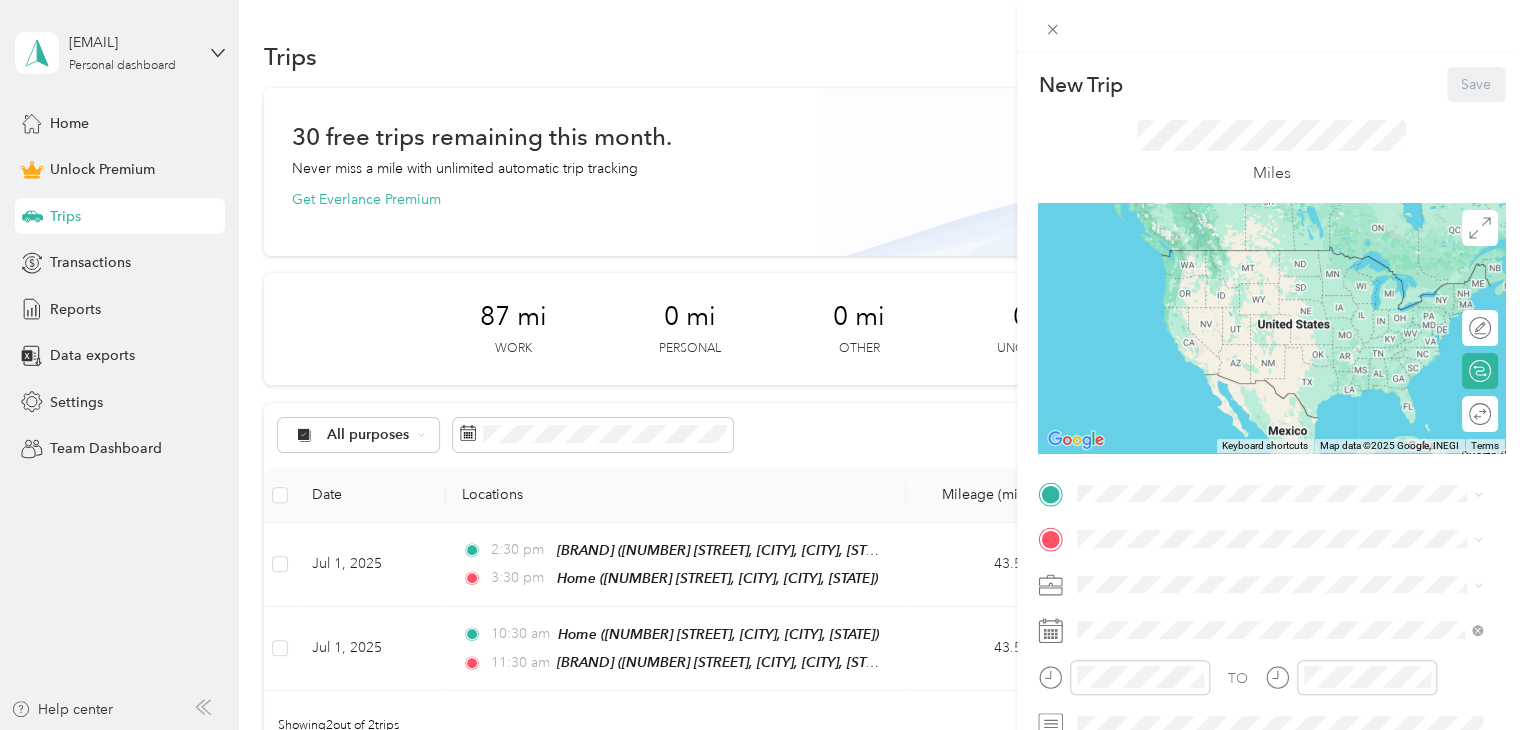 click on "[NUMBER] [STREET], [CITY], [POSTAL_CODE], [CITY], [STATE], [COUNTRY]" at bounding box center (1284, 290) 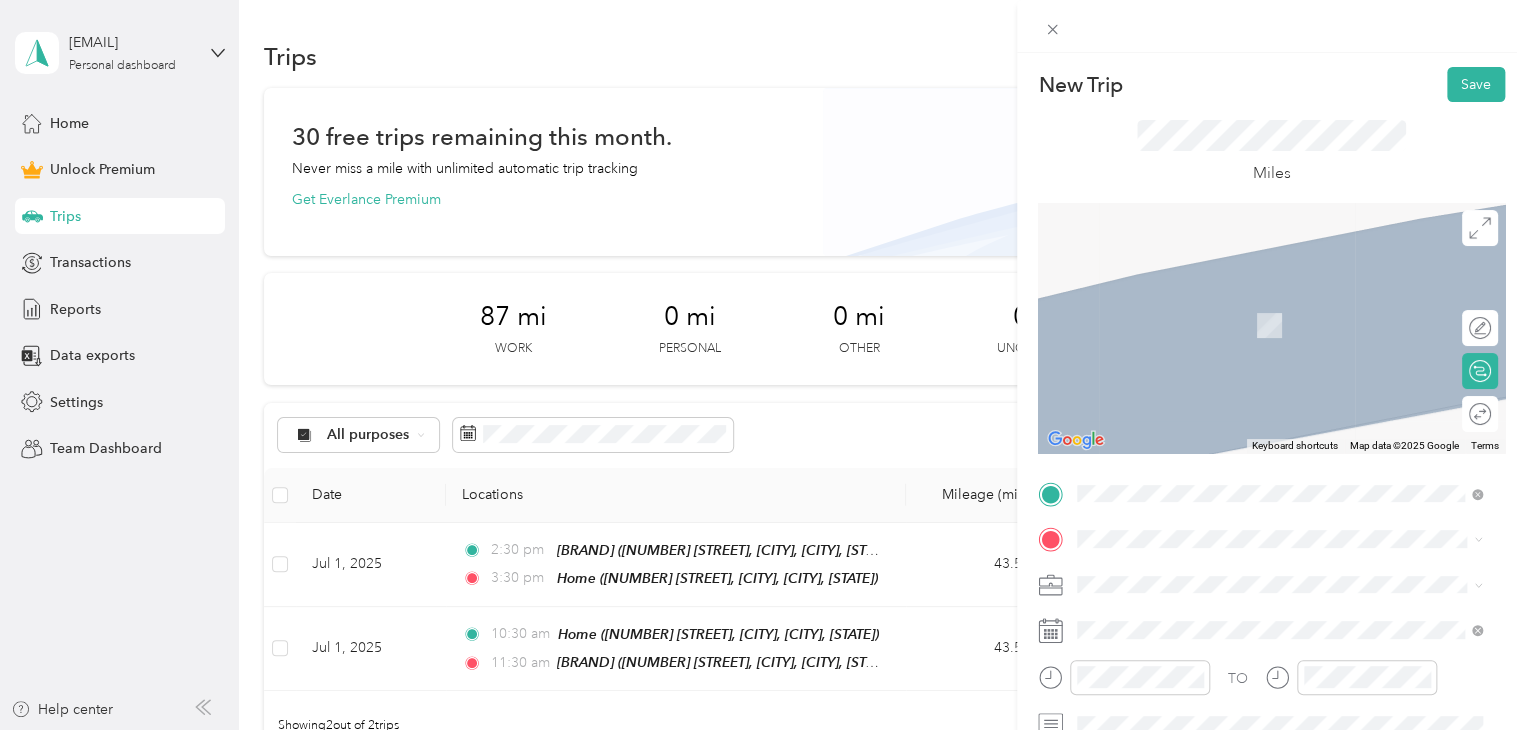 click on "[NUMBER] [STREET], [CITY], [POSTAL_CODE], [CITY], [STATE], [COUNTRY]" at bounding box center (1284, 504) 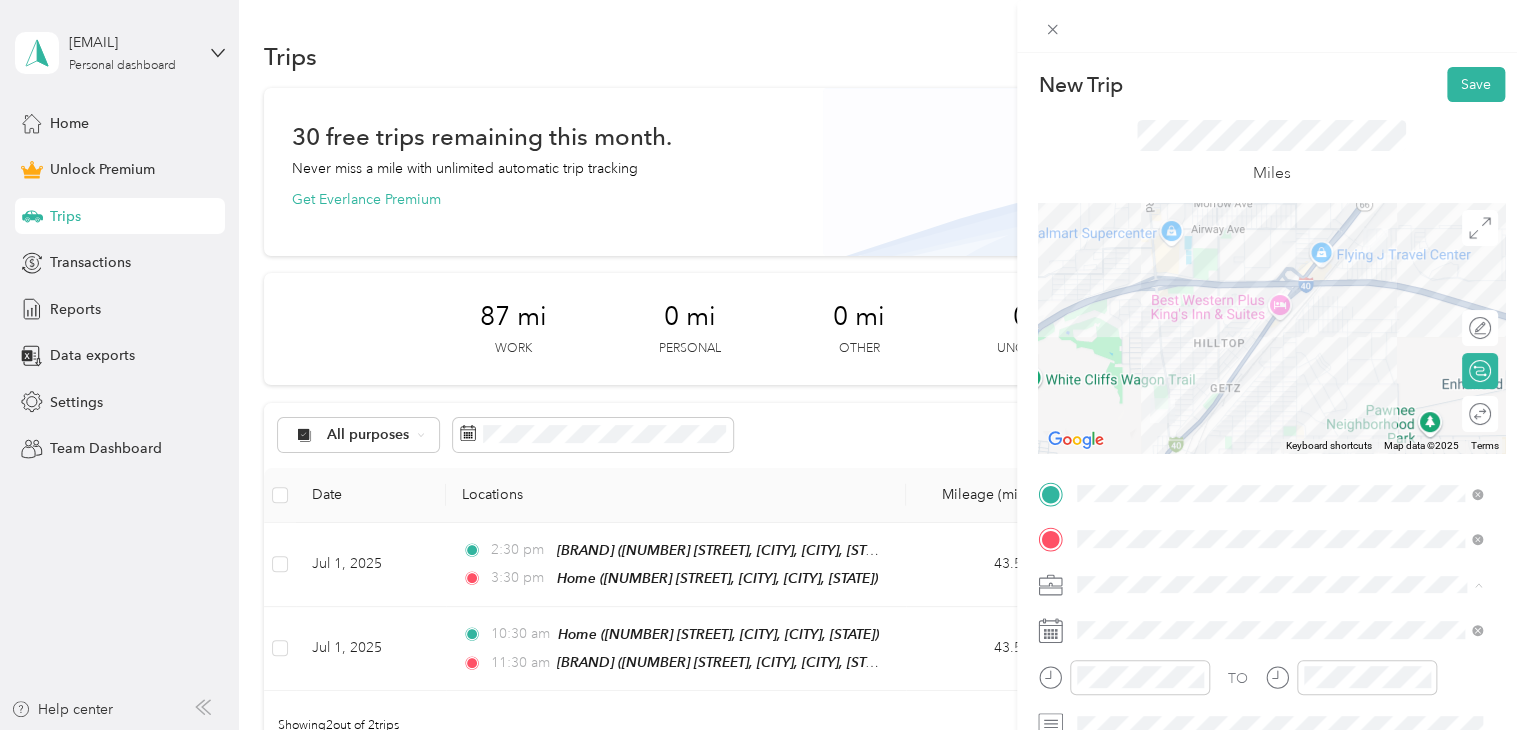 click on "Outreach" at bounding box center [1113, 374] 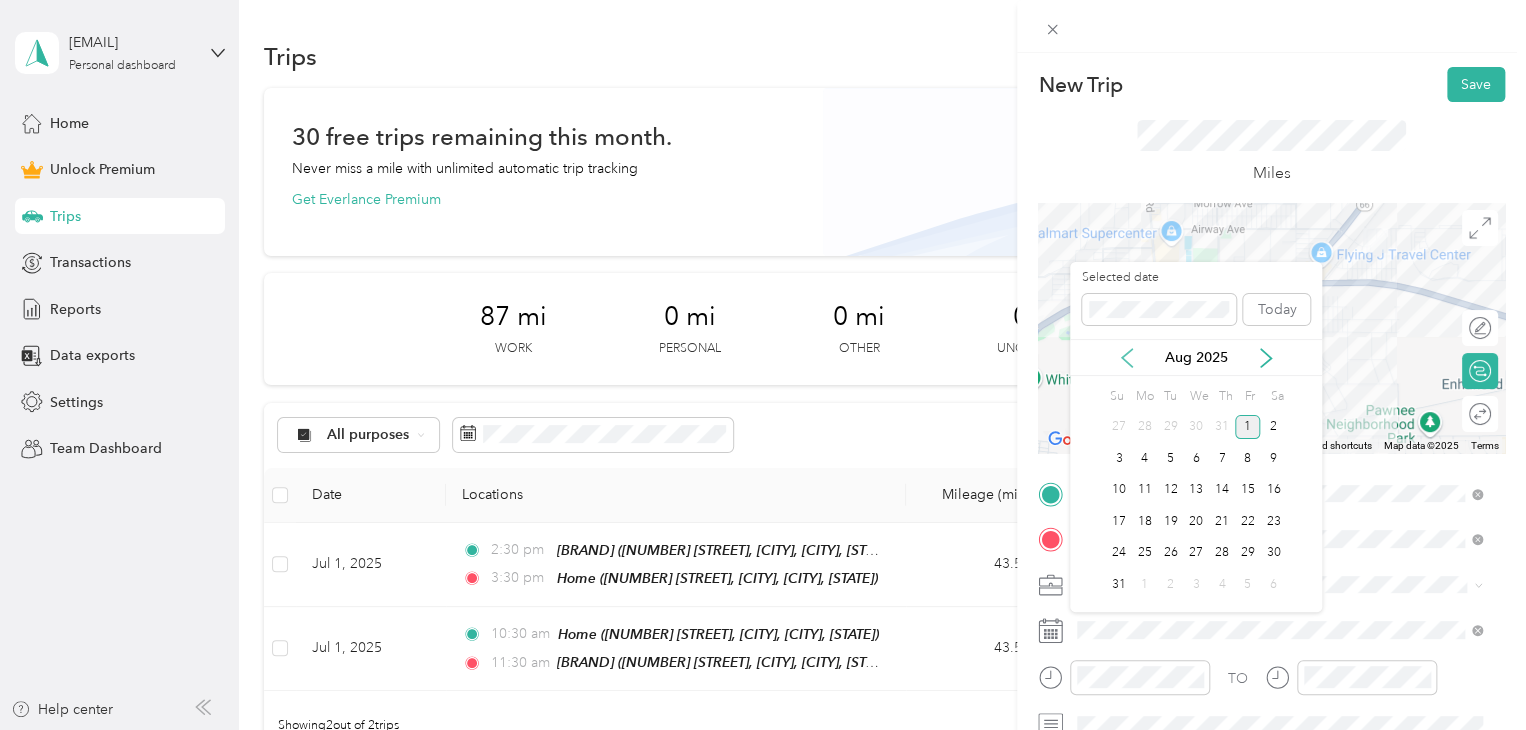 click 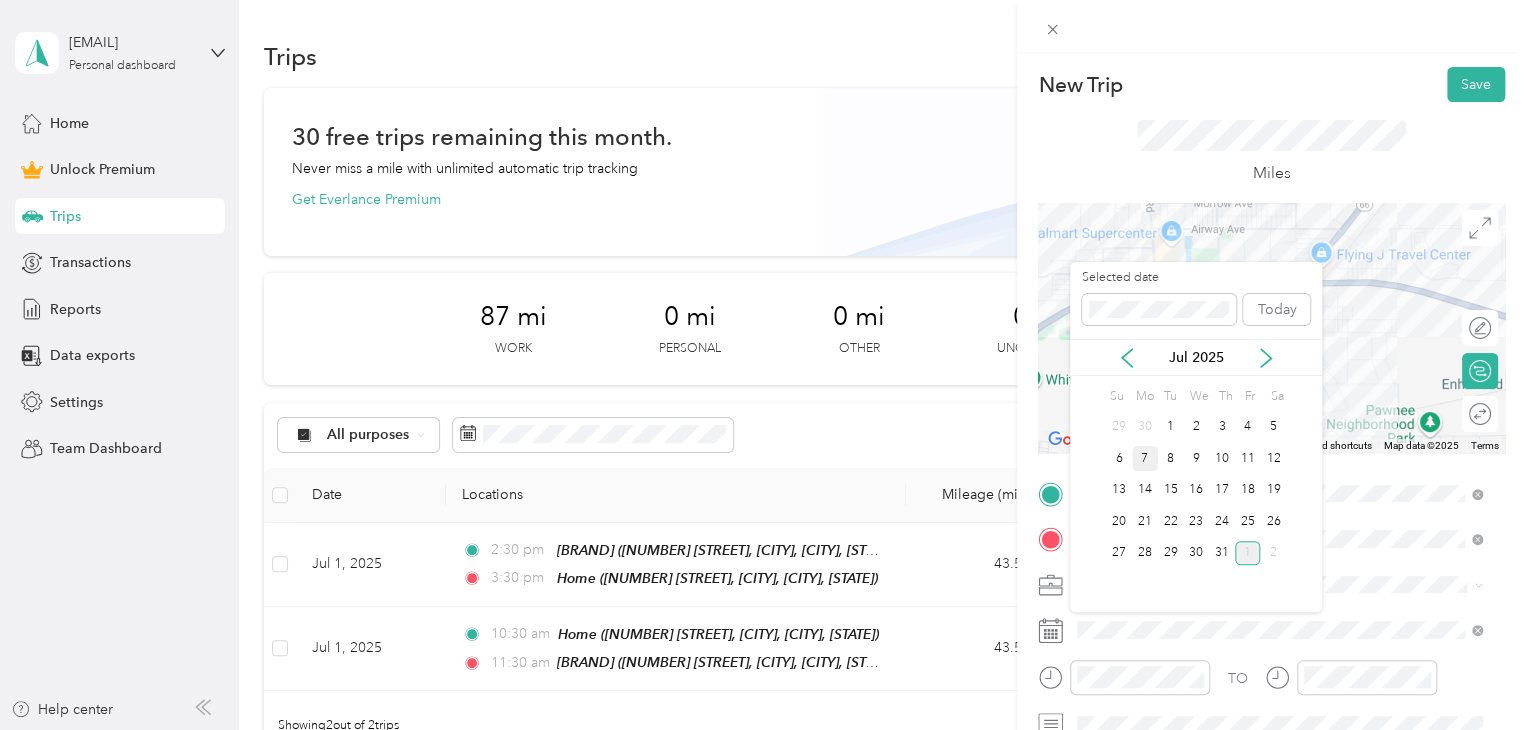 click on "7" at bounding box center (1145, 458) 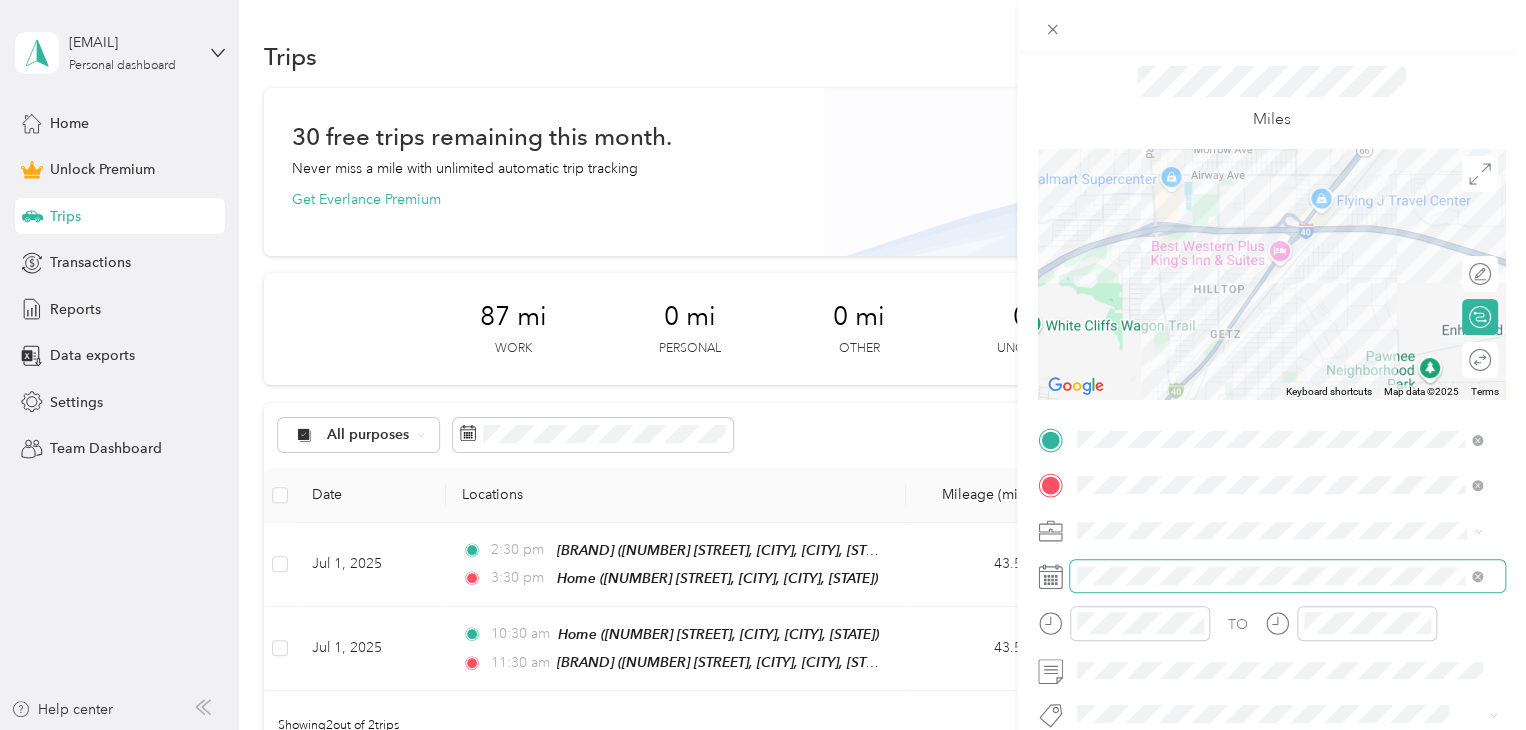scroll, scrollTop: 100, scrollLeft: 0, axis: vertical 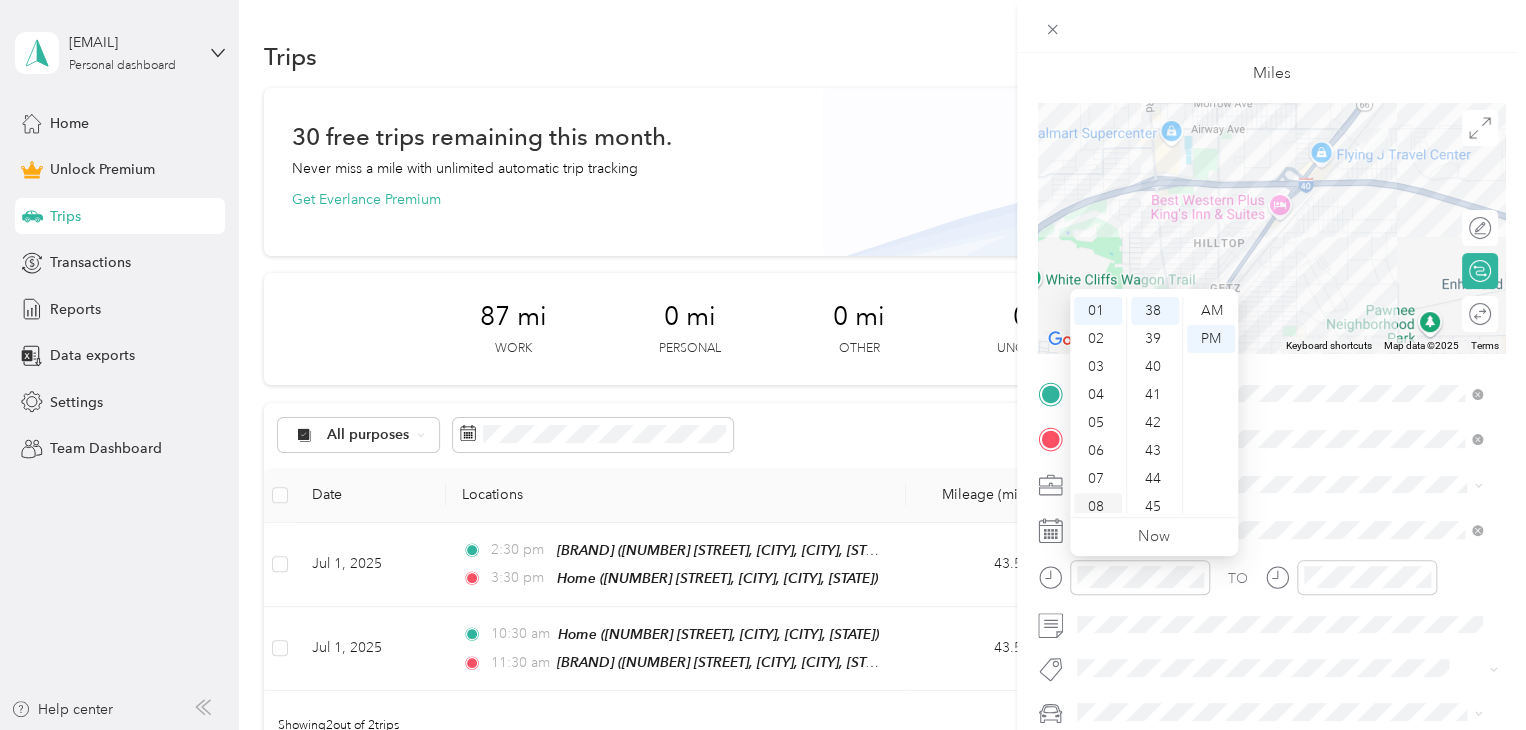 click on "08" at bounding box center [1098, 507] 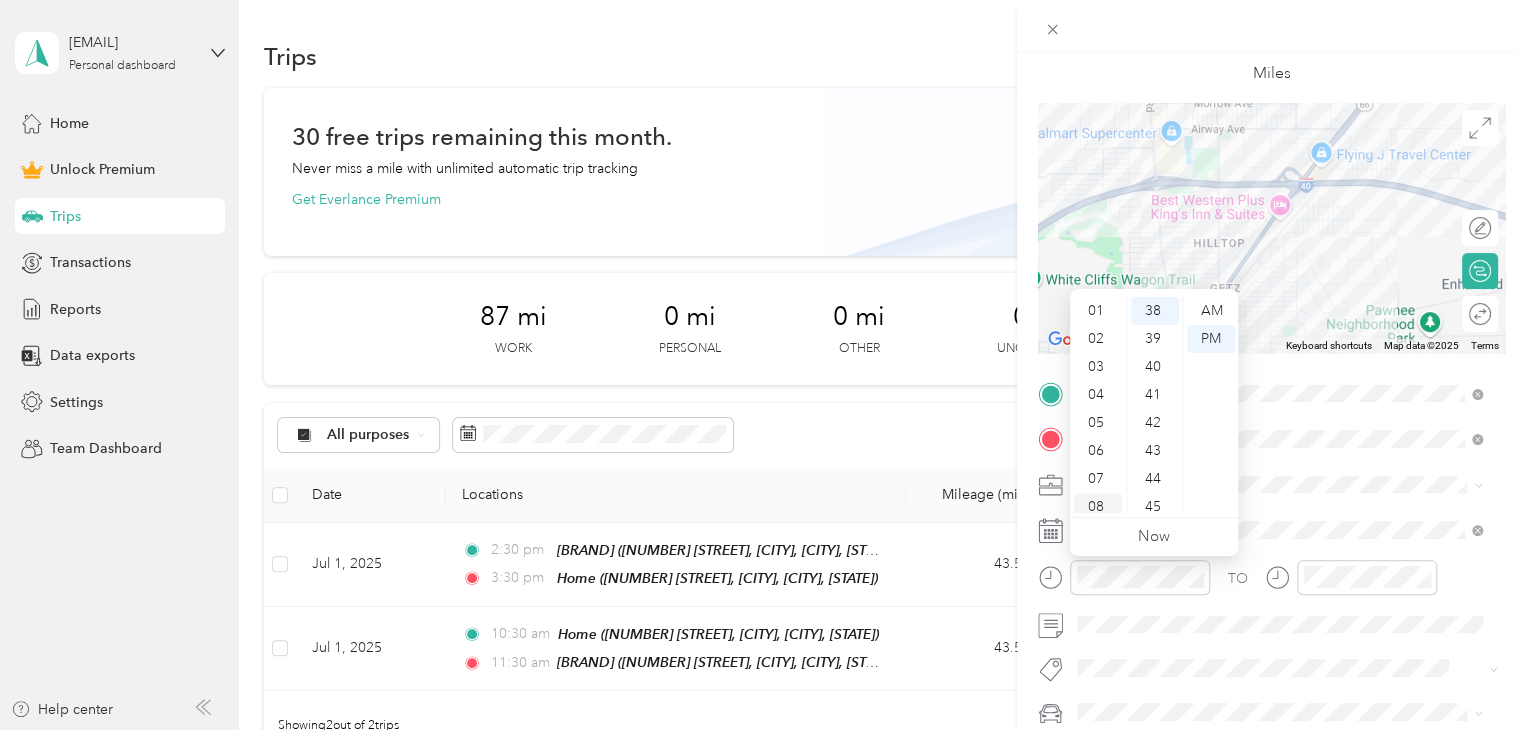 scroll, scrollTop: 120, scrollLeft: 0, axis: vertical 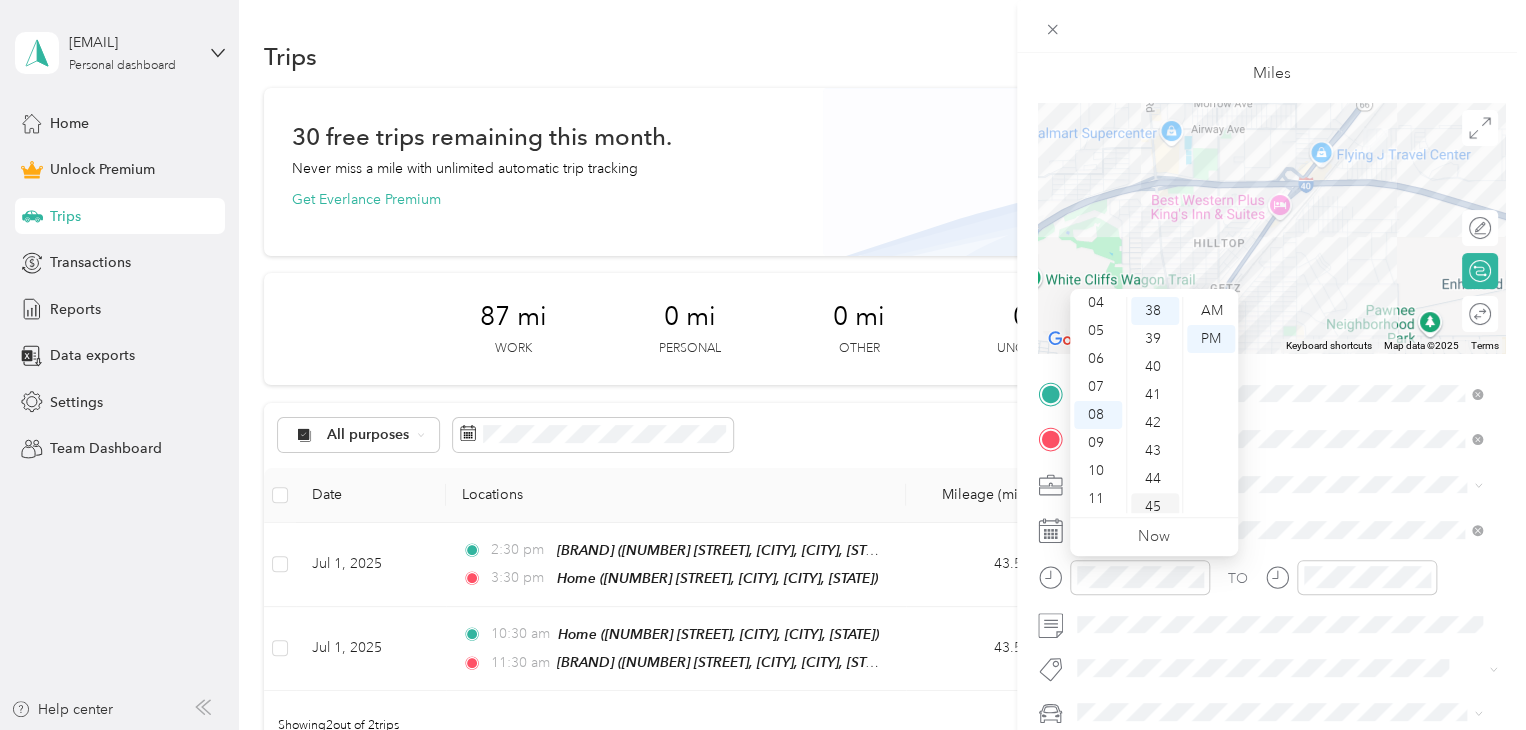click on "45" at bounding box center [1155, 507] 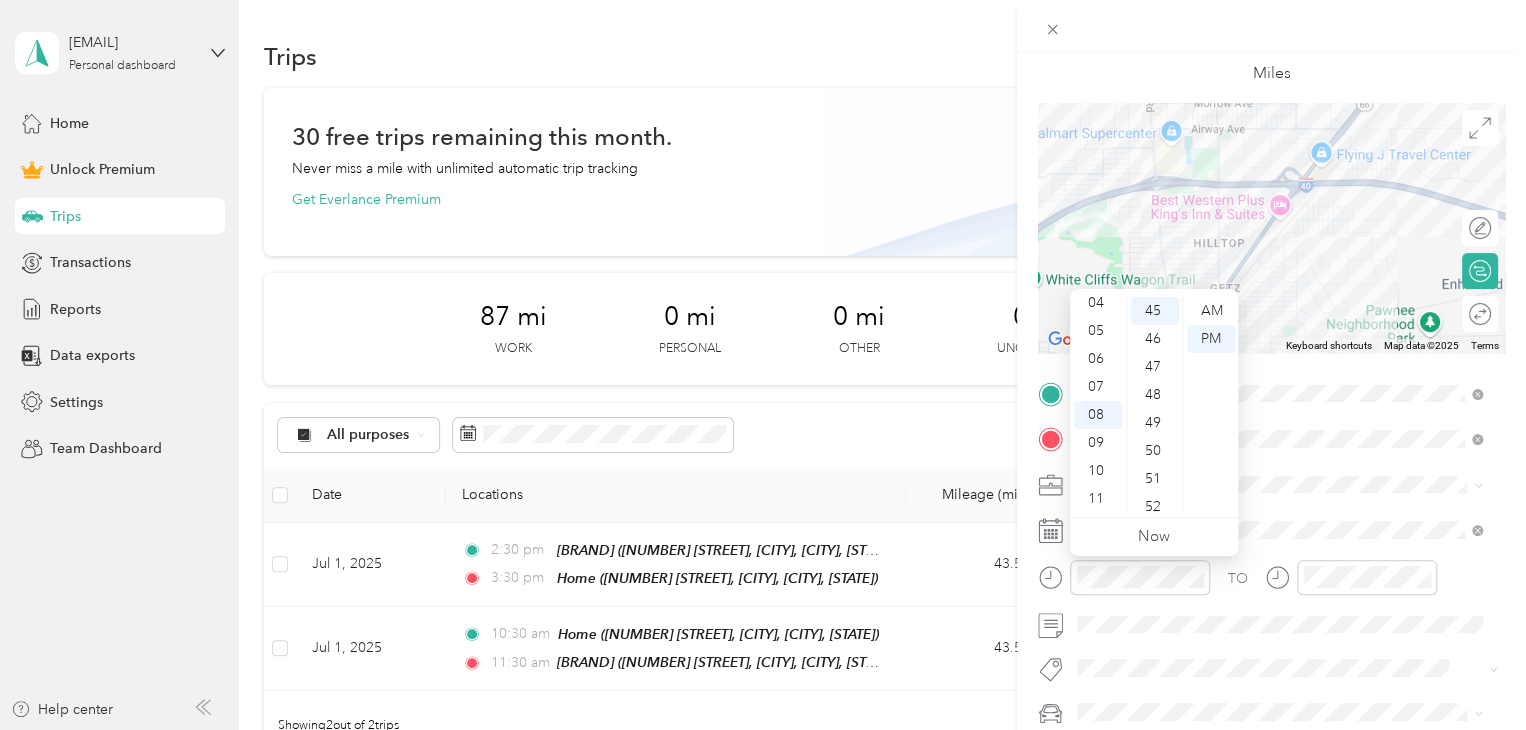 scroll, scrollTop: 1260, scrollLeft: 0, axis: vertical 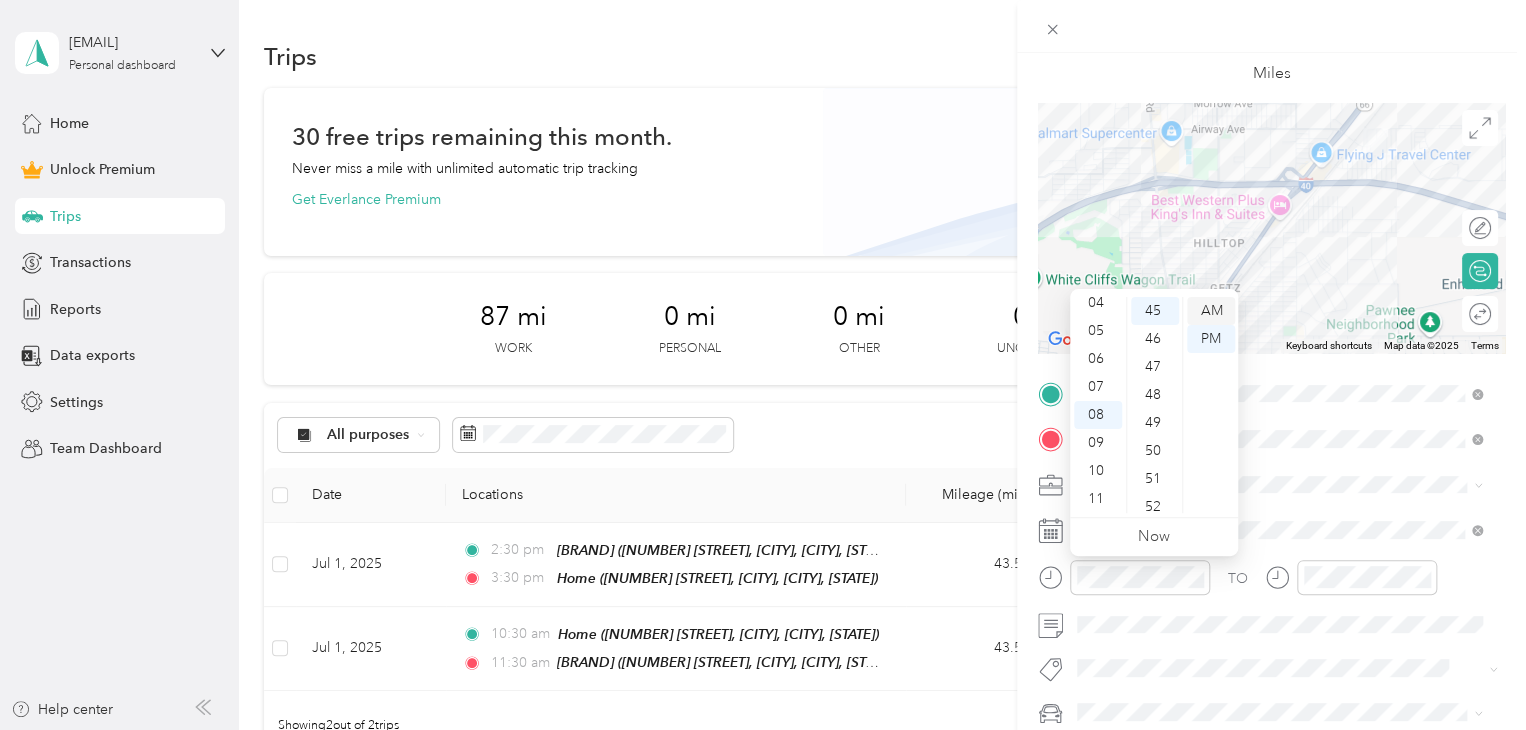 click on "AM" at bounding box center (1211, 311) 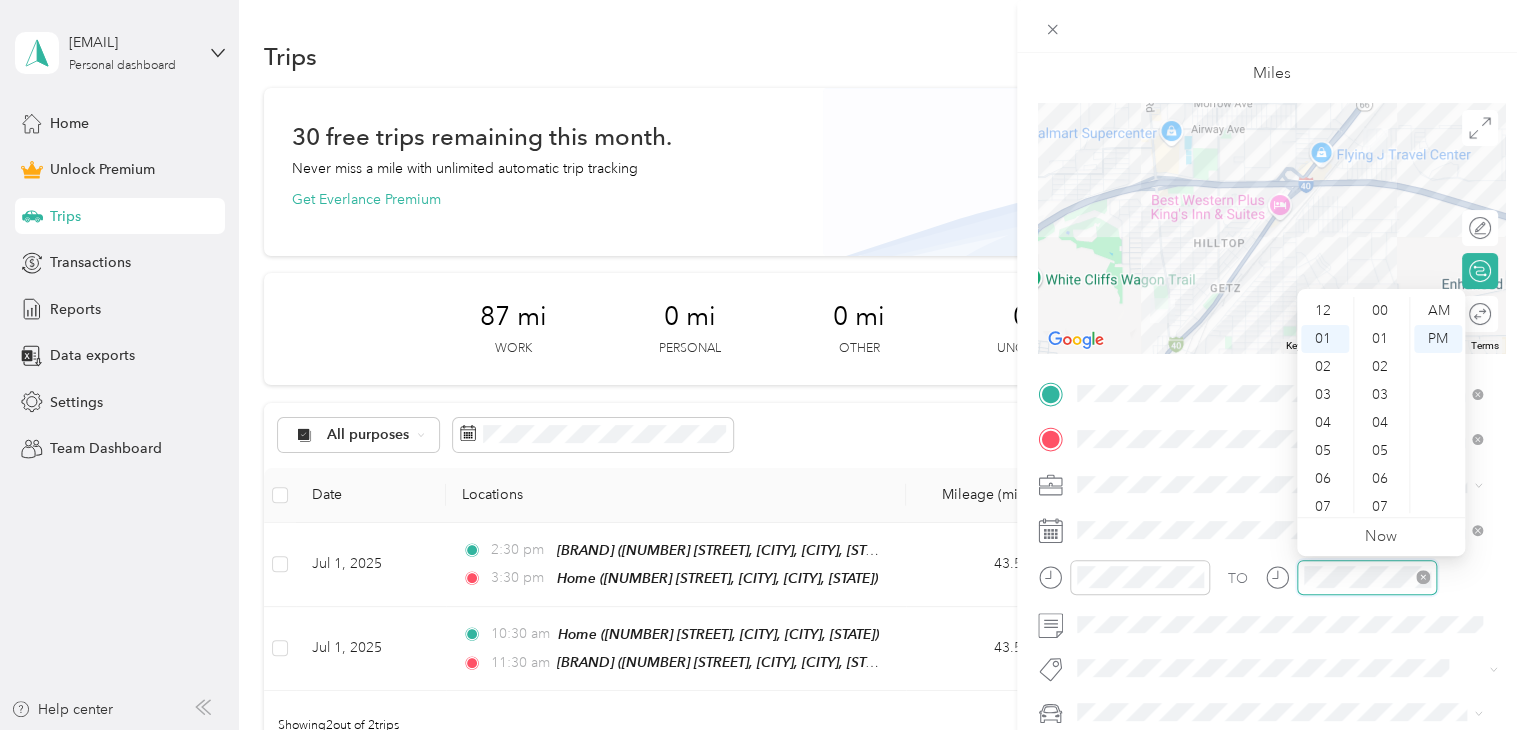 scroll, scrollTop: 28, scrollLeft: 0, axis: vertical 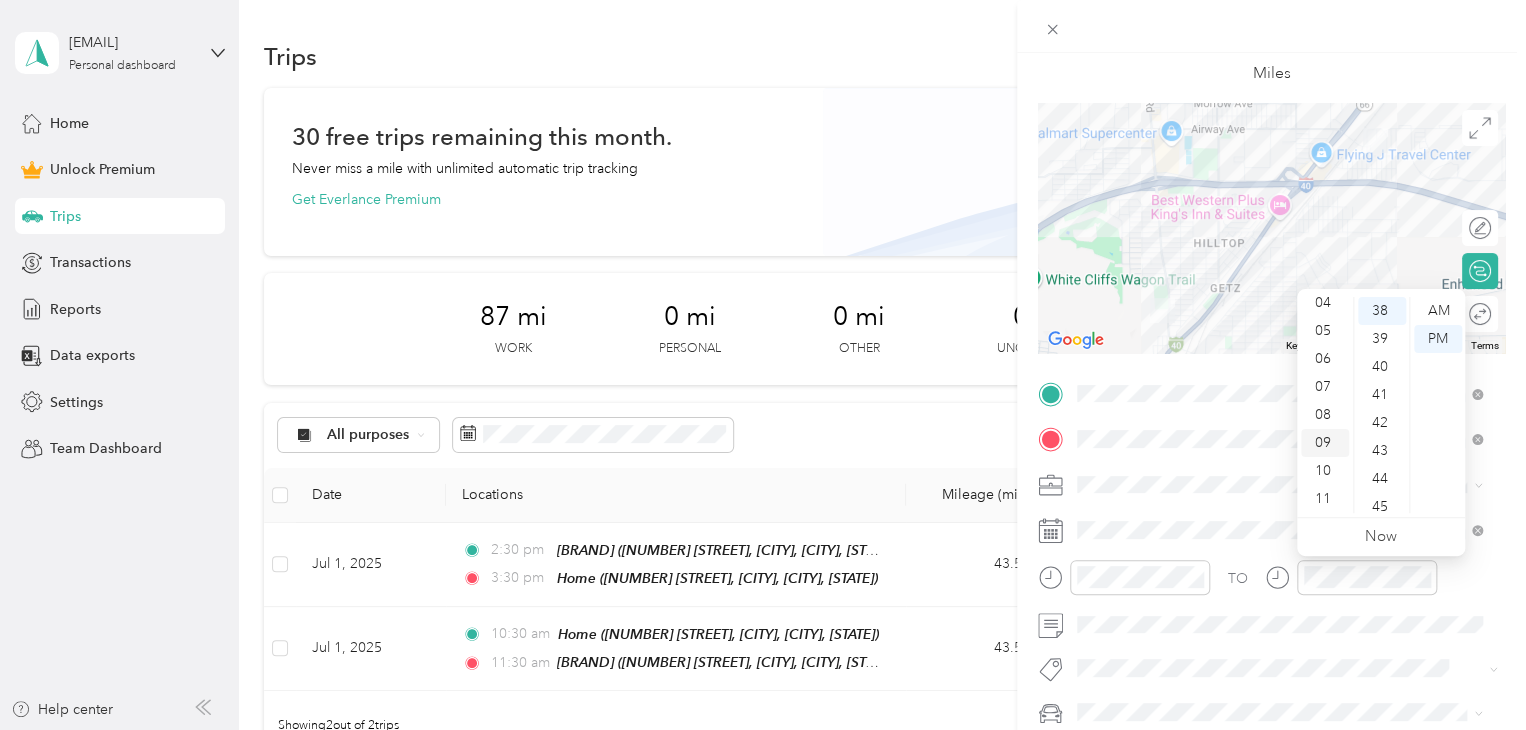 click on "09" at bounding box center [1325, 443] 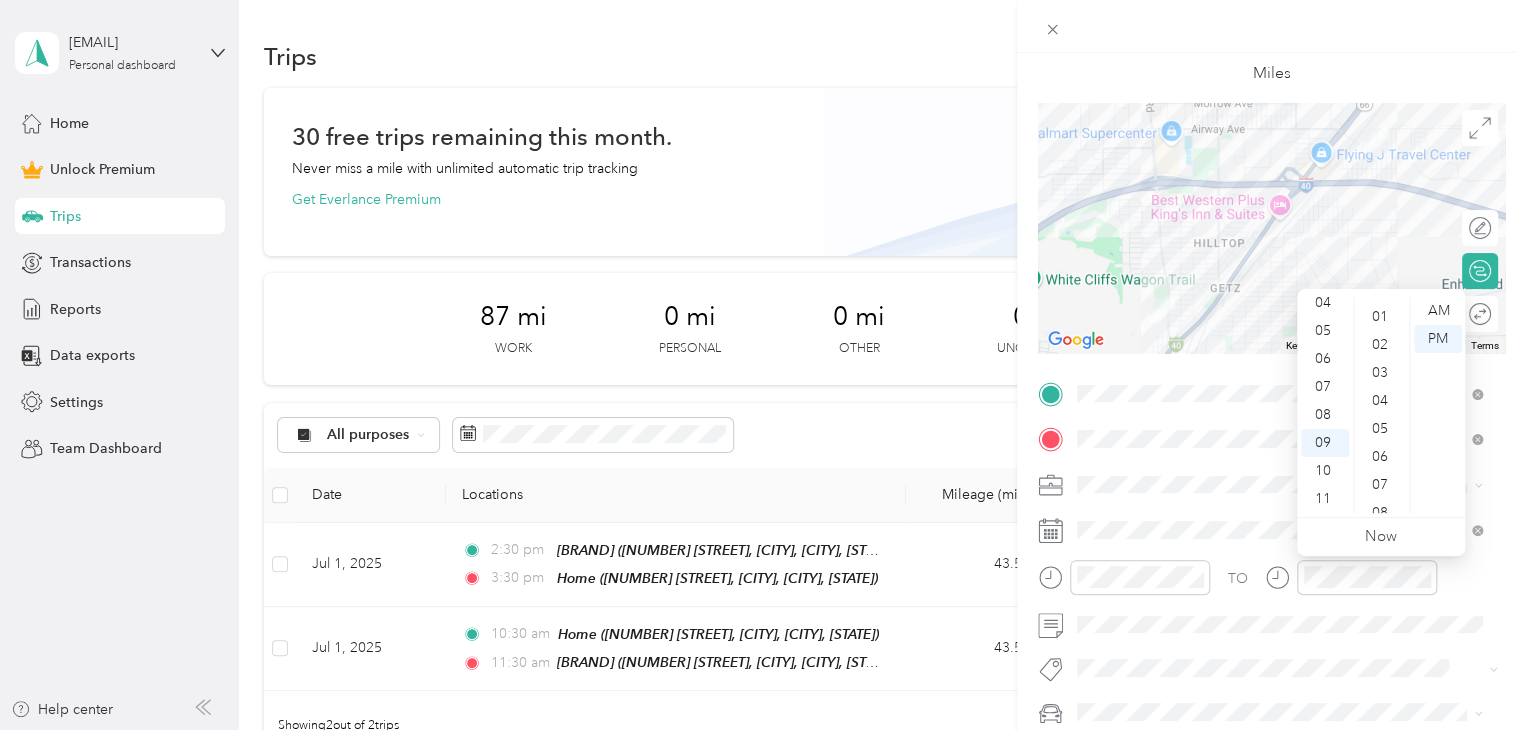 scroll, scrollTop: 0, scrollLeft: 0, axis: both 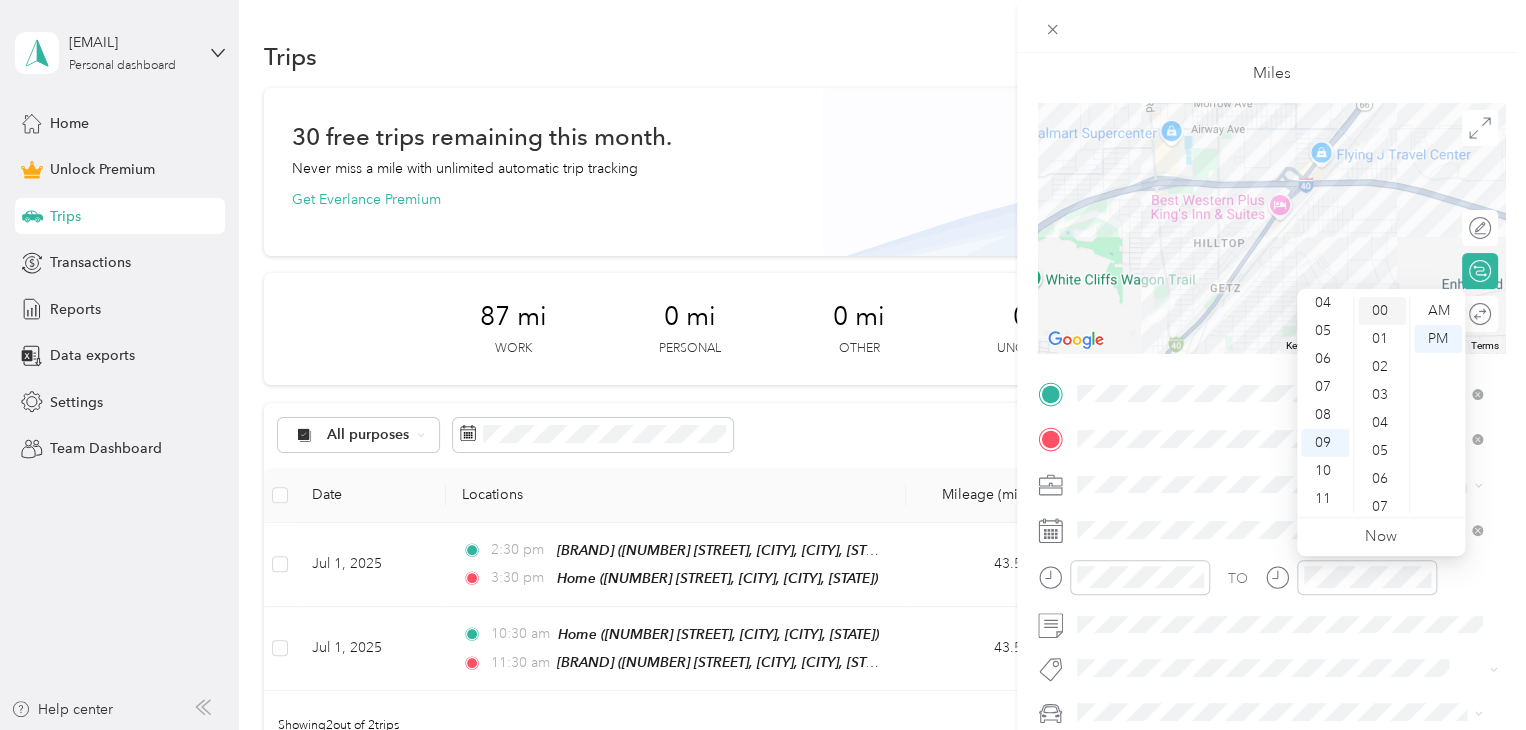 click on "00" at bounding box center (1382, 311) 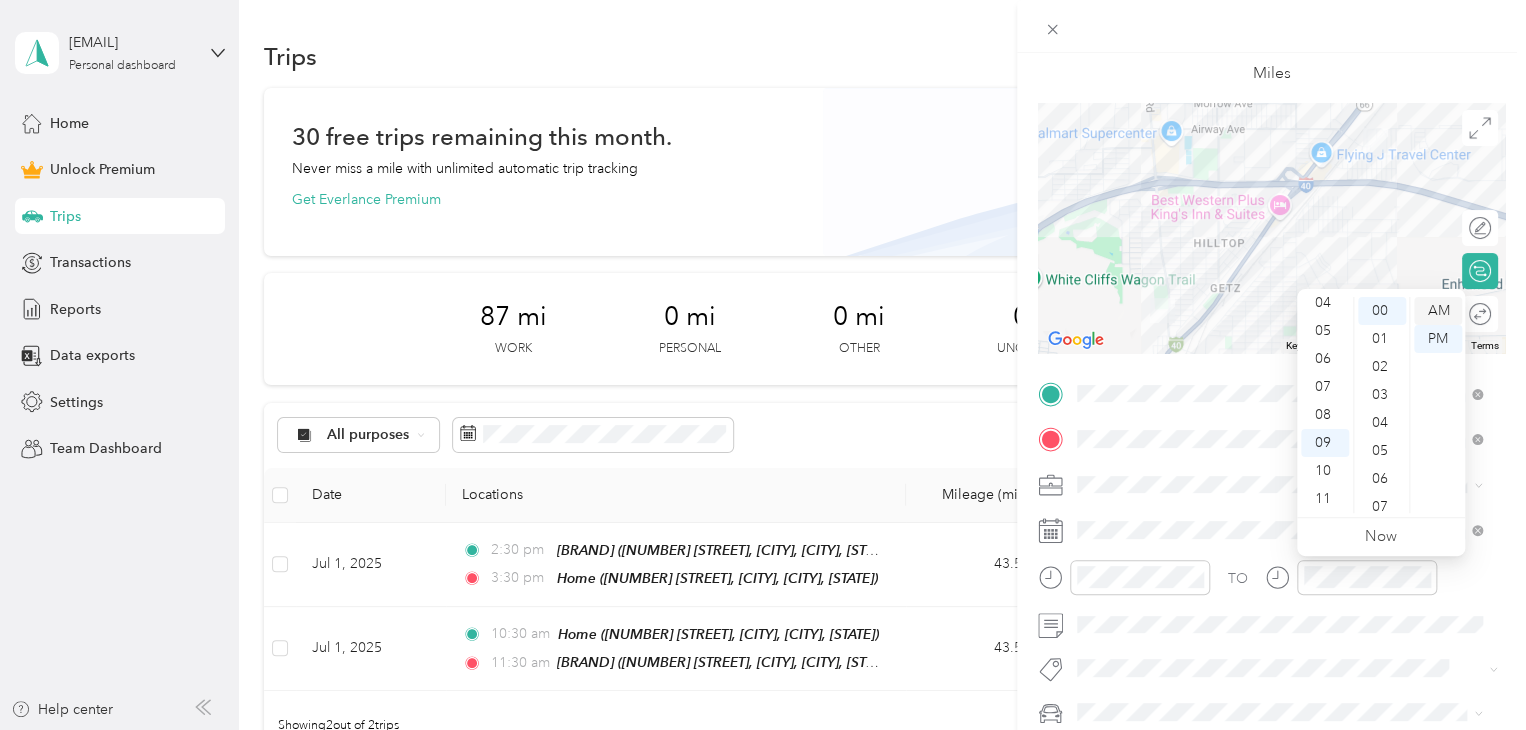 click on "AM" at bounding box center [1438, 311] 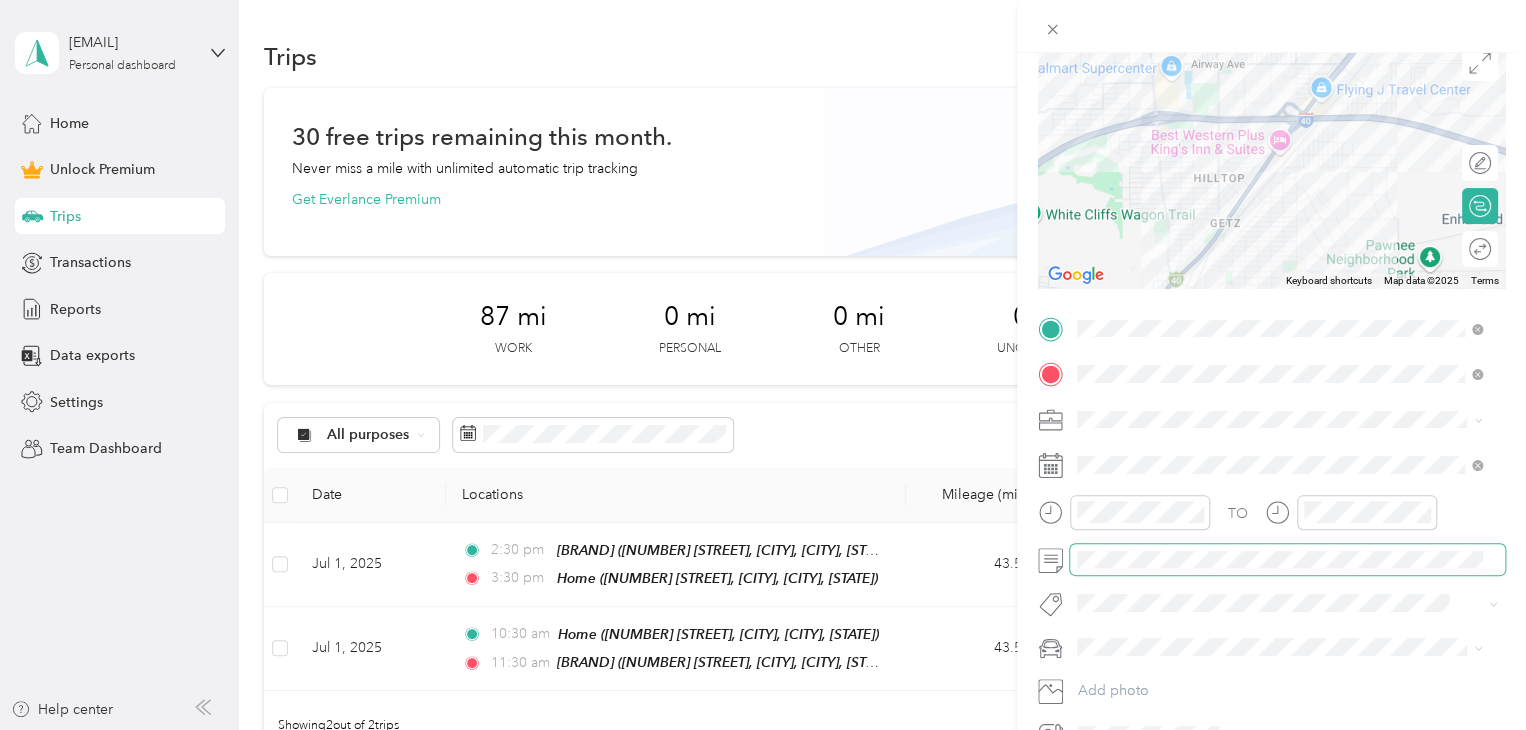 scroll, scrollTop: 200, scrollLeft: 0, axis: vertical 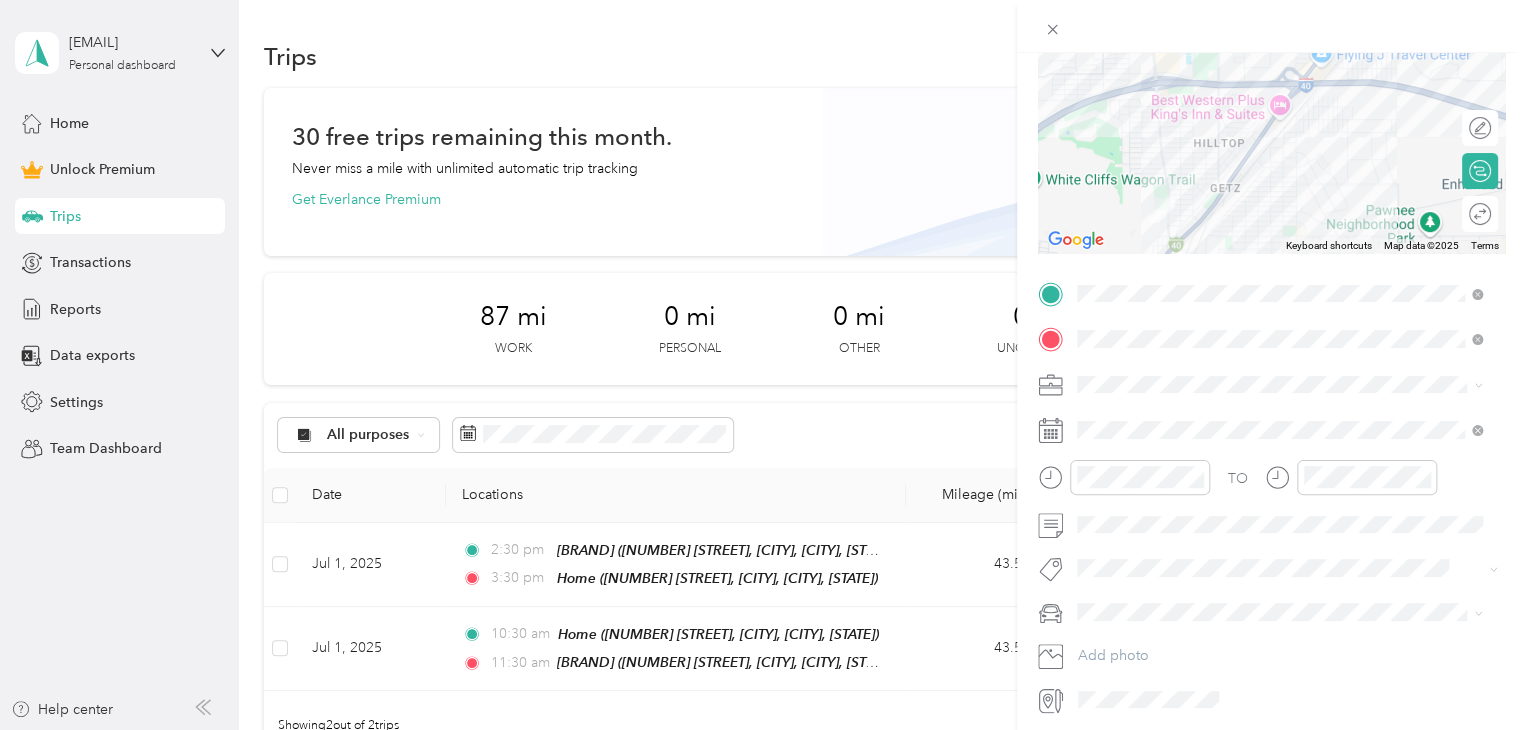 click on "Subg" at bounding box center [1113, 603] 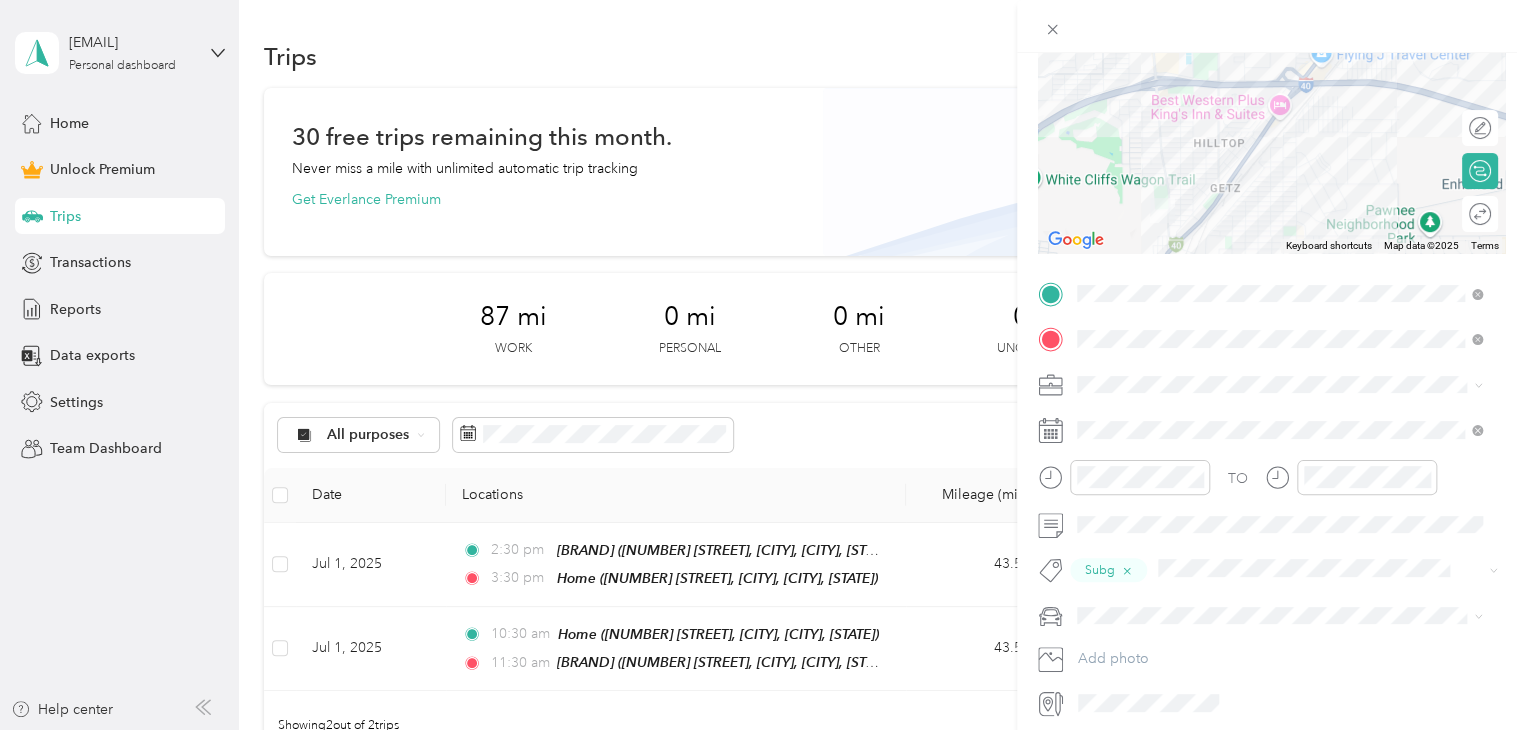 click on "Truck" at bounding box center (1101, 679) 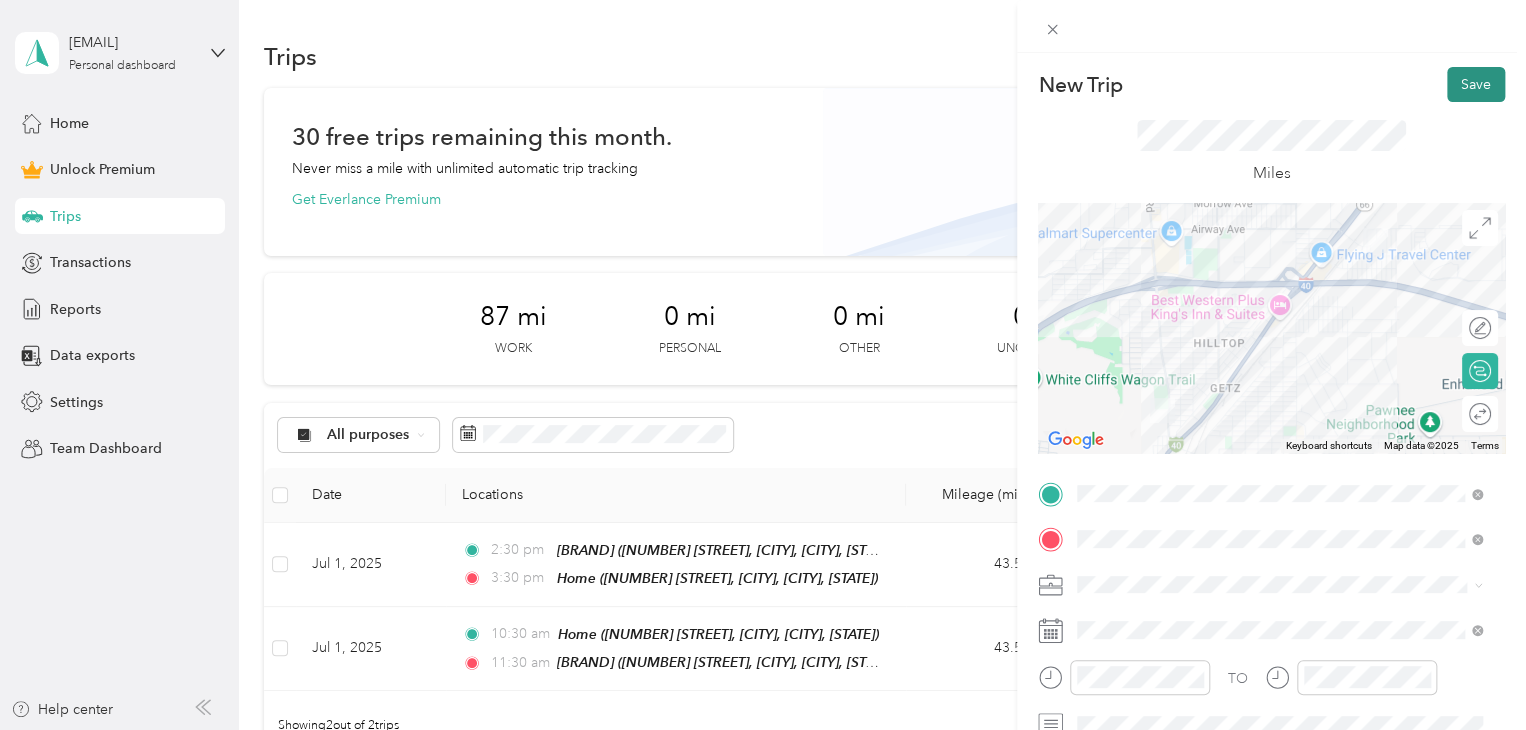 click on "Save" at bounding box center (1476, 84) 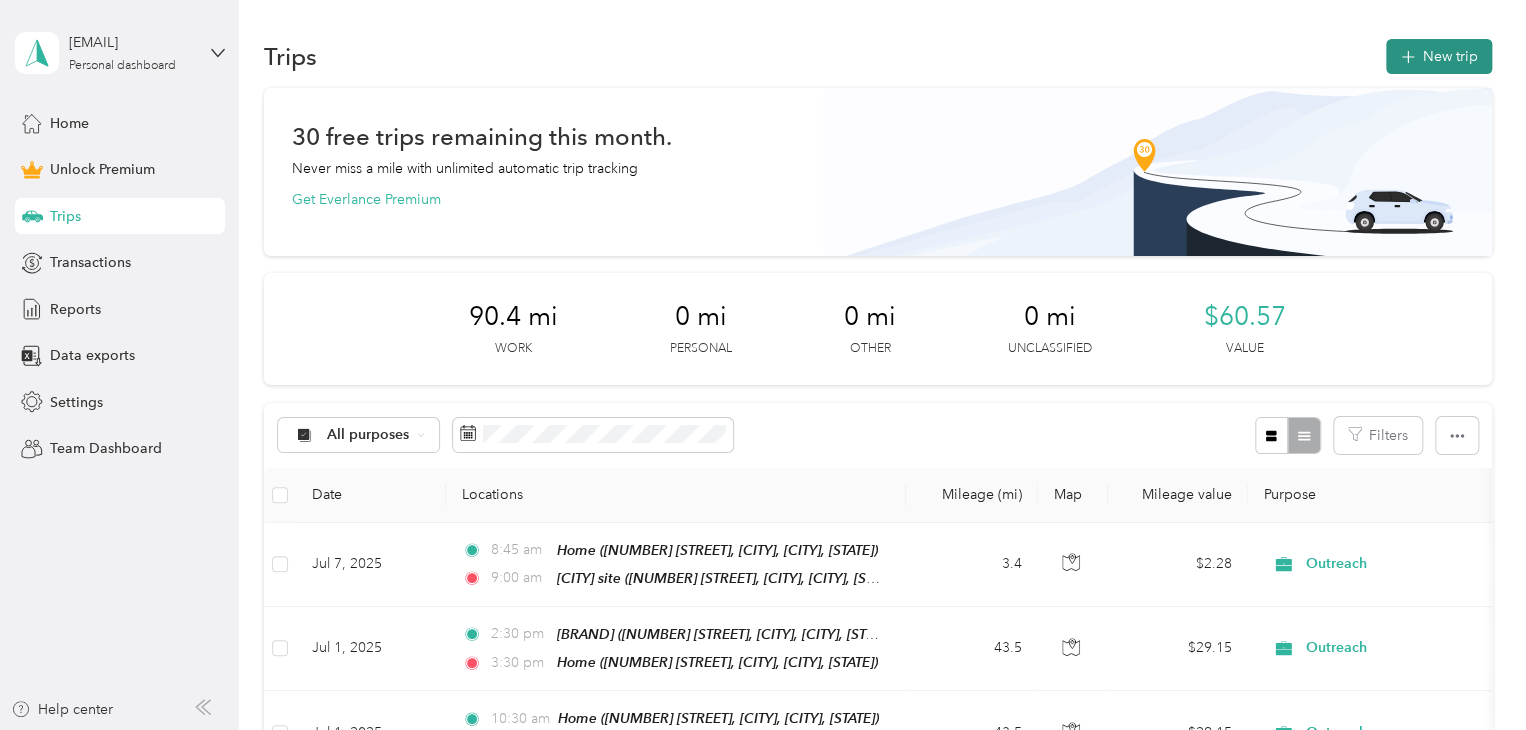 click on "New trip" at bounding box center (1439, 56) 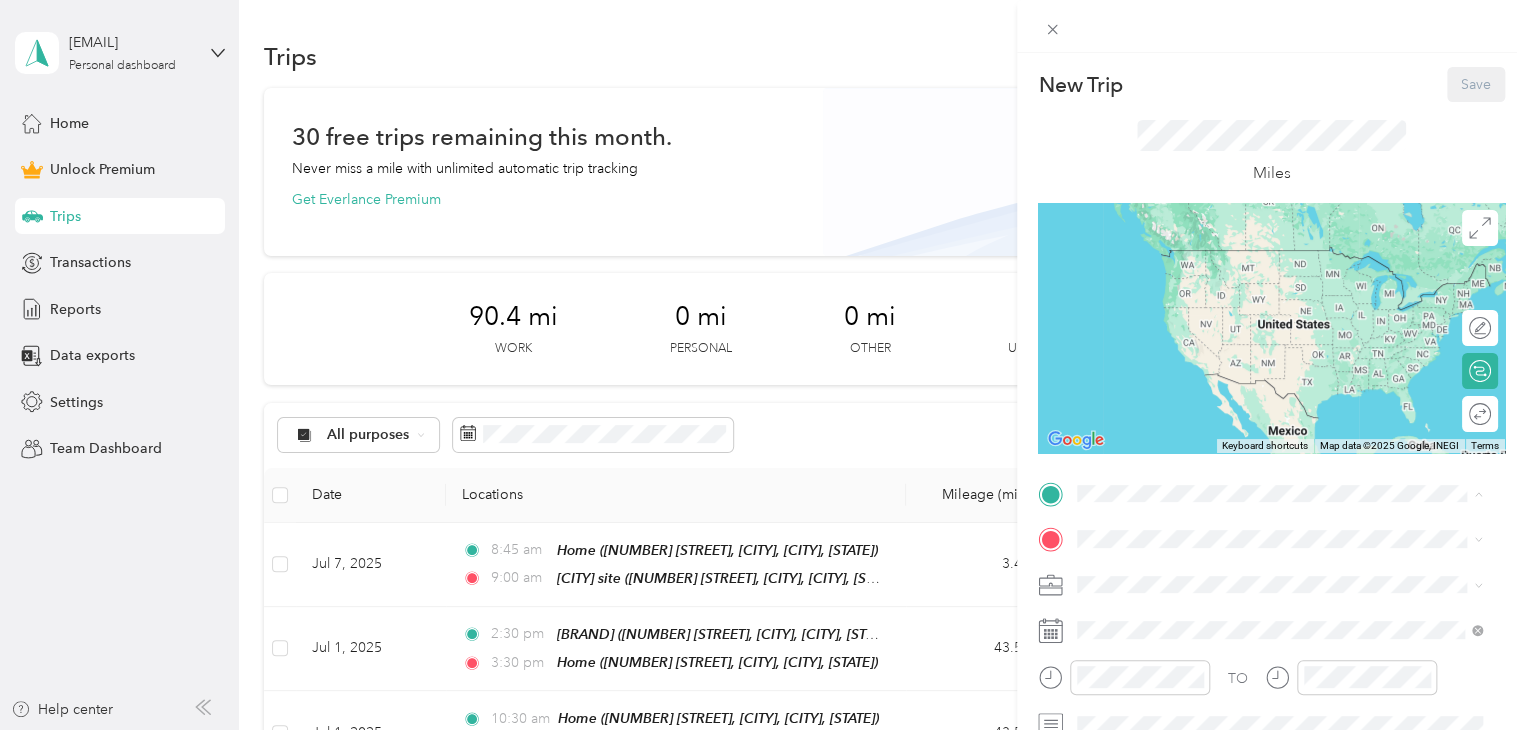 click on "[CITY] site [NUMBER] [STREET], [CITY], [POSTAL_CODE], [CITY], [STATE], [COUNTRY]" at bounding box center [1295, 447] 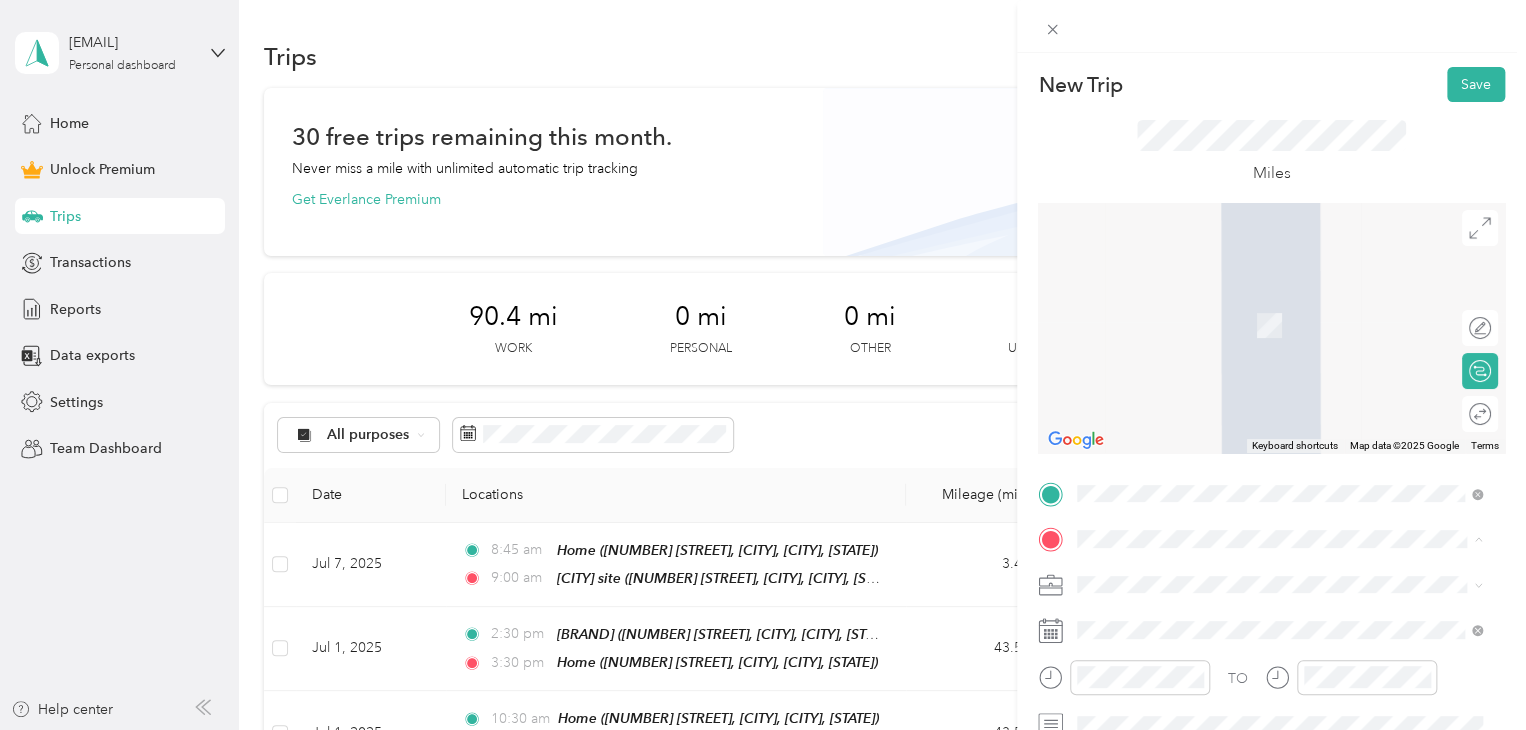 click on "[NUMBER] [STREET], [CITY], [POSTAL_CODE], [CITY], [STATE], [COUNTRY]" at bounding box center [1284, 336] 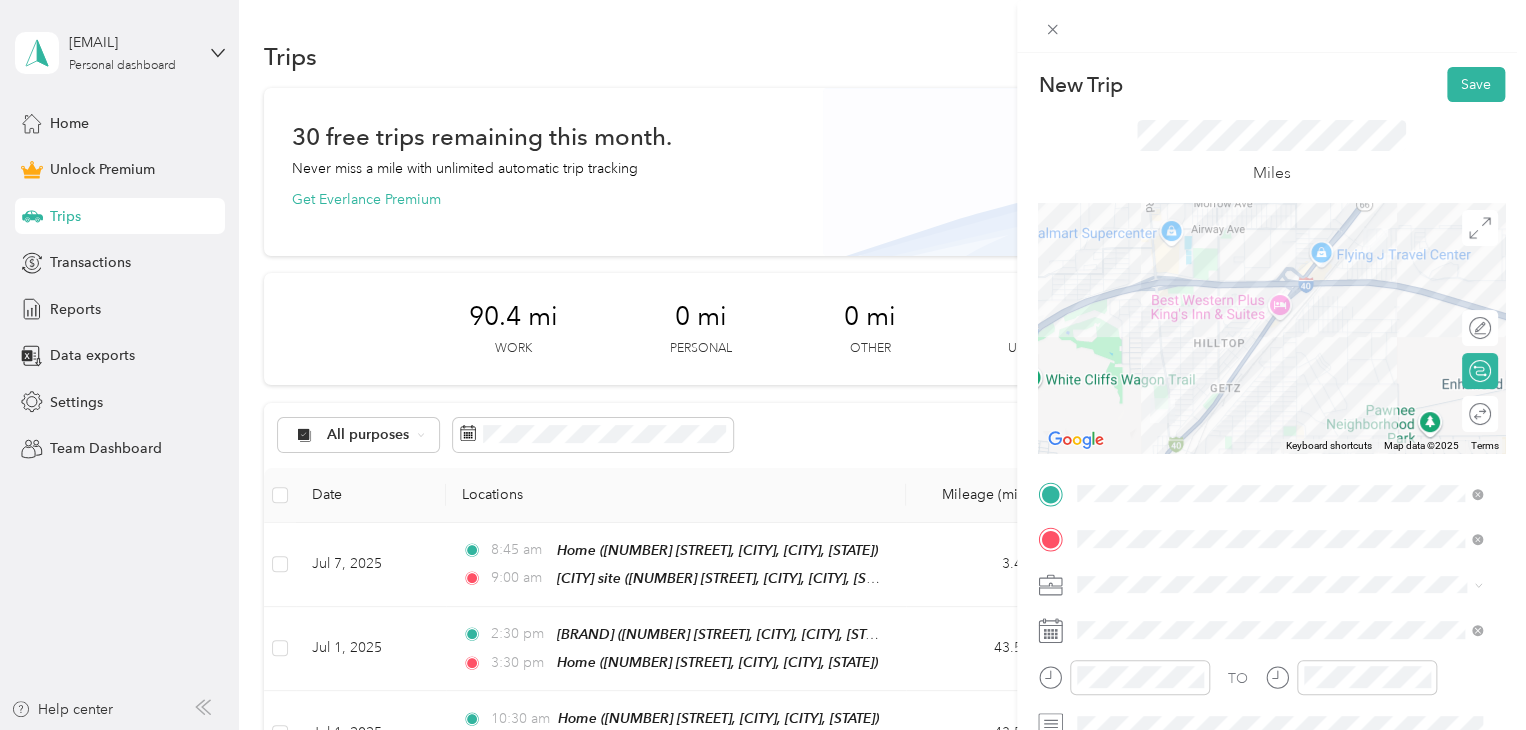 click on "Outreach" at bounding box center (1279, 372) 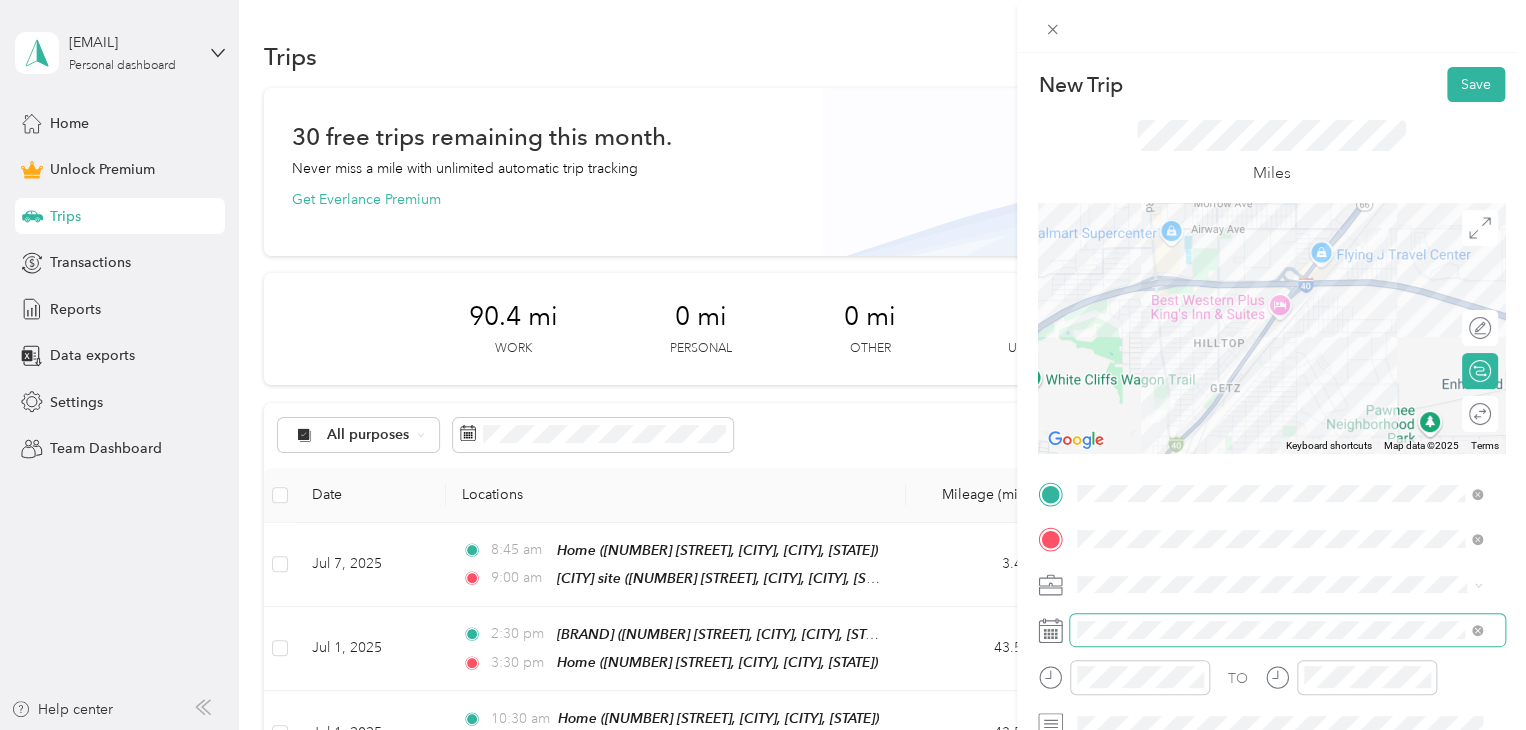 scroll, scrollTop: 100, scrollLeft: 0, axis: vertical 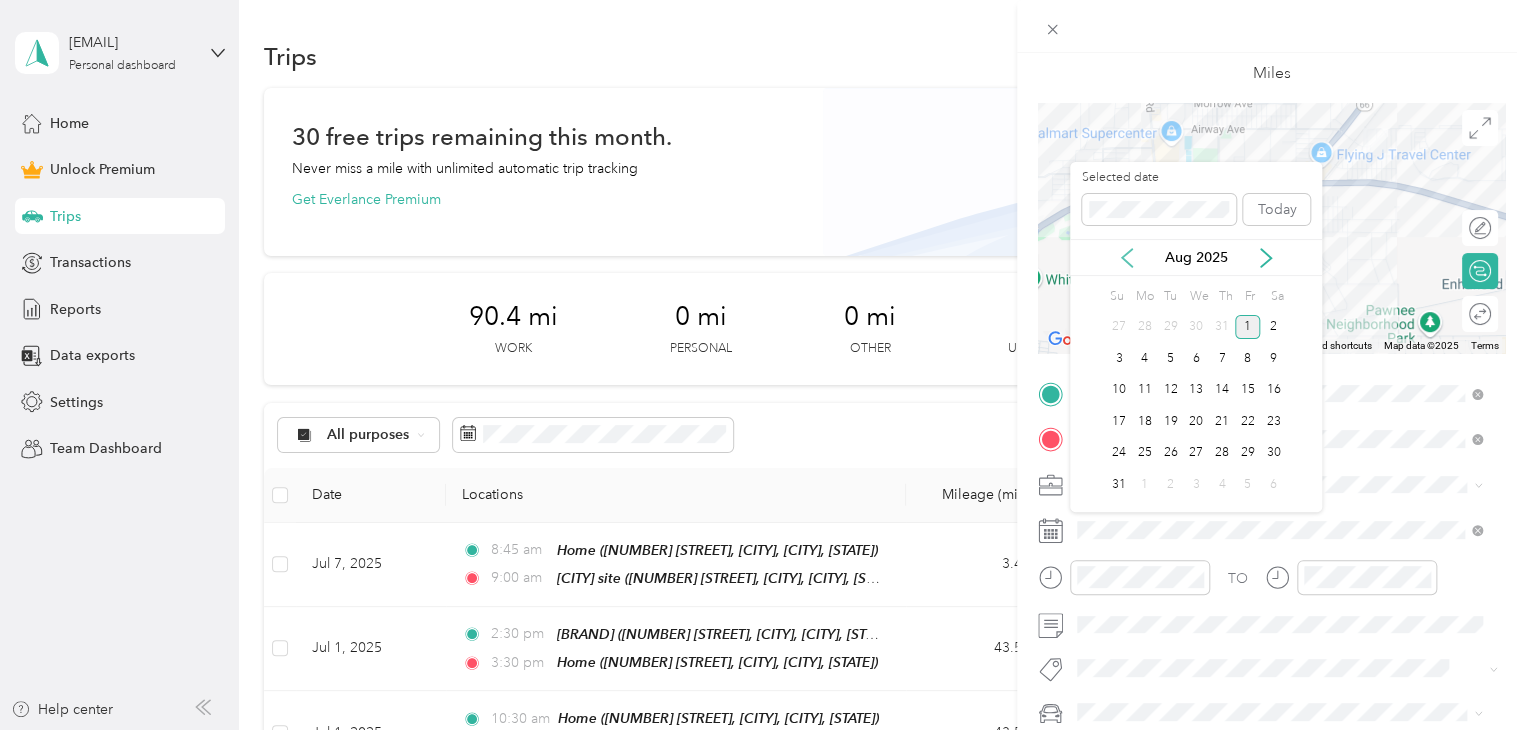 click 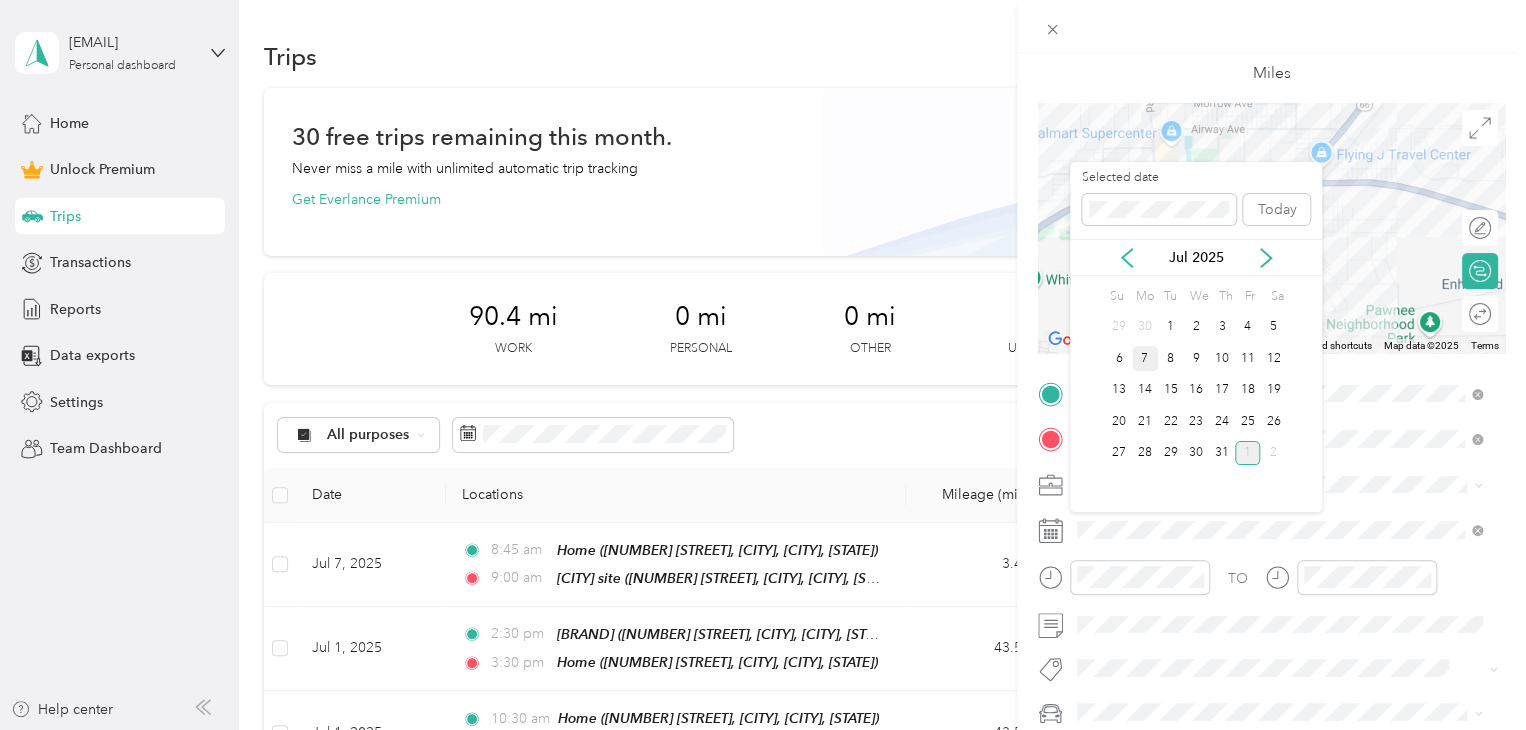 click on "7" at bounding box center (1145, 358) 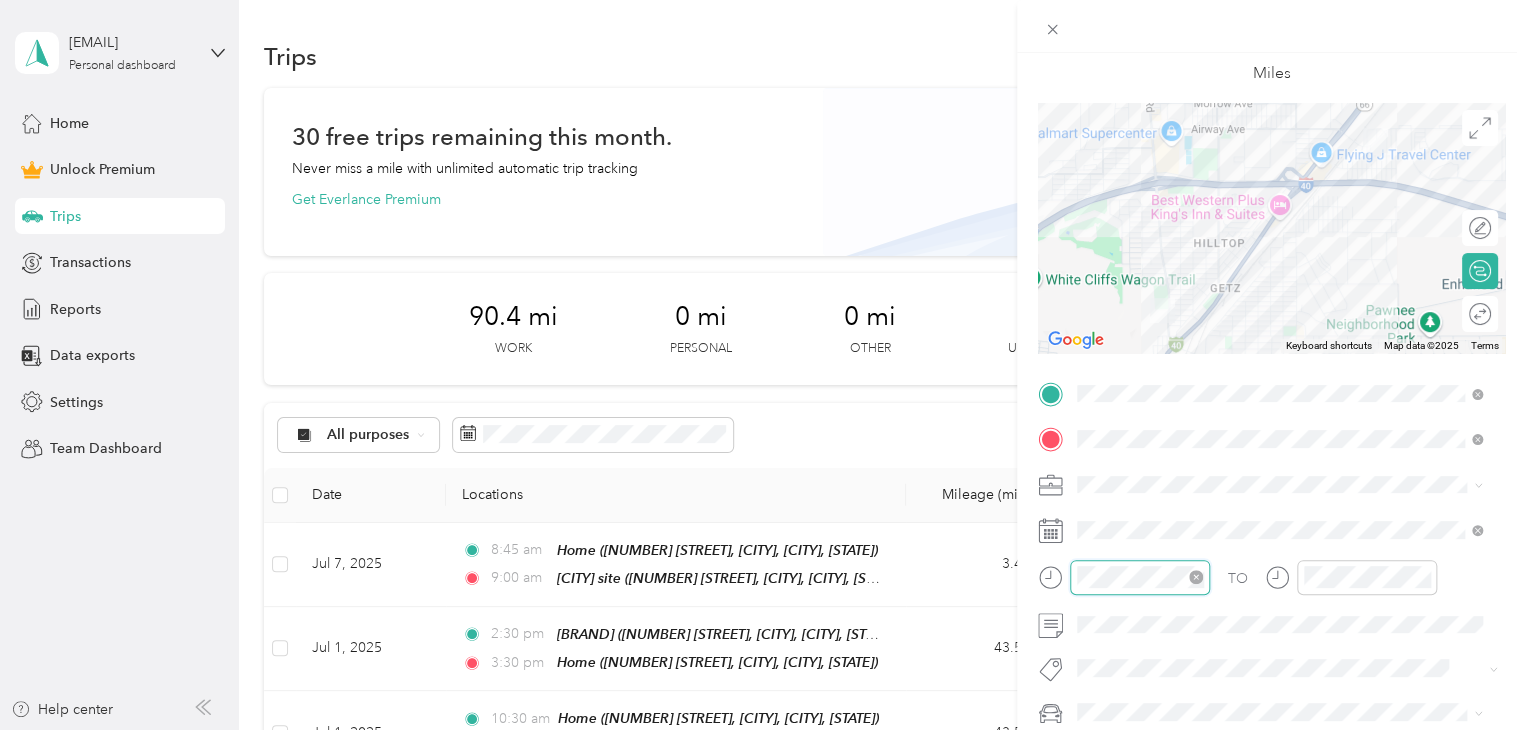 scroll, scrollTop: 28, scrollLeft: 0, axis: vertical 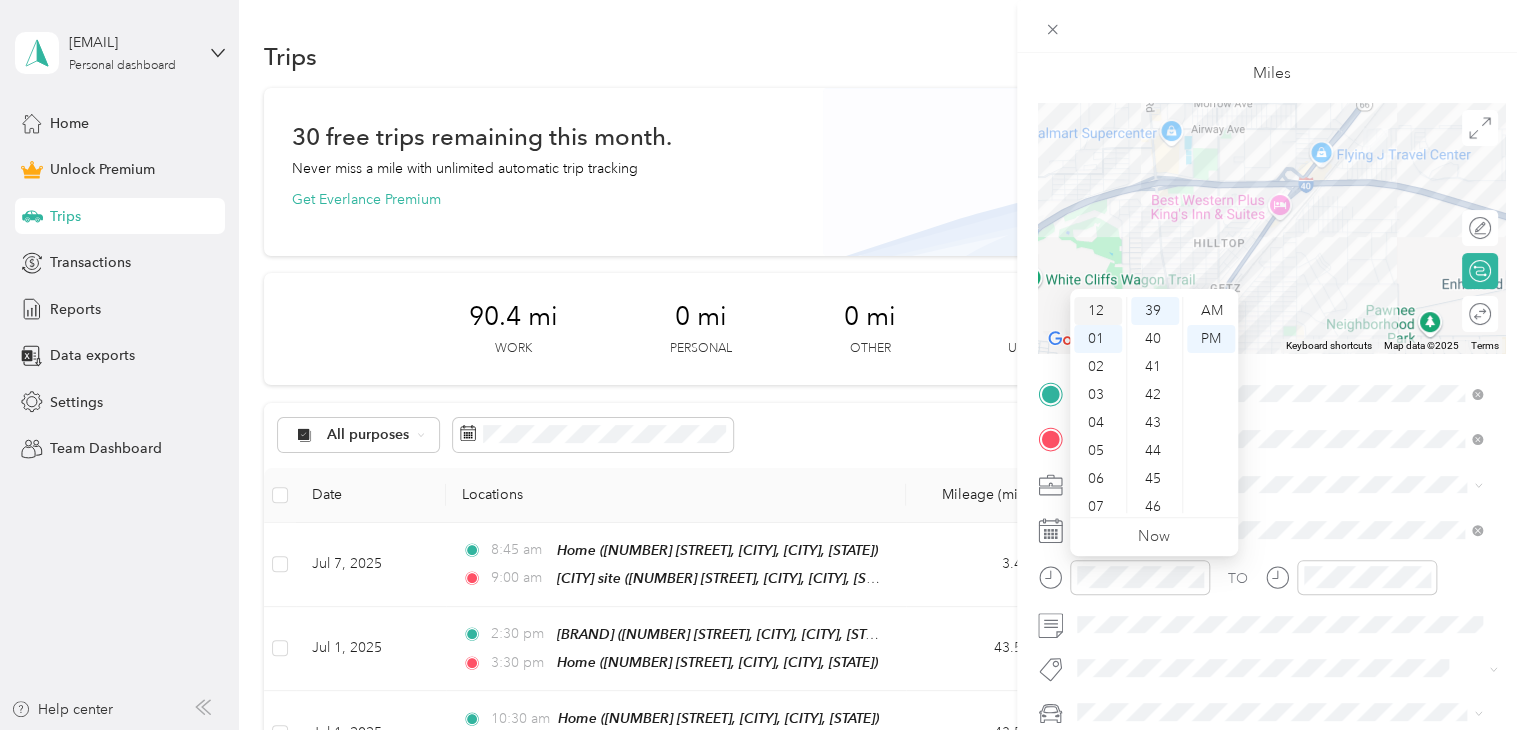 click on "12" at bounding box center (1098, 311) 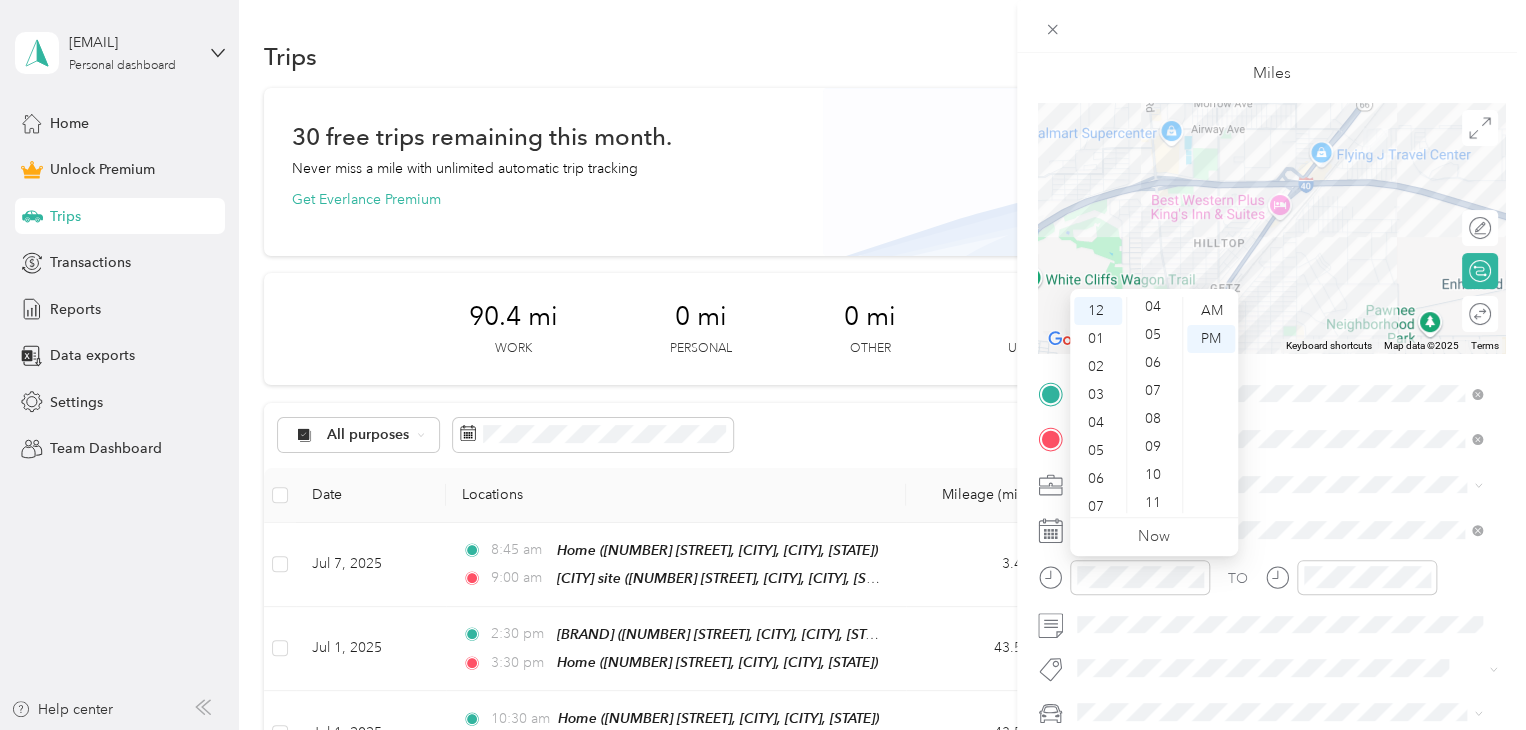 scroll, scrollTop: 0, scrollLeft: 0, axis: both 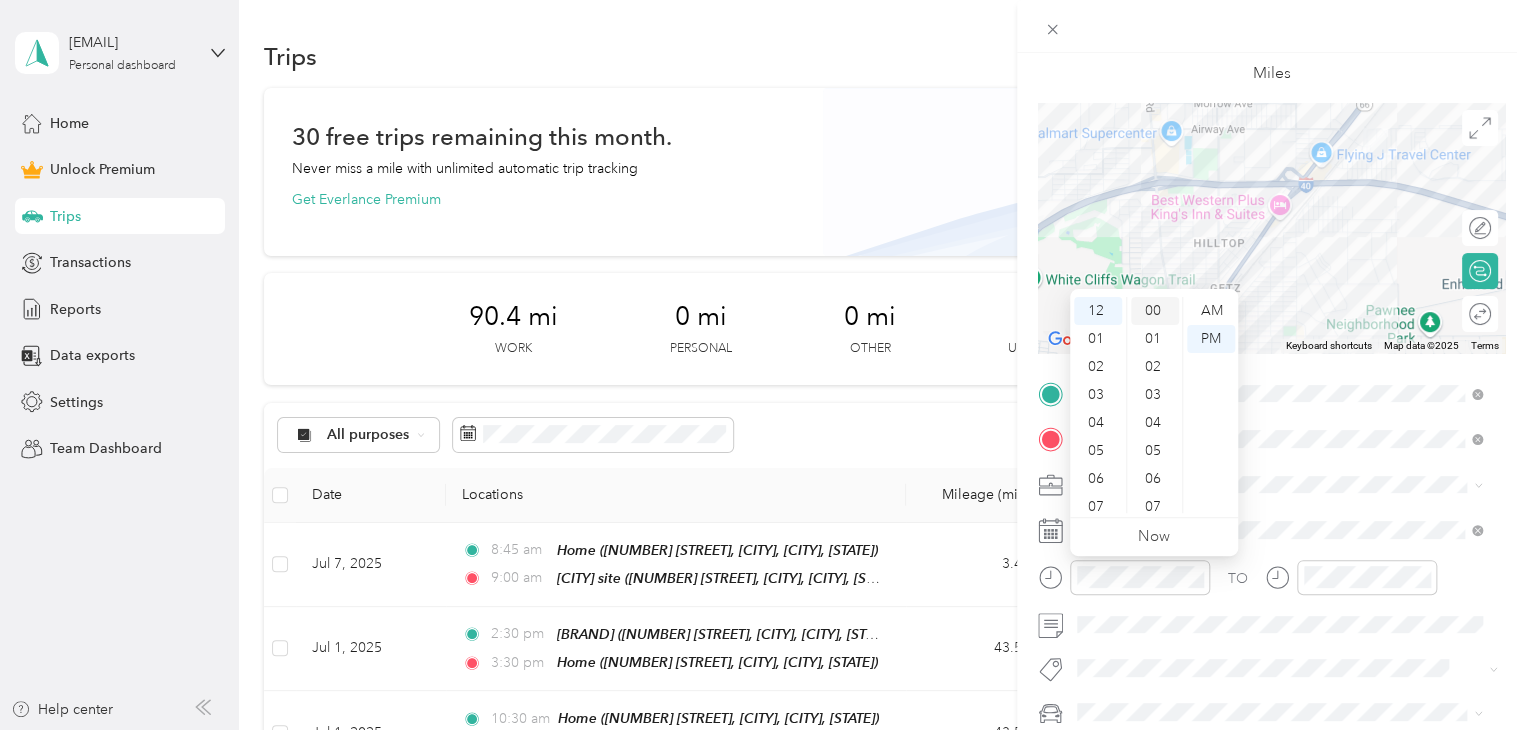 click on "00" at bounding box center [1155, 311] 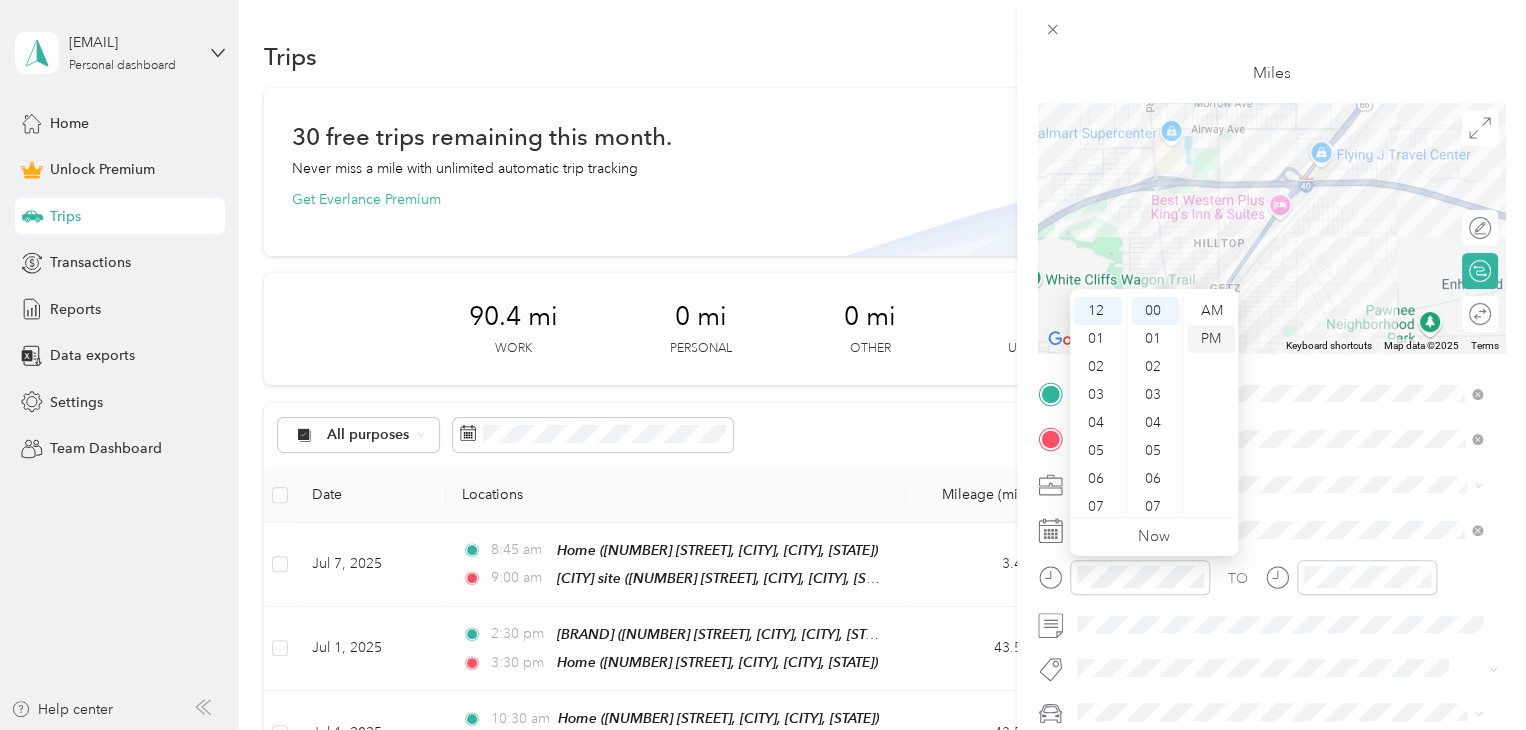 click on "PM" at bounding box center (1211, 339) 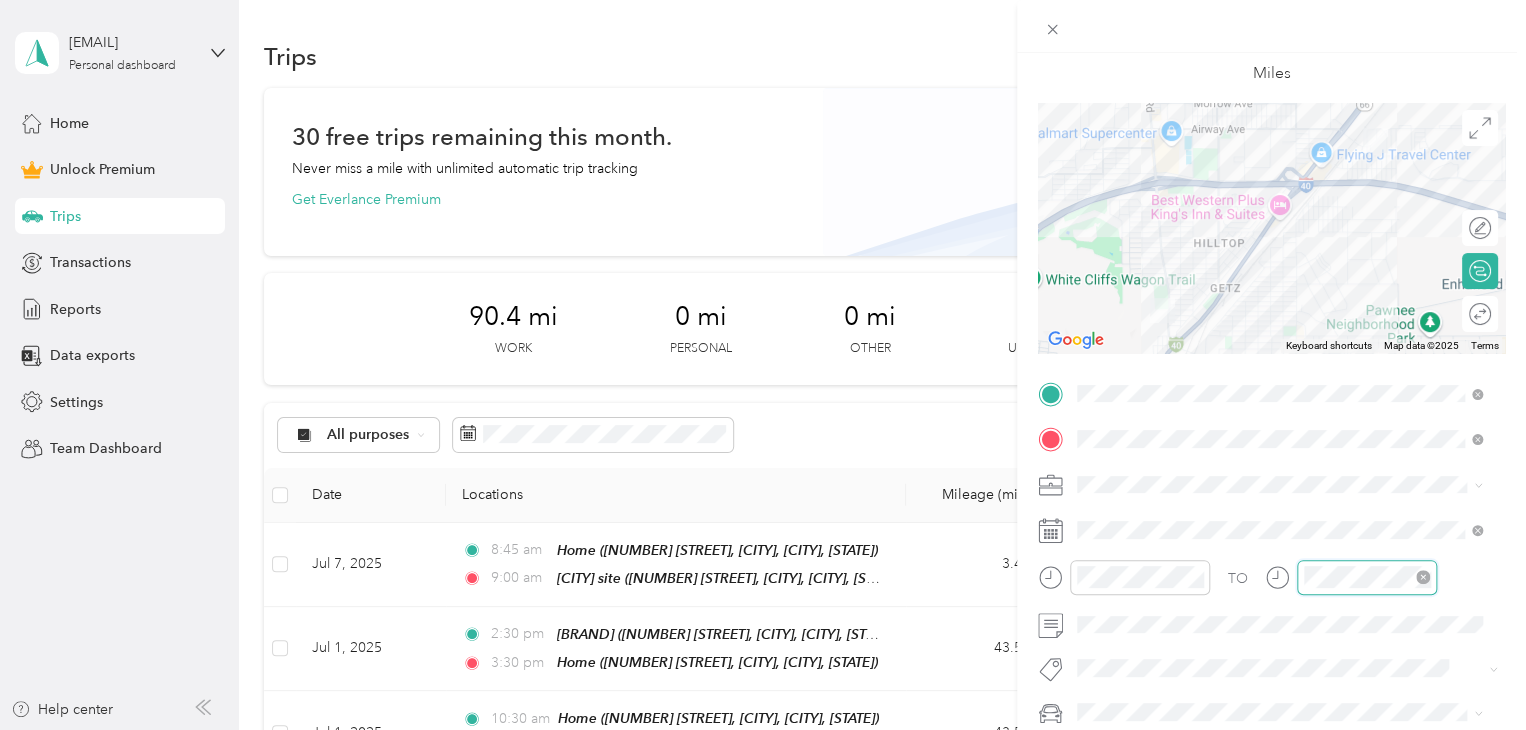 scroll, scrollTop: 28, scrollLeft: 0, axis: vertical 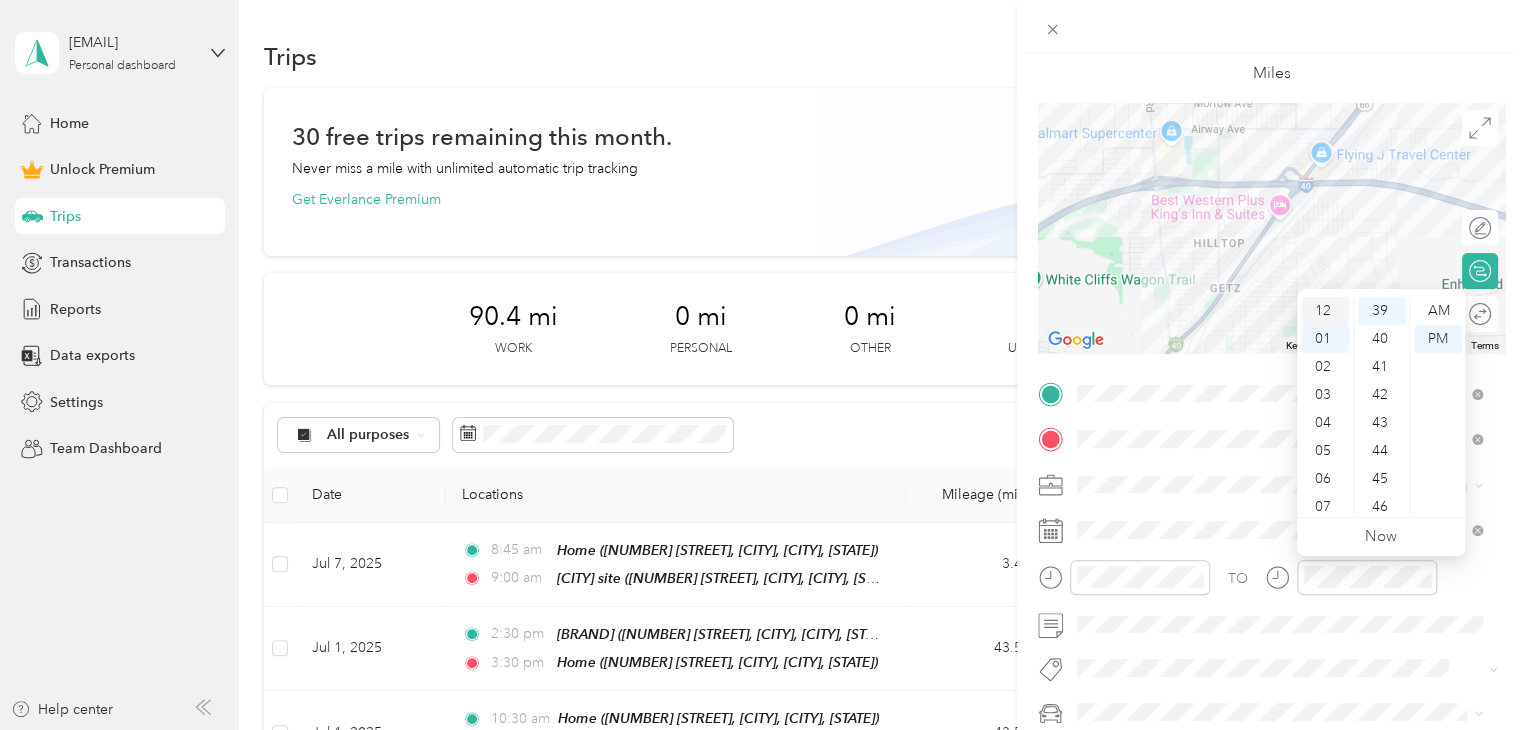 click on "12" at bounding box center [1325, 311] 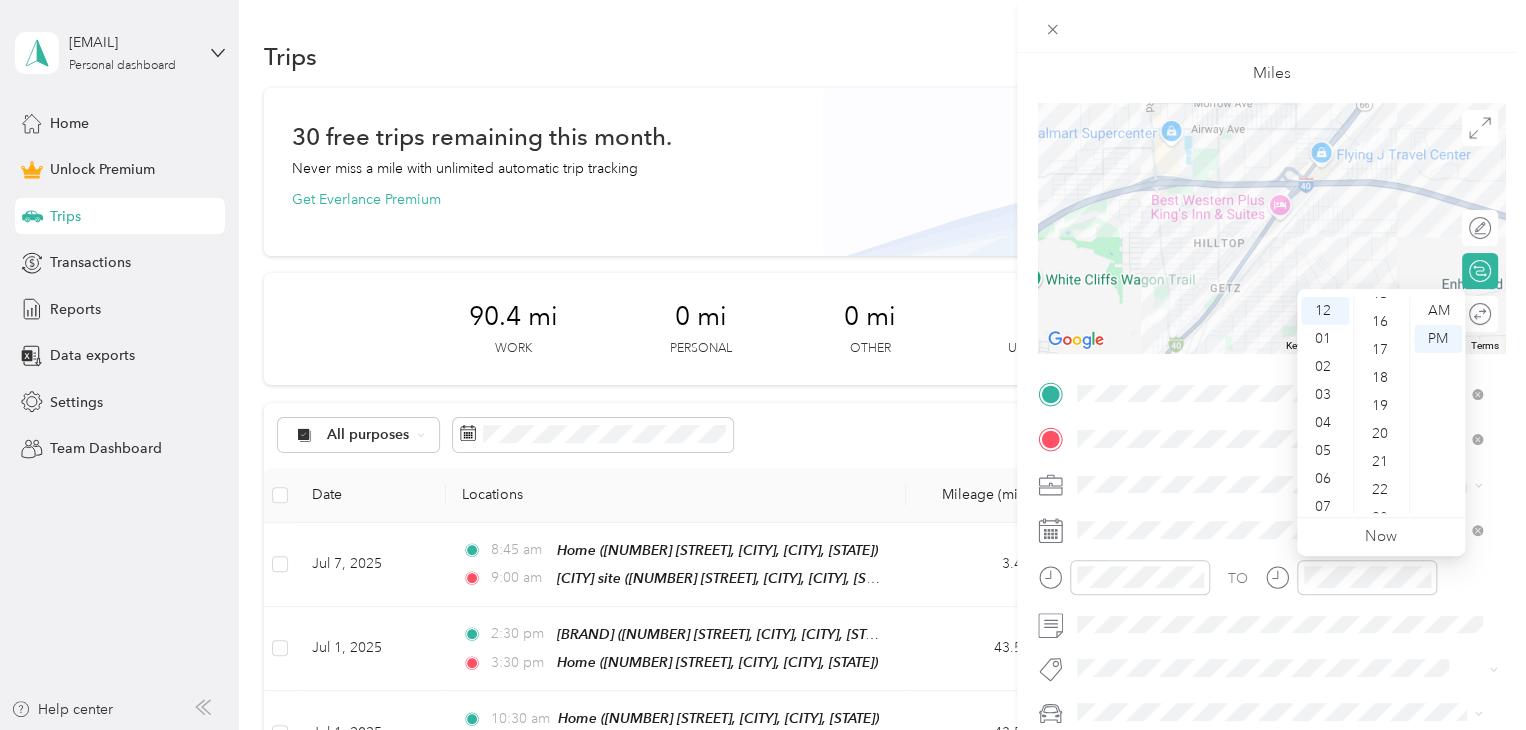 scroll, scrollTop: 392, scrollLeft: 0, axis: vertical 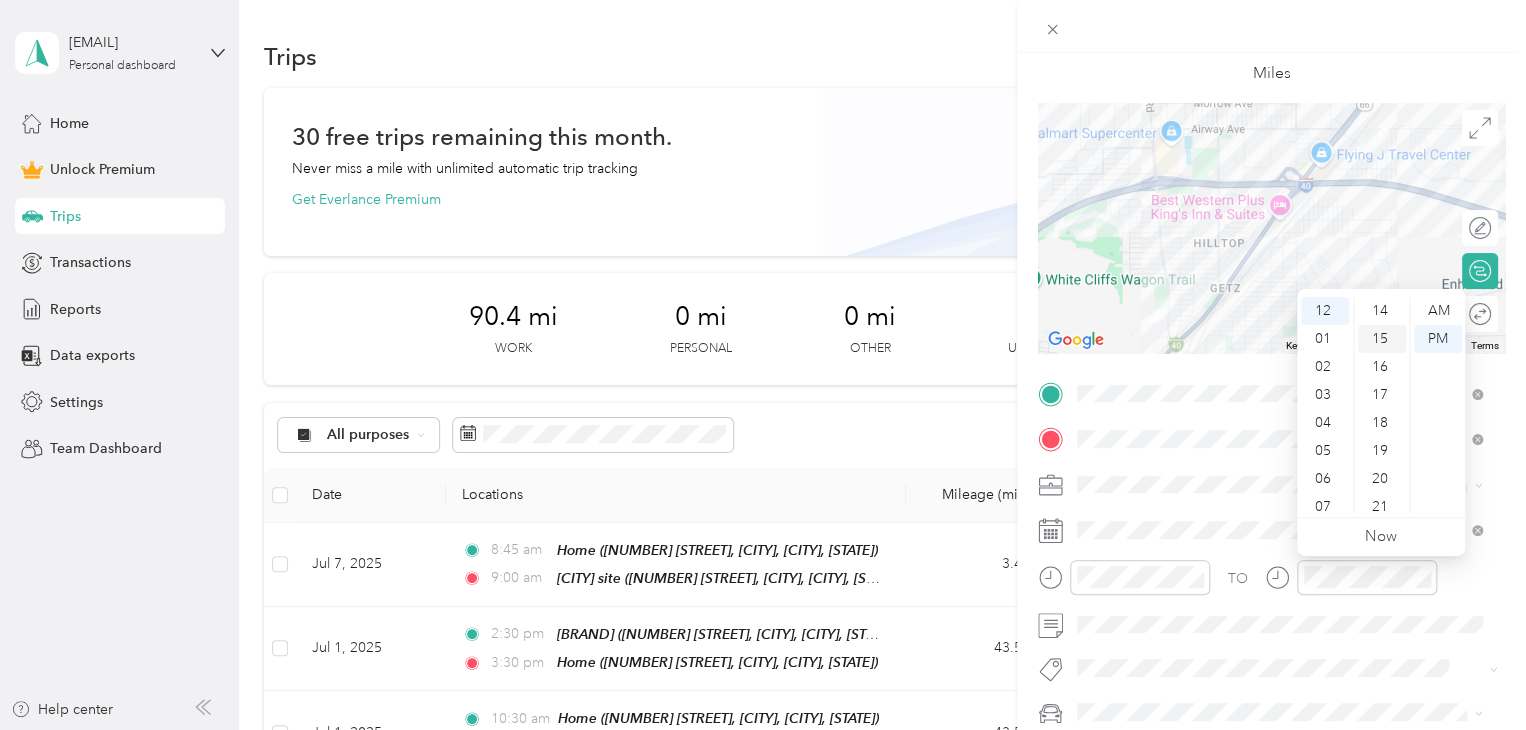 click on "15" at bounding box center [1382, 339] 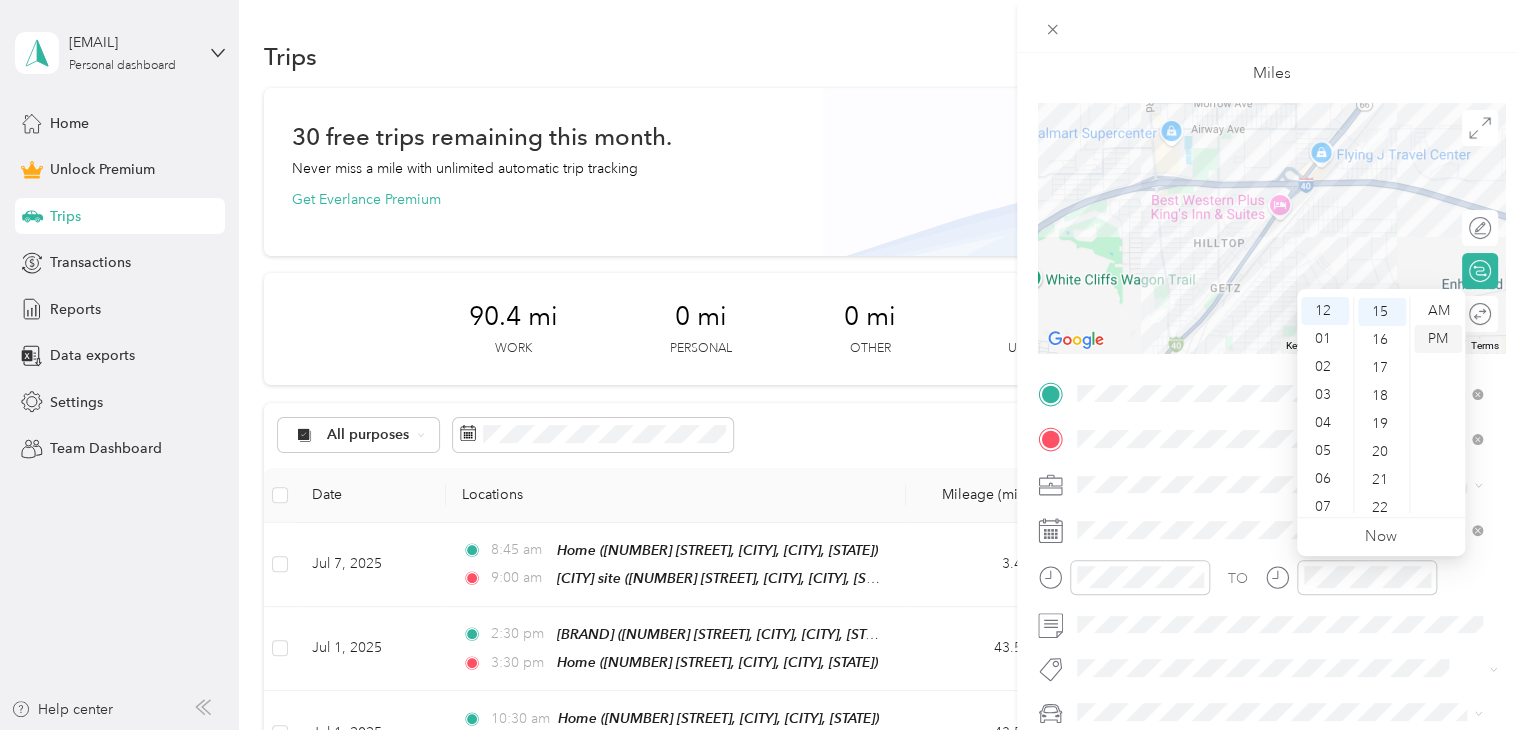 scroll, scrollTop: 420, scrollLeft: 0, axis: vertical 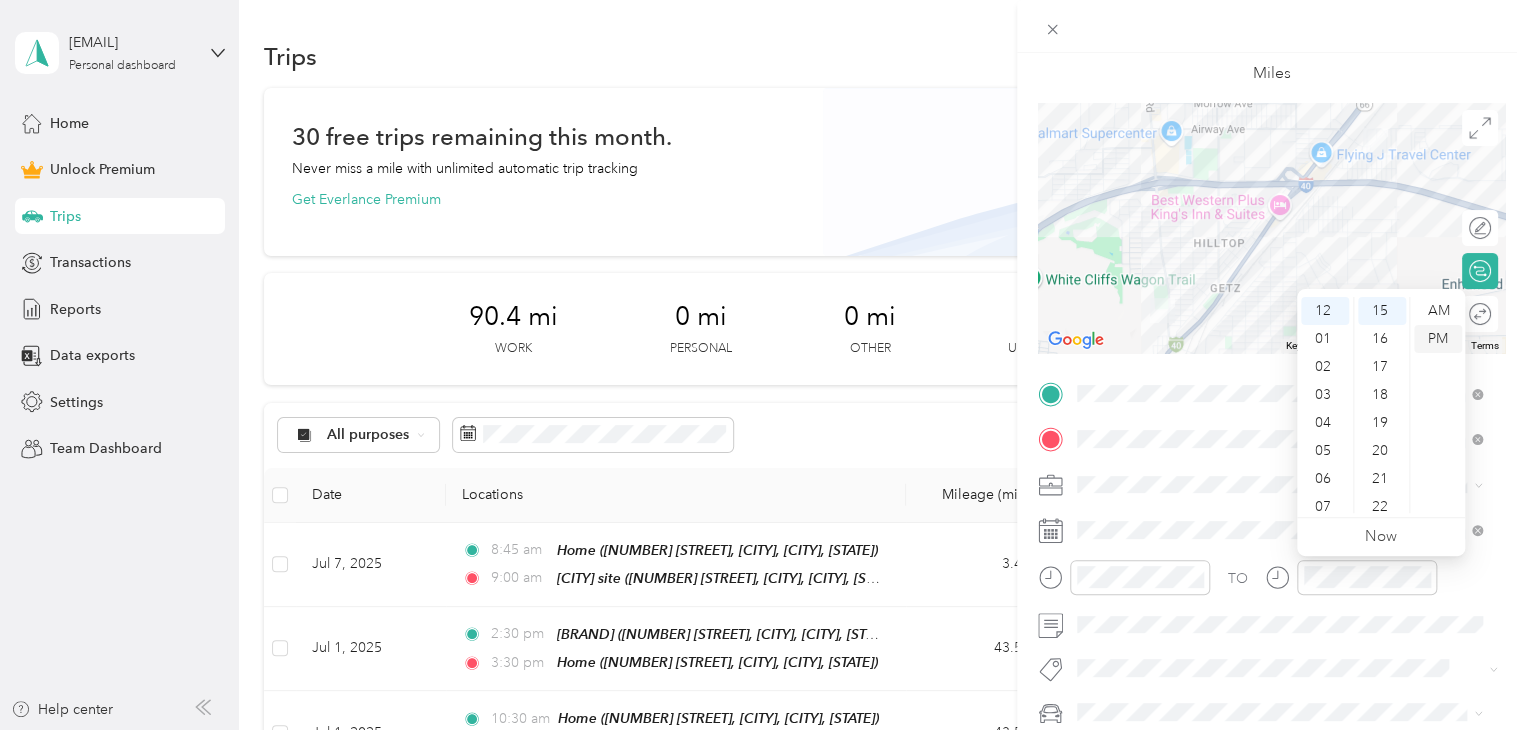 click on "PM" at bounding box center [1438, 339] 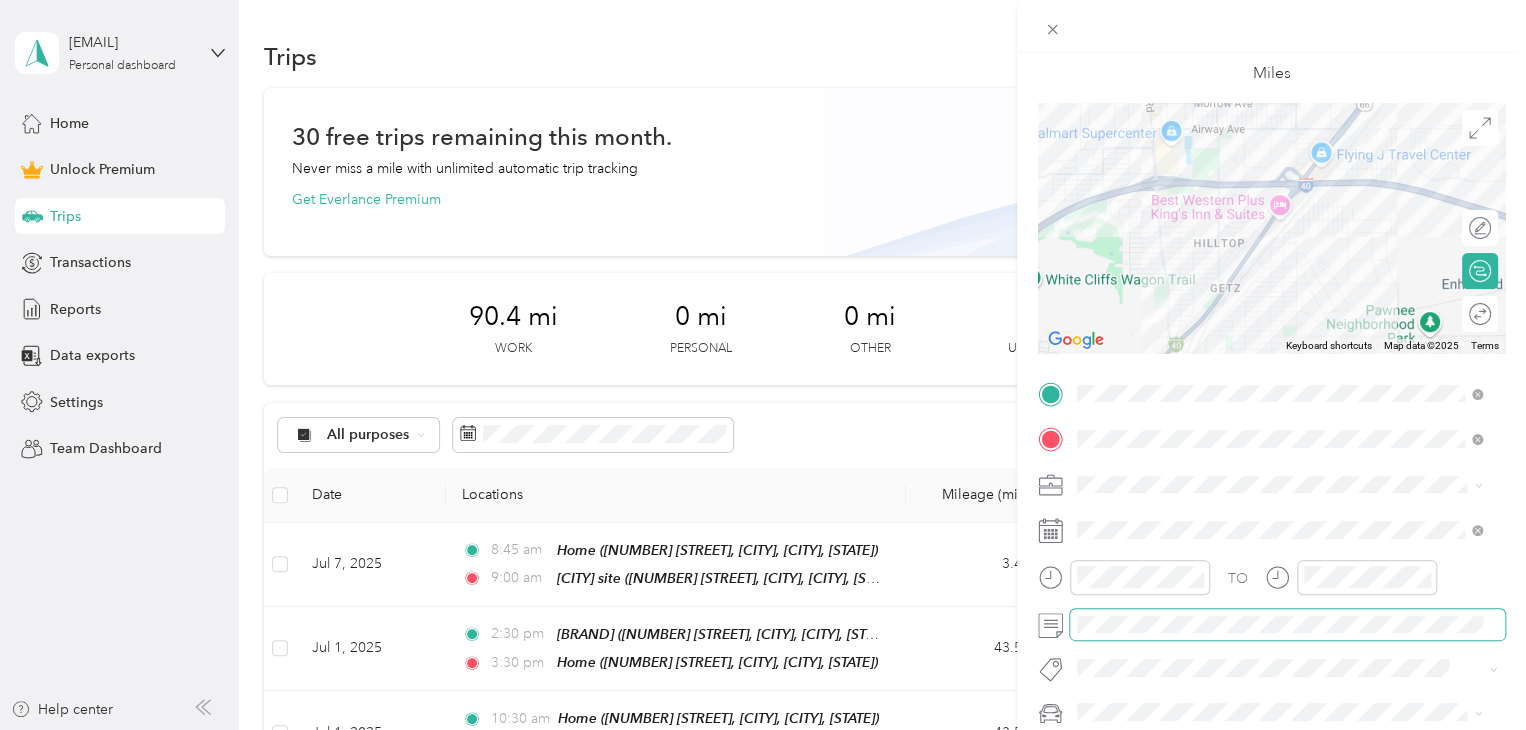 scroll, scrollTop: 273, scrollLeft: 0, axis: vertical 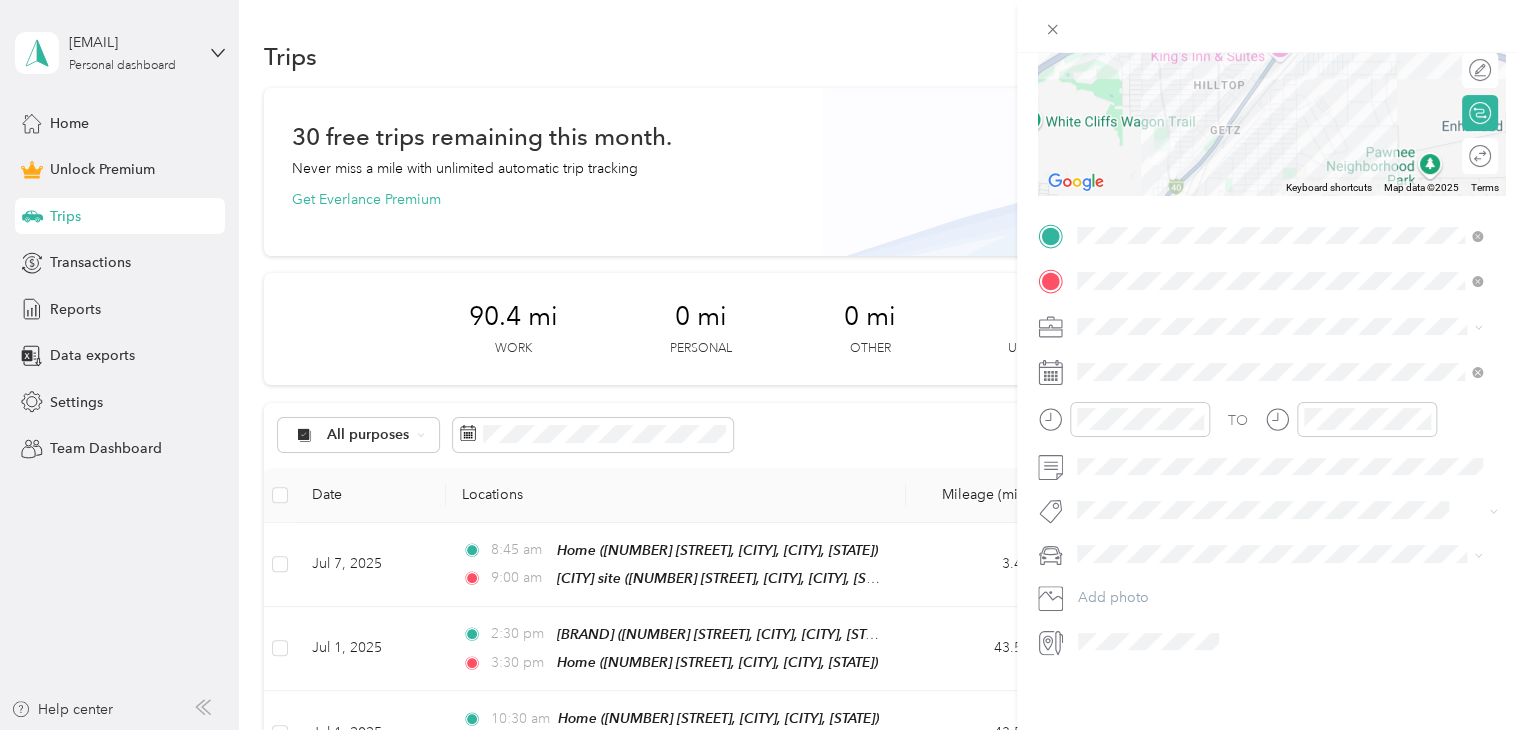 click on "Subg" at bounding box center [1113, 526] 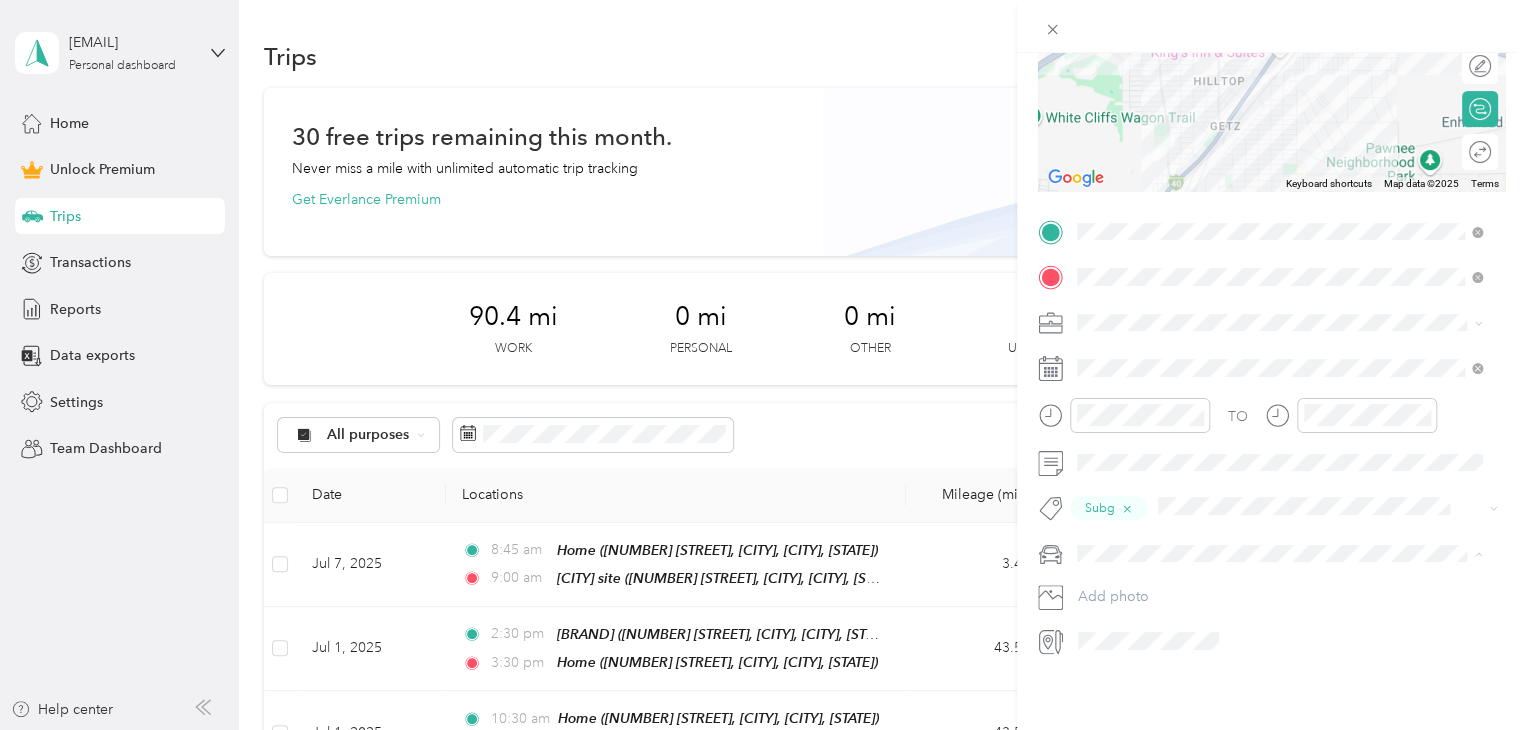 click on "Truck" at bounding box center (1279, 611) 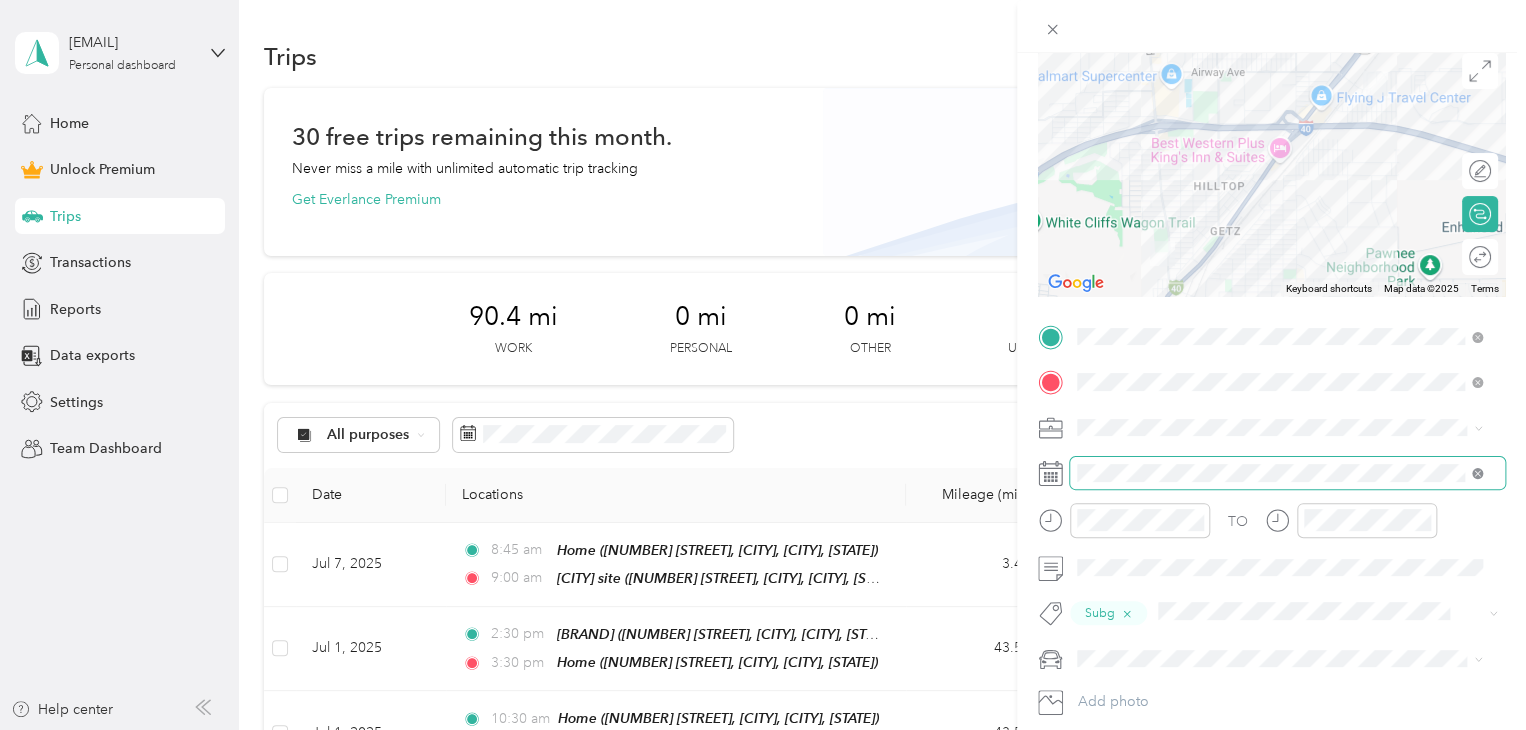 scroll, scrollTop: 0, scrollLeft: 0, axis: both 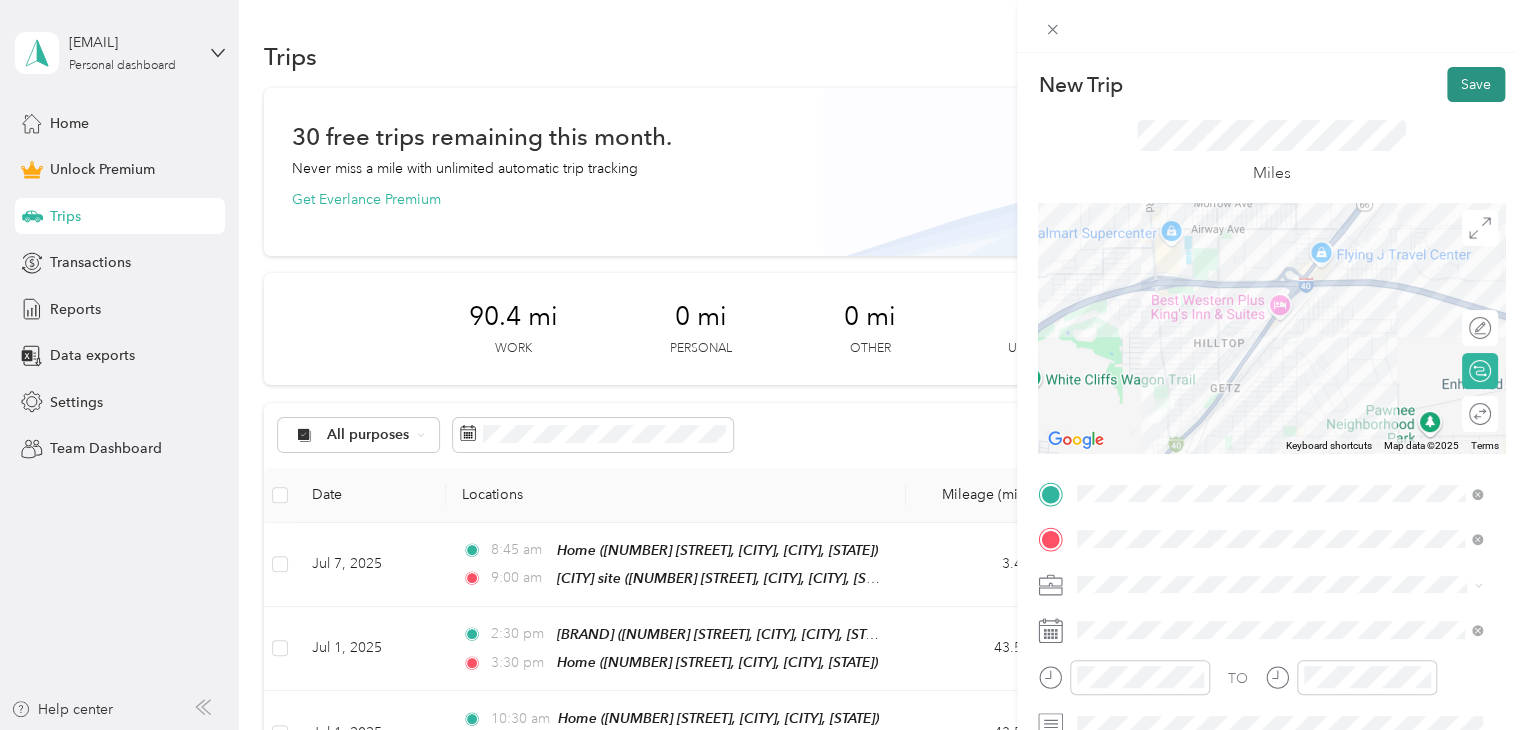 click on "Save" at bounding box center [1476, 84] 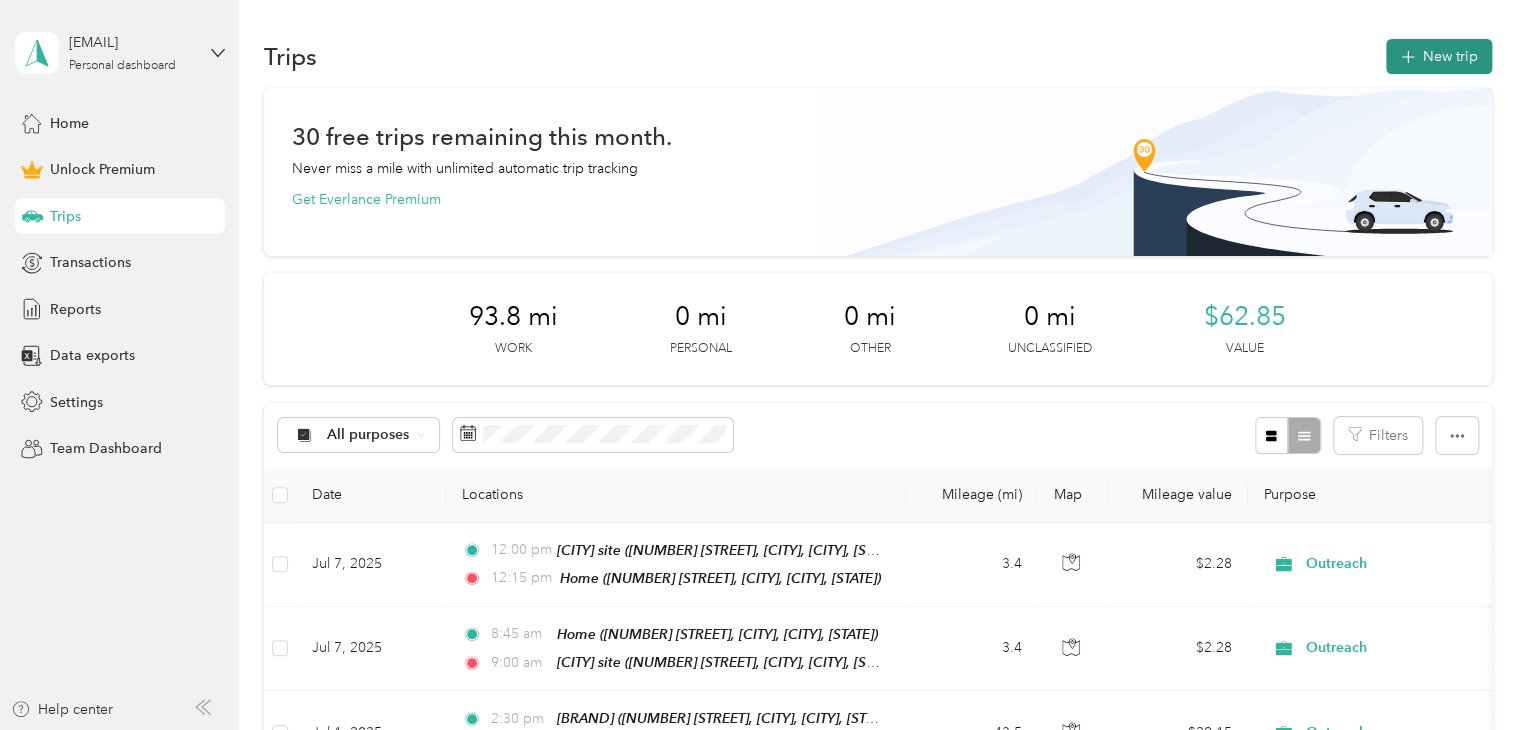 click on "New trip" at bounding box center (1439, 56) 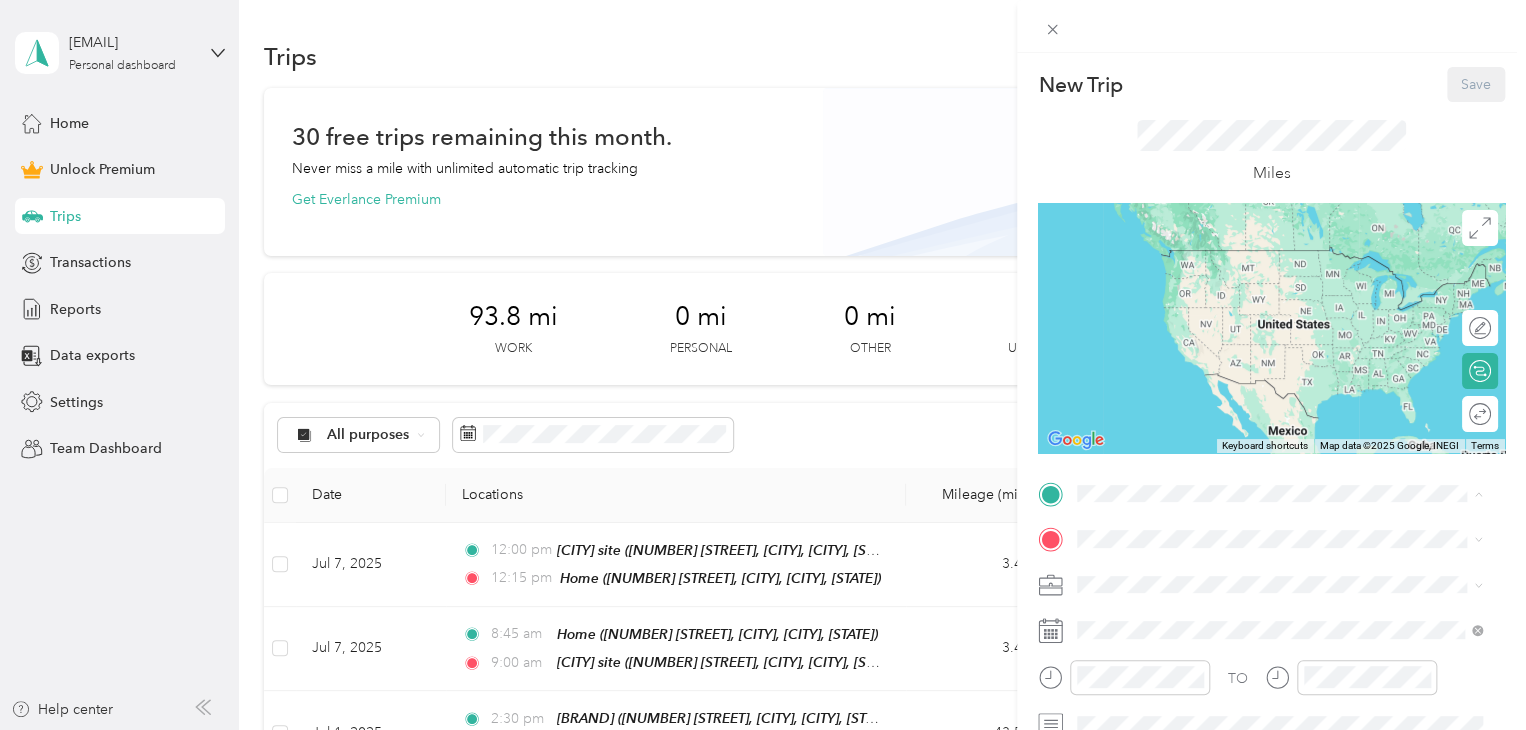 click on "Home [NUMBER] [STREET], [CITY], [POSTAL_CODE], [CITY], [STATE], [COUNTRY]" at bounding box center (1295, 279) 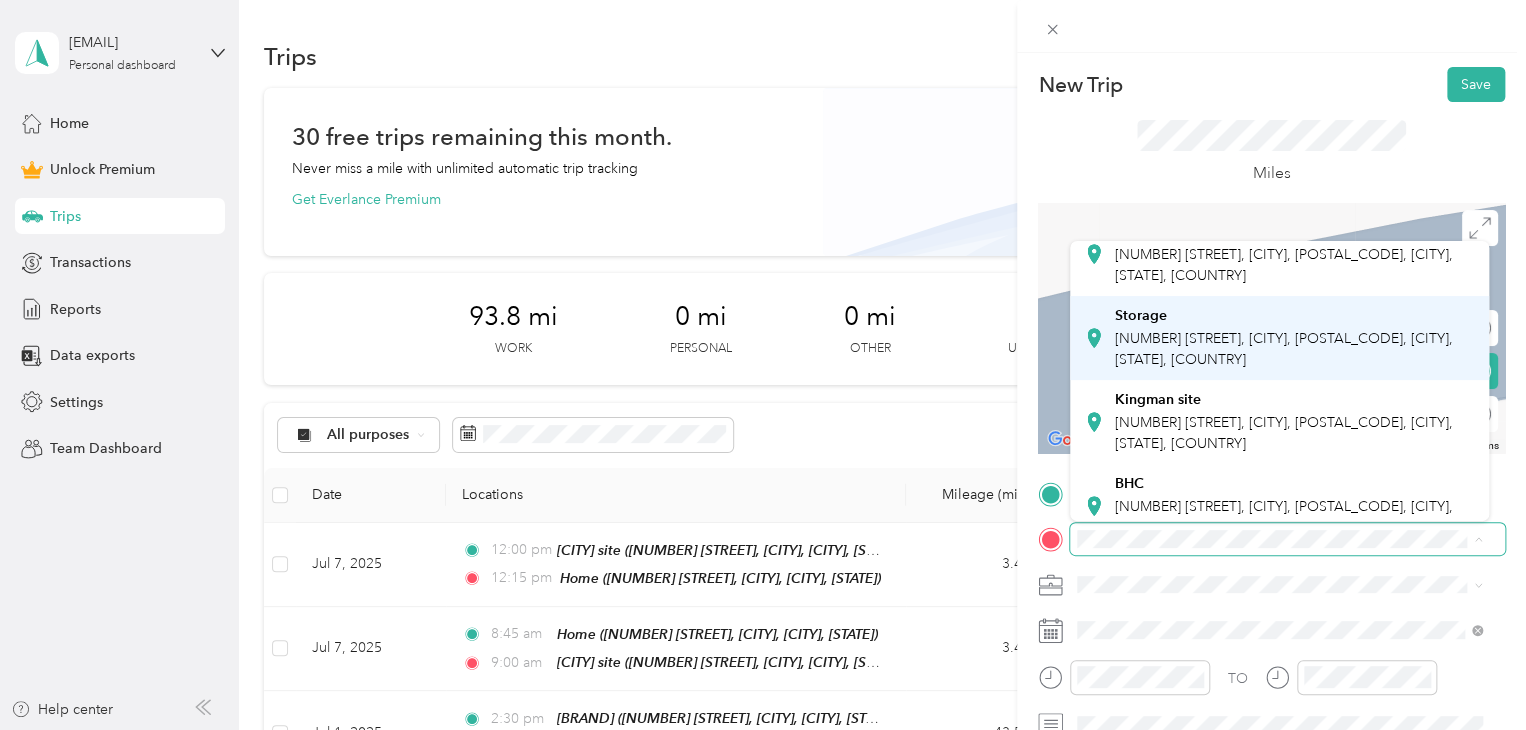 scroll, scrollTop: 100, scrollLeft: 0, axis: vertical 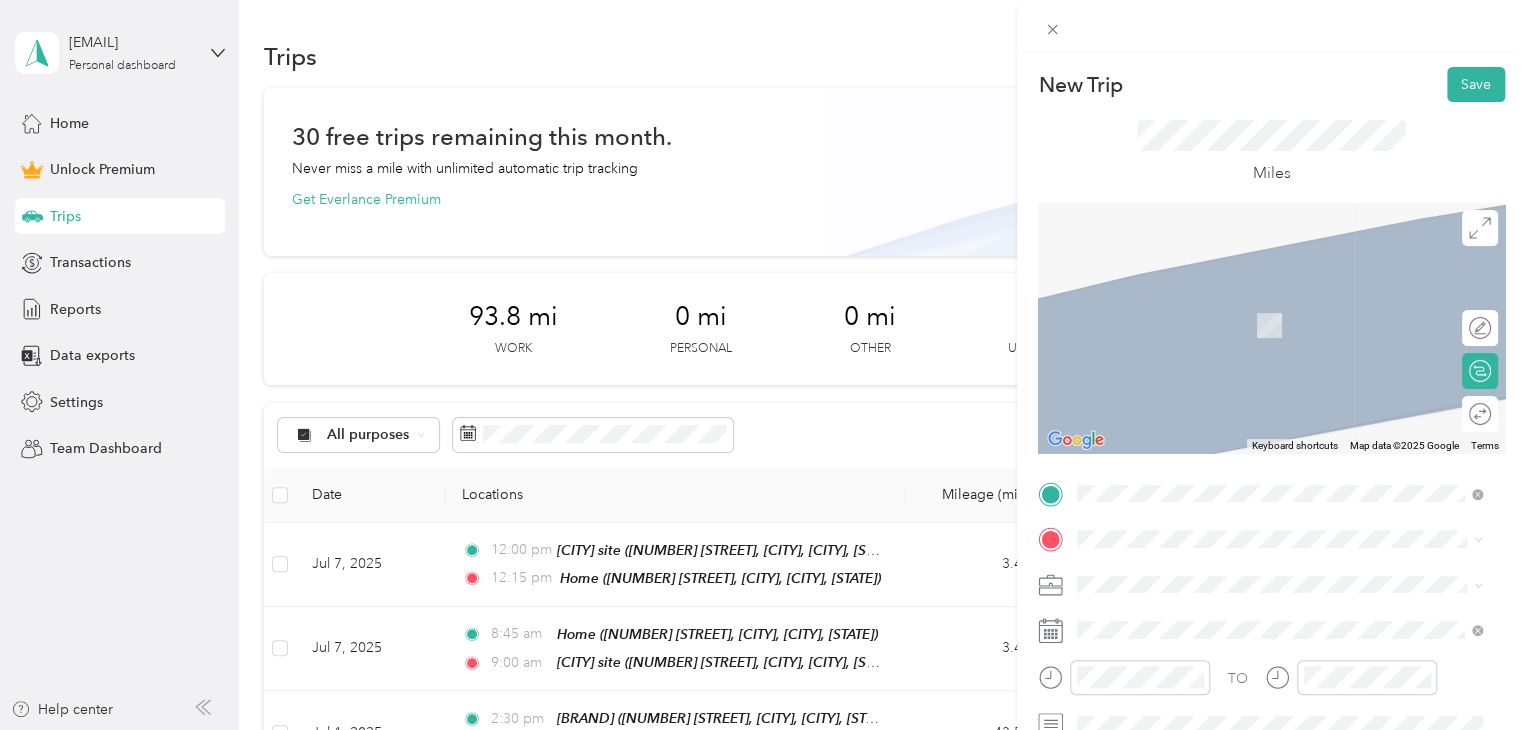 click on "[NUMBER] [STREET], [CITY], [POSTAL_CODE], [CITY], [STATE], [COUNTRY]" at bounding box center (1284, 488) 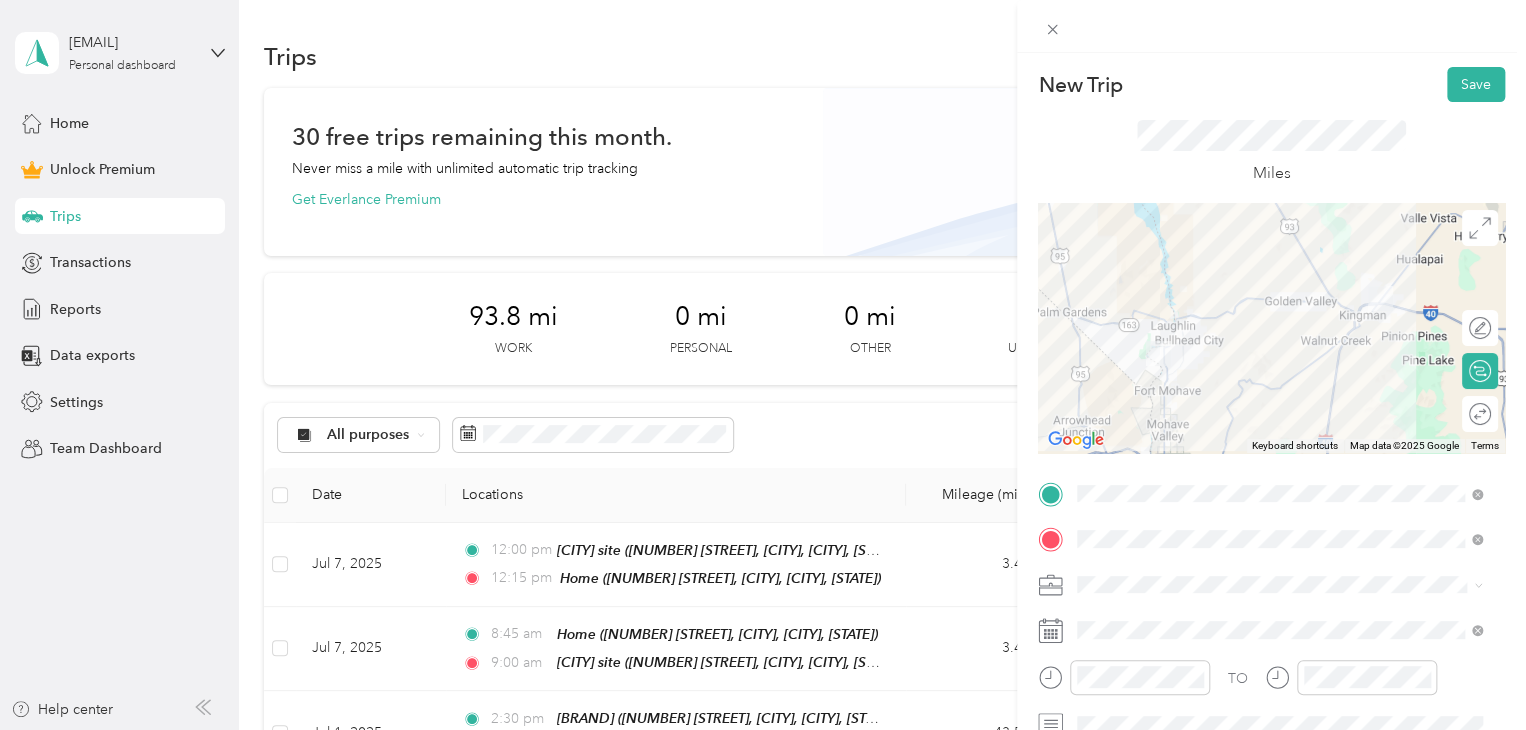 click on "Outreach" at bounding box center [1113, 372] 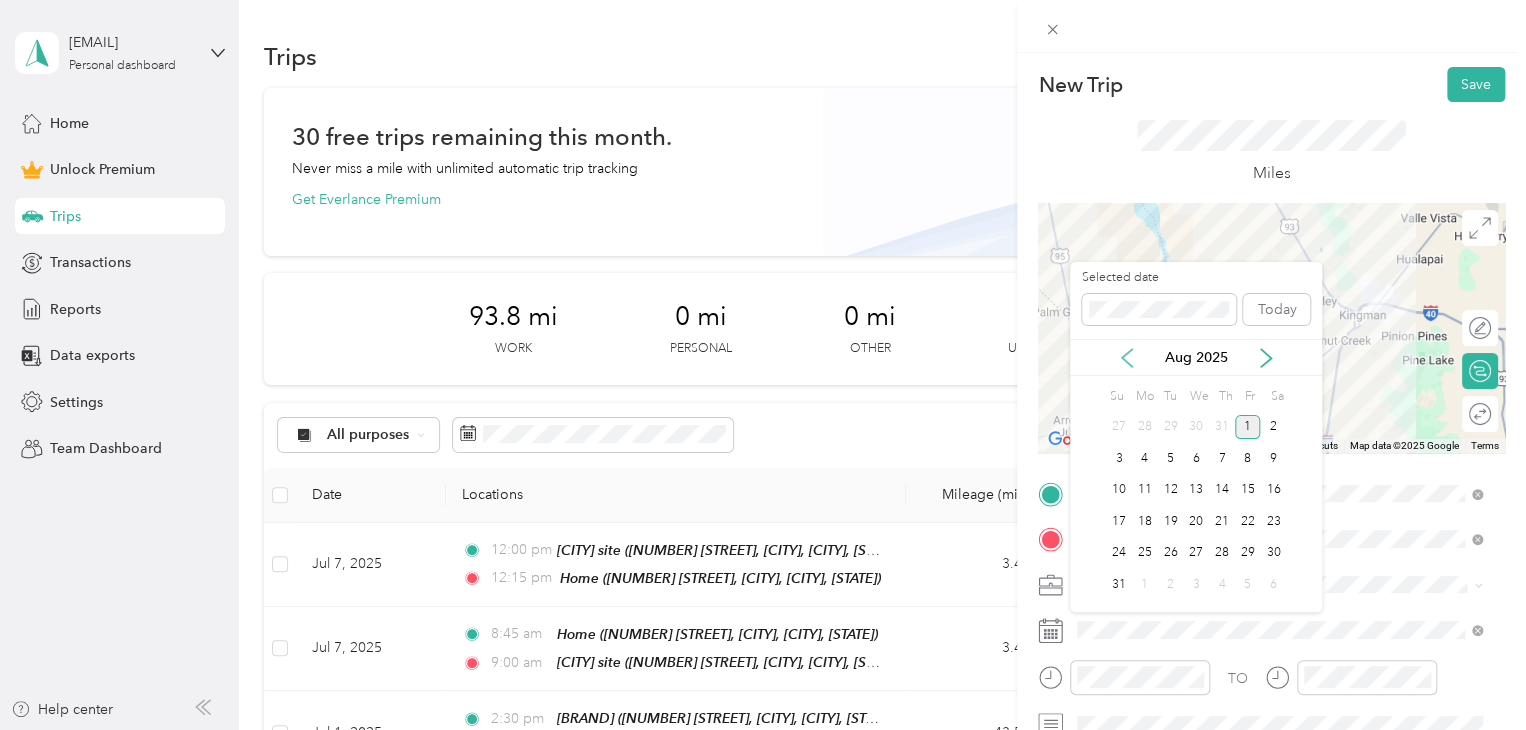 click 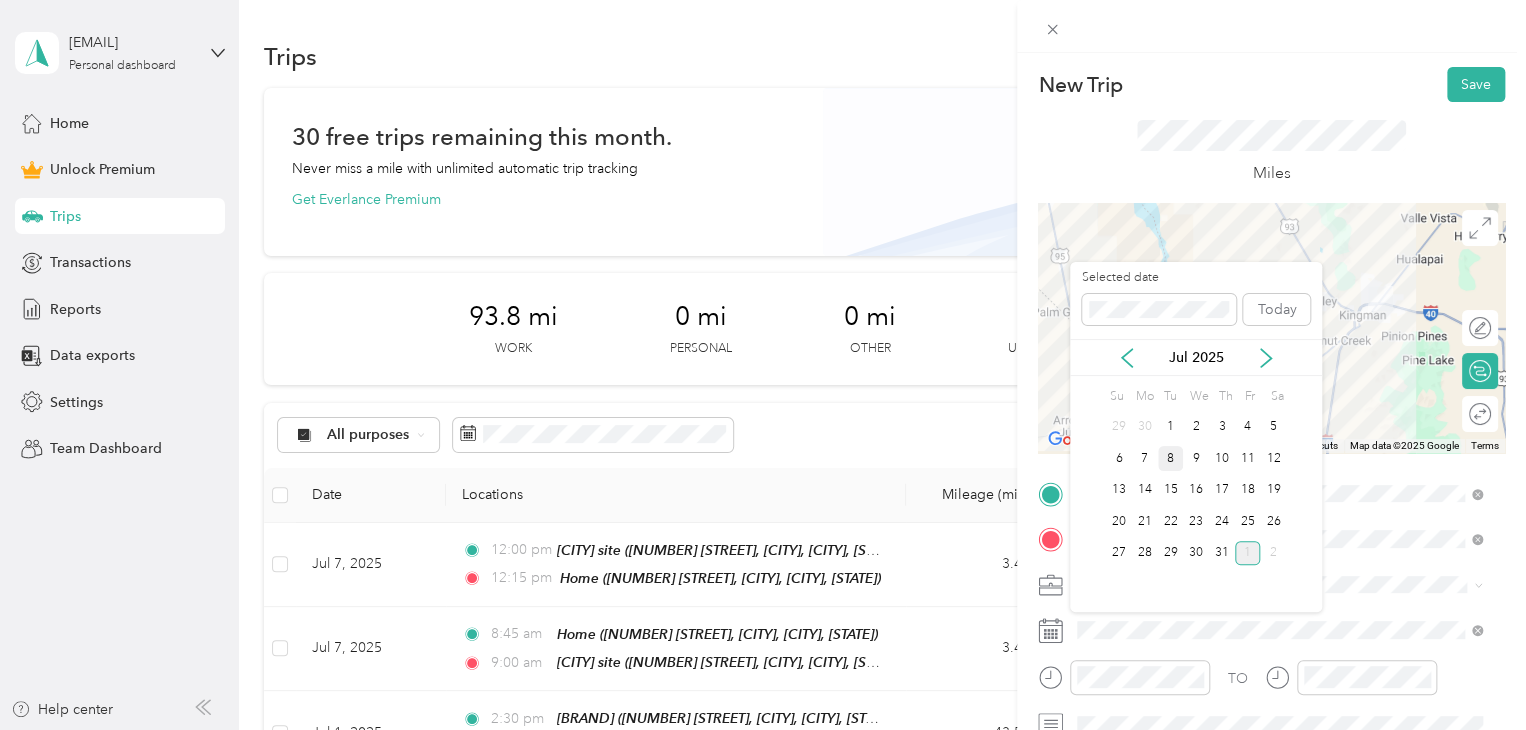 click on "8" at bounding box center (1171, 458) 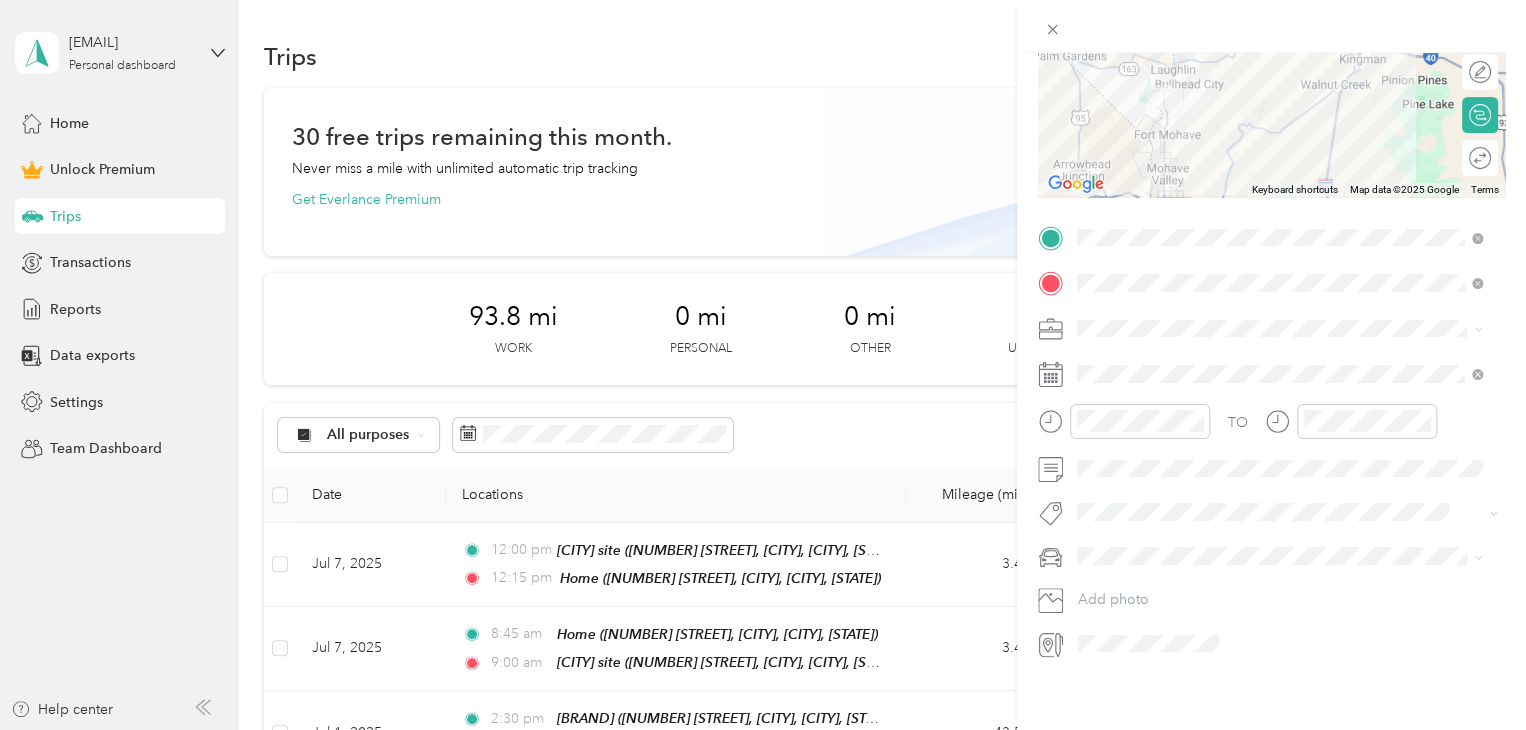 scroll, scrollTop: 273, scrollLeft: 0, axis: vertical 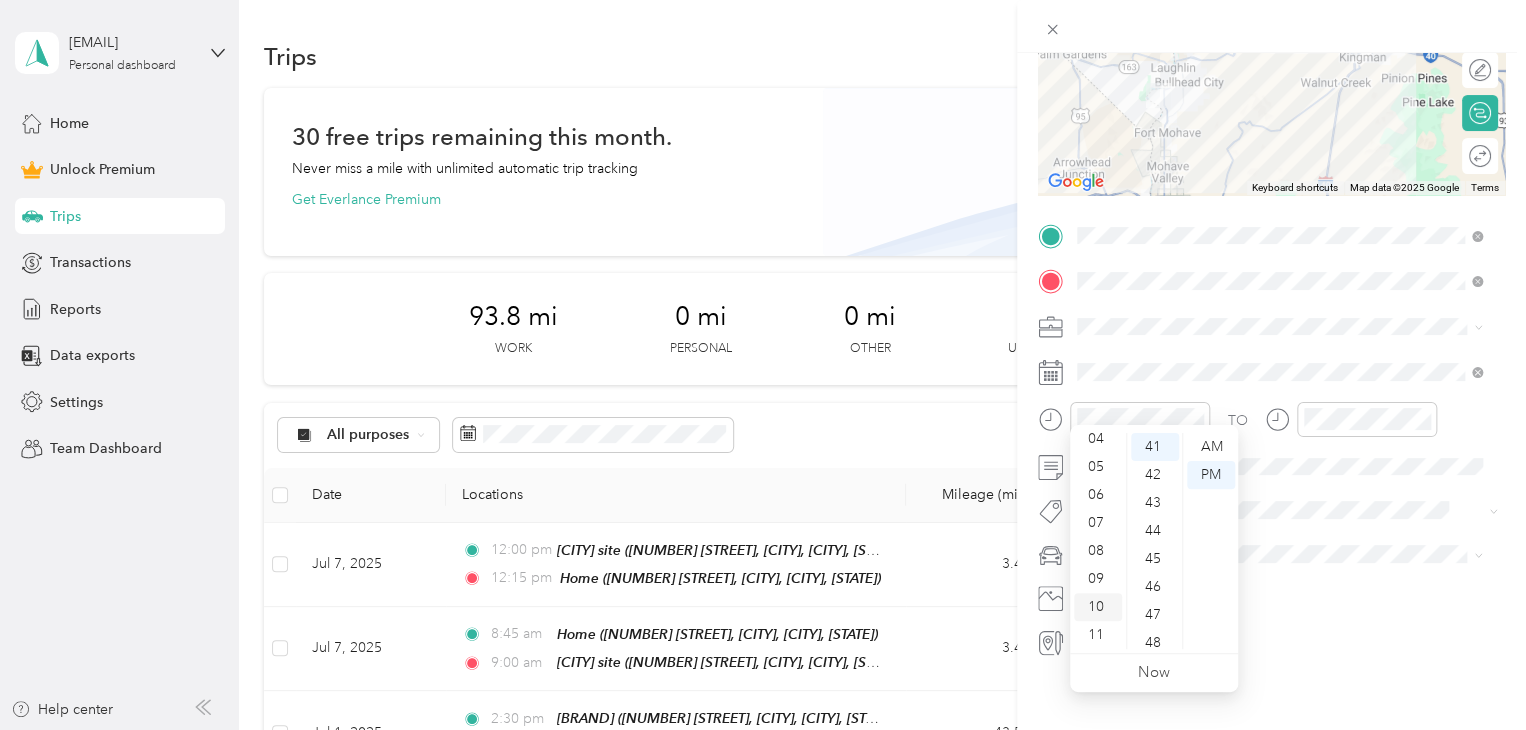 click on "10" at bounding box center (1098, 607) 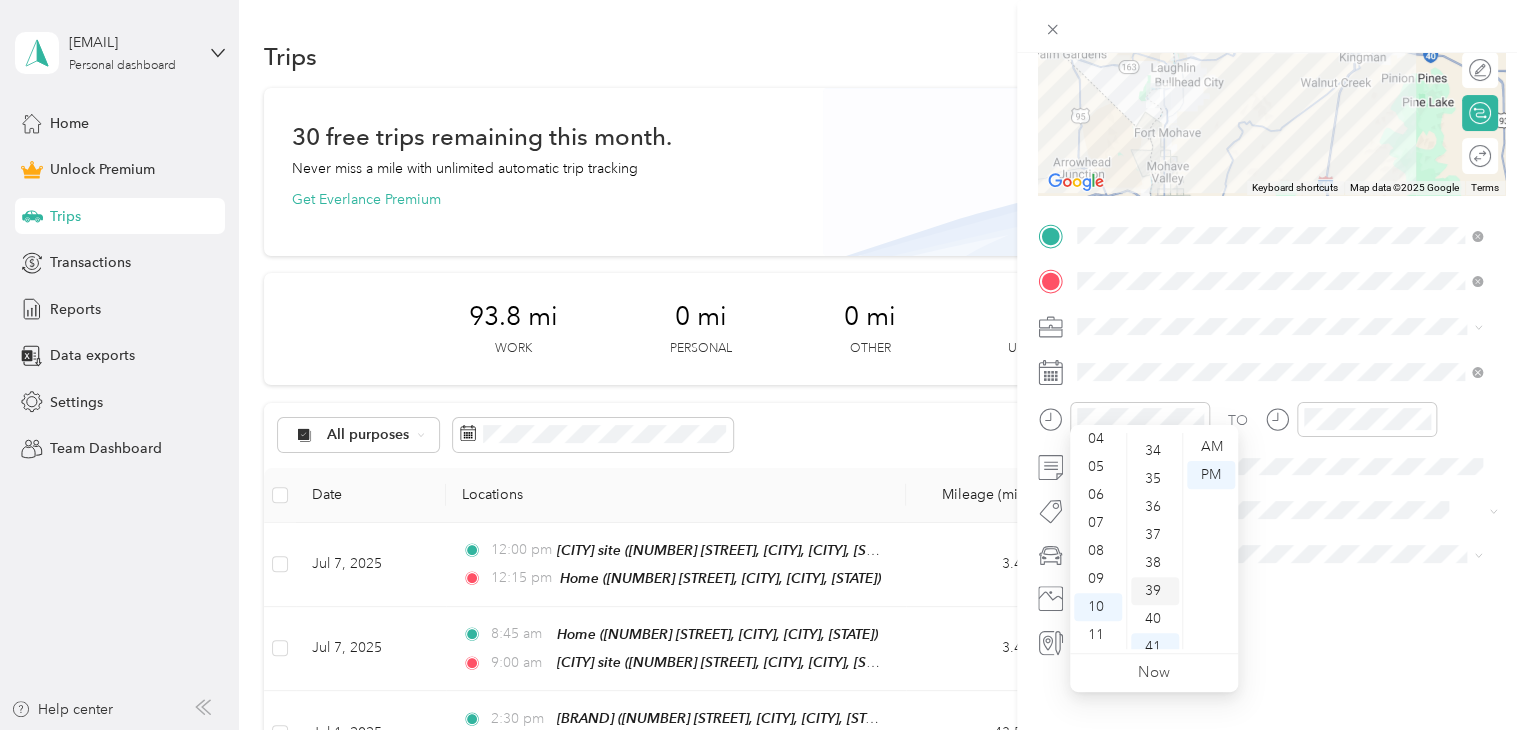 scroll, scrollTop: 848, scrollLeft: 0, axis: vertical 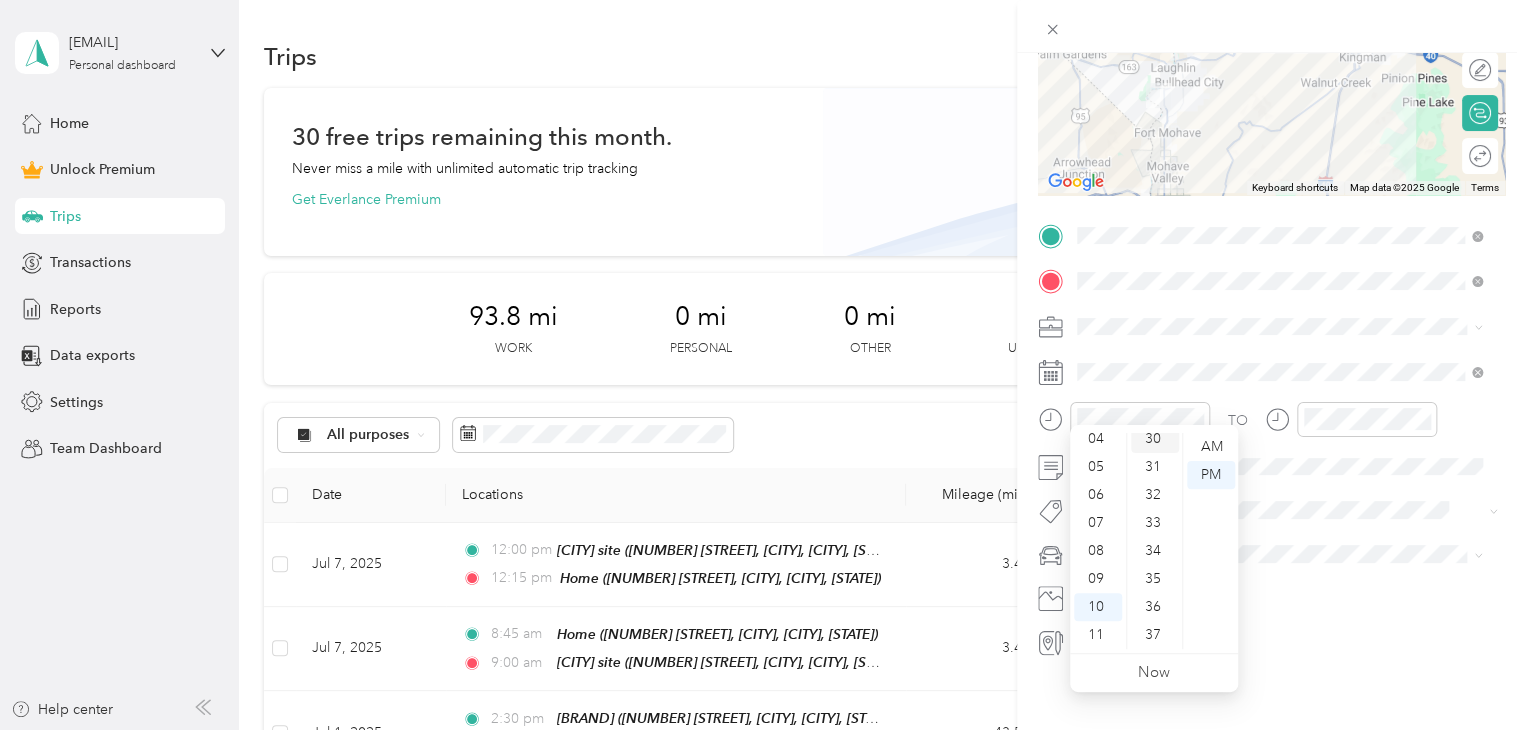 click on "30" at bounding box center (1155, 439) 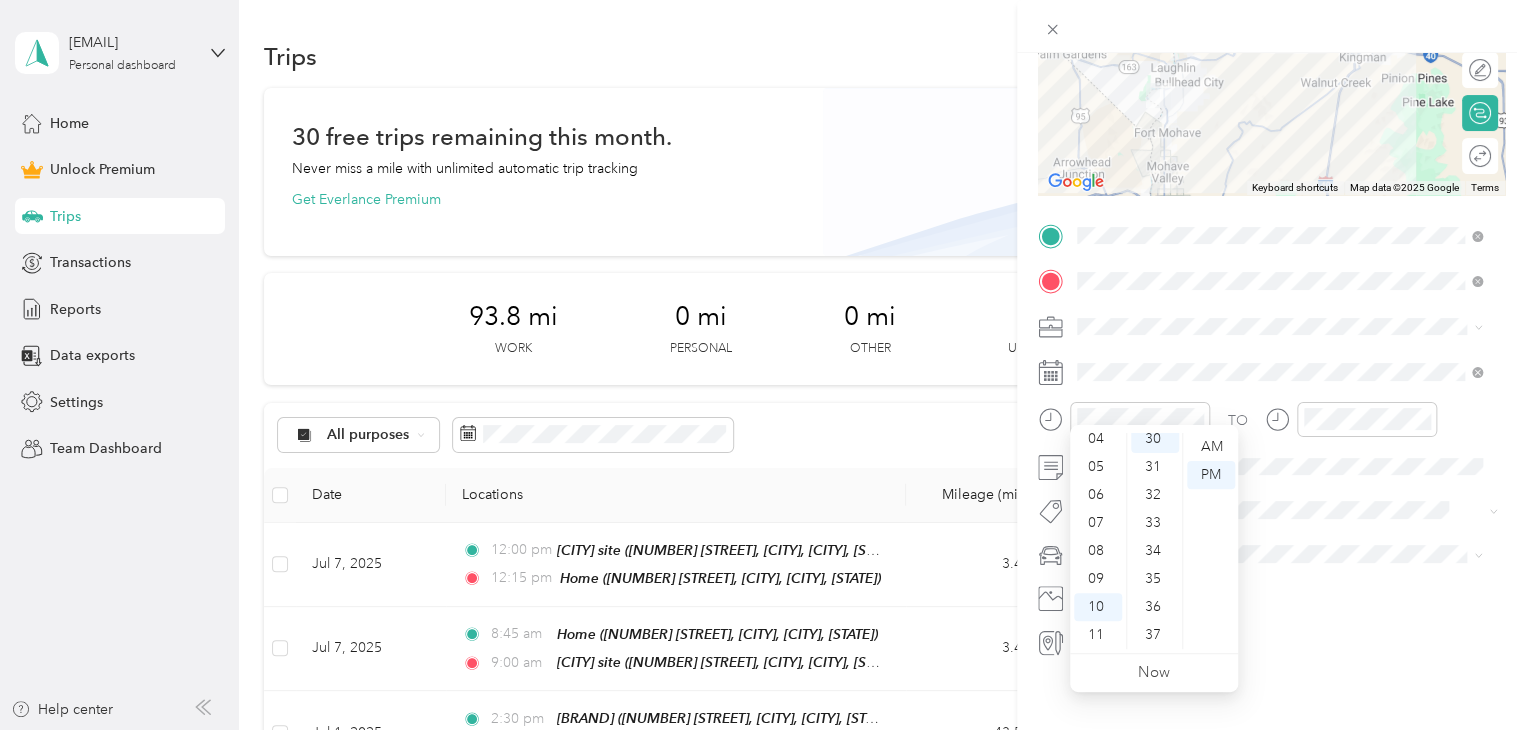 scroll, scrollTop: 840, scrollLeft: 0, axis: vertical 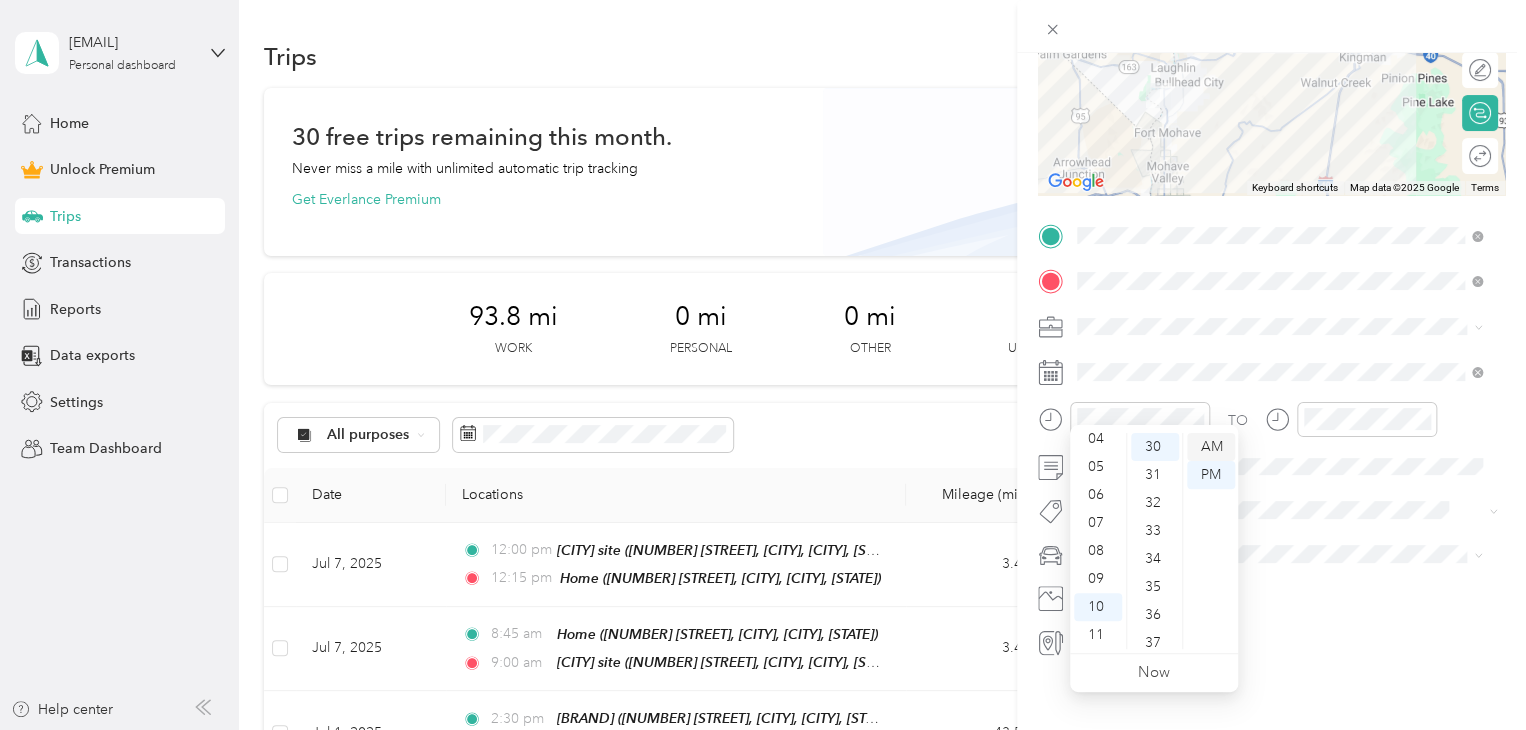 click on "AM" at bounding box center (1211, 447) 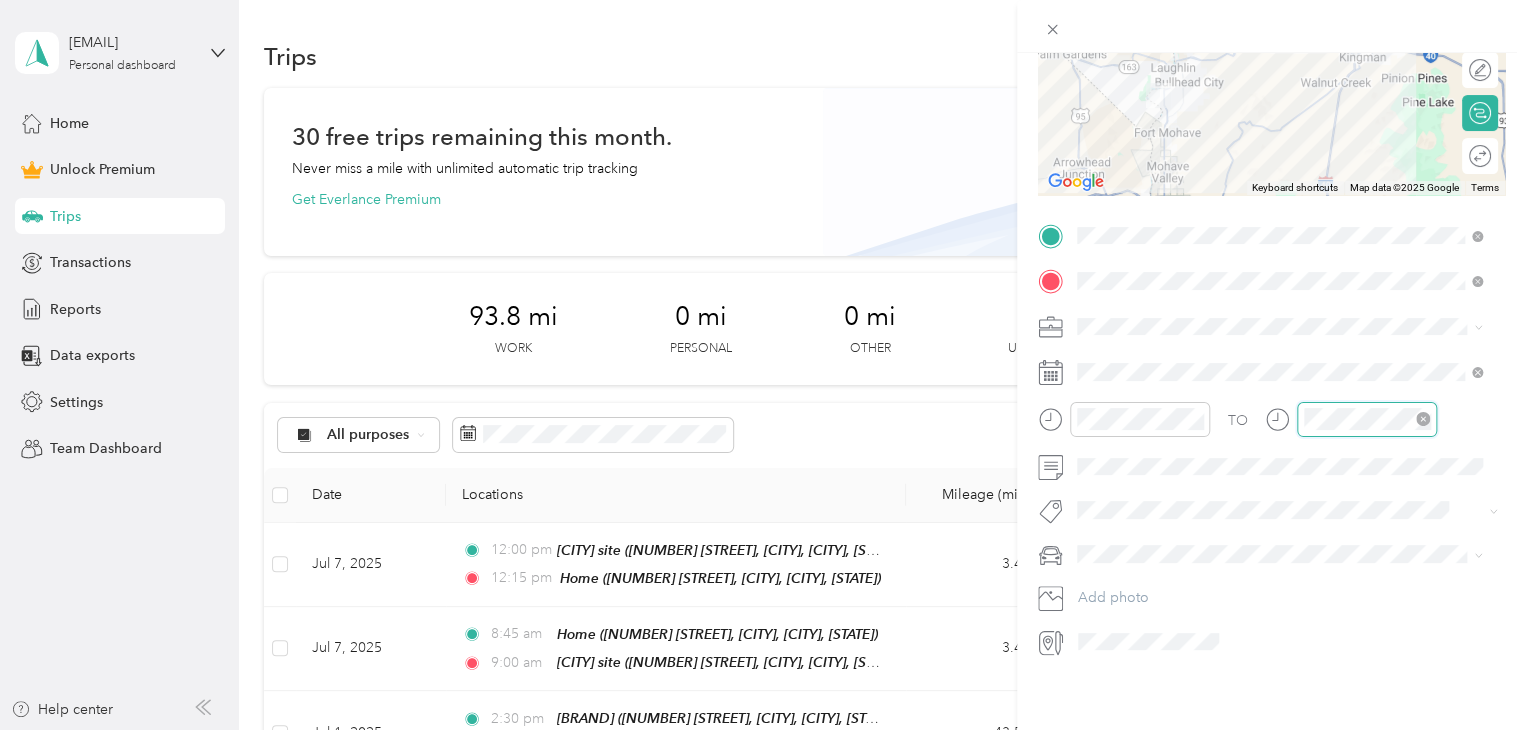 scroll, scrollTop: 28, scrollLeft: 0, axis: vertical 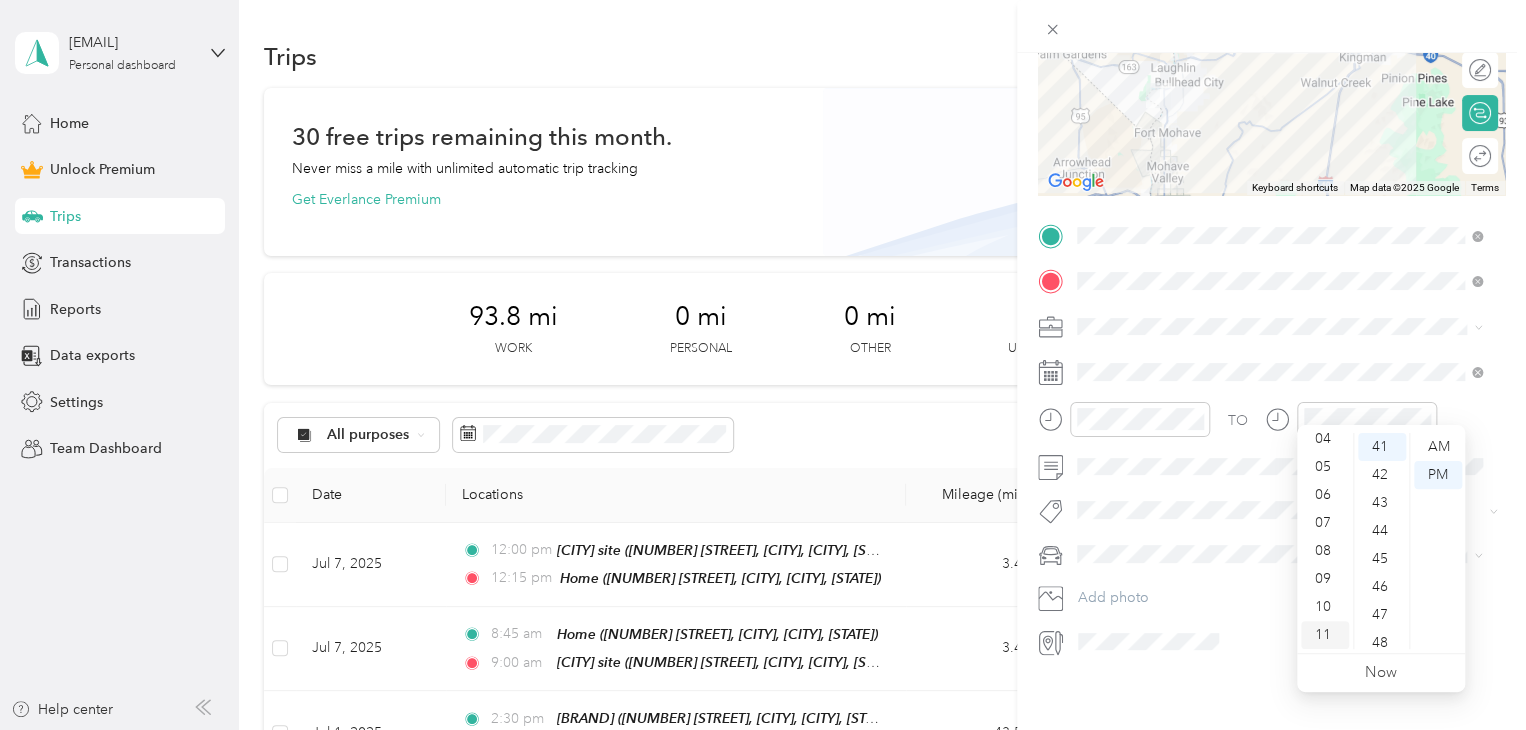 click on "11" at bounding box center [1325, 635] 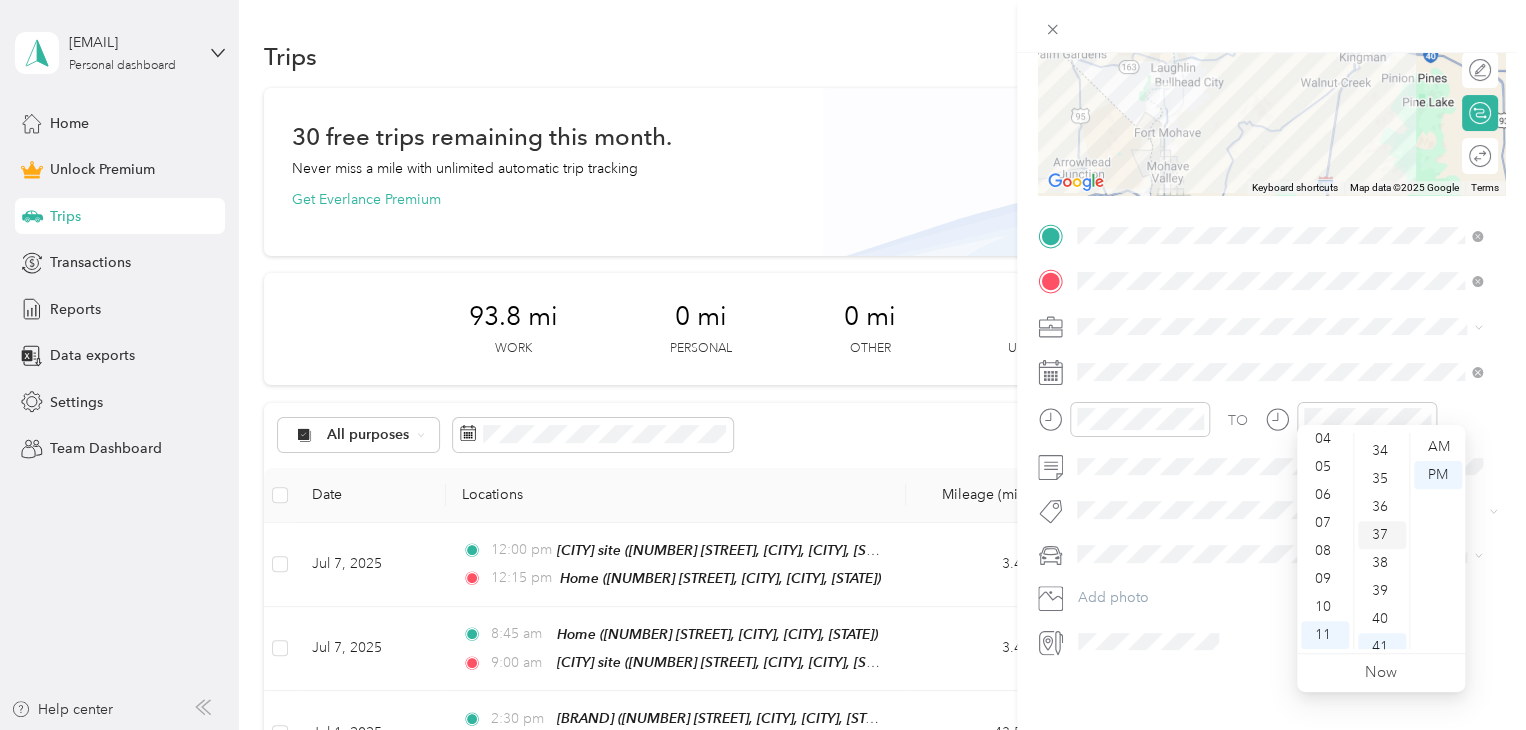 scroll, scrollTop: 848, scrollLeft: 0, axis: vertical 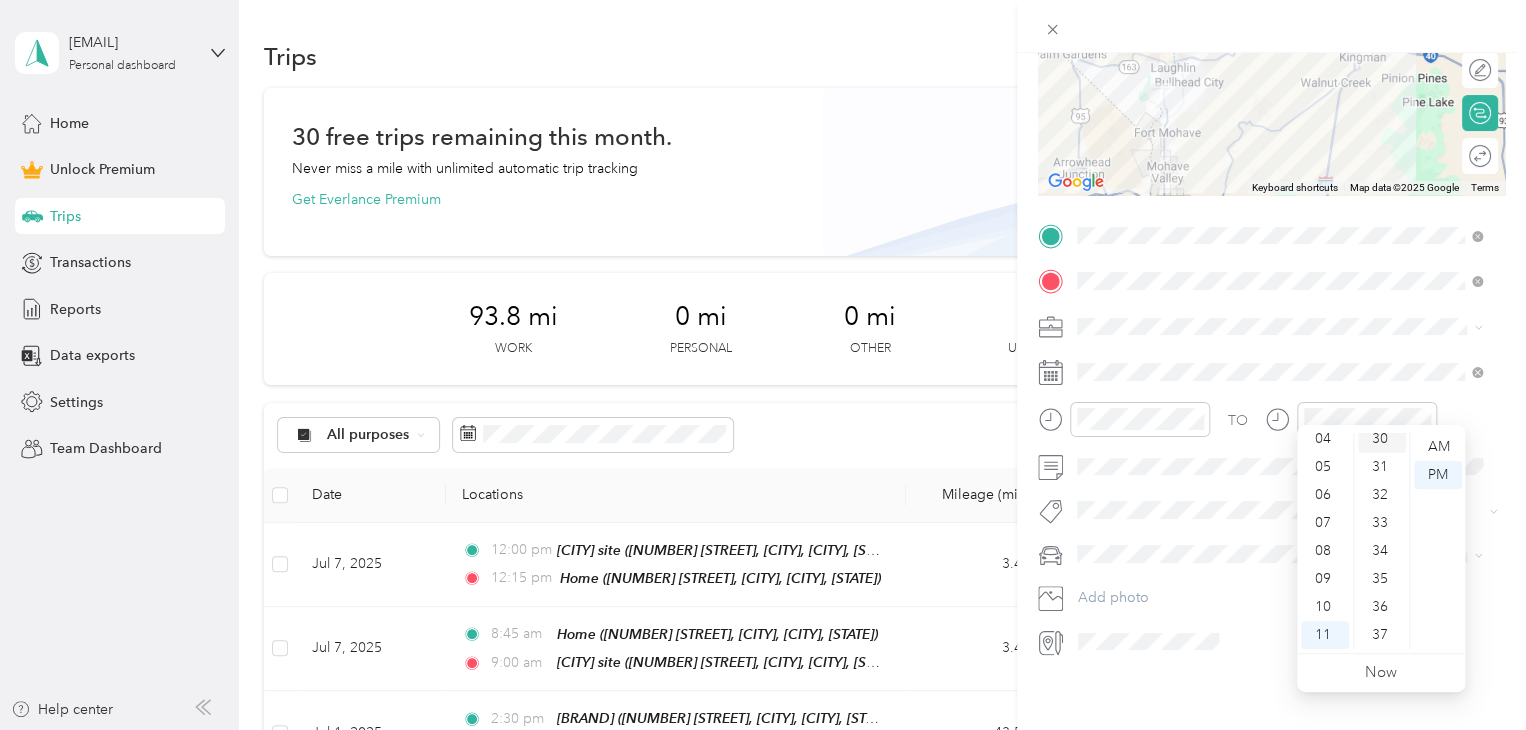 click on "30" at bounding box center [1382, 439] 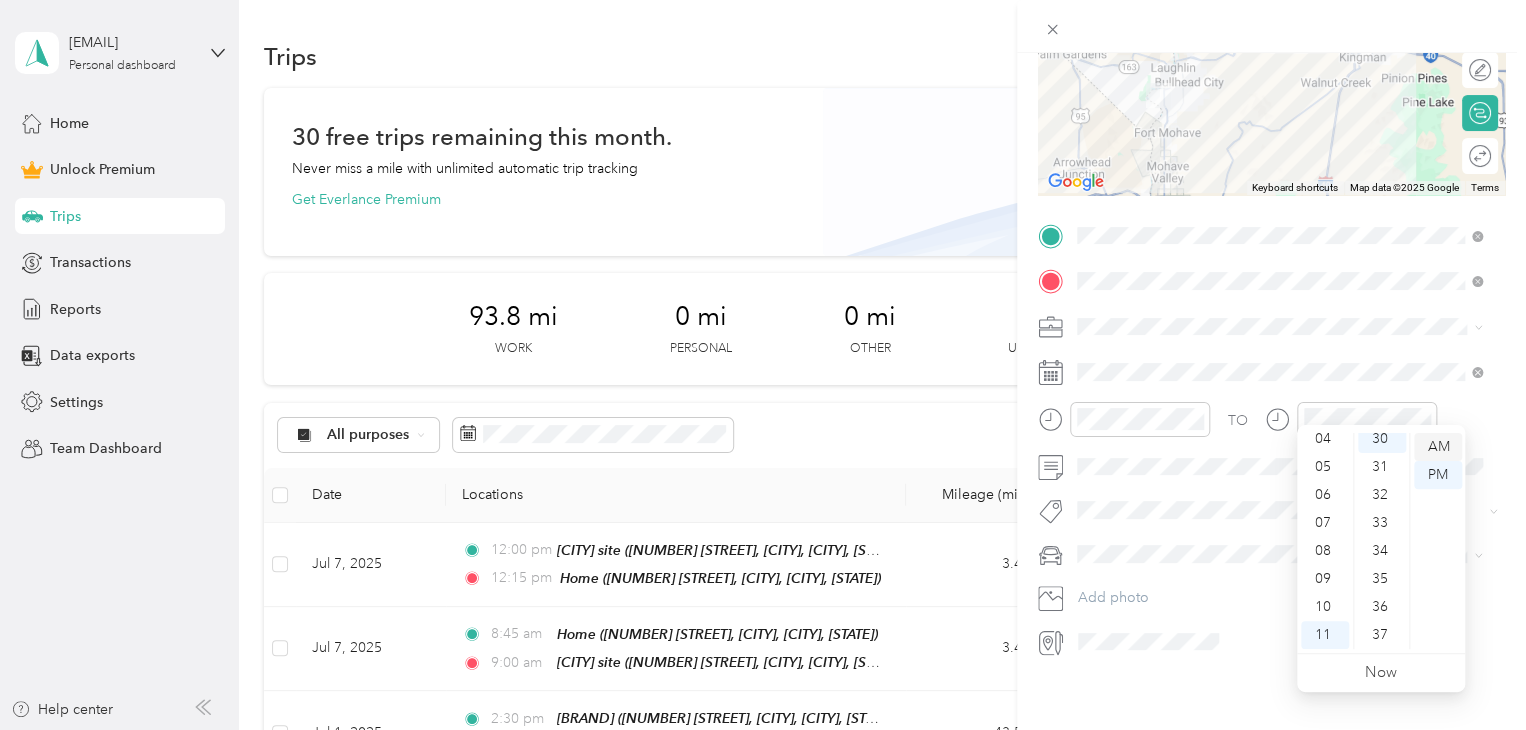 scroll, scrollTop: 840, scrollLeft: 0, axis: vertical 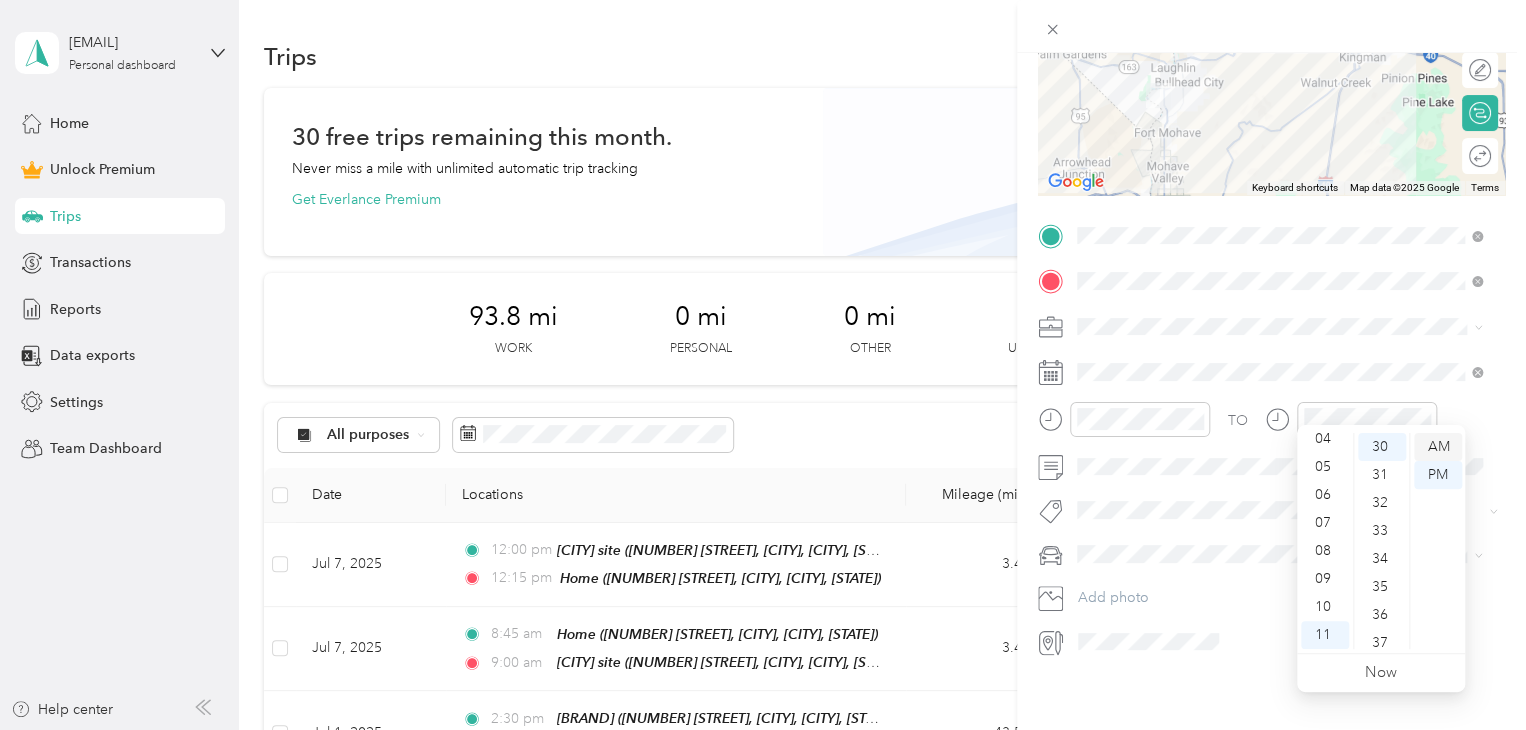 click on "AM" at bounding box center (1438, 447) 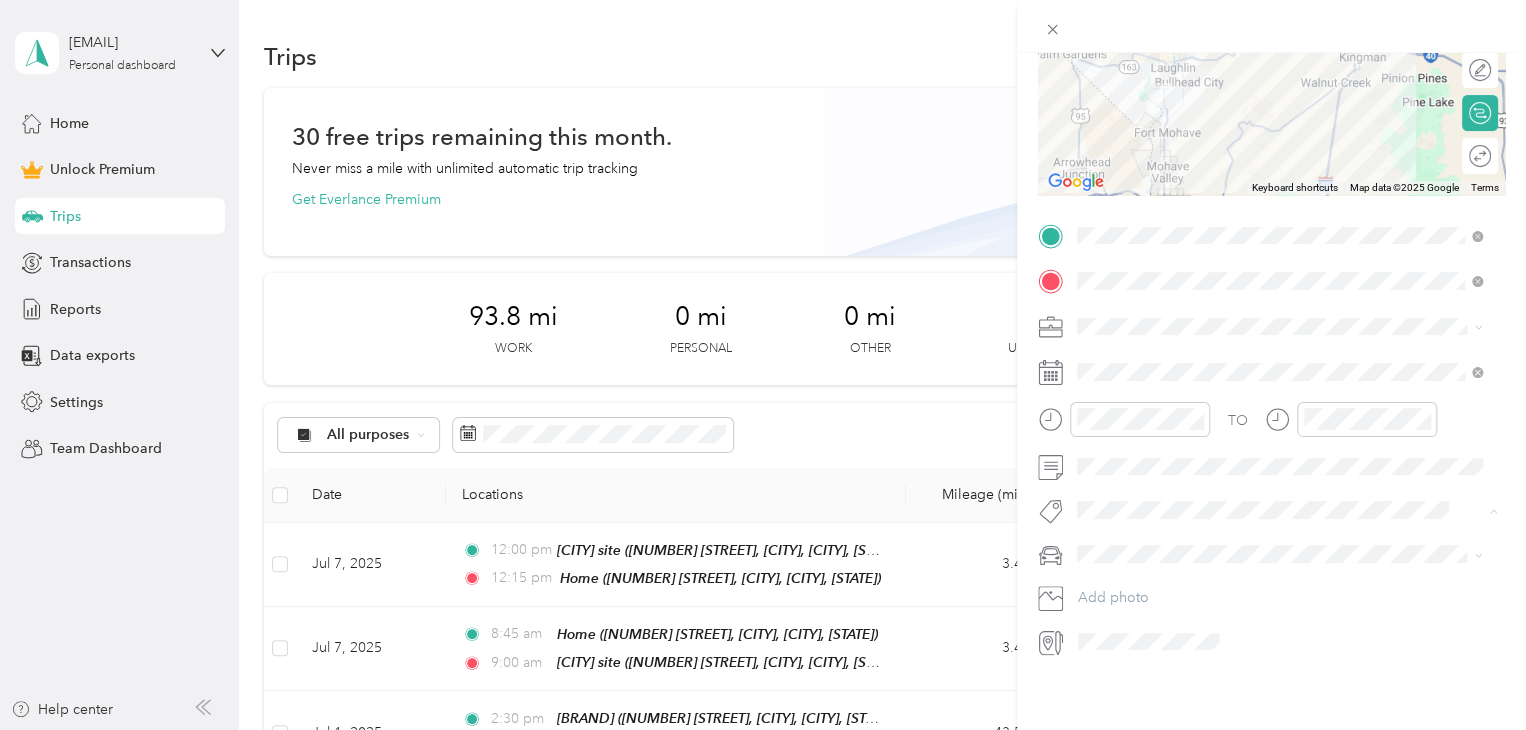 click on "Subg" at bounding box center [1113, 530] 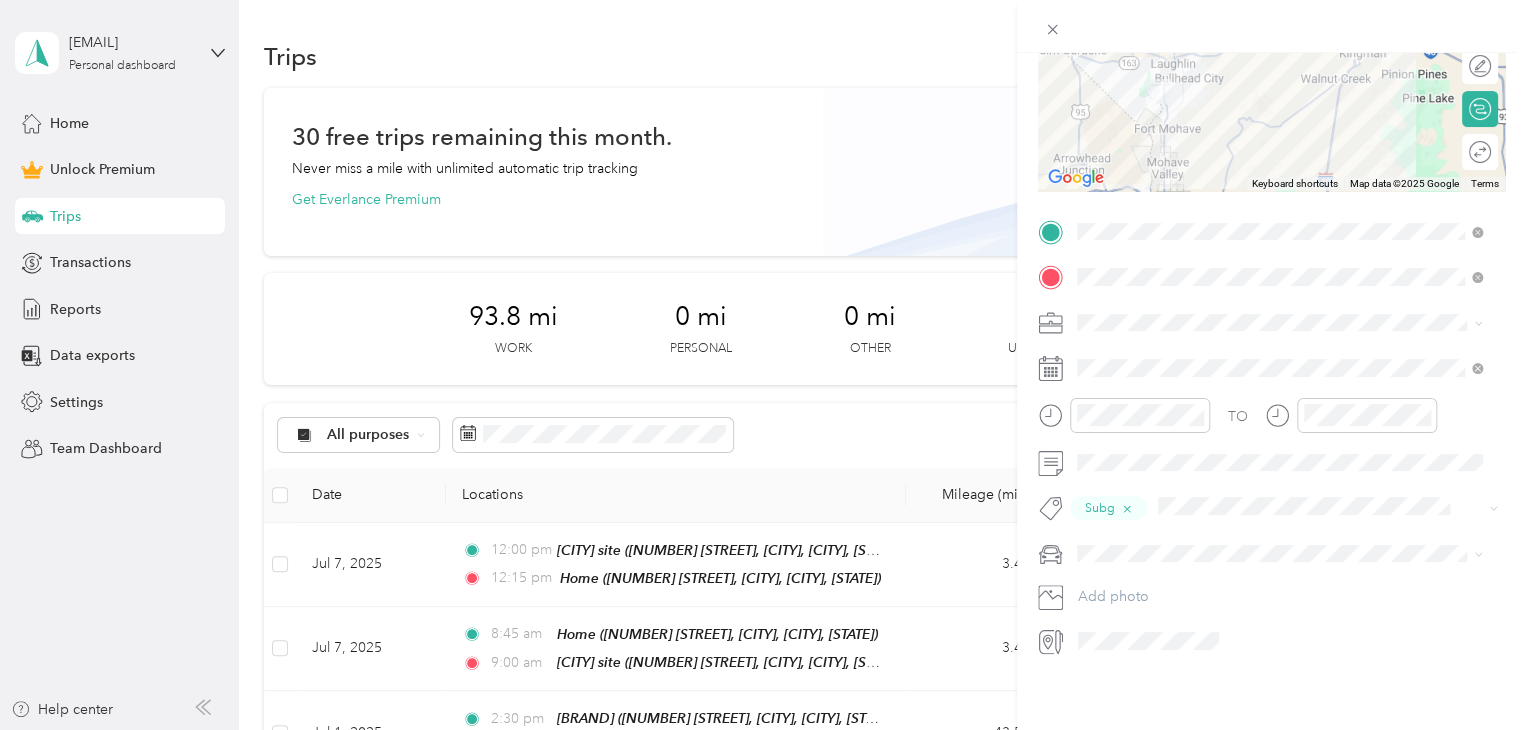 click on "Truck" at bounding box center [1101, 611] 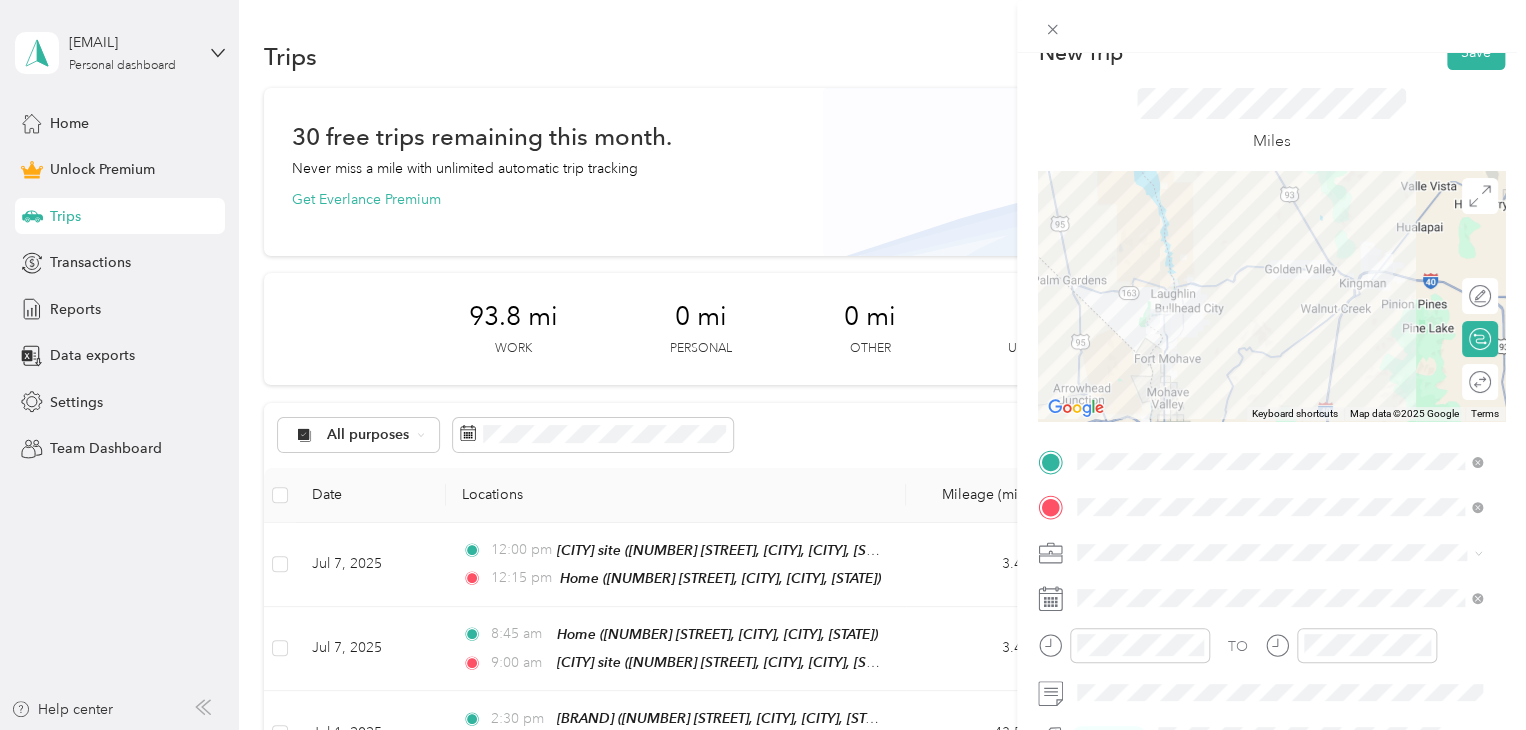 scroll, scrollTop: 0, scrollLeft: 0, axis: both 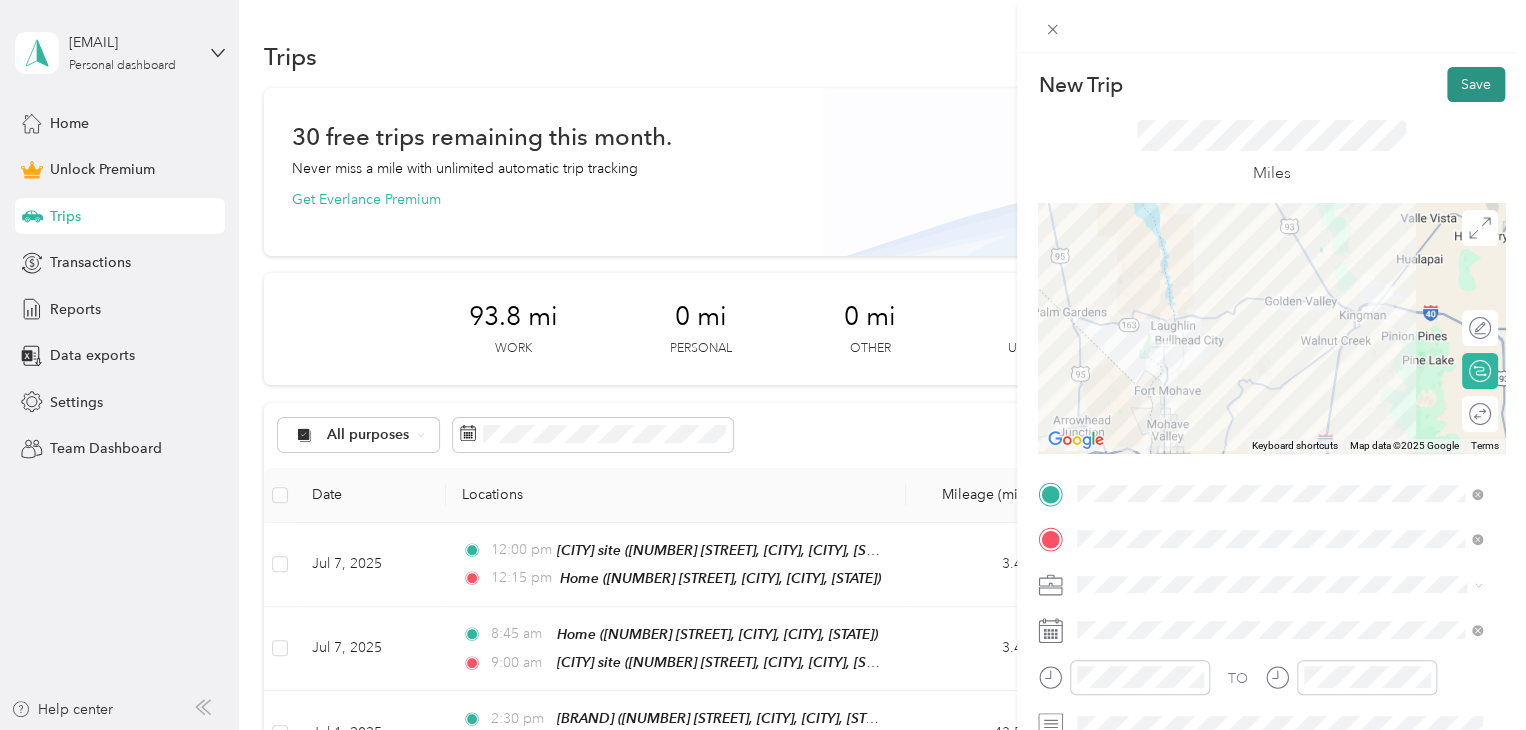click on "Save" at bounding box center (1476, 84) 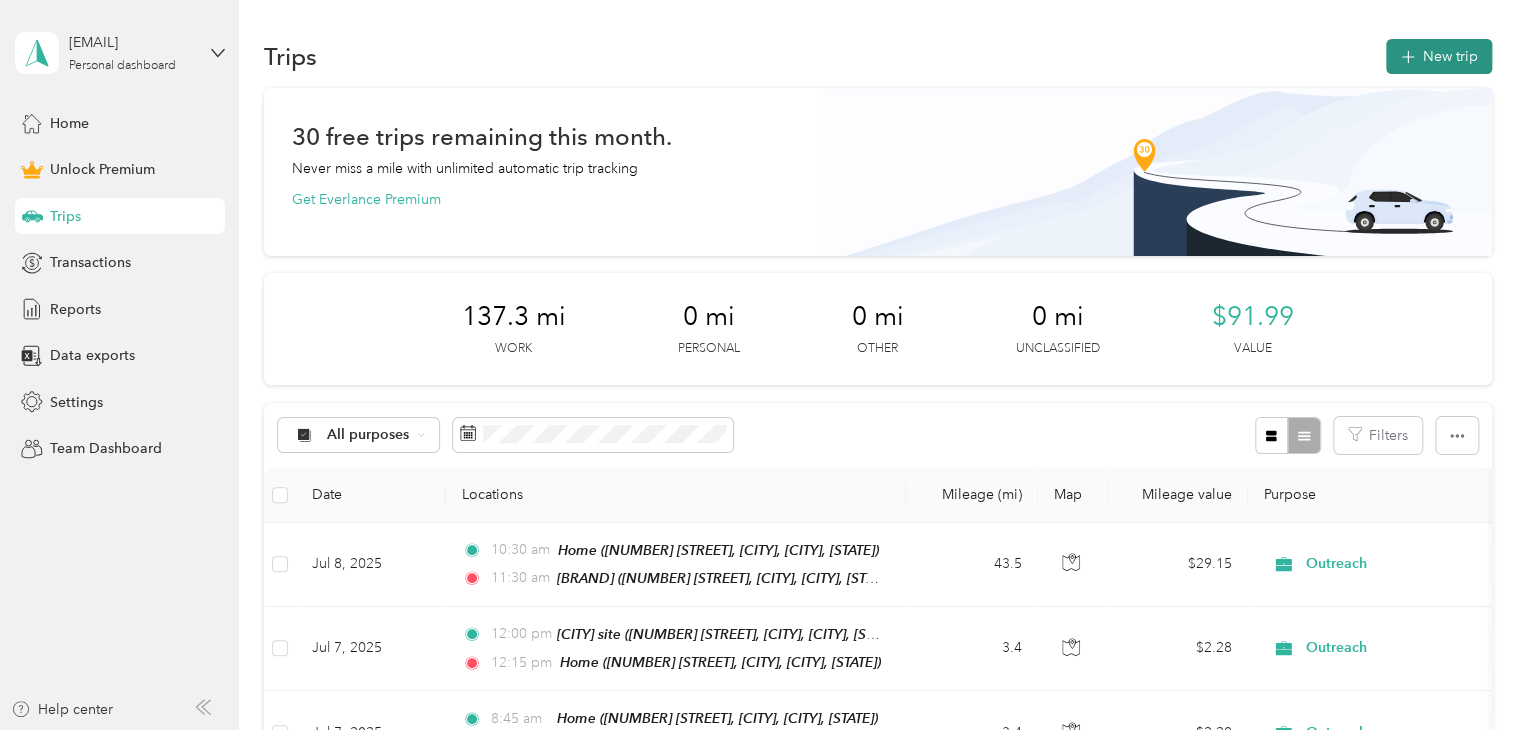click on "New trip" at bounding box center (1439, 56) 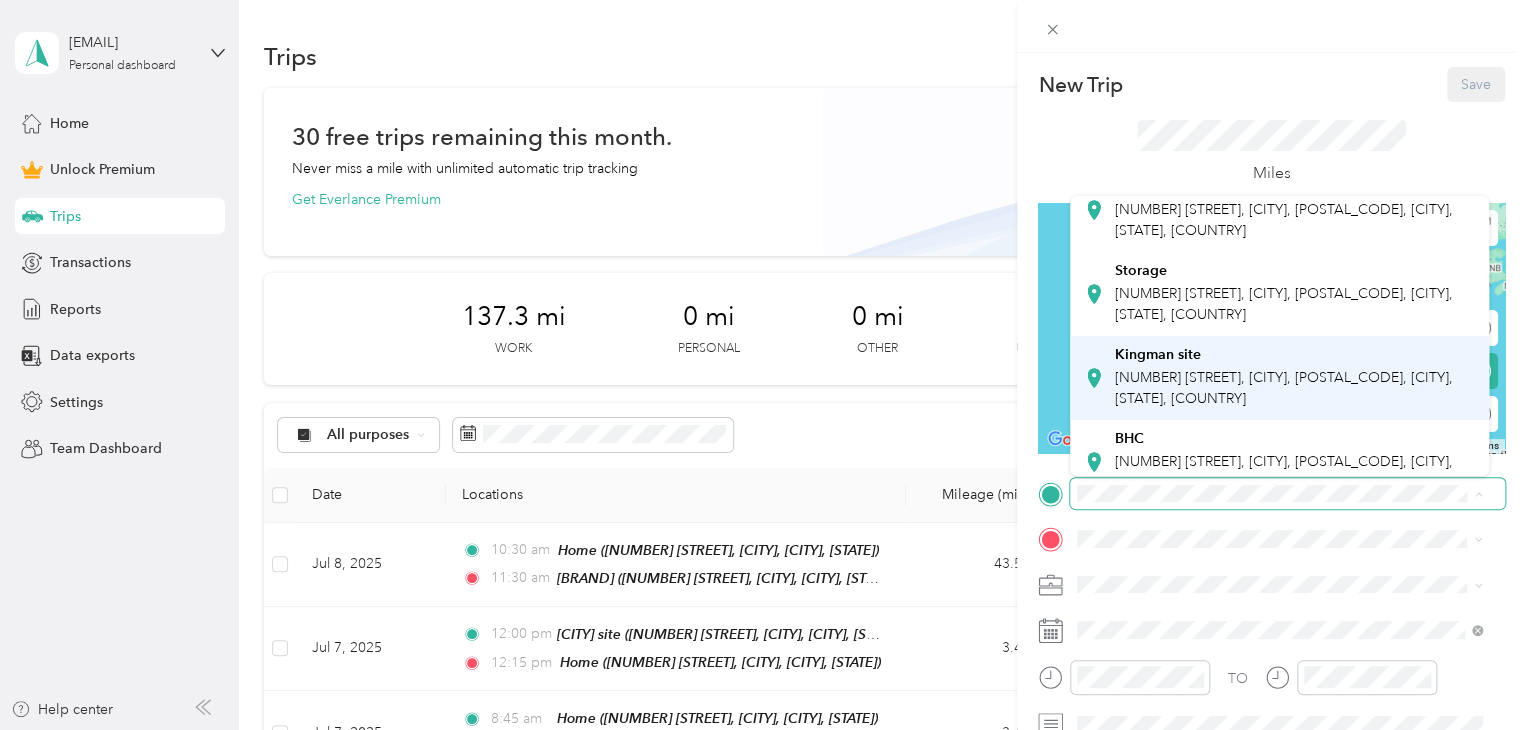 scroll, scrollTop: 100, scrollLeft: 0, axis: vertical 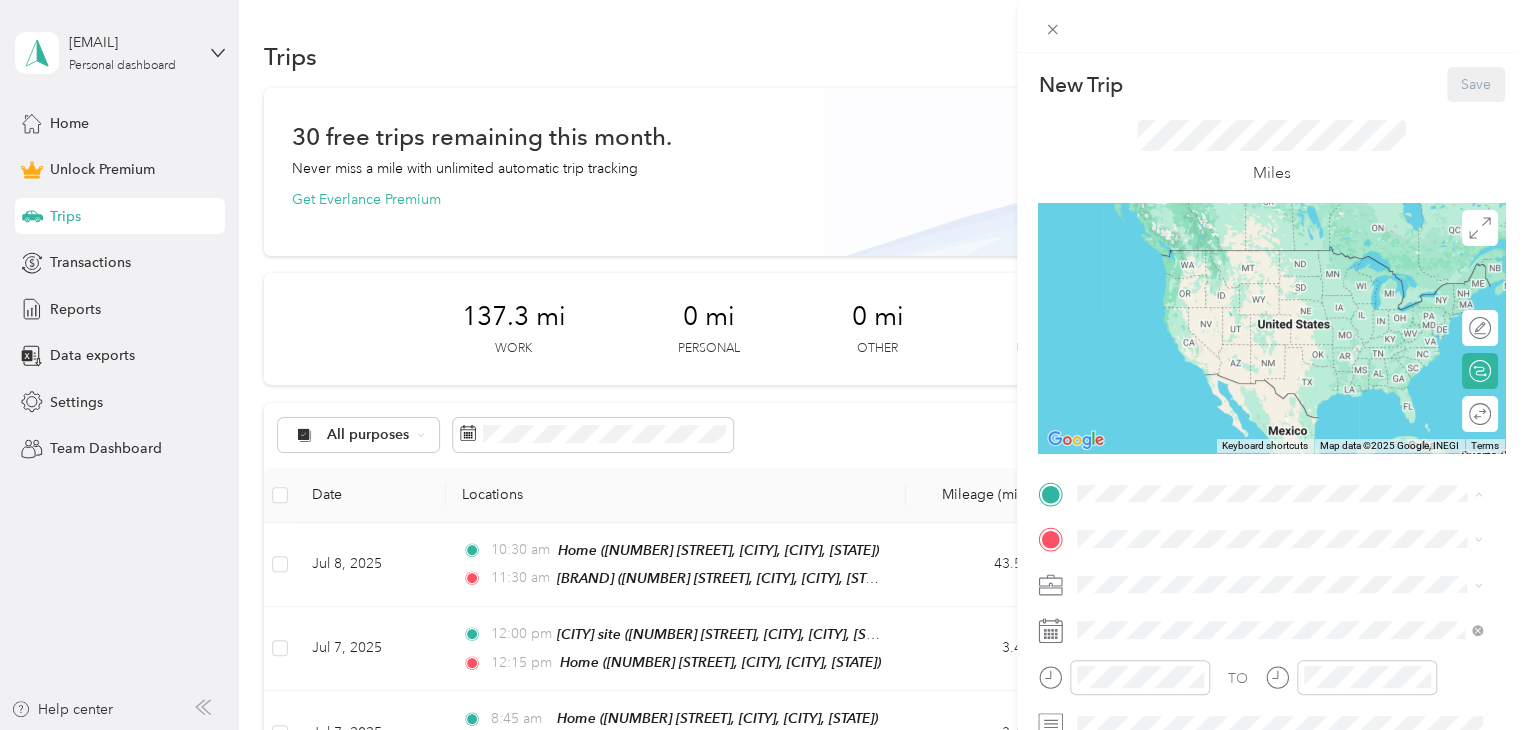 click on "[NUMBER] [STREET], [CITY], [POSTAL_CODE], [CITY], [STATE], [COUNTRY]" at bounding box center (1284, 442) 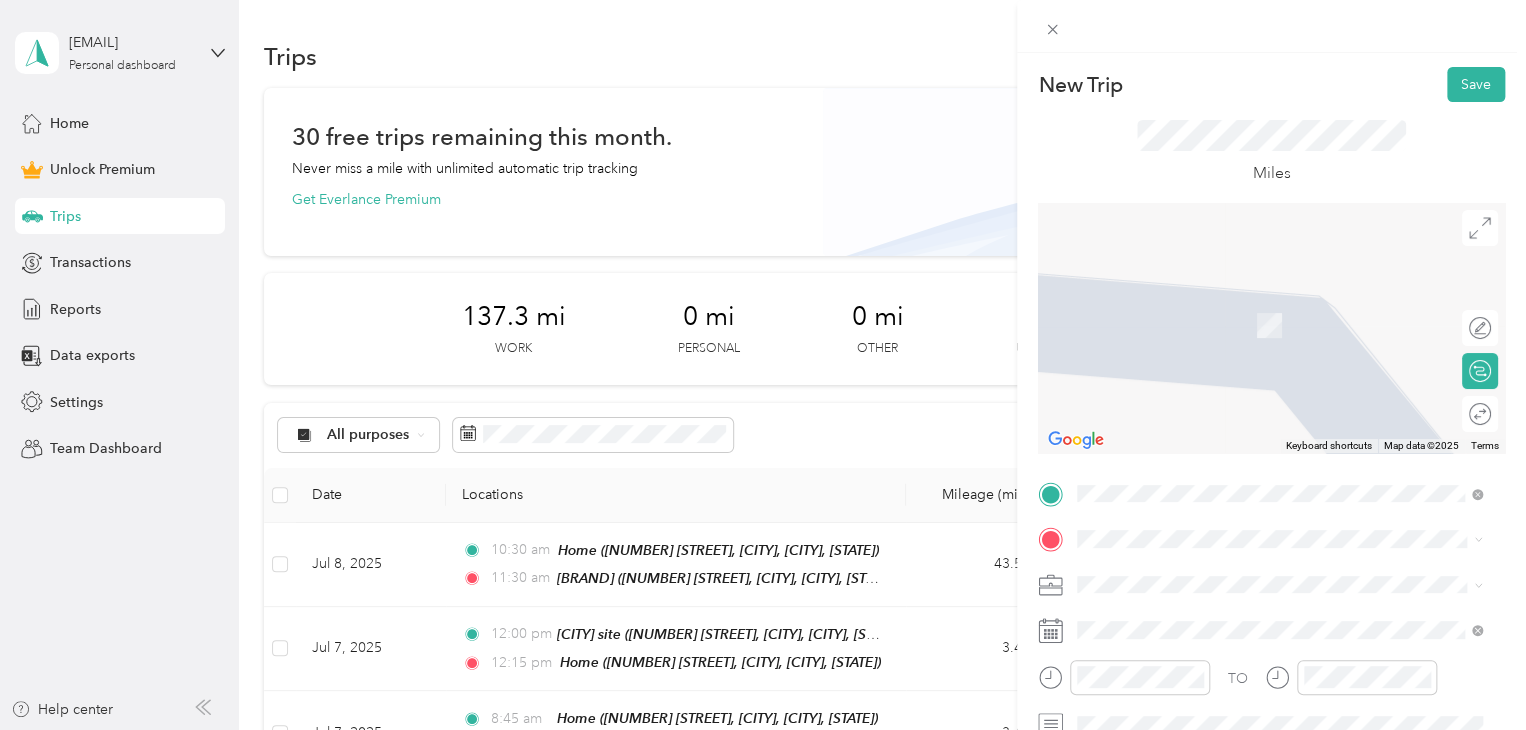click on "[NUMBER] [STREET], [CITY], [POSTAL_CODE], [CITY], [STATE], [COUNTRY]" at bounding box center (1284, 335) 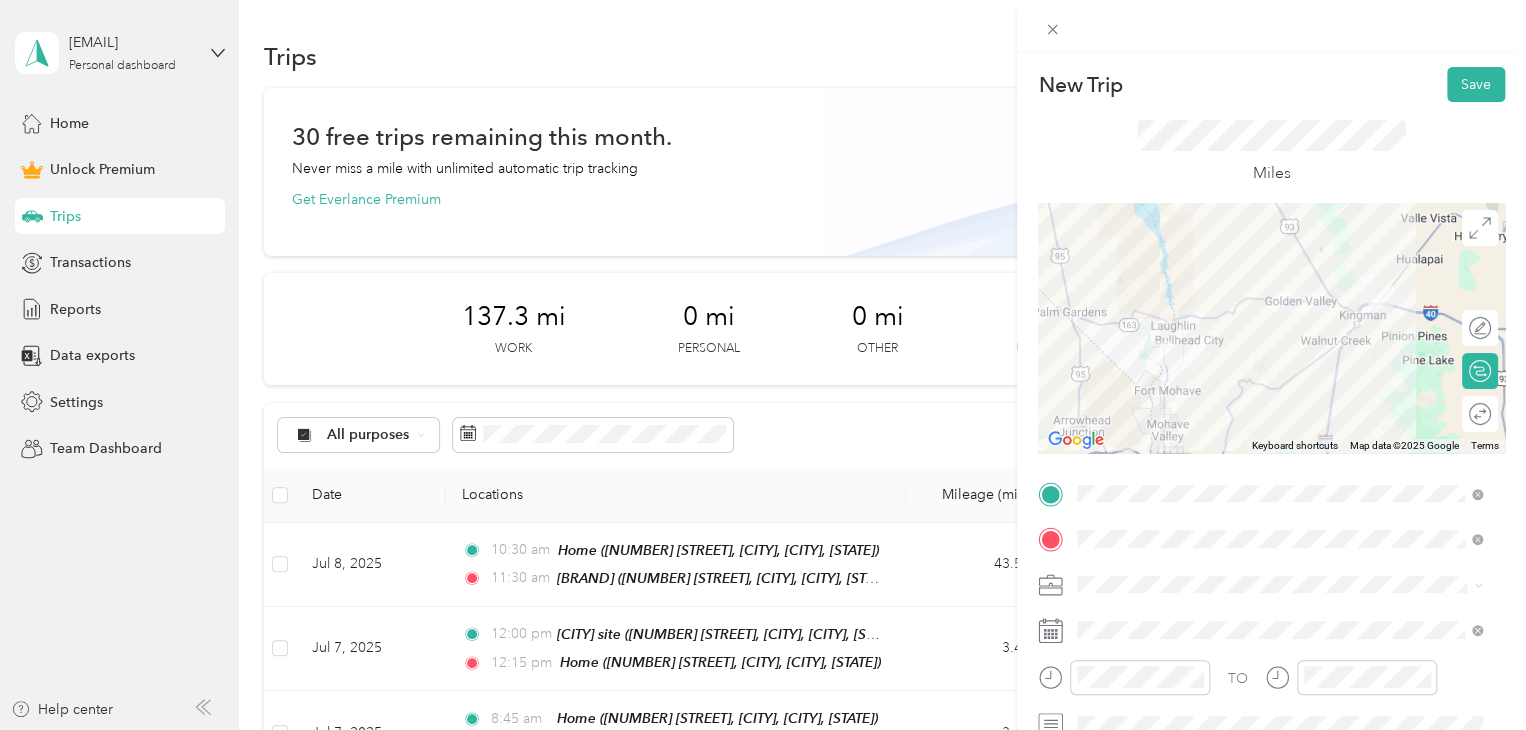 click on "Outreach" at bounding box center (1113, 374) 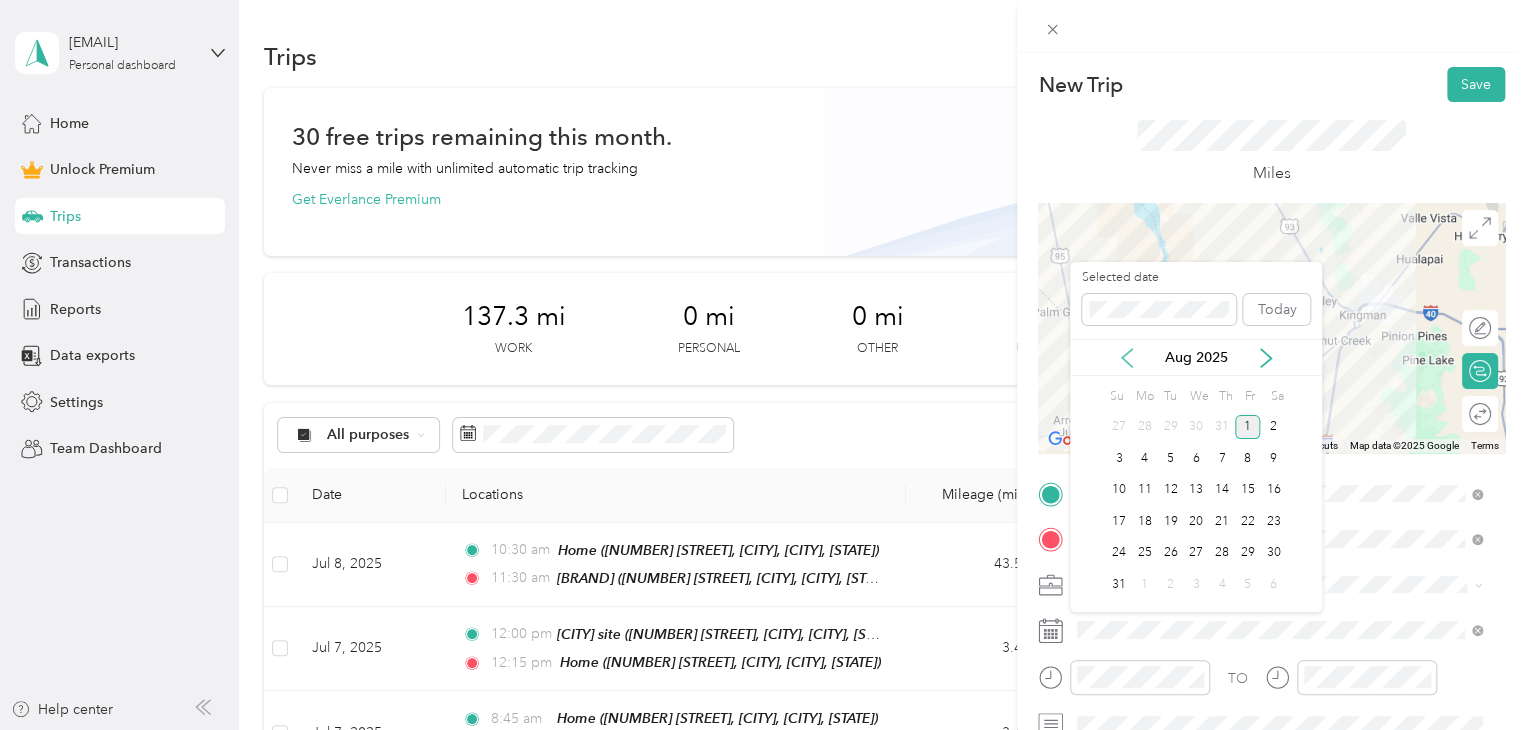 click 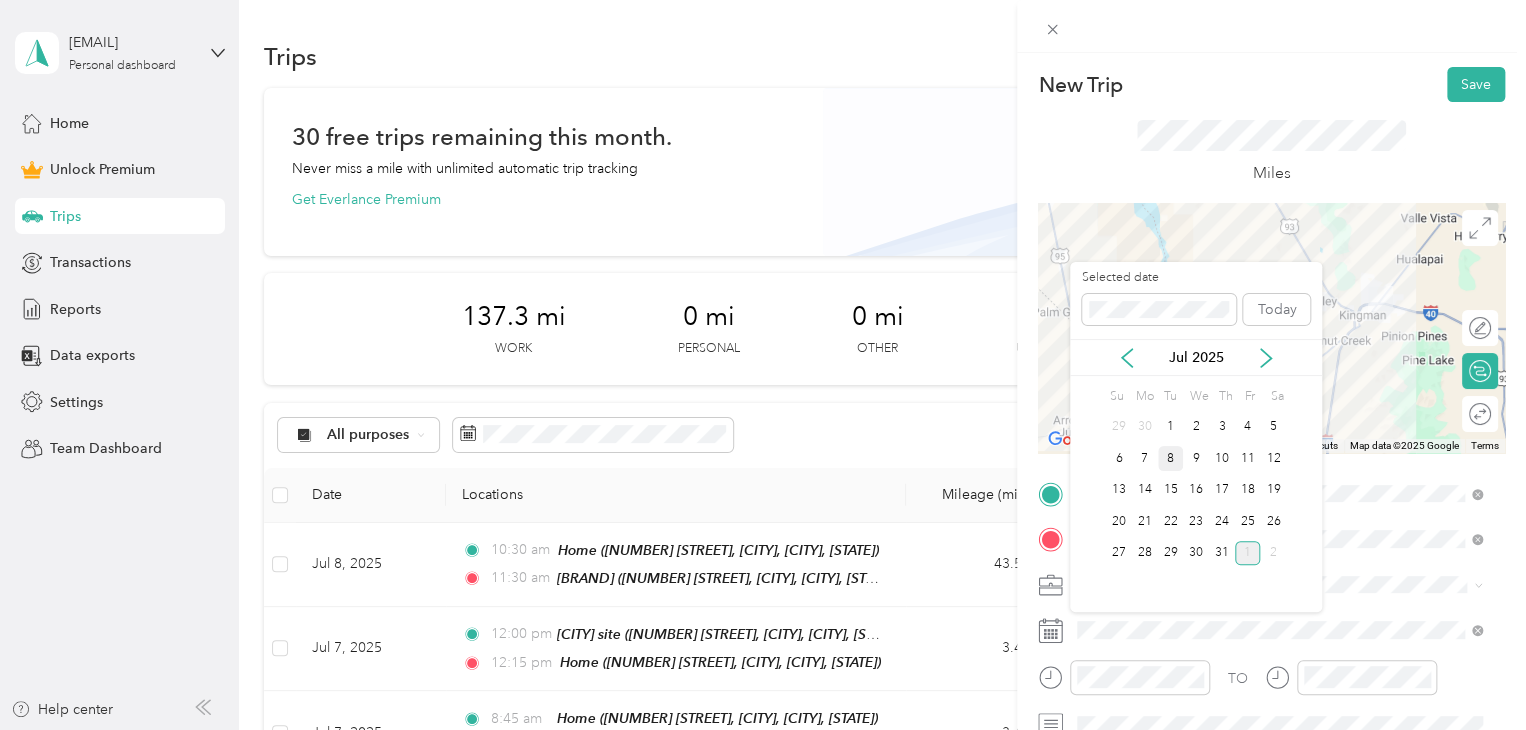 click on "8" at bounding box center (1171, 458) 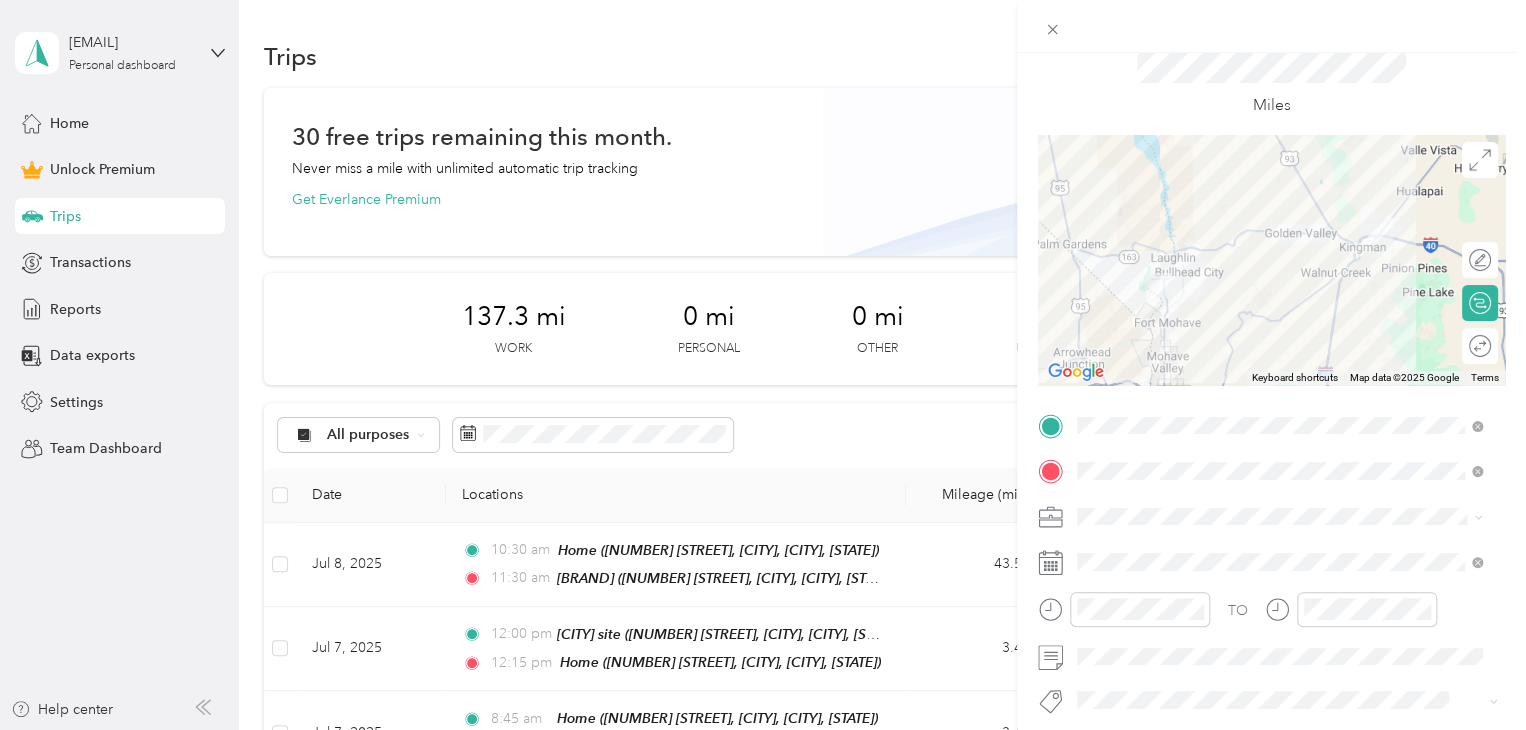 scroll, scrollTop: 200, scrollLeft: 0, axis: vertical 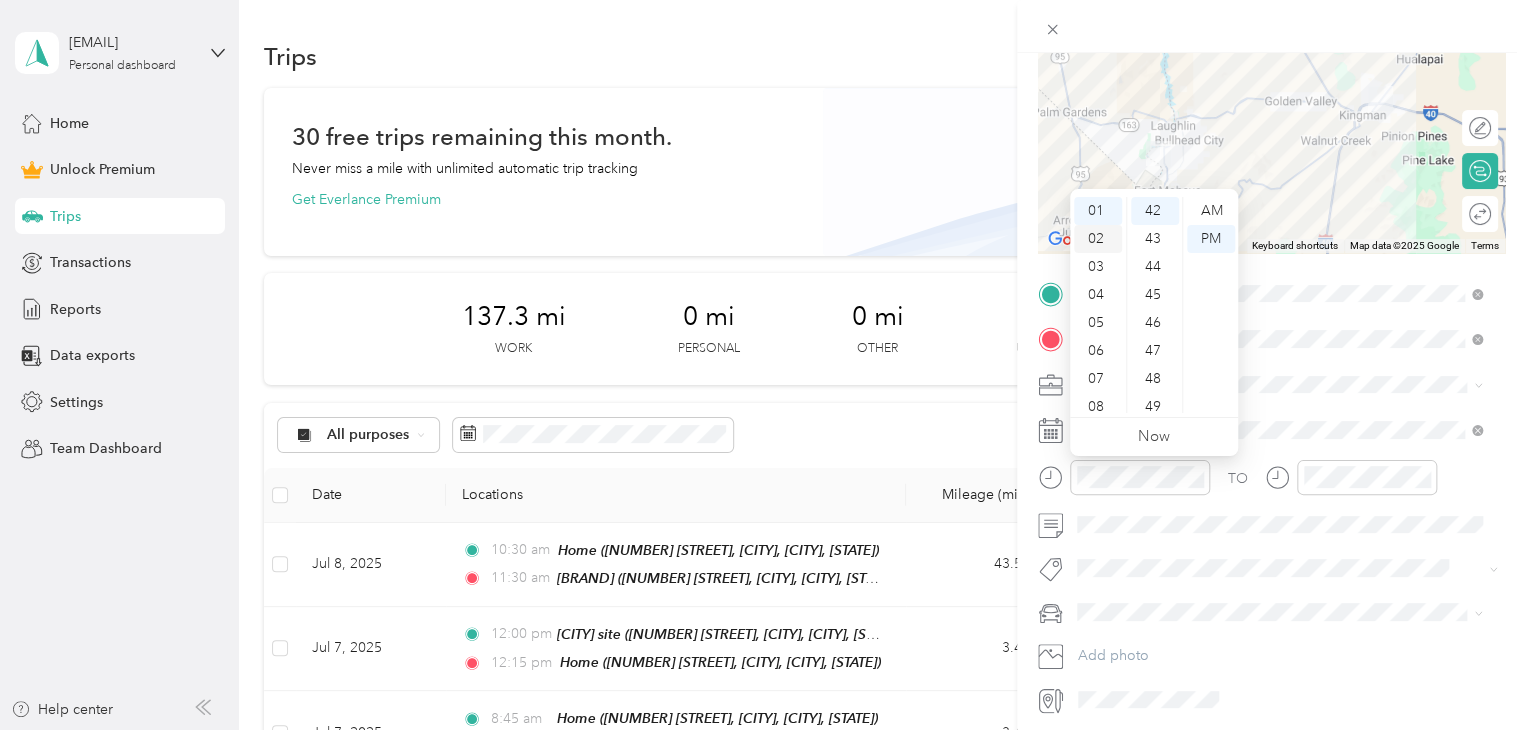 click on "02" at bounding box center [1098, 239] 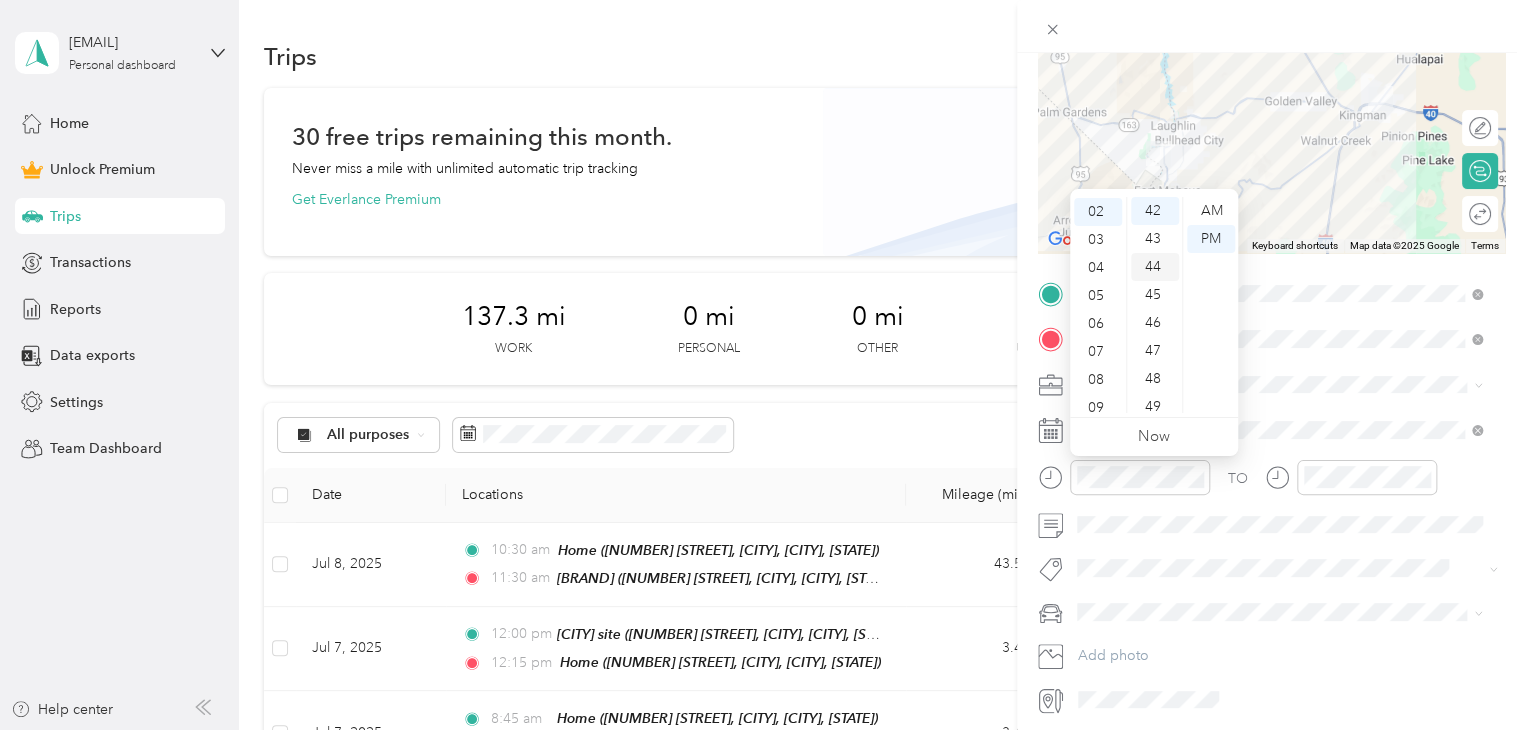 scroll, scrollTop: 56, scrollLeft: 0, axis: vertical 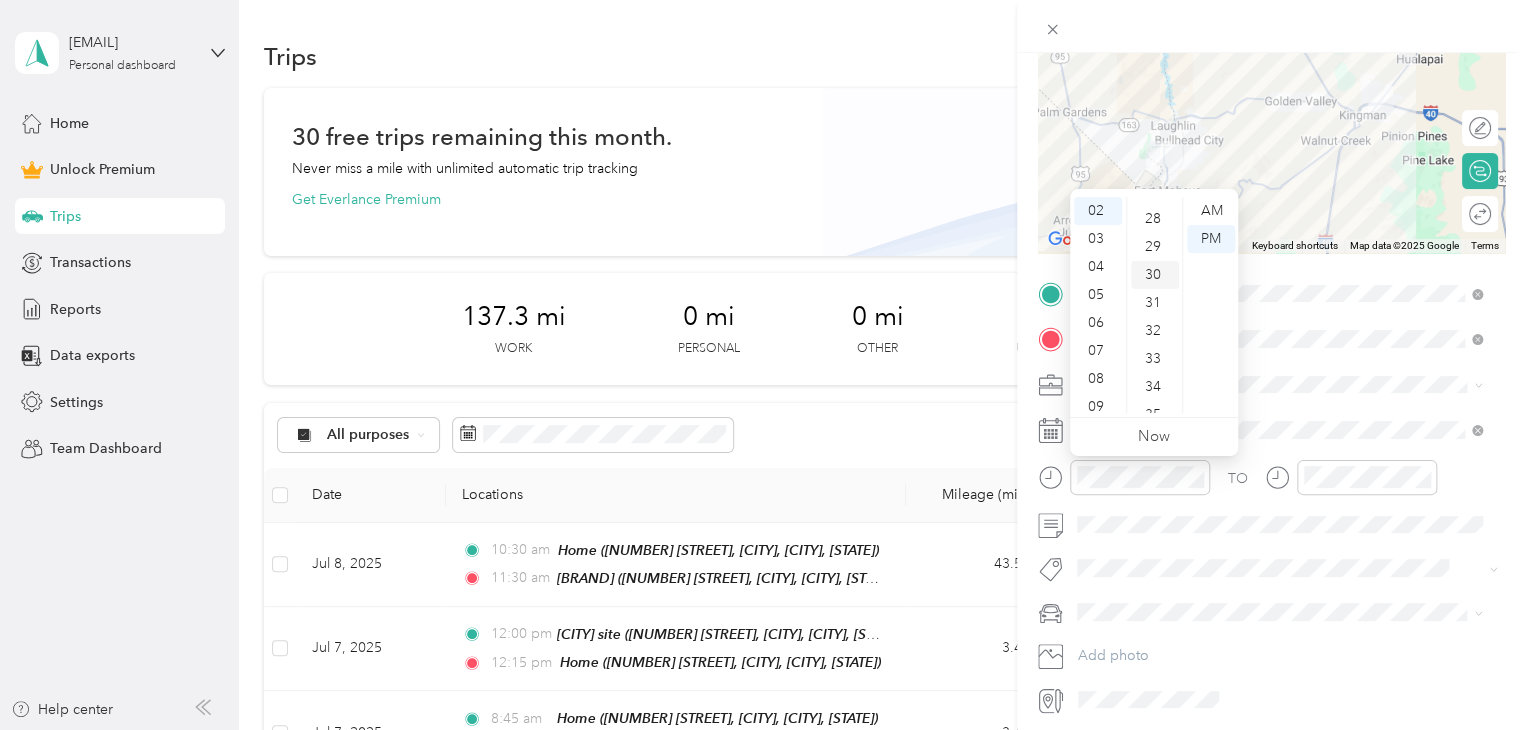 click on "30" at bounding box center (1155, 275) 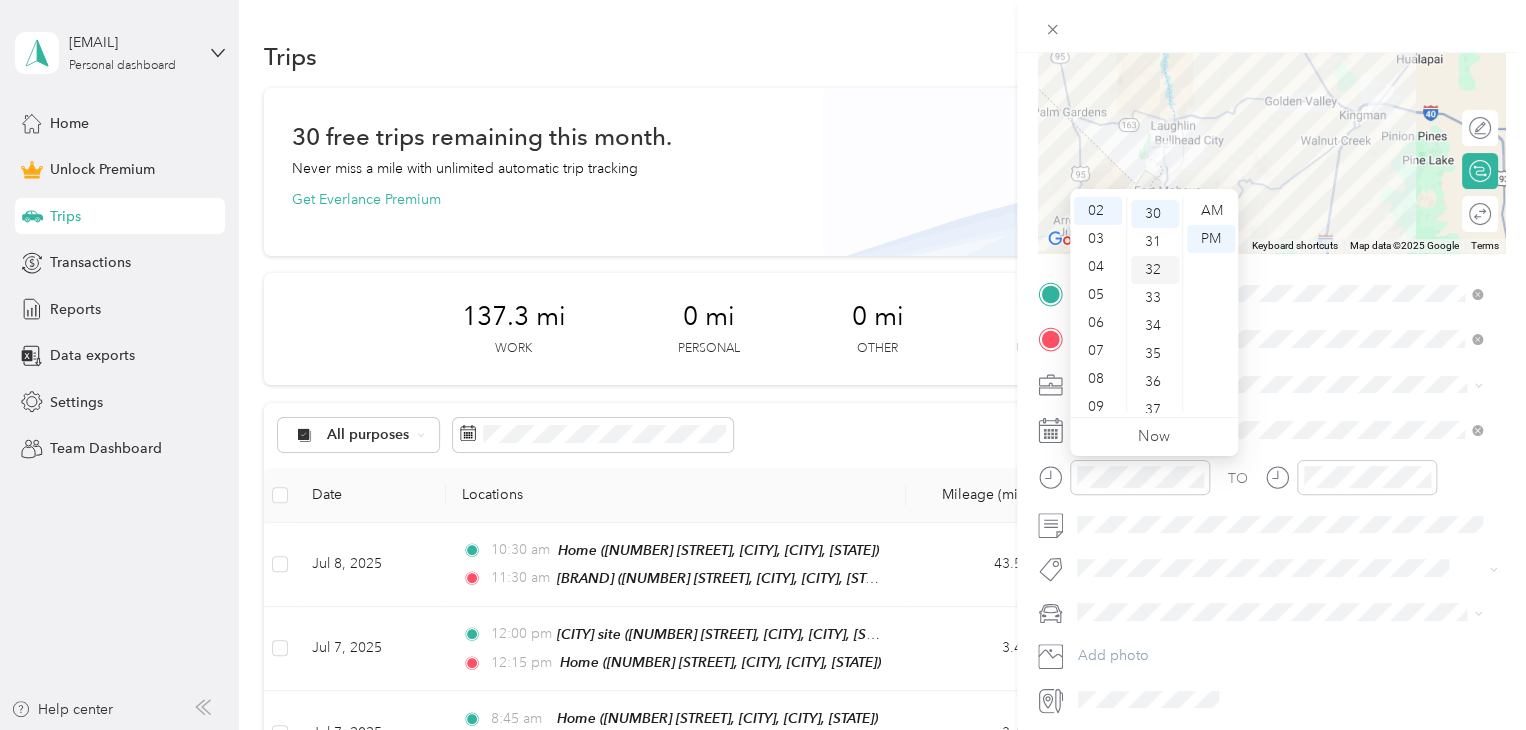 scroll, scrollTop: 840, scrollLeft: 0, axis: vertical 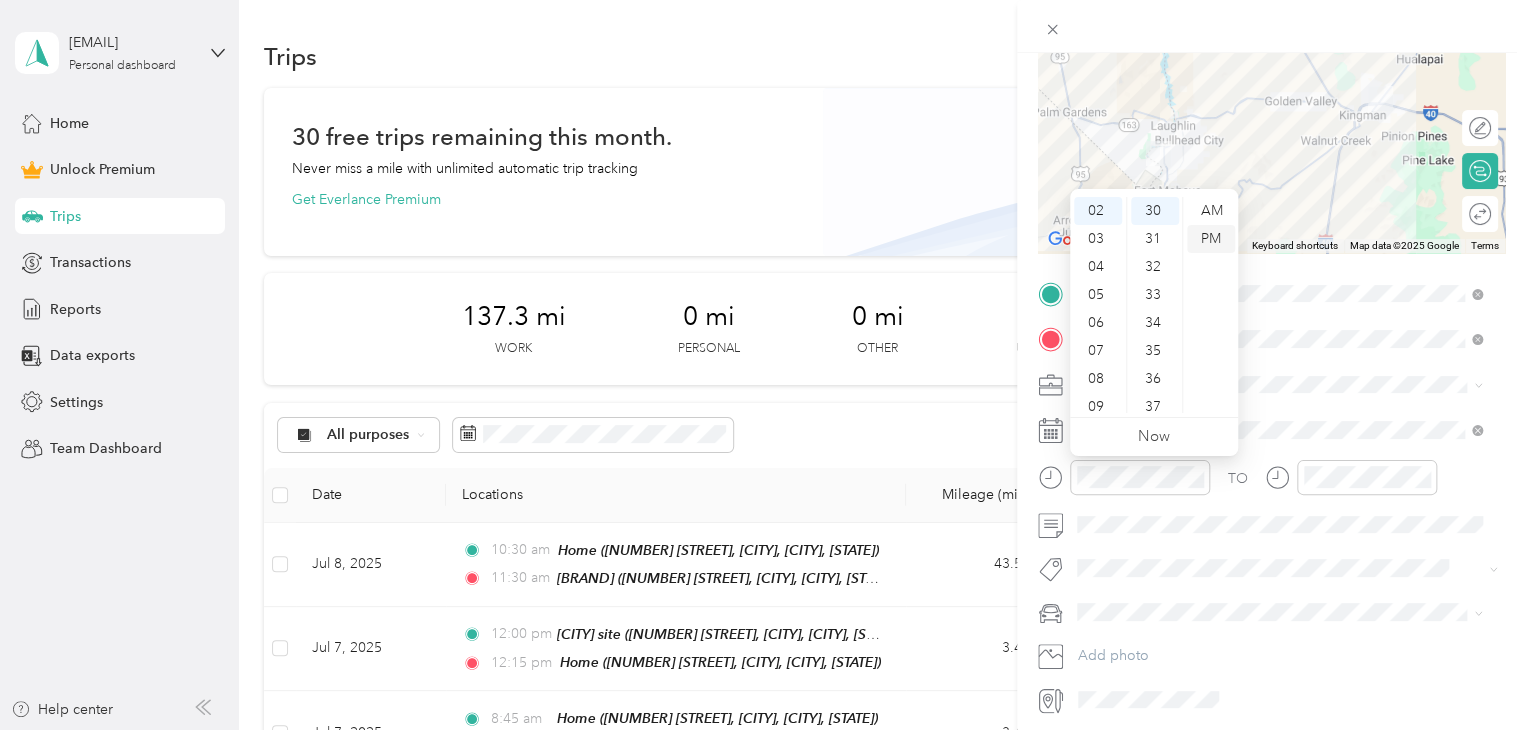 click on "PM" at bounding box center (1211, 239) 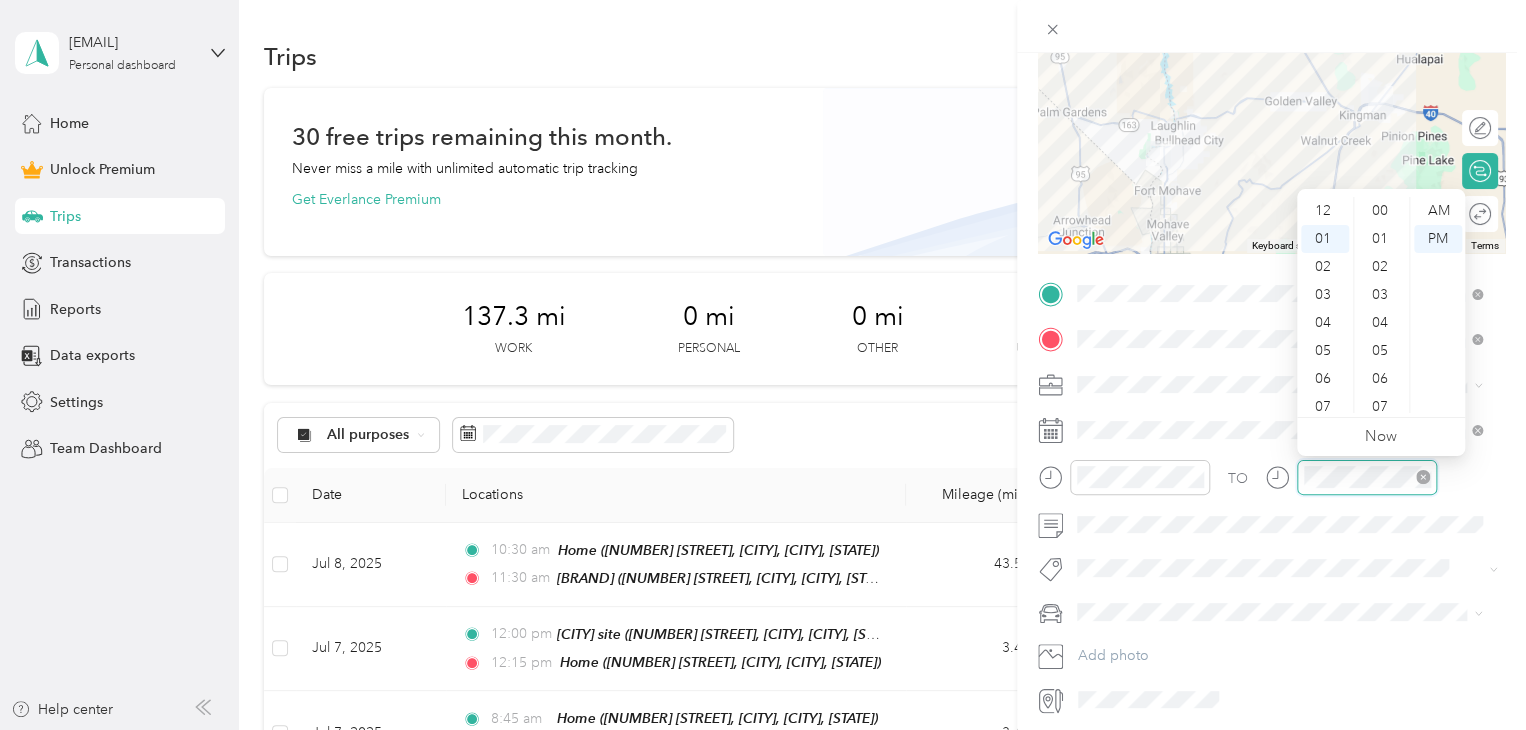 scroll, scrollTop: 28, scrollLeft: 0, axis: vertical 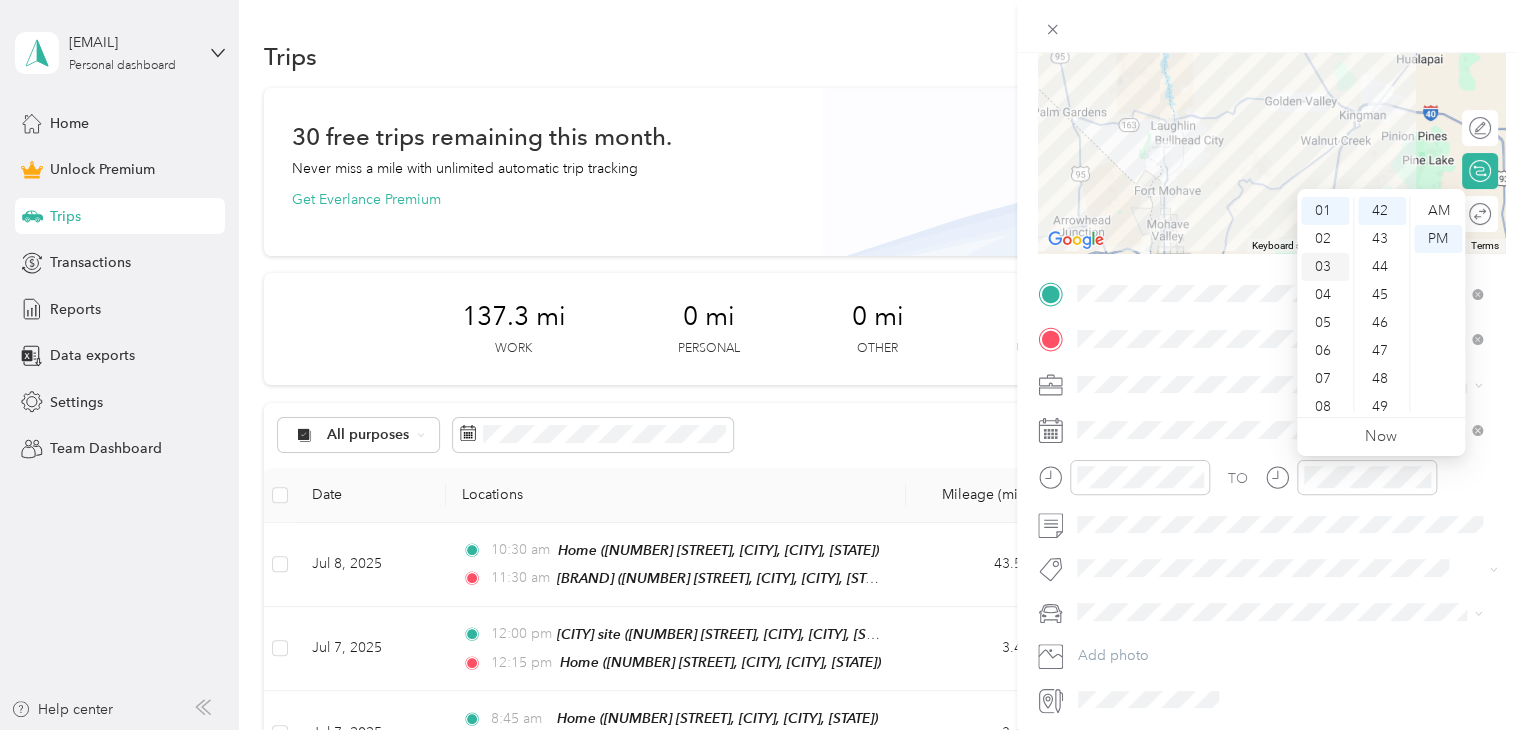 click on "03" at bounding box center (1325, 267) 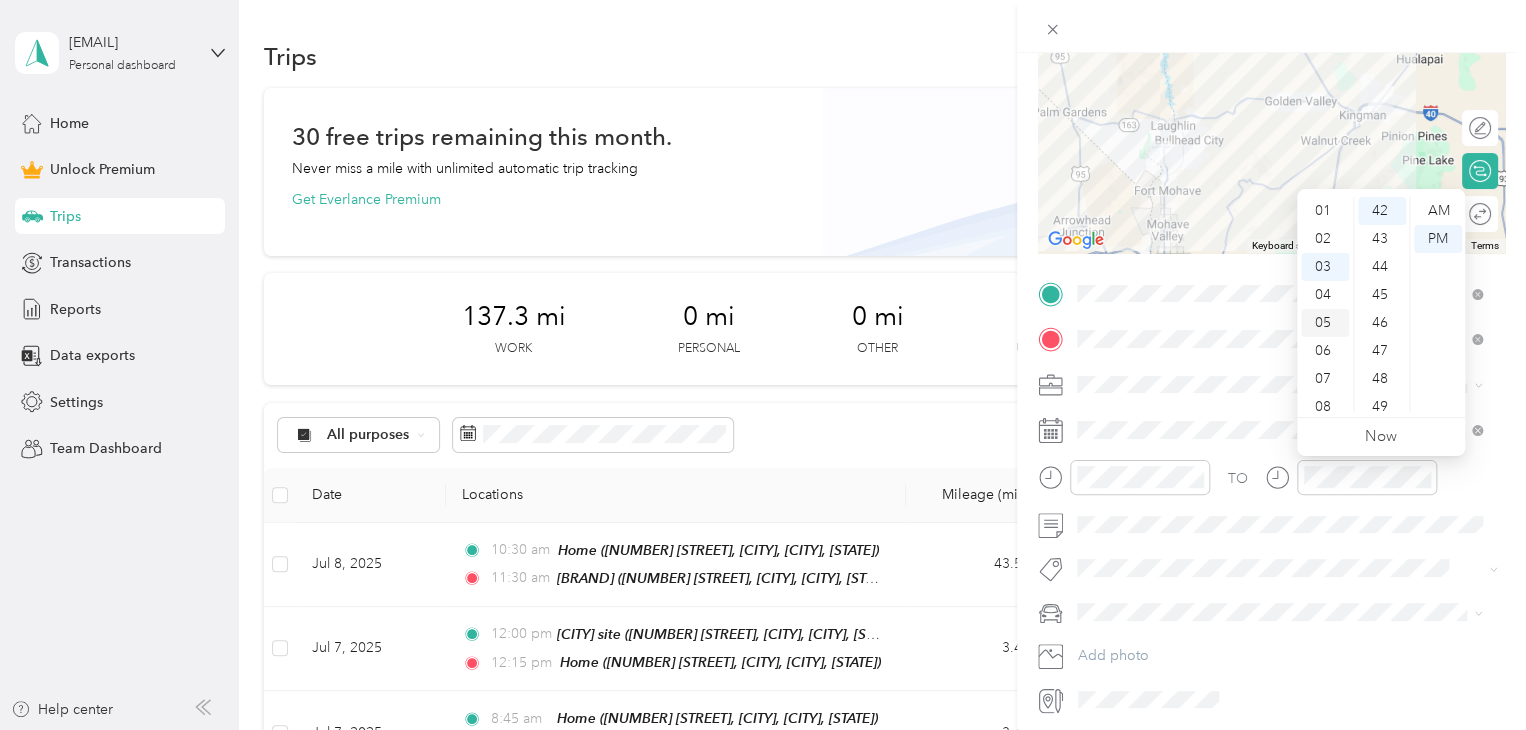 scroll, scrollTop: 84, scrollLeft: 0, axis: vertical 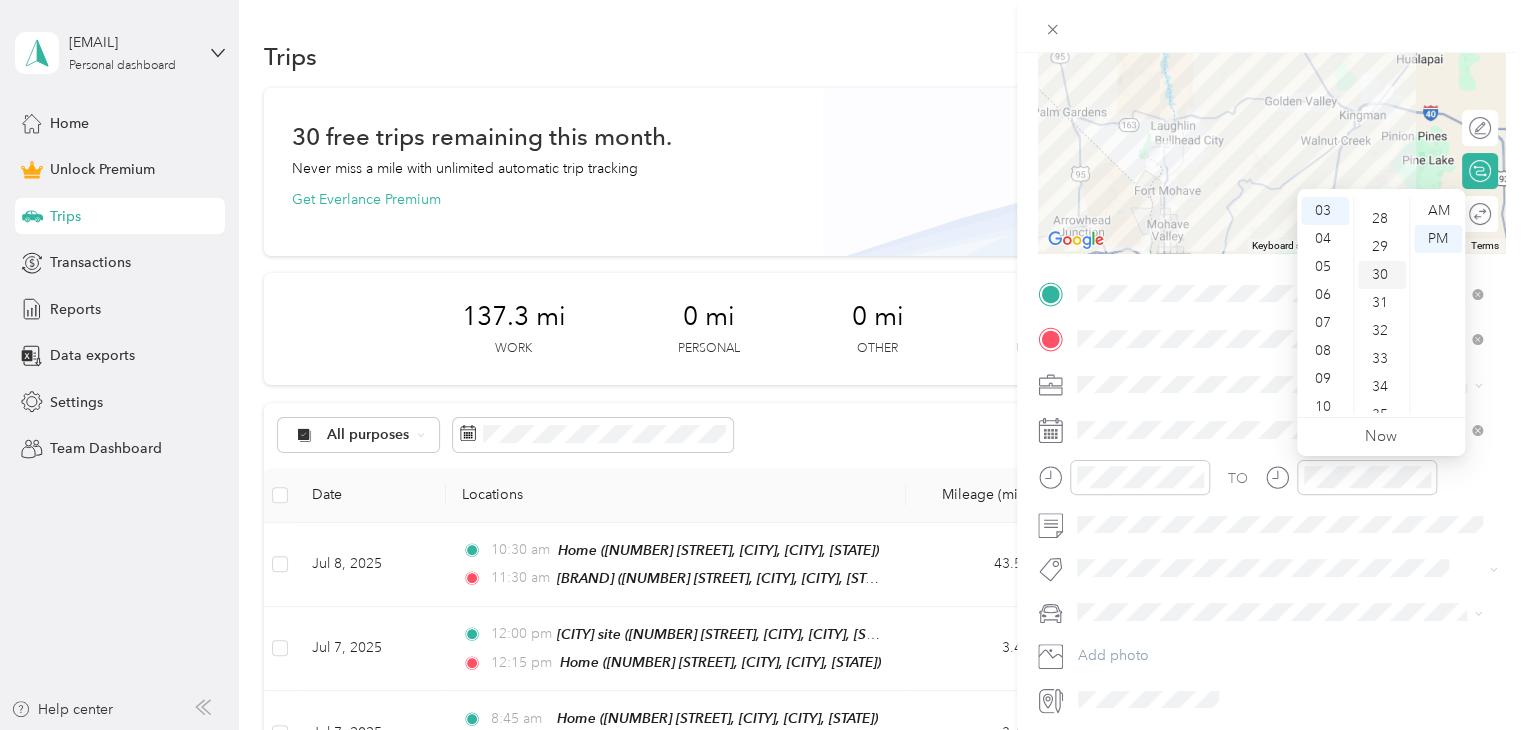 click on "30" at bounding box center (1382, 275) 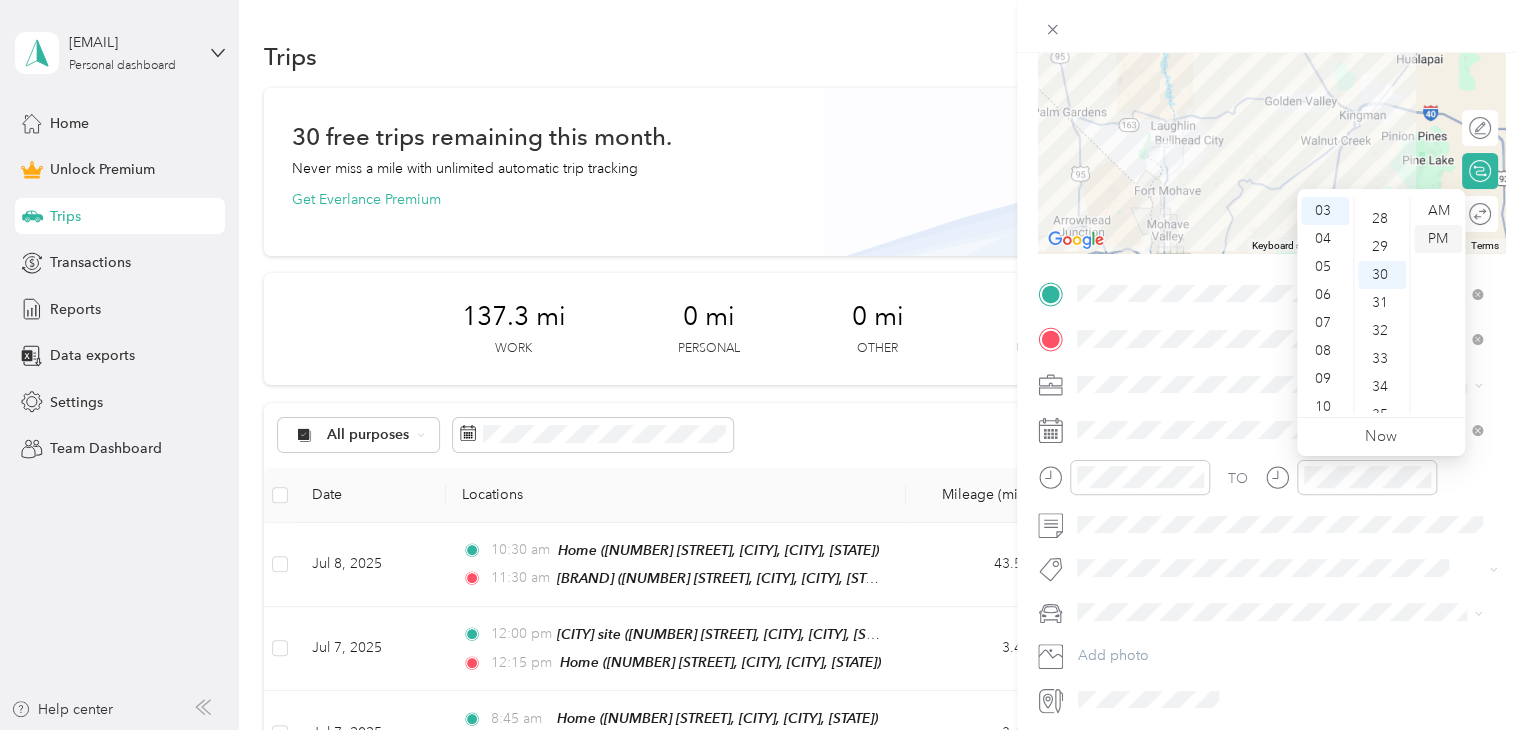 scroll, scrollTop: 840, scrollLeft: 0, axis: vertical 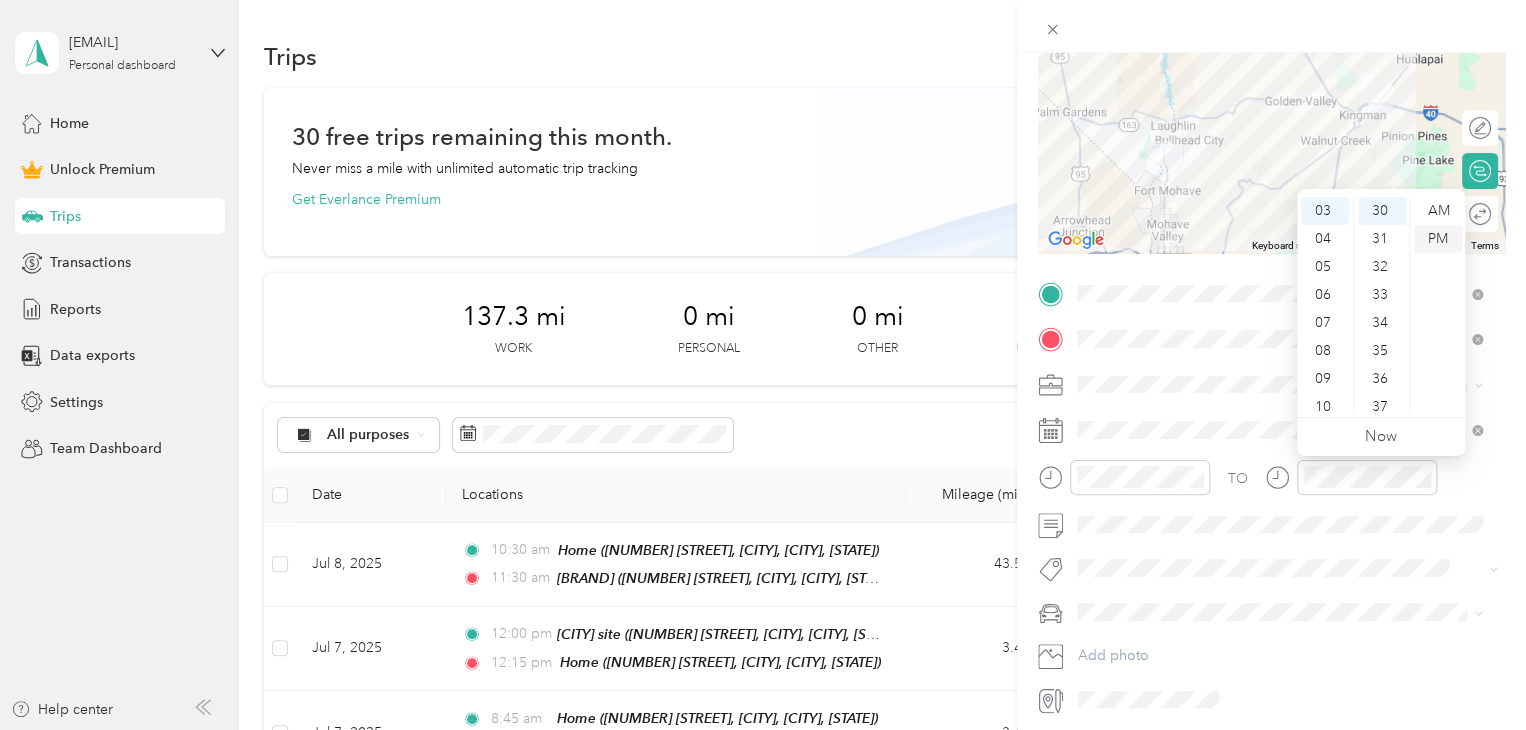 click on "PM" at bounding box center [1438, 239] 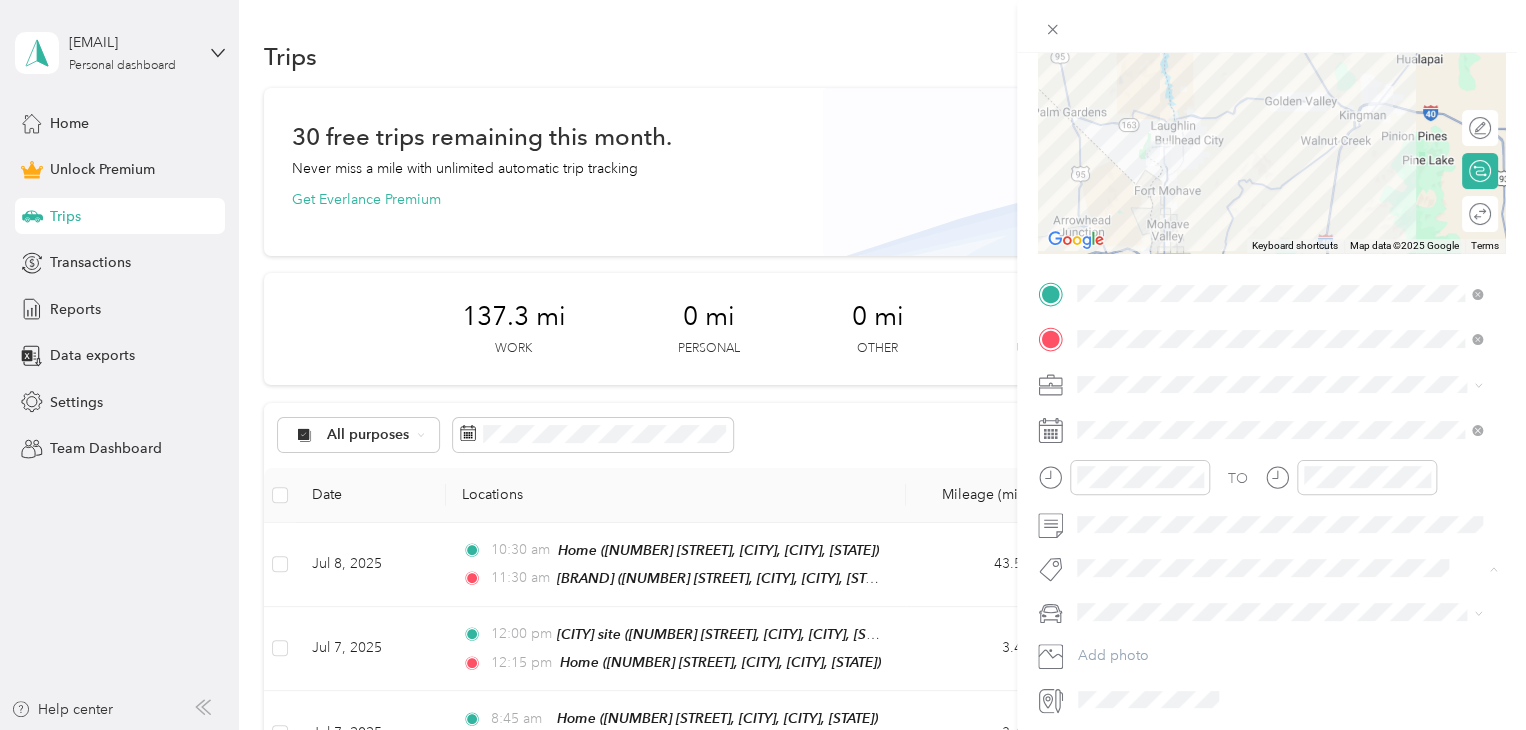click on "Subg" at bounding box center (1113, 603) 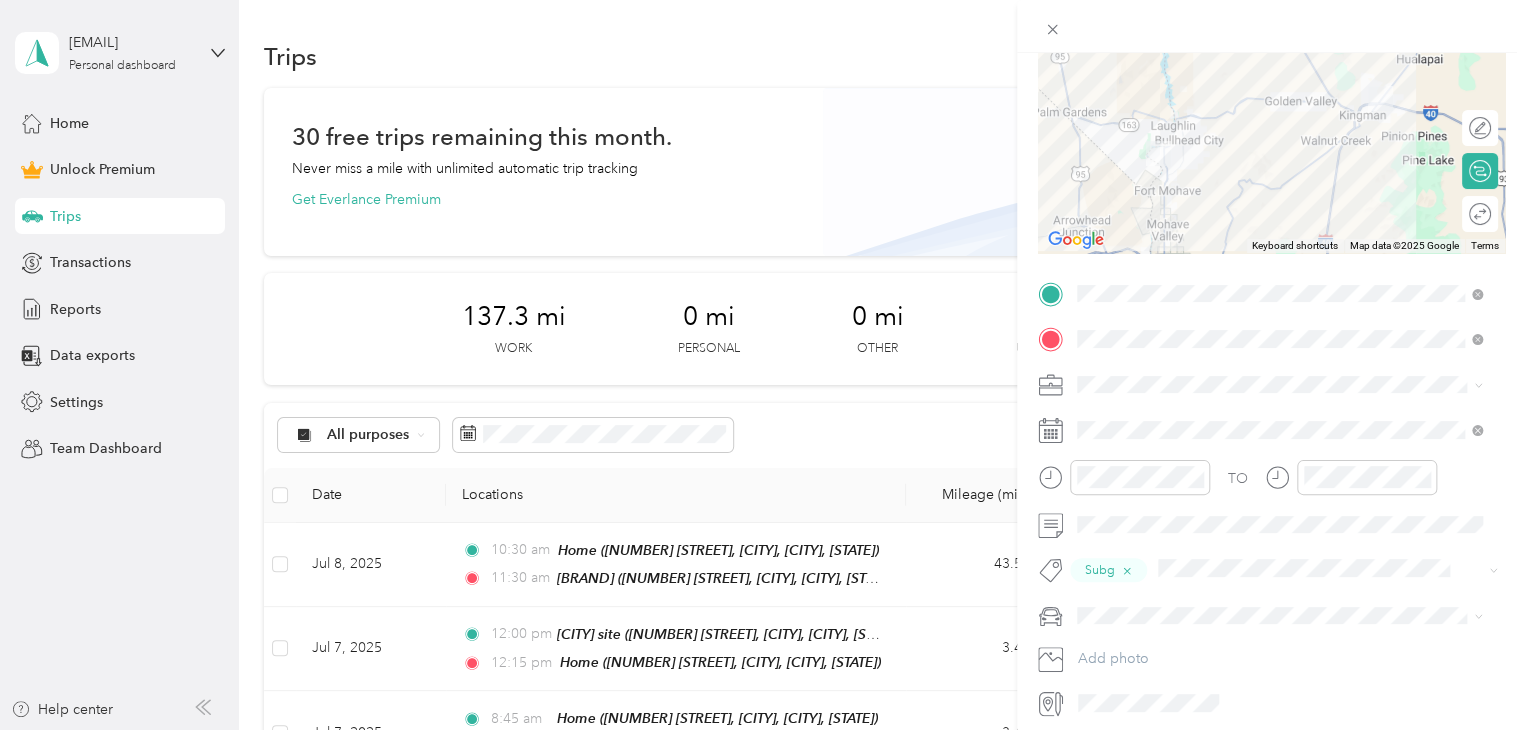 click on "Truck" at bounding box center (1101, 677) 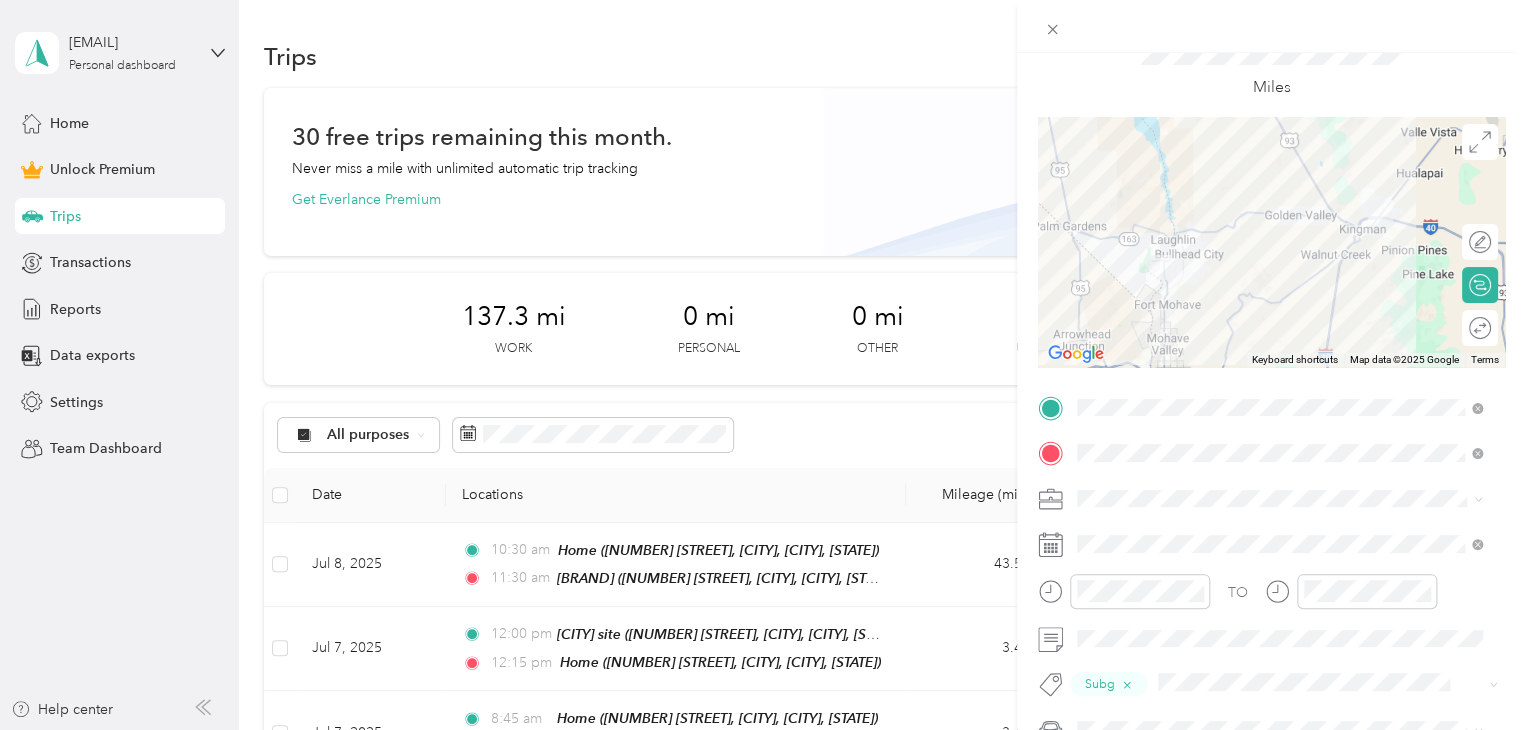 scroll, scrollTop: 0, scrollLeft: 0, axis: both 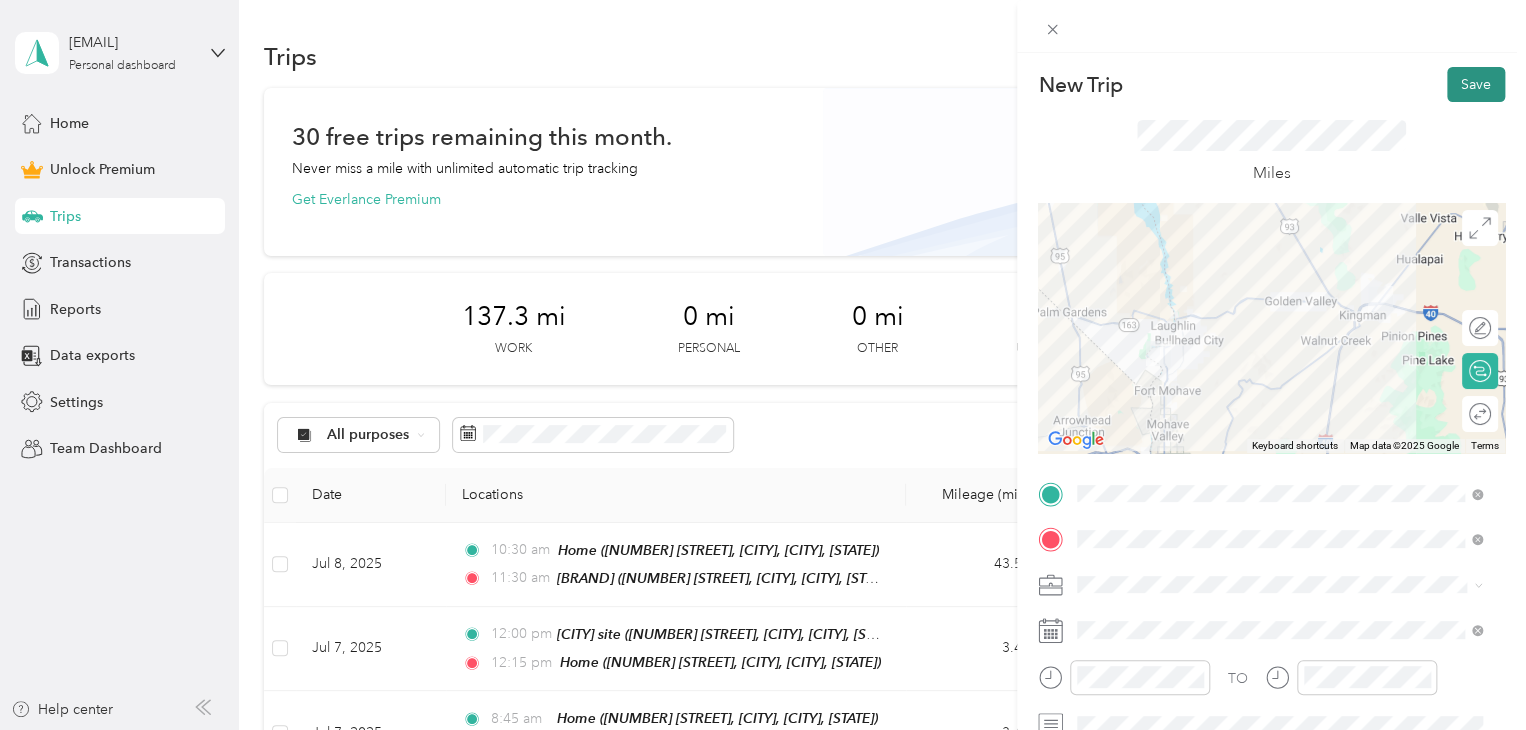 click on "Save" at bounding box center (1476, 84) 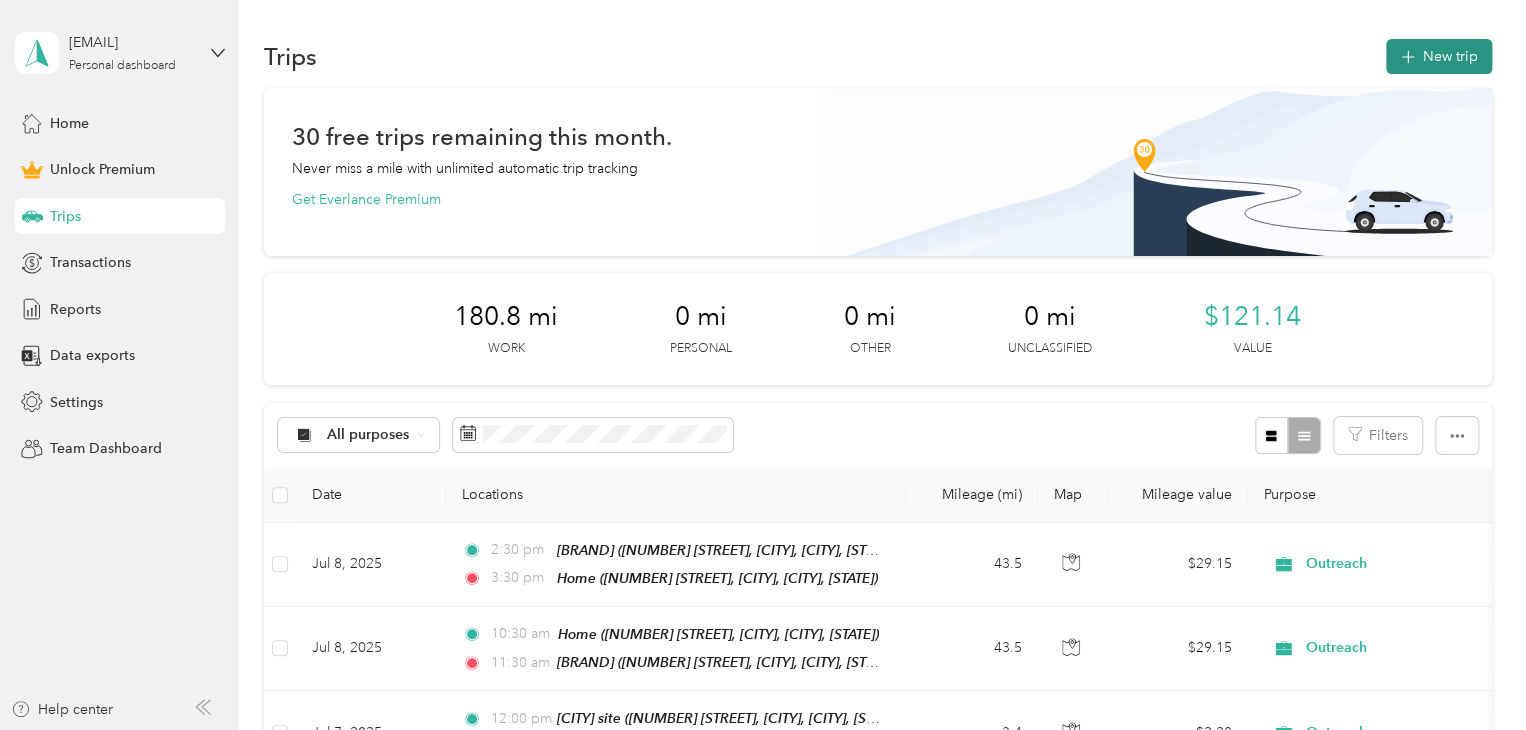 click on "New trip" at bounding box center [1439, 56] 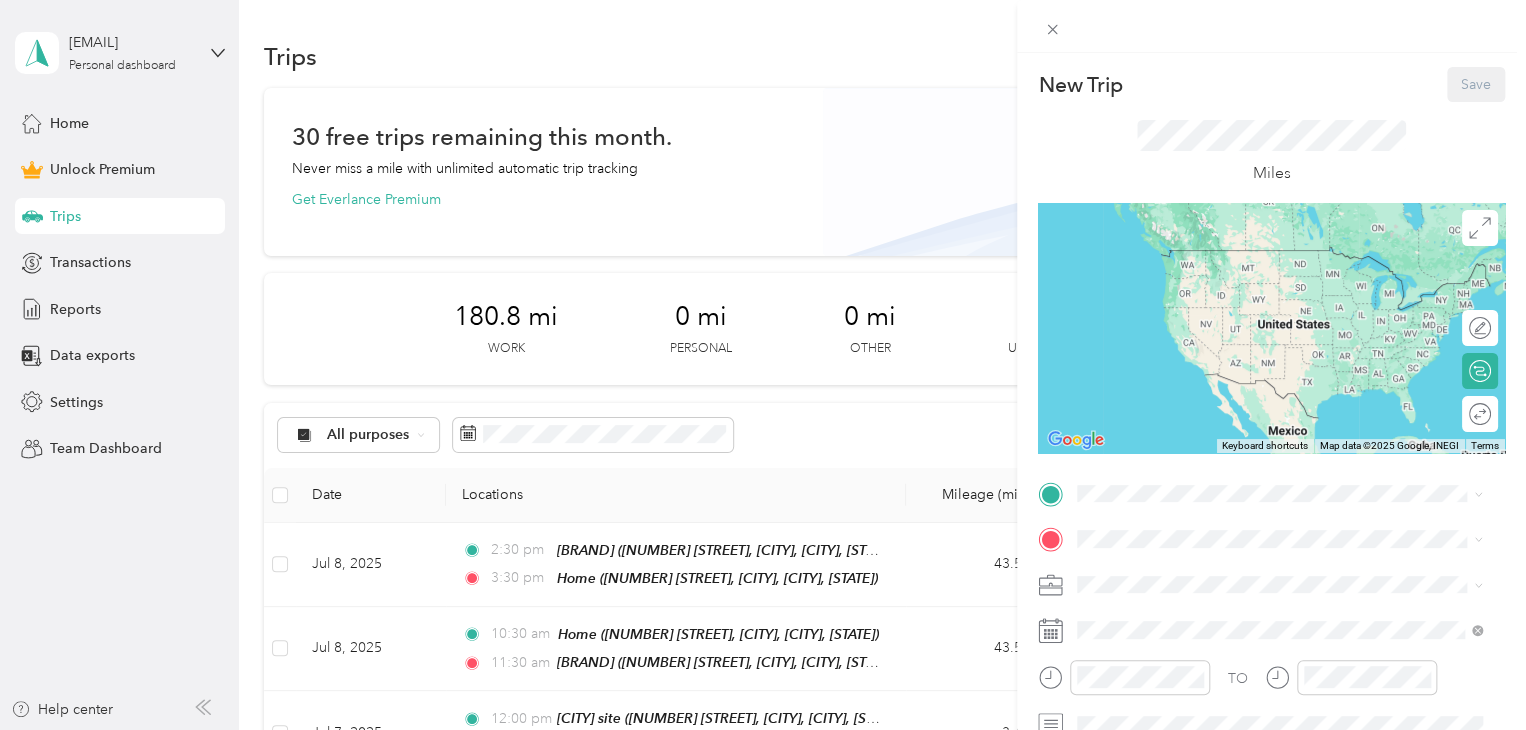 click on "New Trip Save This trip cannot be edited because it is either under review, approved, or paid. Contact your Team Manager to edit it. Miles To navigate the map with touch gestures double-tap and hold your finger on the map, then drag the map. ← Move left → Move right ↑ Move up ↓ Move down + Zoom in - Zoom out Home Jump left by 75% End Jump right by 75% Page Up Jump up by 75% Page Down Jump down by 75% Keyboard shortcuts Map Data Map data ©2025 Google, INEGI Map data ©2025 Google, INEGI 1000 km  Click to toggle between metric and imperial units Terms Report a map error Edit route Calculate route Round trip TO Add photo" at bounding box center [763, 365] 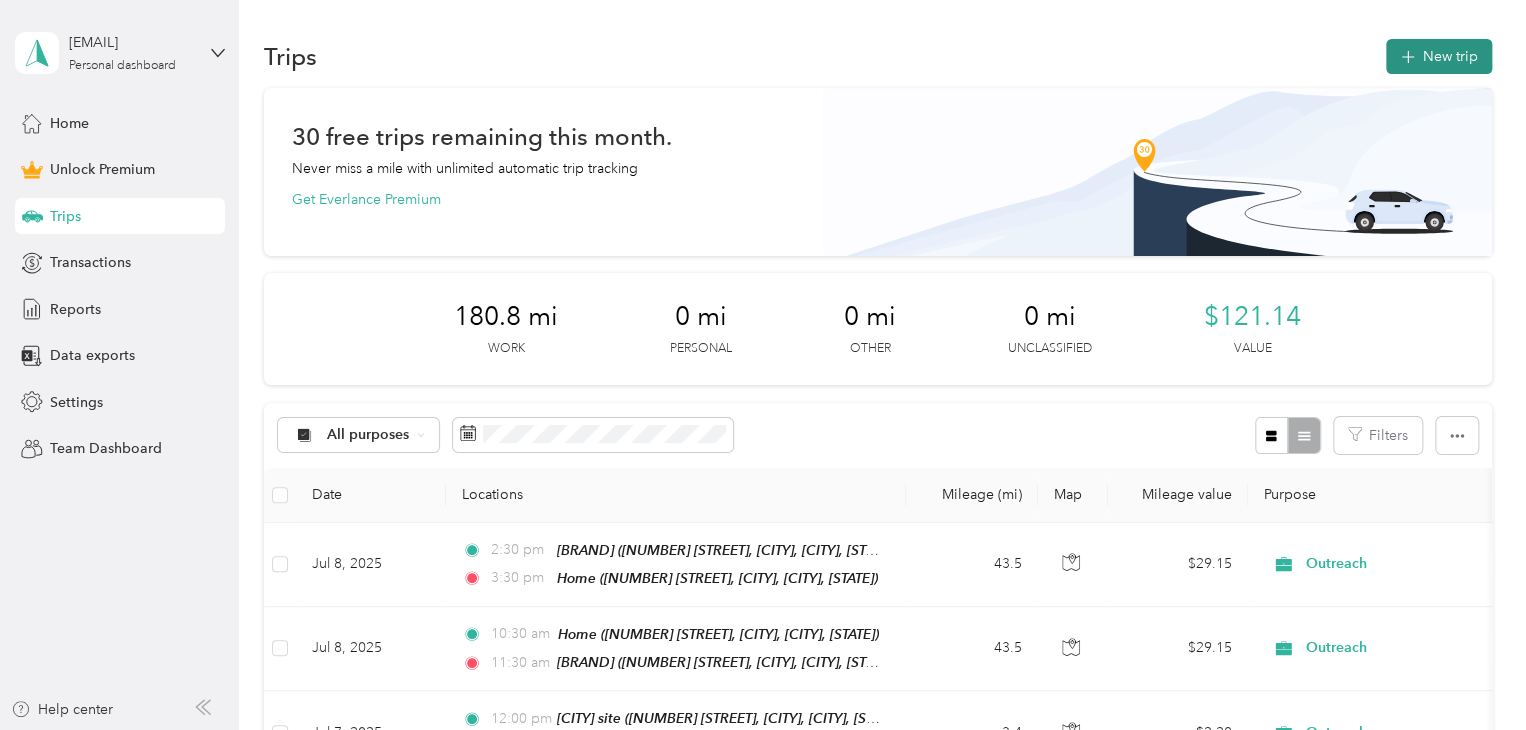 click on "New trip" at bounding box center (1439, 56) 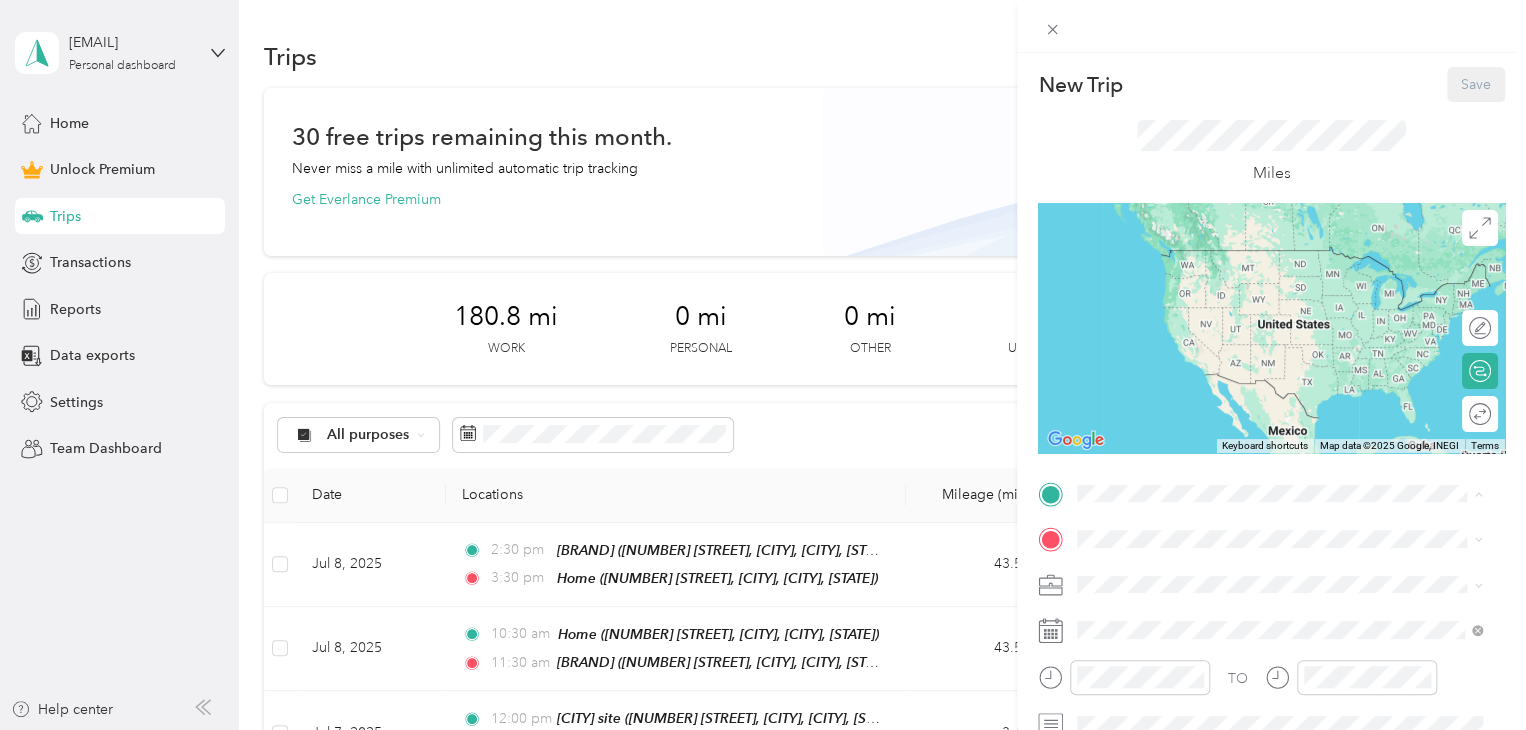 click on "[NUMBER] [STREET], [CITY], [POSTAL_CODE], [CITY], [STATE], [COUNTRY]" at bounding box center [1284, 290] 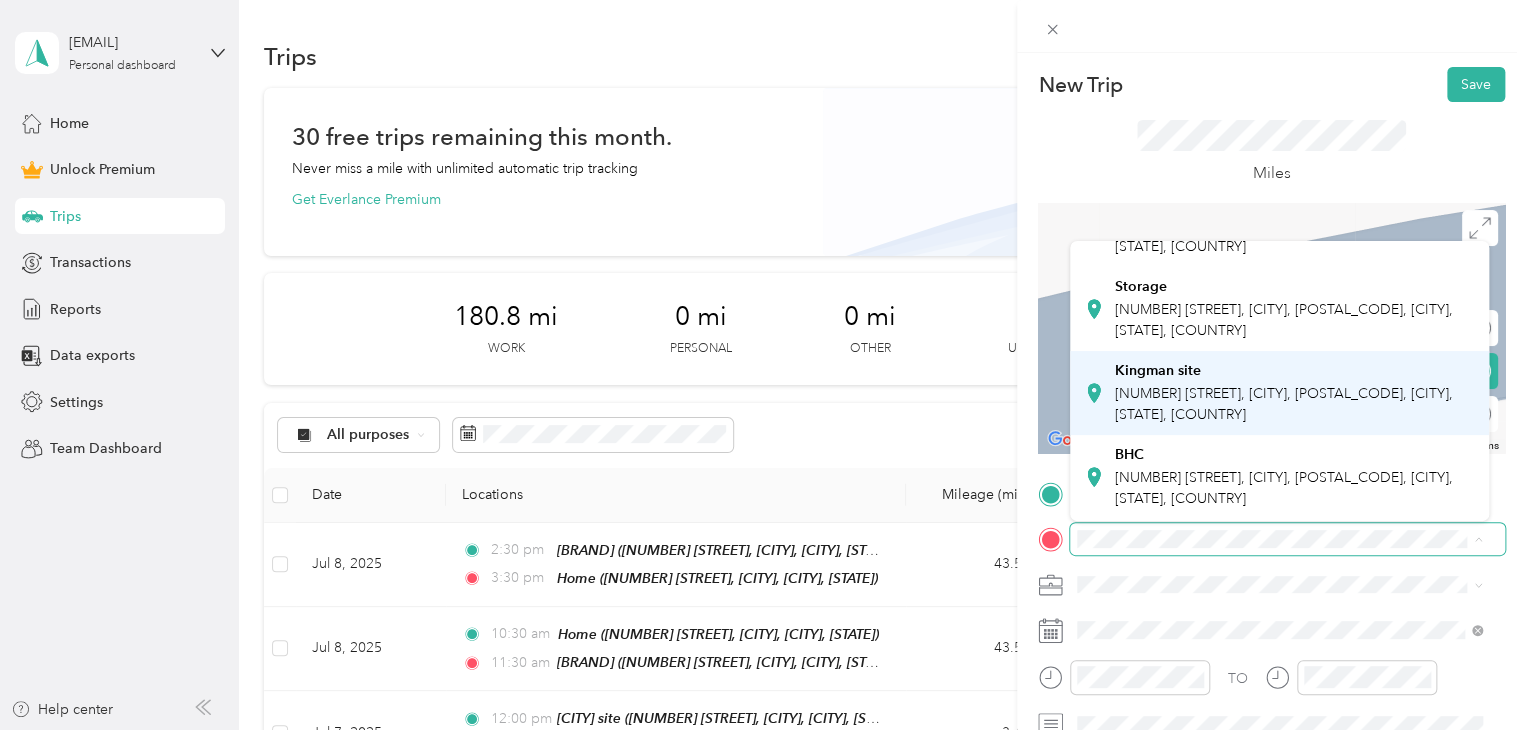 scroll, scrollTop: 181, scrollLeft: 0, axis: vertical 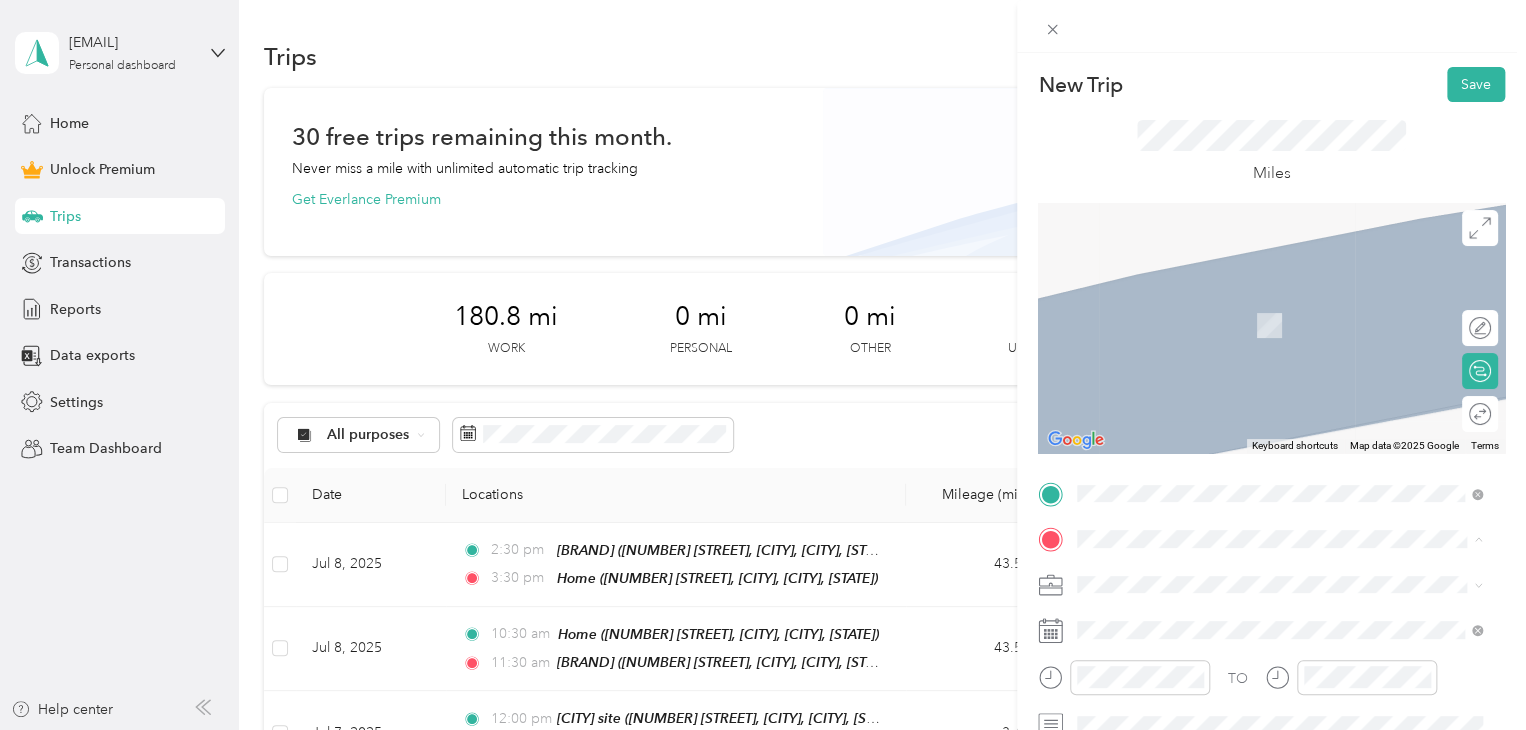 click on "[NUMBER] [STREET], [CITY], [POSTAL_CODE], [CITY], [STATE], [COUNTRY]" at bounding box center [1284, 491] 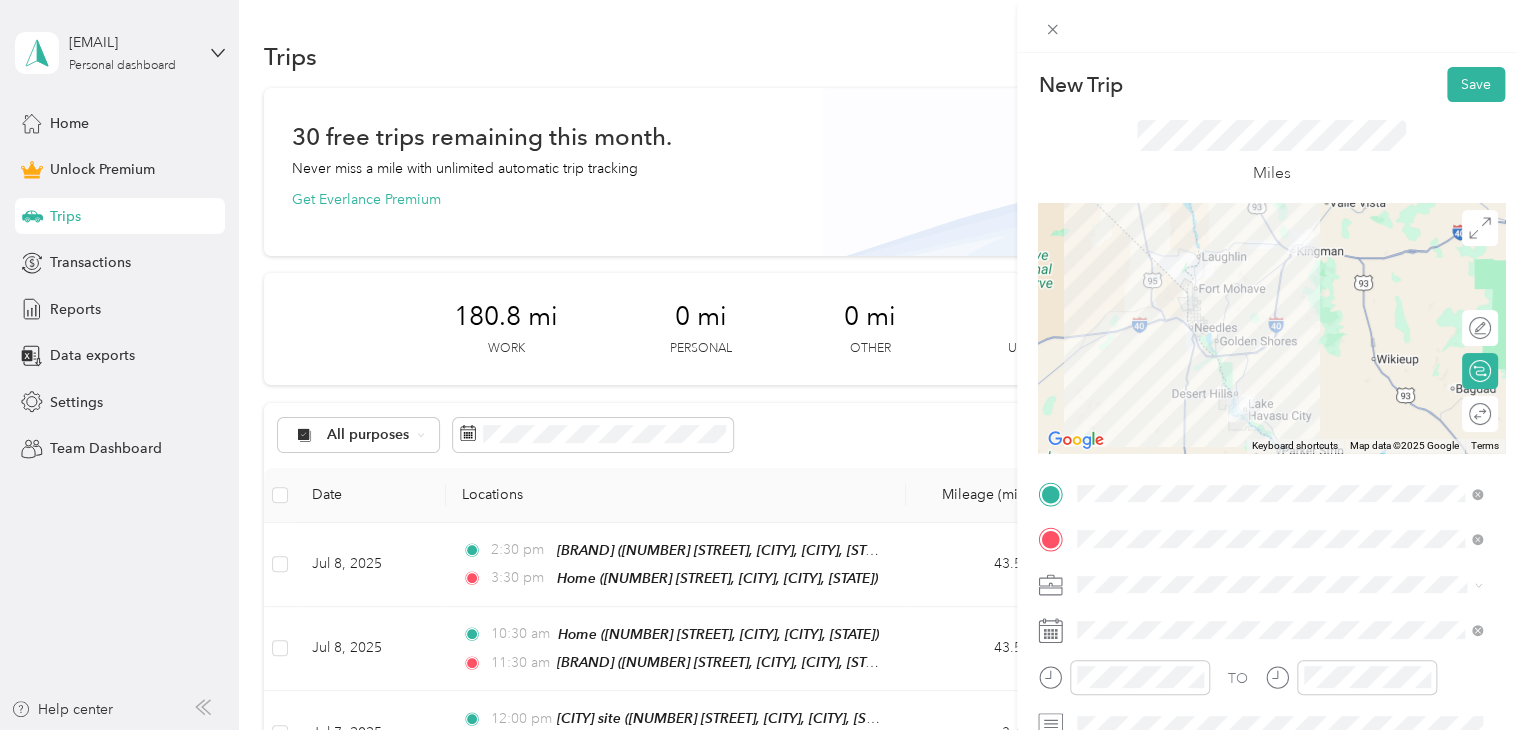 click on "Outreach" at bounding box center [1113, 372] 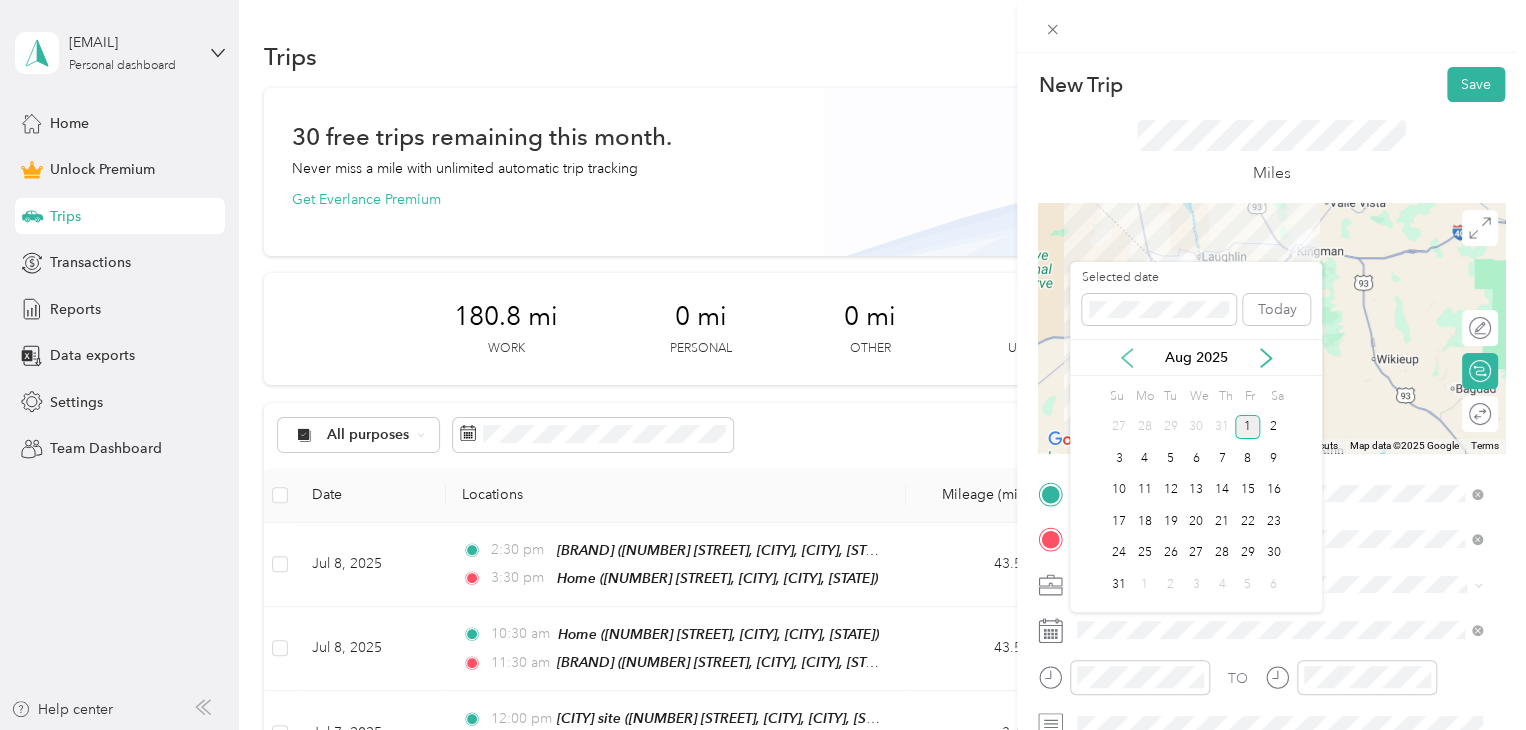 click 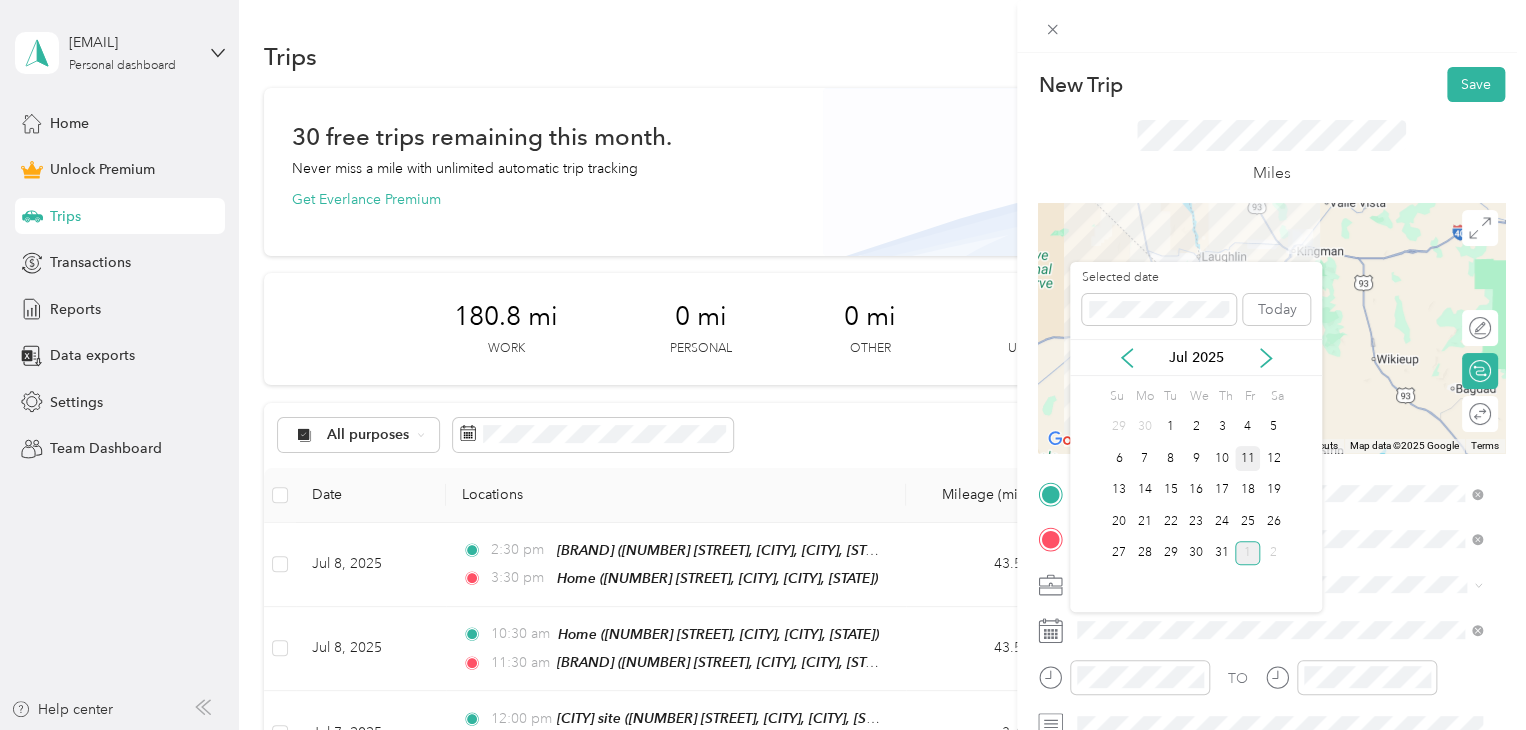 click on "11" at bounding box center (1248, 458) 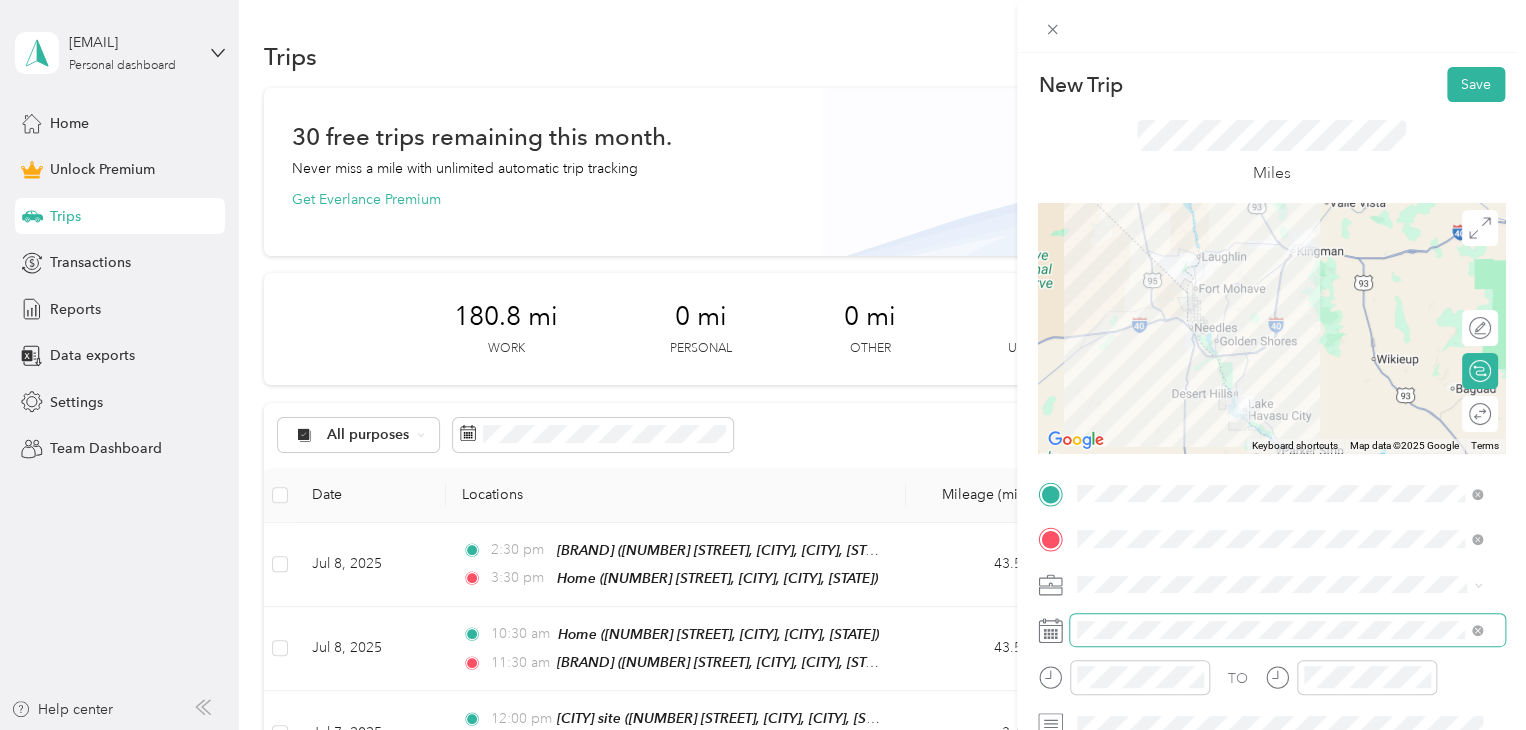 scroll, scrollTop: 100, scrollLeft: 0, axis: vertical 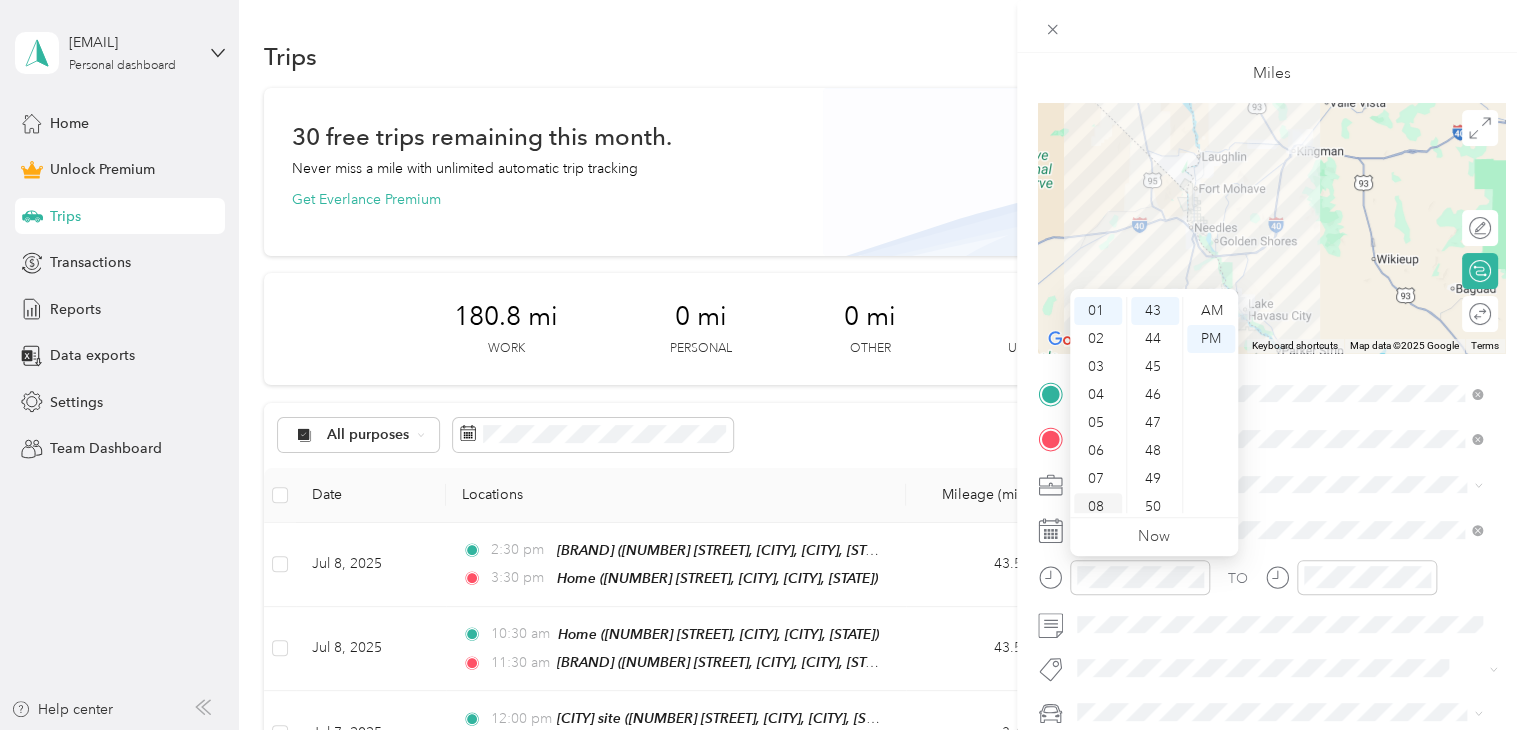 click on "08" at bounding box center (1098, 507) 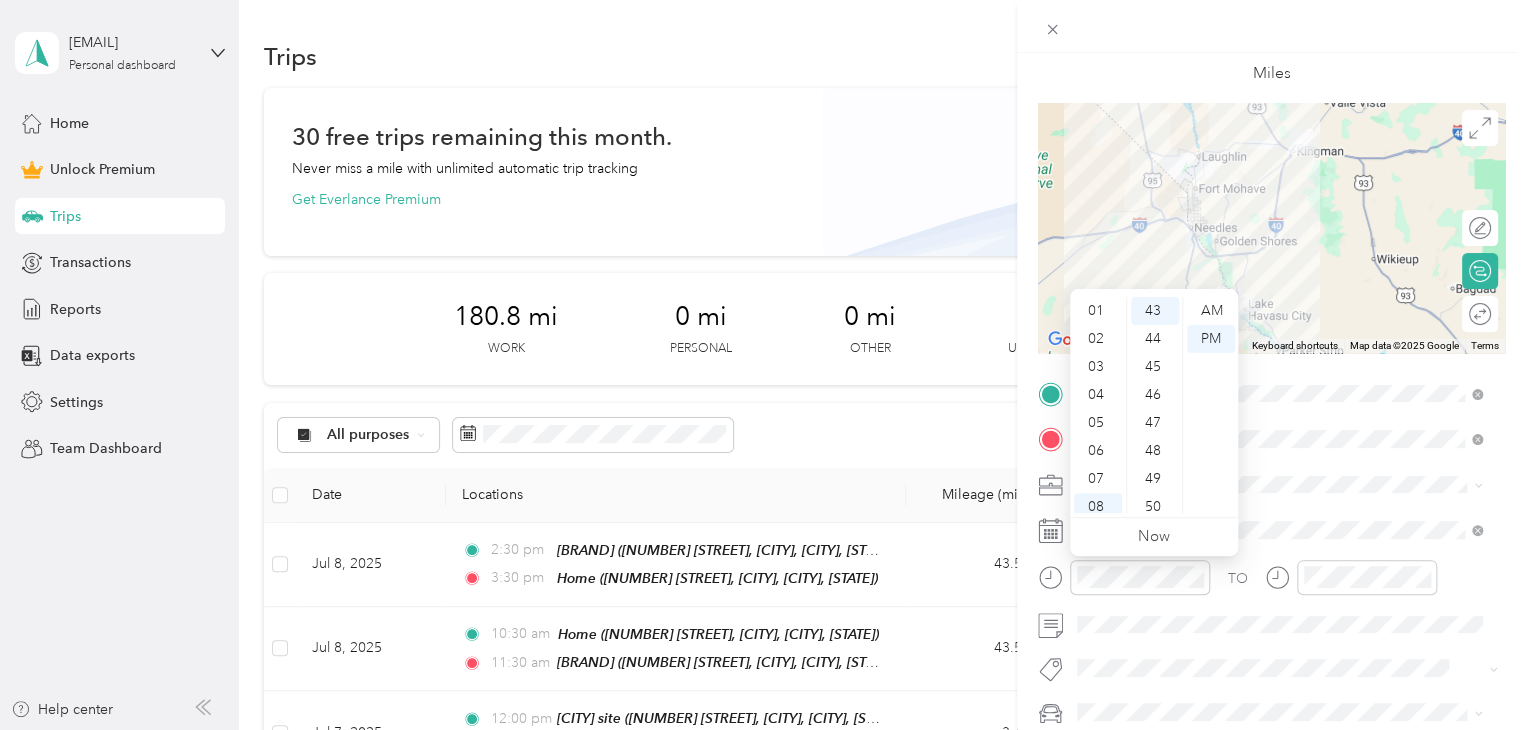 scroll, scrollTop: 120, scrollLeft: 0, axis: vertical 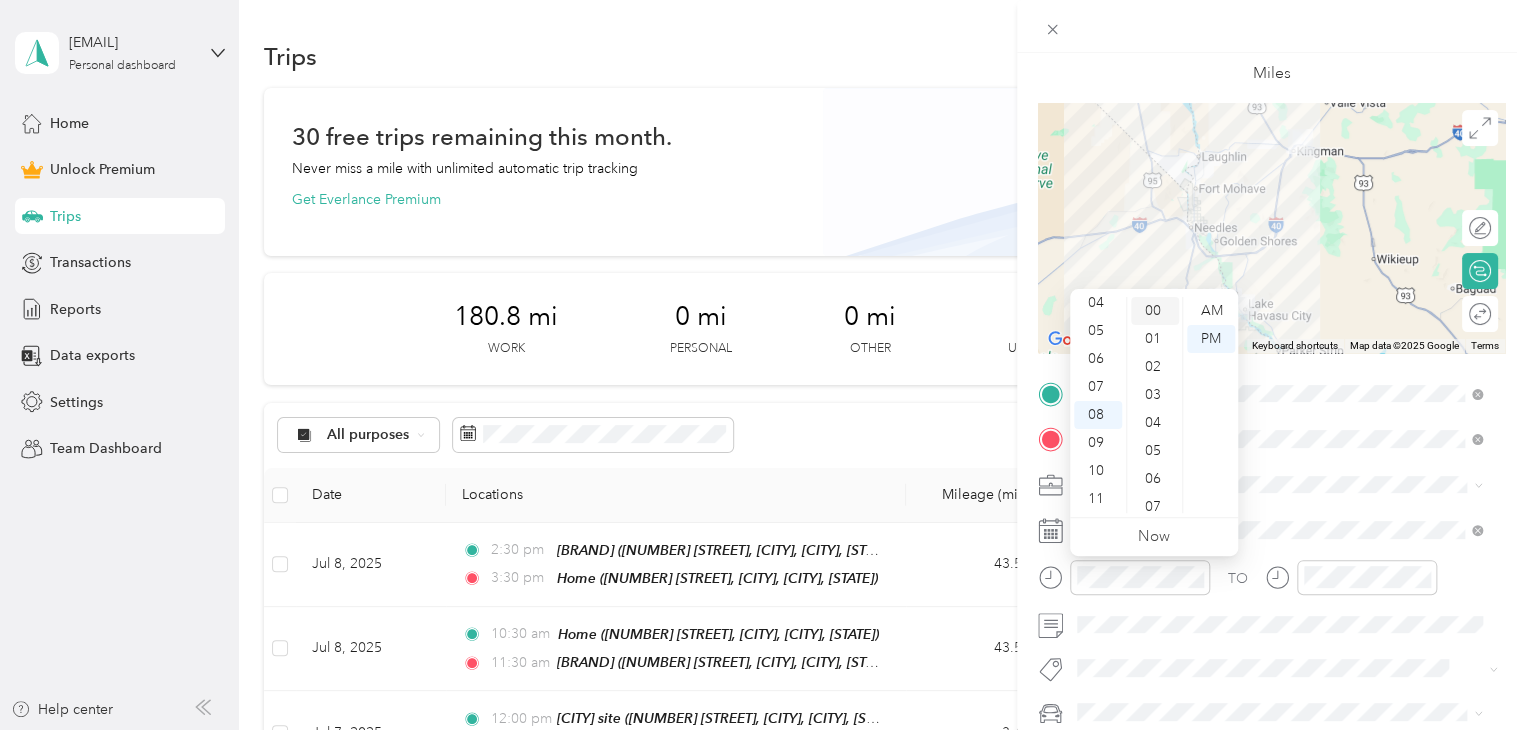 click on "00" at bounding box center (1155, 311) 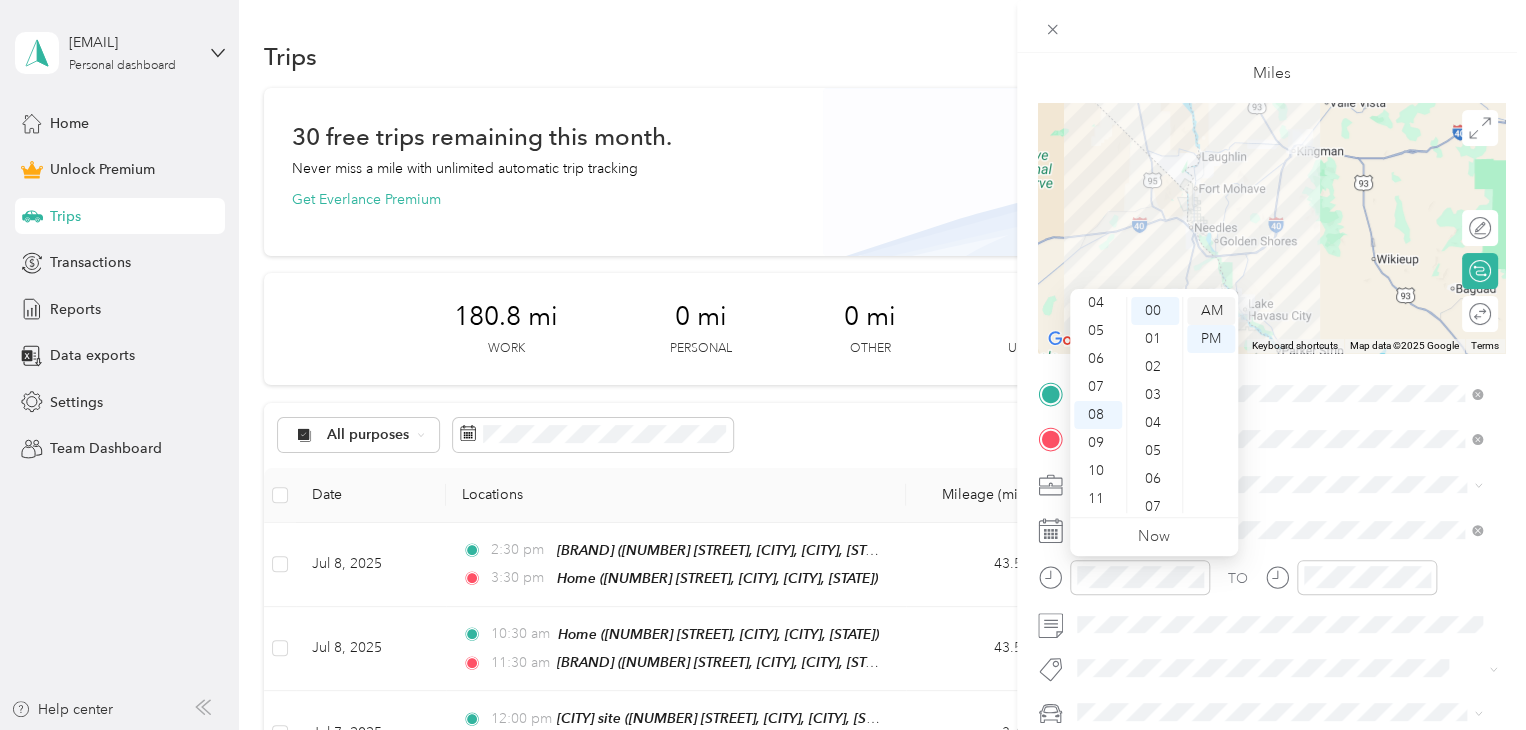 click on "AM" at bounding box center [1211, 311] 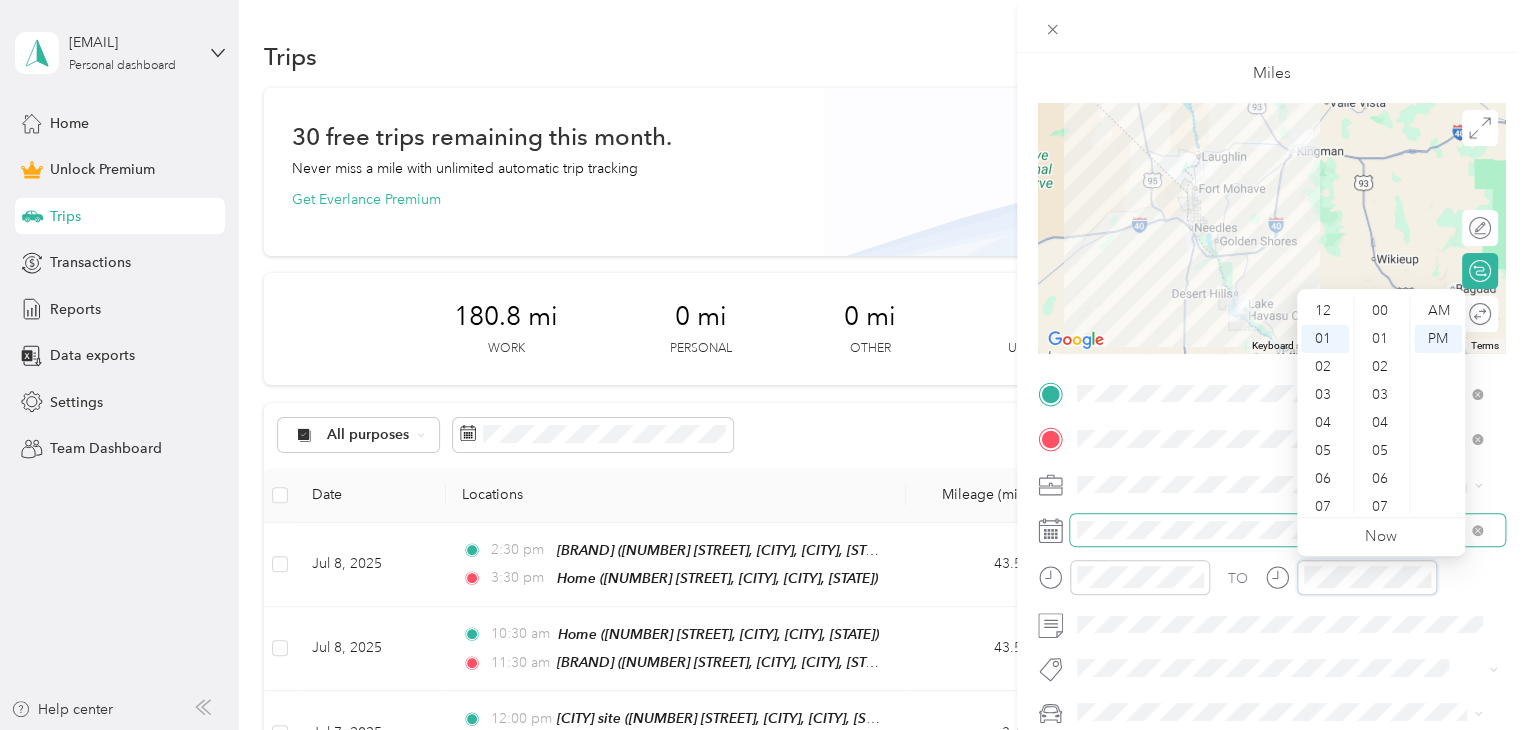 scroll, scrollTop: 28, scrollLeft: 0, axis: vertical 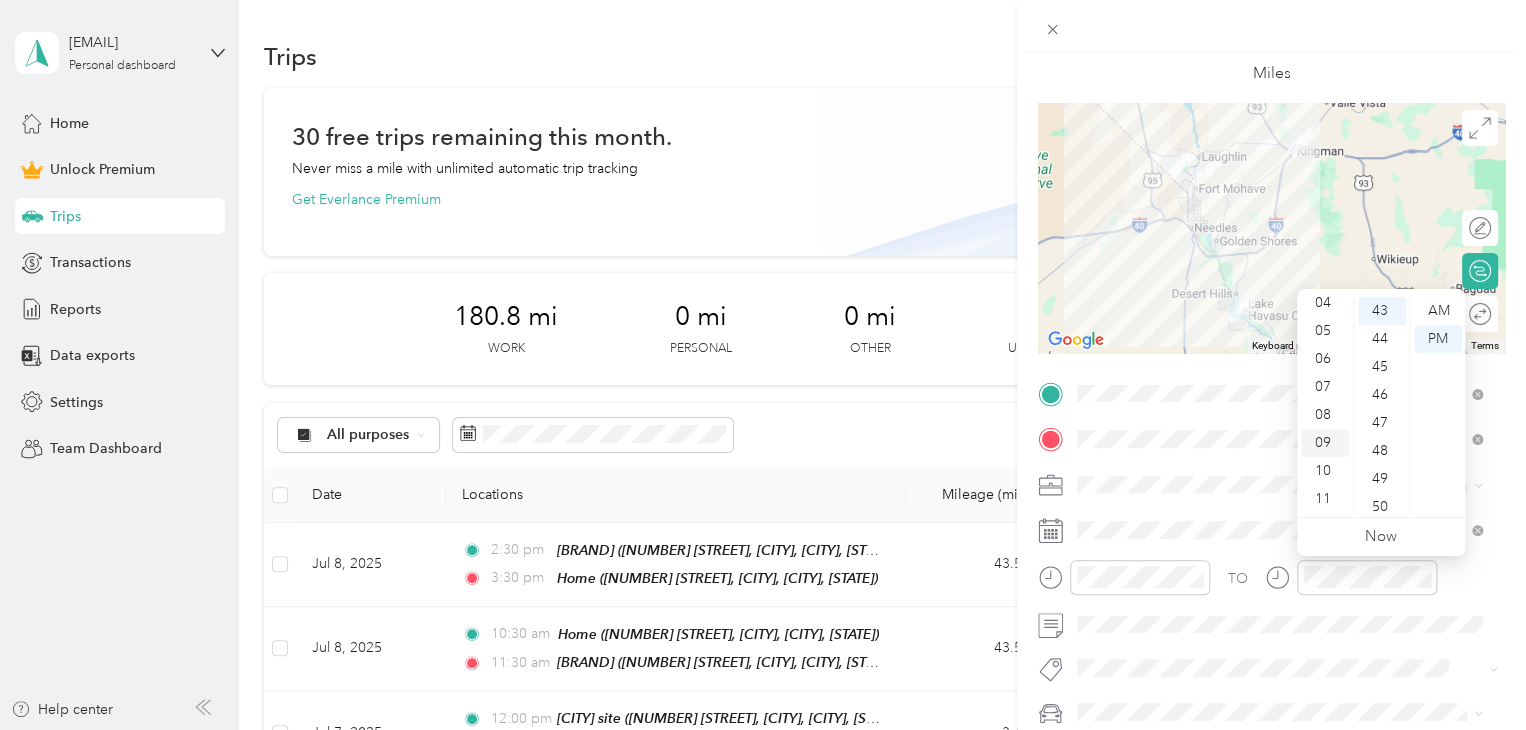 click on "09" at bounding box center (1325, 443) 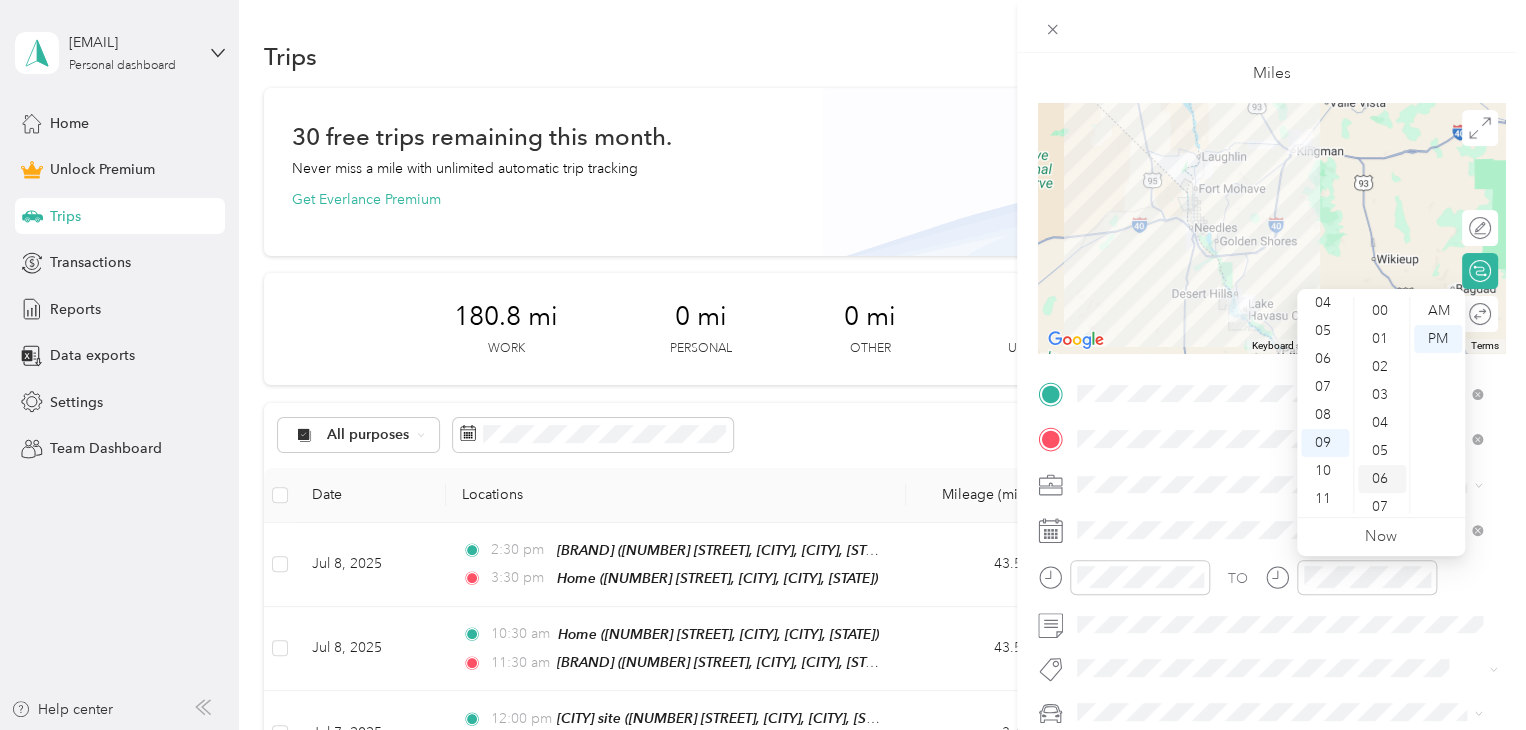 scroll, scrollTop: 0, scrollLeft: 0, axis: both 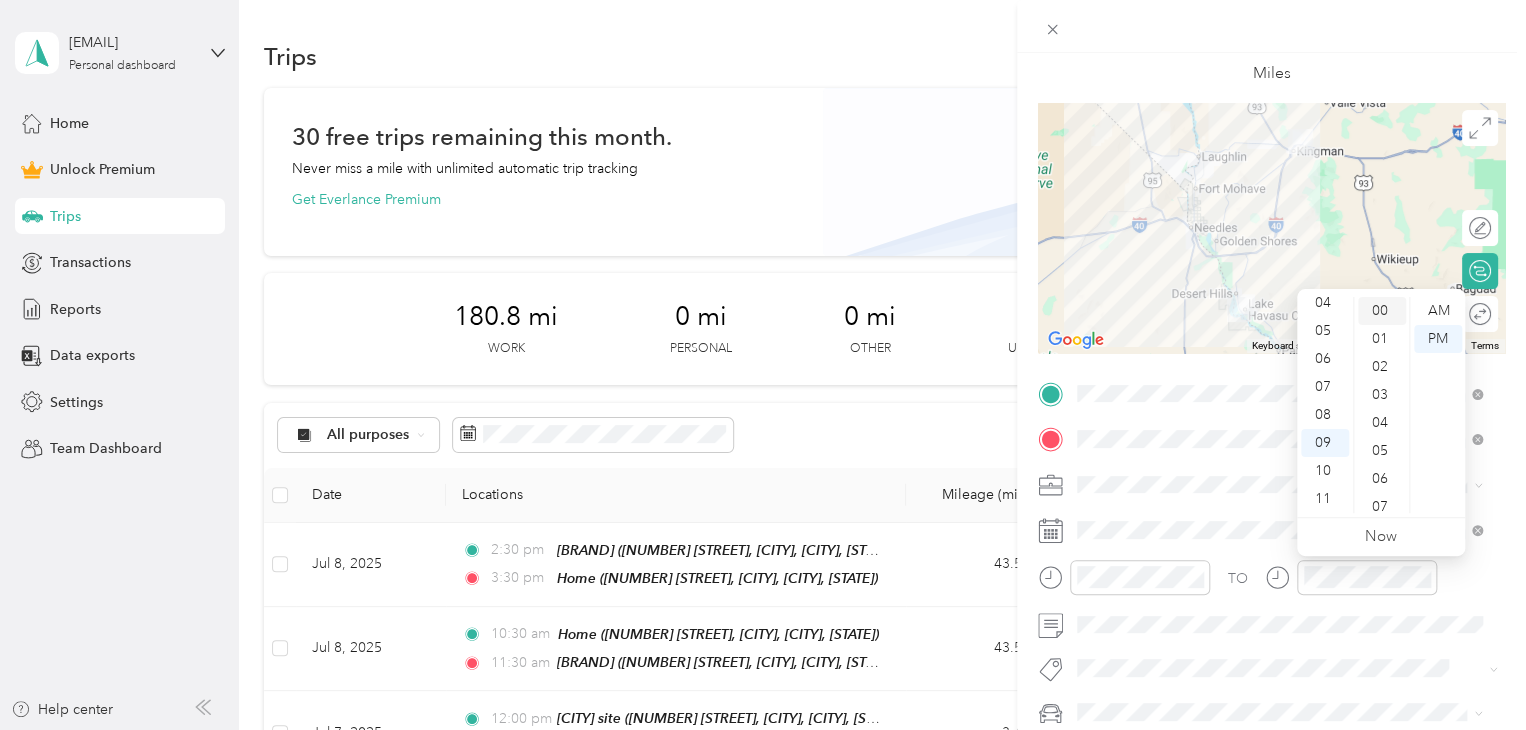 click on "00" at bounding box center [1382, 311] 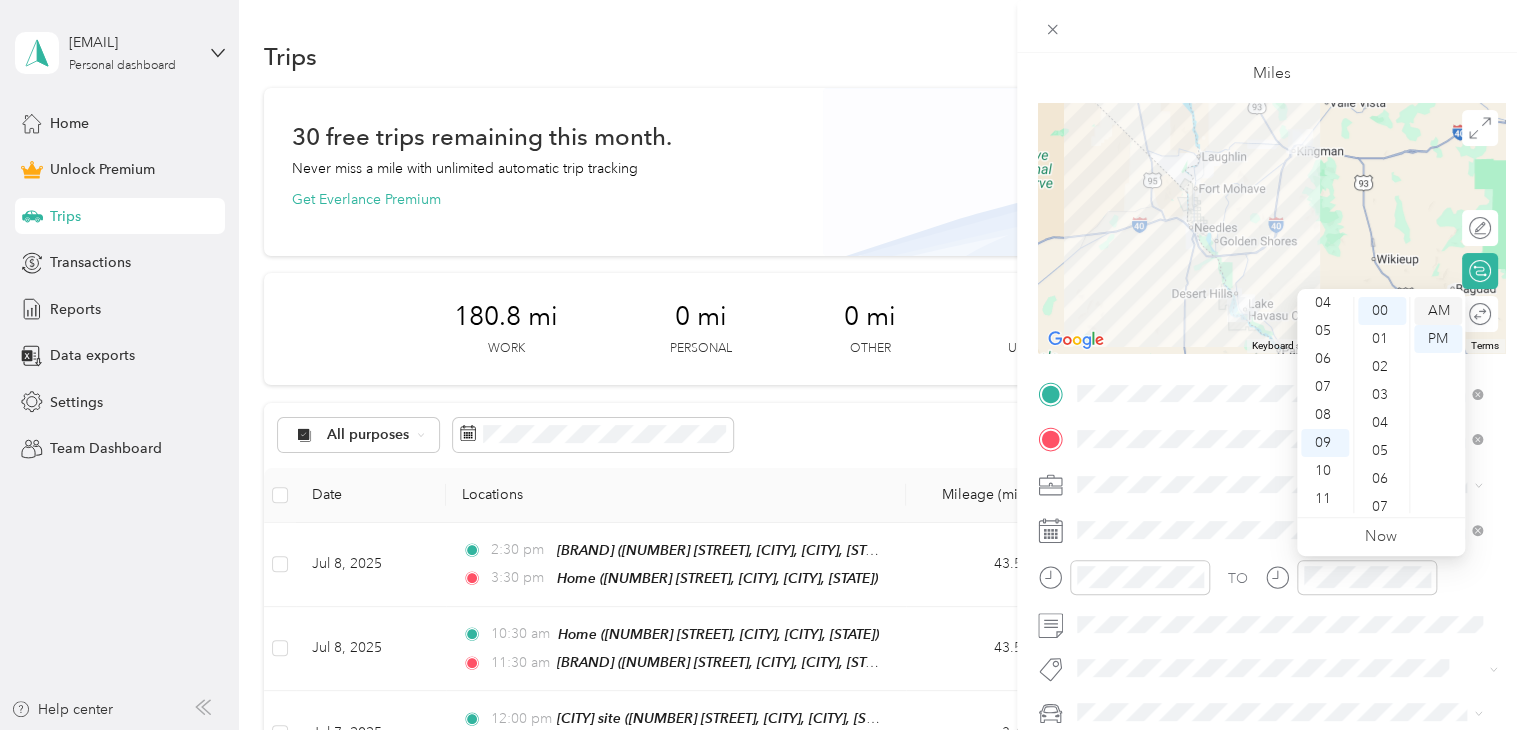 click on "AM" at bounding box center (1438, 311) 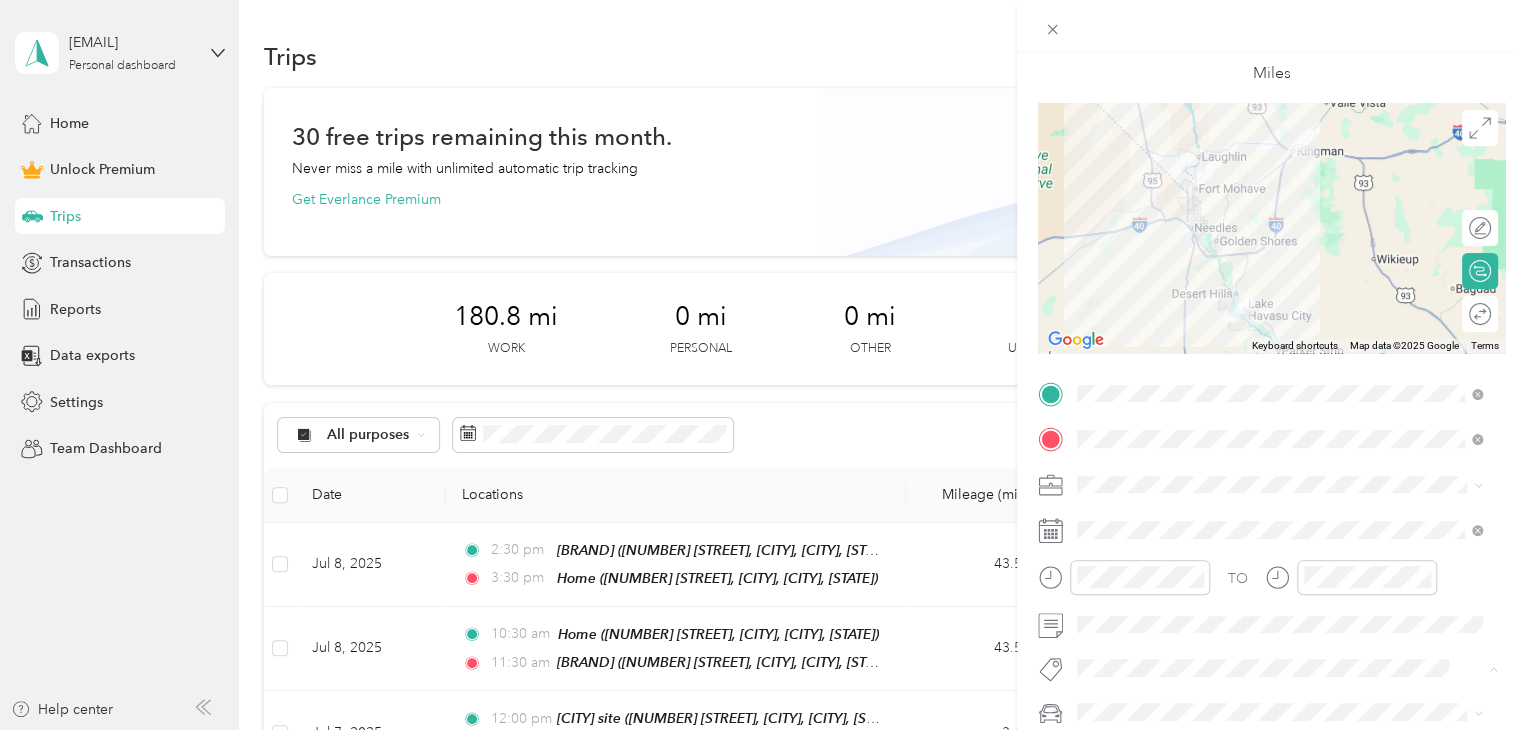 click on "Subg" at bounding box center [1113, 703] 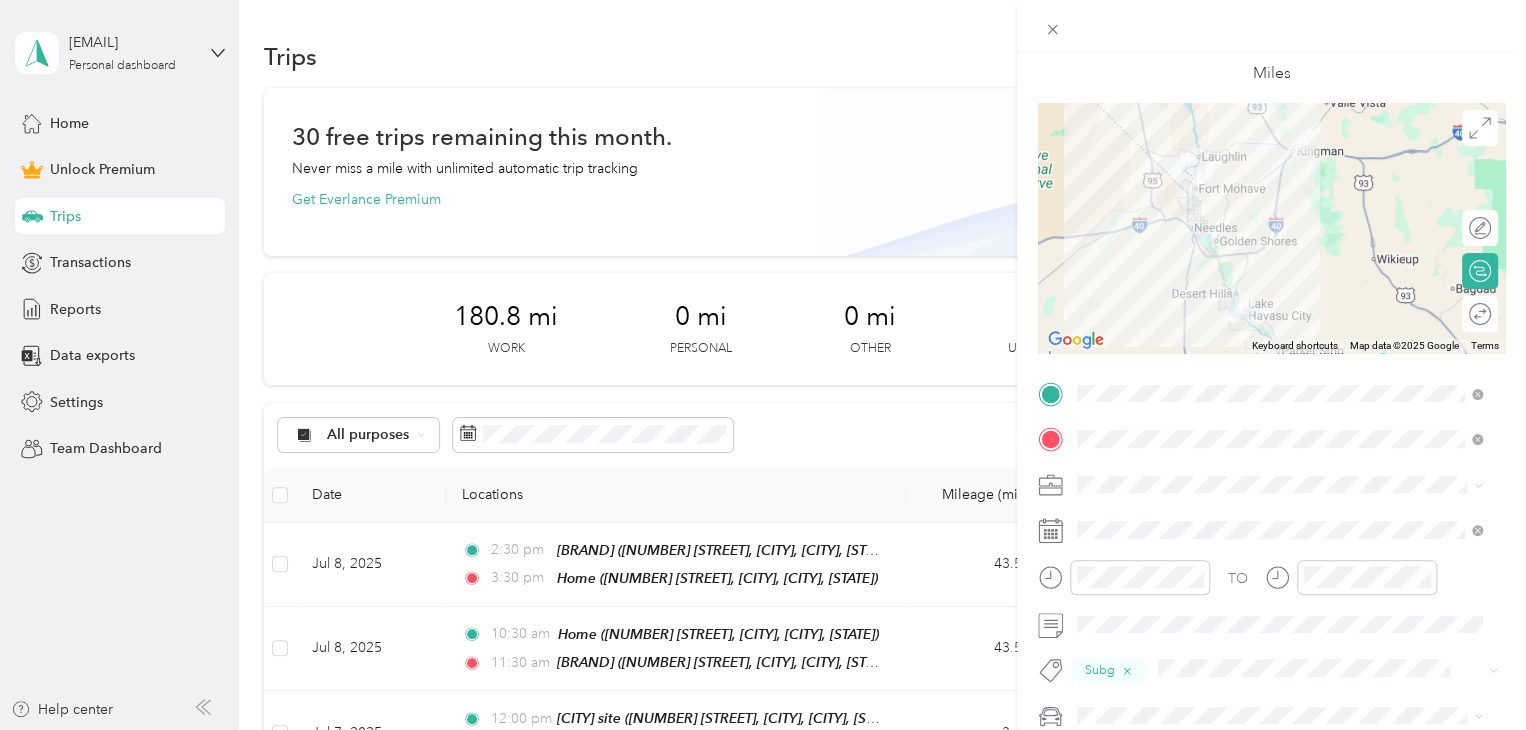 scroll, scrollTop: 200, scrollLeft: 0, axis: vertical 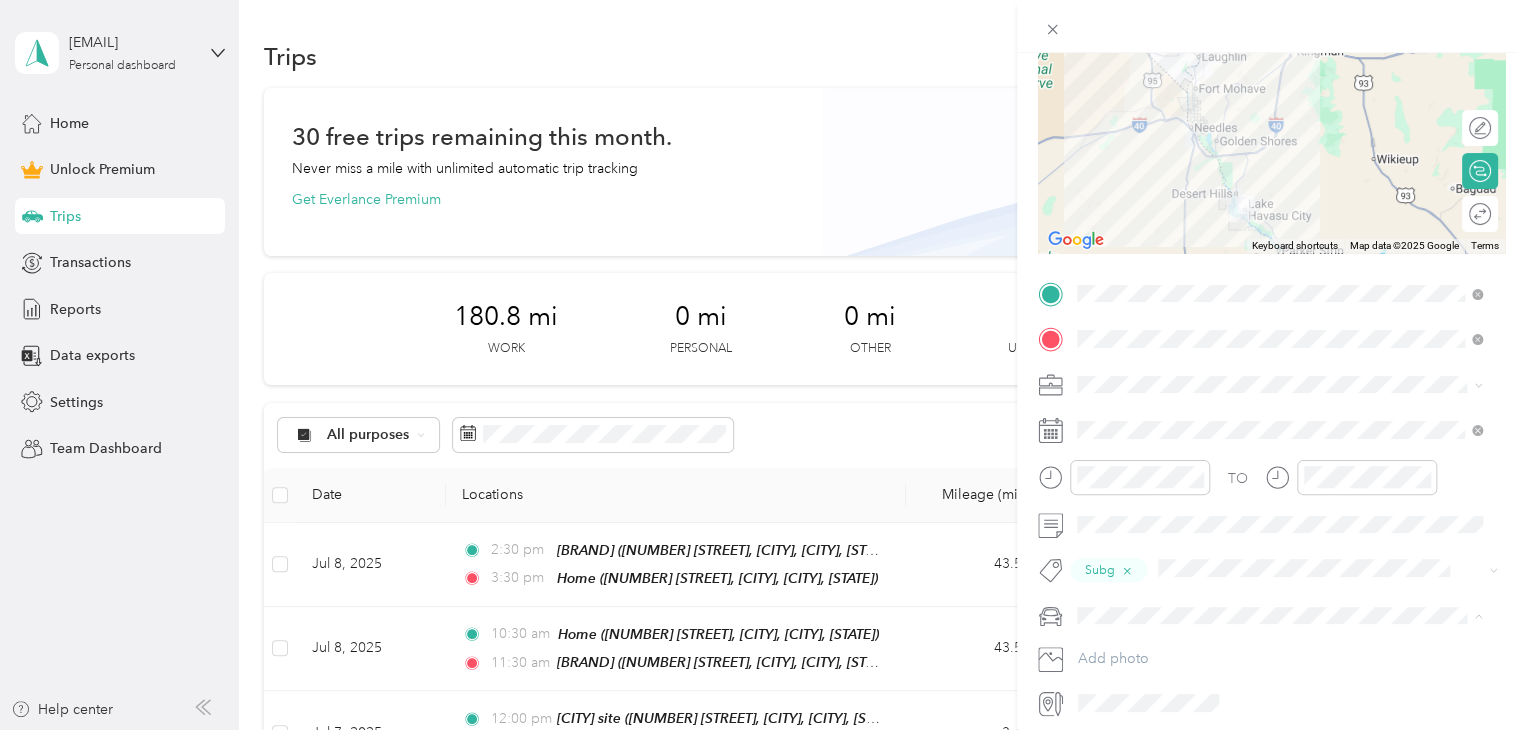 click on "Truck" at bounding box center [1101, 685] 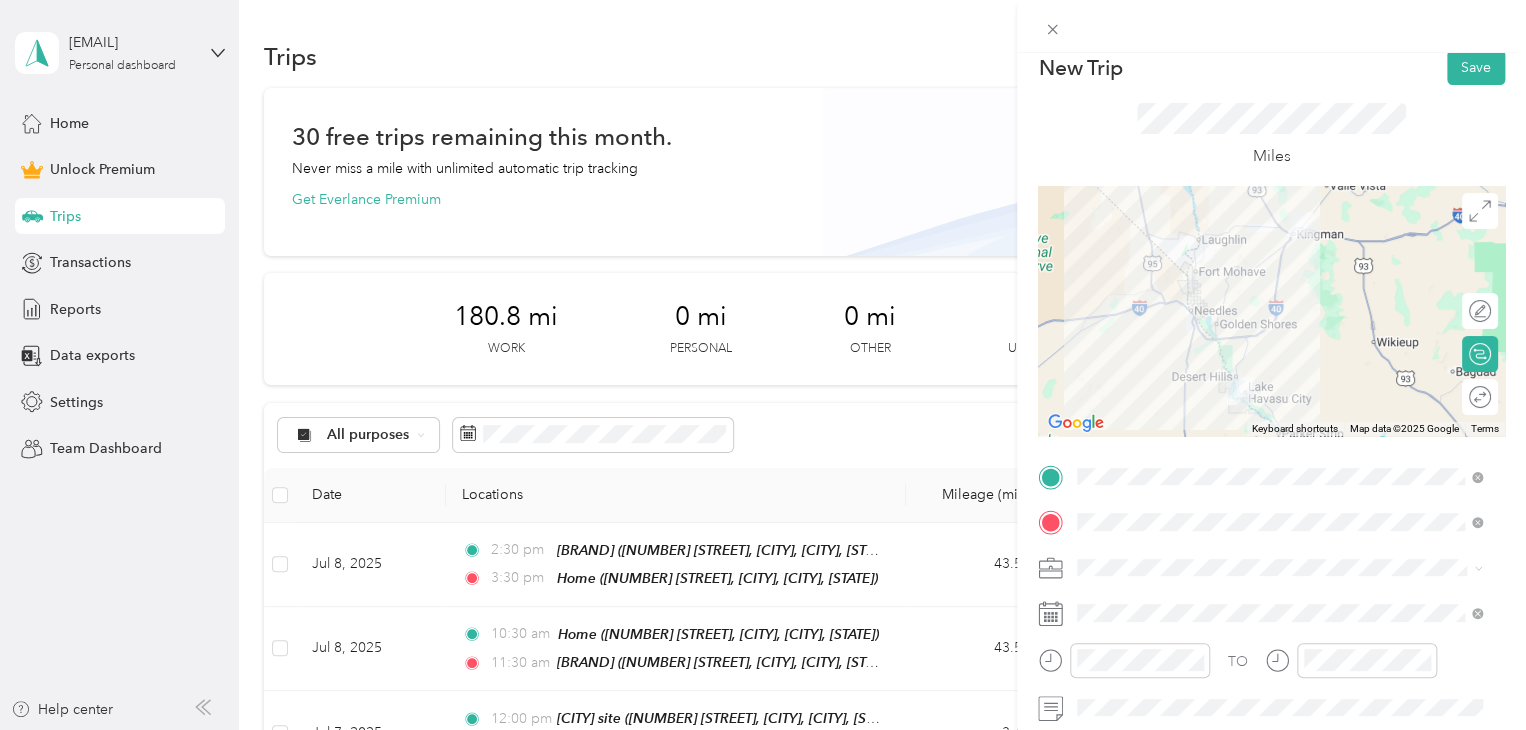 scroll, scrollTop: 0, scrollLeft: 0, axis: both 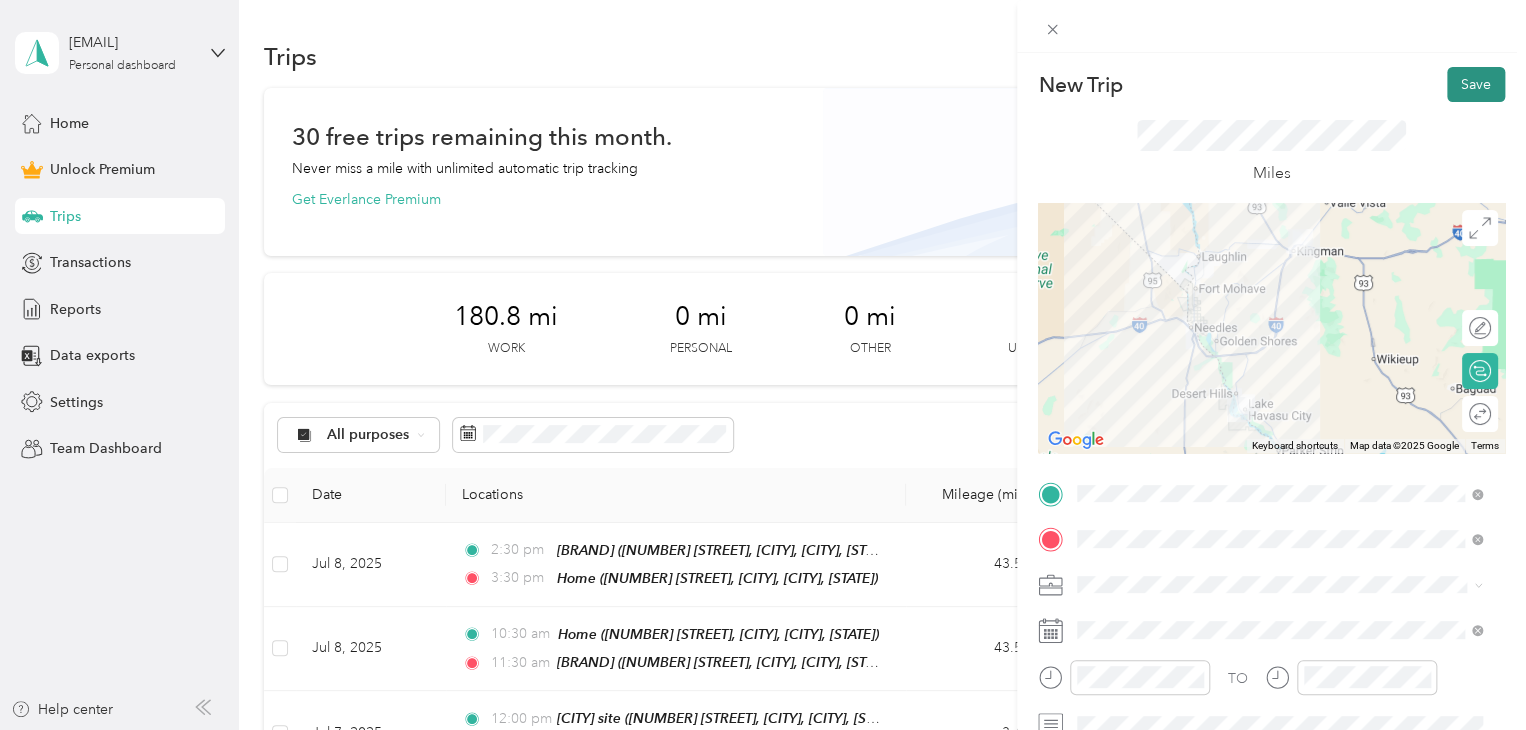 click on "Save" at bounding box center (1476, 84) 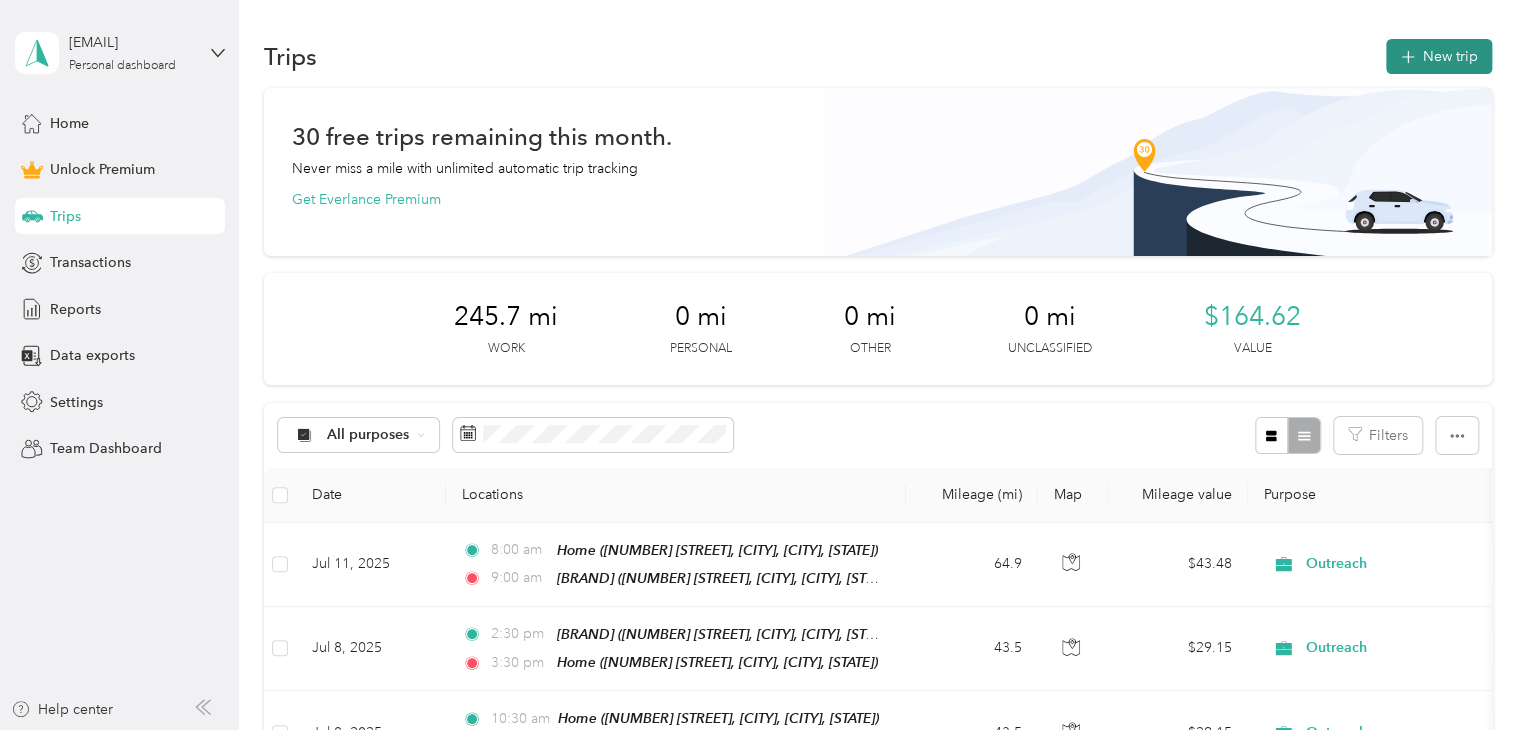 click on "New trip" at bounding box center (1439, 56) 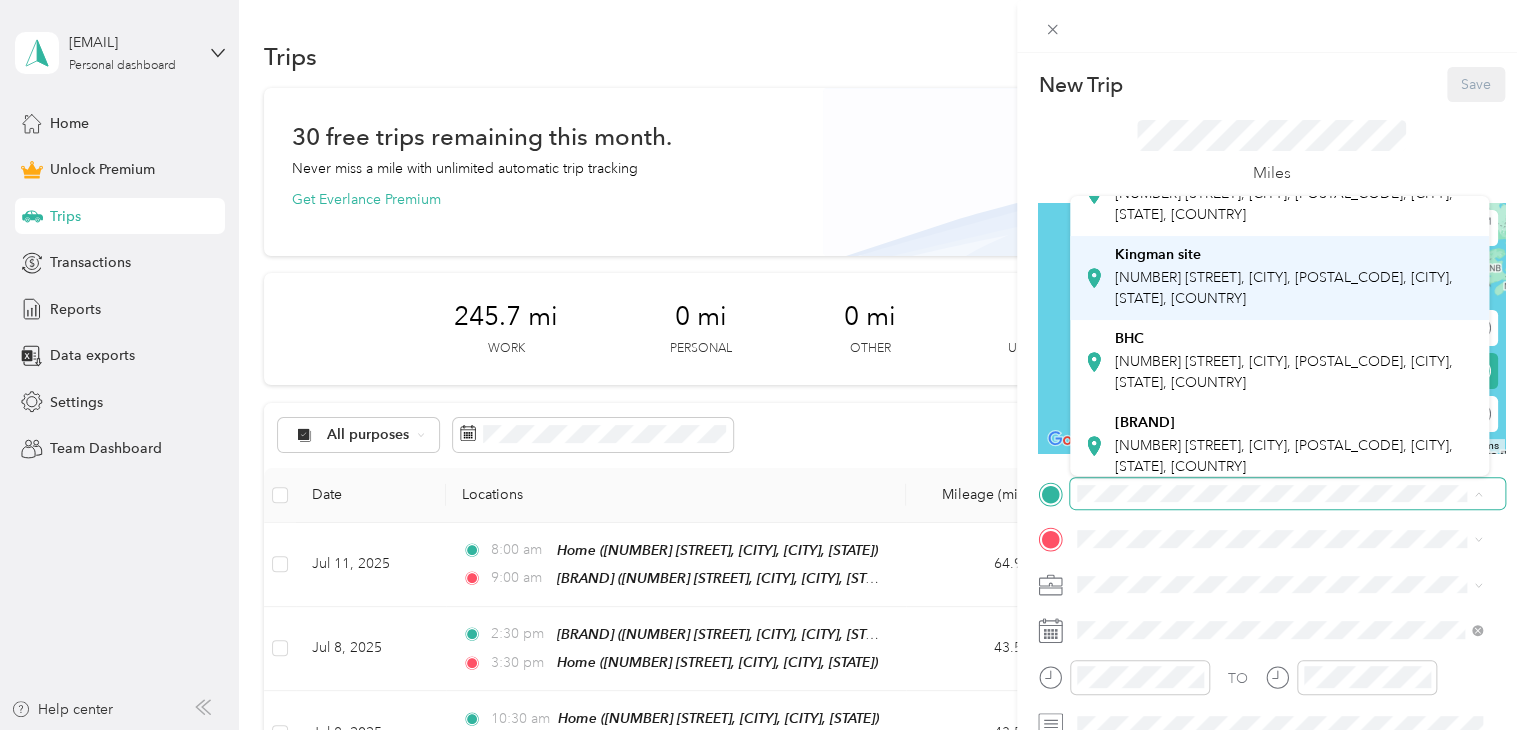 scroll, scrollTop: 181, scrollLeft: 0, axis: vertical 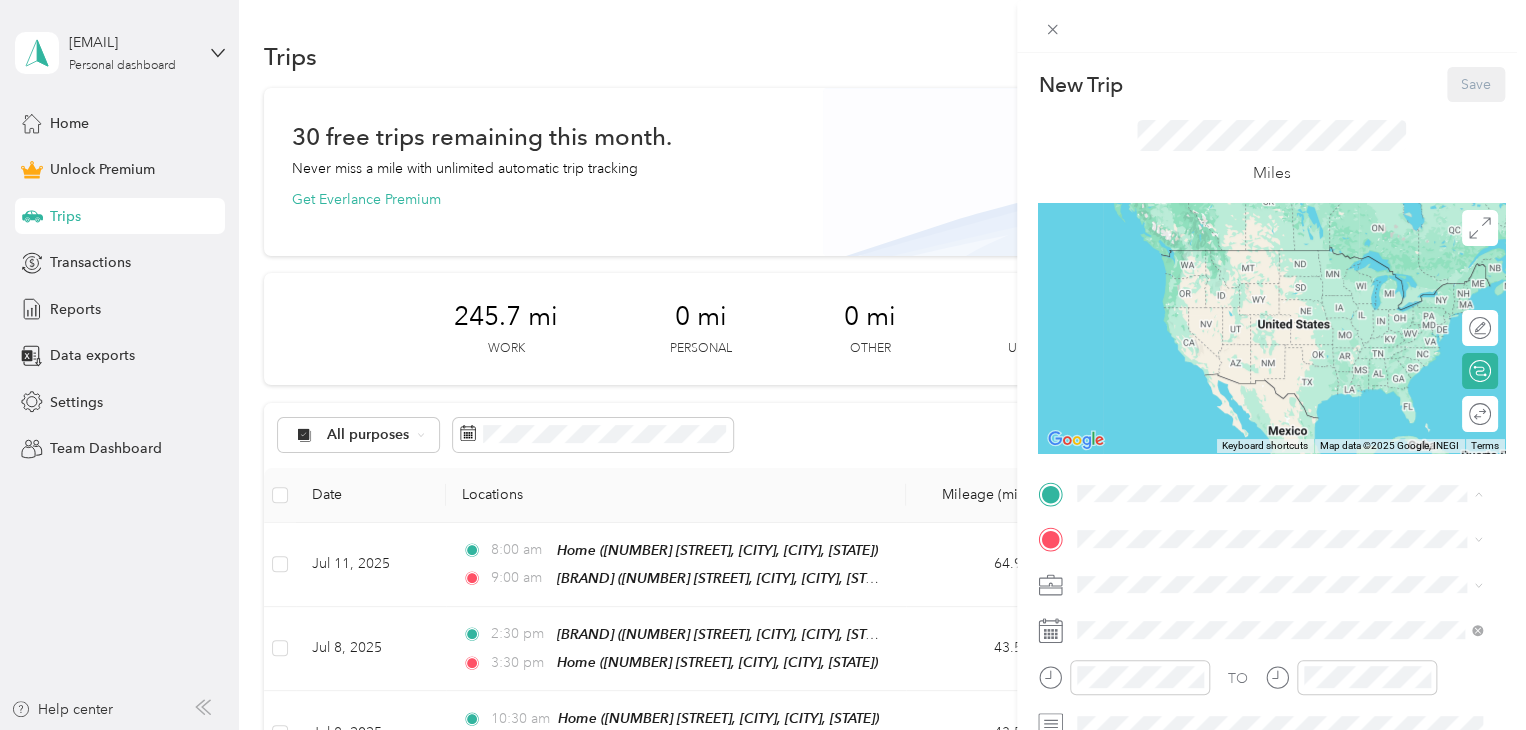 click on "[BRAND] [NUMBER] [STREET], [CITY], [POSTAL_CODE], [CITY], [STATE], [COUNTRY]" at bounding box center [1295, 434] 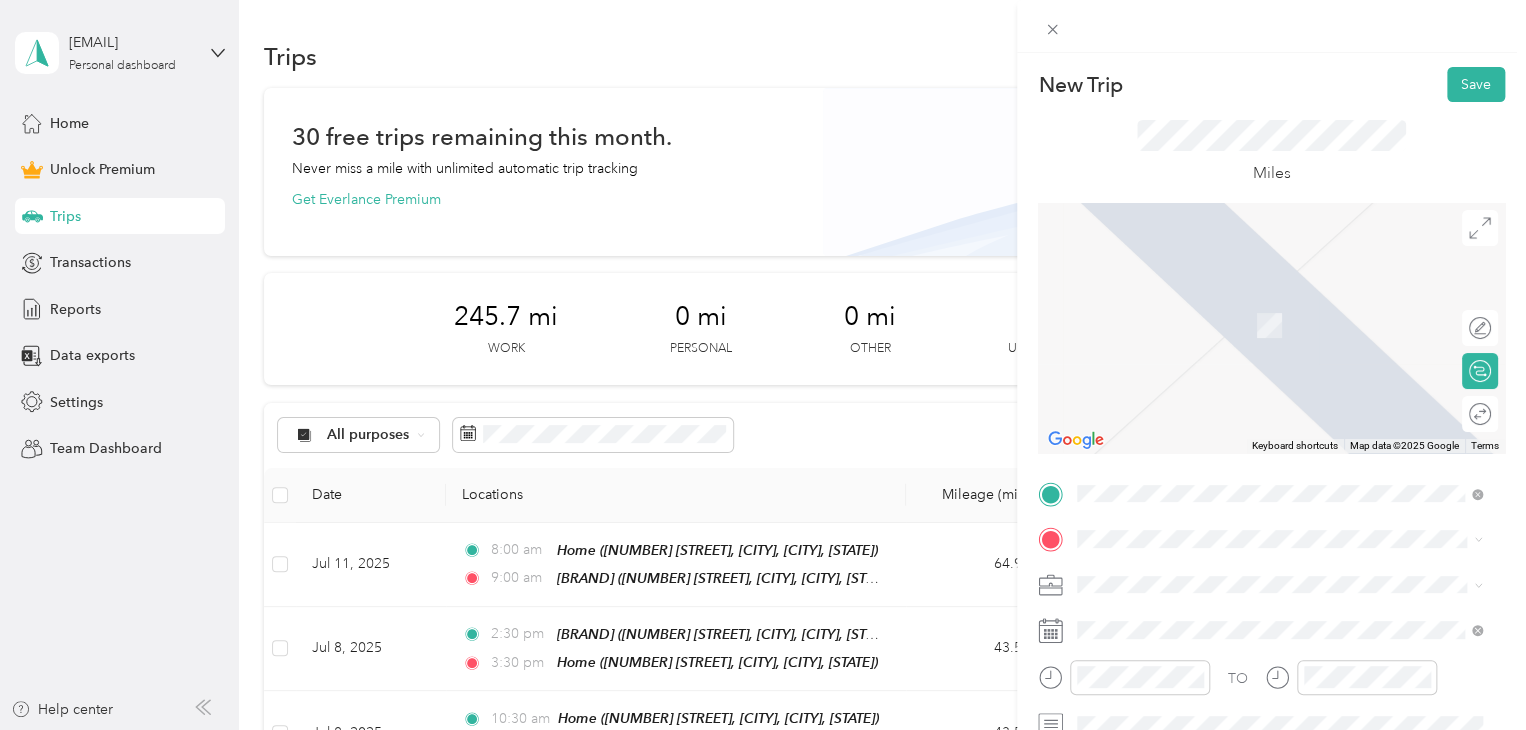 click on "Home [NUMBER] [STREET], [CITY], [POSTAL_CODE], [CITY], [STATE], [COUNTRY]" at bounding box center [1295, 324] 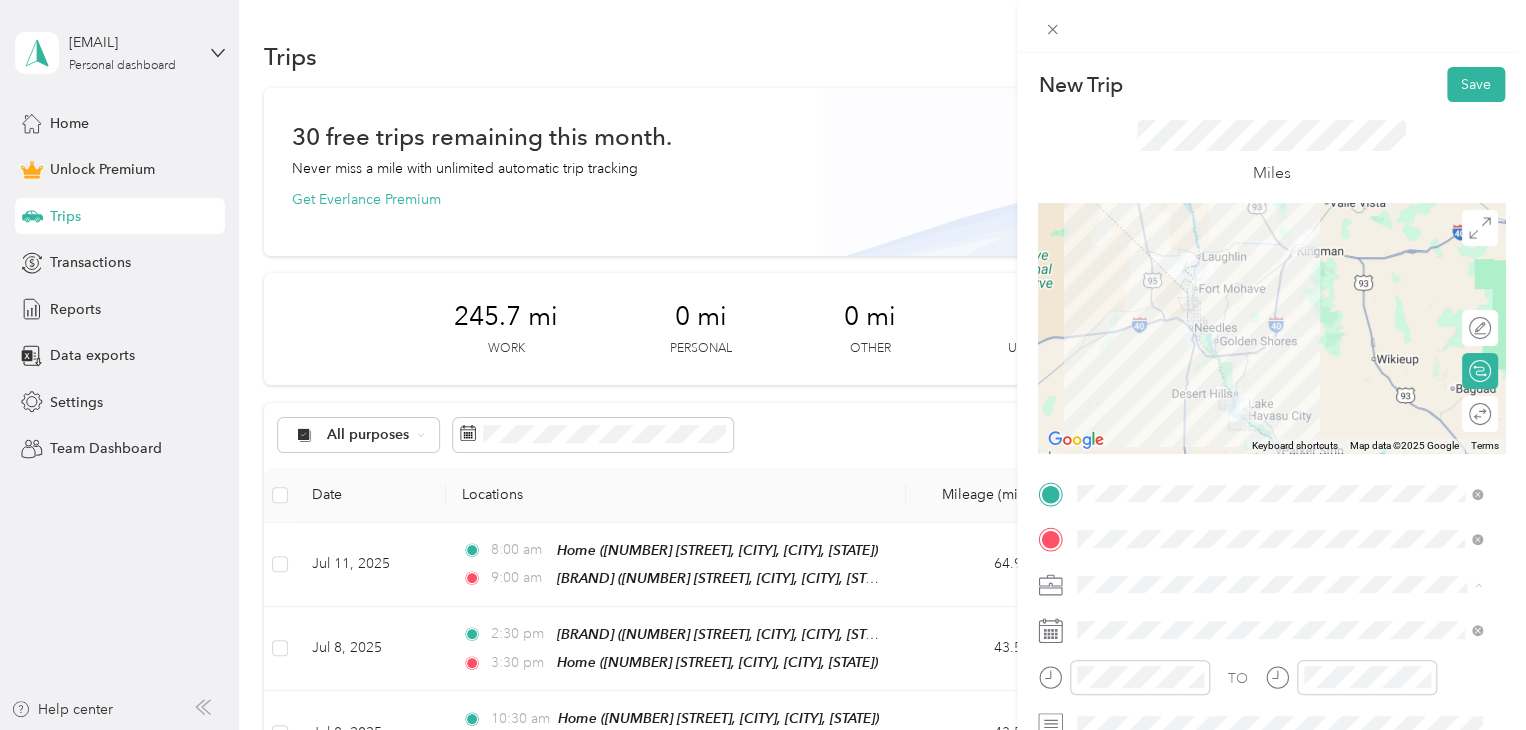 click on "Outreach" at bounding box center [1279, 374] 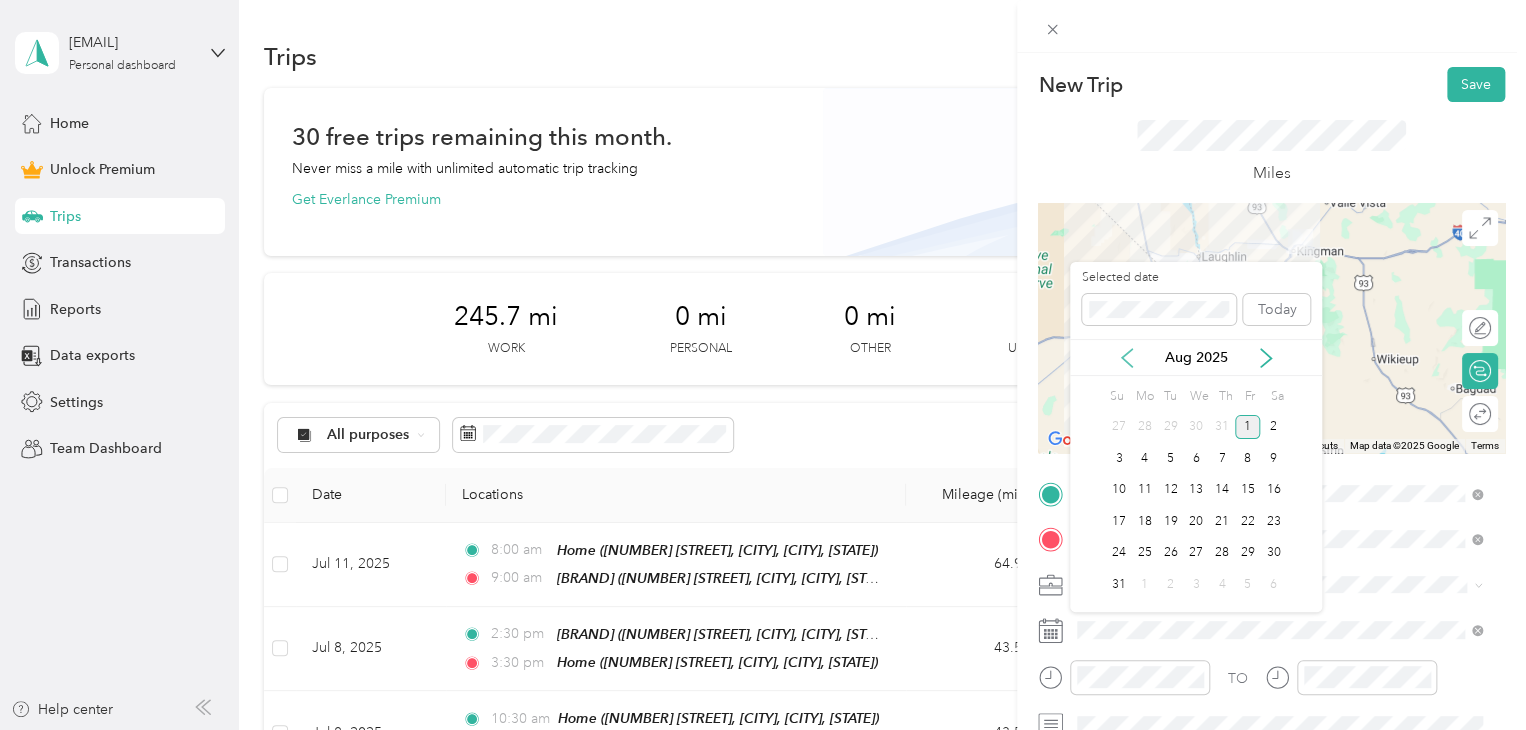 click 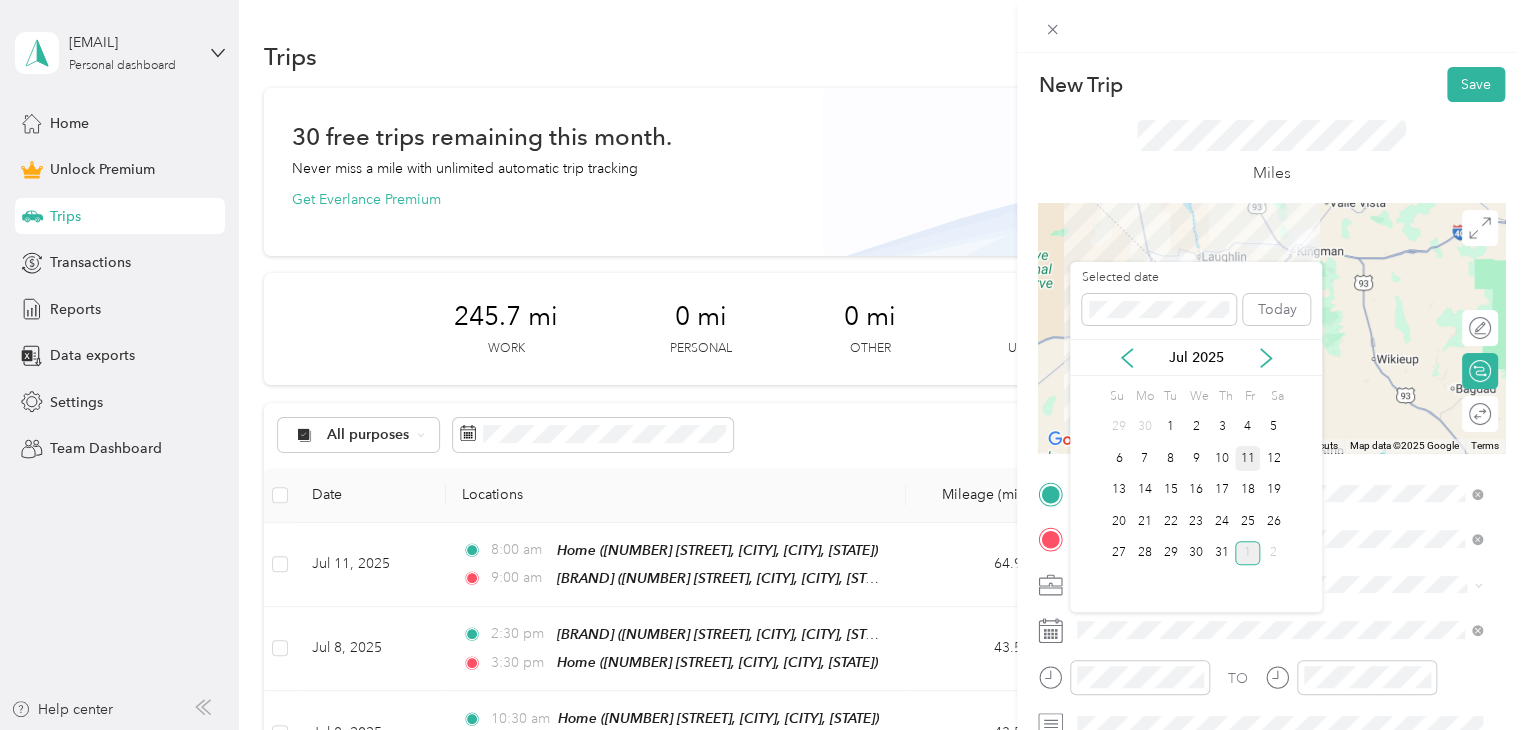 click on "11" at bounding box center [1248, 458] 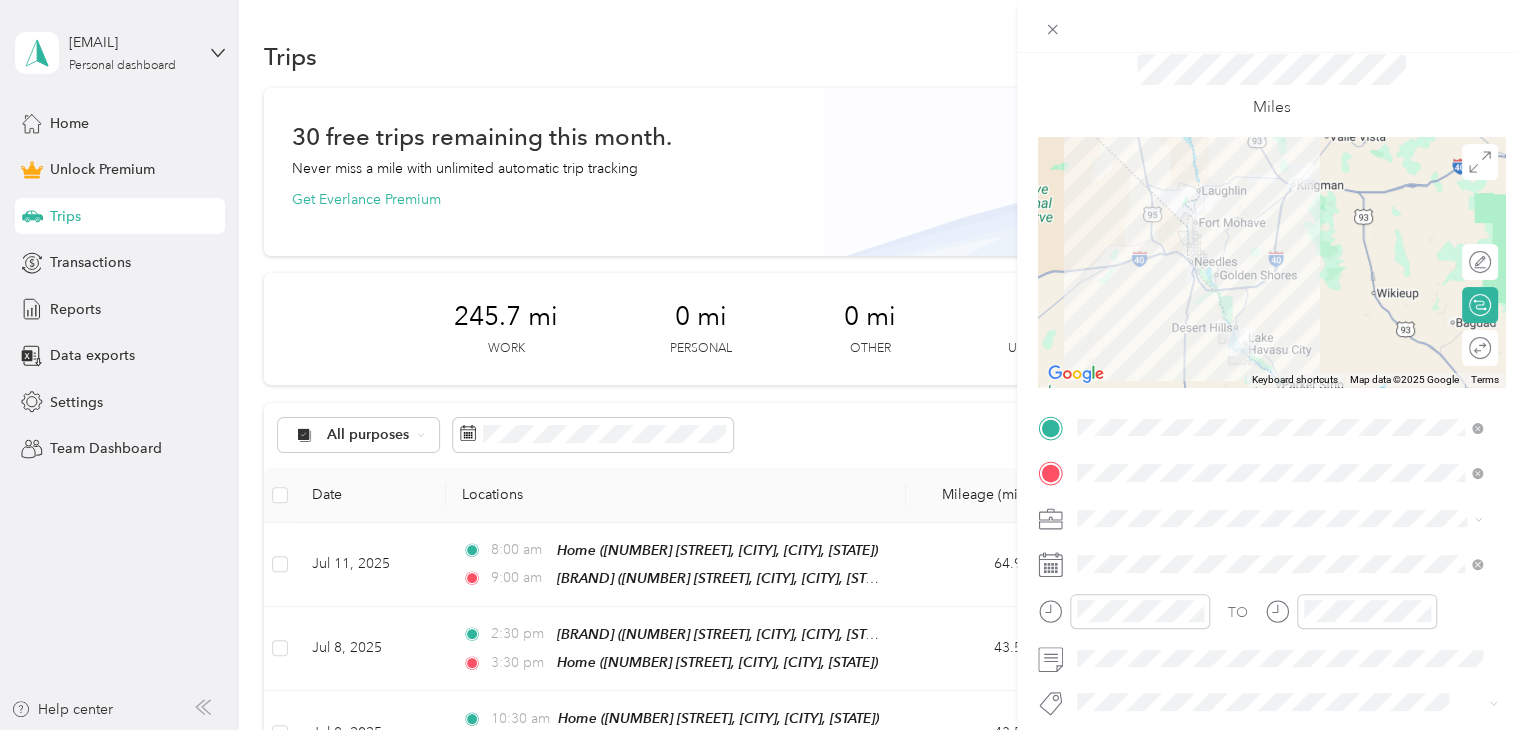 scroll, scrollTop: 100, scrollLeft: 0, axis: vertical 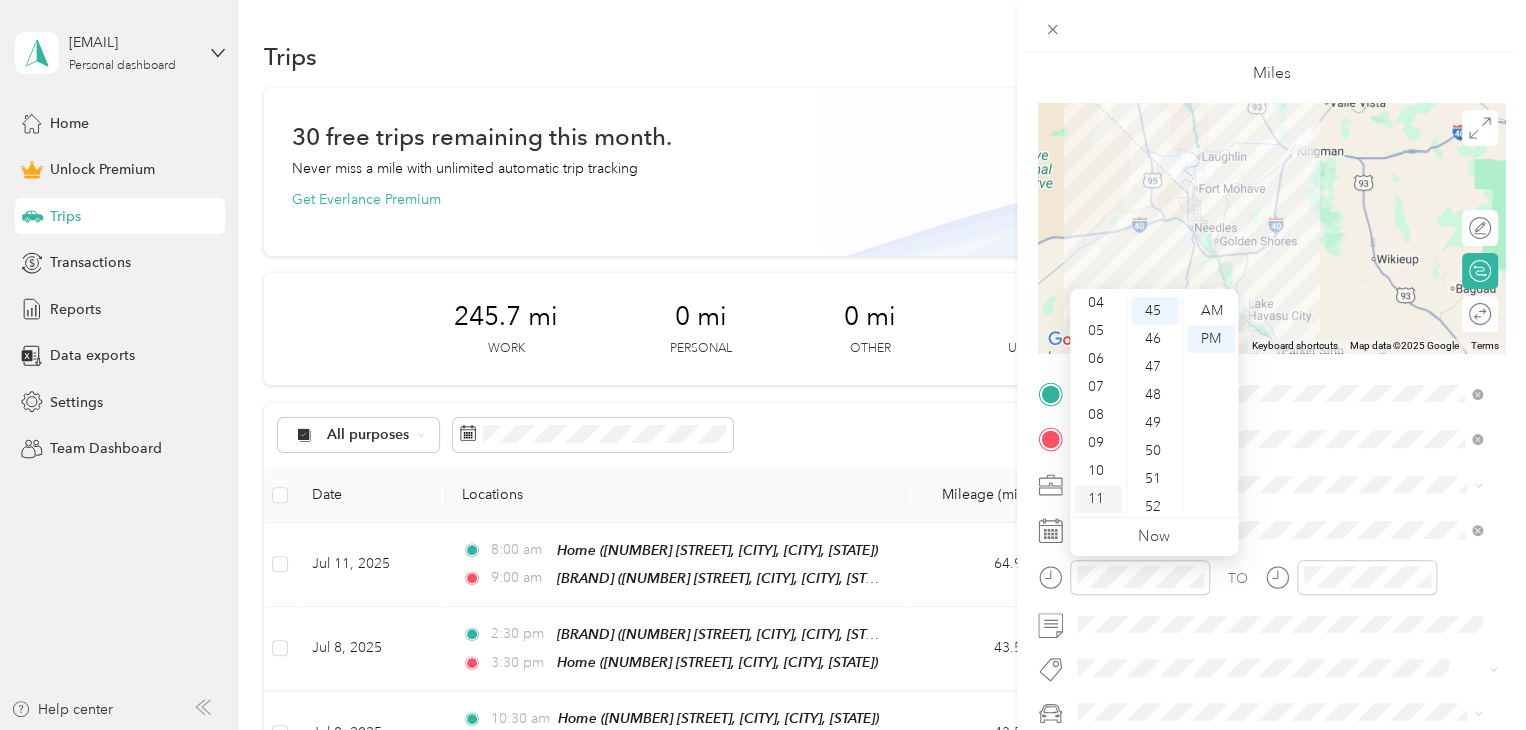 click on "11" at bounding box center [1098, 499] 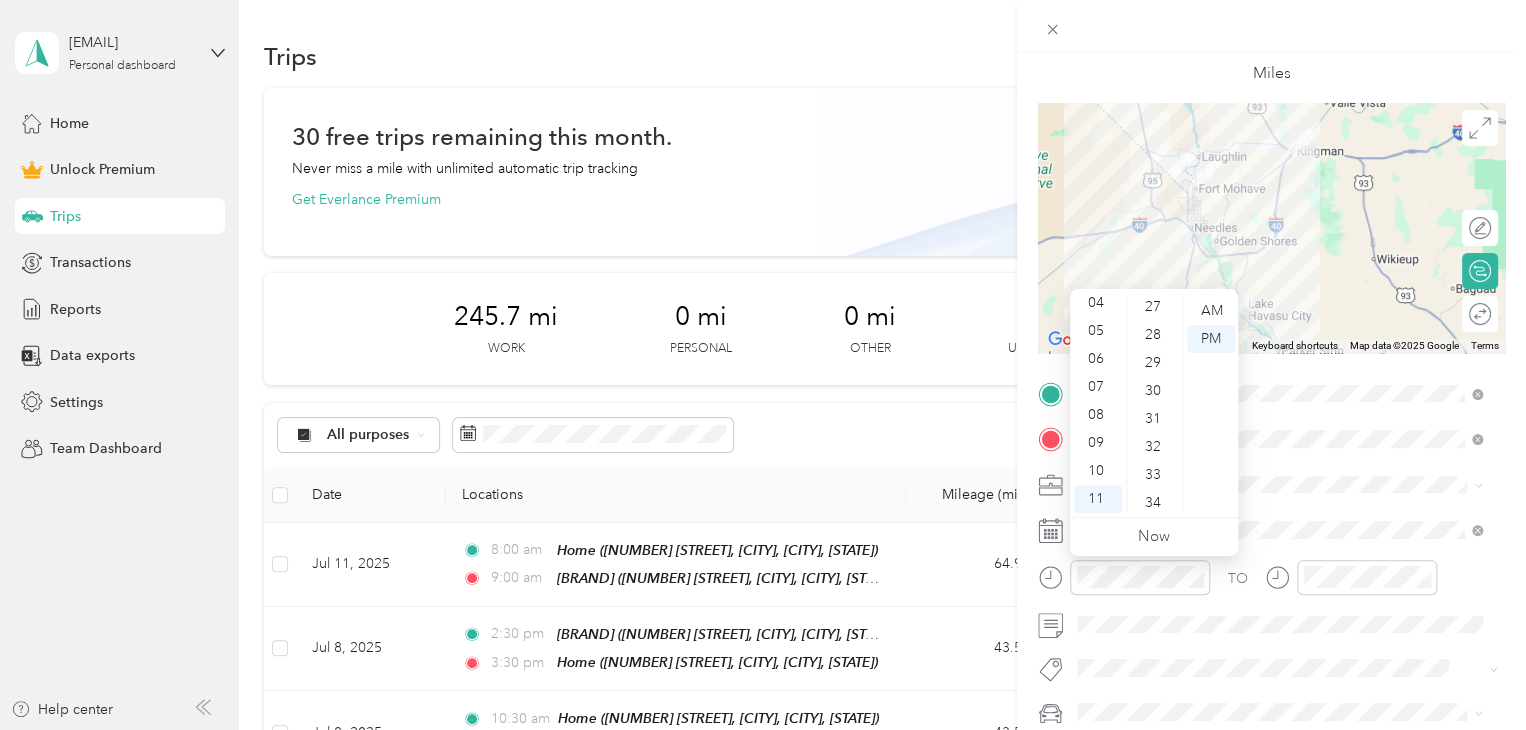 scroll, scrollTop: 660, scrollLeft: 0, axis: vertical 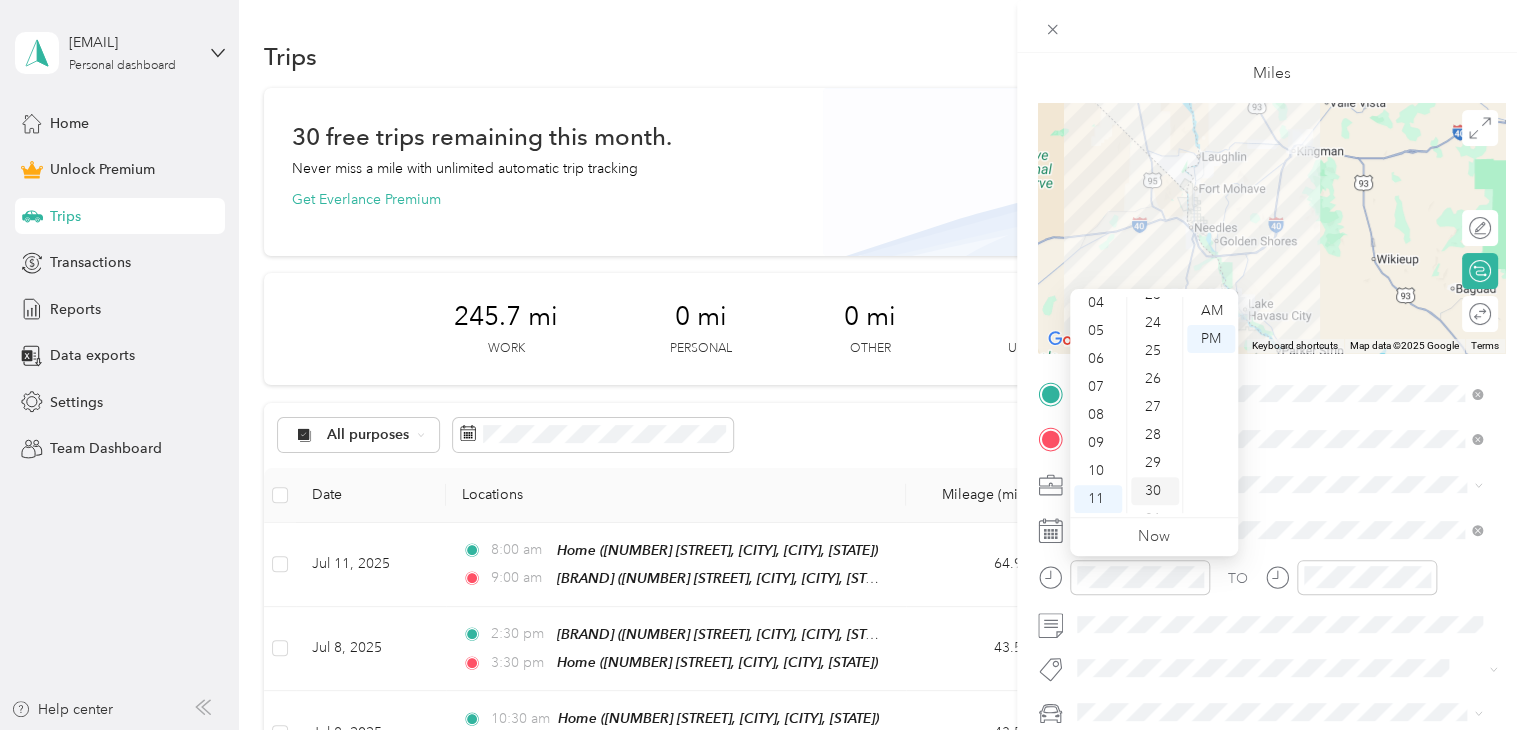 click on "30" at bounding box center (1155, 491) 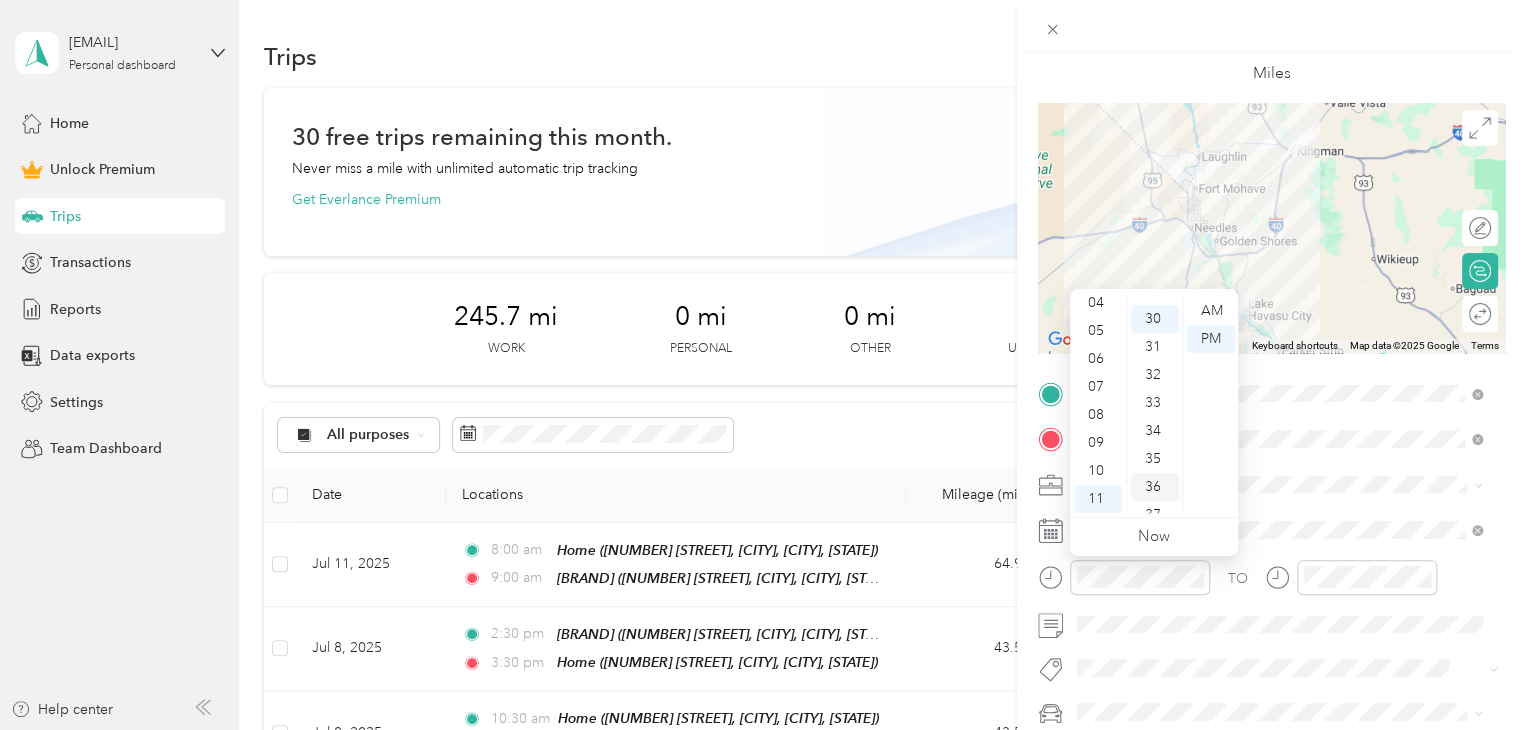 scroll, scrollTop: 840, scrollLeft: 0, axis: vertical 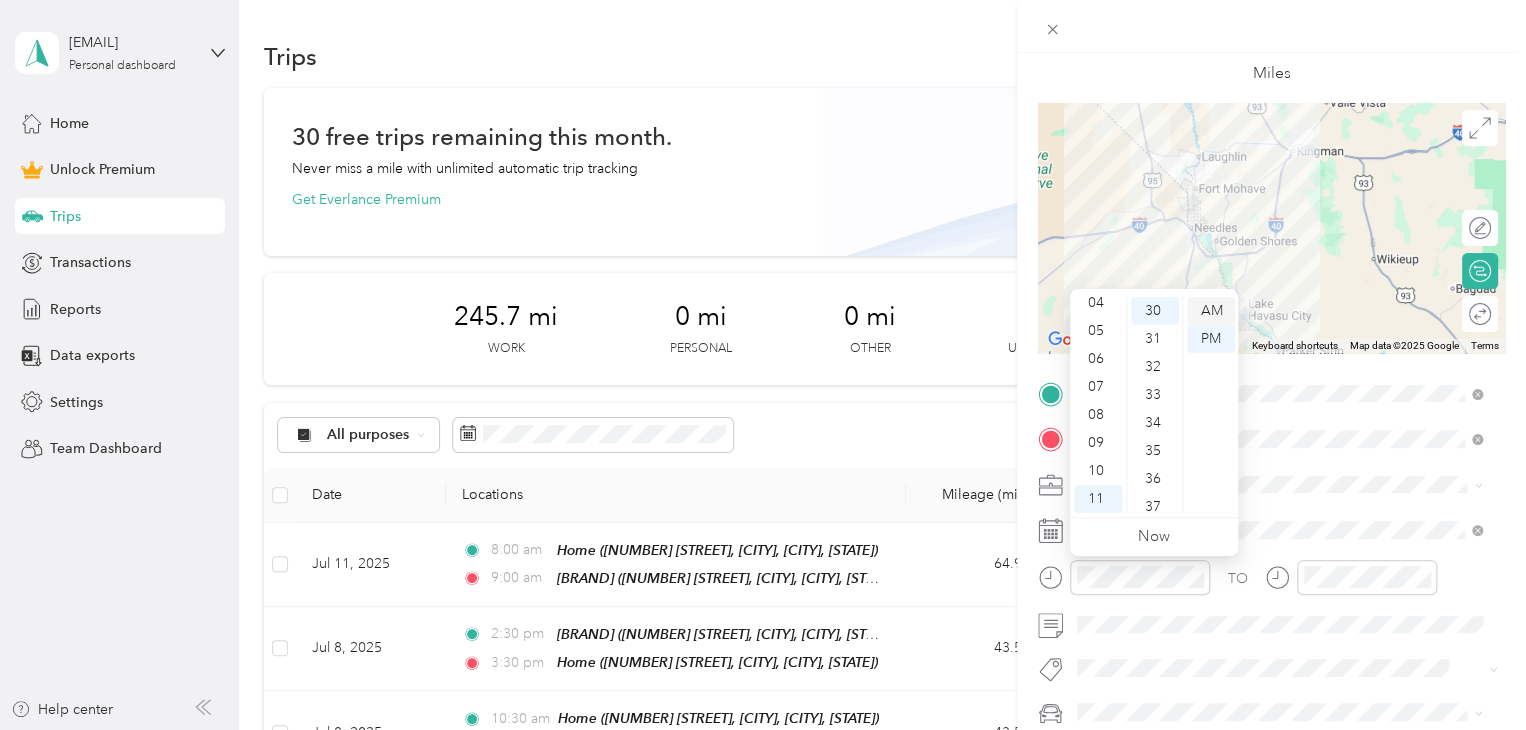 click on "AM" at bounding box center (1211, 311) 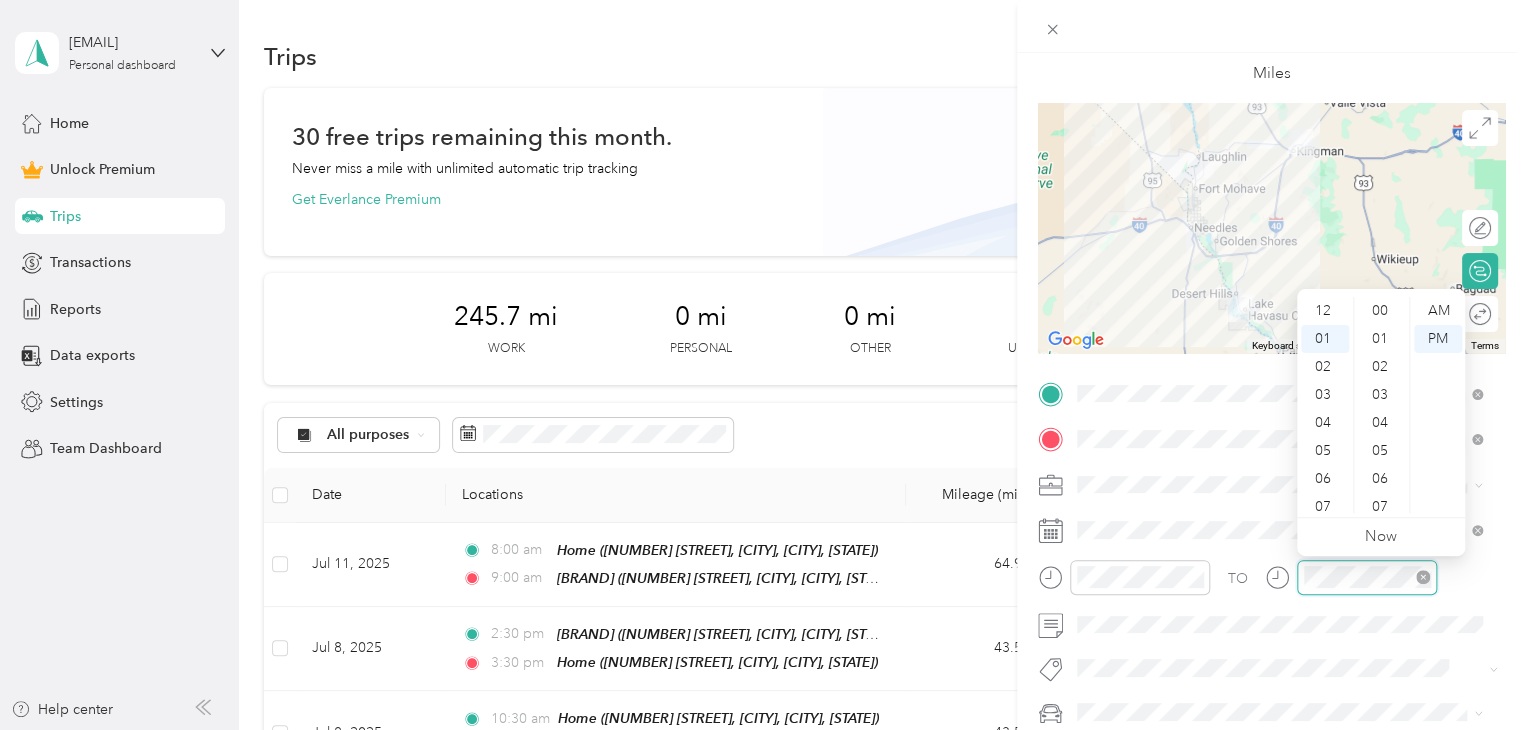 scroll, scrollTop: 1260, scrollLeft: 0, axis: vertical 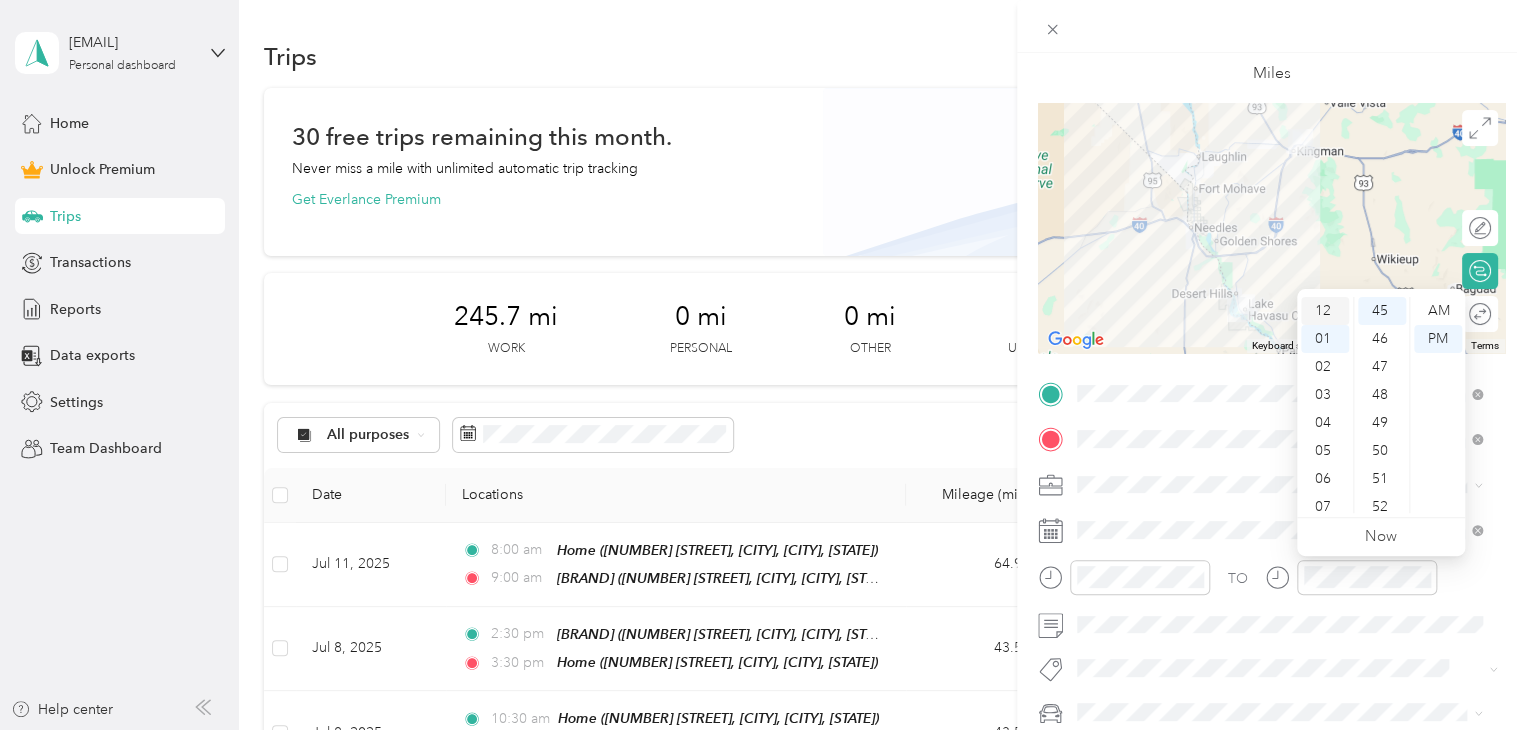 click on "12" at bounding box center [1325, 311] 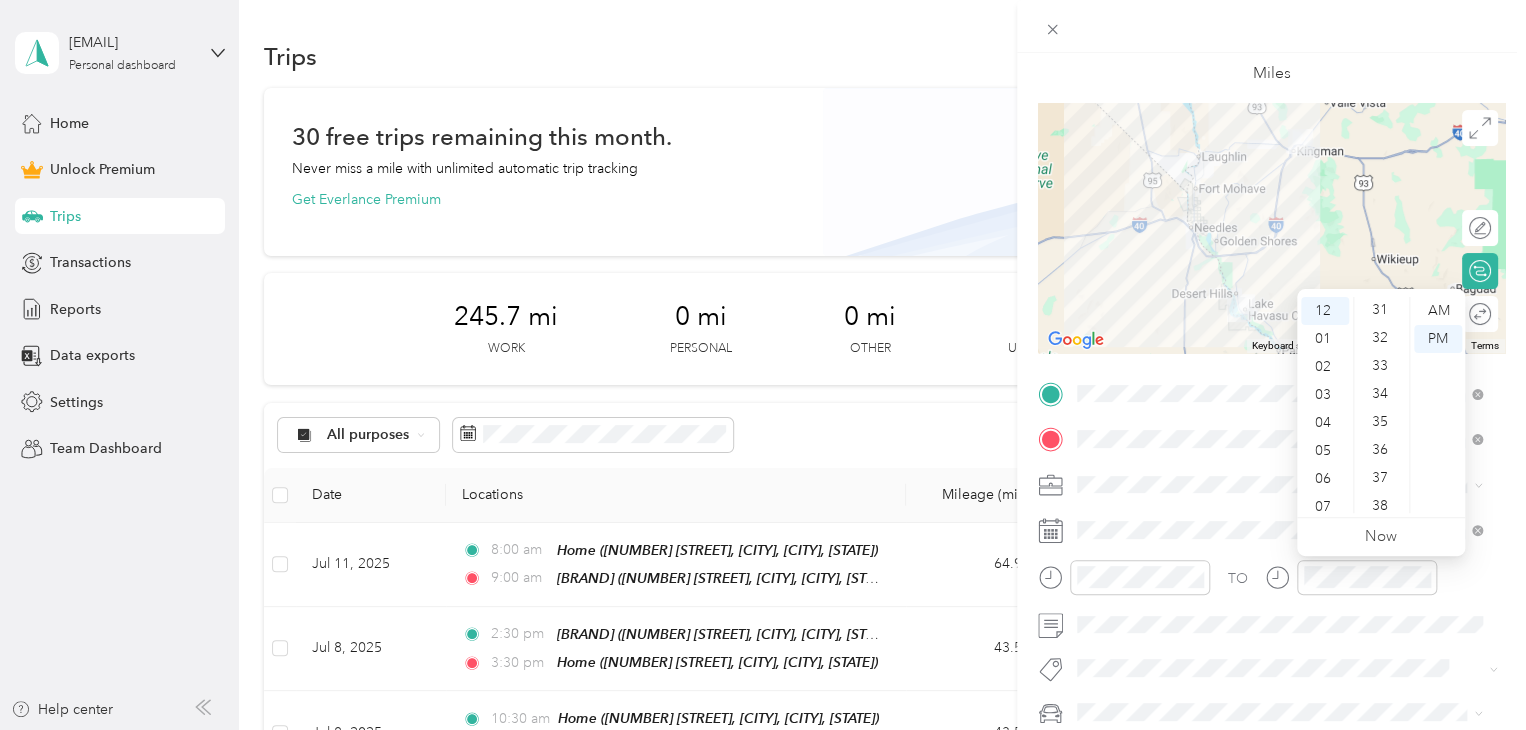 scroll, scrollTop: 760, scrollLeft: 0, axis: vertical 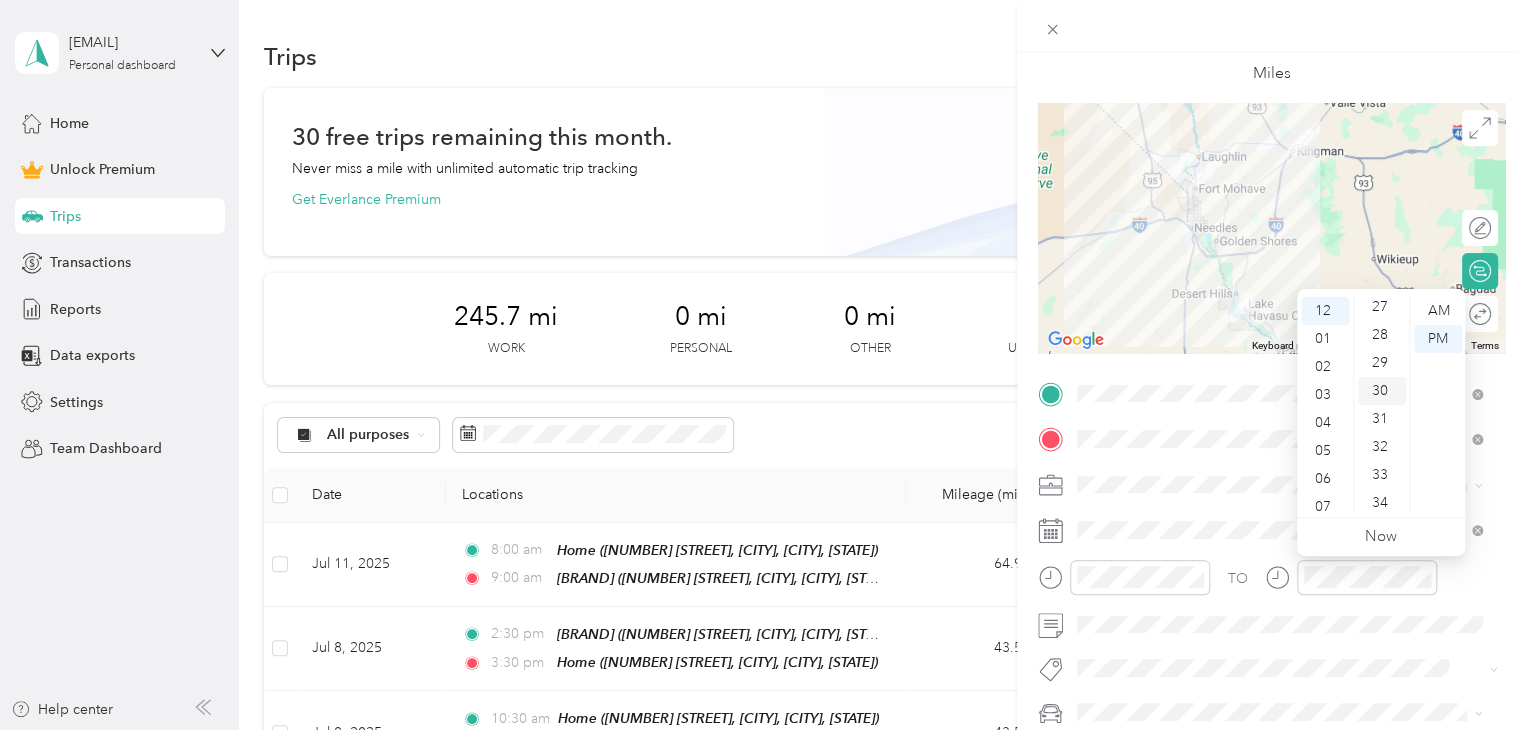 click on "30" at bounding box center (1382, 391) 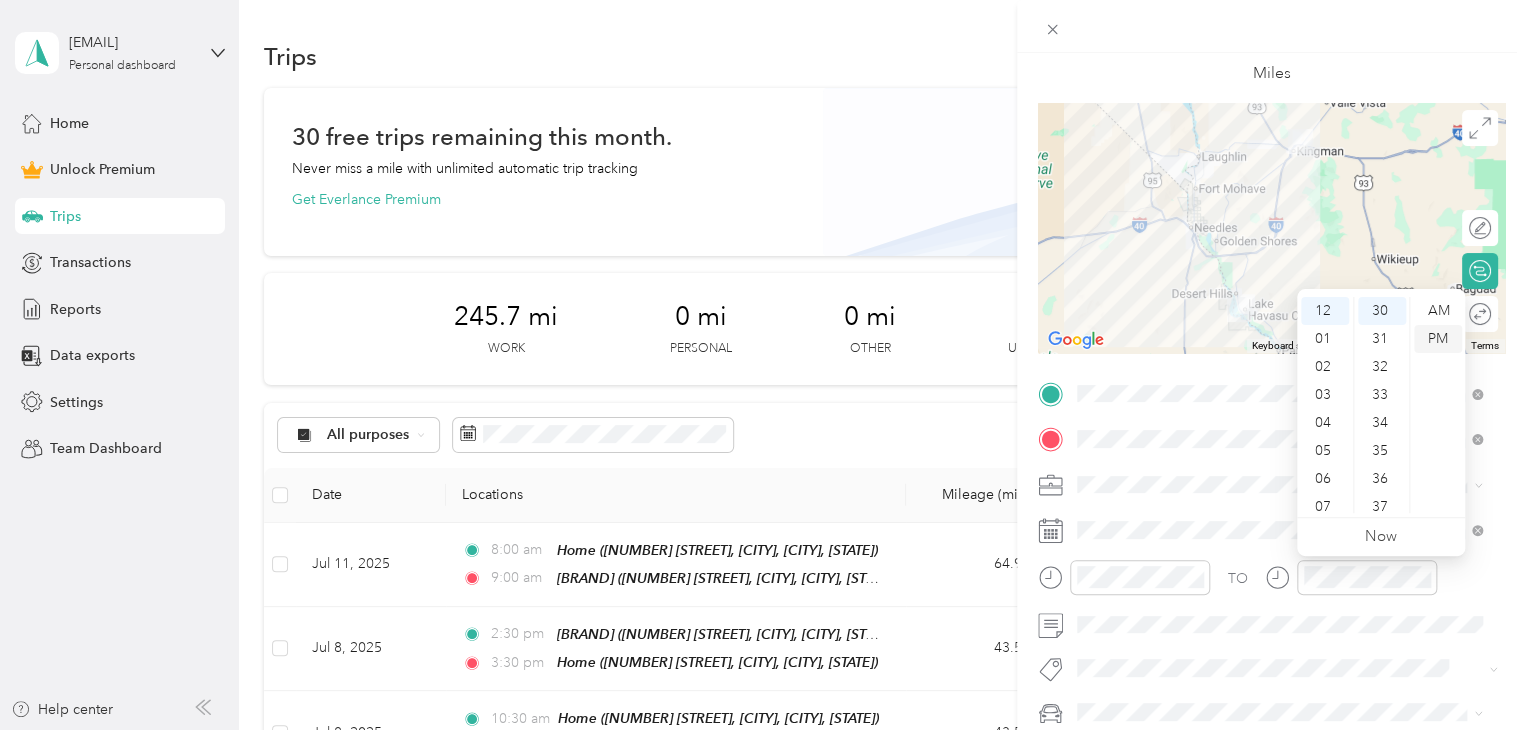 click on "PM" at bounding box center [1438, 339] 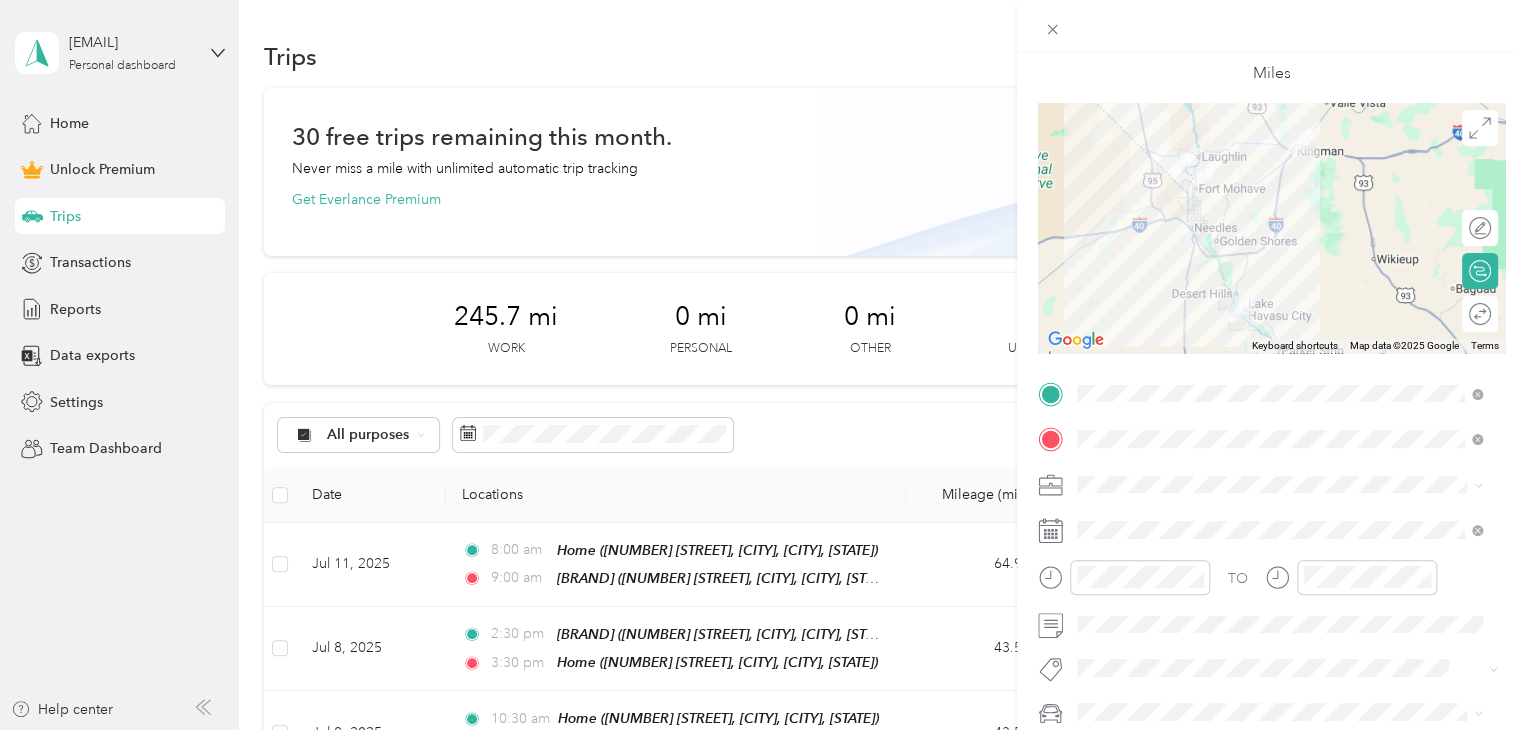 click on "Subg" at bounding box center (1113, 695) 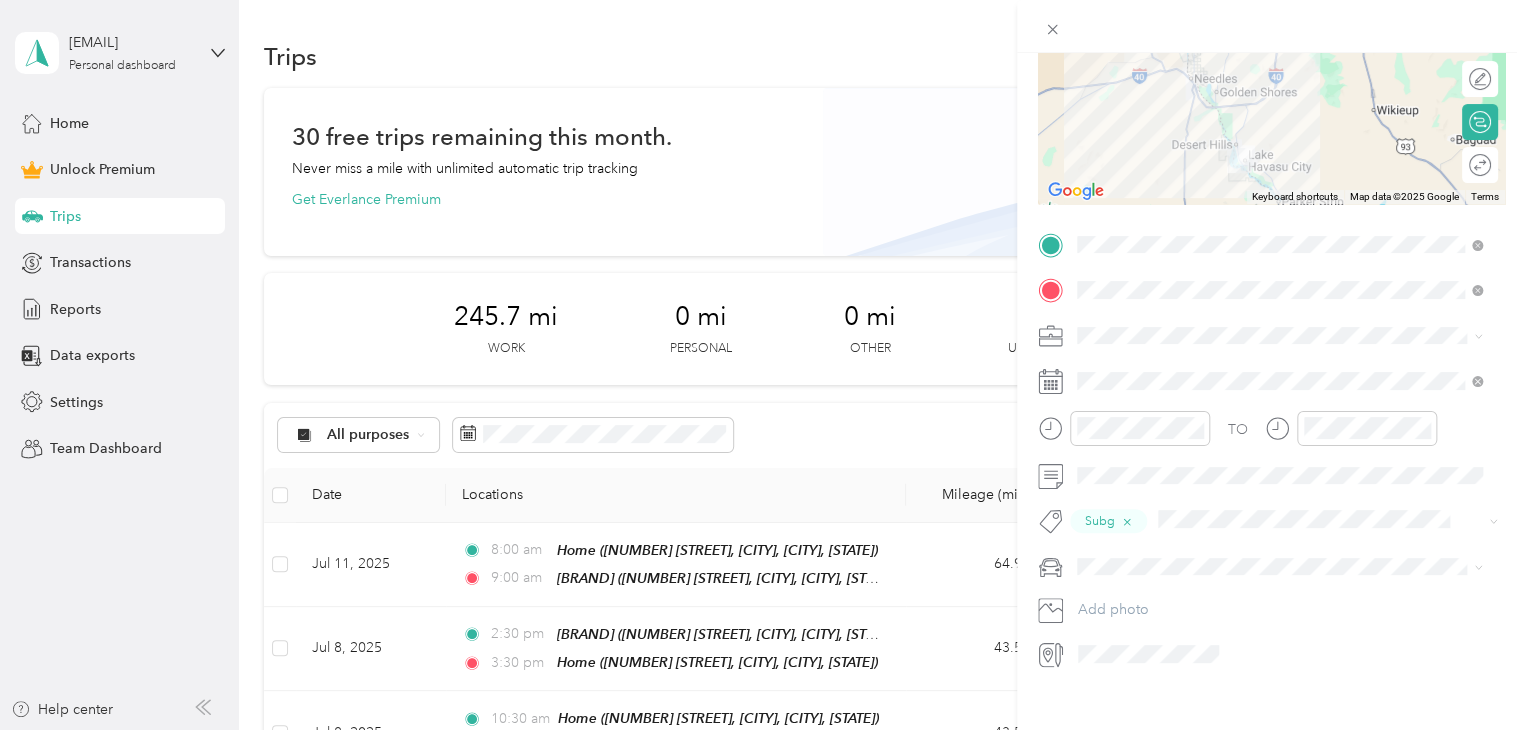 scroll, scrollTop: 276, scrollLeft: 0, axis: vertical 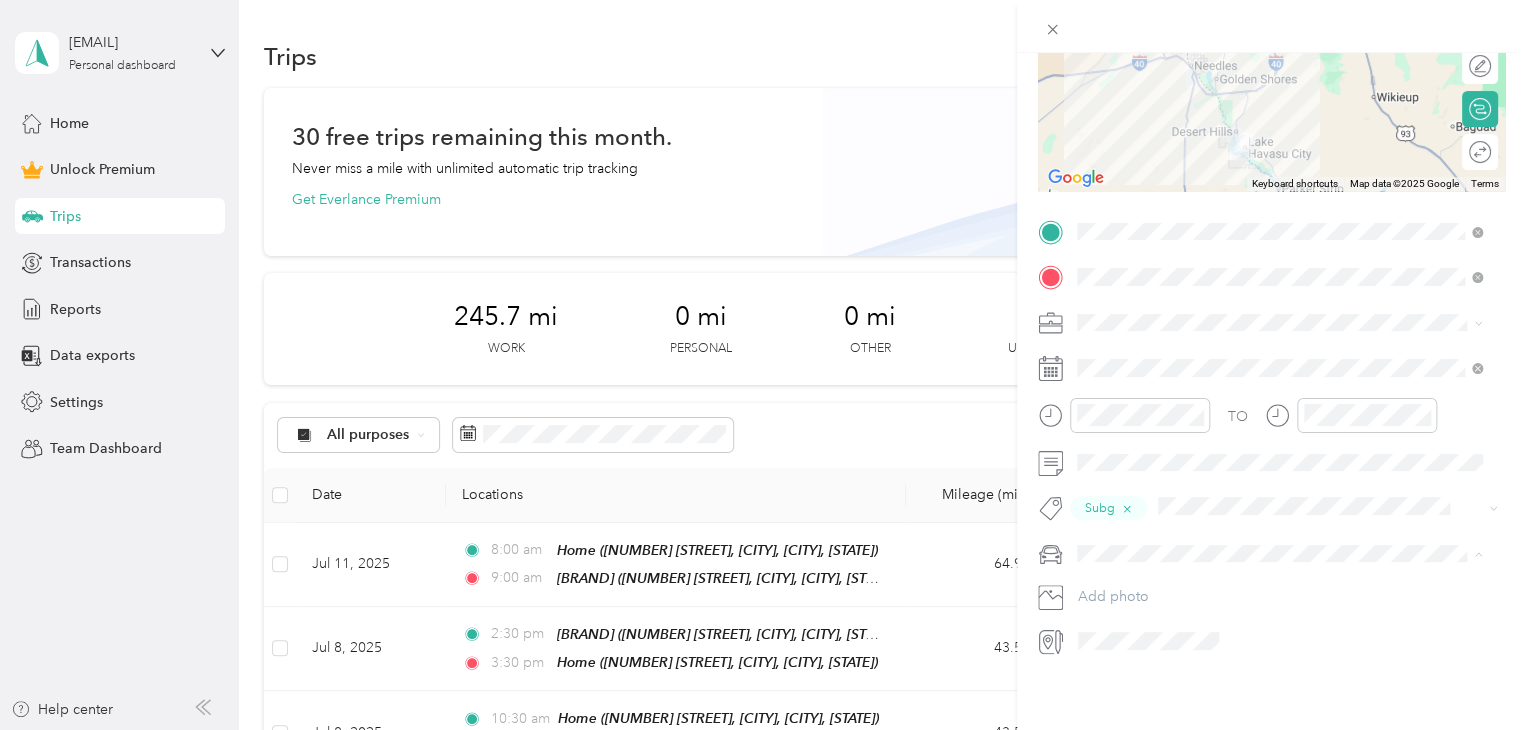 click on "Truck" at bounding box center [1279, 608] 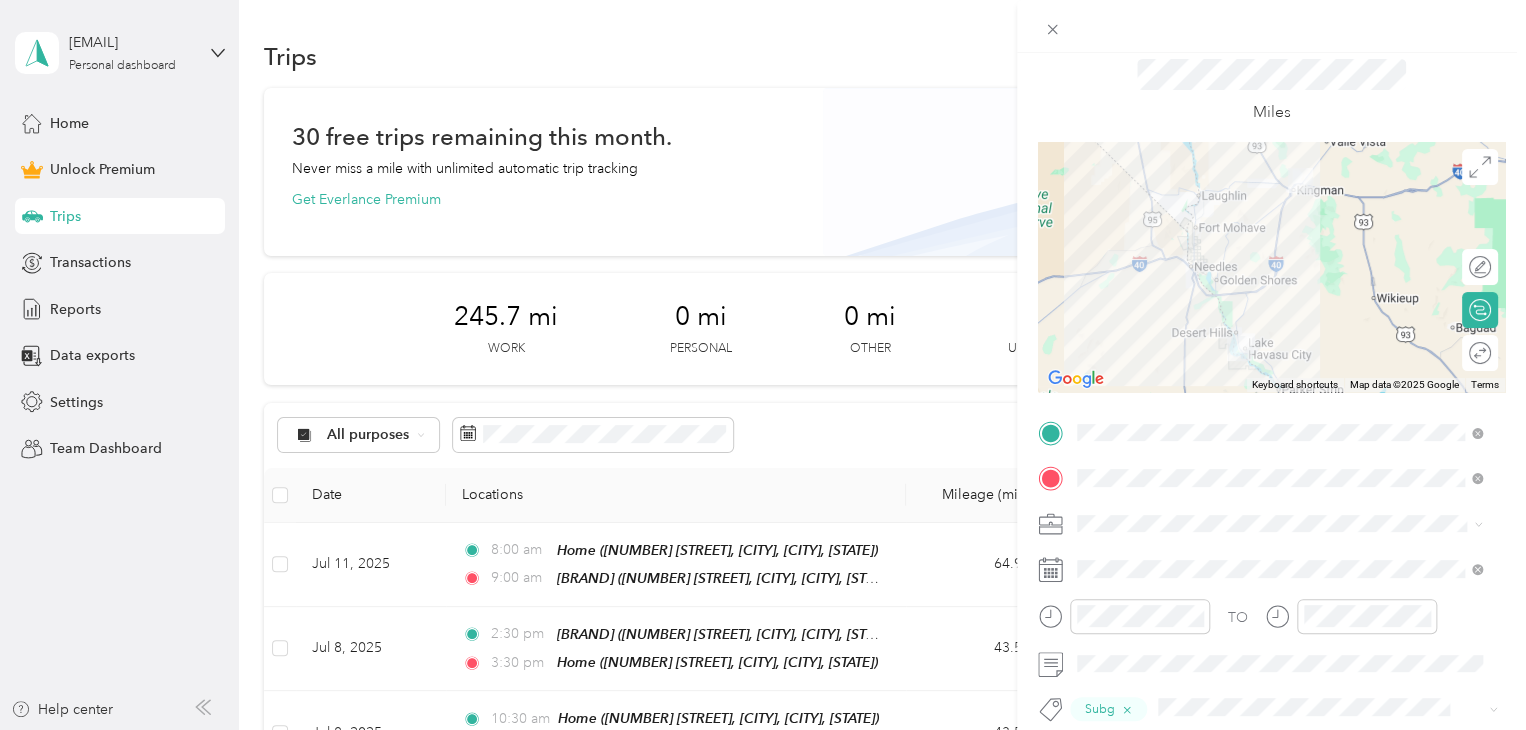 scroll, scrollTop: 0, scrollLeft: 0, axis: both 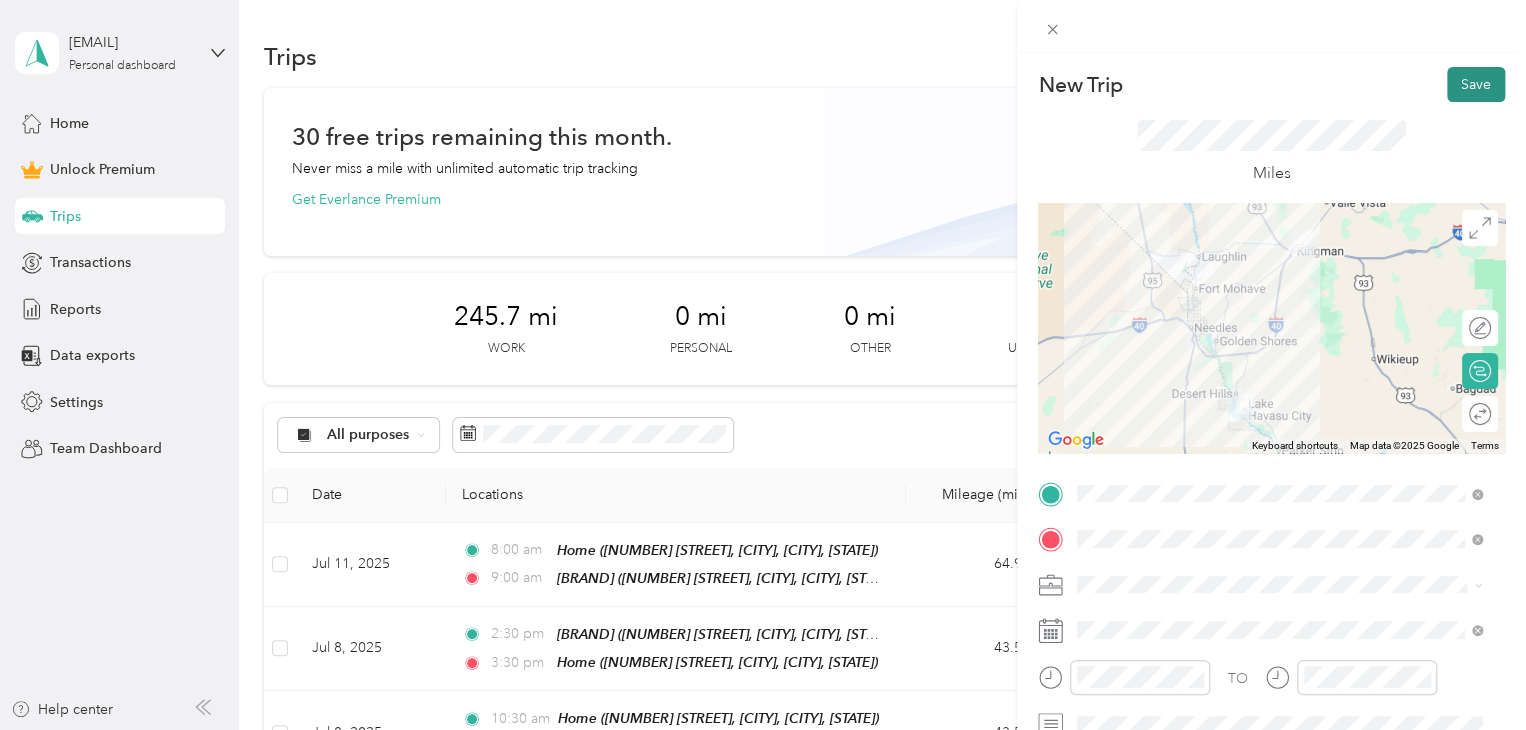 click on "Save" at bounding box center (1476, 84) 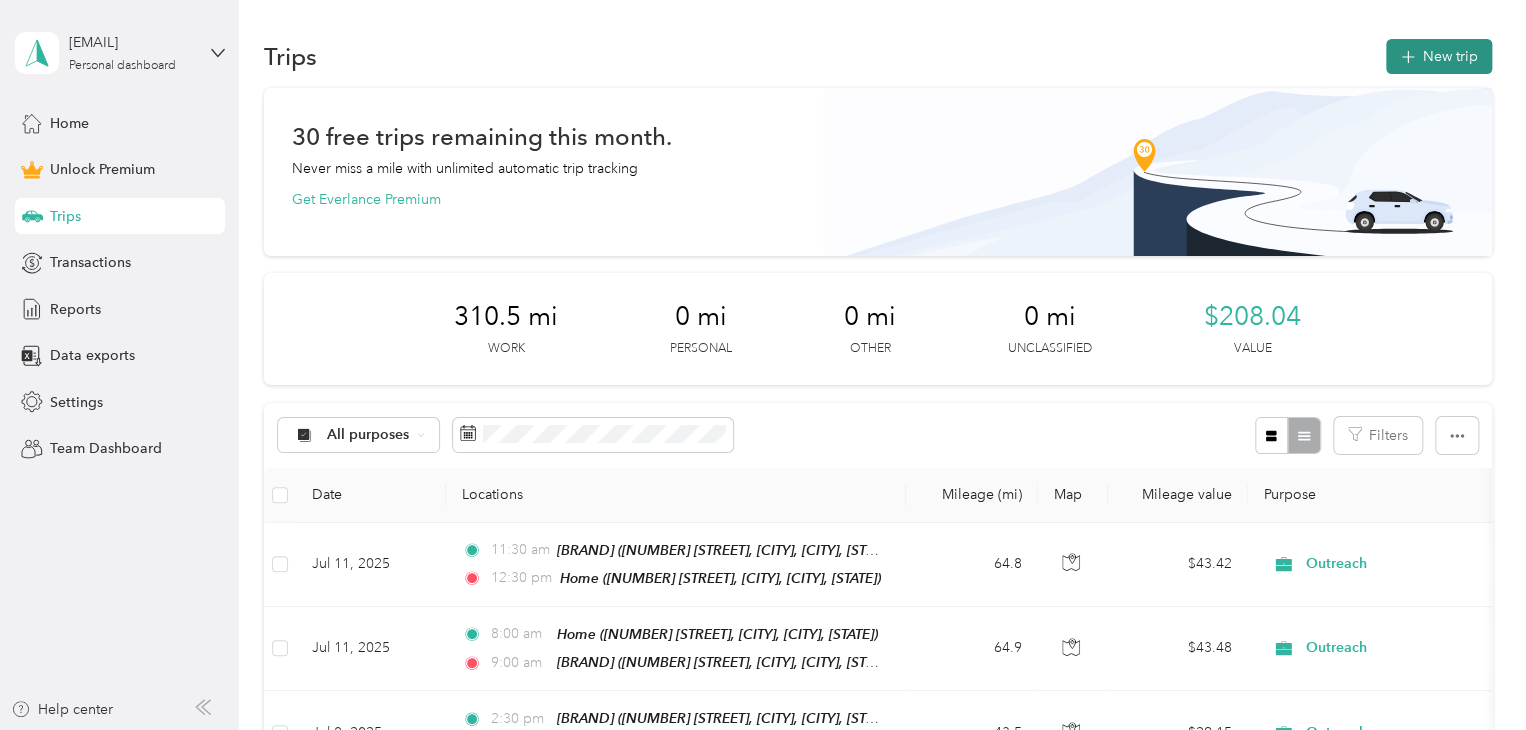 click on "New trip" at bounding box center [1439, 56] 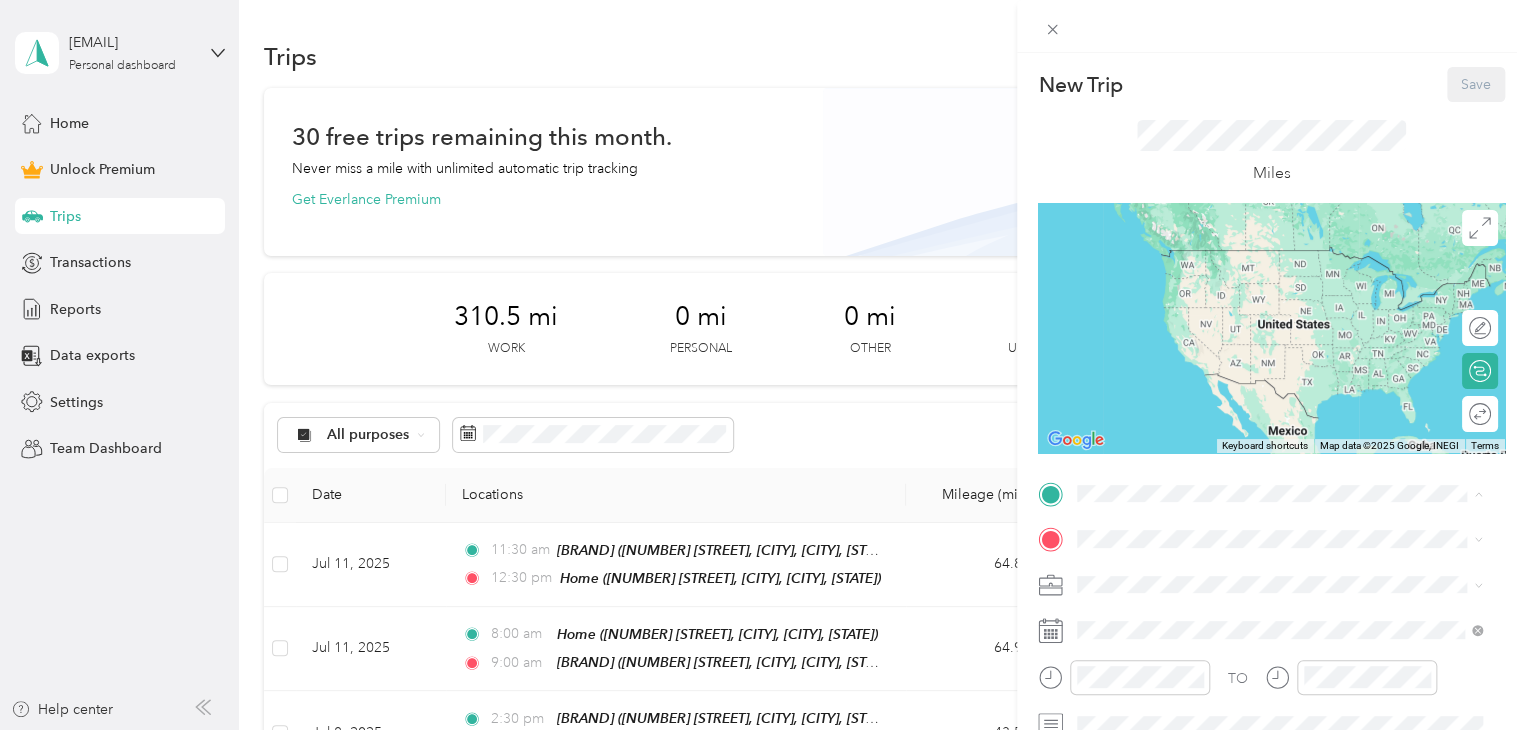 click on "[NUMBER] [STREET], [CITY], [POSTAL_CODE], [CITY], [STATE], [COUNTRY]" at bounding box center (1284, 290) 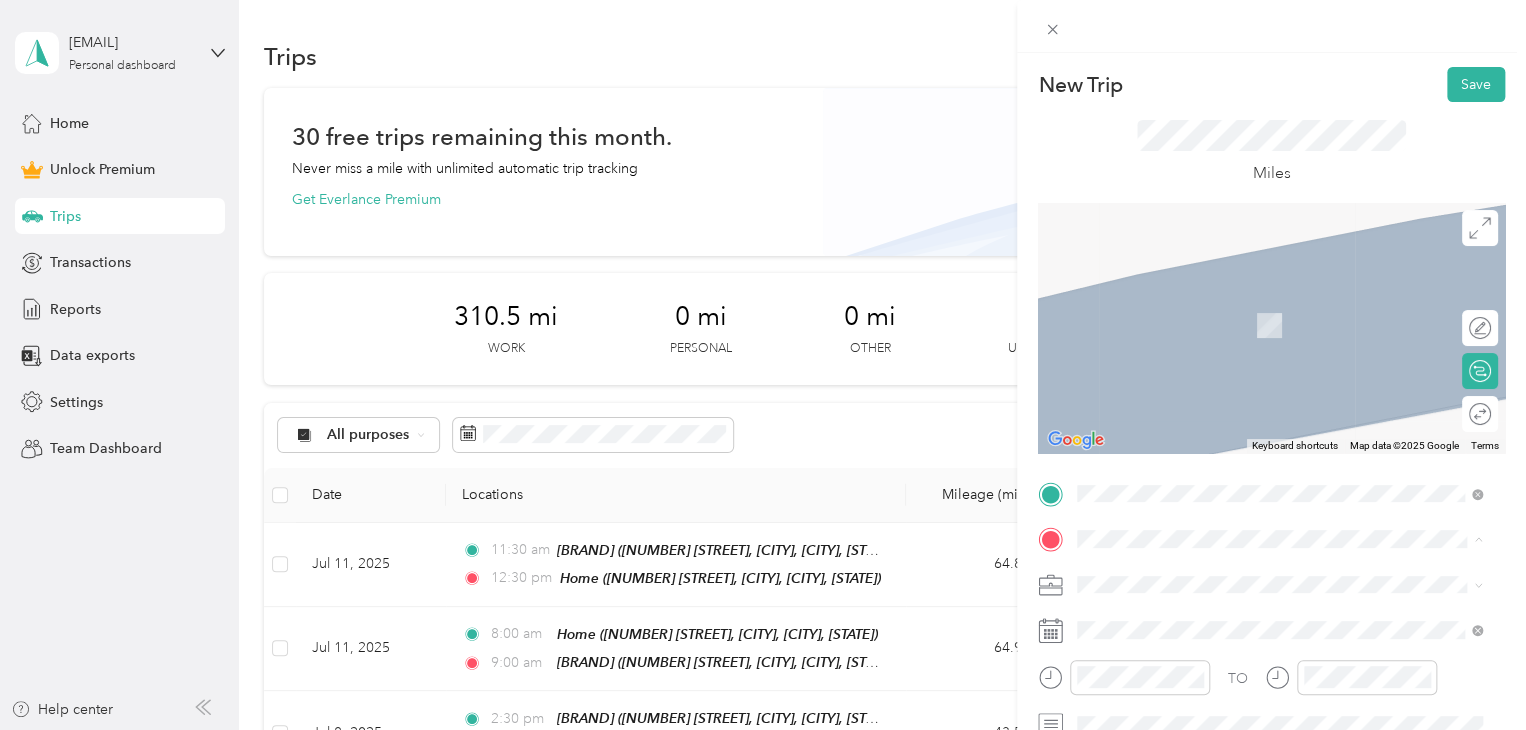 click on "Storage [NUMBER] [STREET], [CITY], [POSTAL_CODE], [CITY], [STATE], [COUNTRY]" at bounding box center [1295, 409] 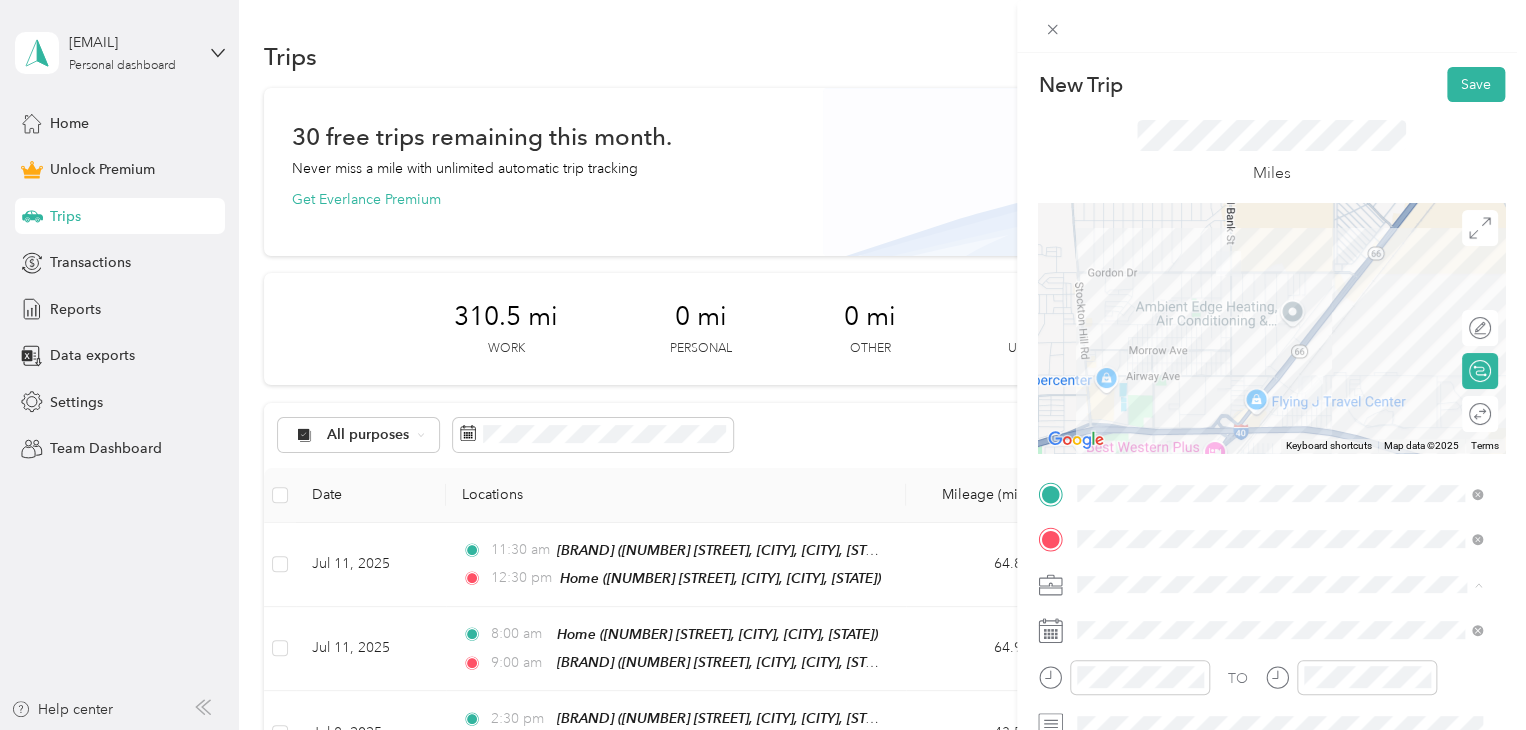 click on "Outreach" at bounding box center [1113, 374] 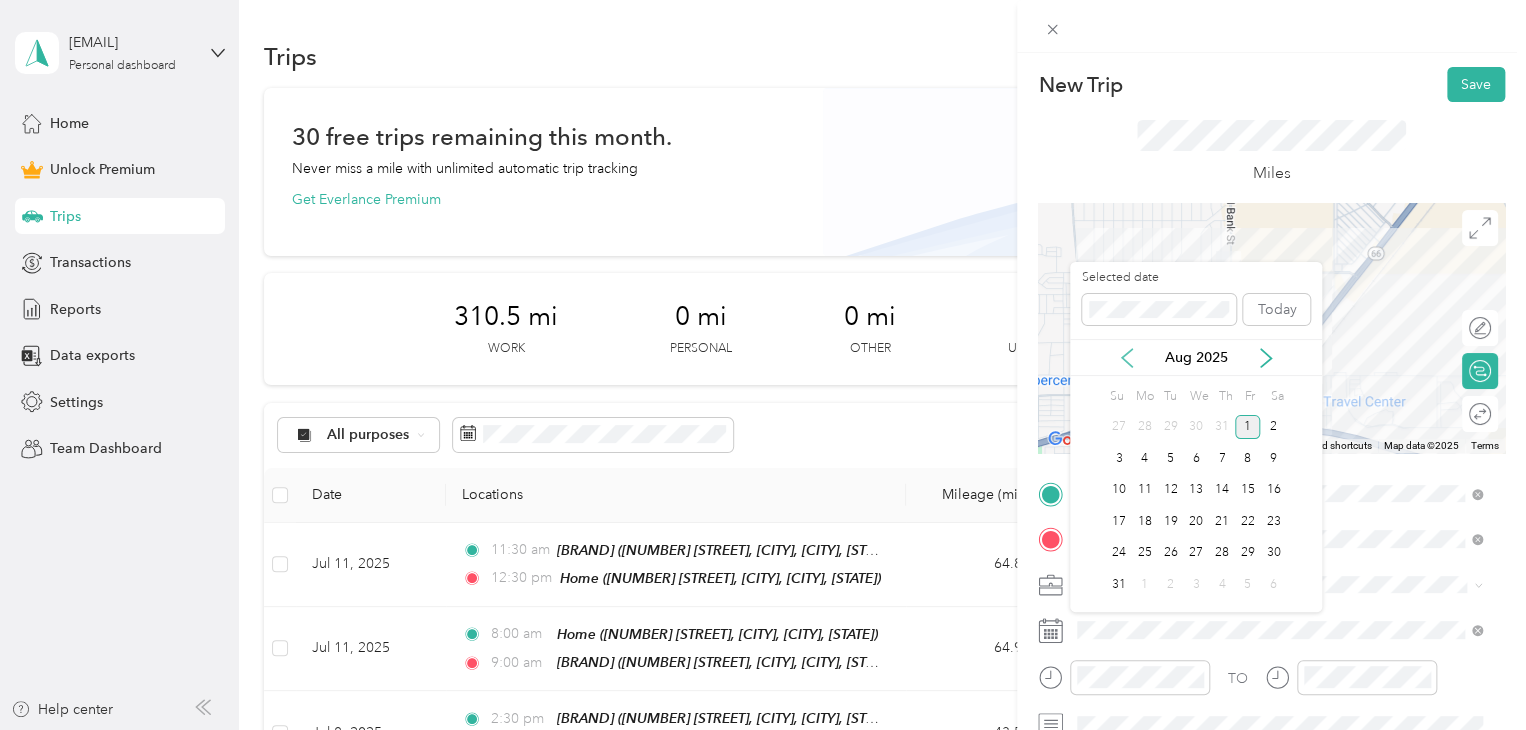 click 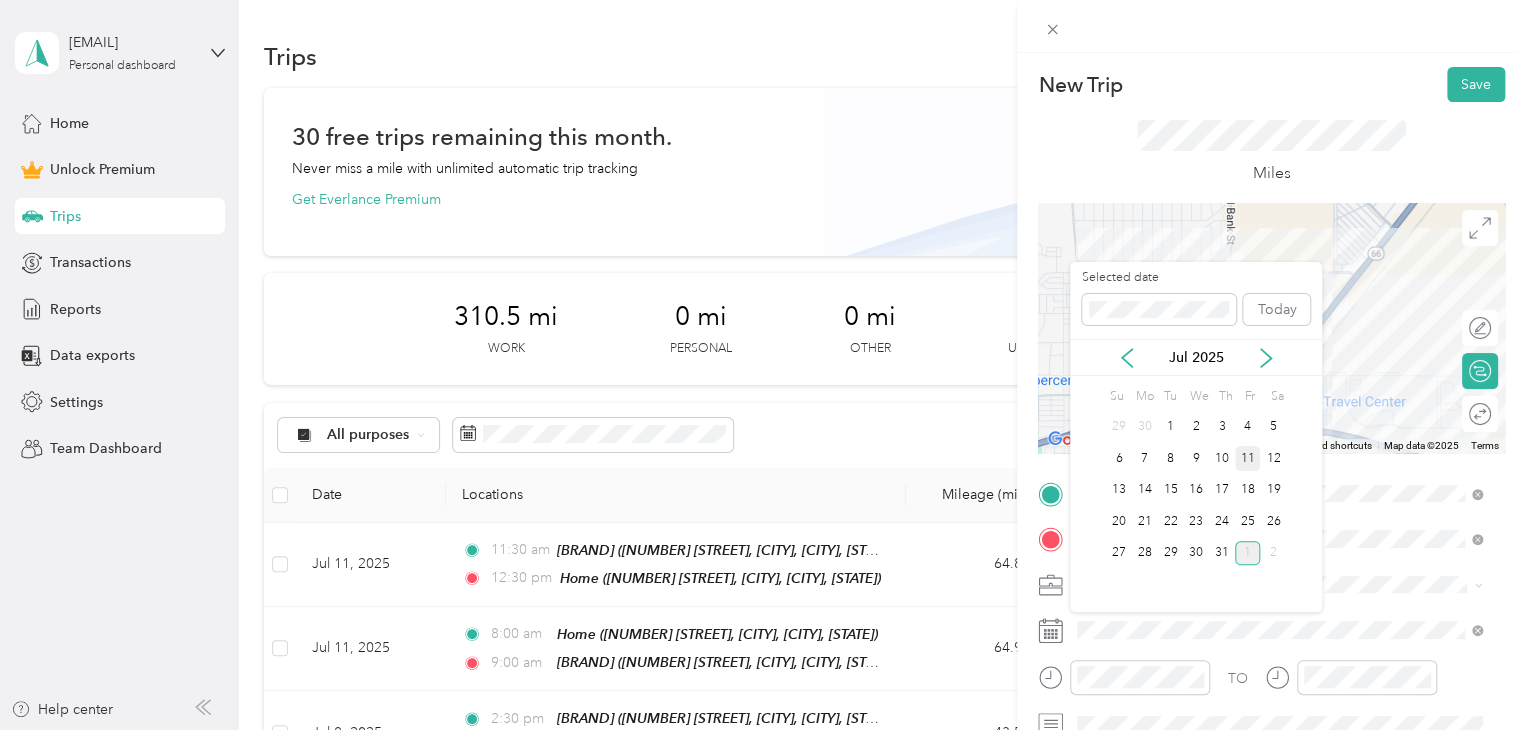 click on "11" at bounding box center (1248, 458) 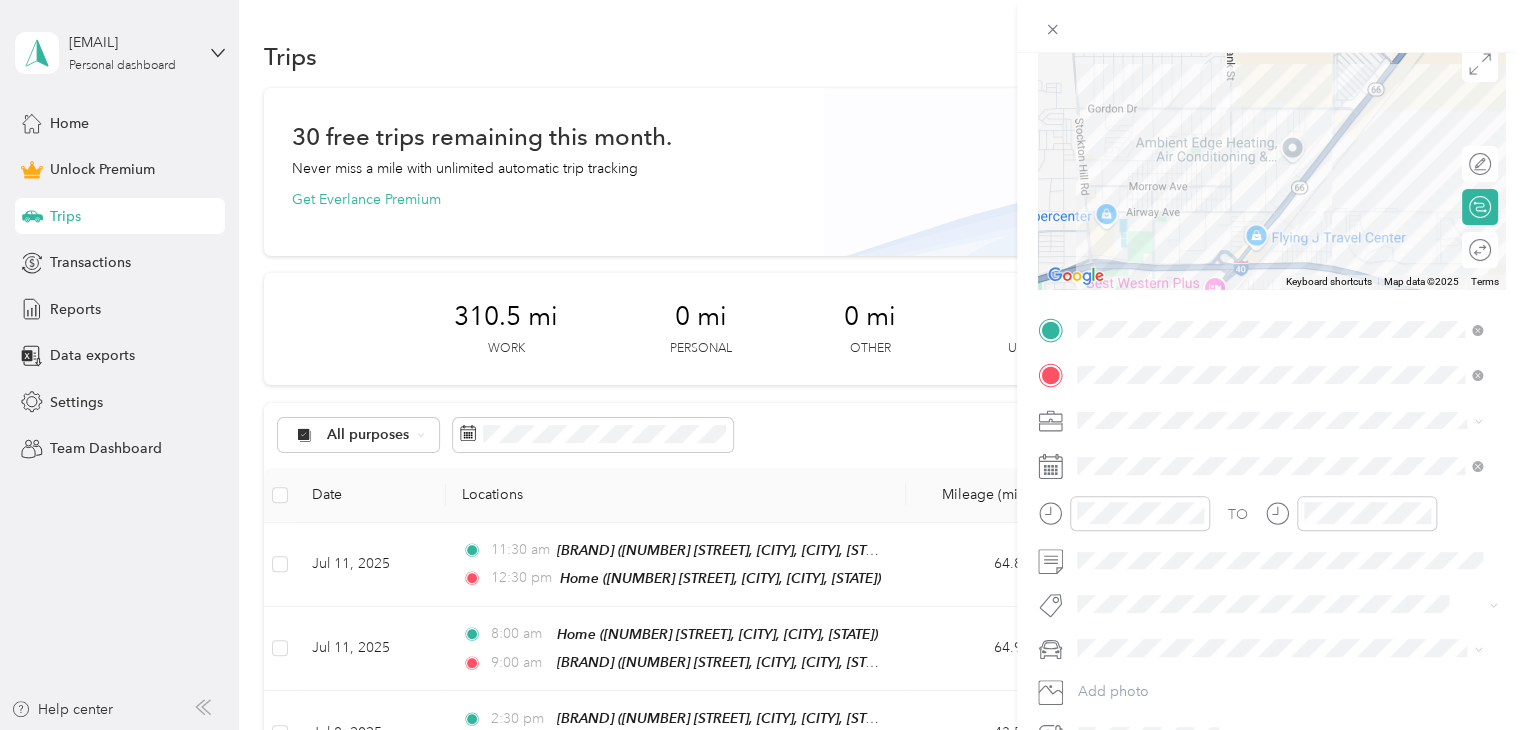 scroll, scrollTop: 200, scrollLeft: 0, axis: vertical 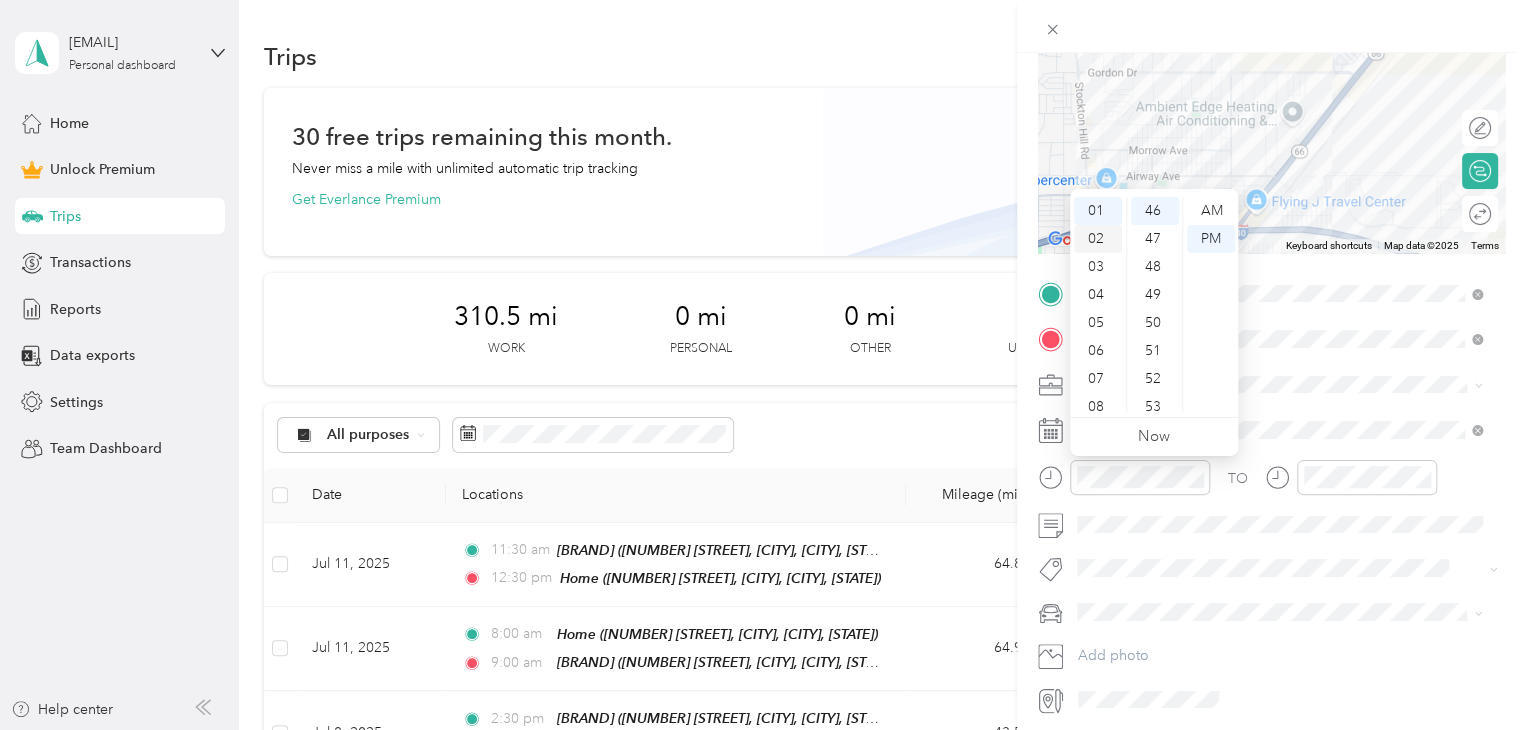 click on "02" at bounding box center [1098, 239] 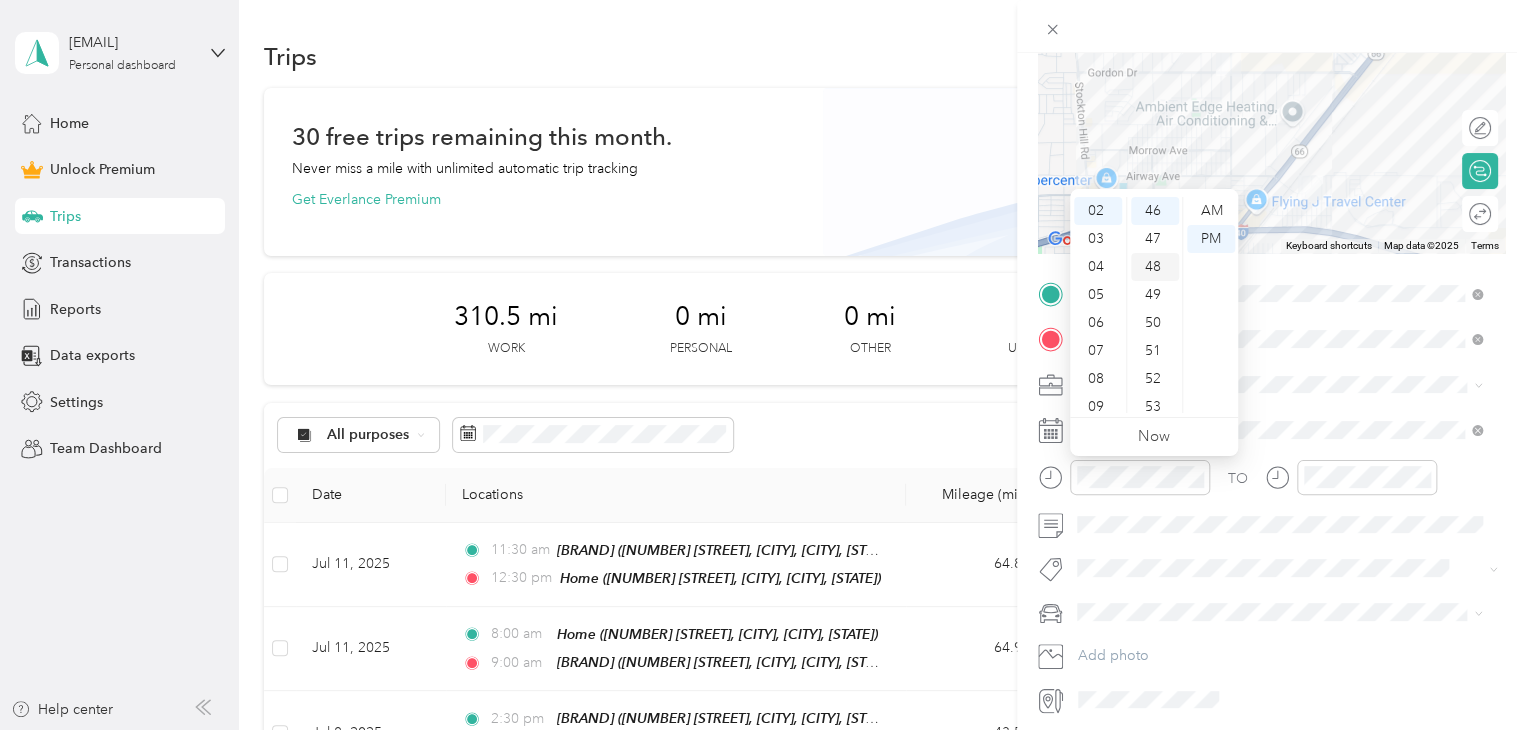 scroll, scrollTop: 56, scrollLeft: 0, axis: vertical 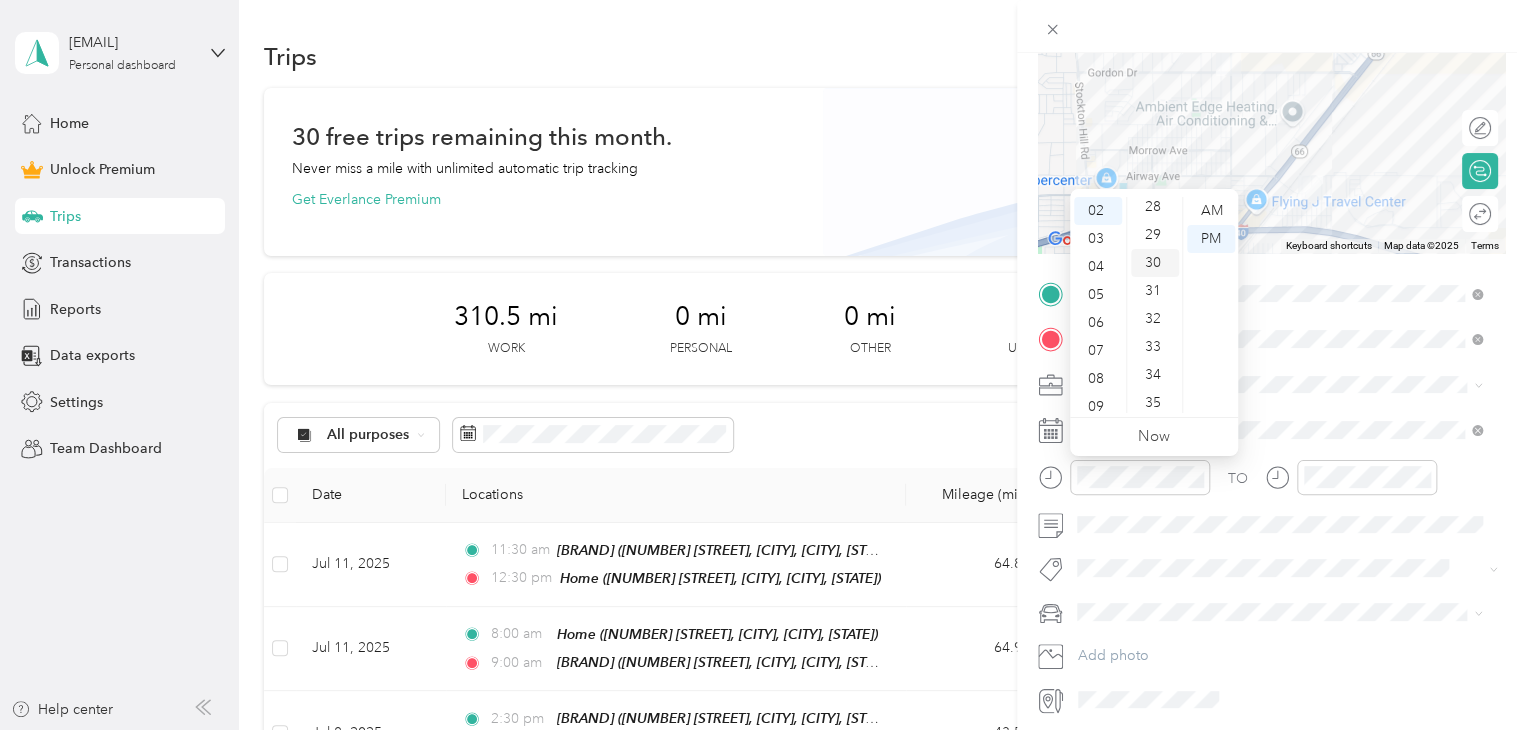 click on "30" at bounding box center [1155, 263] 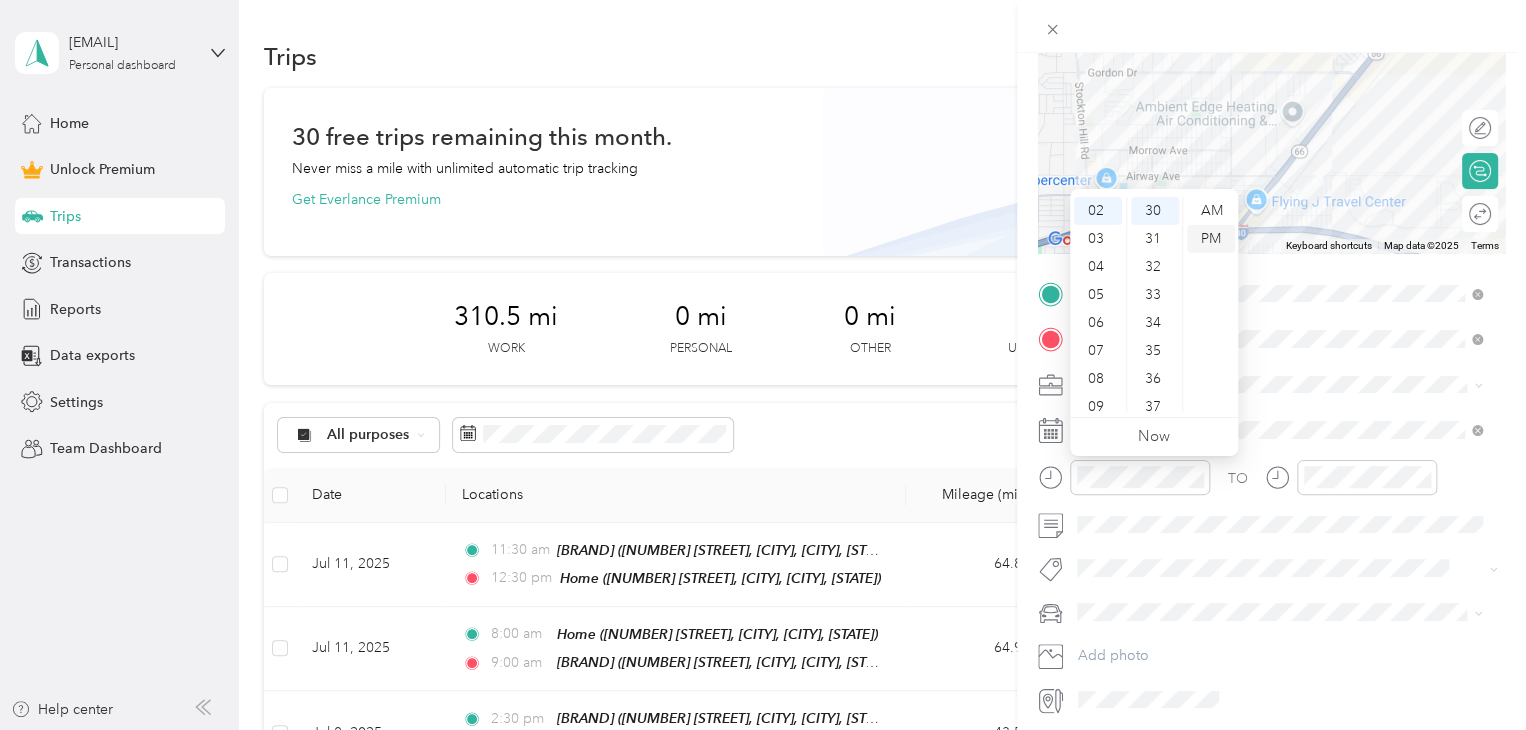 click on "PM" at bounding box center (1211, 239) 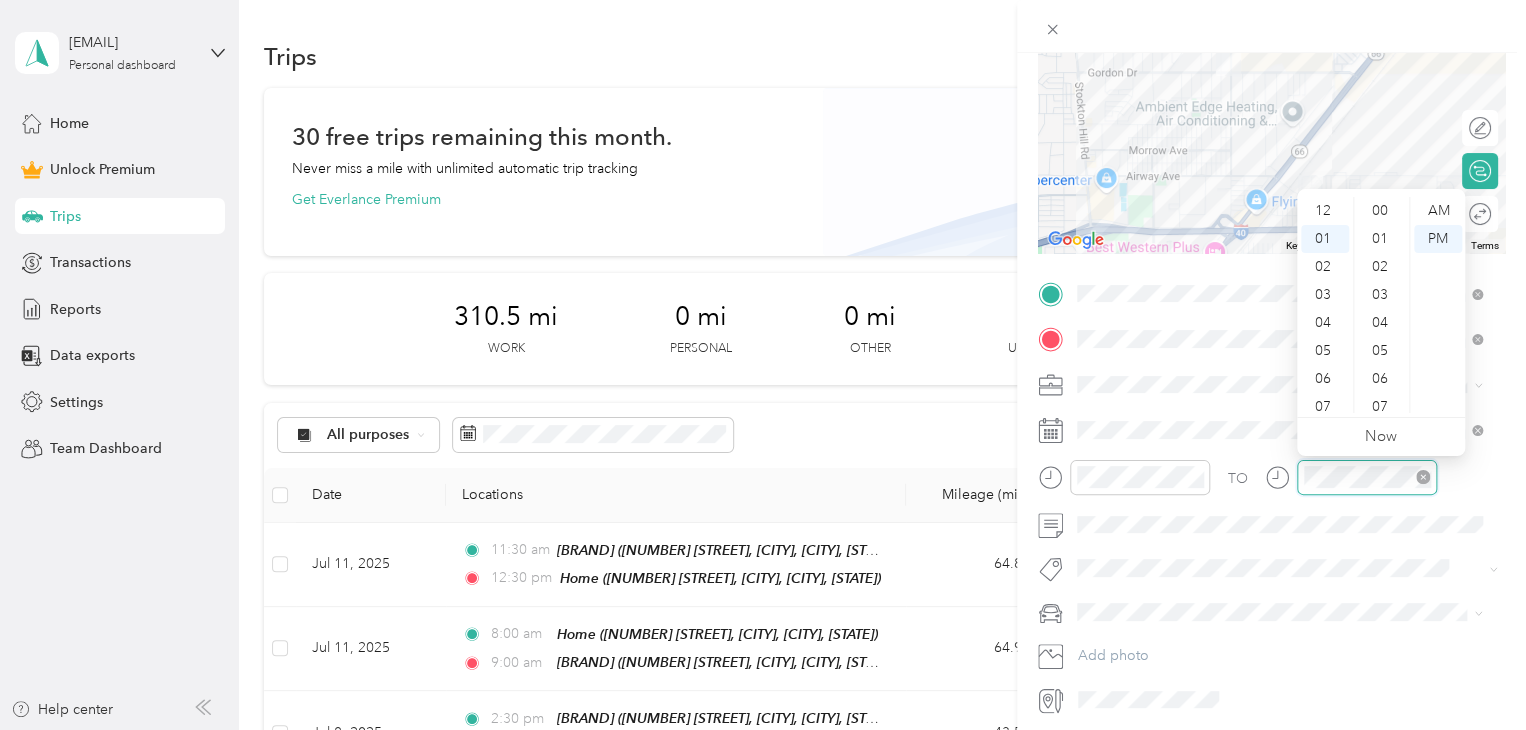 scroll, scrollTop: 1288, scrollLeft: 0, axis: vertical 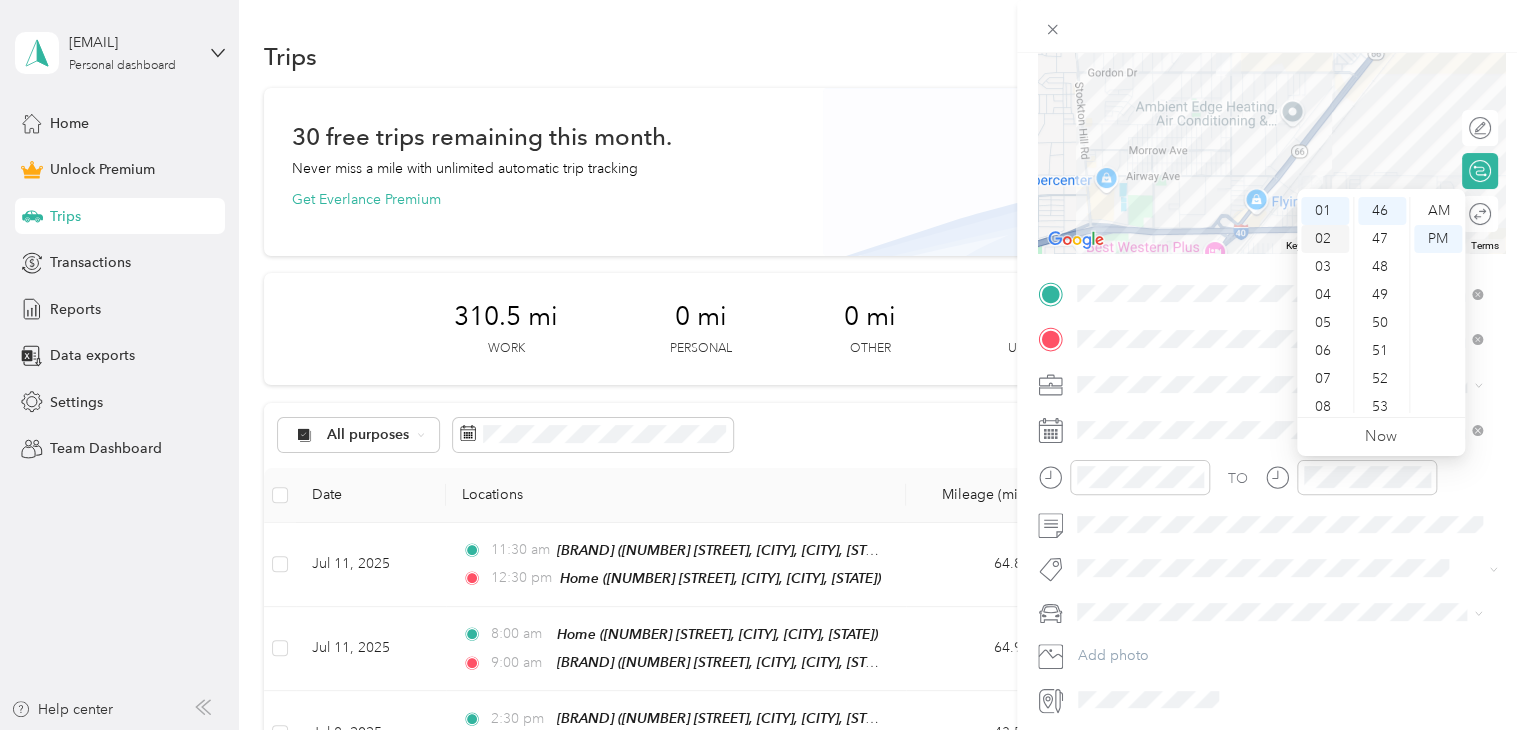 click on "02" at bounding box center (1325, 239) 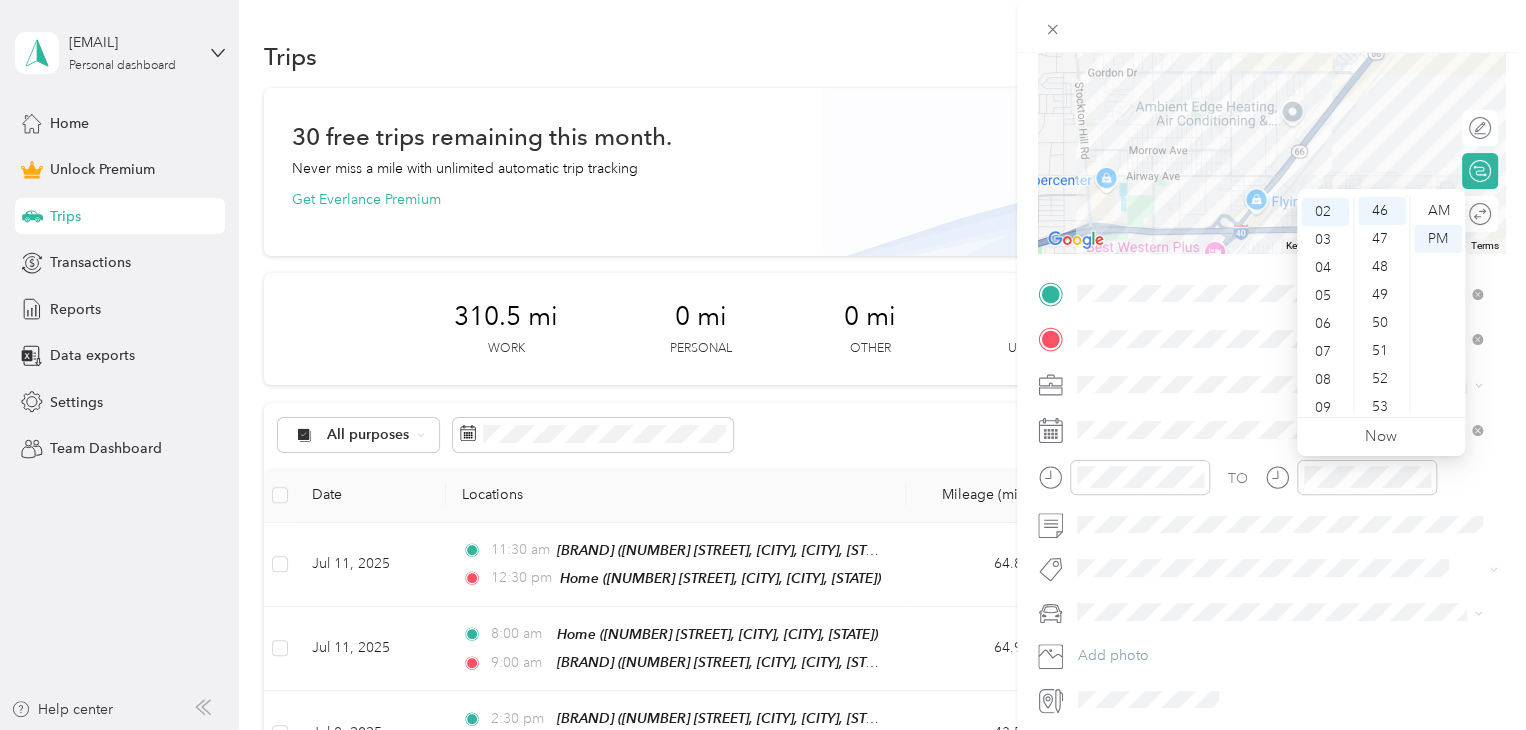 scroll, scrollTop: 56, scrollLeft: 0, axis: vertical 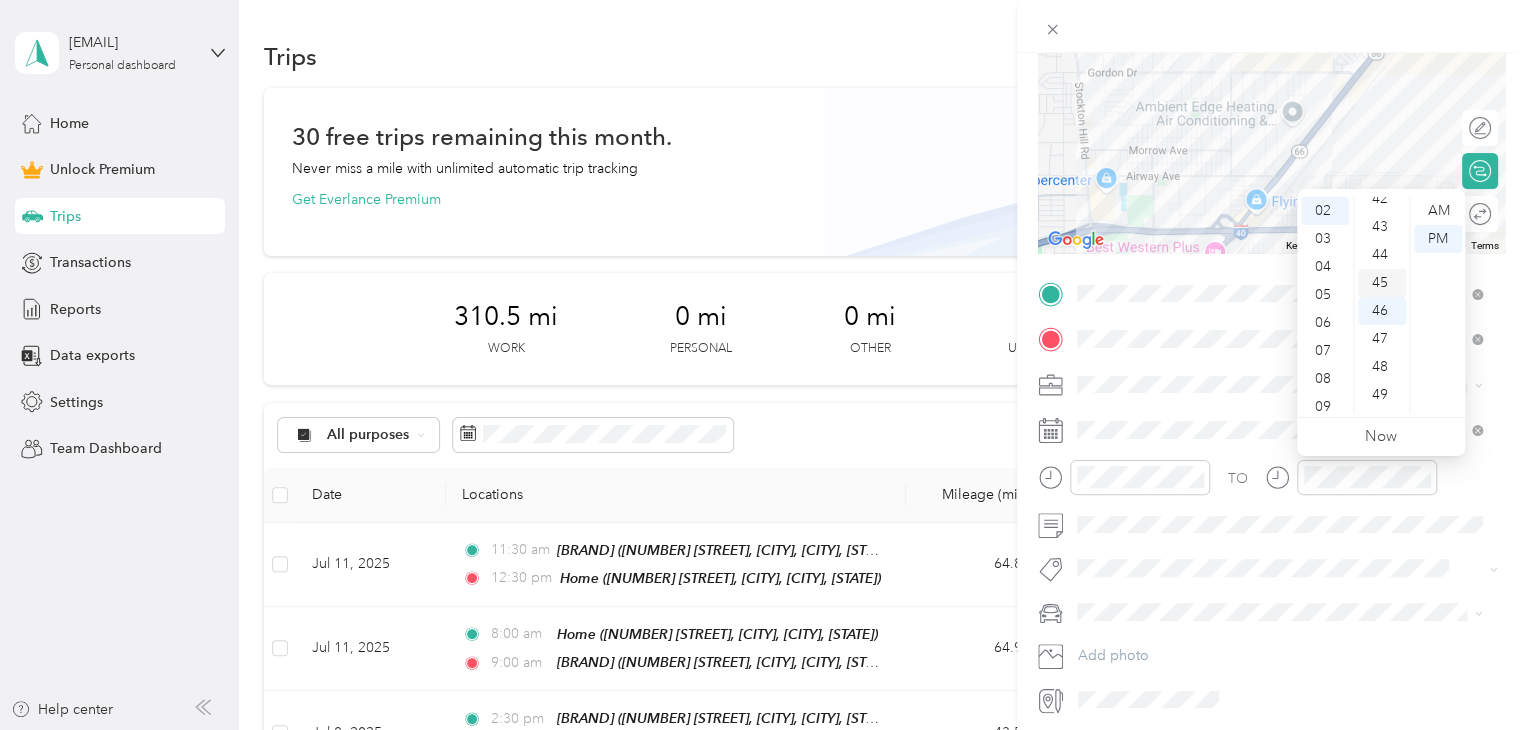 click on "45" at bounding box center (1382, 283) 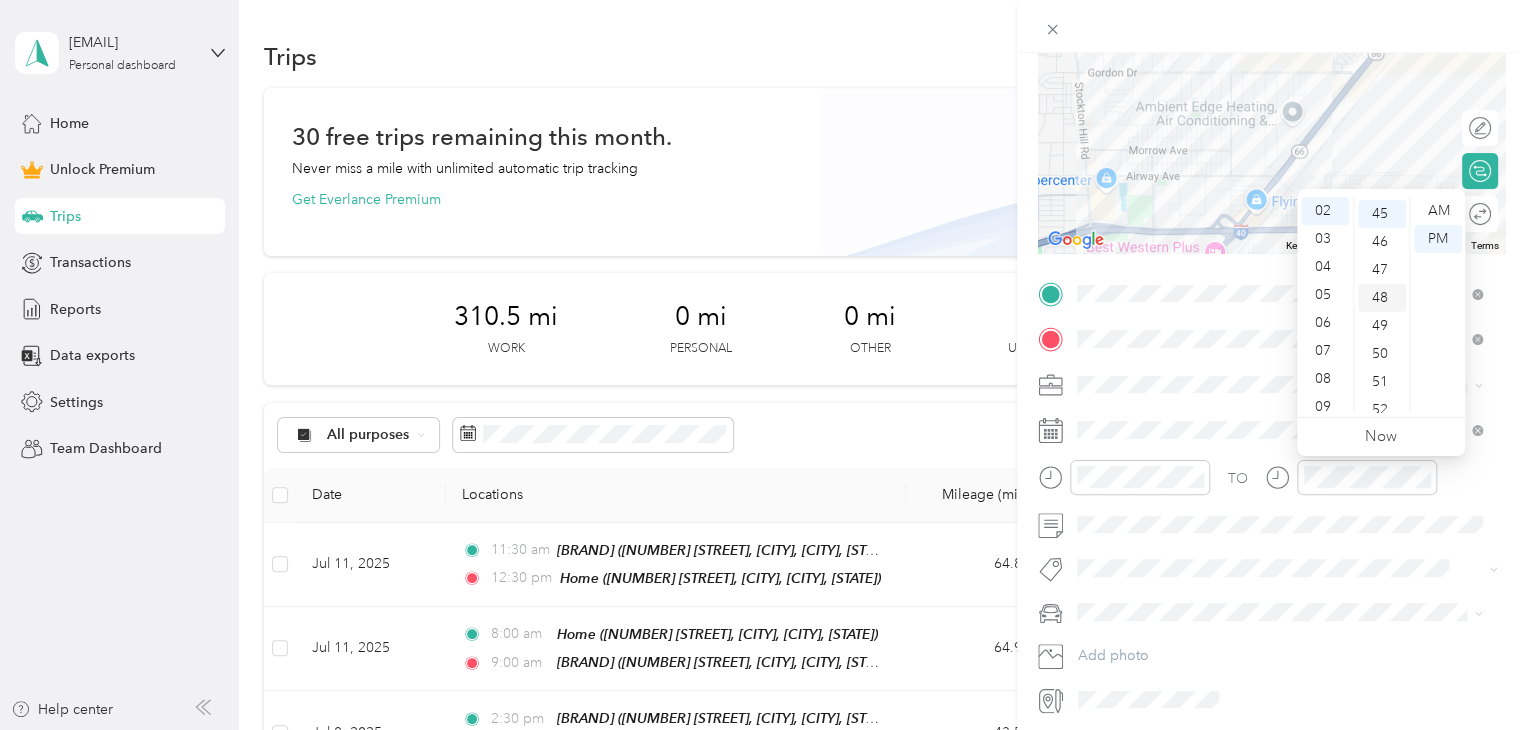 scroll, scrollTop: 1260, scrollLeft: 0, axis: vertical 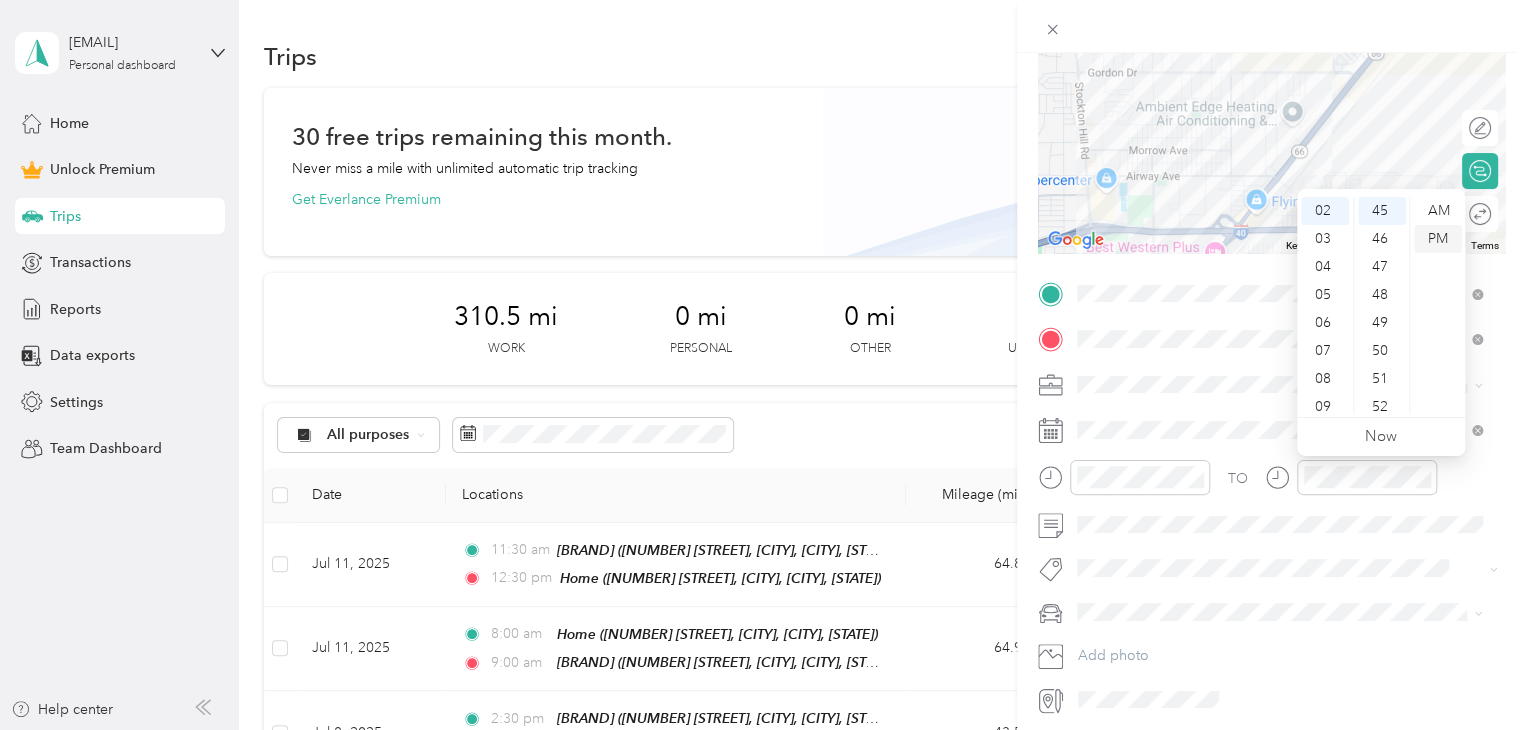 click on "PM" at bounding box center (1438, 239) 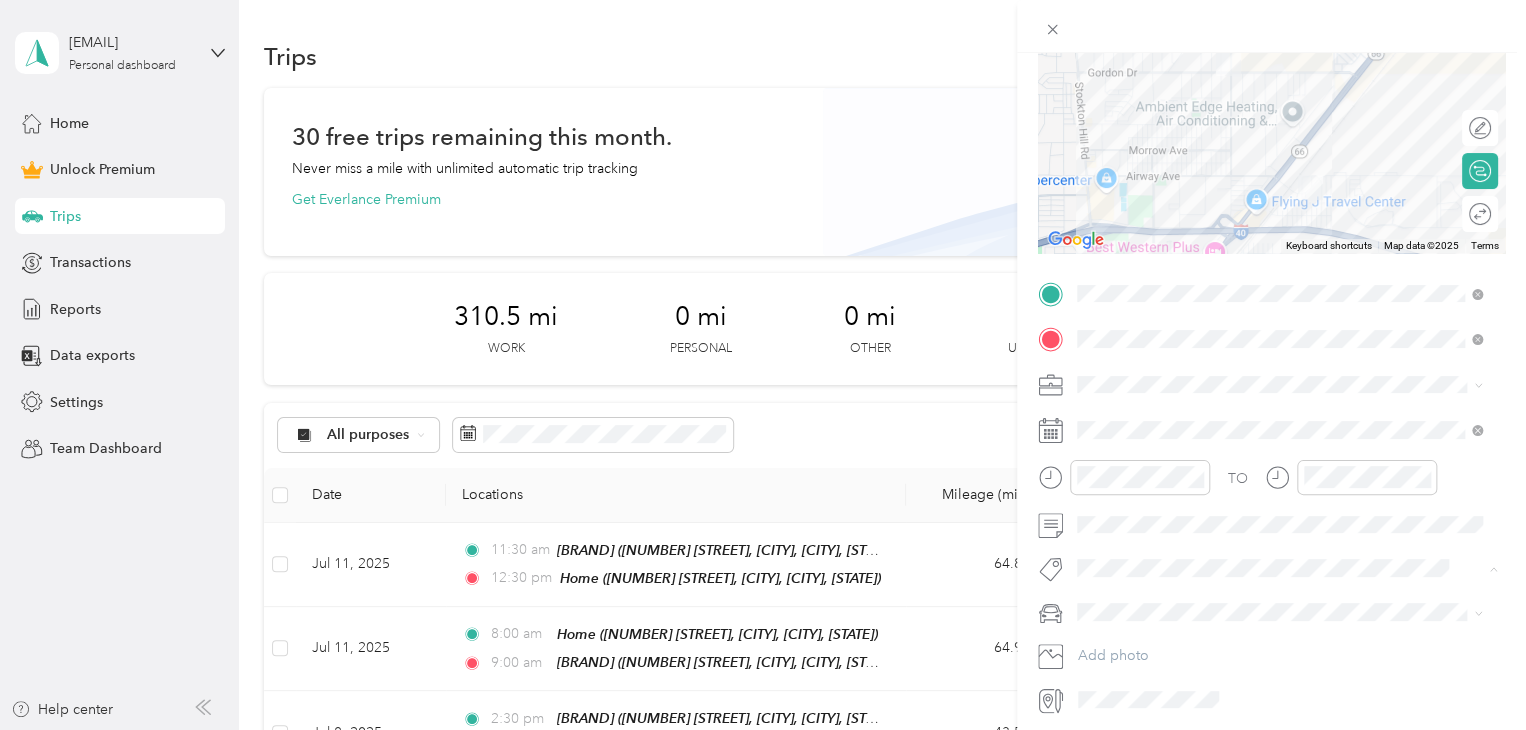 click on "Subg" at bounding box center (1113, 603) 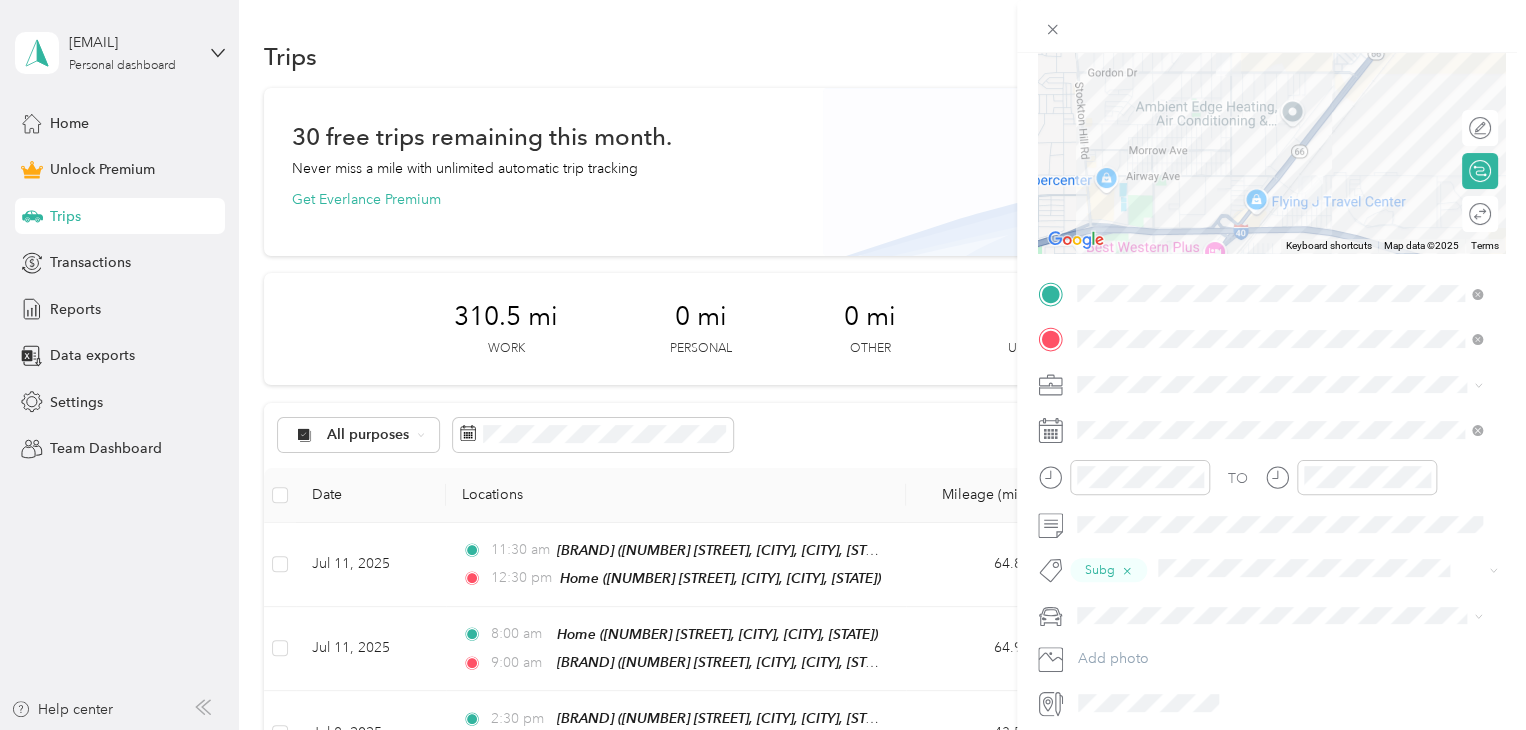 click on "Truck" at bounding box center [1101, 676] 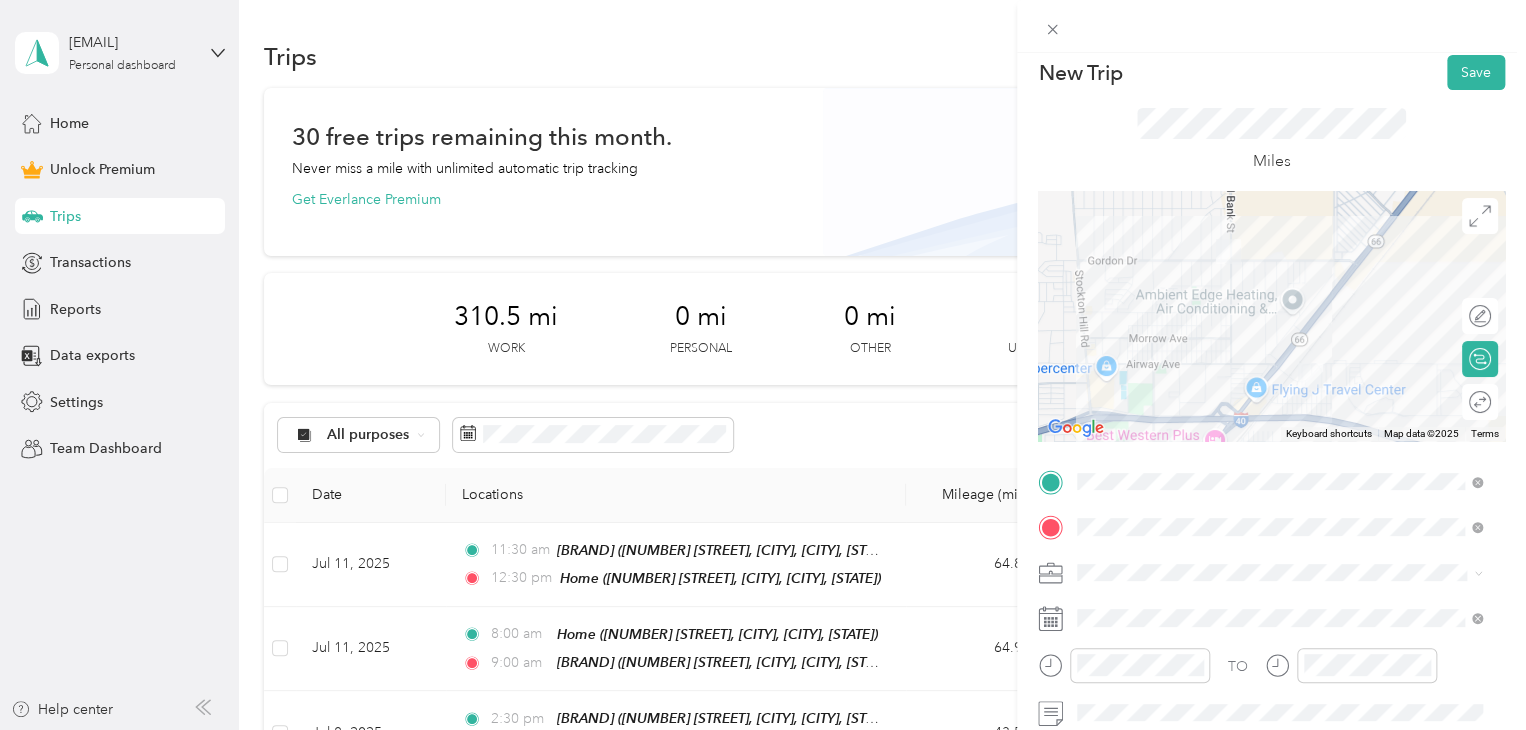 scroll, scrollTop: 0, scrollLeft: 0, axis: both 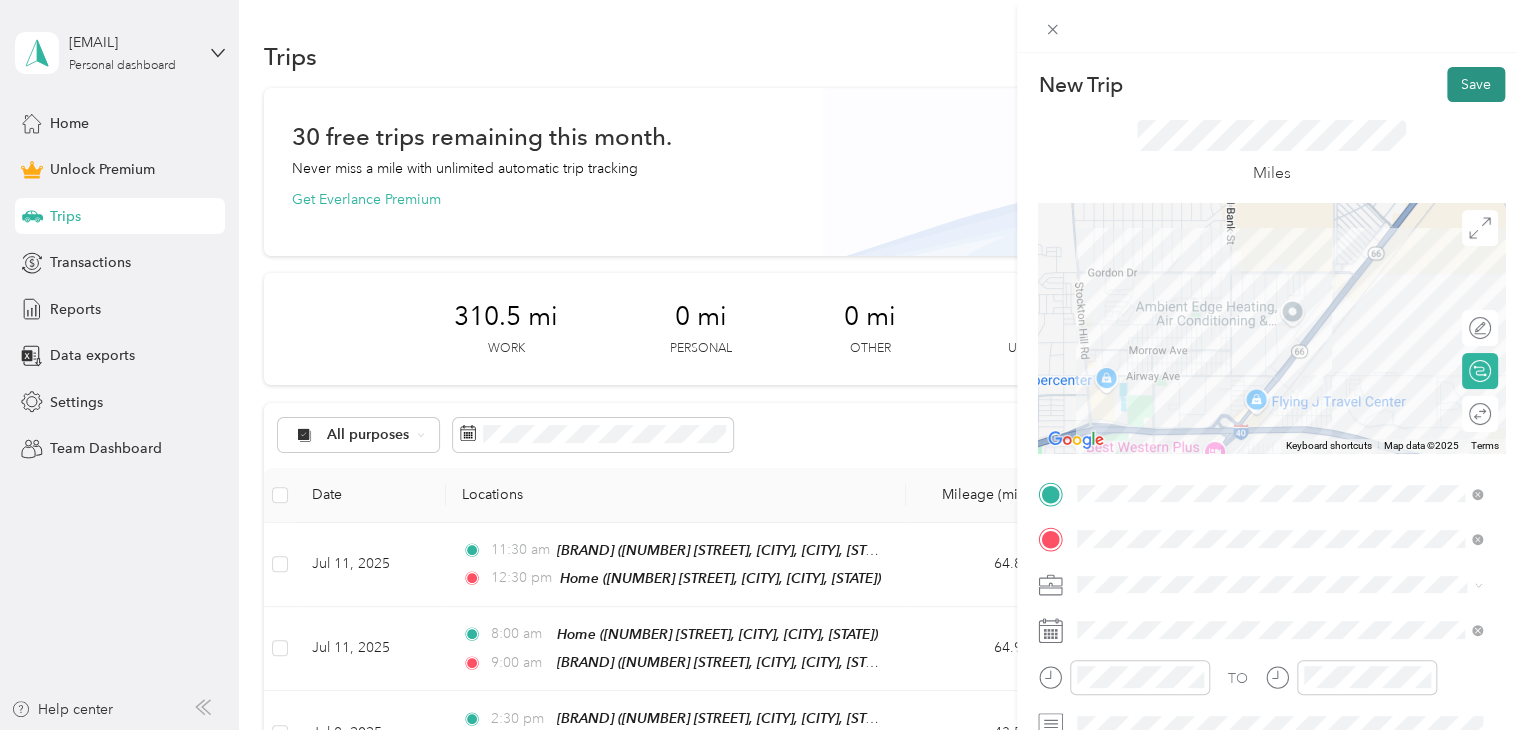 click on "Save" at bounding box center (1476, 84) 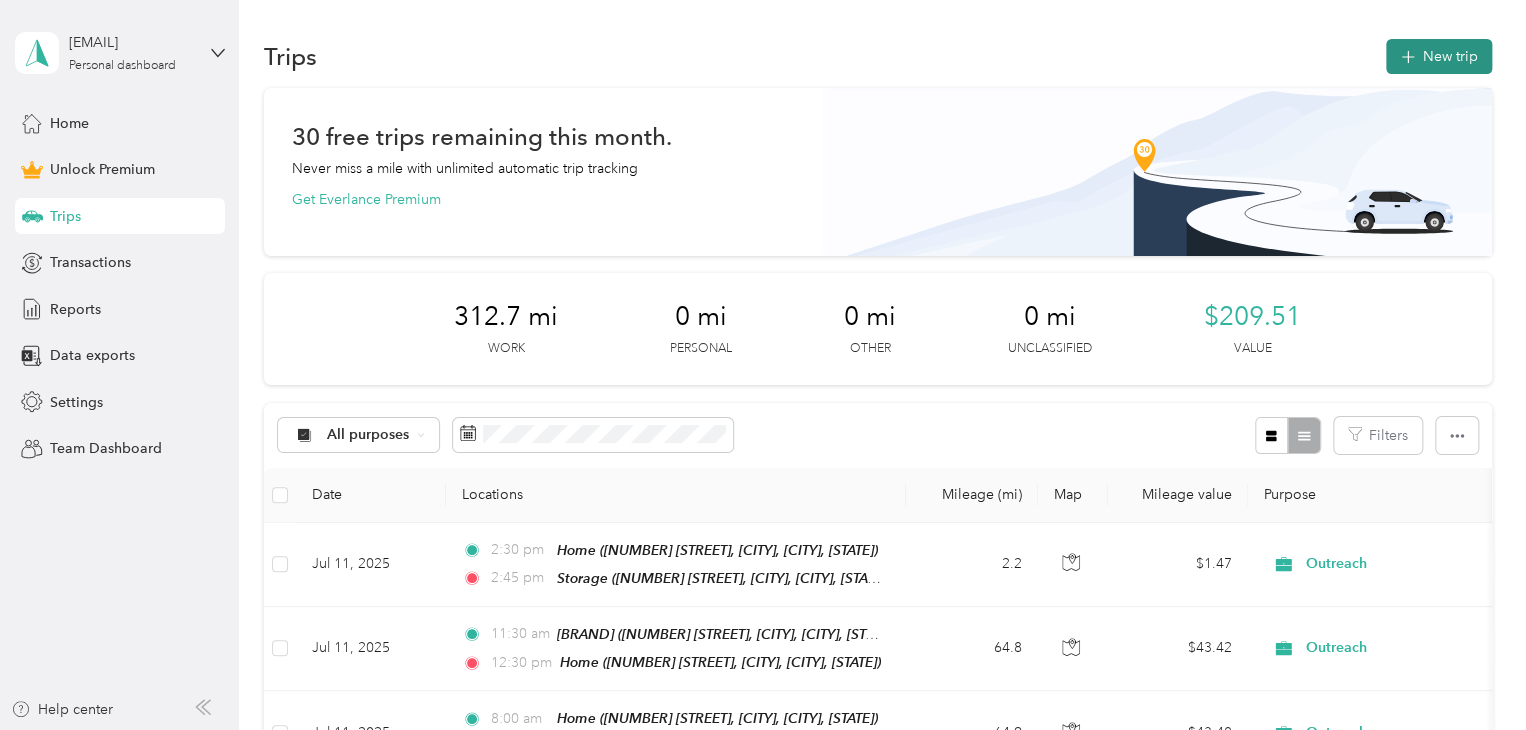 click on "New trip" at bounding box center (1439, 56) 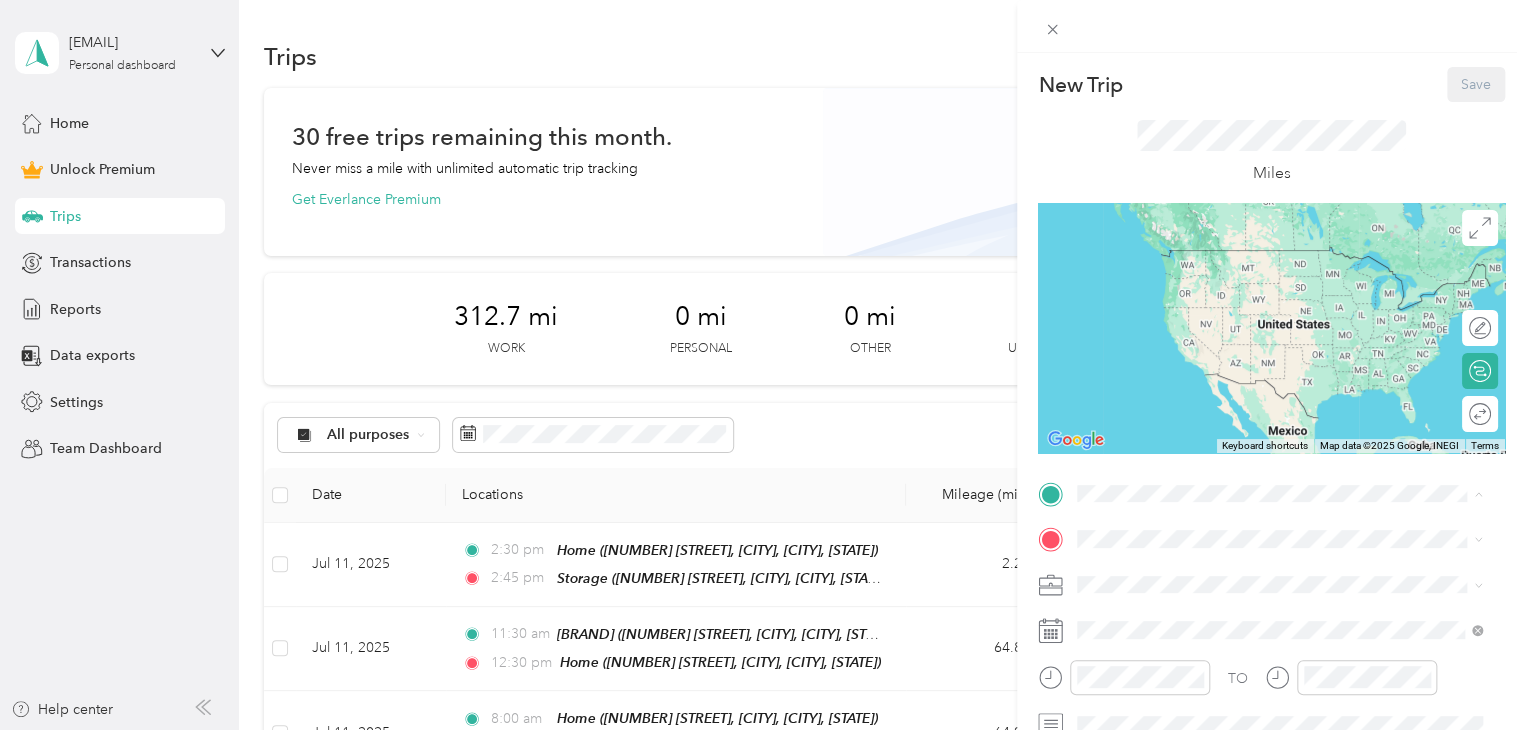click on "[NUMBER] [STREET], [CITY], [POSTAL_CODE], [CITY], [STATE], [COUNTRY]" at bounding box center (1284, 374) 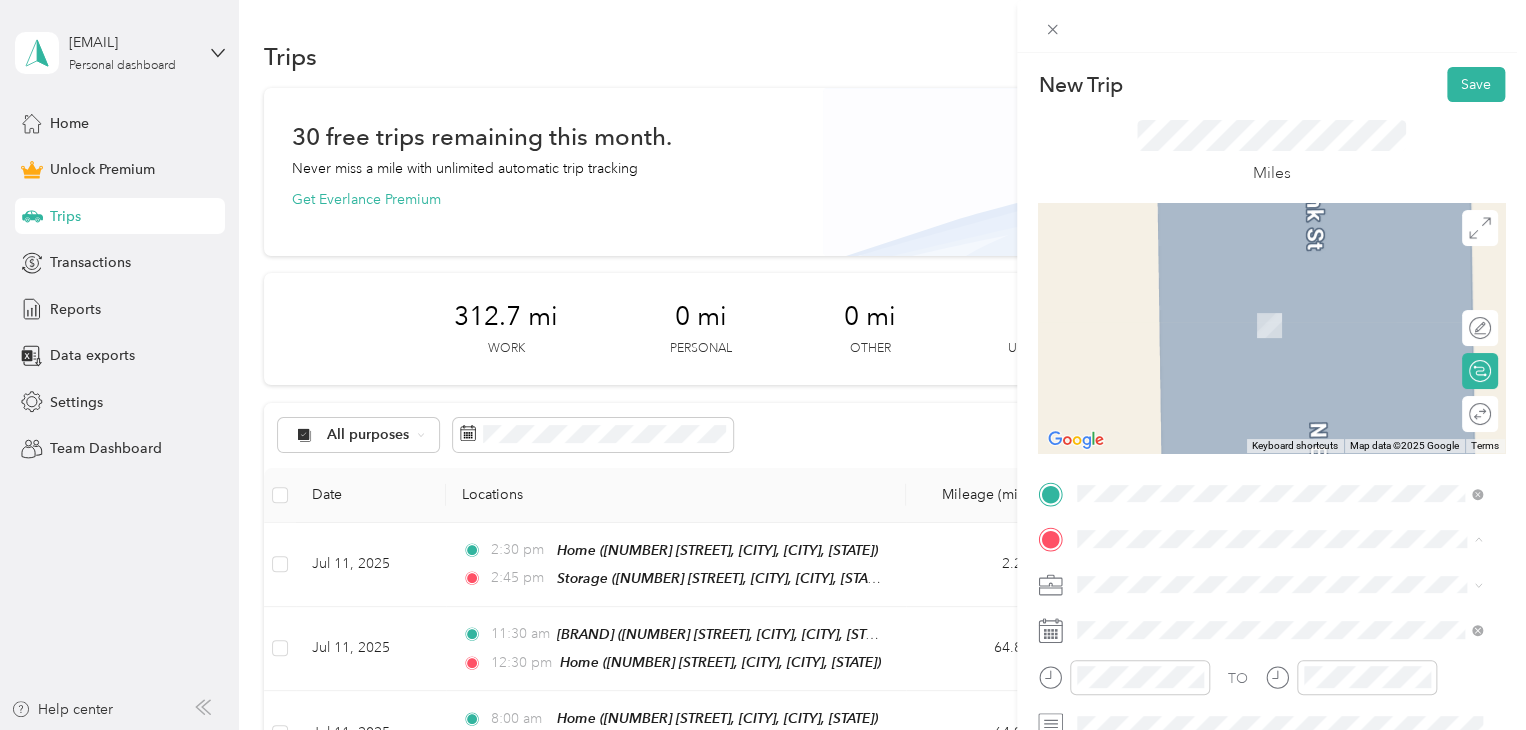 click on "[NUMBER] [STREET], [CITY], [POSTAL_CODE], [CITY], [STATE], [COUNTRY]" at bounding box center [1284, 336] 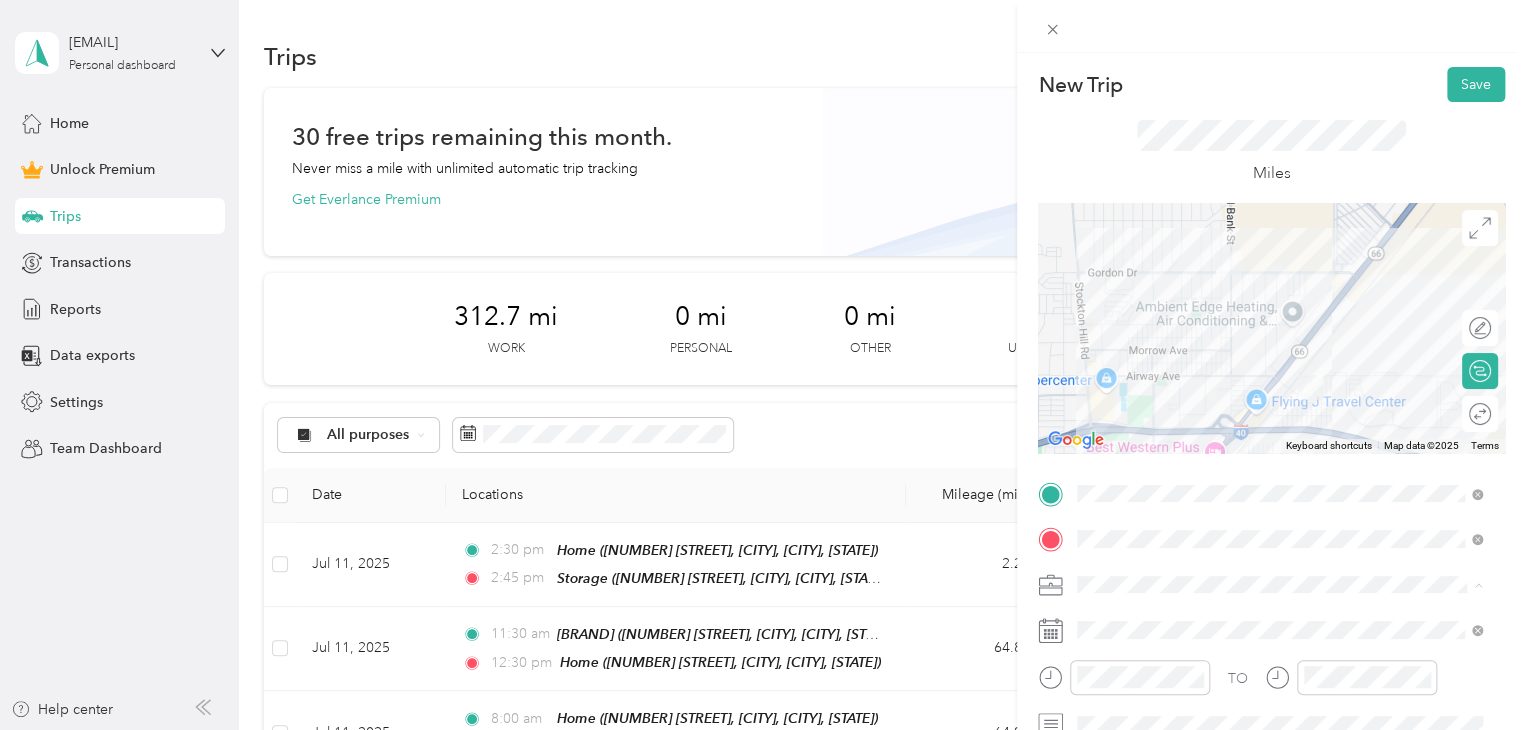 click on "Outreach" at bounding box center [1113, 374] 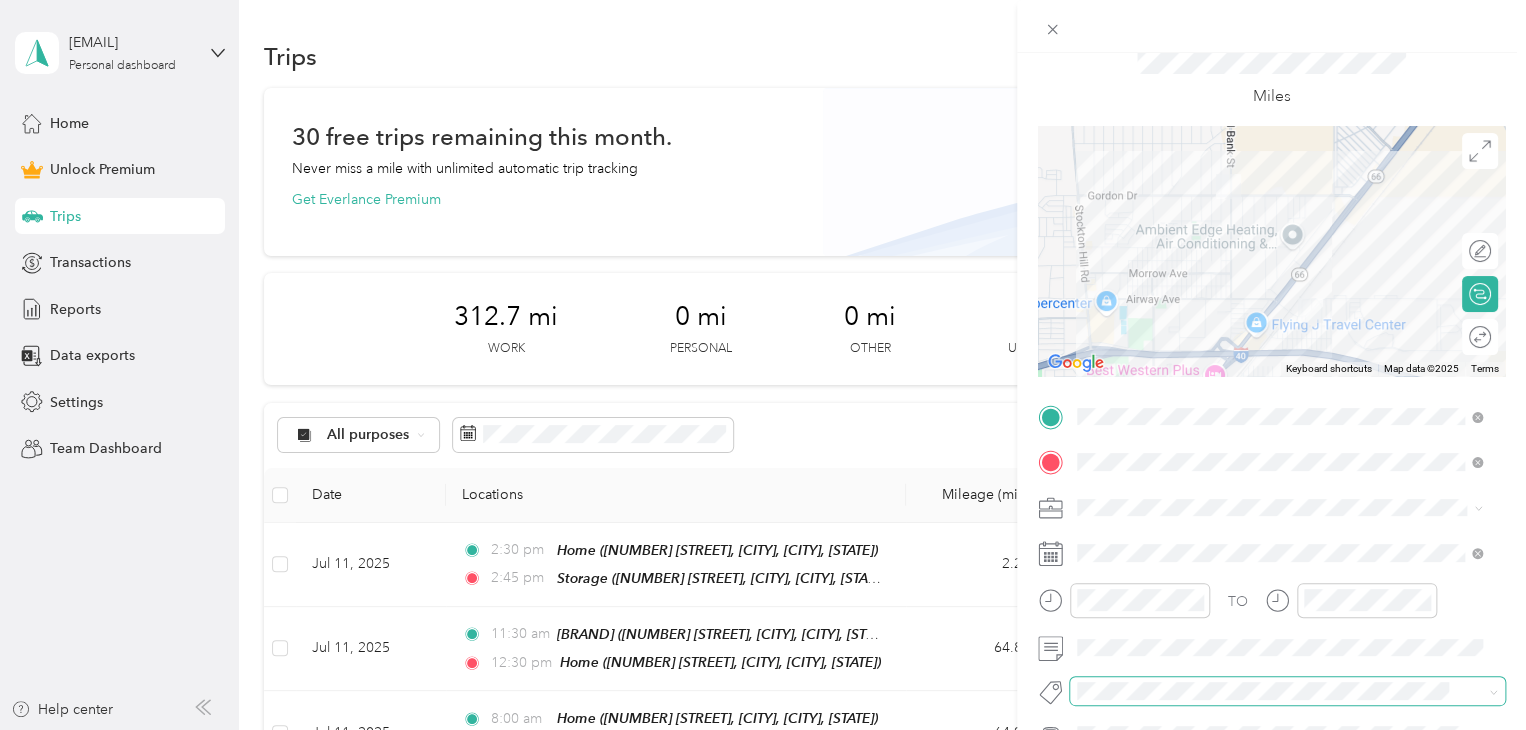scroll, scrollTop: 200, scrollLeft: 0, axis: vertical 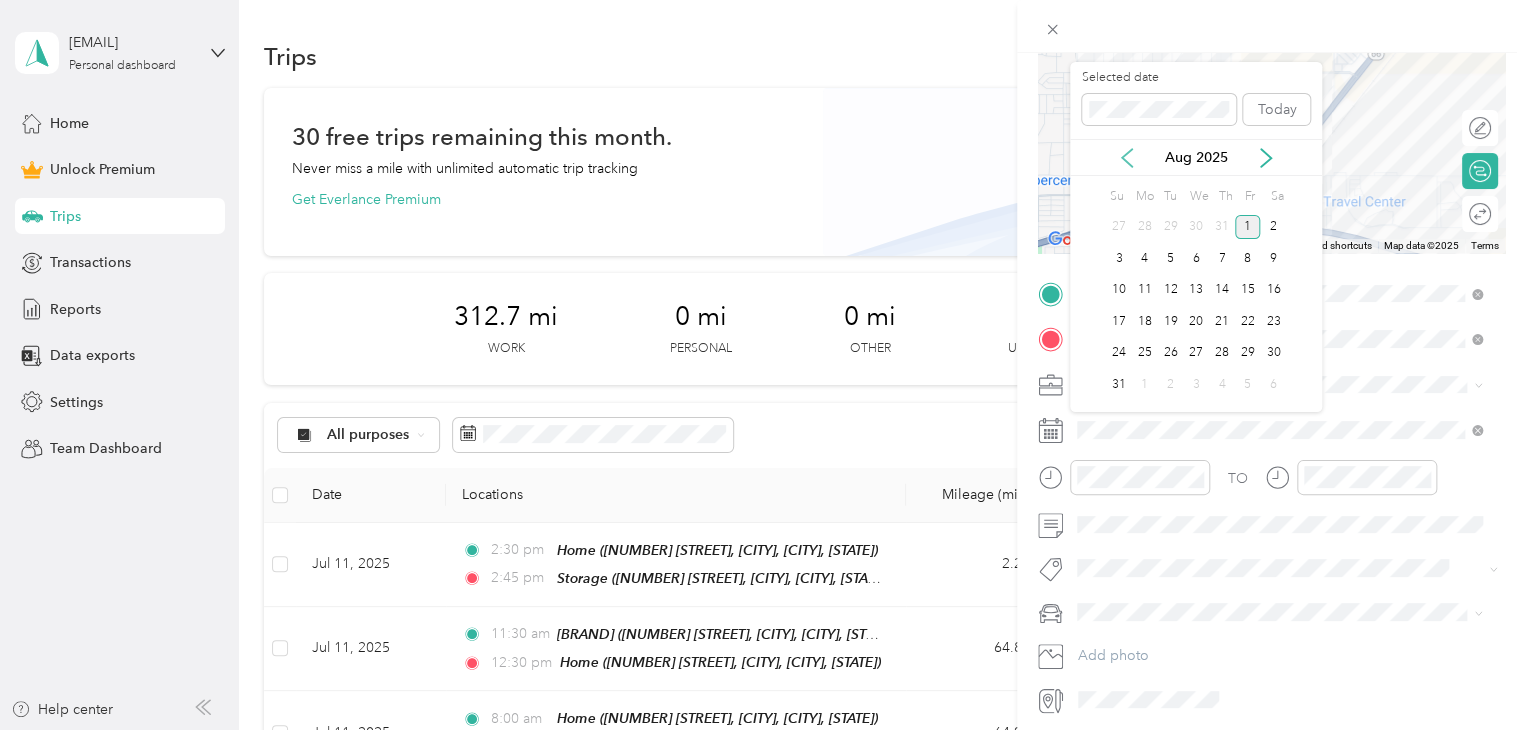 click 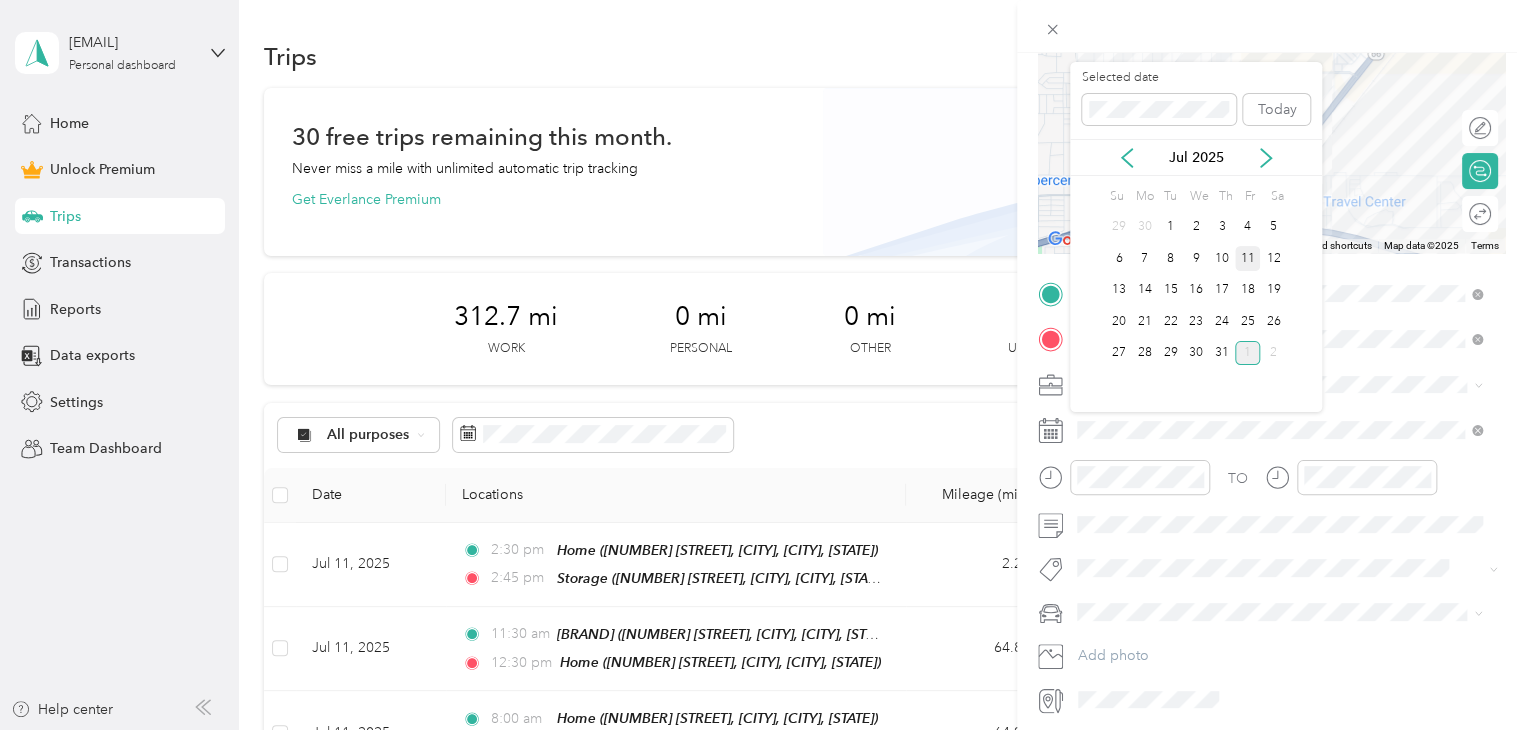 click on "11" at bounding box center [1248, 258] 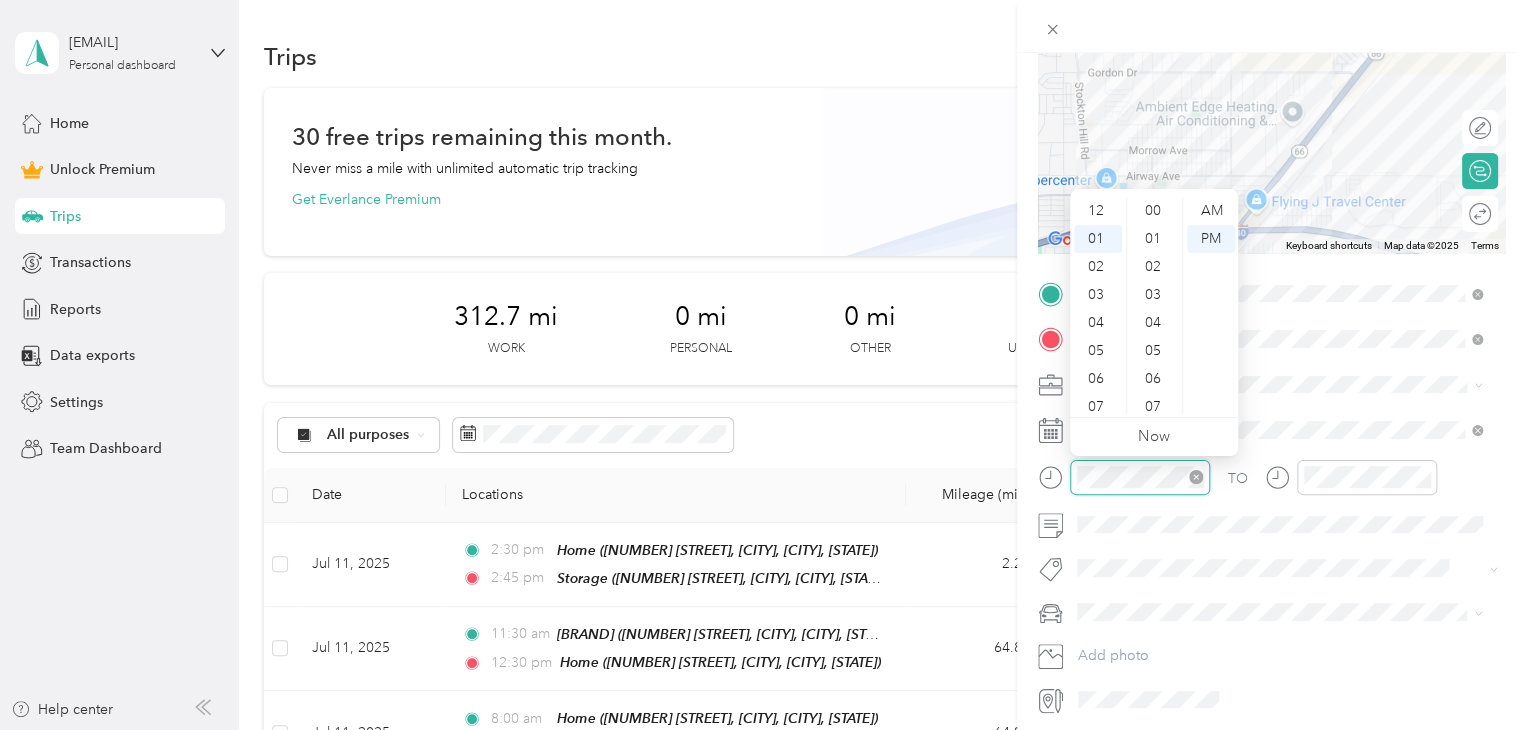scroll, scrollTop: 28, scrollLeft: 0, axis: vertical 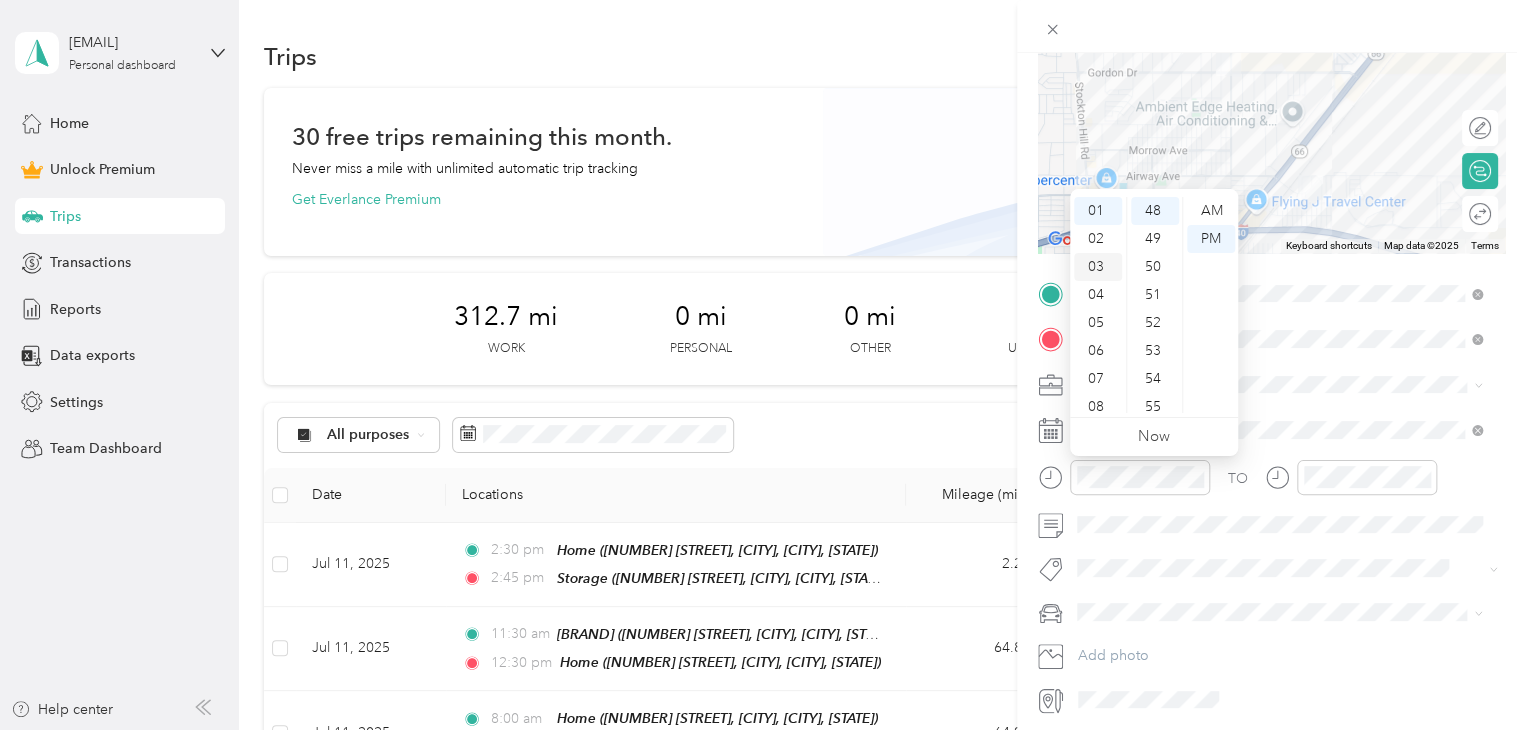 click on "03" at bounding box center [1098, 267] 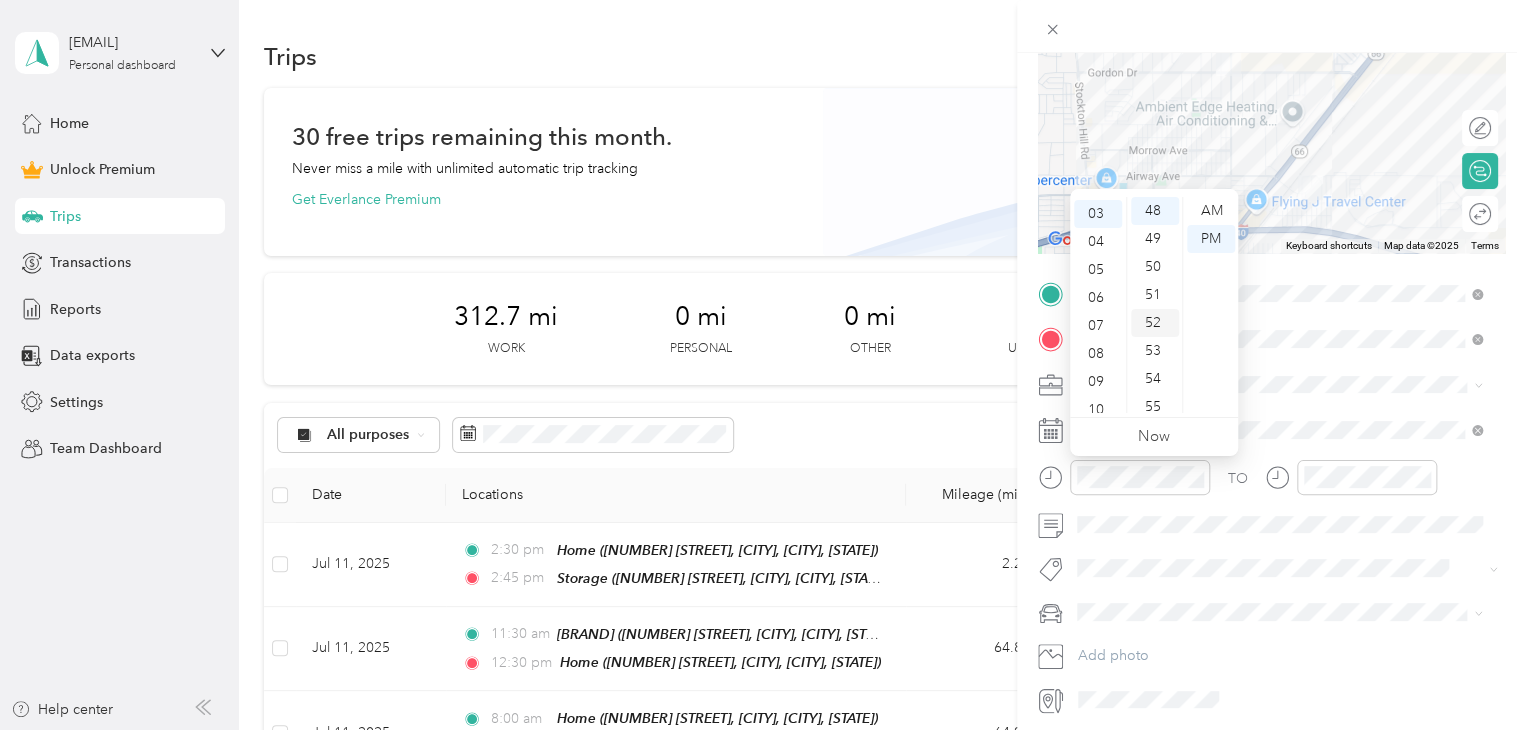 scroll, scrollTop: 84, scrollLeft: 0, axis: vertical 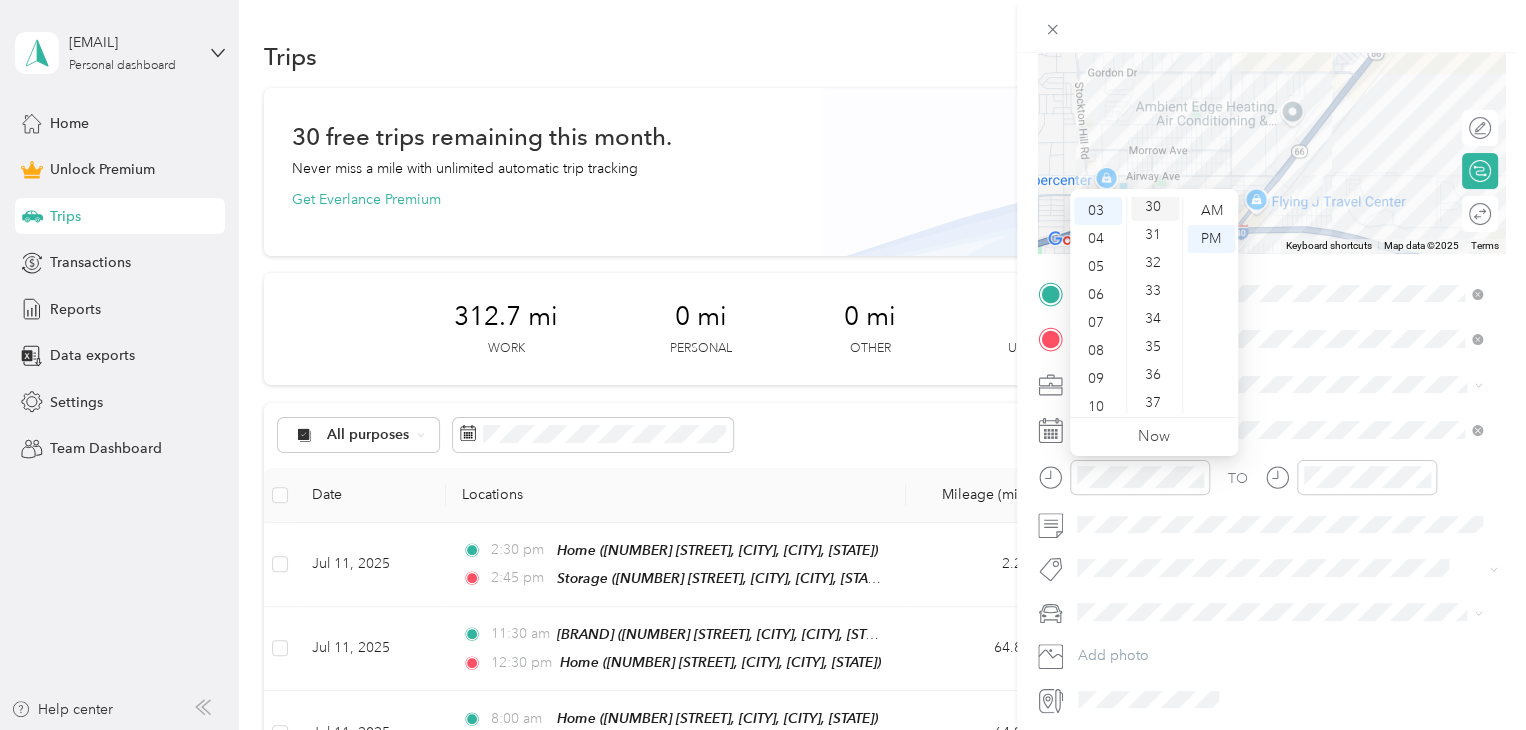 click on "30" at bounding box center (1155, 207) 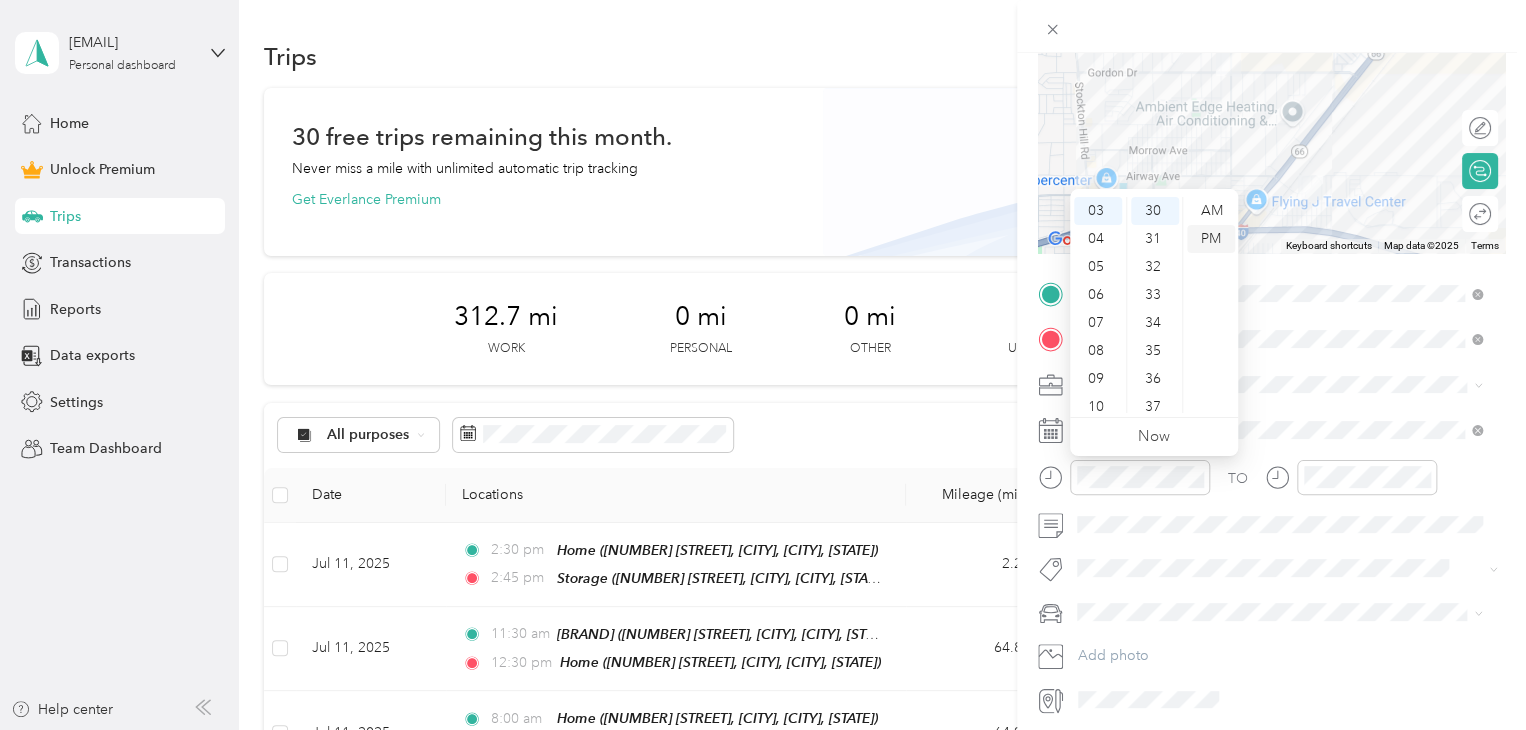 click on "PM" at bounding box center (1211, 239) 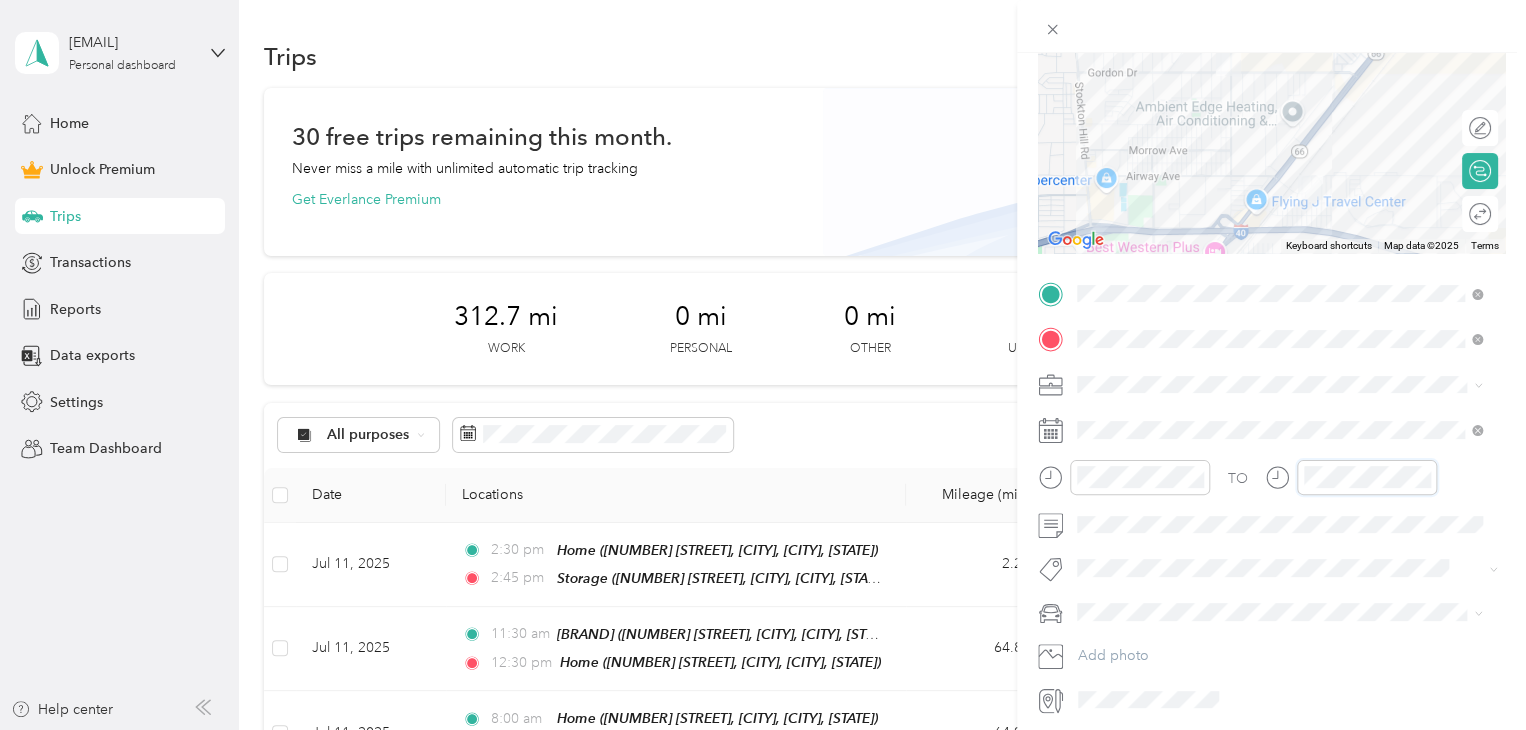 scroll, scrollTop: 28, scrollLeft: 0, axis: vertical 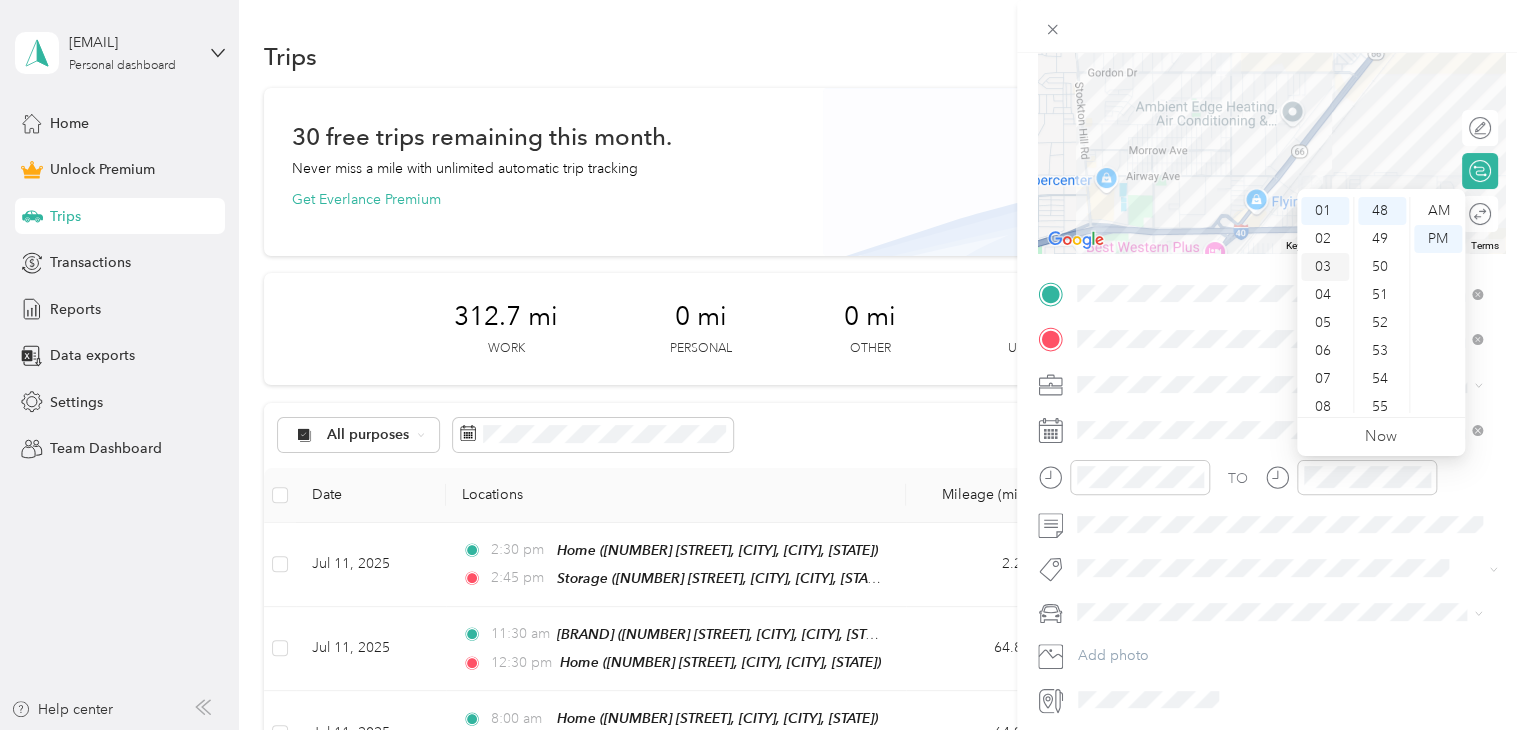 click on "03" at bounding box center [1325, 267] 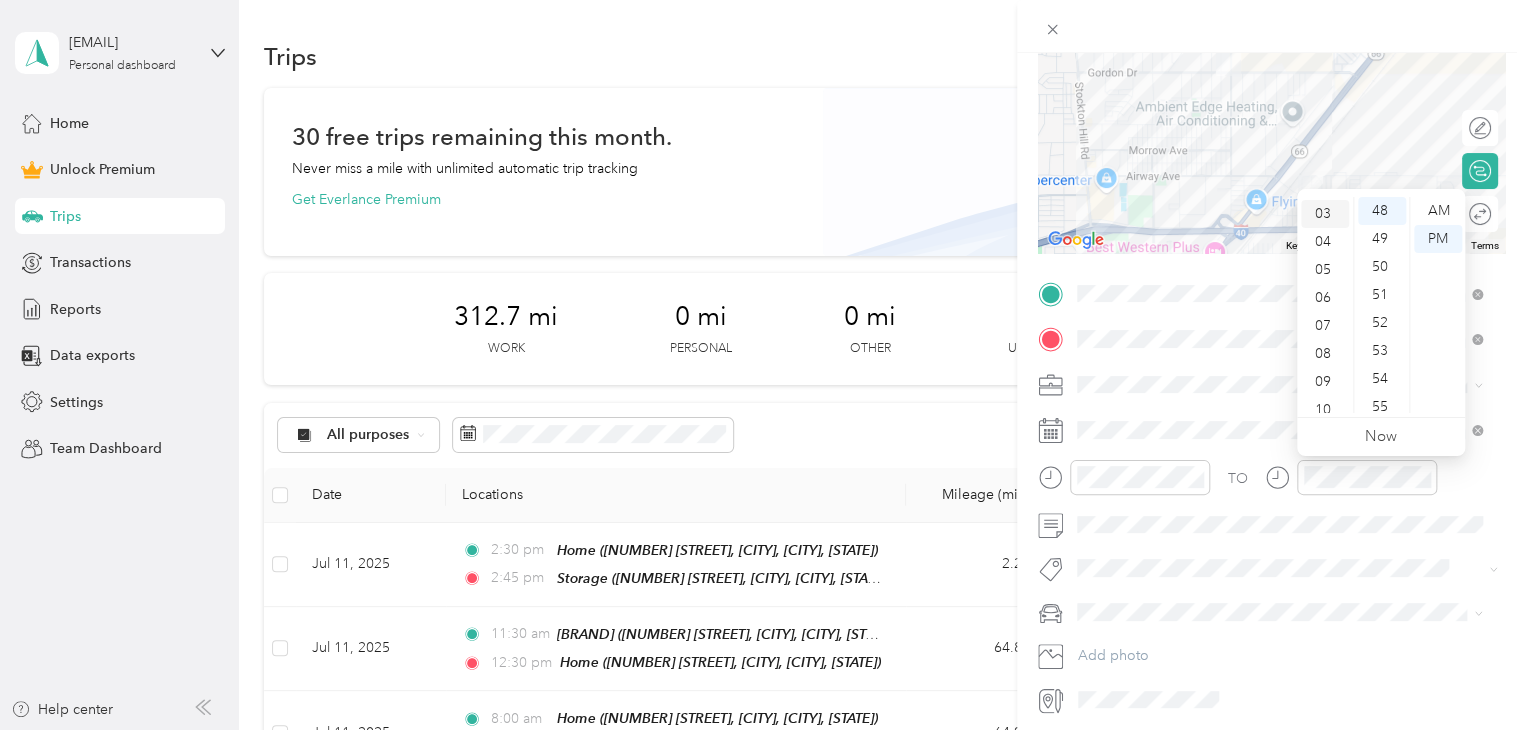 scroll, scrollTop: 84, scrollLeft: 0, axis: vertical 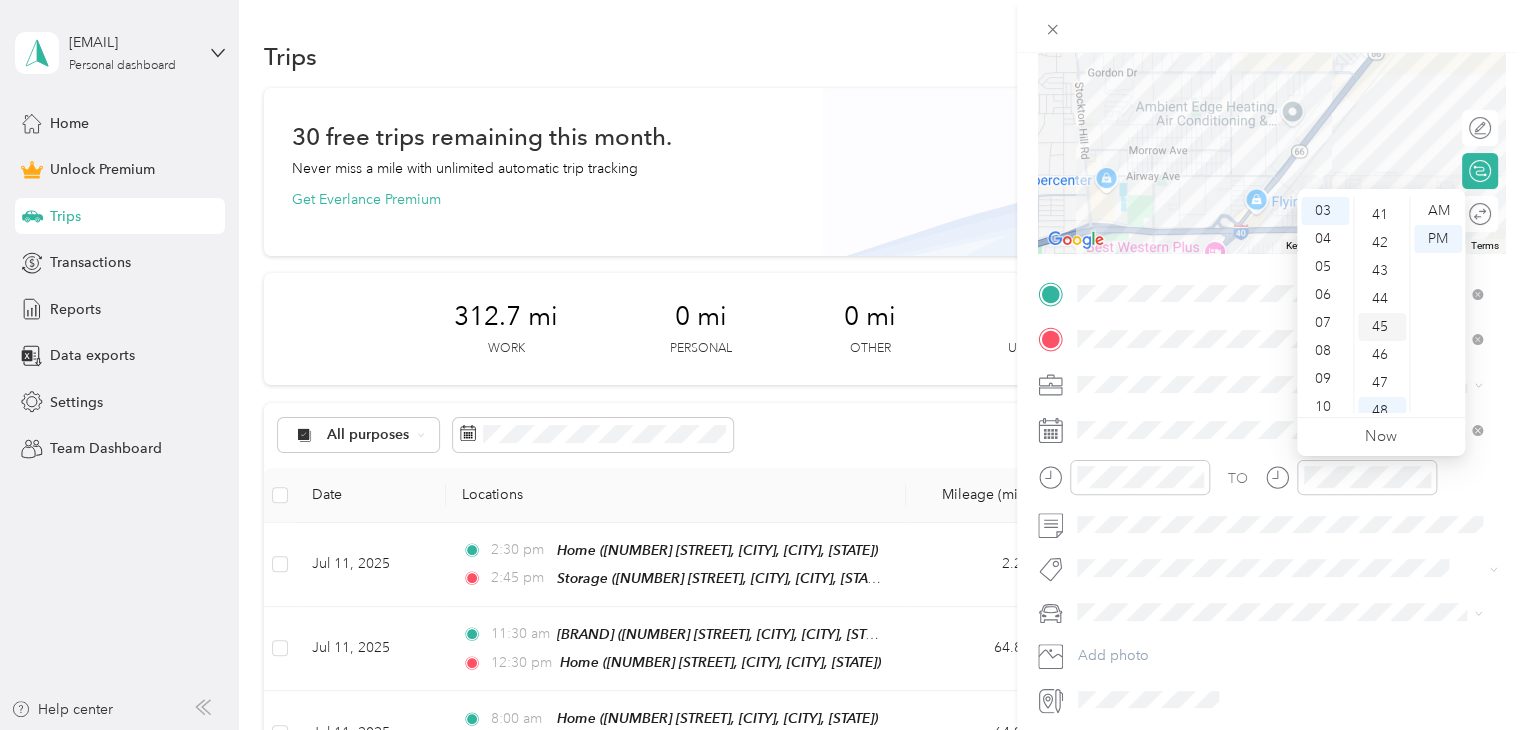 click on "45" at bounding box center [1382, 327] 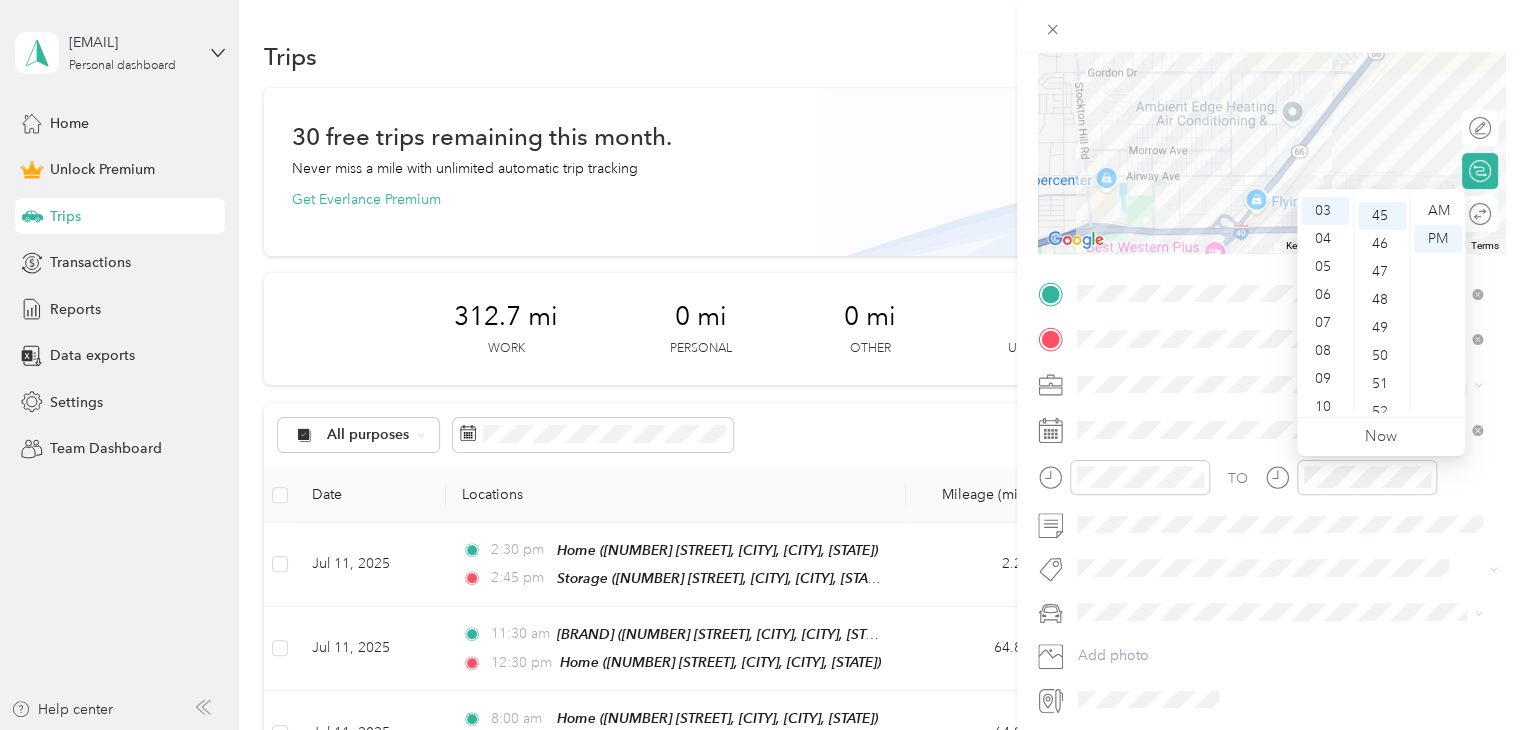 scroll, scrollTop: 1260, scrollLeft: 0, axis: vertical 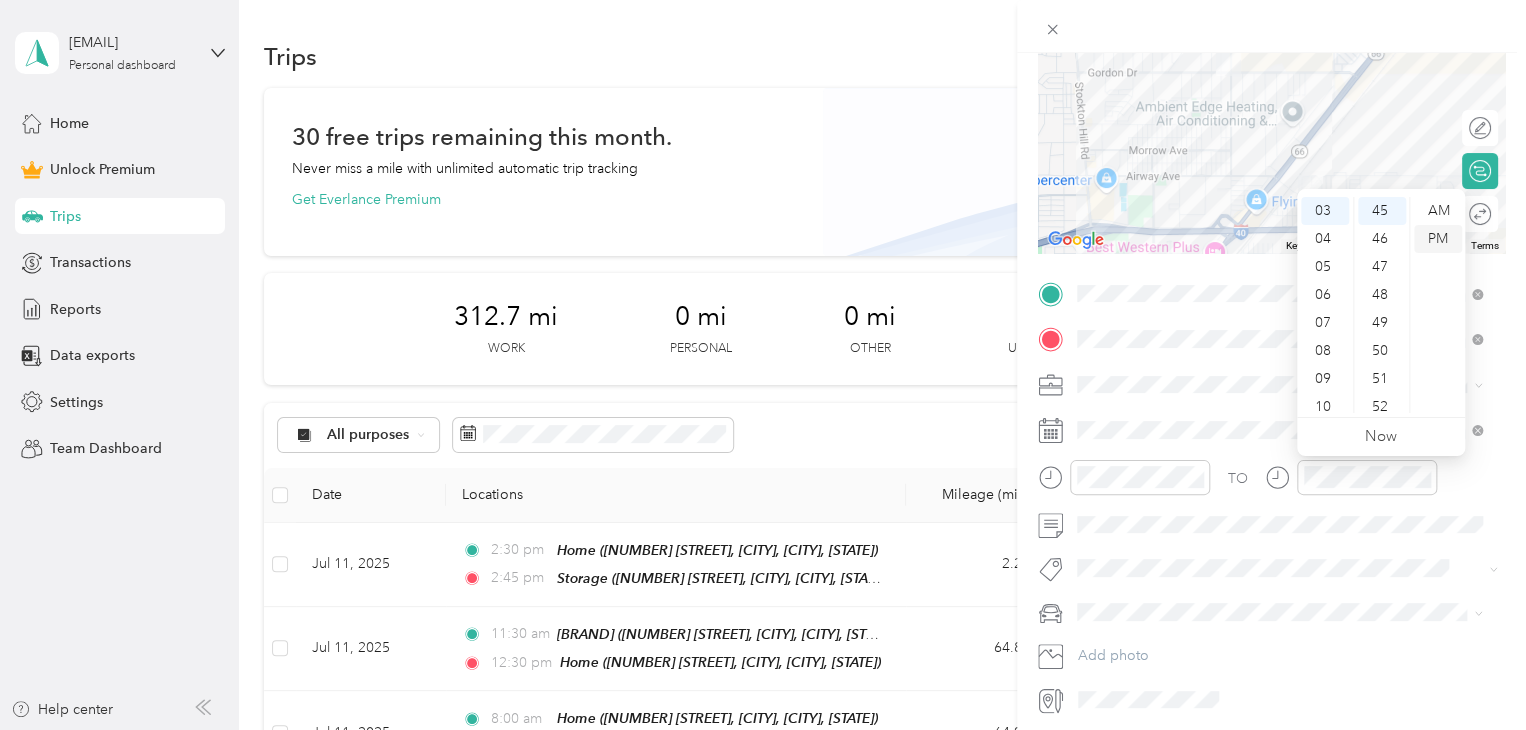 click on "PM" at bounding box center [1438, 239] 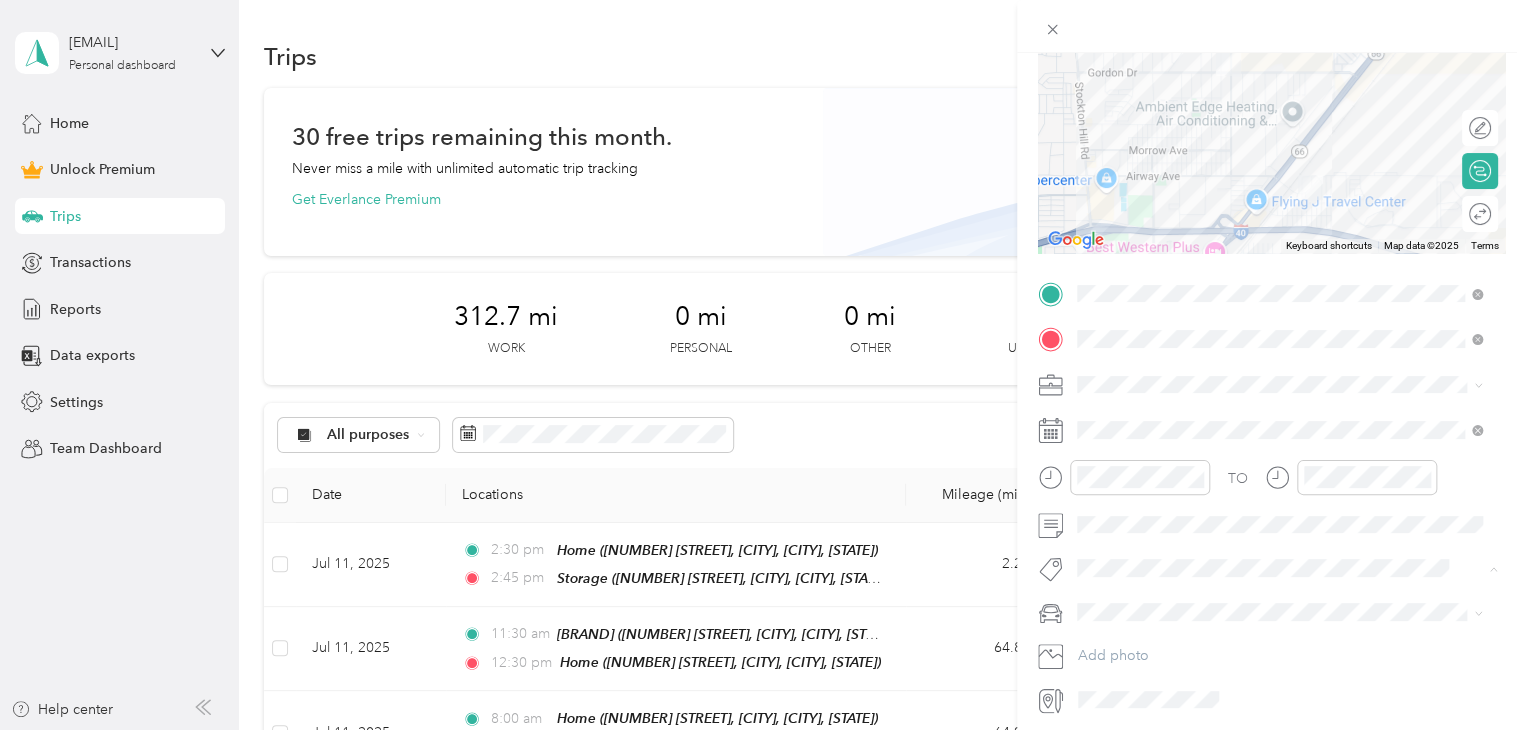 click on "Subg" at bounding box center [1113, 603] 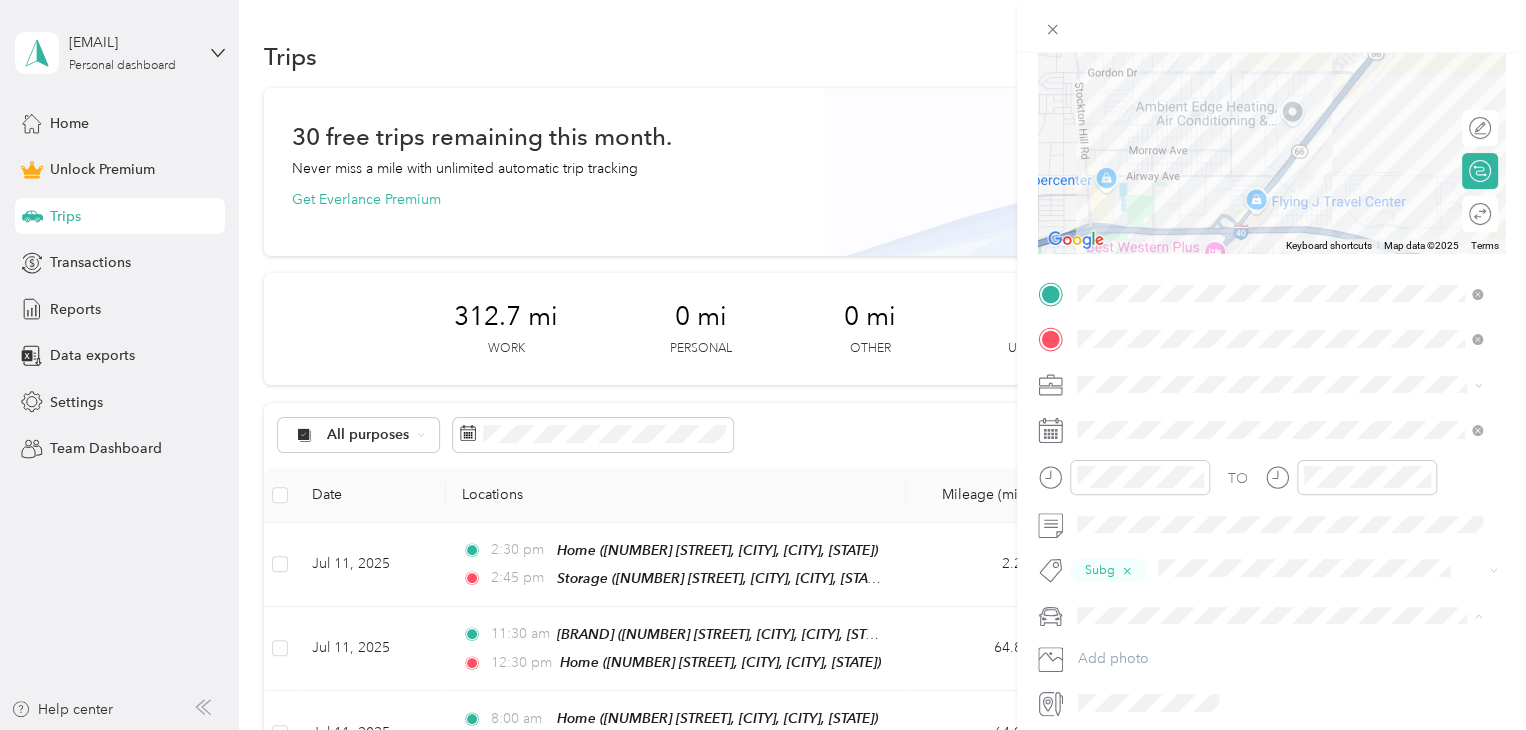 click on "Truck" at bounding box center [1101, 685] 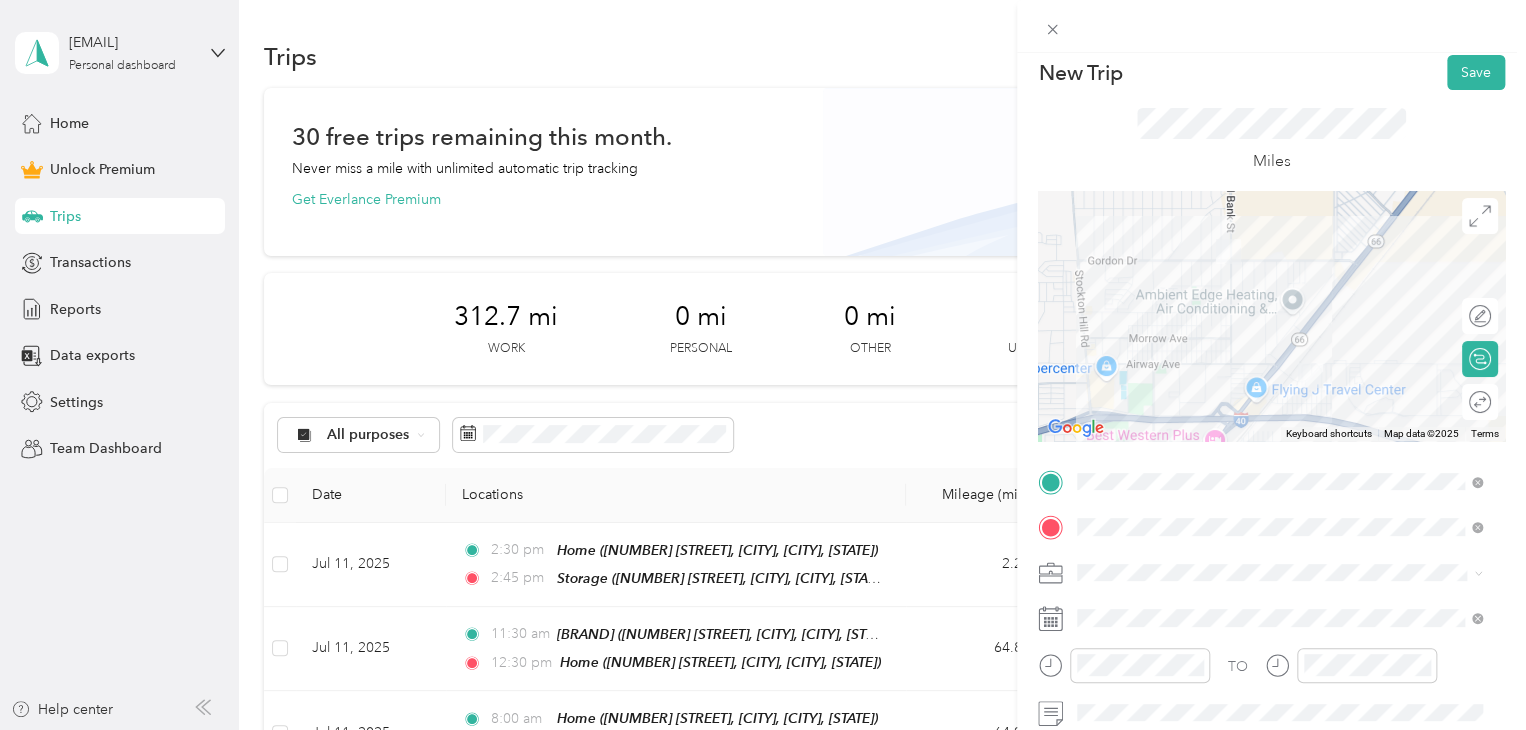scroll, scrollTop: 0, scrollLeft: 0, axis: both 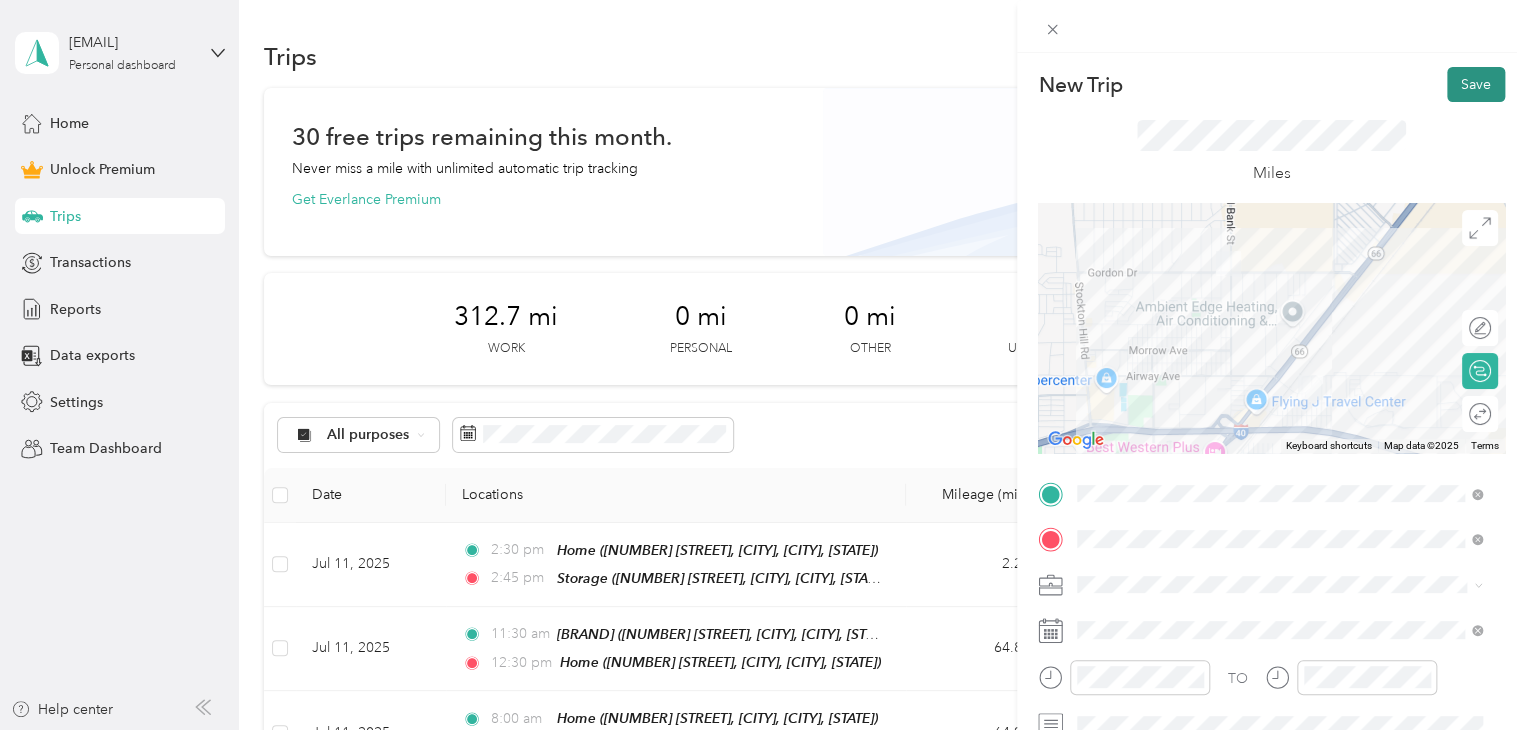 click on "Save" at bounding box center (1476, 84) 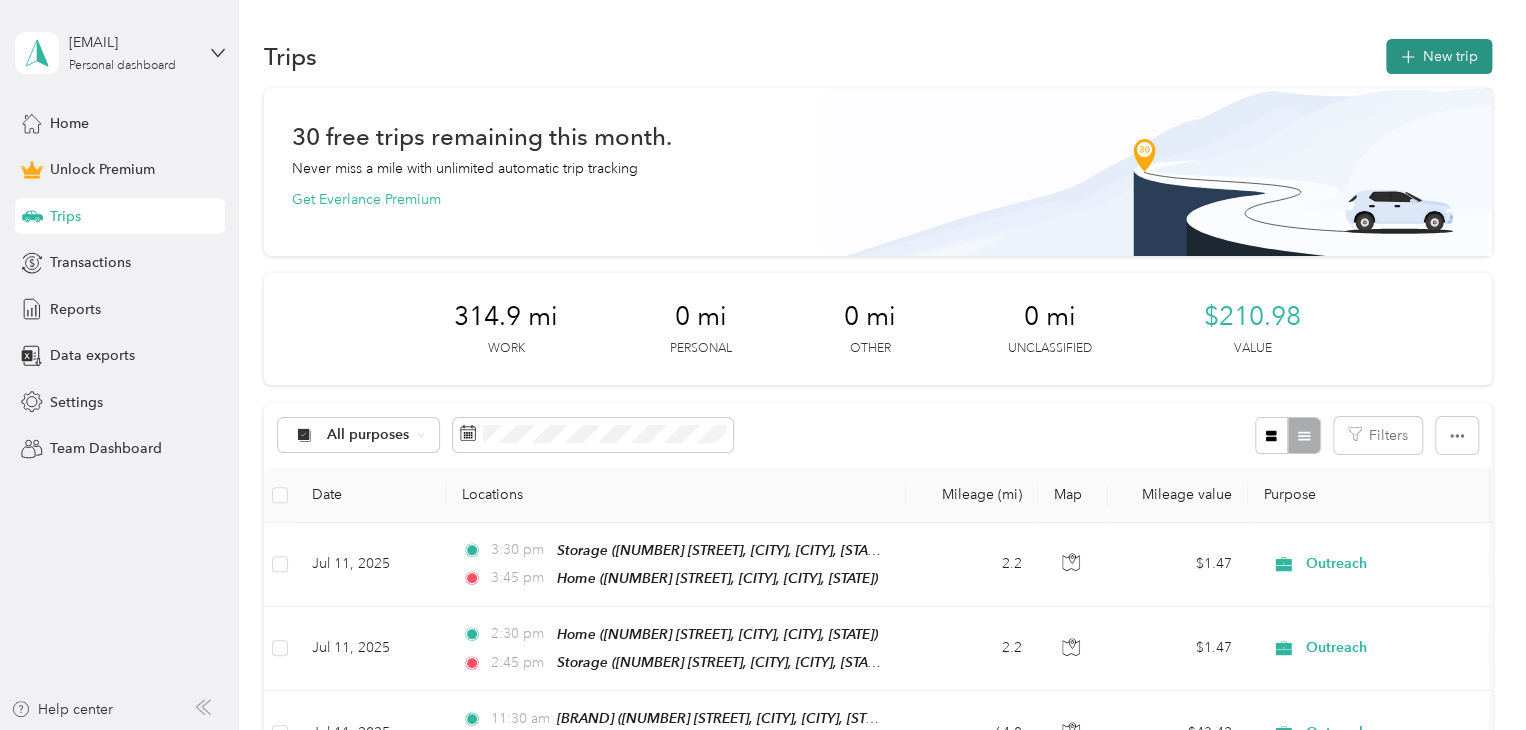 click on "New trip" at bounding box center [1439, 56] 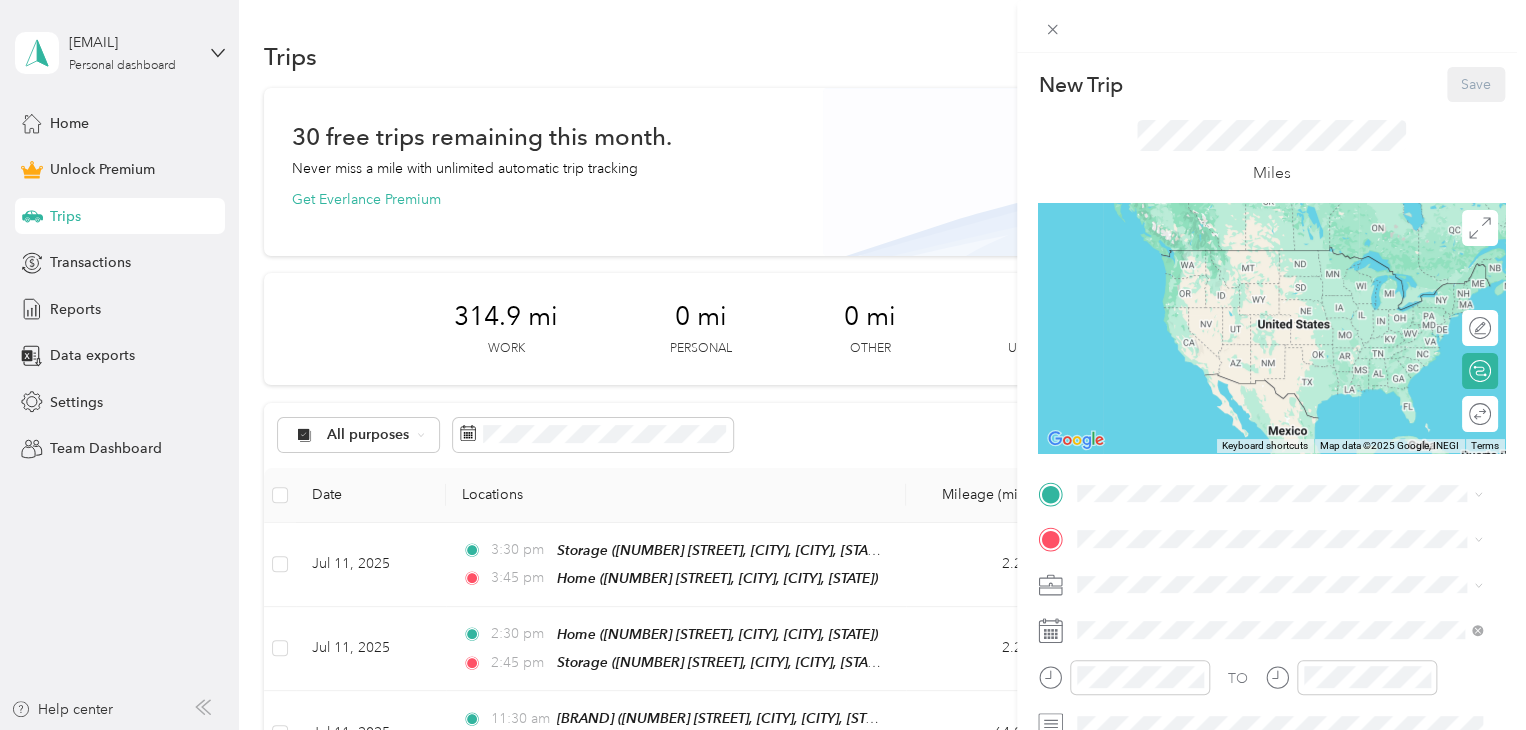 click on "Home [NUMBER] [STREET], [CITY], [POSTAL_CODE], [CITY], [STATE], [COUNTRY]" at bounding box center [1295, 277] 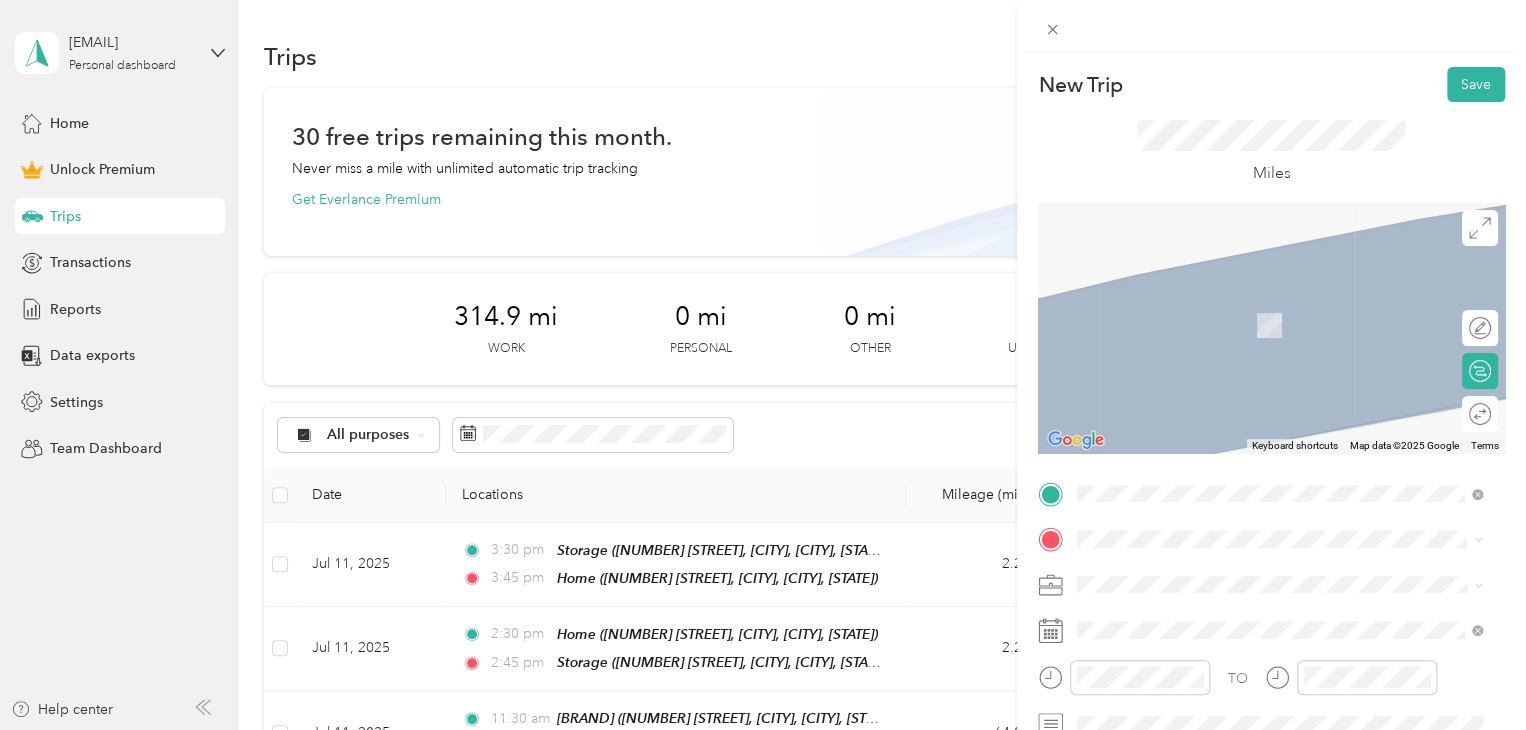 click on "[CITY] site [NUMBER] [STREET], [CITY], [POSTAL_CODE], [CITY], [STATE], [COUNTRY]" at bounding box center [1295, 493] 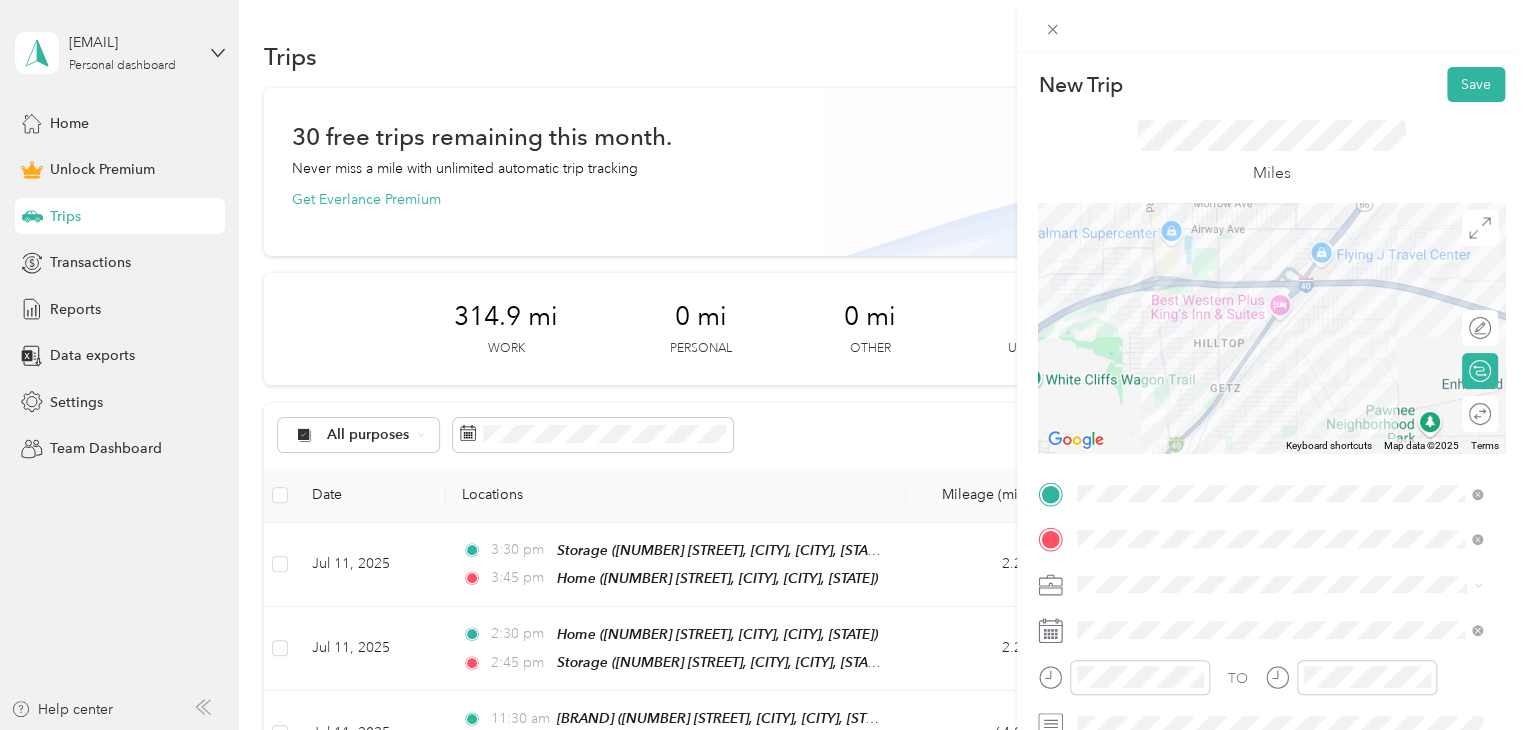 click on "Outreach" at bounding box center (1279, 372) 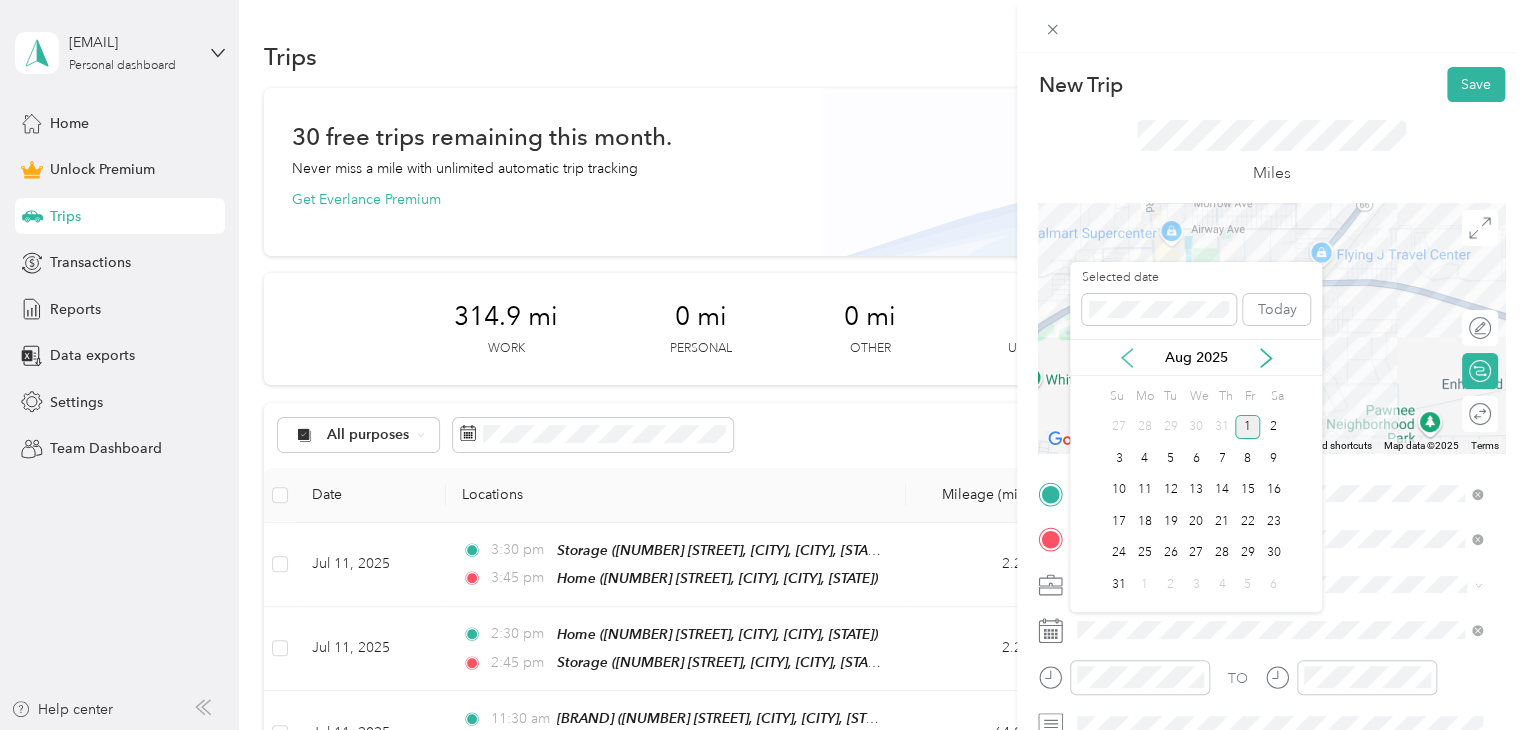click 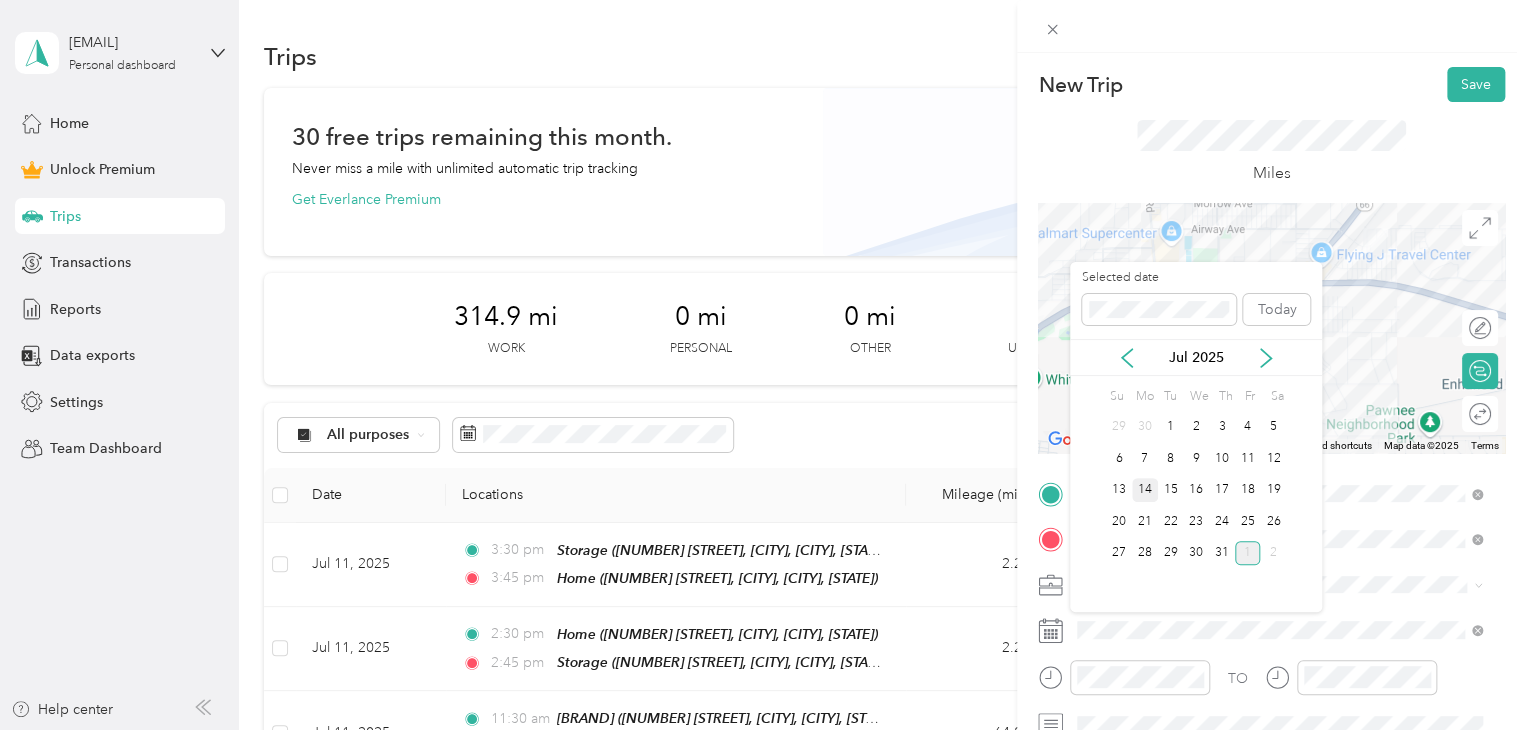 click on "14" at bounding box center (1145, 490) 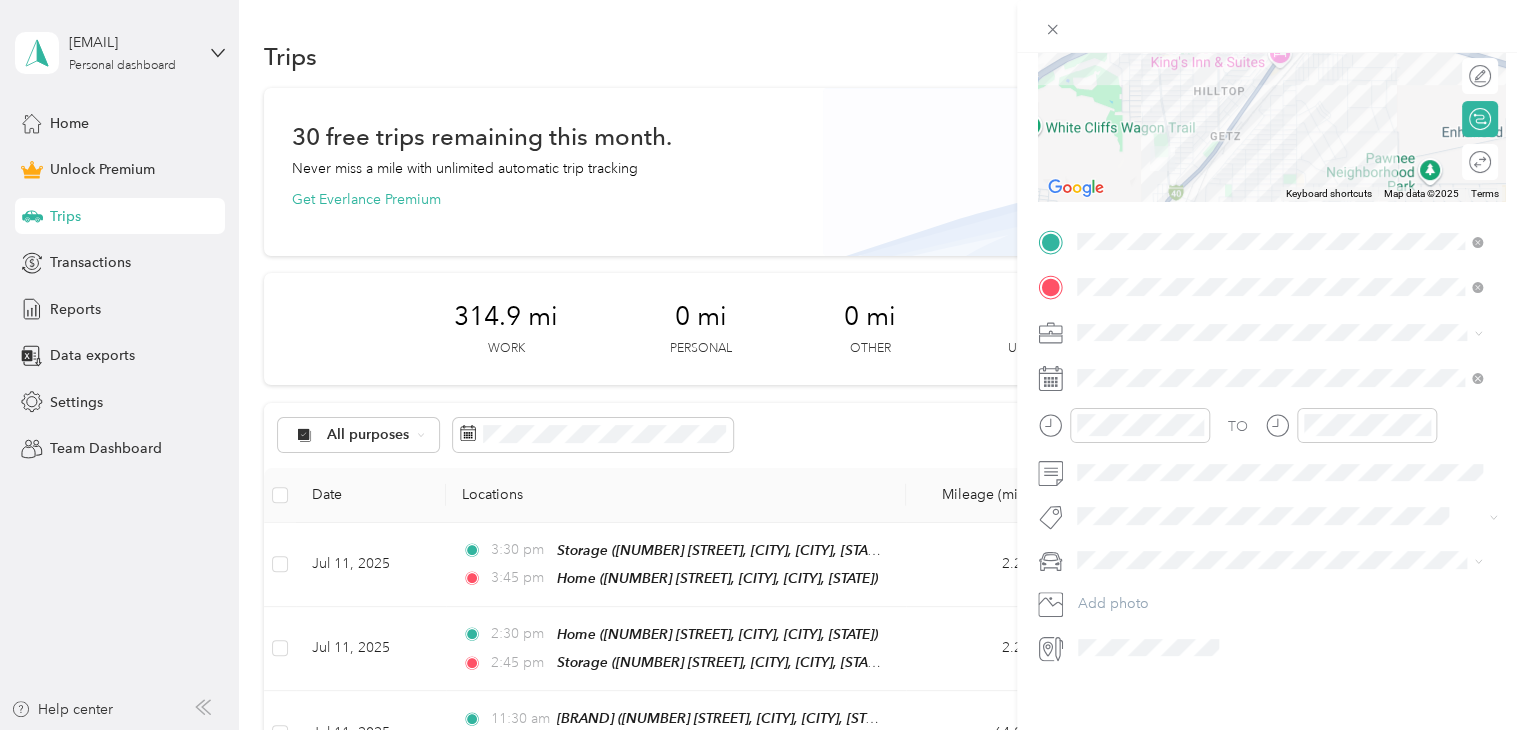 scroll, scrollTop: 273, scrollLeft: 0, axis: vertical 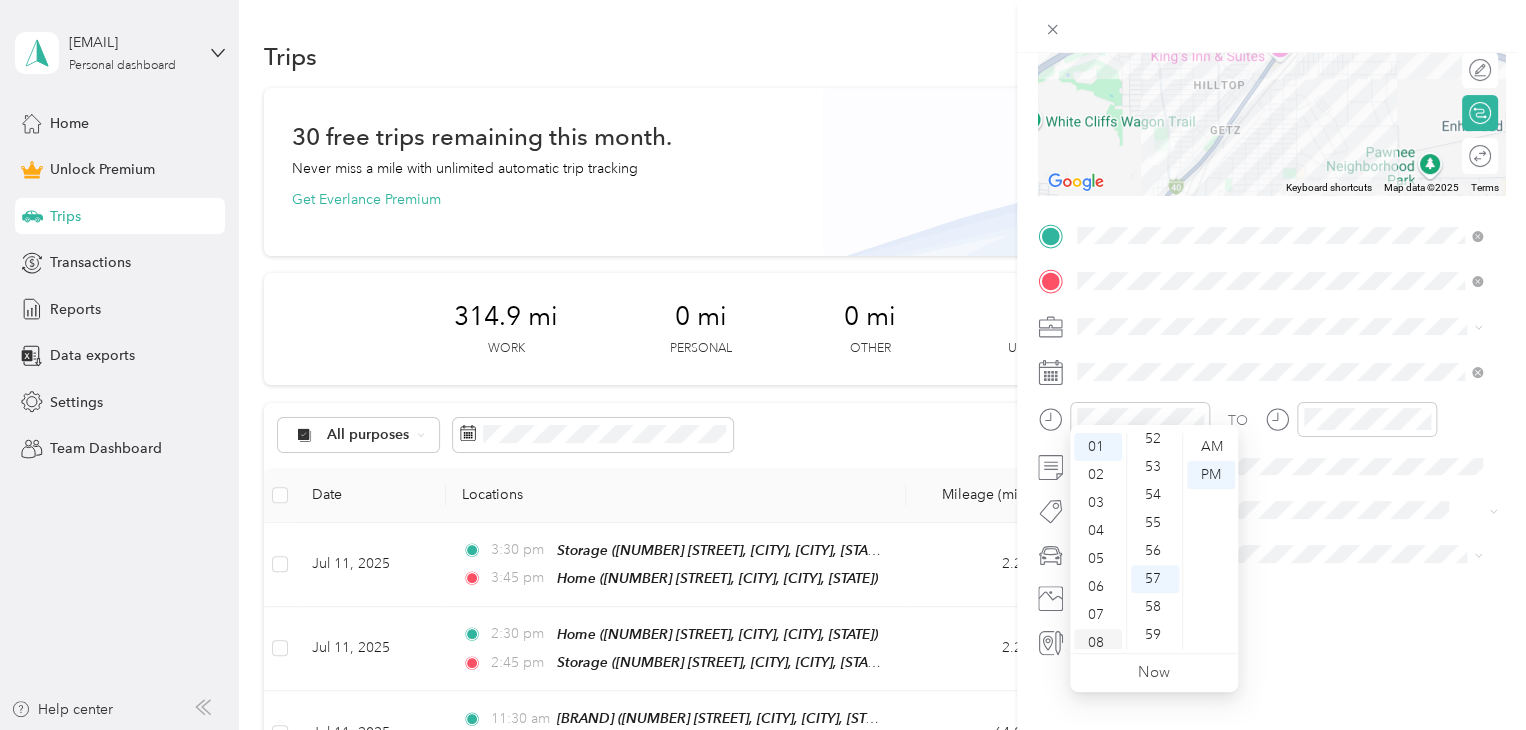 click on "08" at bounding box center (1098, 643) 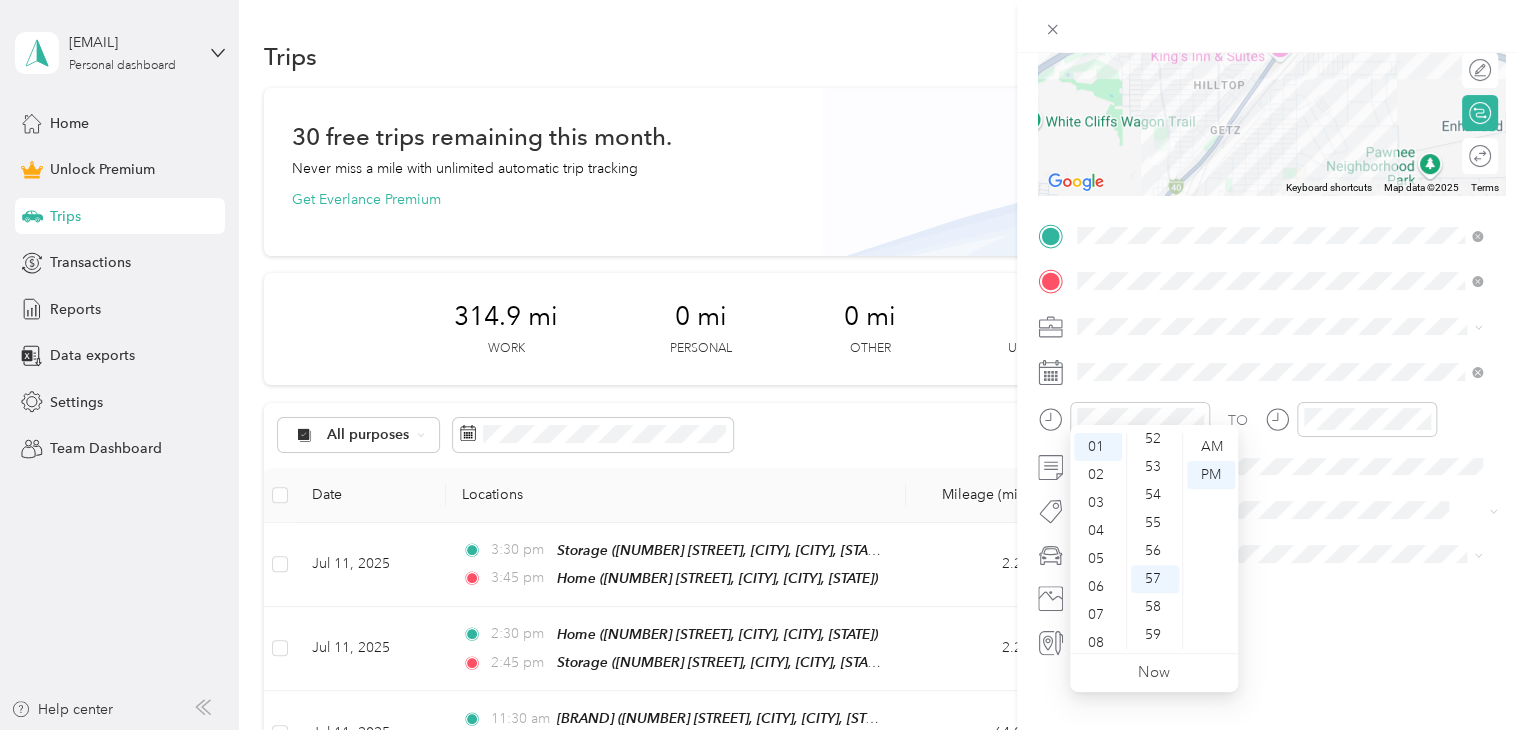 scroll, scrollTop: 120, scrollLeft: 0, axis: vertical 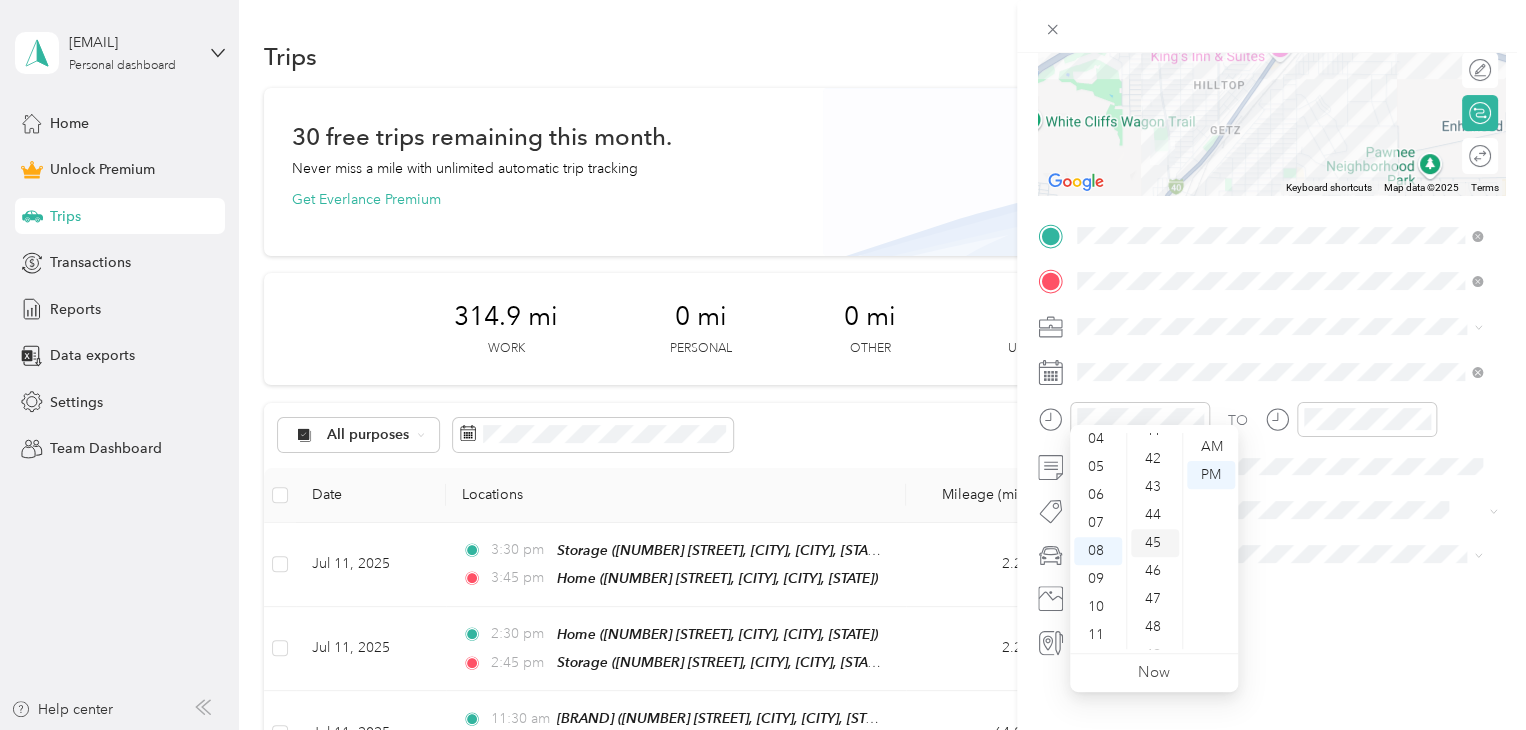 click on "45" at bounding box center [1155, 543] 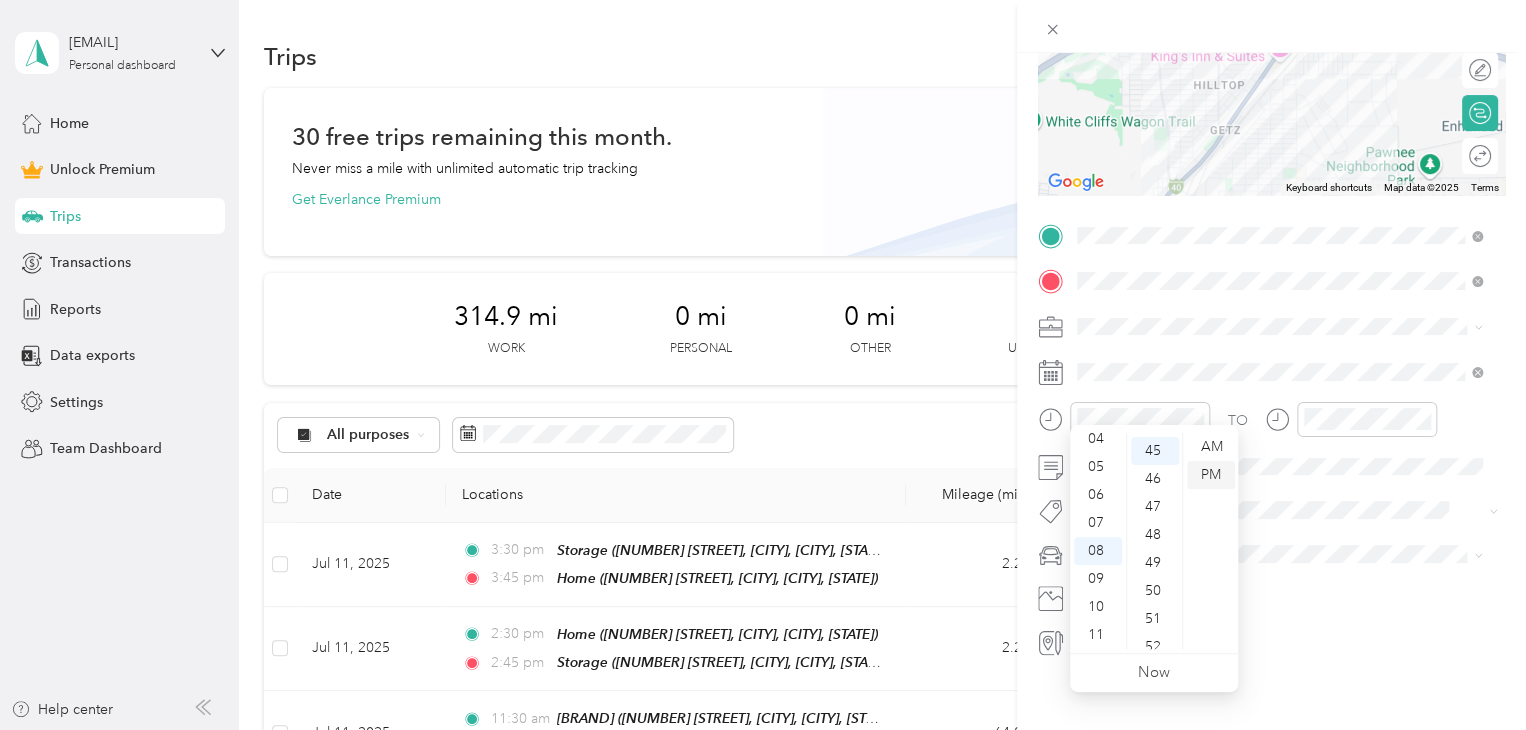 scroll, scrollTop: 1260, scrollLeft: 0, axis: vertical 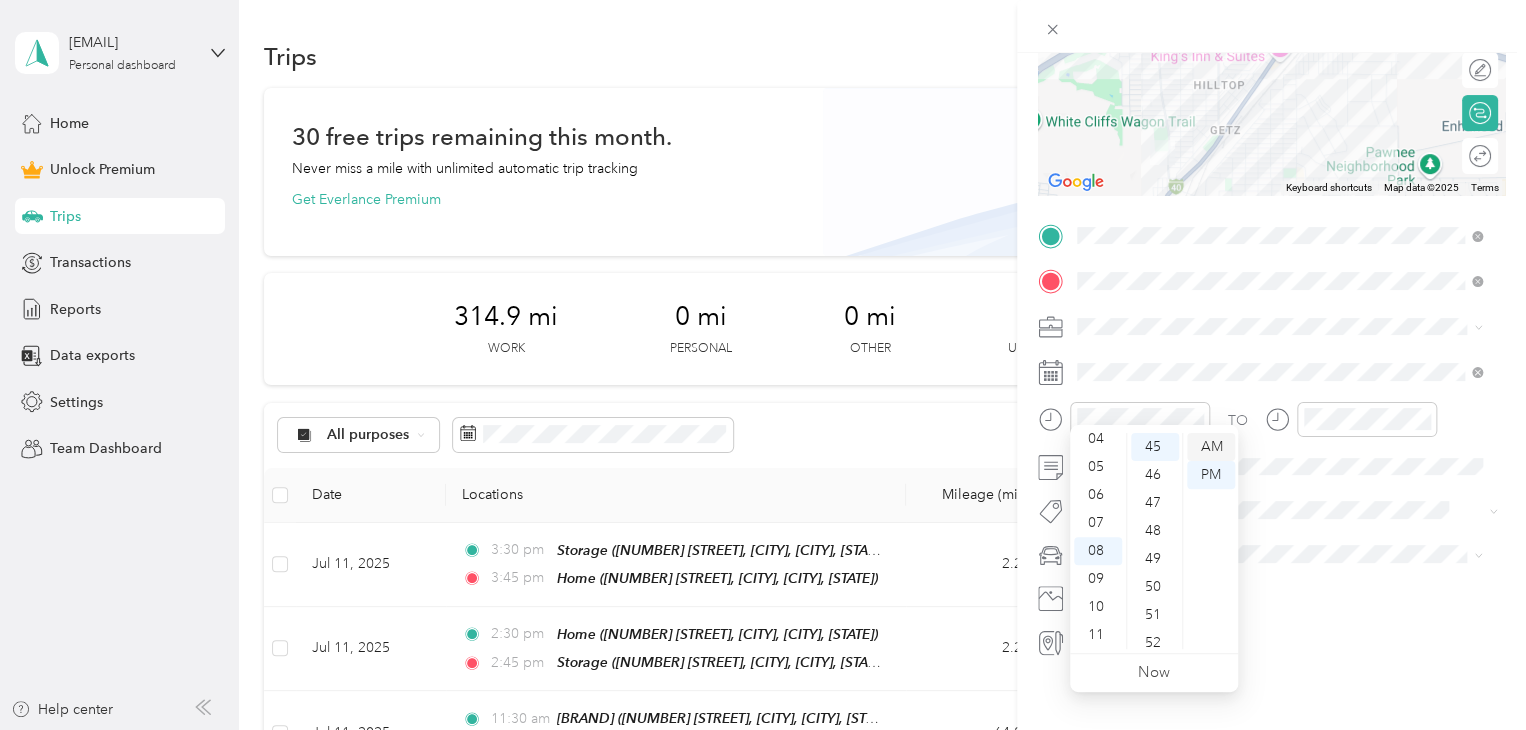 click on "AM" at bounding box center [1211, 447] 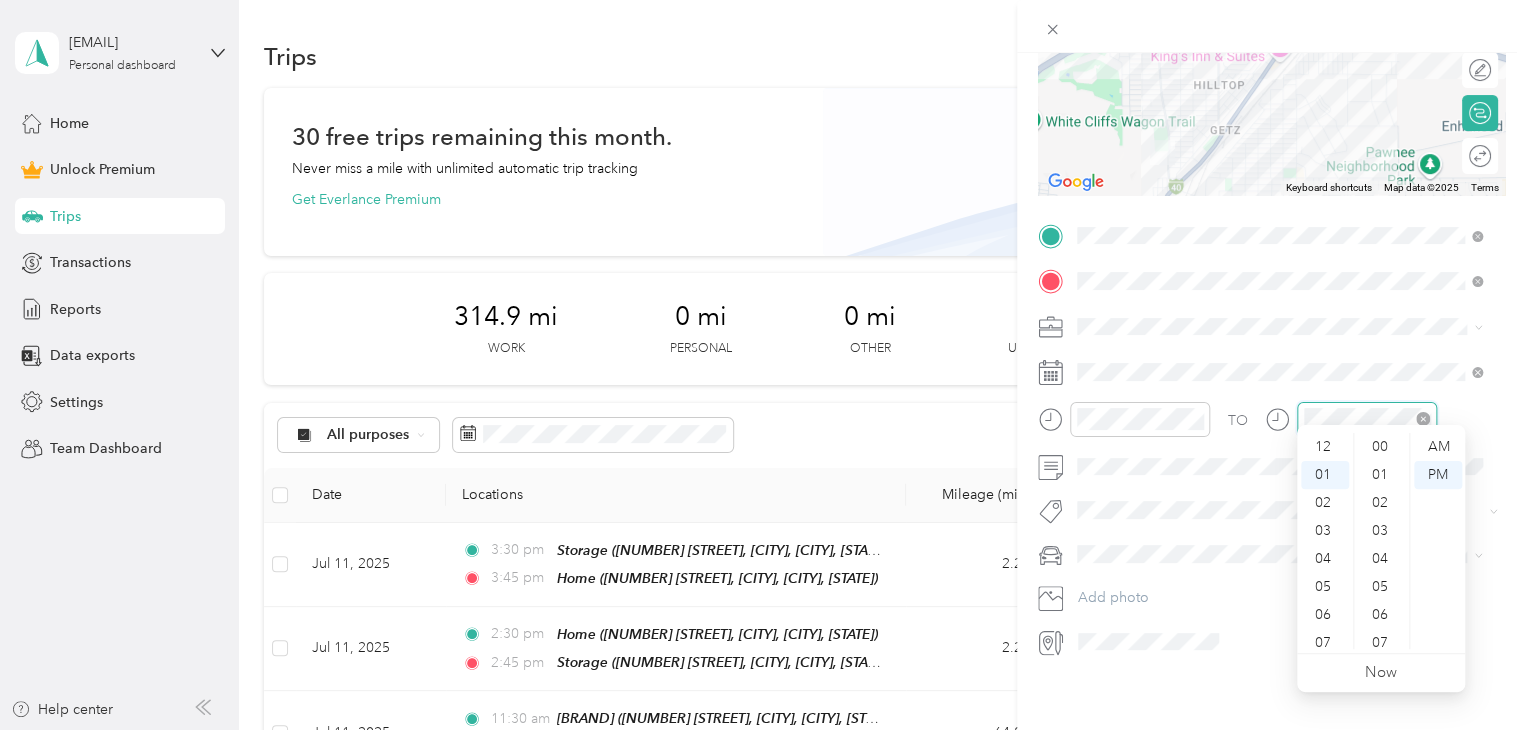 scroll, scrollTop: 28, scrollLeft: 0, axis: vertical 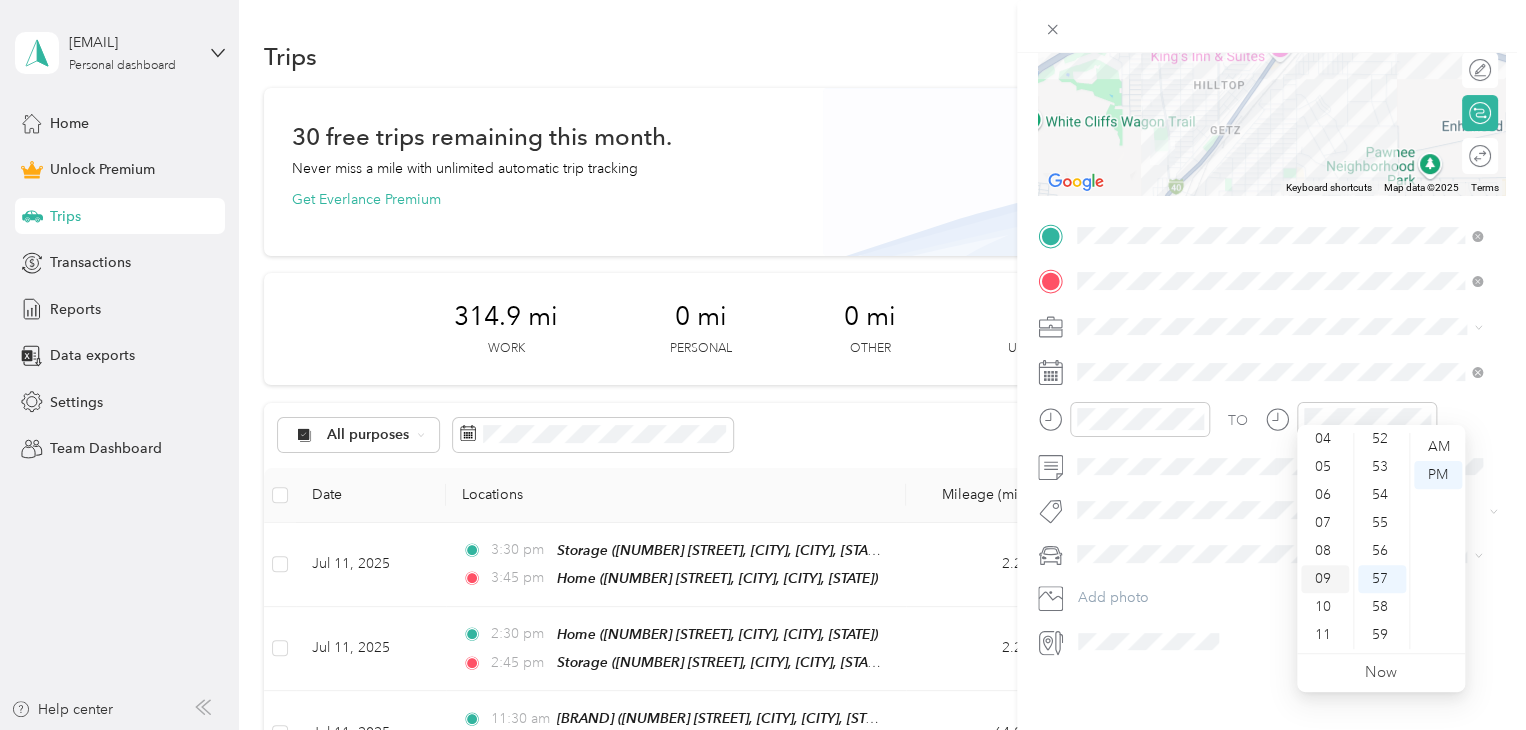 click on "09" at bounding box center (1325, 579) 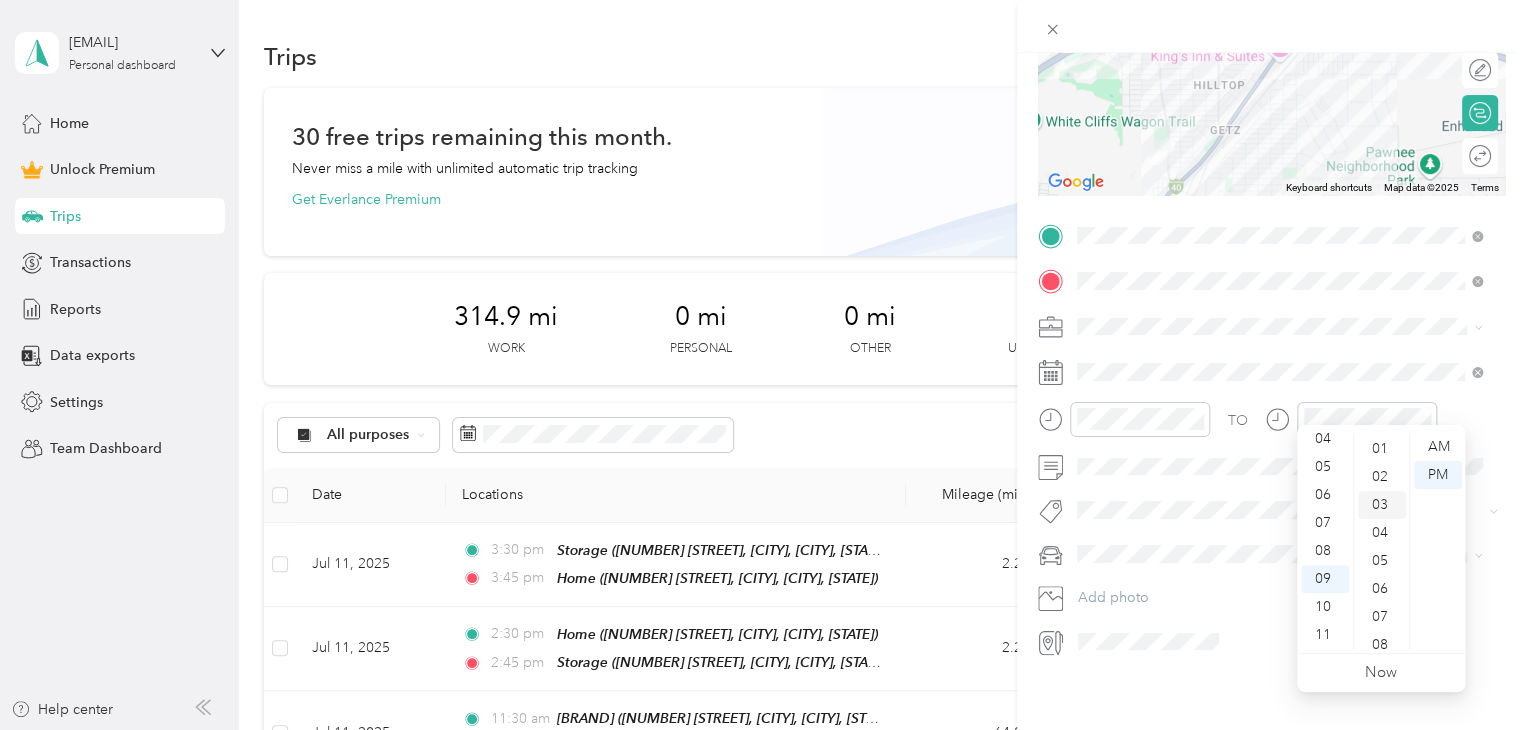 scroll, scrollTop: 0, scrollLeft: 0, axis: both 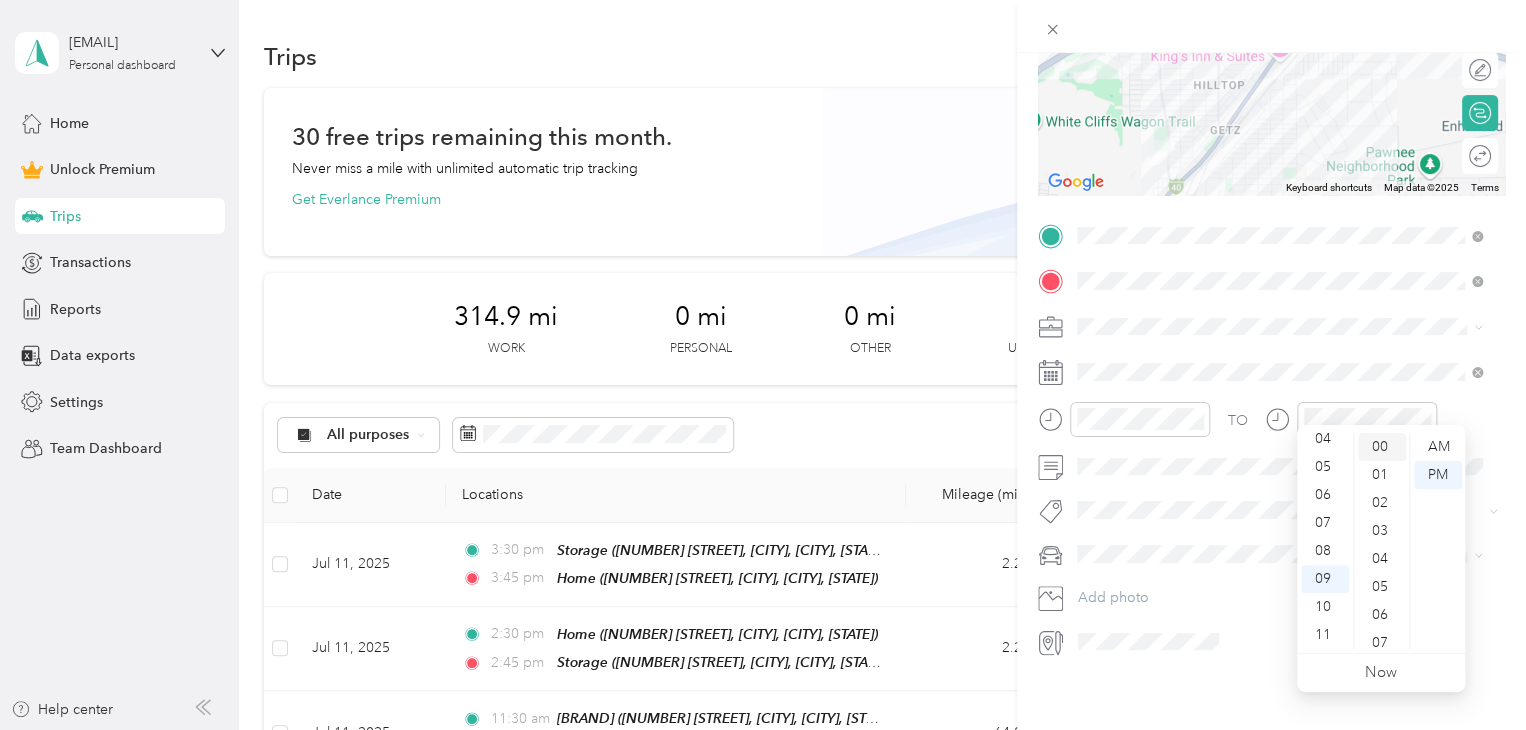 click on "00" at bounding box center (1382, 447) 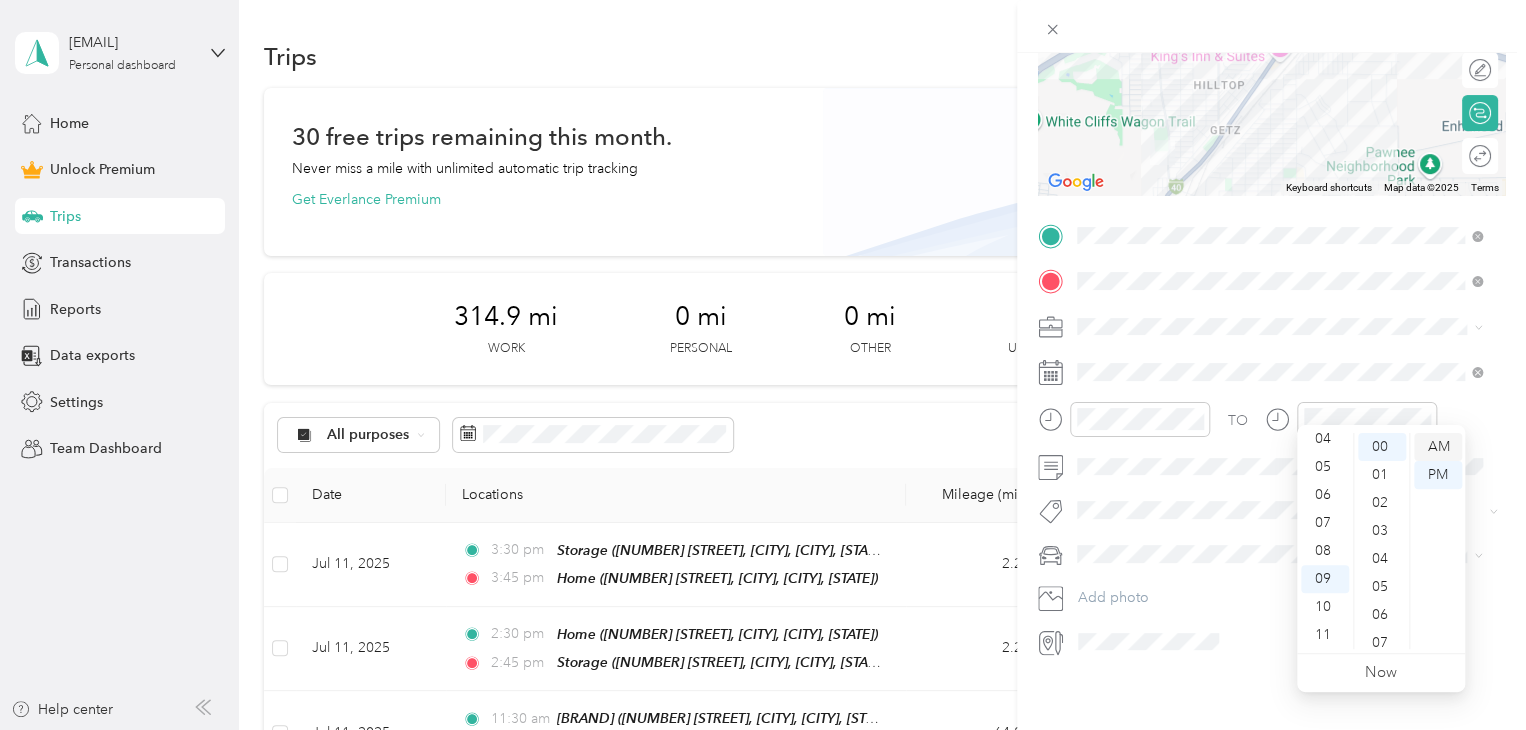 click on "AM" at bounding box center (1438, 447) 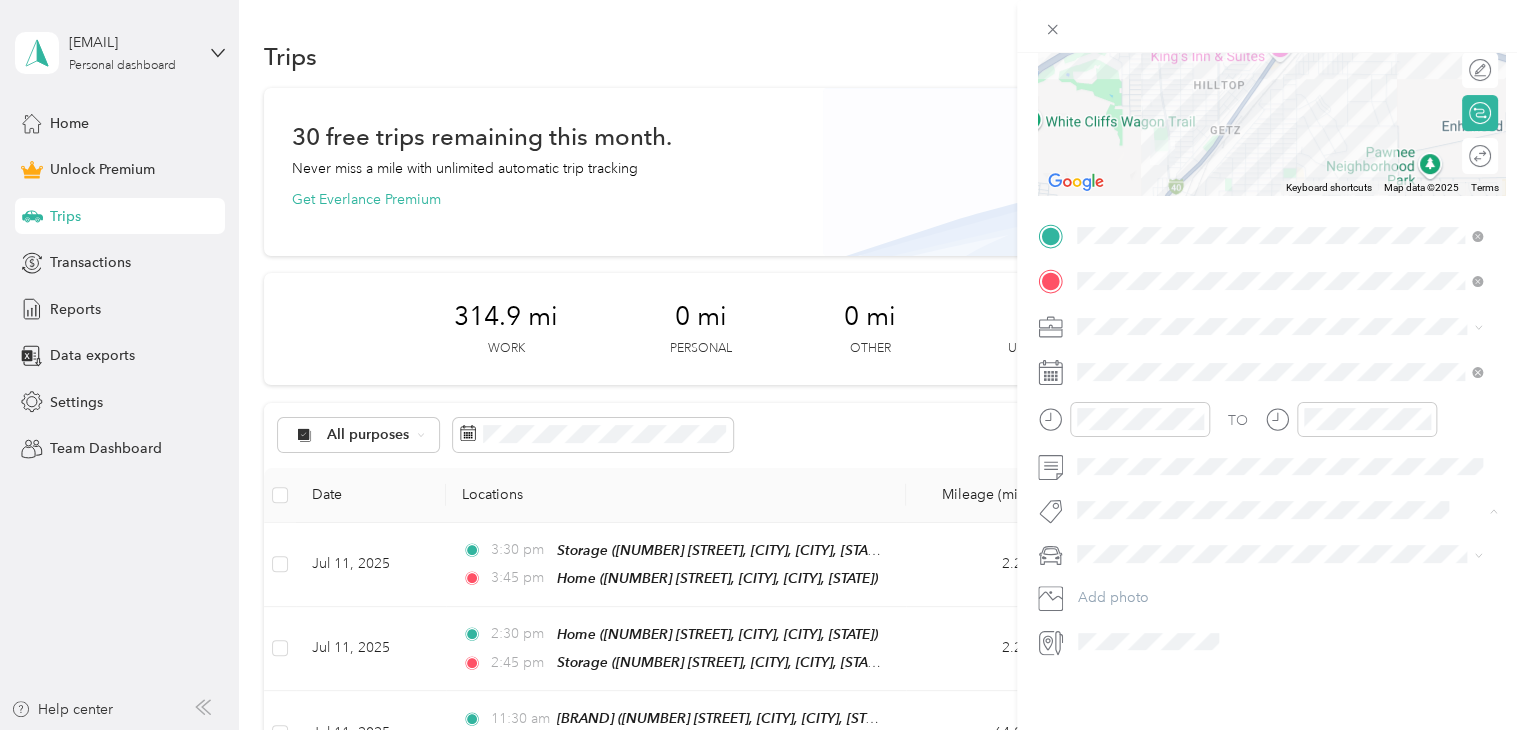 click on "Subg" at bounding box center [1113, 529] 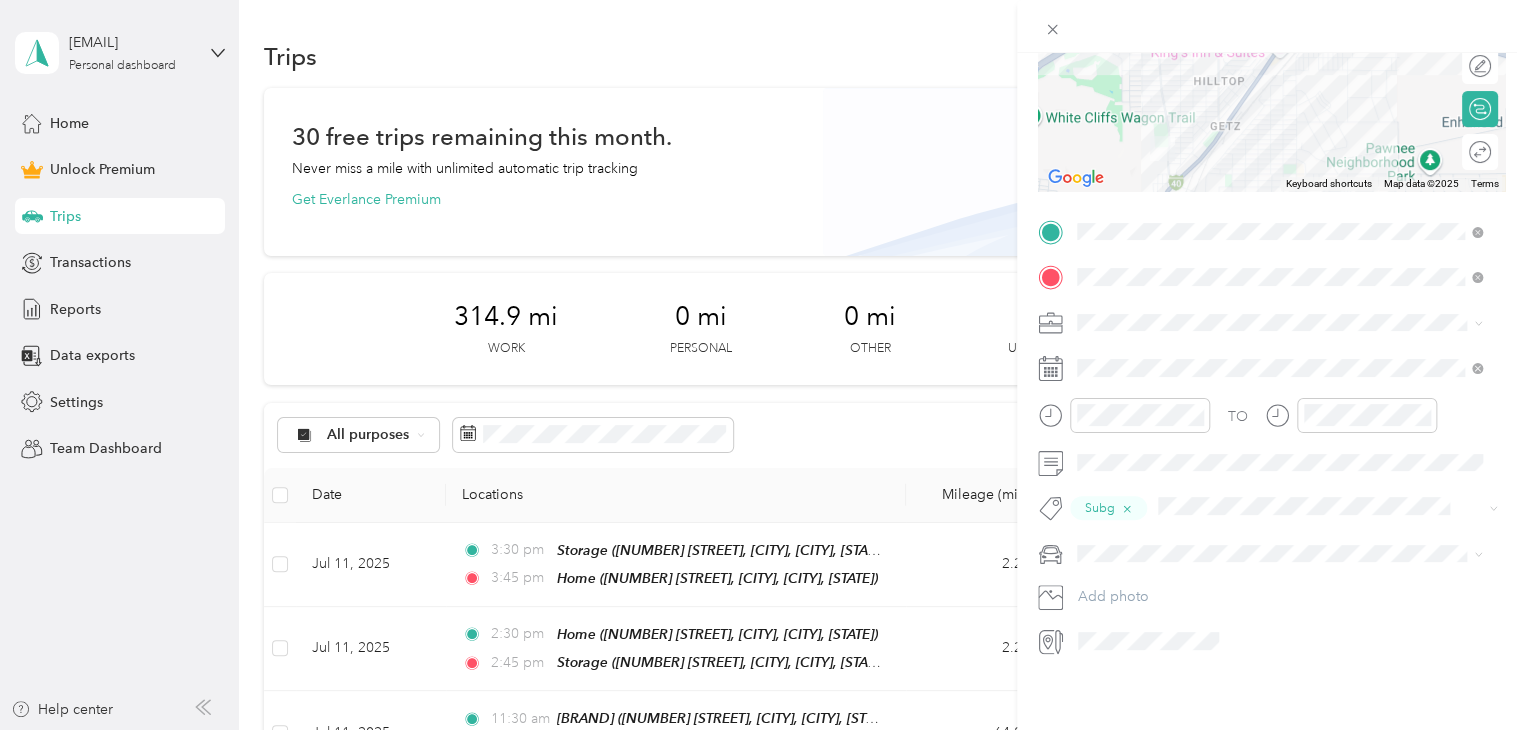 click on "Truck" at bounding box center [1279, 609] 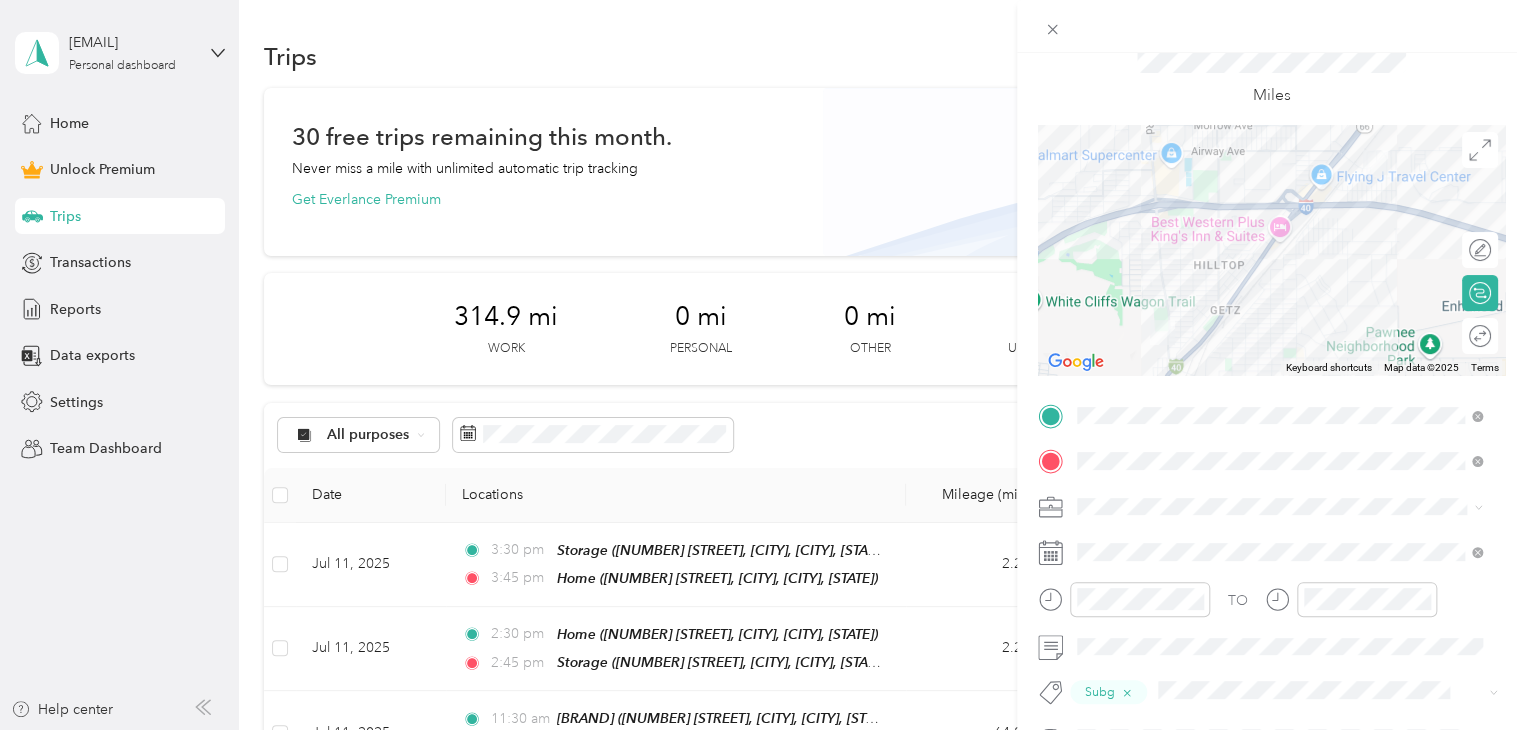 scroll, scrollTop: 0, scrollLeft: 0, axis: both 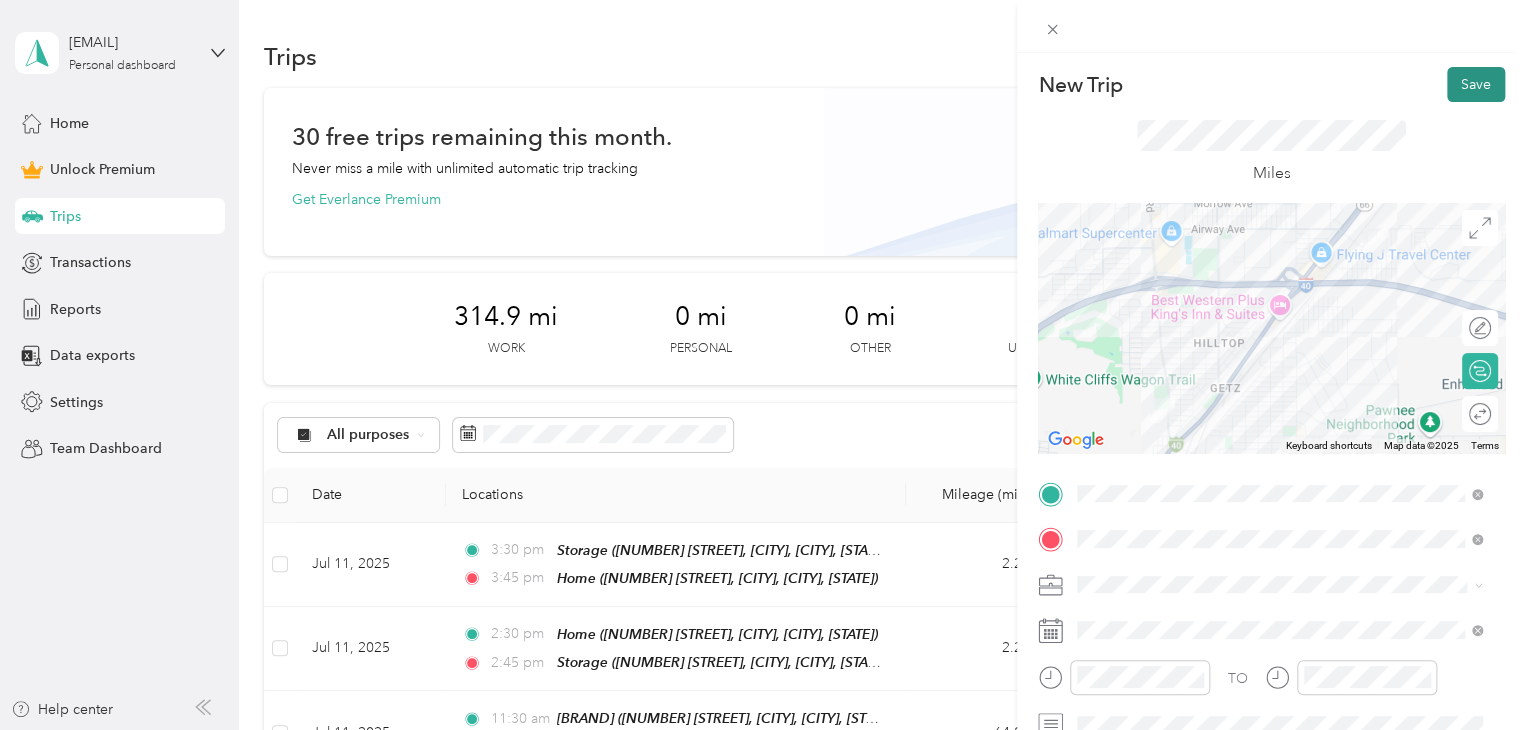 click on "Save" at bounding box center (1476, 84) 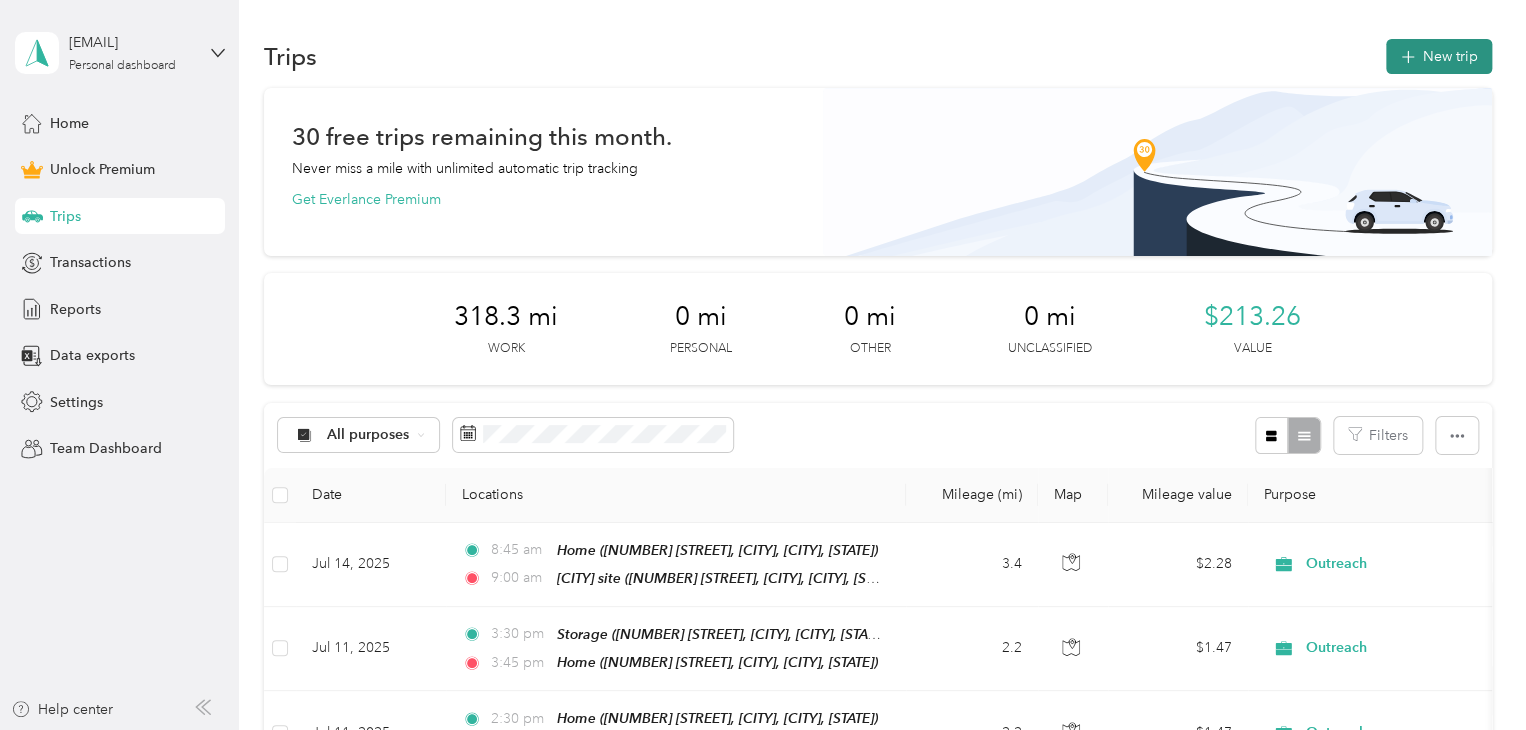 click on "New trip" at bounding box center (1439, 56) 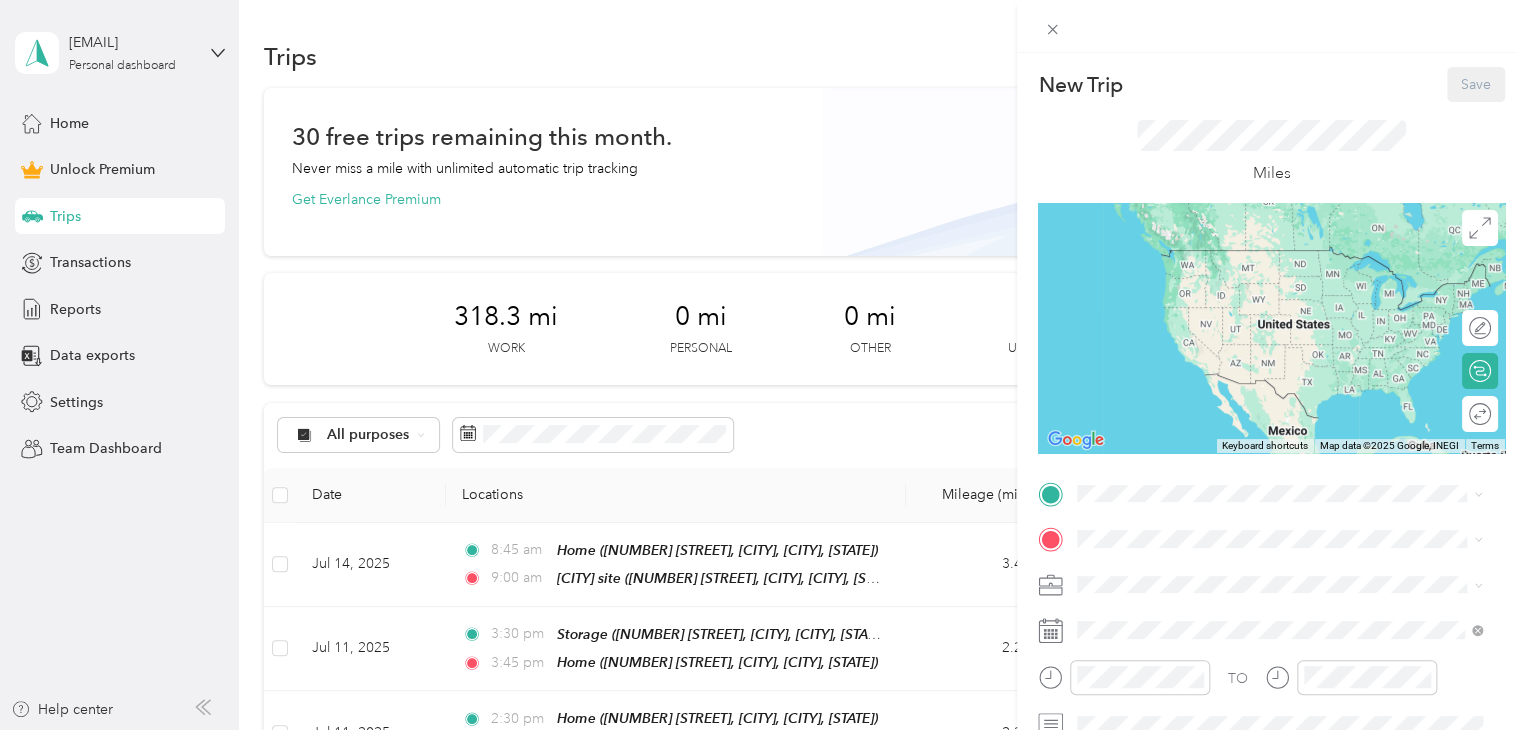 click on "[CITY] site [NUMBER] [STREET], [CITY], [POSTAL_CODE], [CITY], [STATE], [COUNTRY]" at bounding box center [1295, 445] 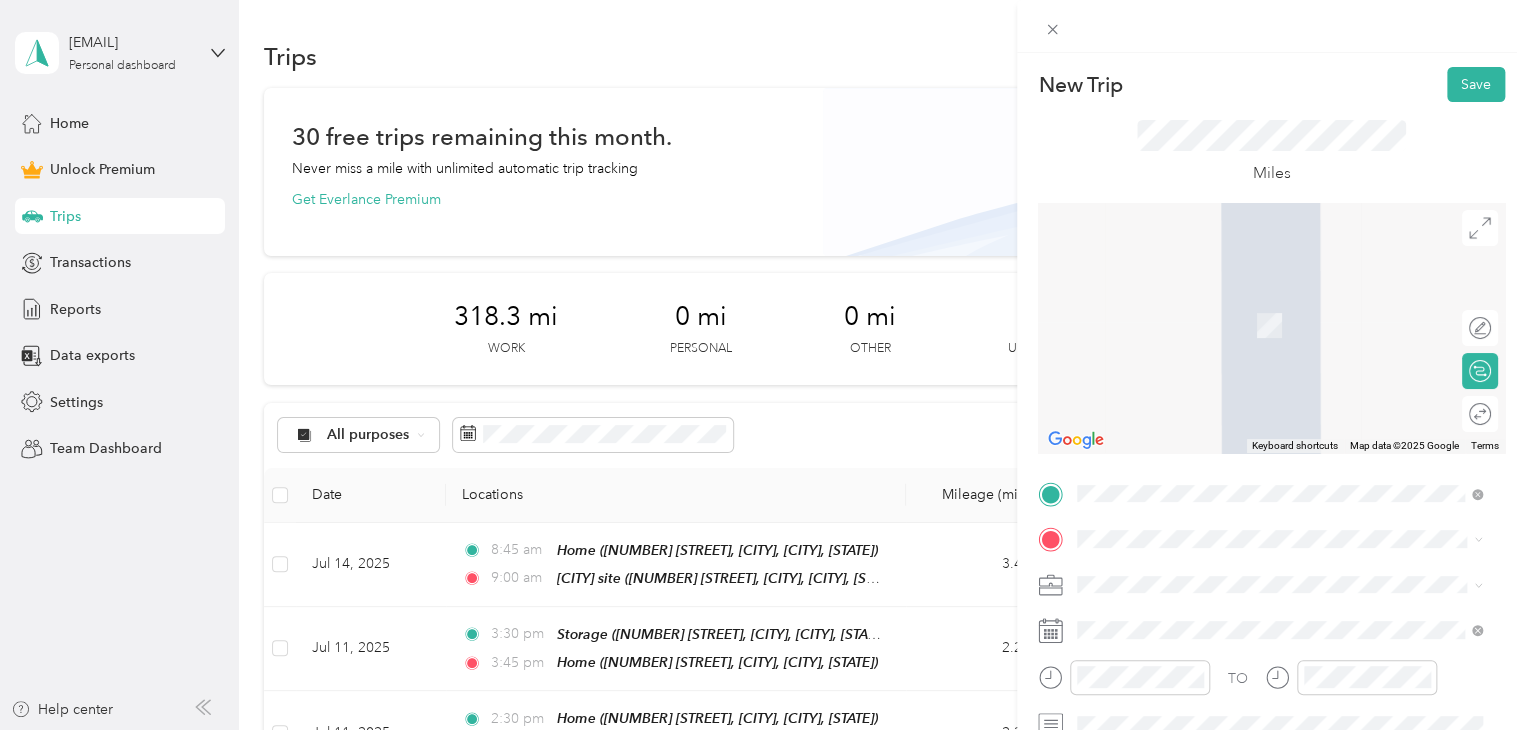 click on "[NUMBER] [STREET], [CITY], [POSTAL_CODE], [CITY], [STATE], [COUNTRY]" at bounding box center (1284, 336) 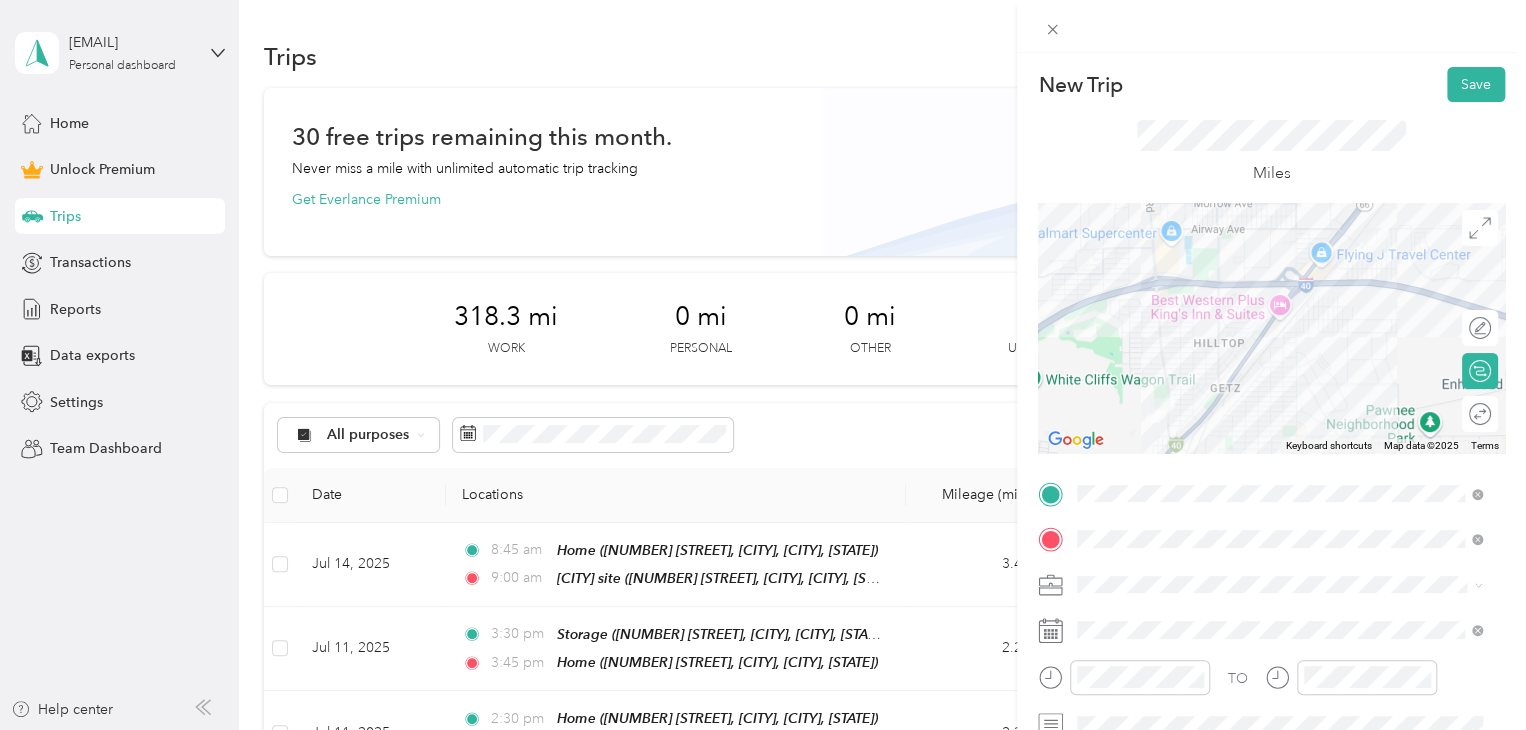 click on "Outreach" at bounding box center (1279, 374) 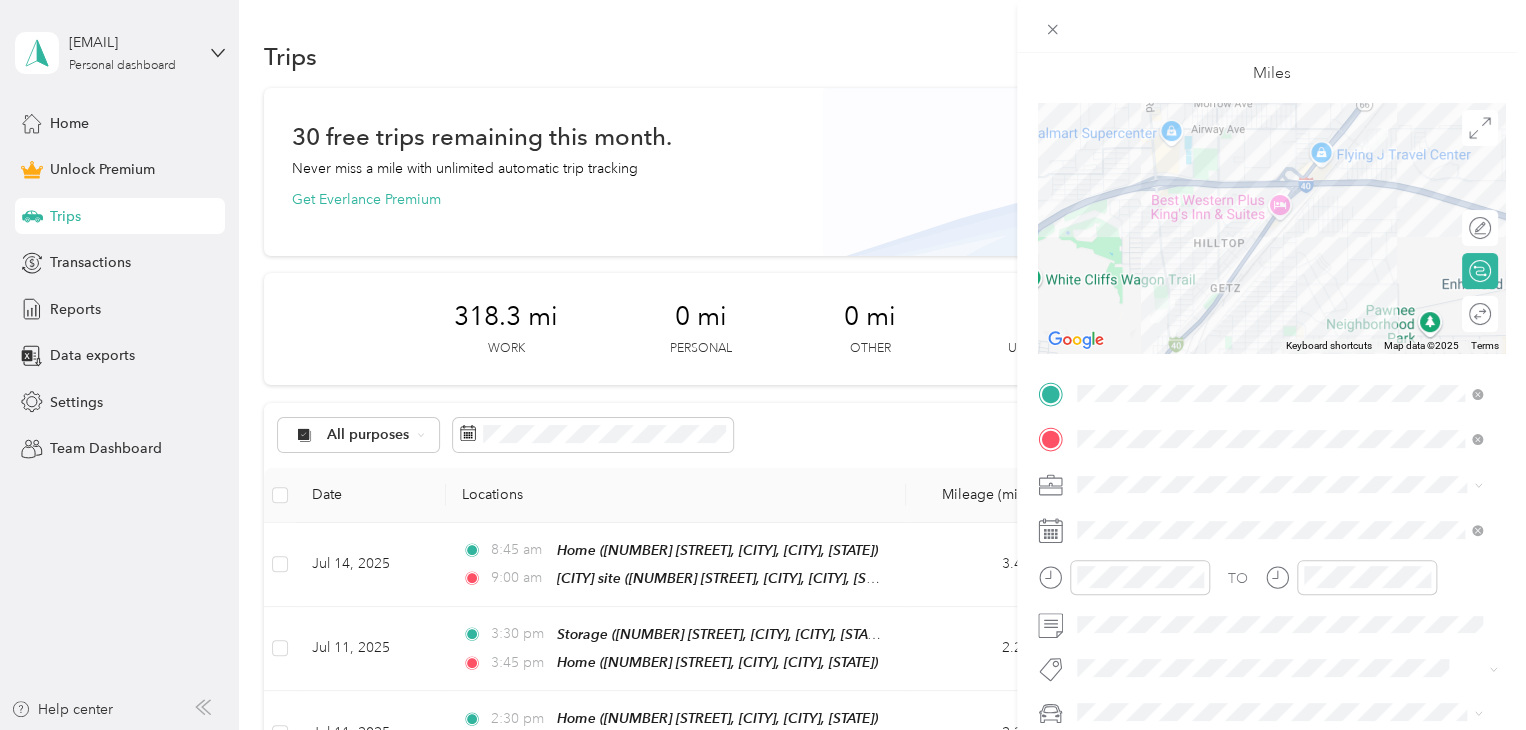 scroll, scrollTop: 200, scrollLeft: 0, axis: vertical 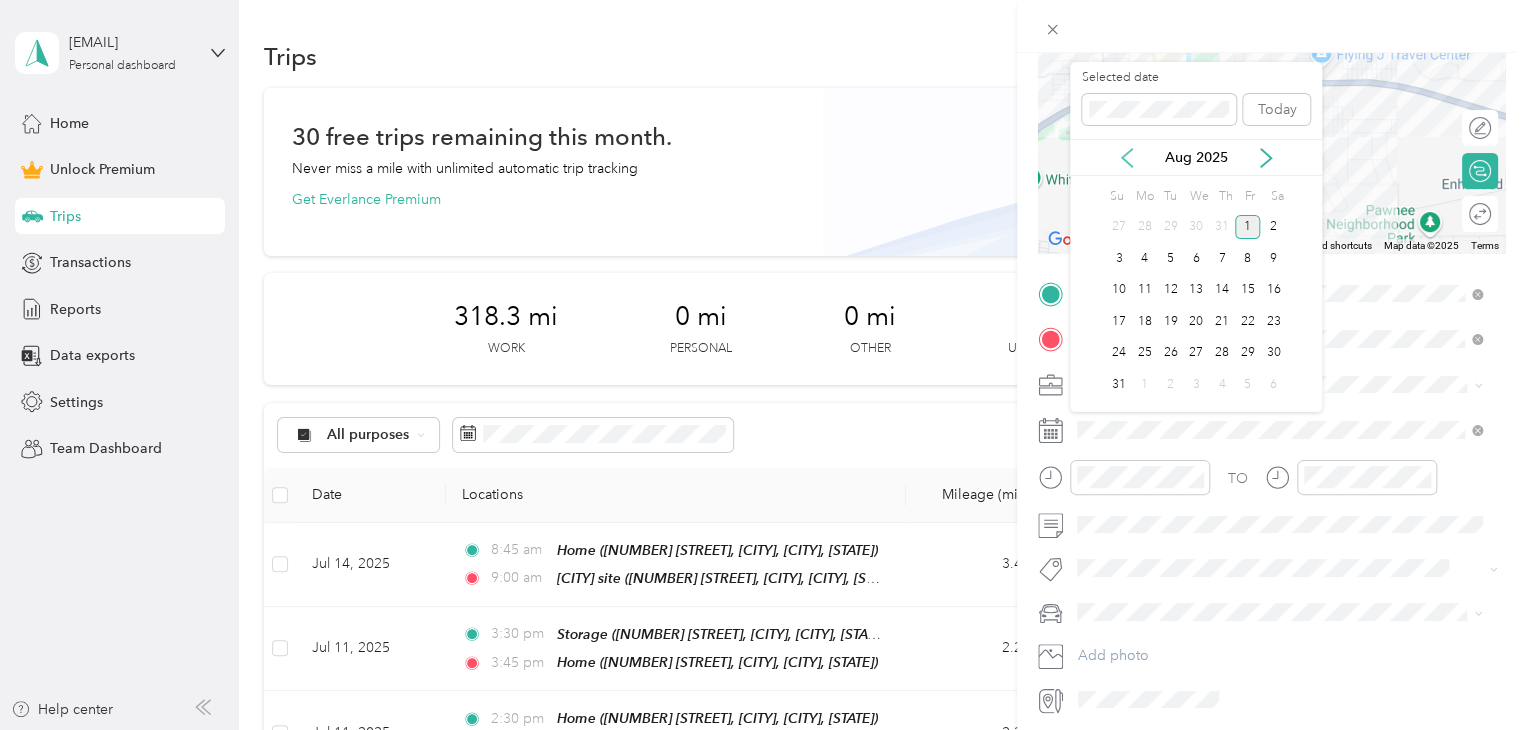 click 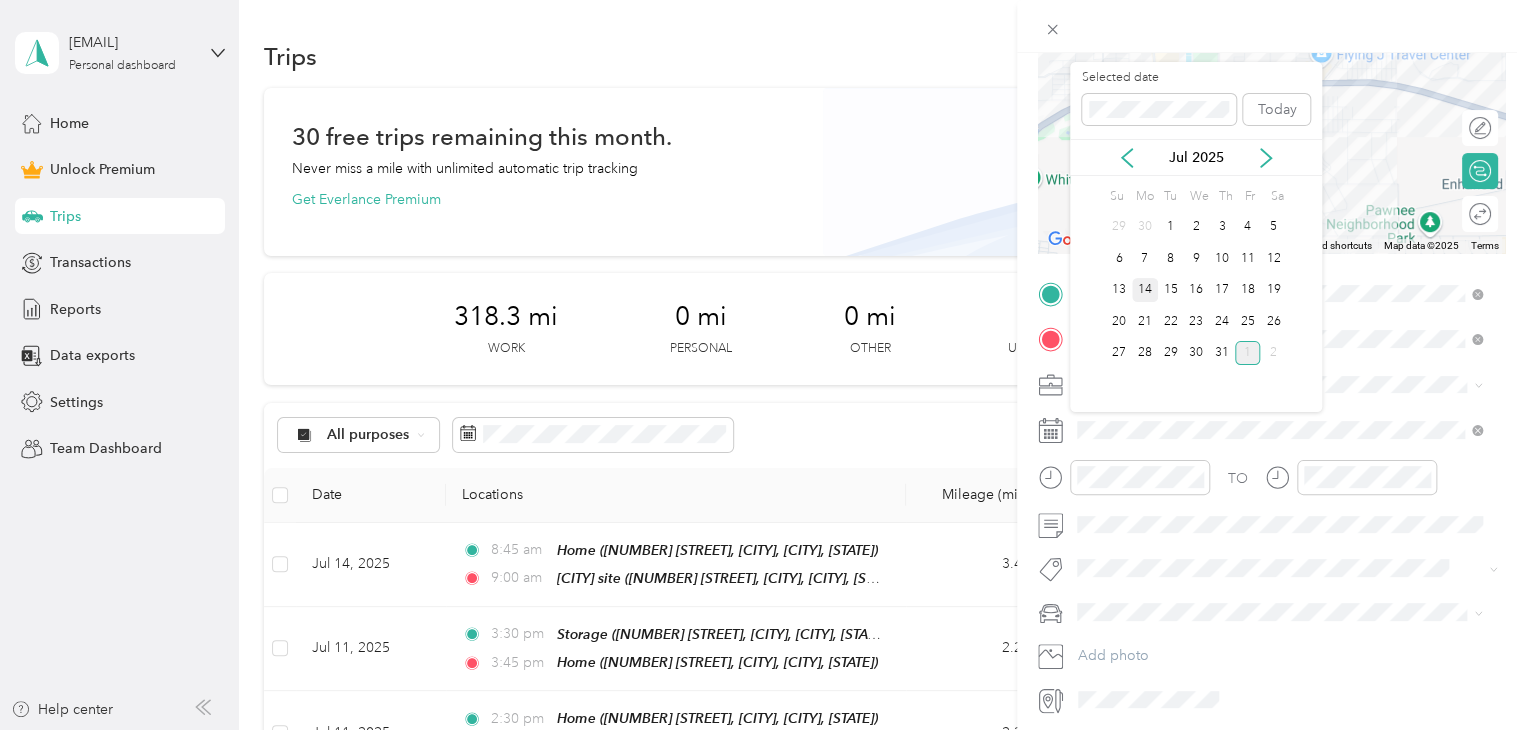 click on "14" at bounding box center (1145, 290) 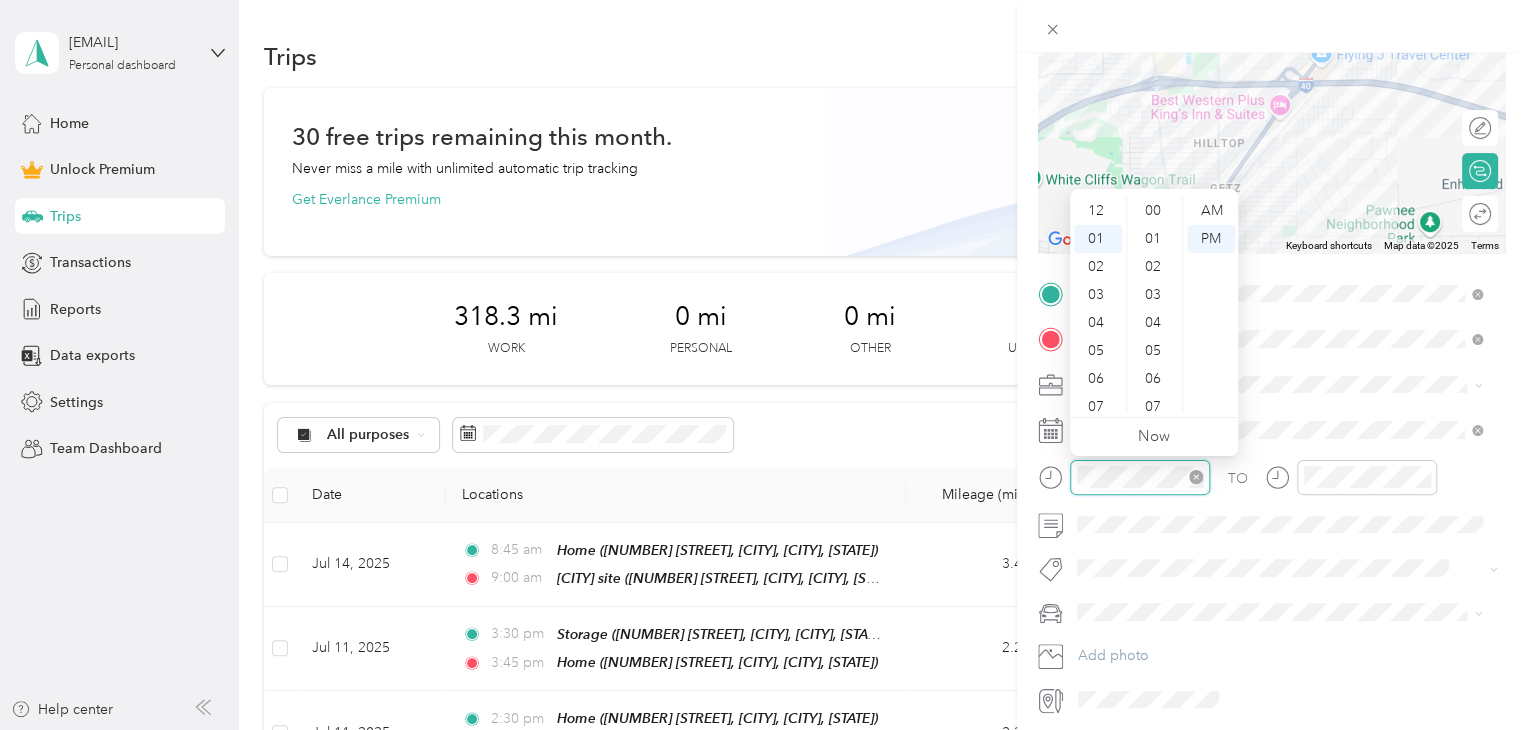 scroll, scrollTop: 28, scrollLeft: 0, axis: vertical 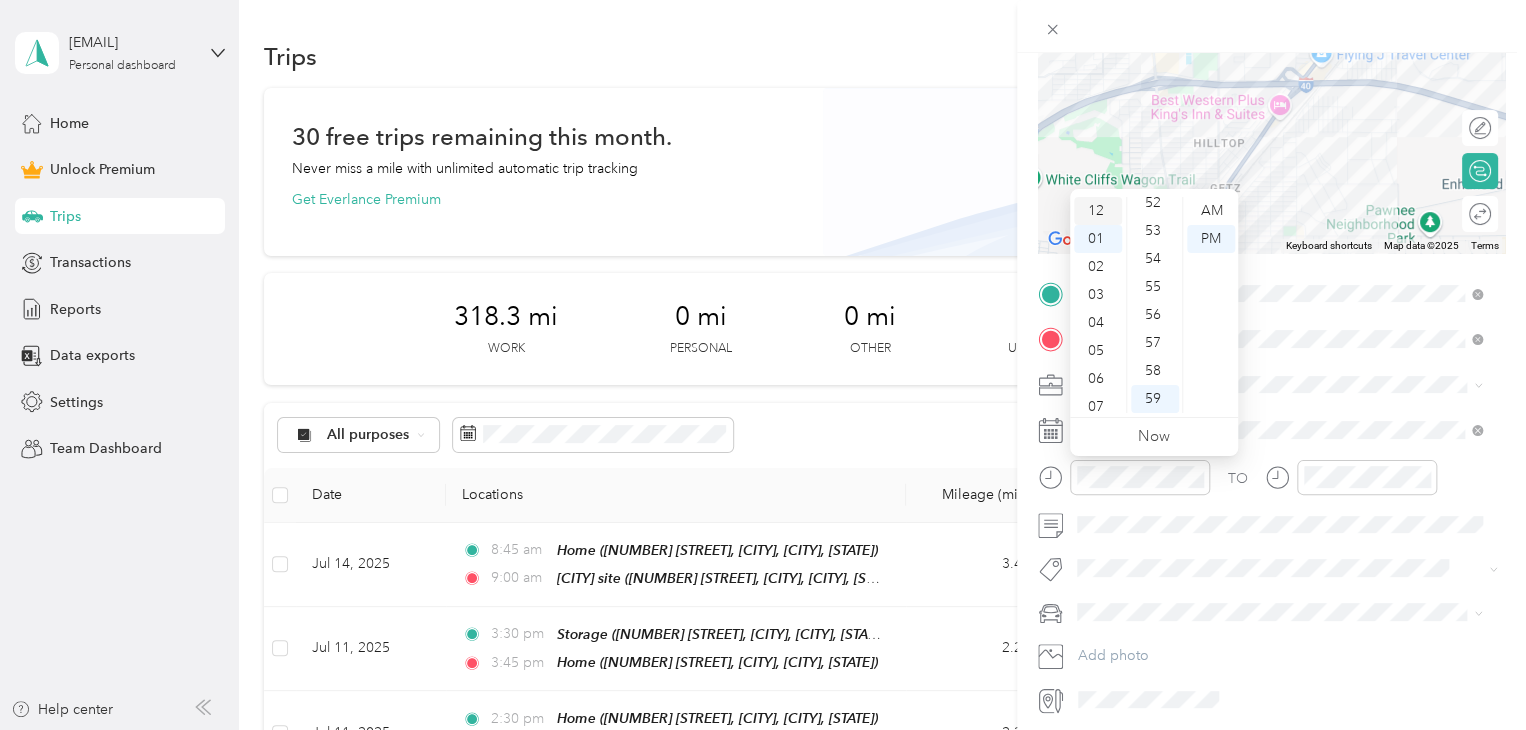 click on "12" at bounding box center [1098, 211] 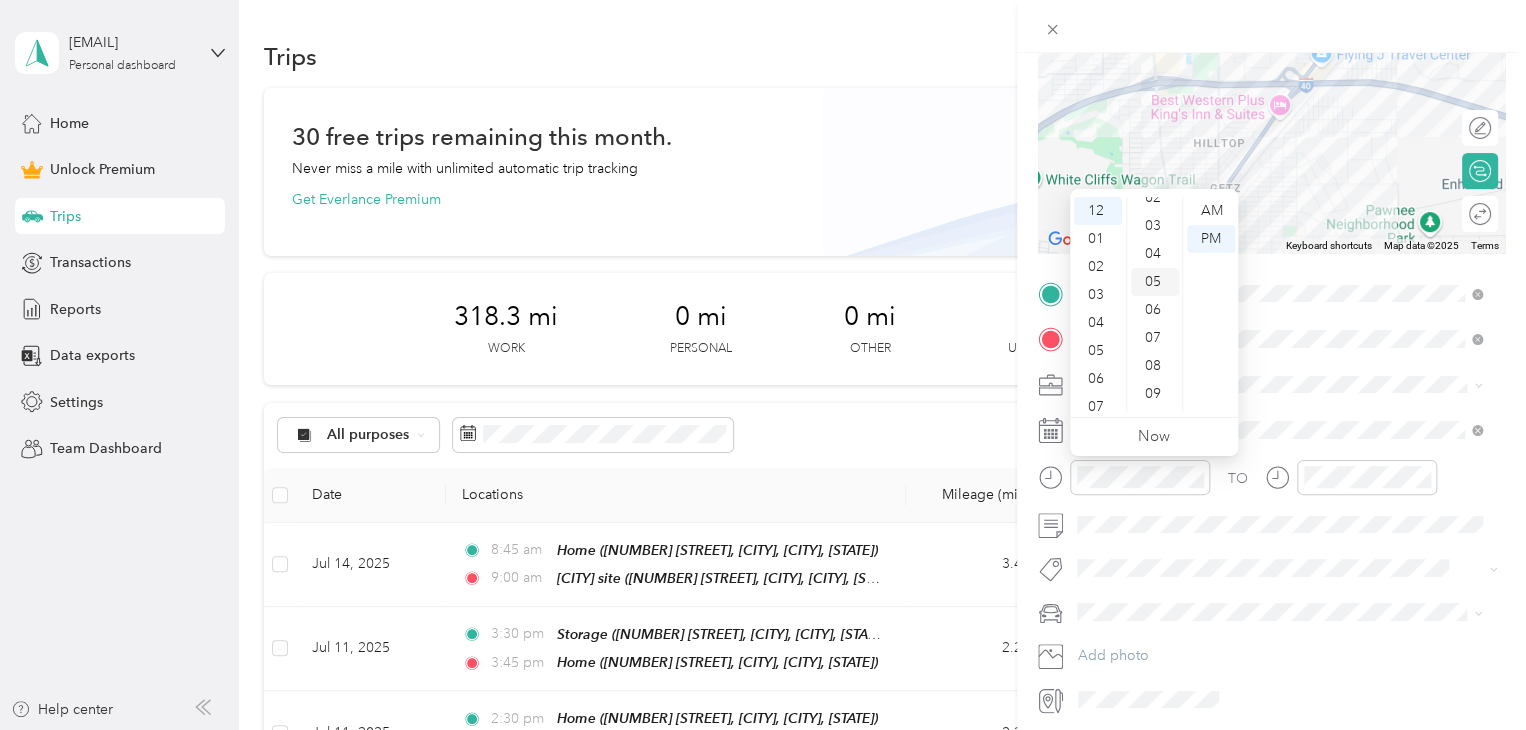 scroll, scrollTop: 0, scrollLeft: 0, axis: both 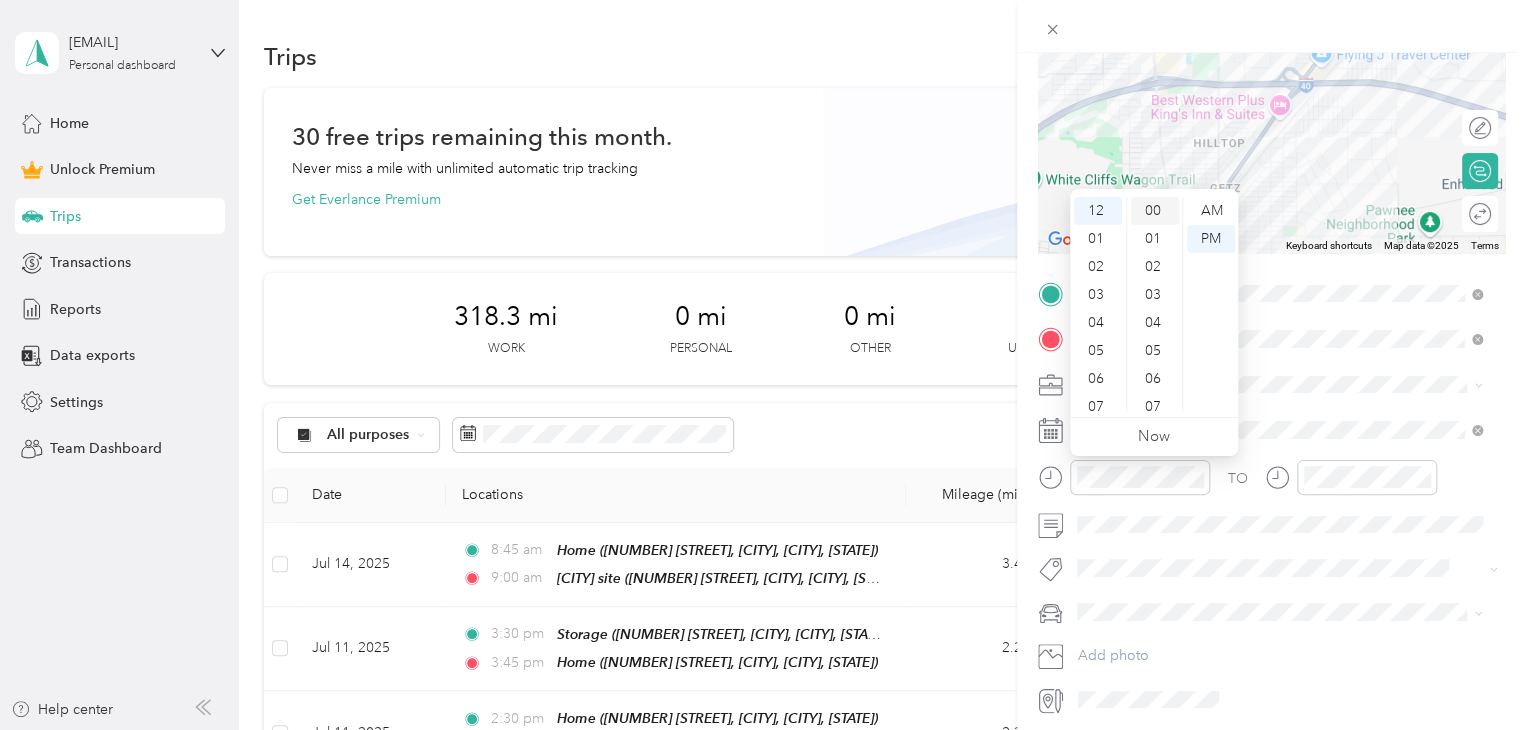 click on "00" at bounding box center [1155, 211] 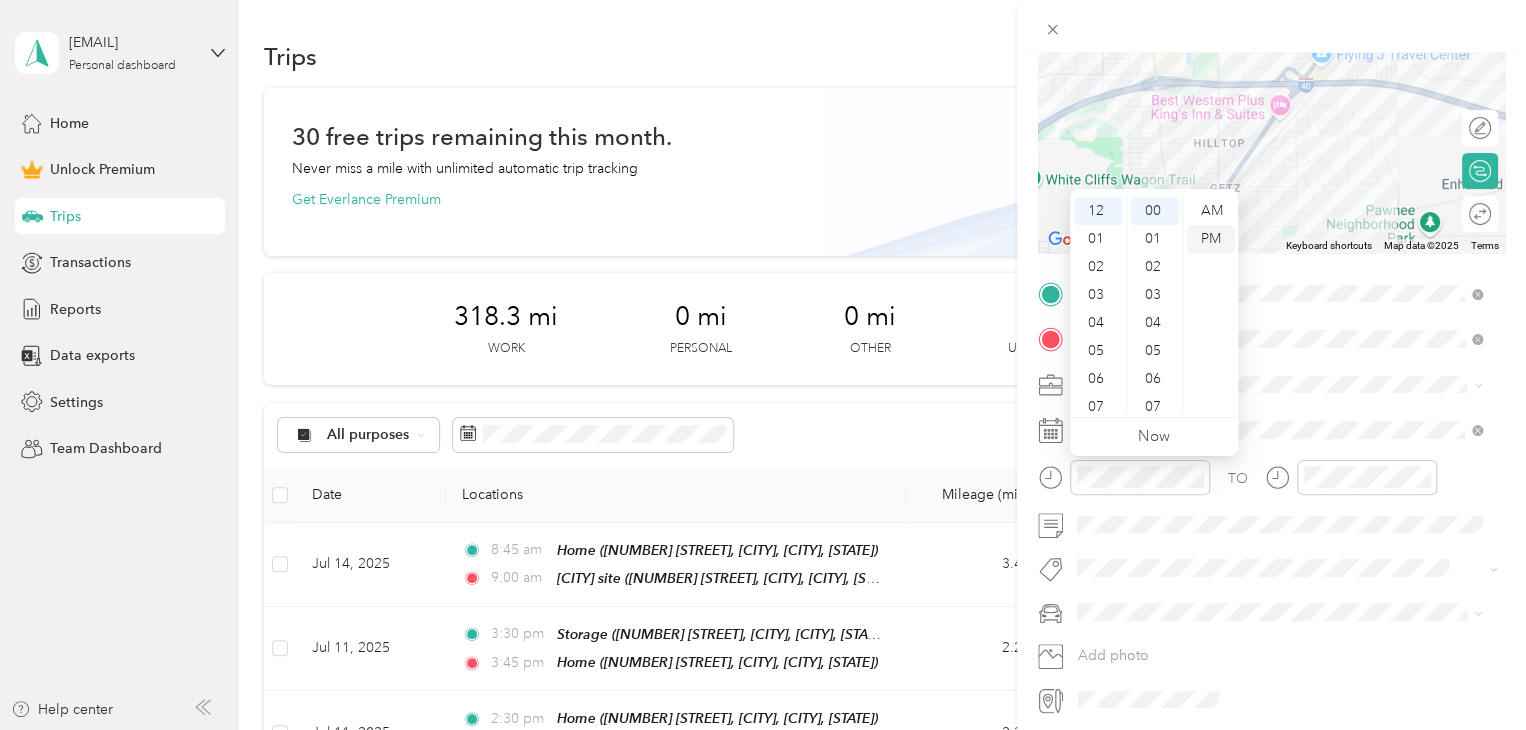 click on "PM" at bounding box center [1211, 239] 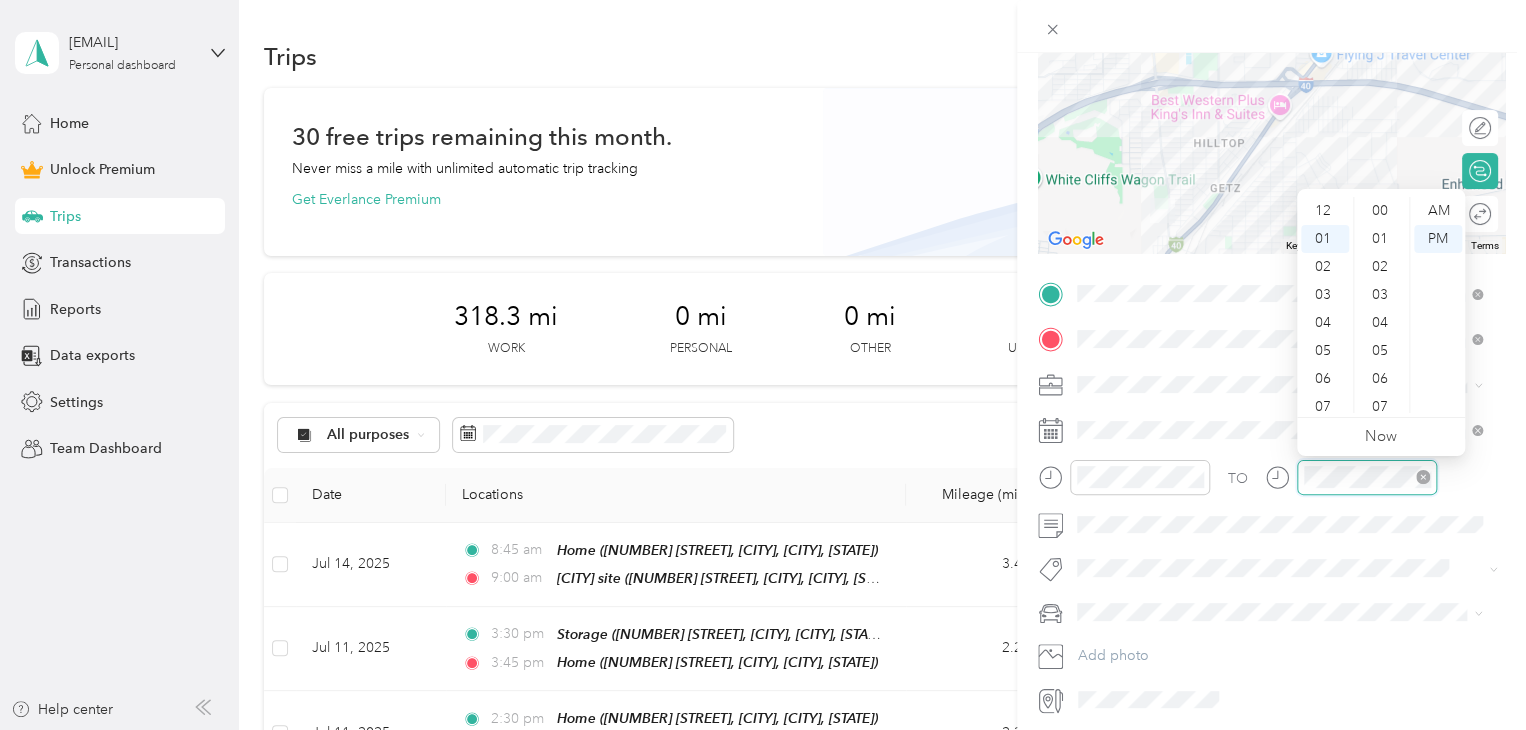 scroll, scrollTop: 28, scrollLeft: 0, axis: vertical 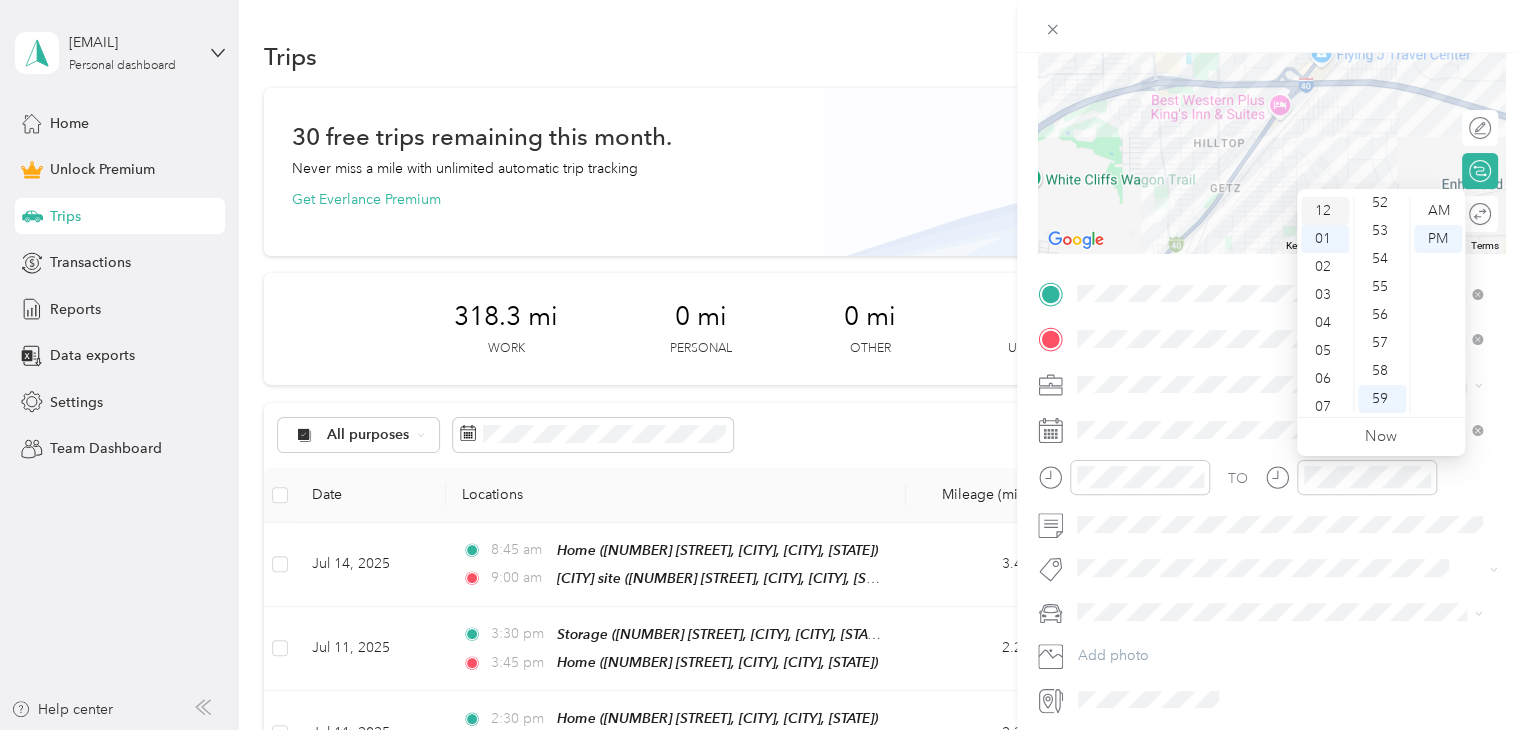 click on "12" at bounding box center [1325, 211] 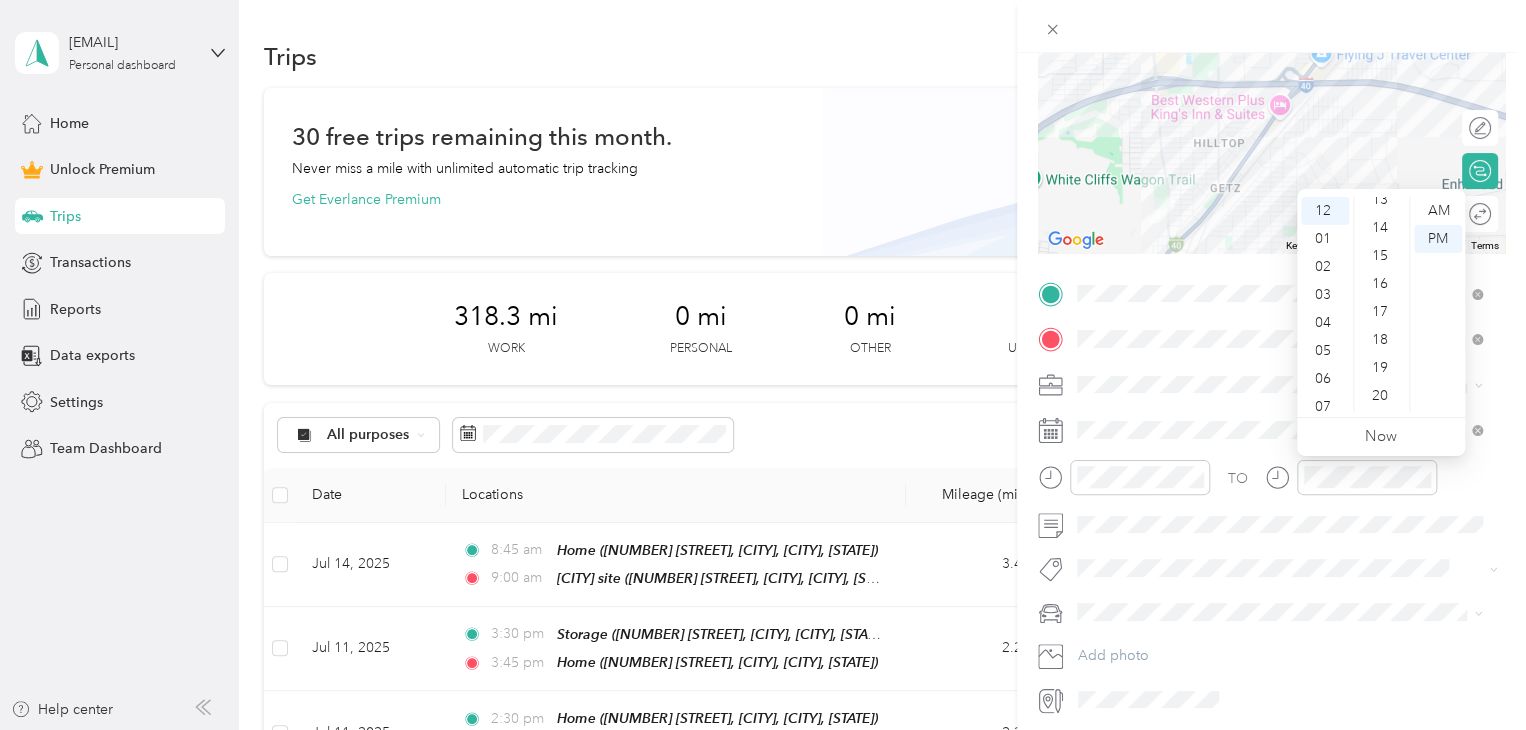 scroll, scrollTop: 364, scrollLeft: 0, axis: vertical 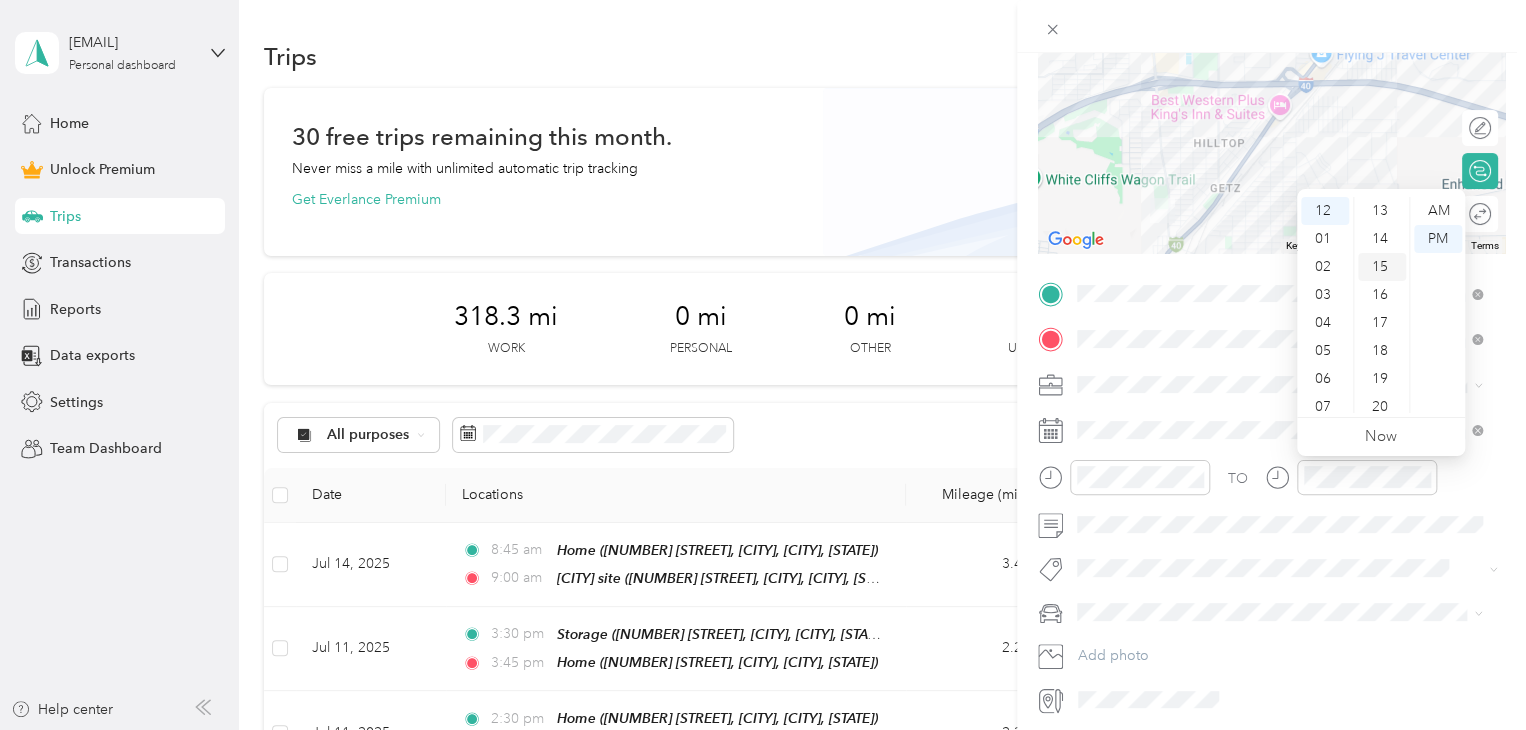 click on "15" at bounding box center [1382, 267] 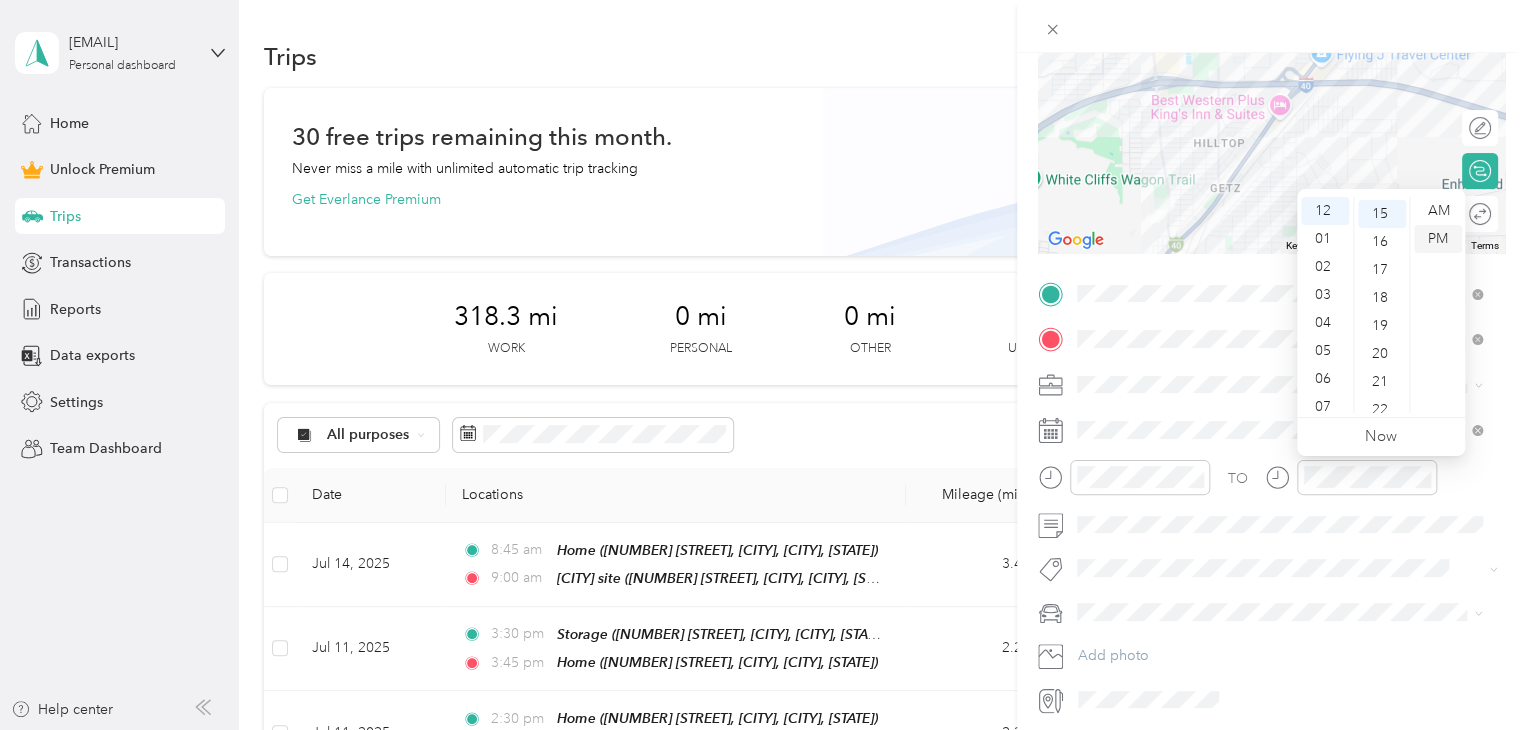 scroll, scrollTop: 420, scrollLeft: 0, axis: vertical 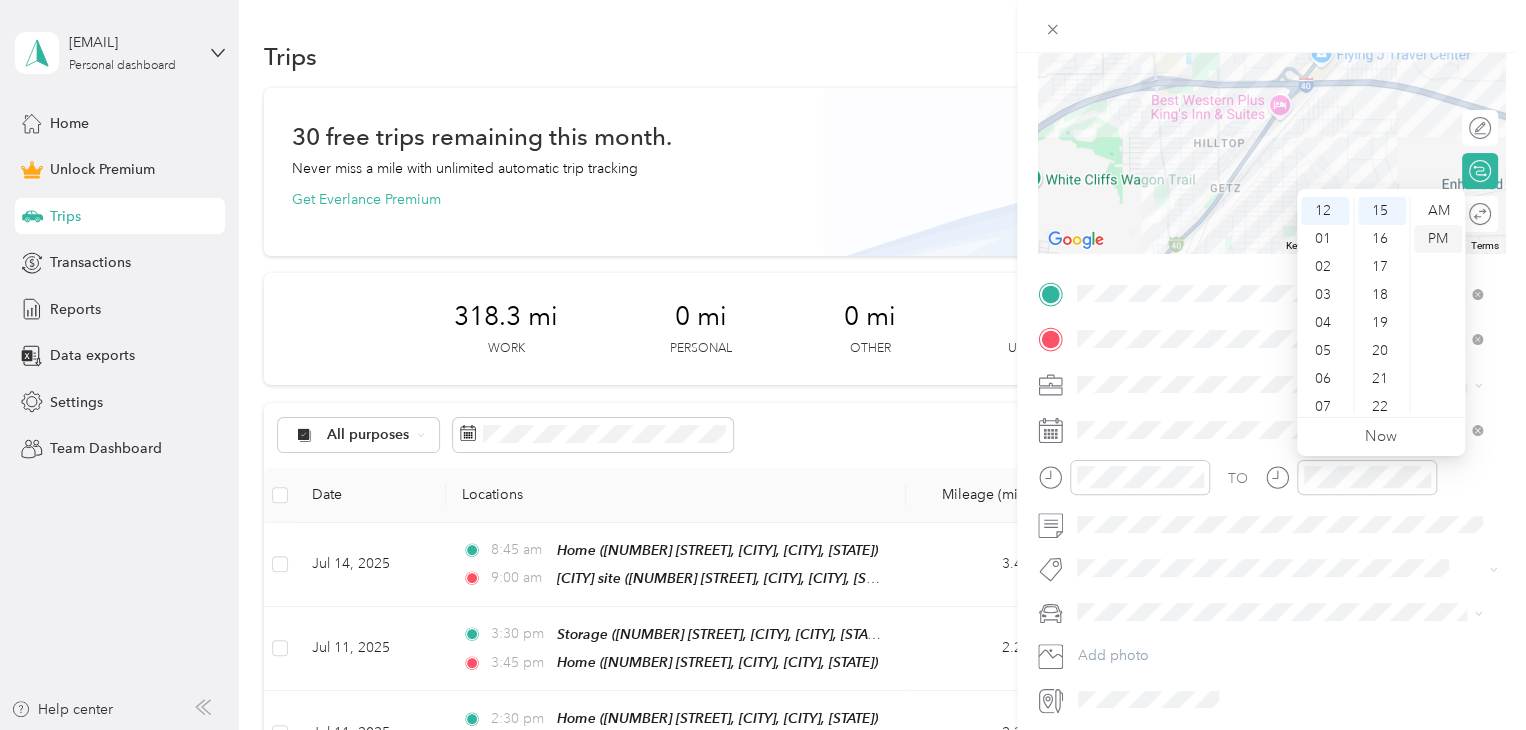 click on "PM" at bounding box center [1438, 239] 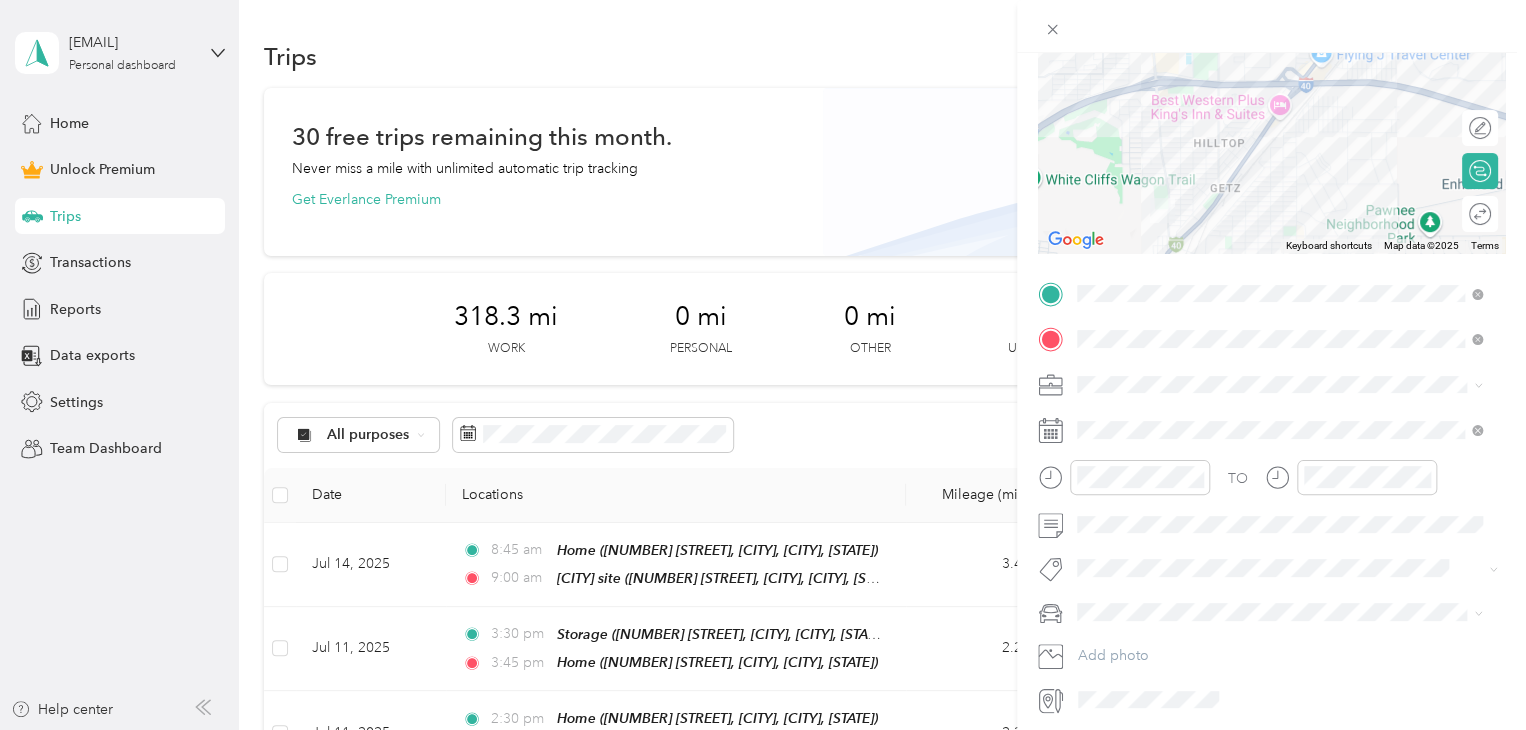 click on "New Trip Save This trip cannot be edited because it is either under review, approved, or paid. Contact your Team Manager to edit it. Miles To navigate the map with touch gestures double-tap and hold your finger on the map, then drag the map. ← Move left → Move right ↑ Move up ↓ Move down + Zoom in - Zoom out Home Jump left by 75% End Jump right by 75% Page Up Jump up by 75% Page Down Jump down by 75% Keyboard shortcuts Map Data Map data ©2025 Map data ©2025 1 km  Click to toggle between metric and imperial units Terms Report a map error Edit route Calculate route Round trip TO Add photo" at bounding box center (763, 365) 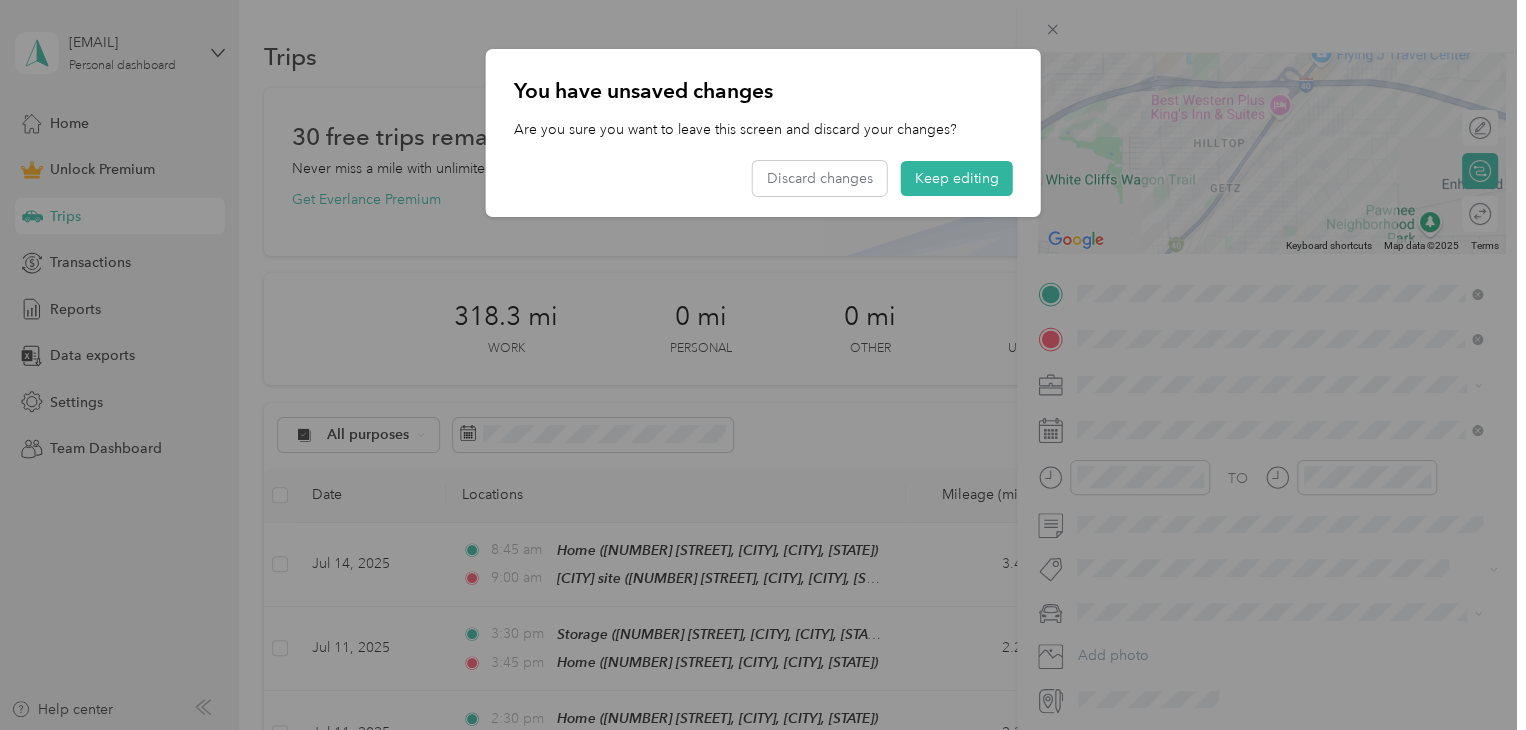 click at bounding box center (763, 365) 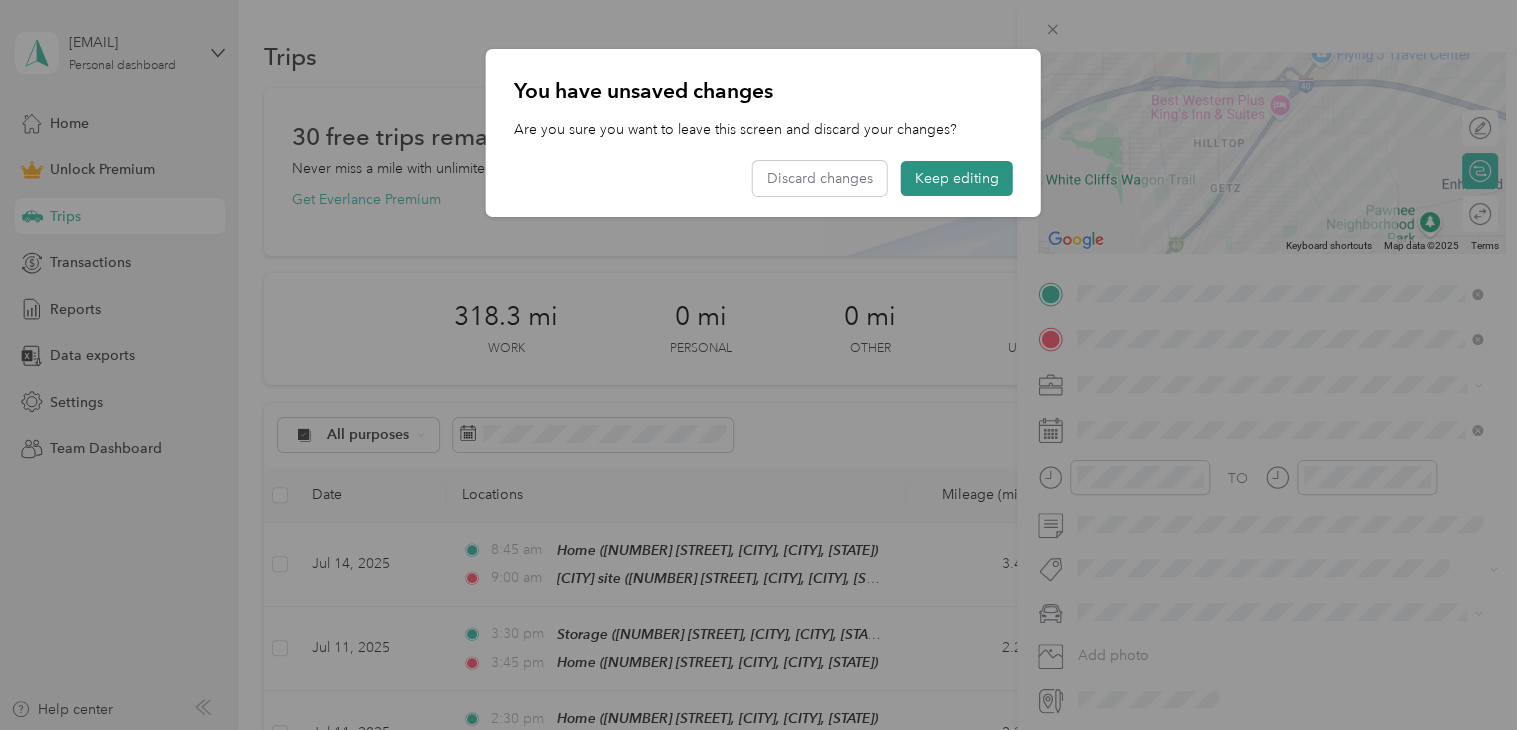 click on "Keep editing" at bounding box center [957, 178] 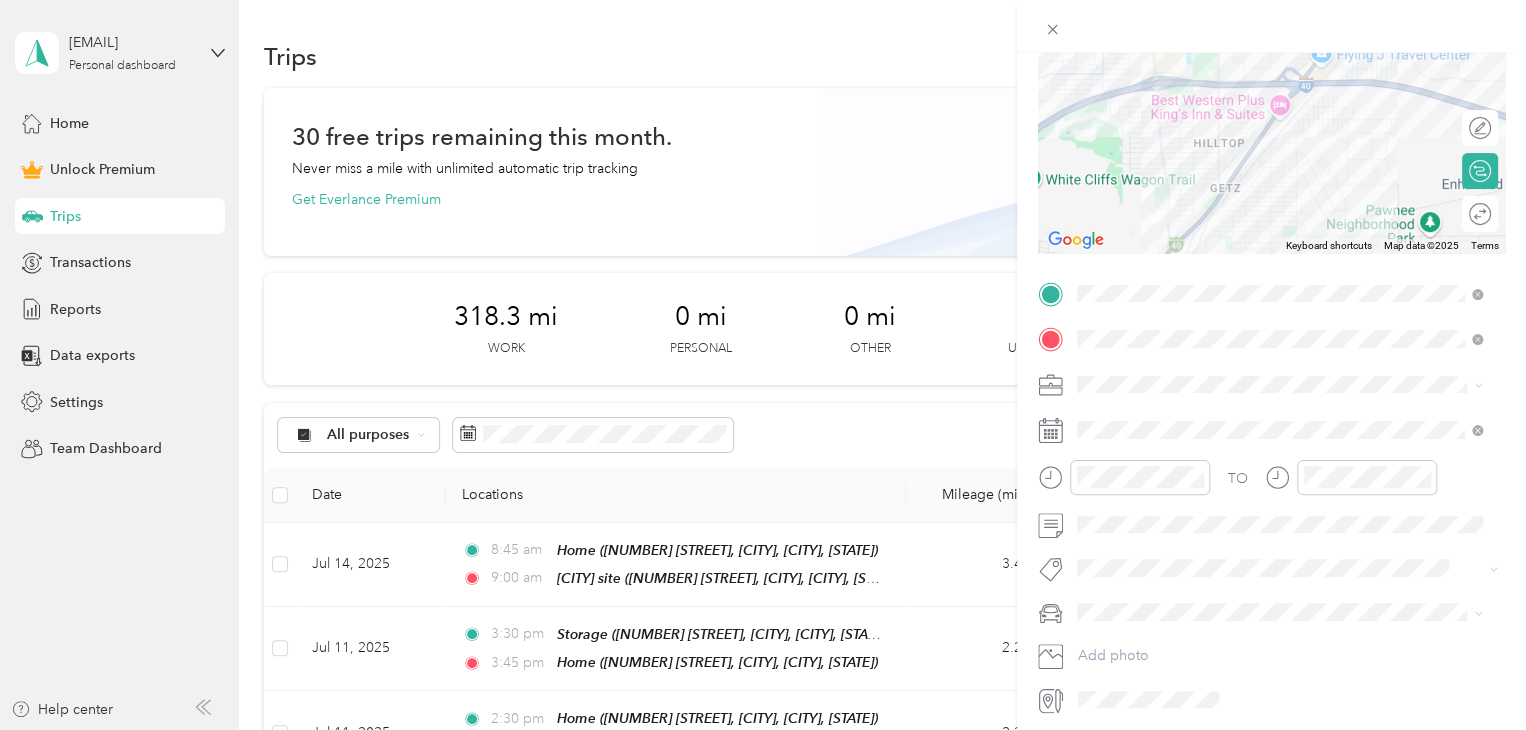 click on "Subg" at bounding box center (1113, 601) 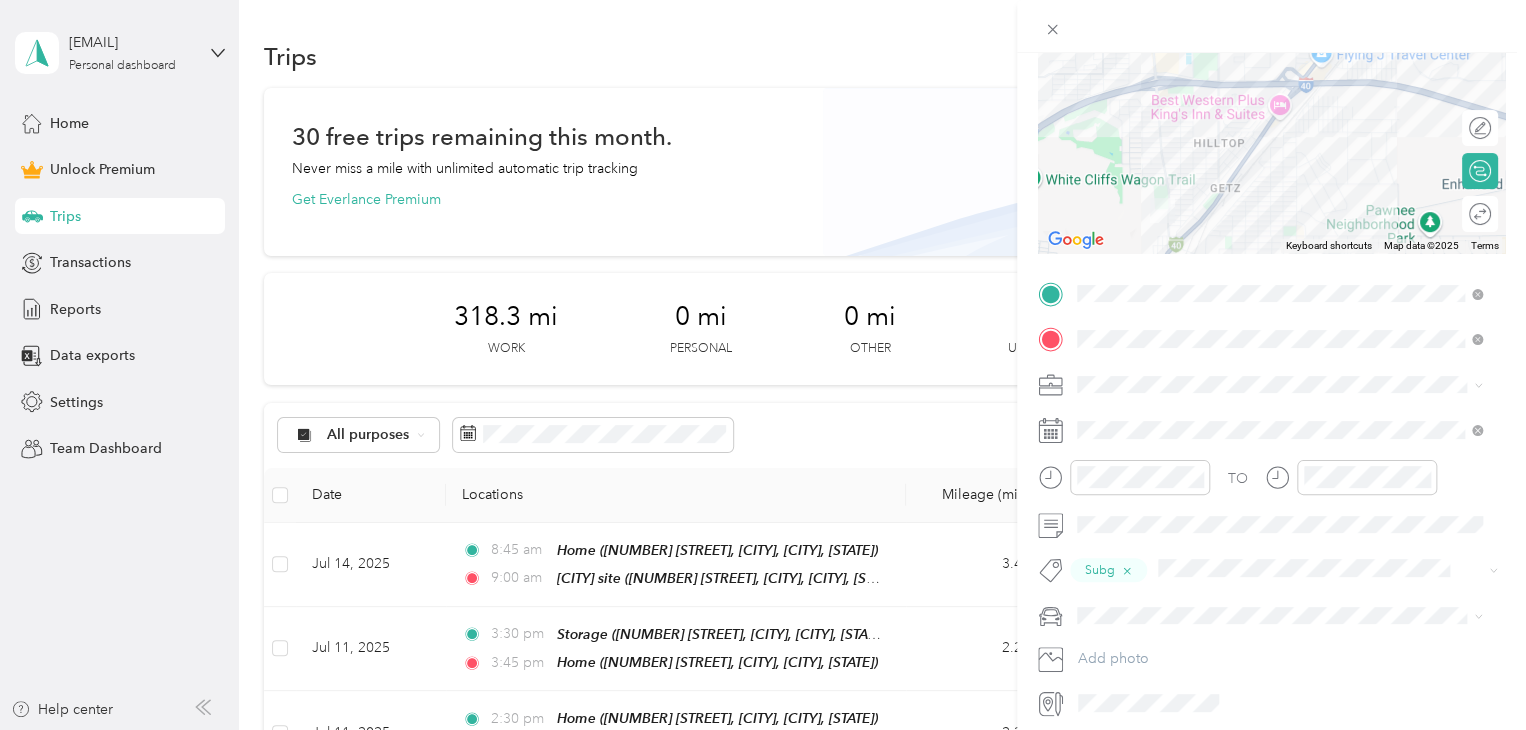 click on "Truck" at bounding box center (1101, 683) 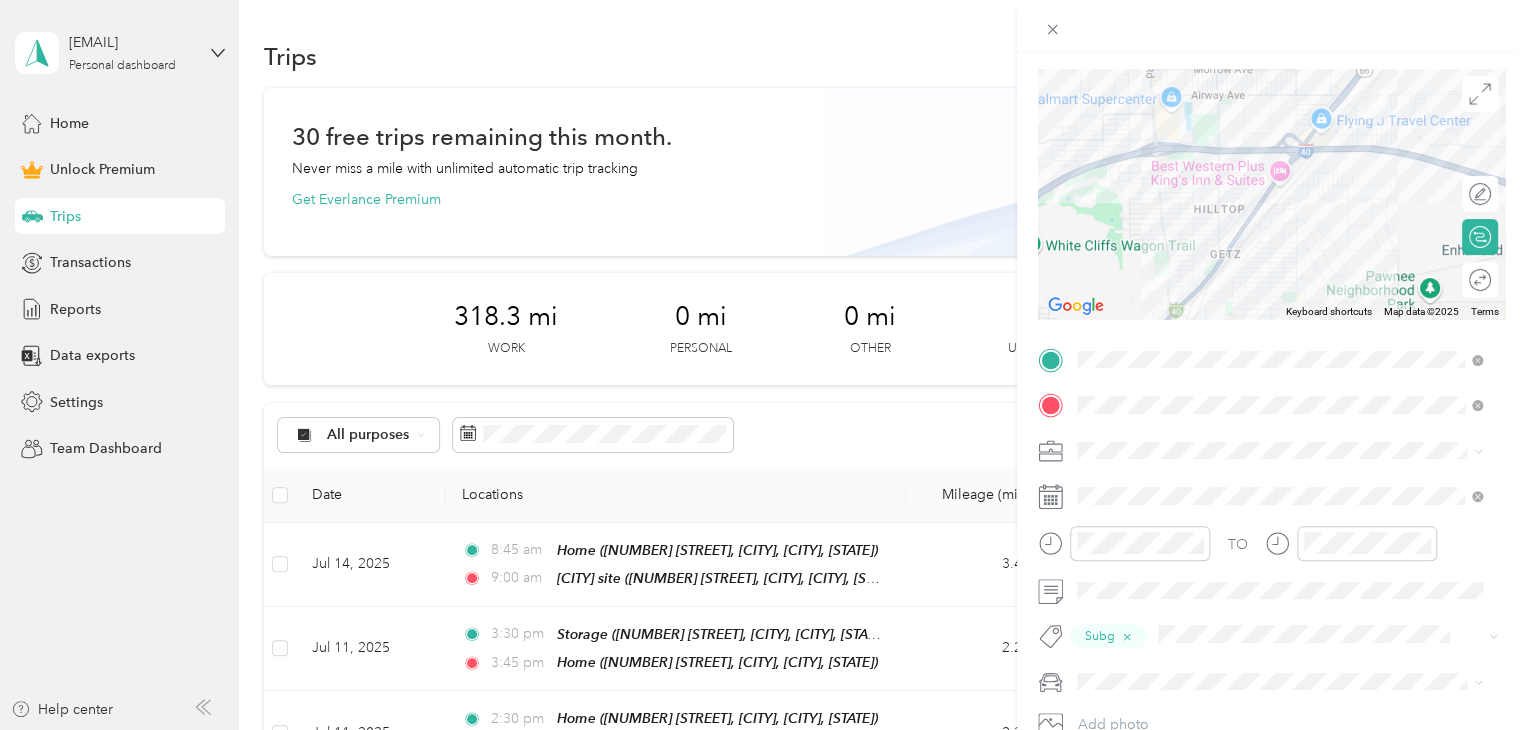 scroll, scrollTop: 0, scrollLeft: 0, axis: both 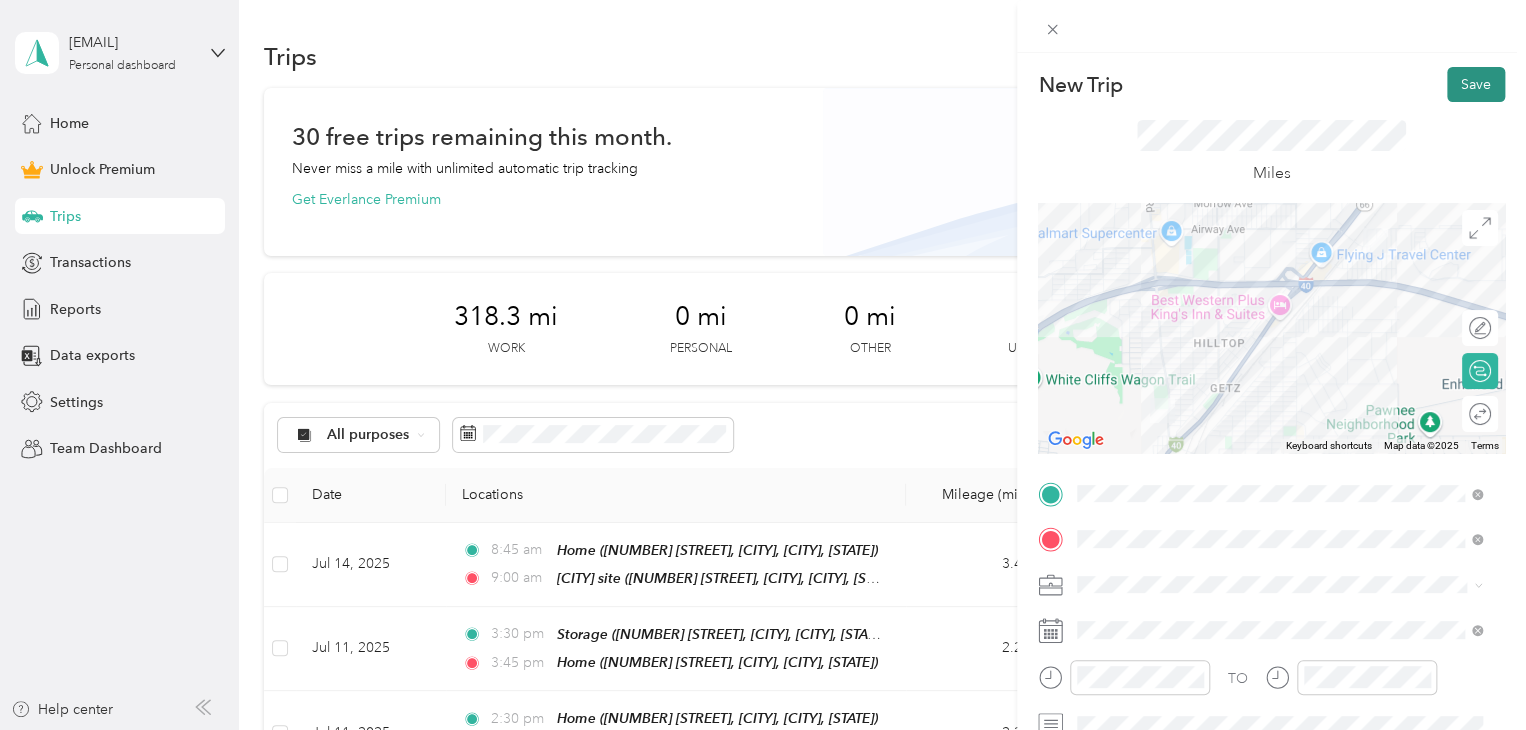 click on "Save" at bounding box center (1476, 84) 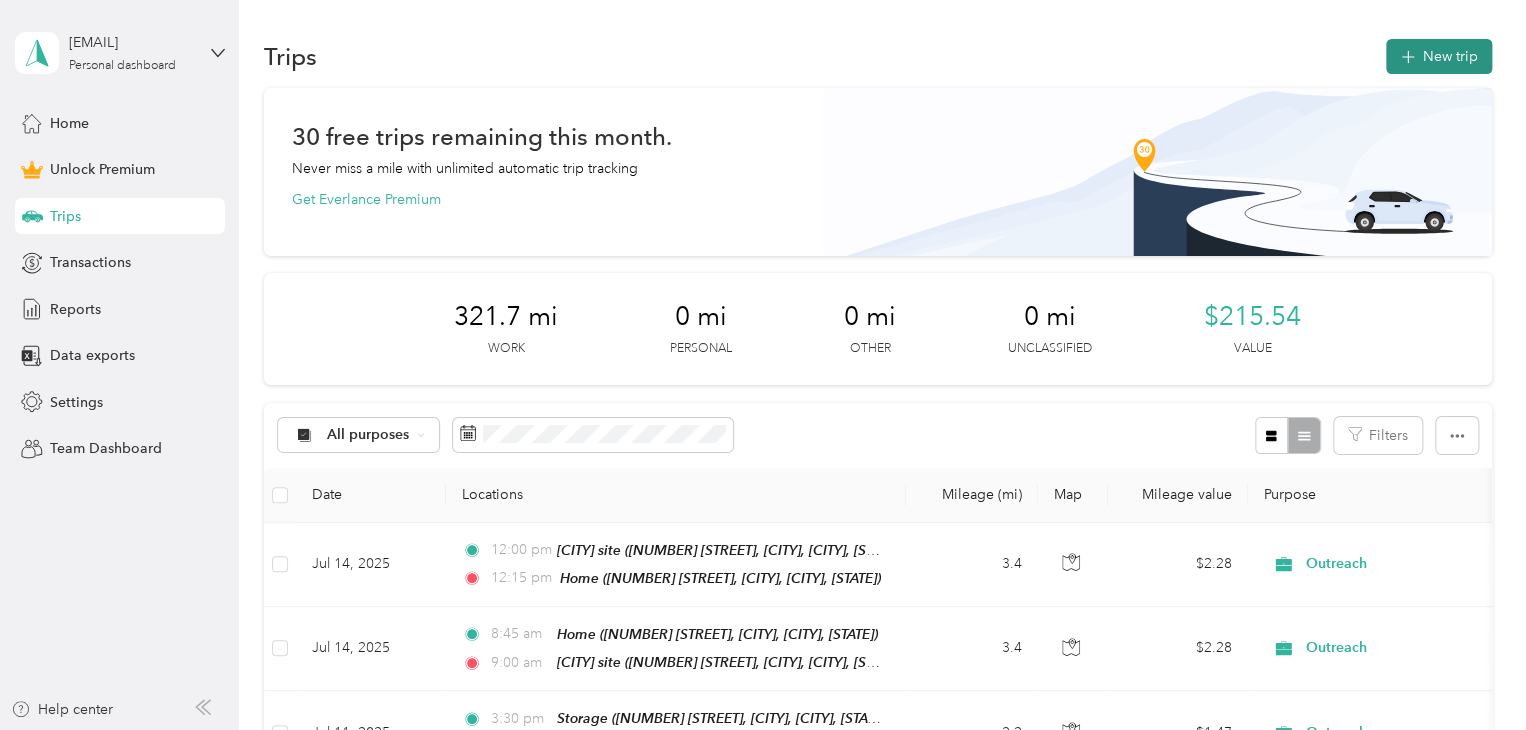 click on "New trip" at bounding box center [1439, 56] 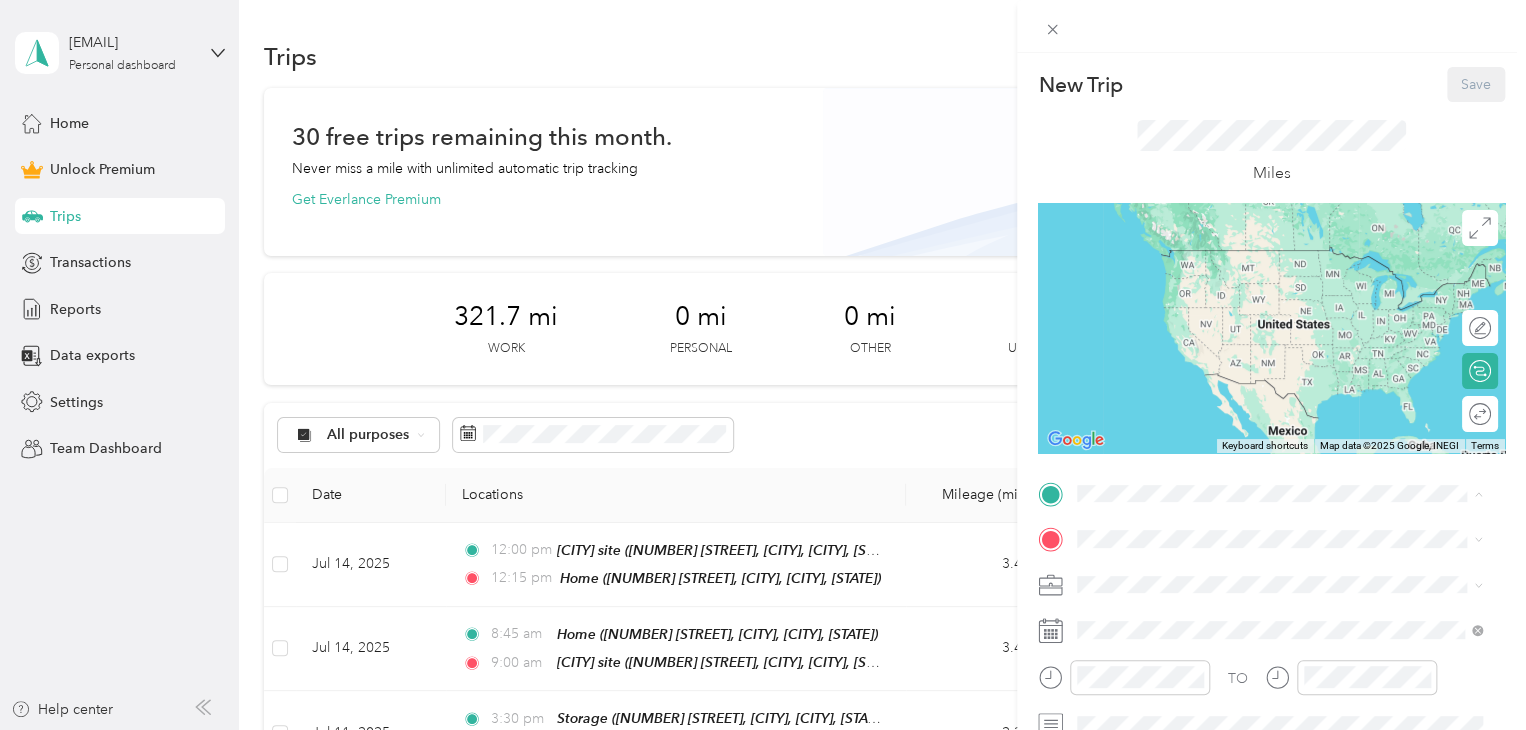 click on "[NUMBER] [STREET], [CITY], [POSTAL_CODE], [CITY], [STATE], [COUNTRY]" at bounding box center [1284, 290] 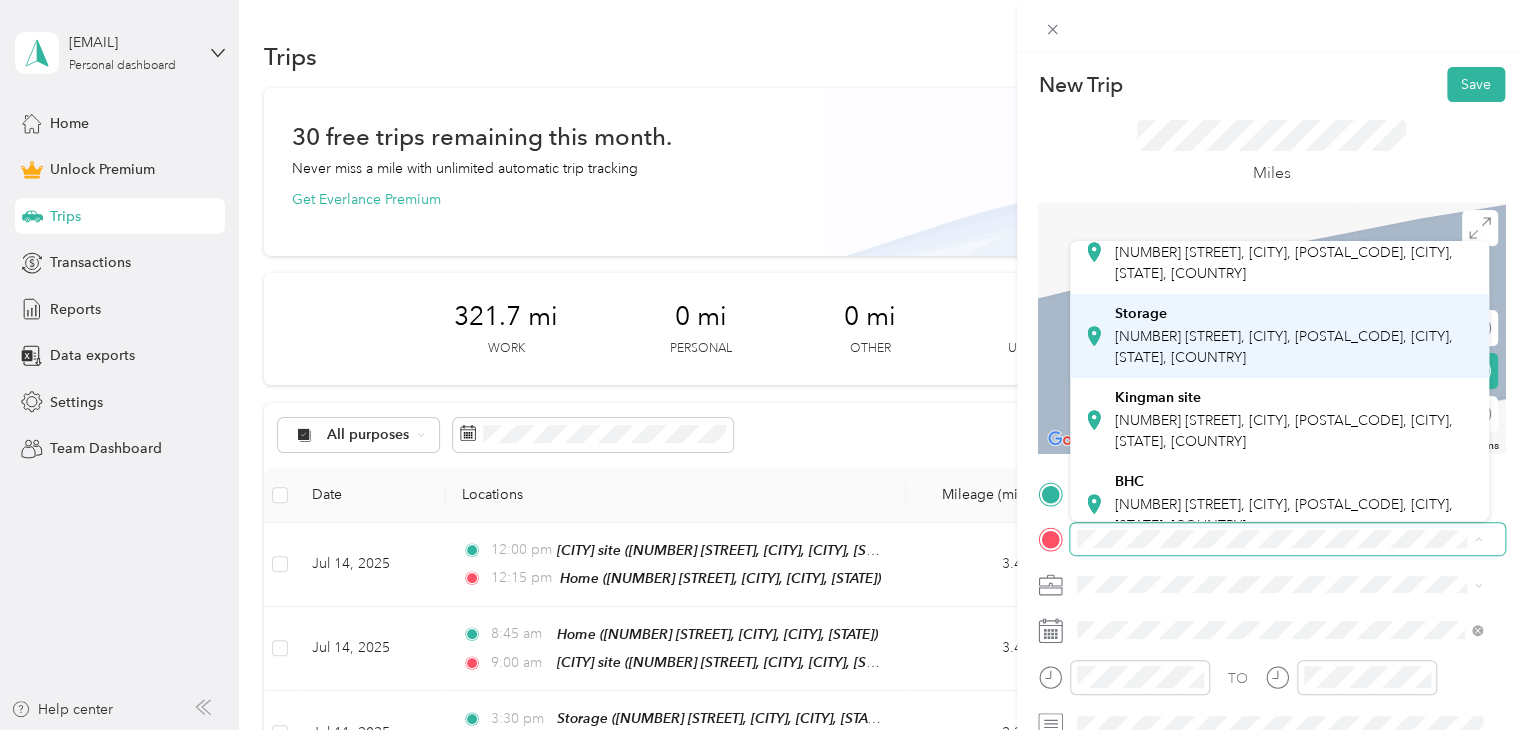 scroll, scrollTop: 100, scrollLeft: 0, axis: vertical 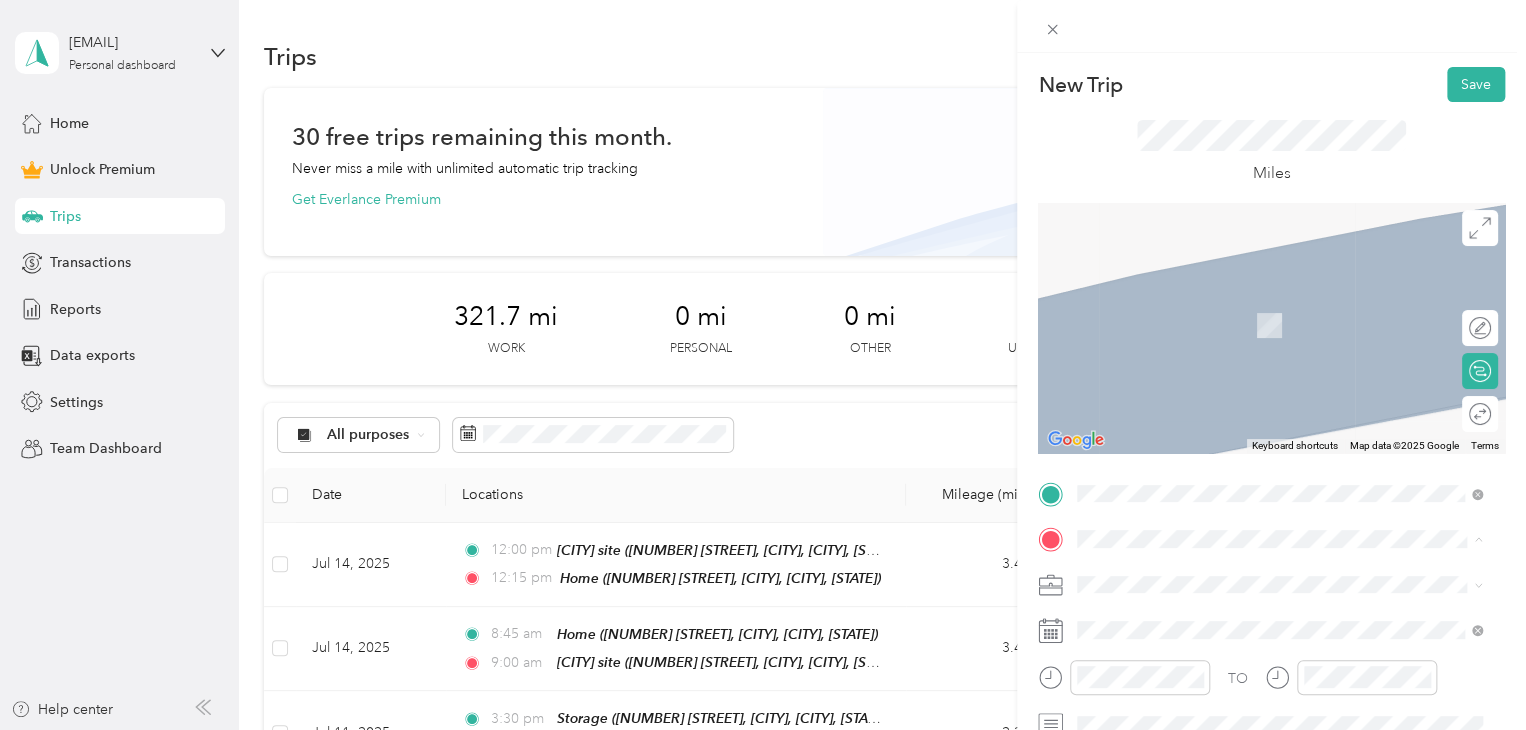 click on "[NUMBER] [STREET], [CITY], [POSTAL_CODE], [CITY], [STATE], [COUNTRY]" at bounding box center [1284, 488] 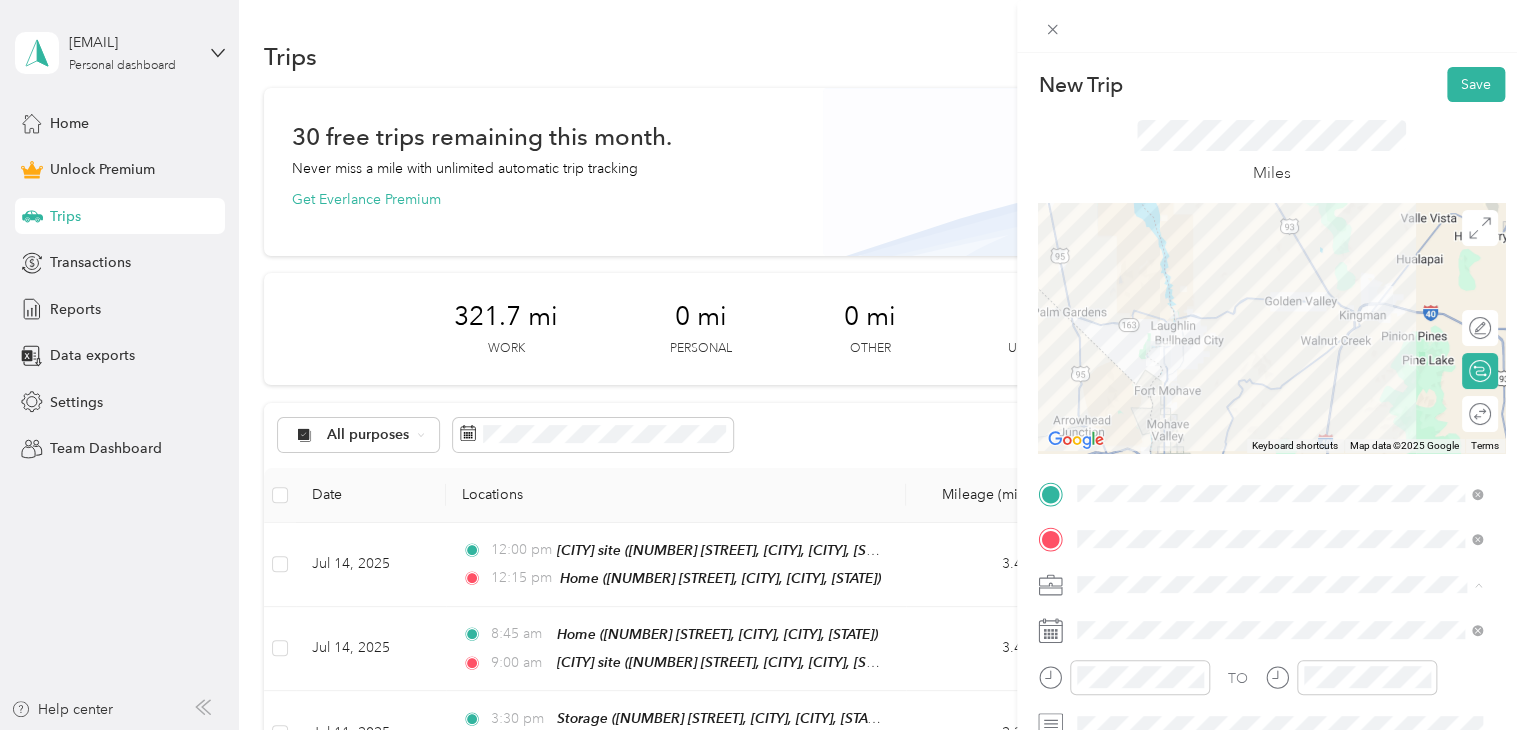 click on "Outreach" at bounding box center (1113, 374) 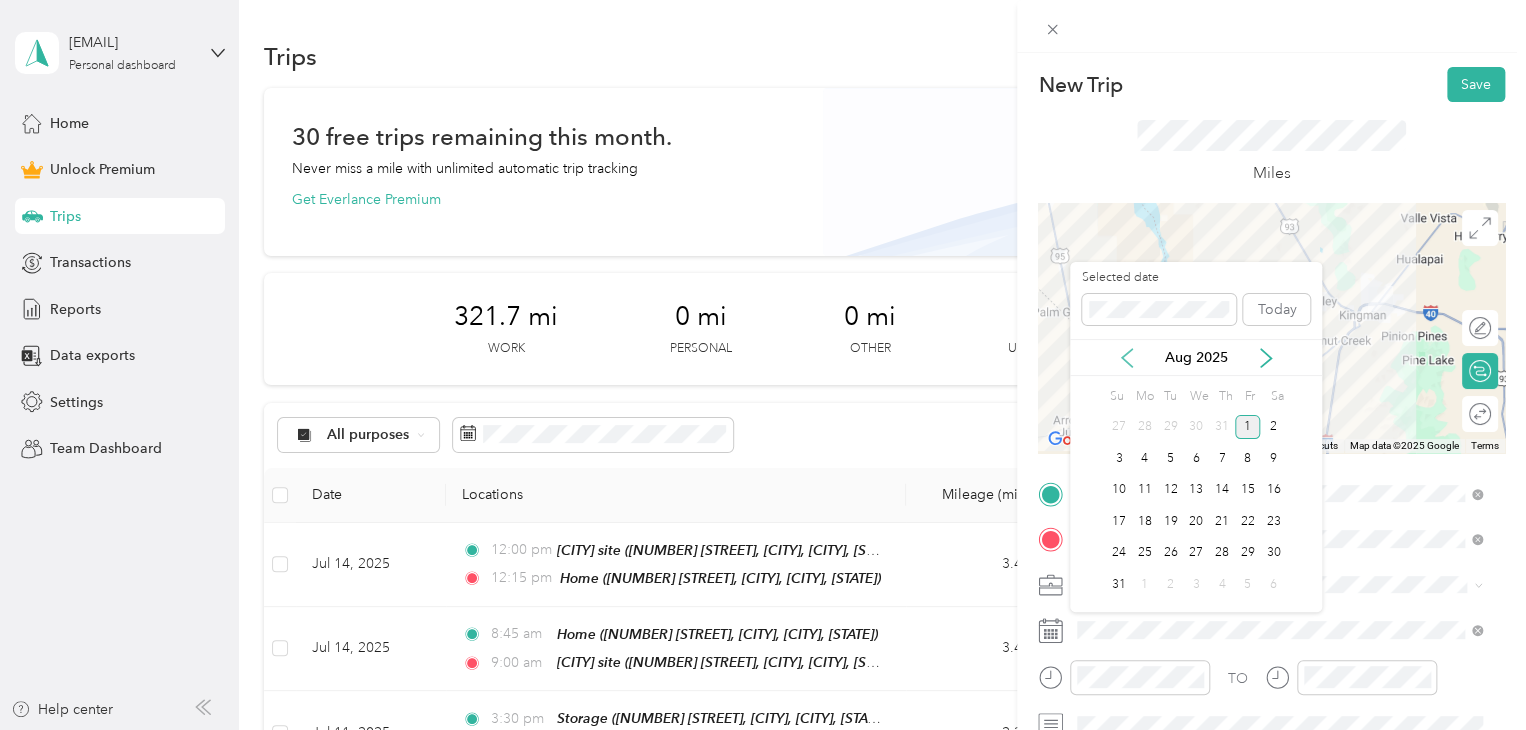 click 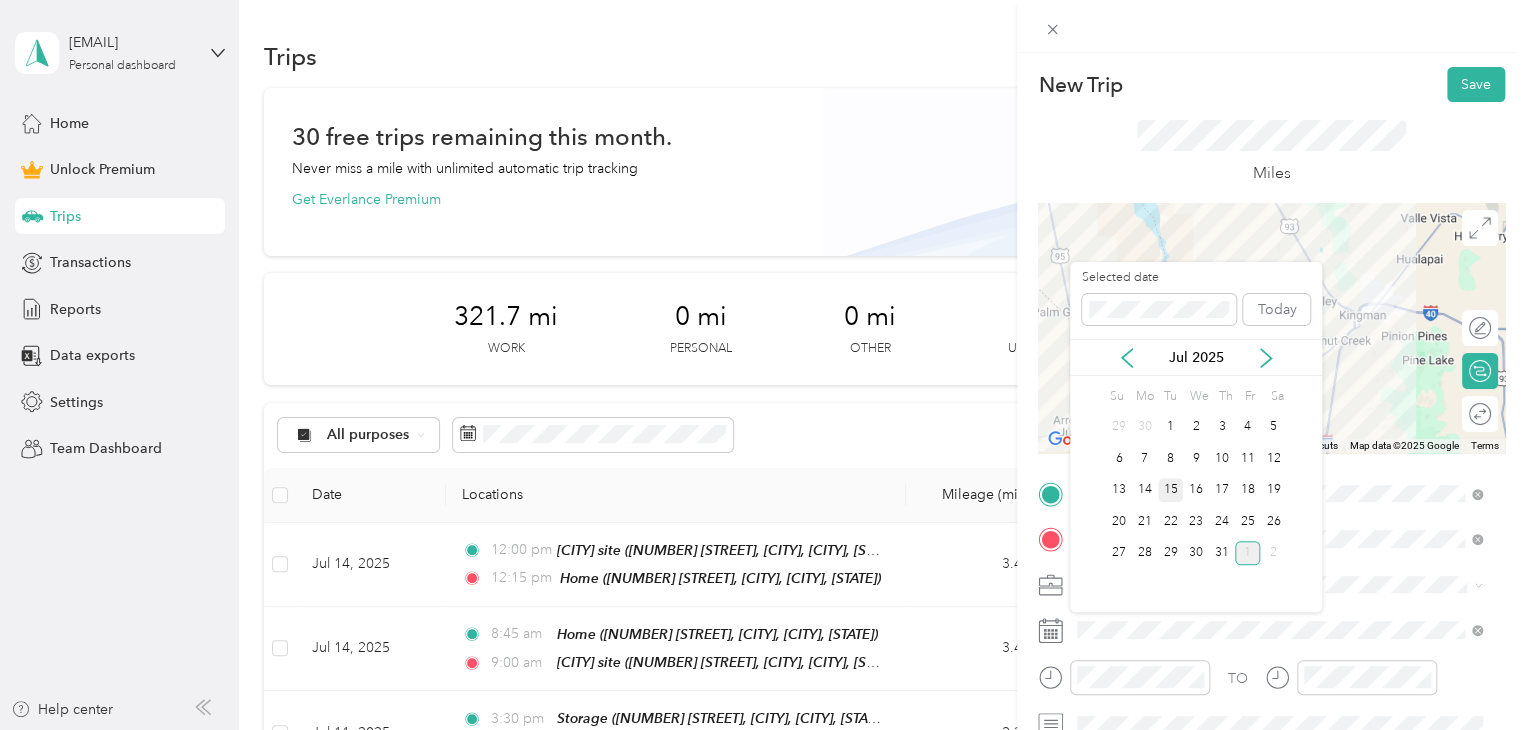 click on "15" at bounding box center [1171, 490] 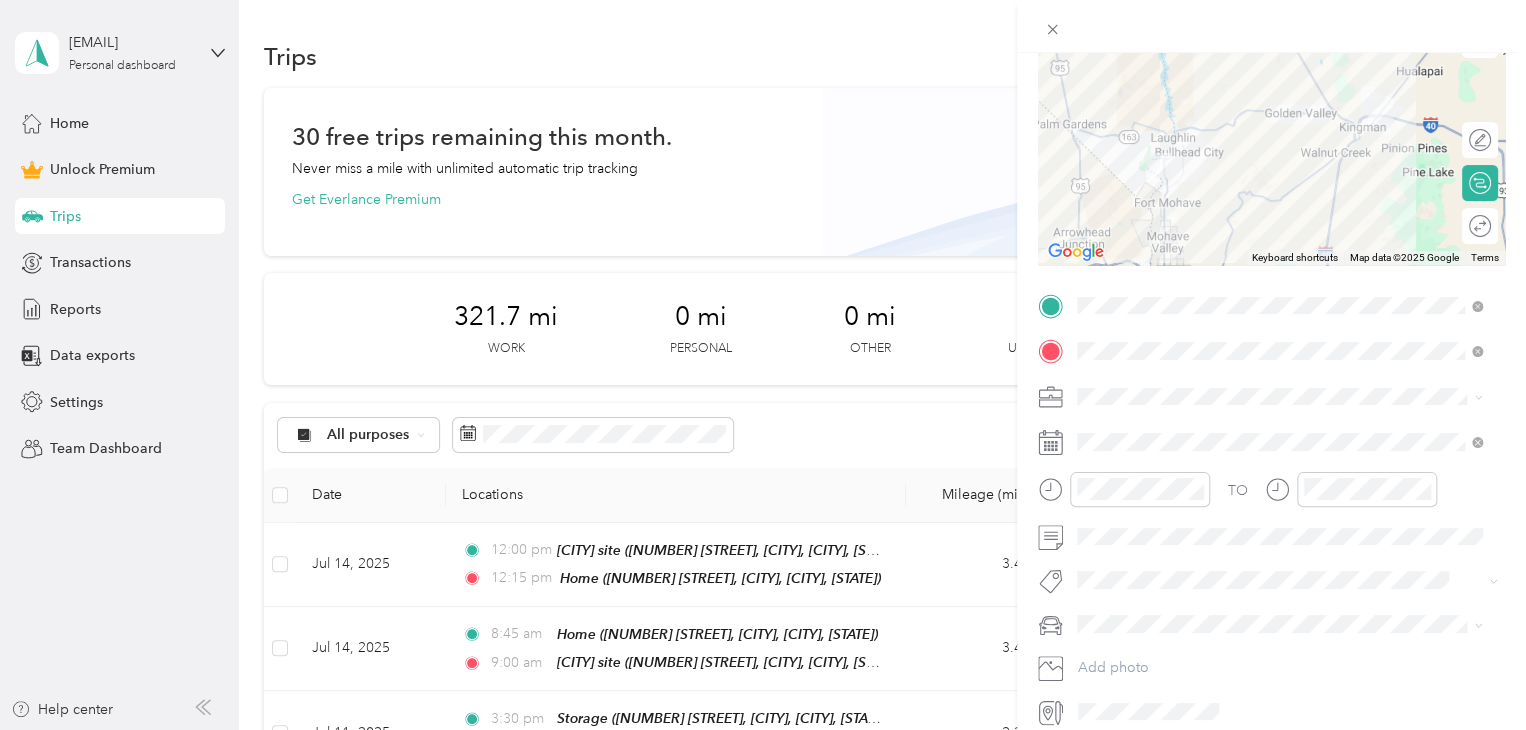 scroll, scrollTop: 200, scrollLeft: 0, axis: vertical 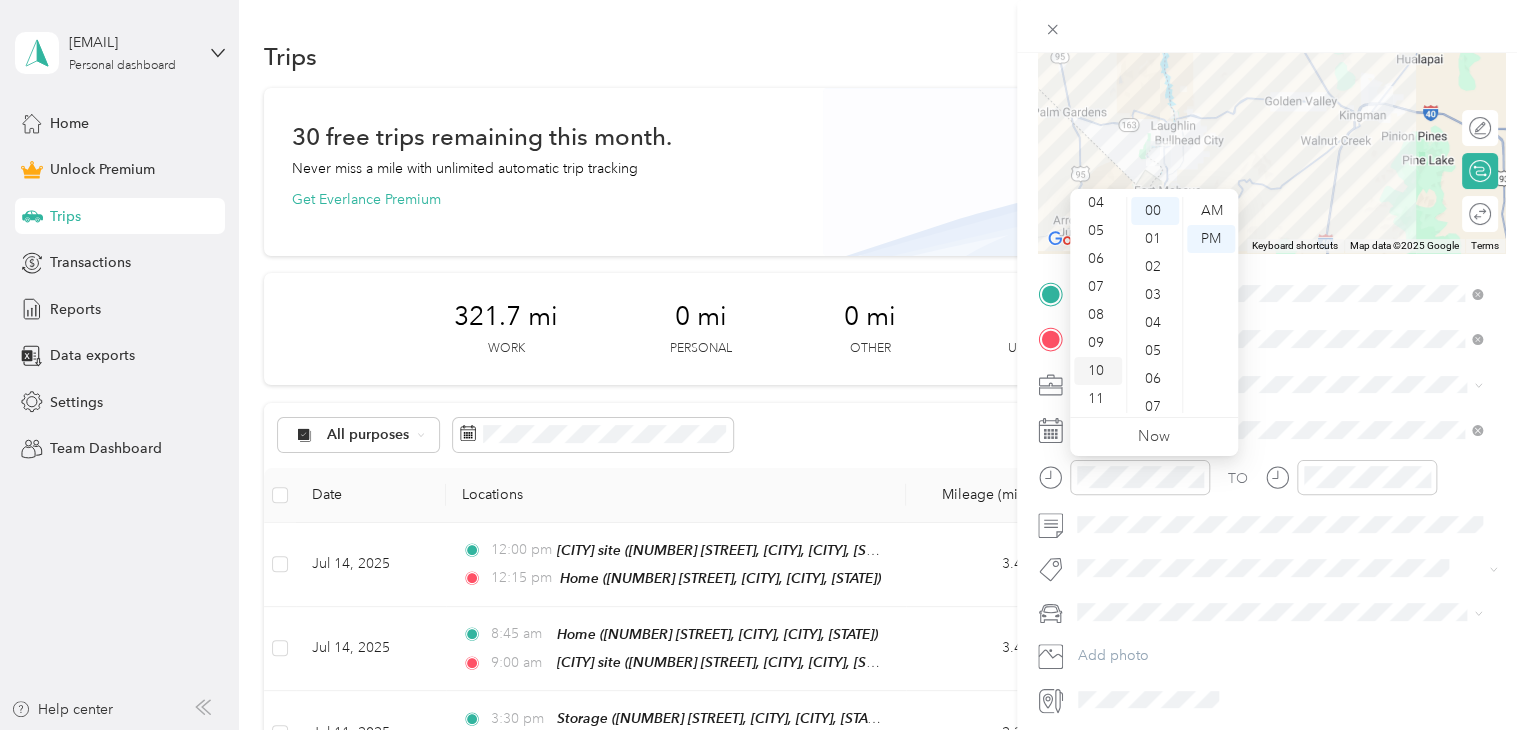click on "10" at bounding box center [1098, 371] 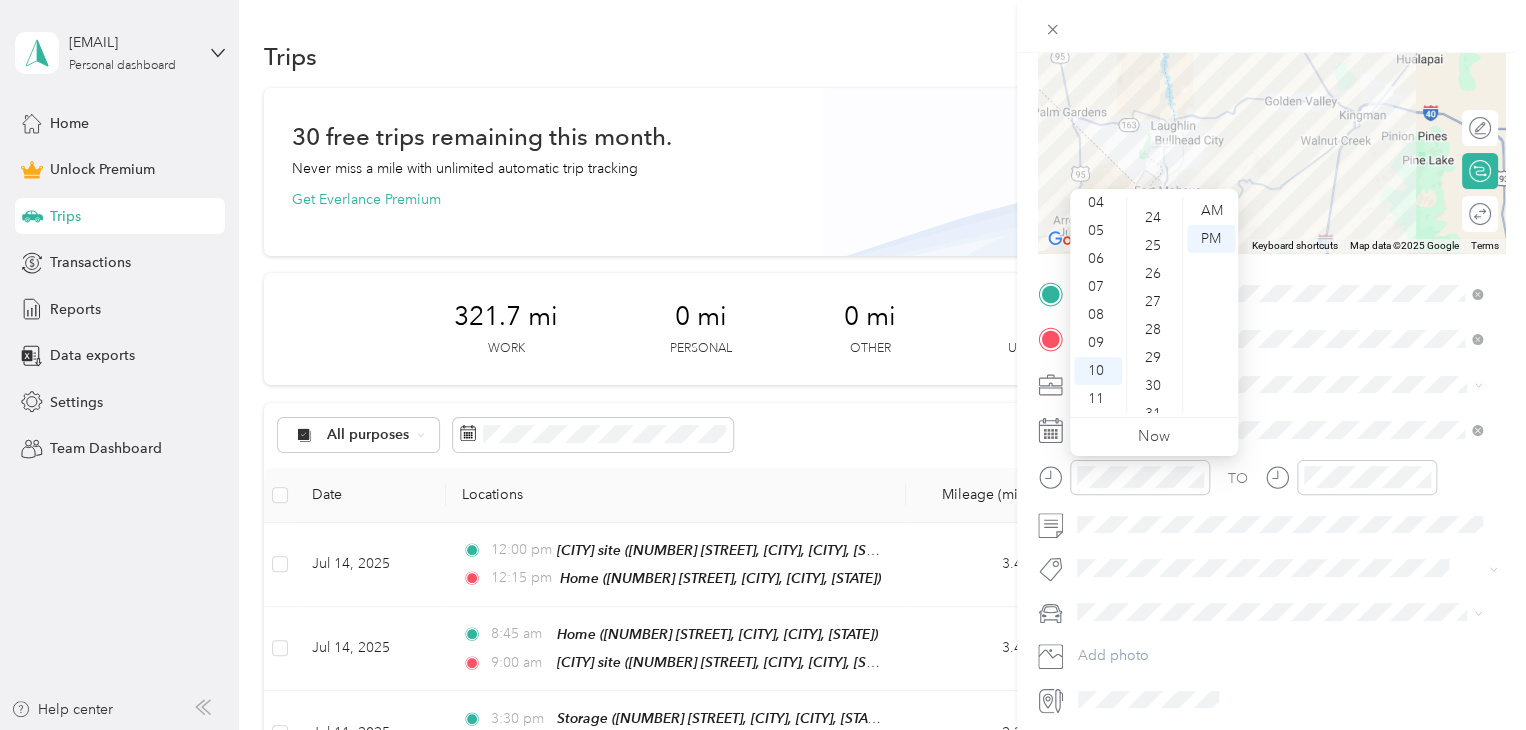 scroll, scrollTop: 700, scrollLeft: 0, axis: vertical 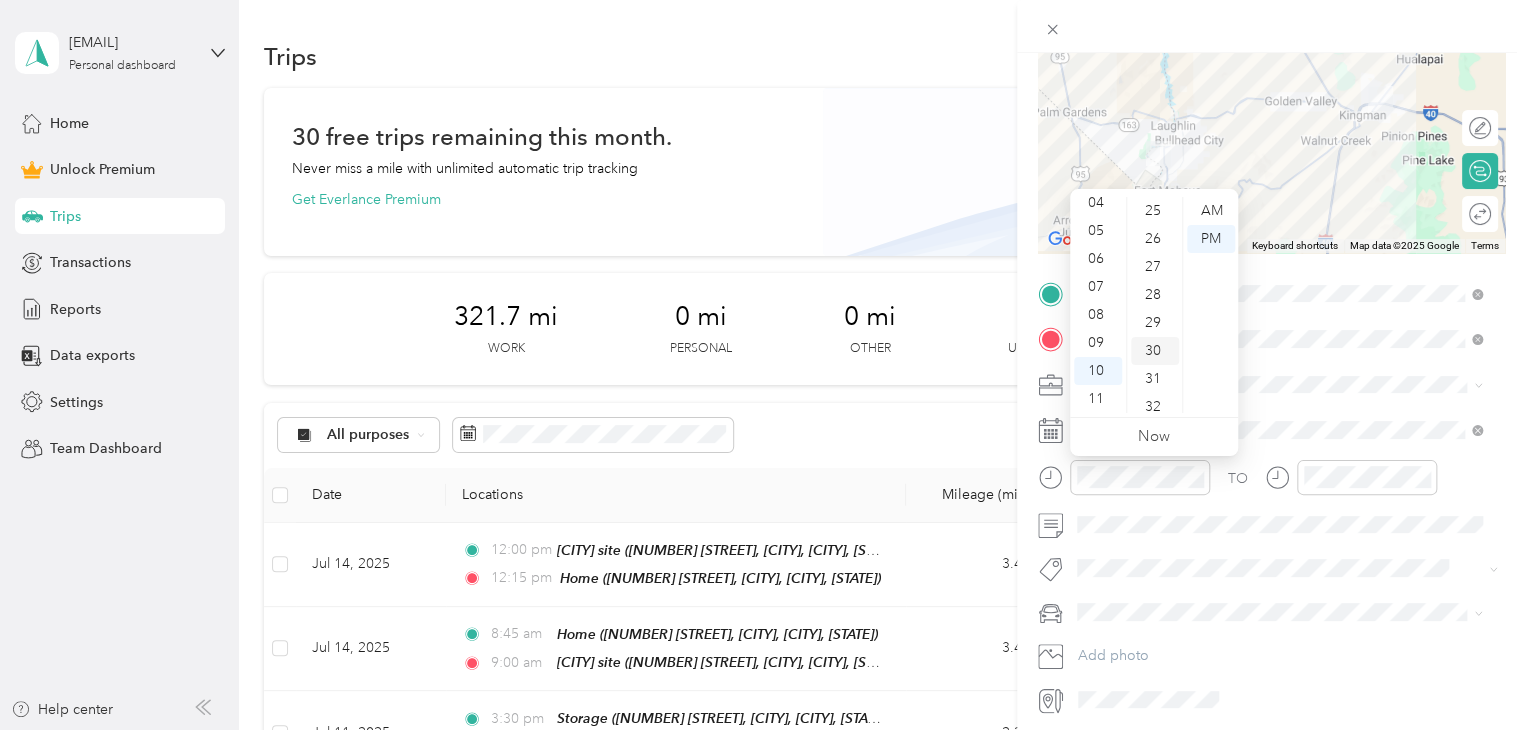 click on "30" at bounding box center [1155, 351] 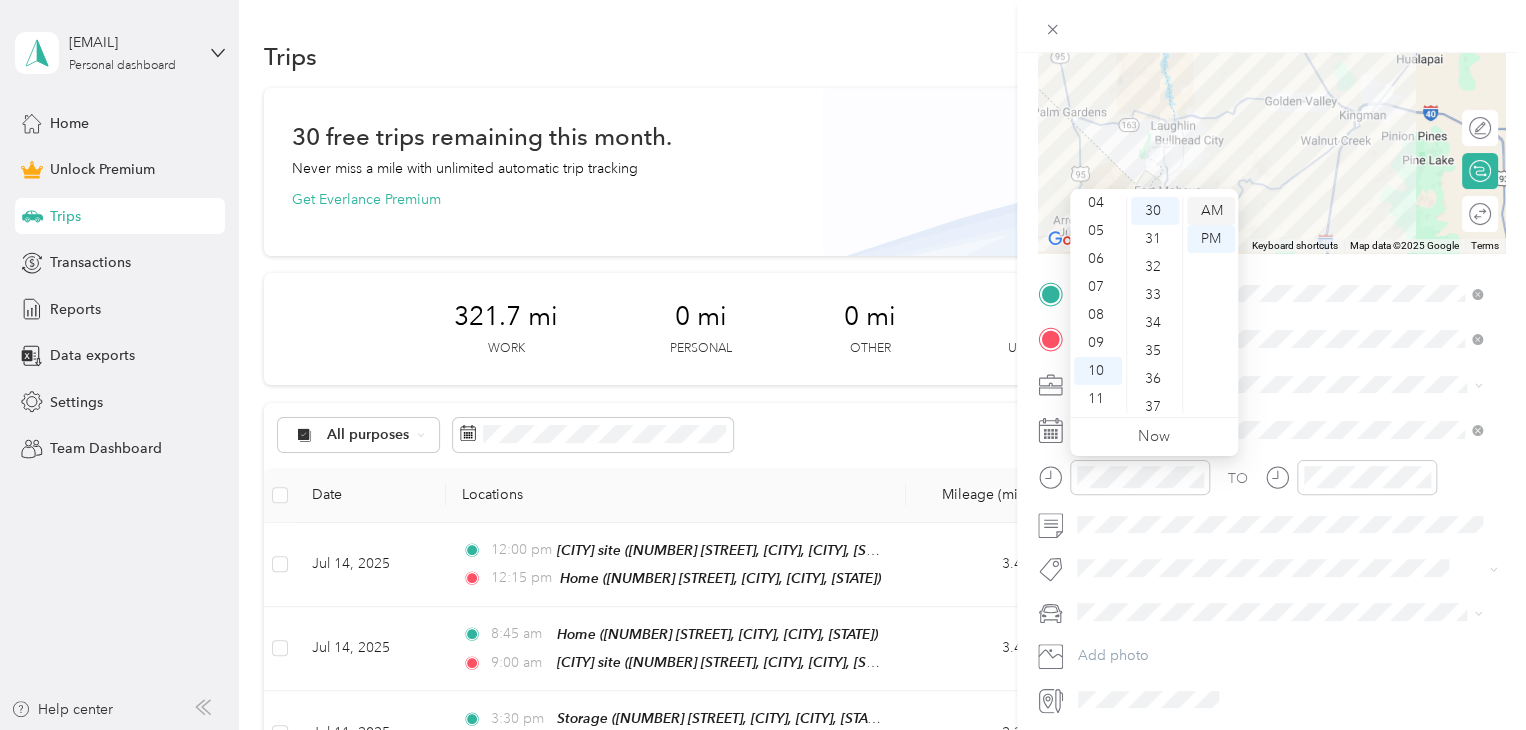 click on "AM" at bounding box center (1211, 211) 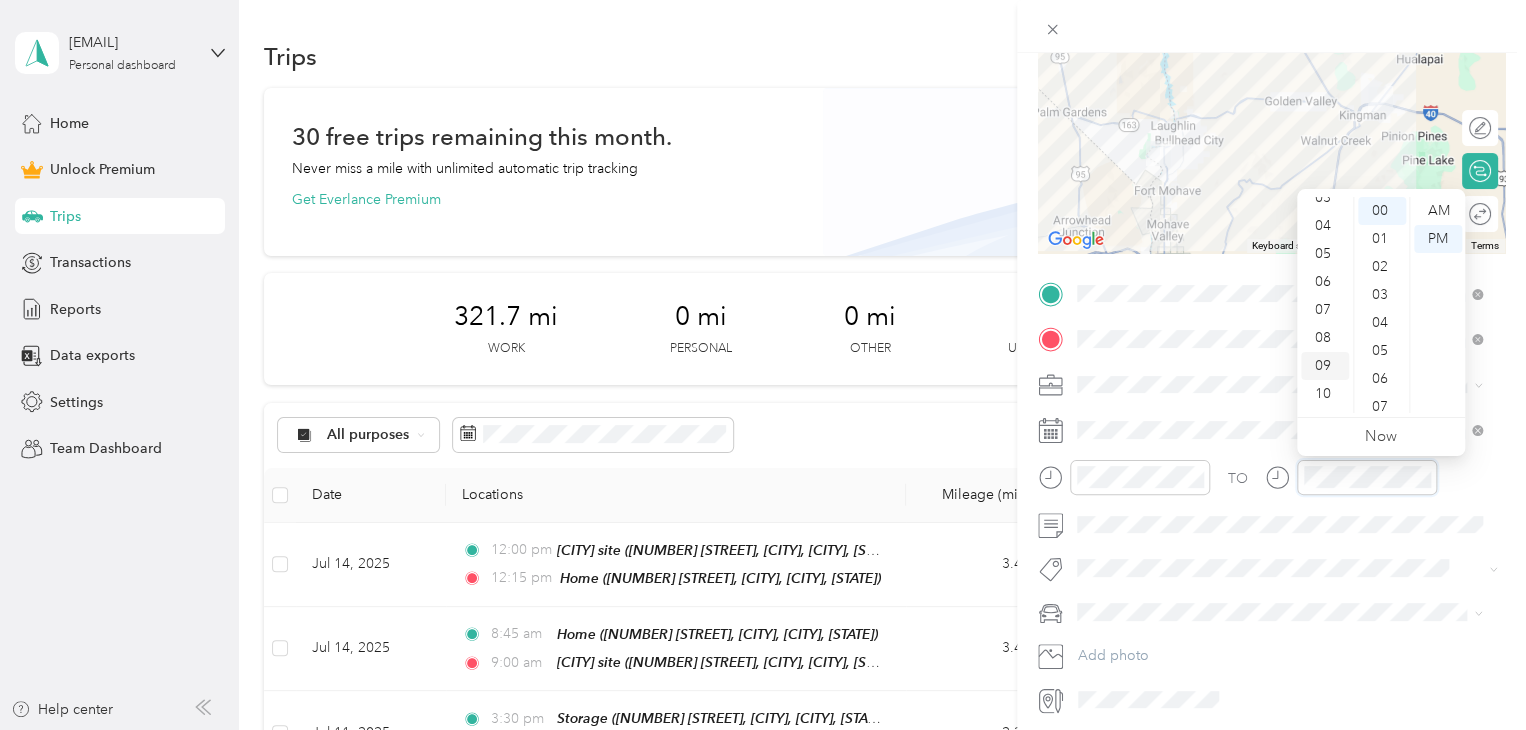 scroll, scrollTop: 120, scrollLeft: 0, axis: vertical 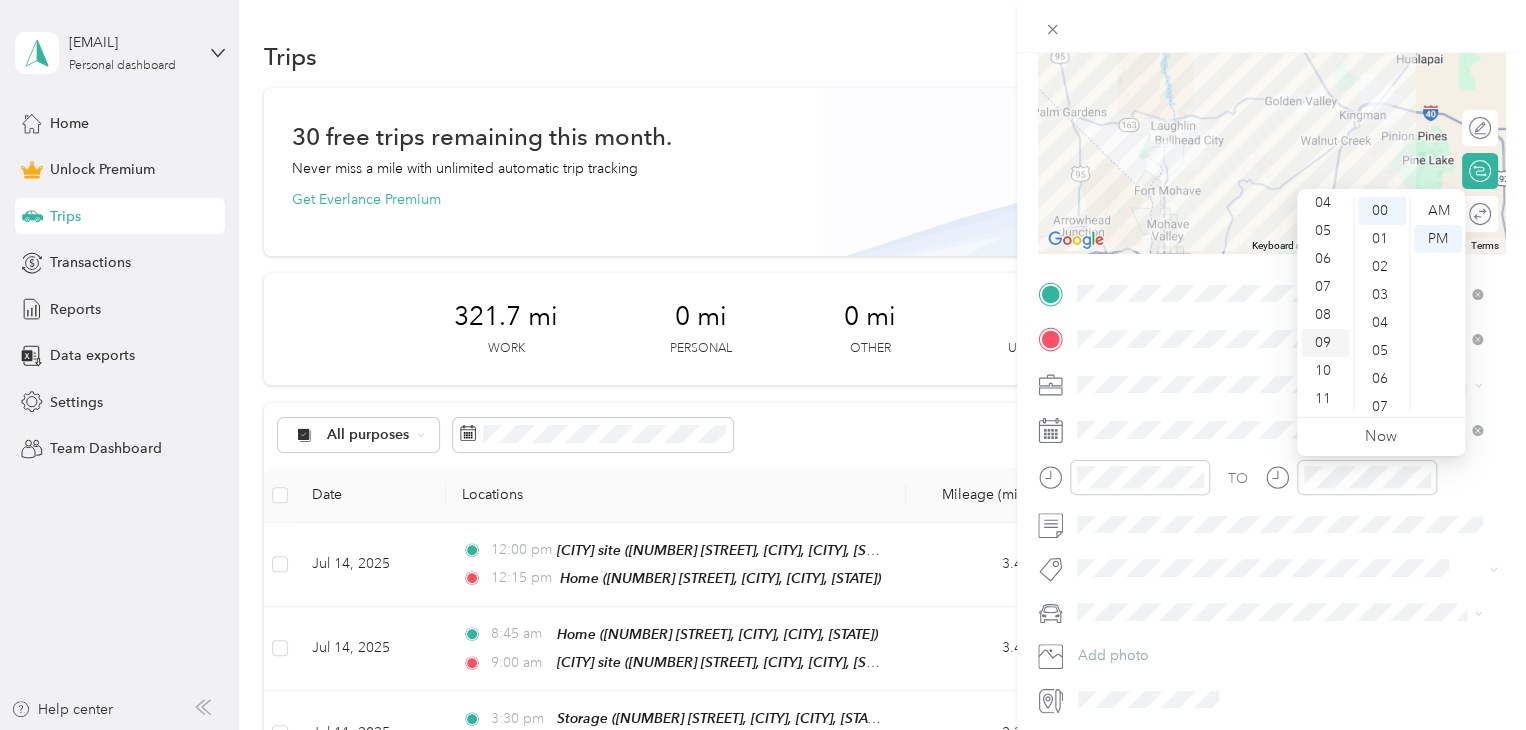 click on "11" at bounding box center [1325, 399] 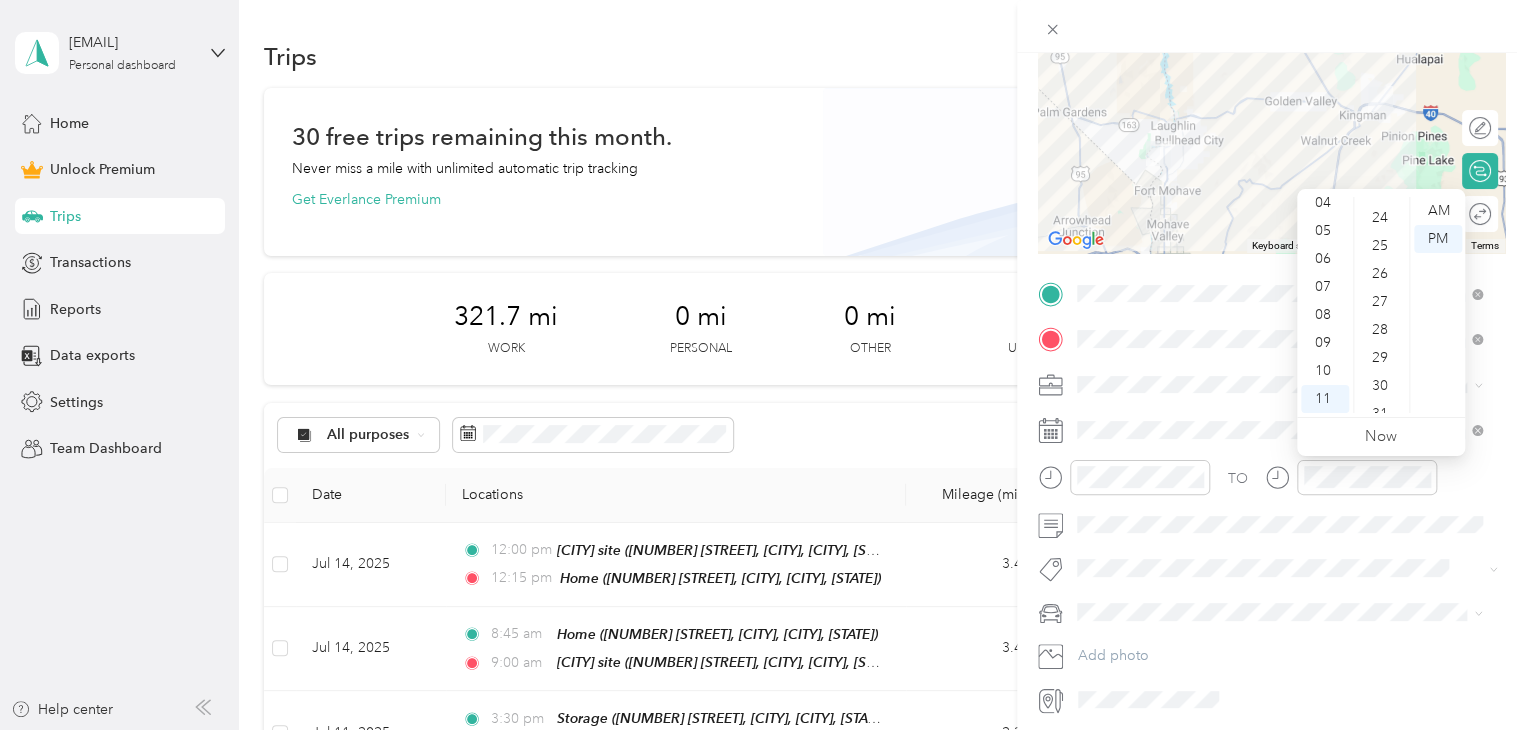 scroll, scrollTop: 700, scrollLeft: 0, axis: vertical 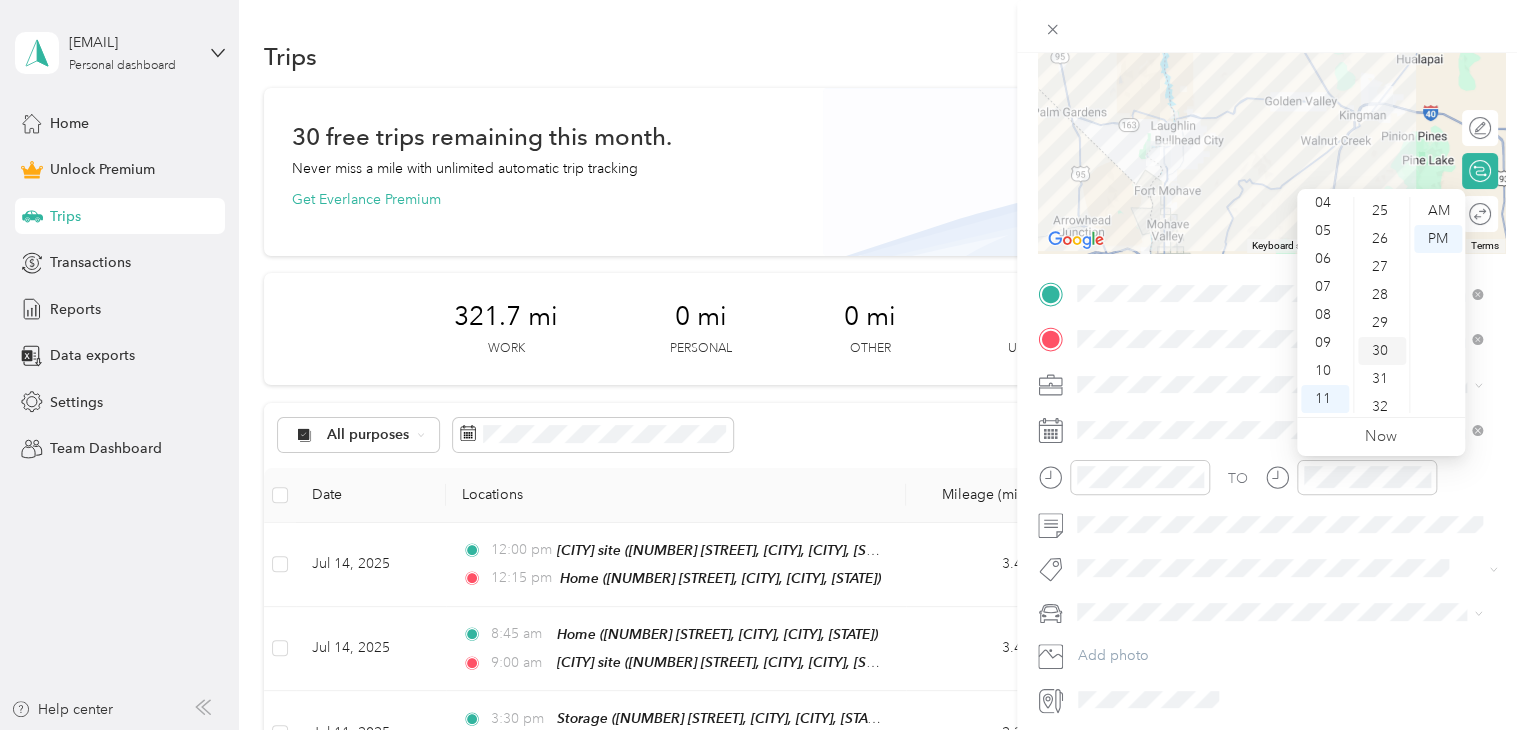 click on "30" at bounding box center (1382, 351) 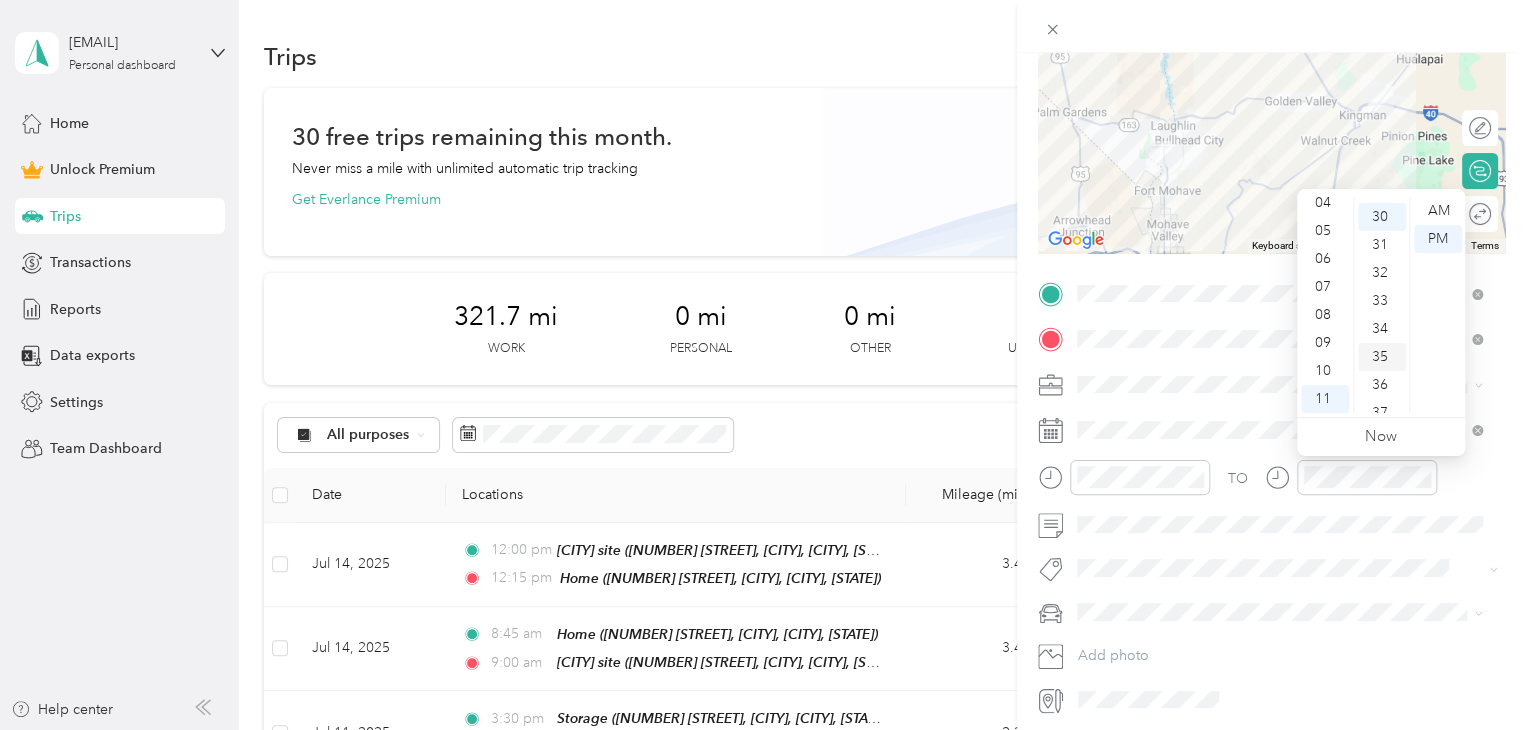scroll, scrollTop: 840, scrollLeft: 0, axis: vertical 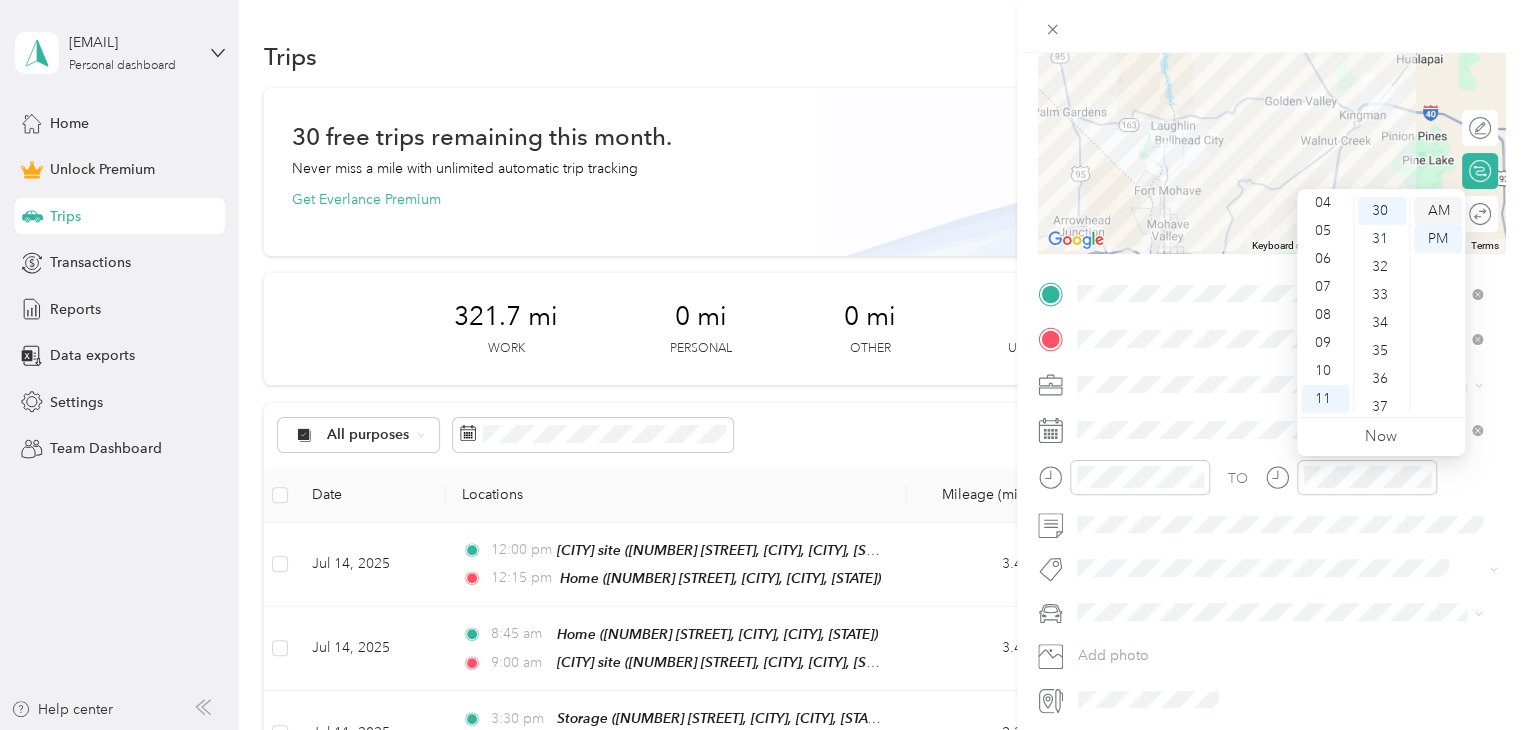 click on "AM" at bounding box center [1438, 211] 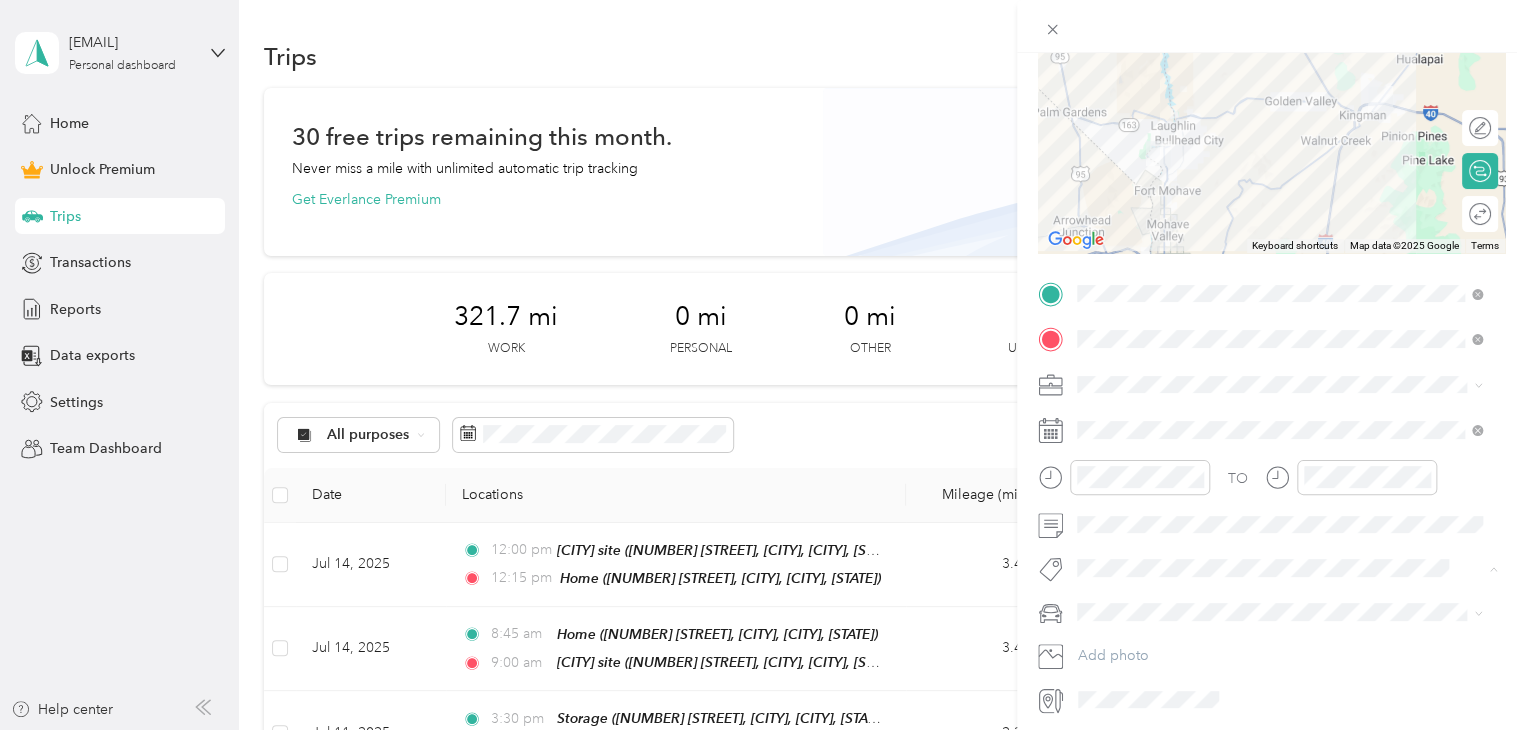 click on "Subg" at bounding box center (1113, 603) 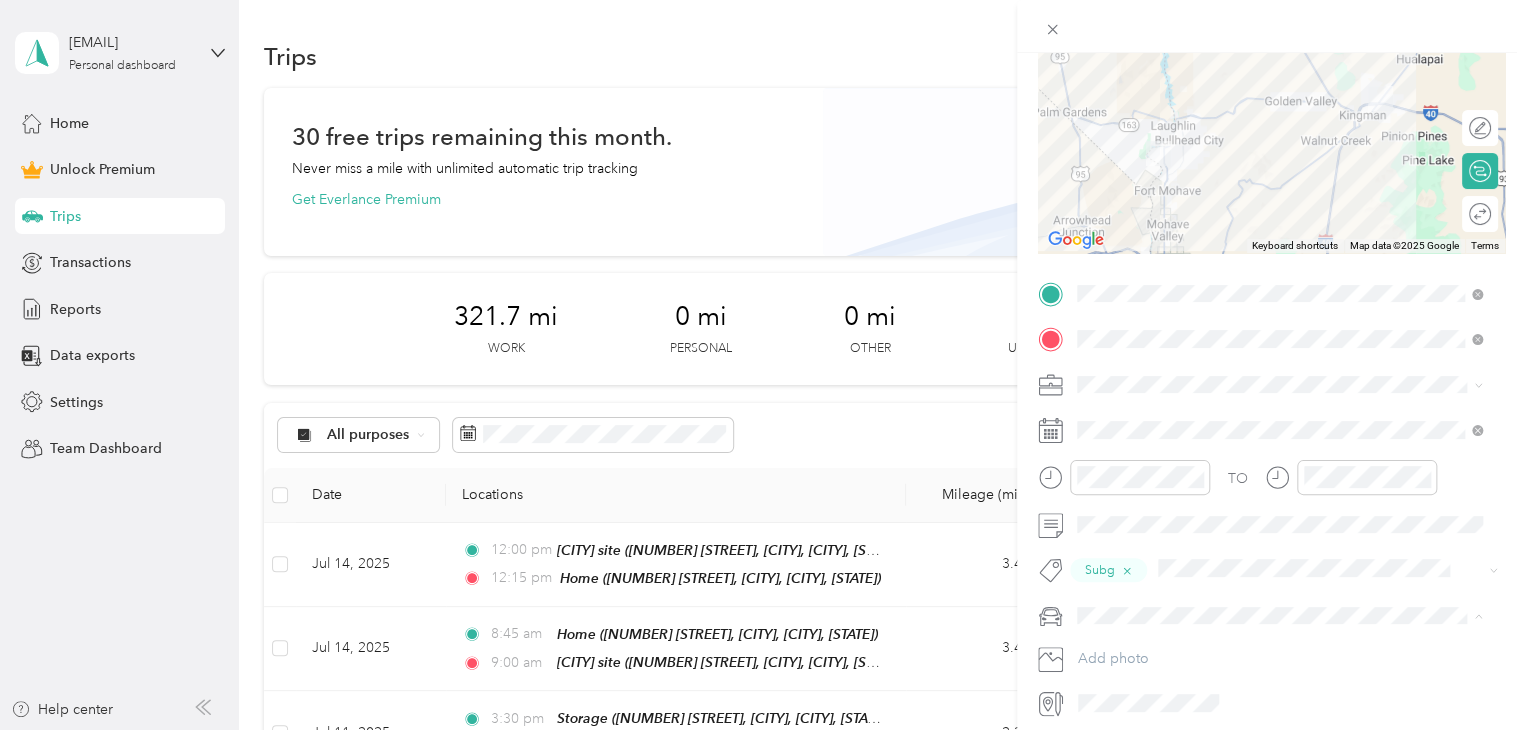click on "Truck" at bounding box center (1101, 685) 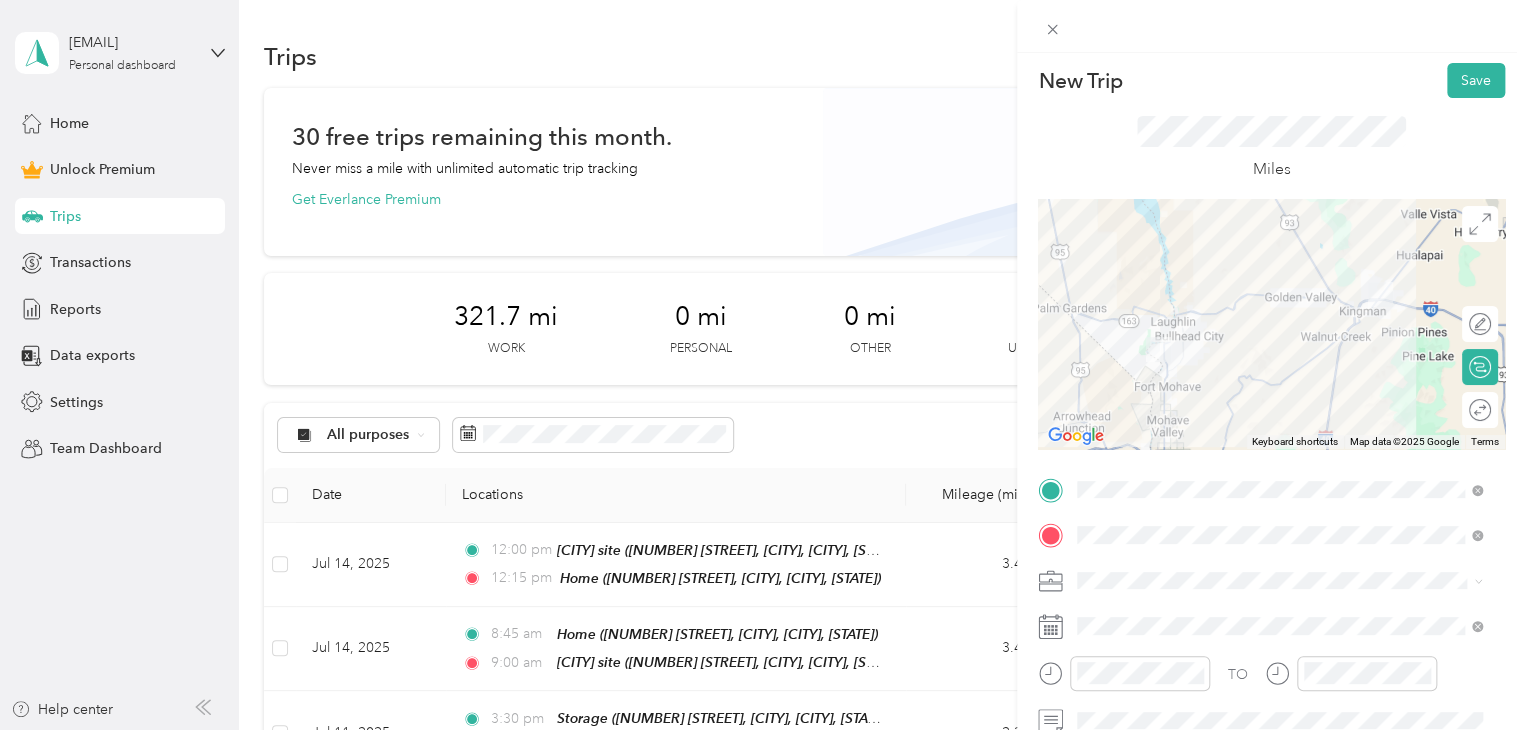 scroll, scrollTop: 0, scrollLeft: 0, axis: both 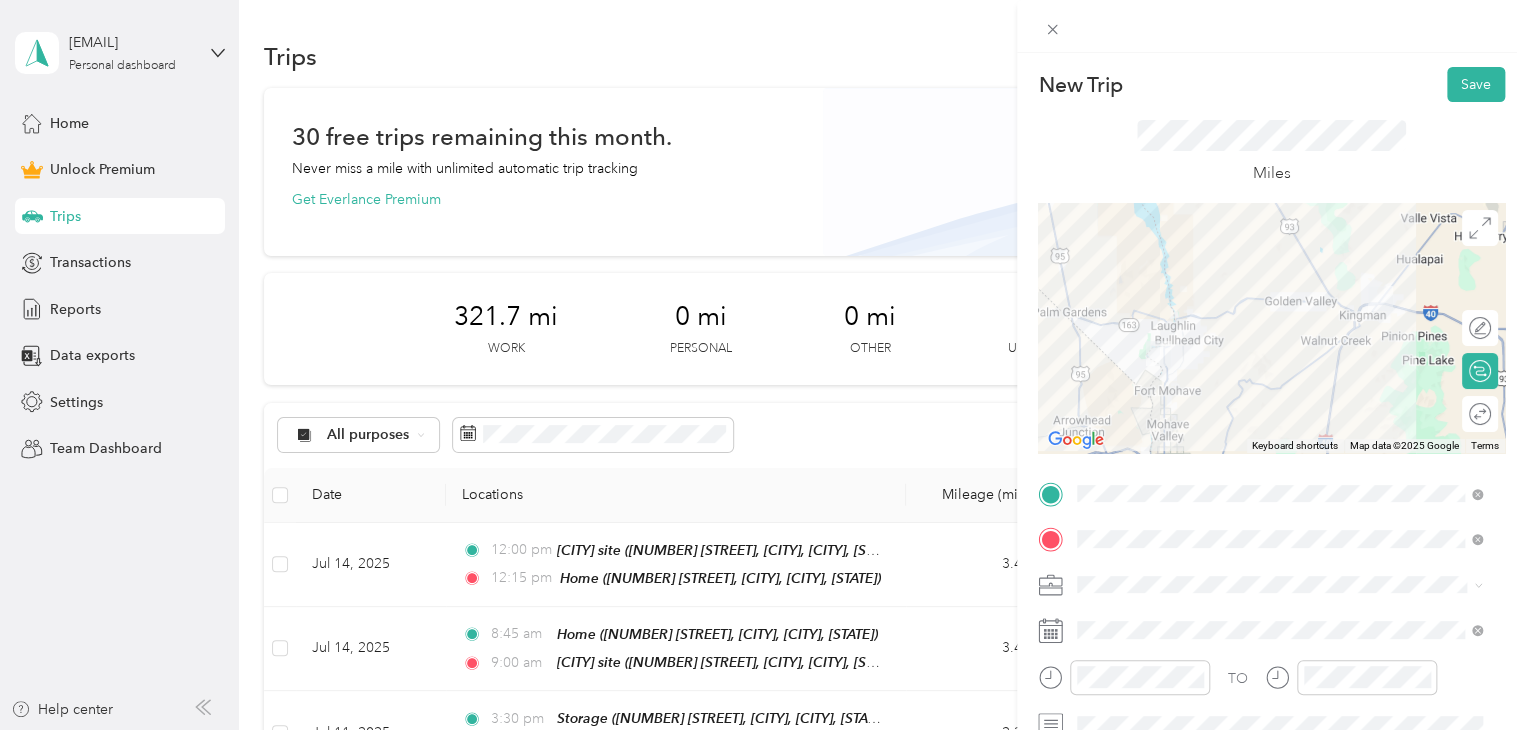 drag, startPoint x: 1464, startPoint y: 91, endPoint x: 1405, endPoint y: 83, distance: 59.5399 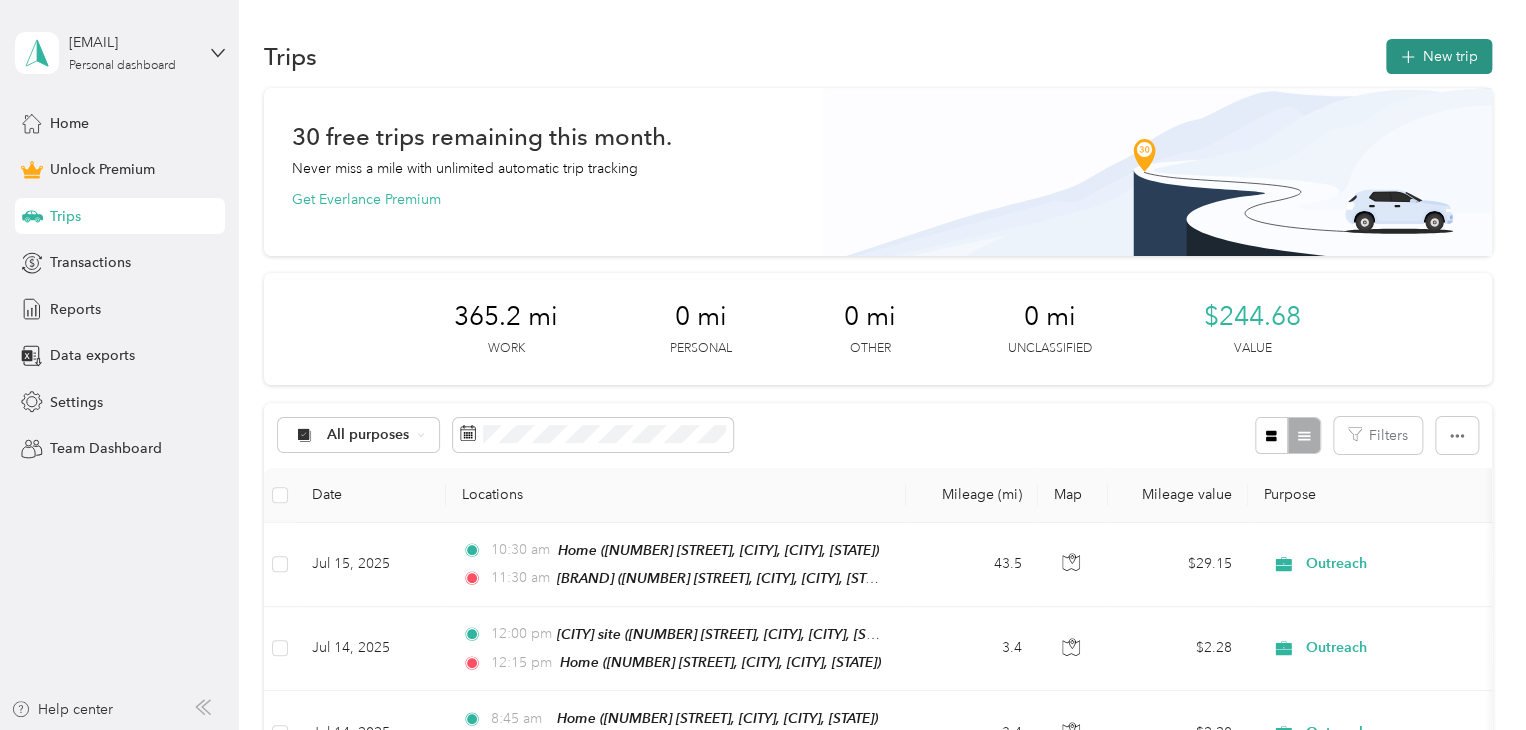click on "New trip" at bounding box center [1439, 56] 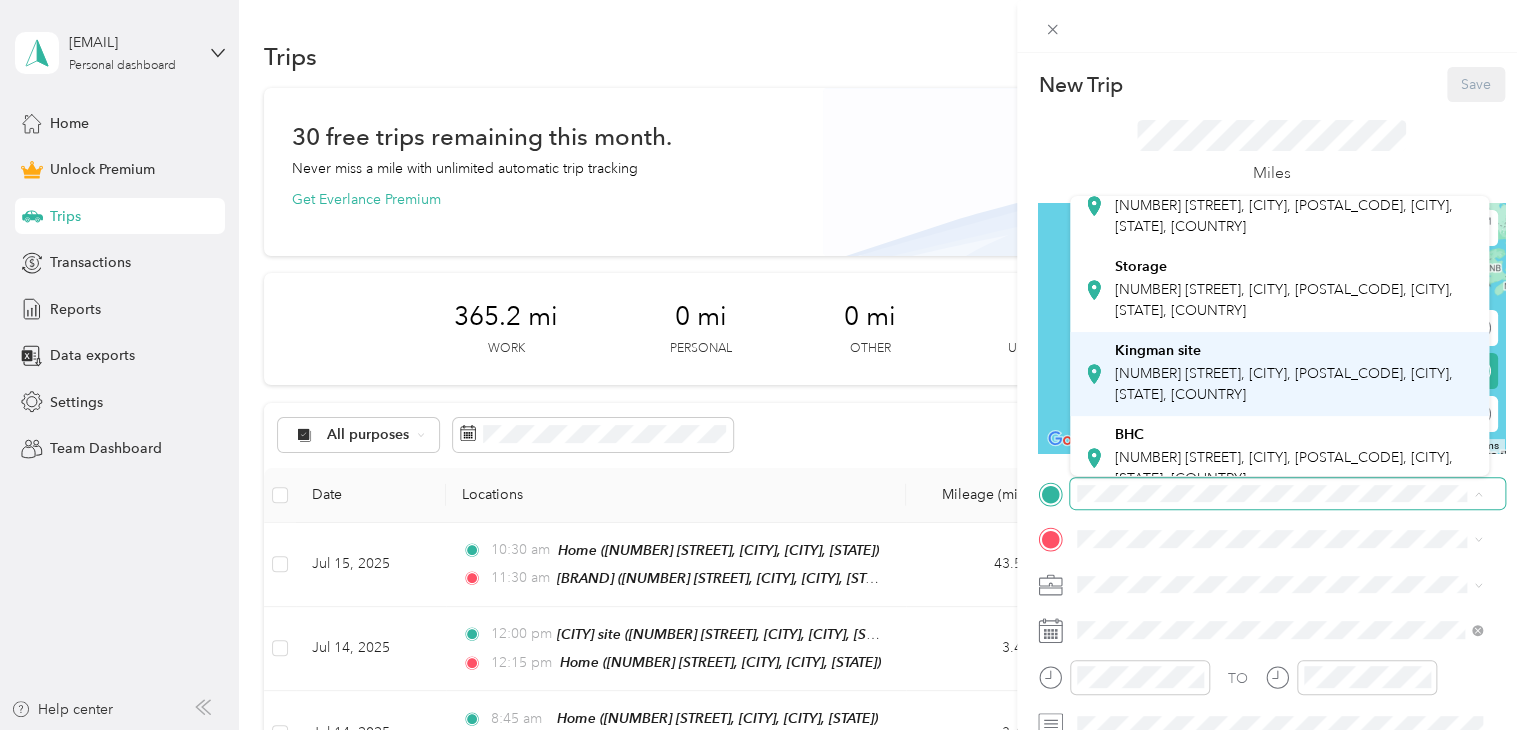 scroll, scrollTop: 100, scrollLeft: 0, axis: vertical 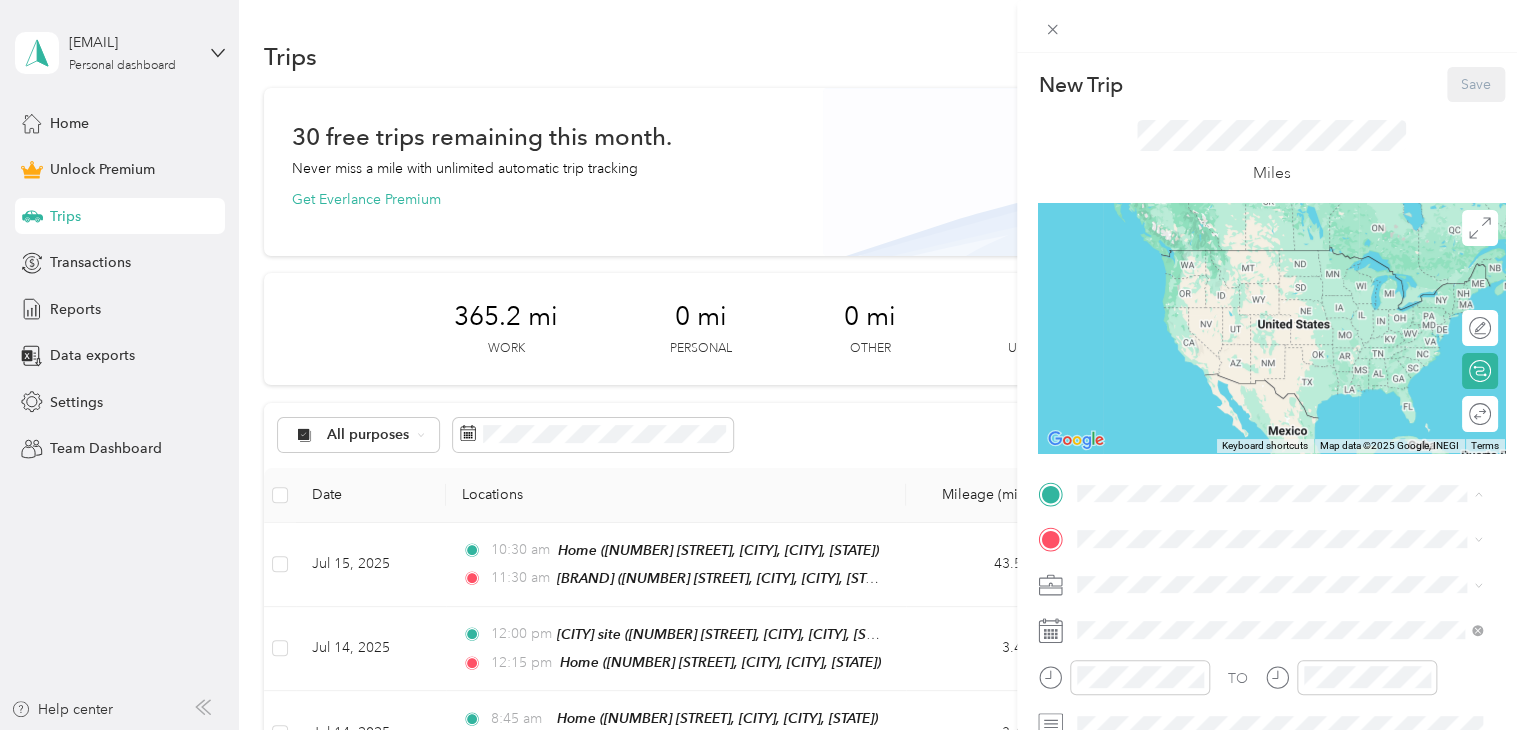 click on "[NUMBER] [STREET], [CITY], [POSTAL_CODE], [CITY], [STATE], [COUNTRY]" at bounding box center [1284, 442] 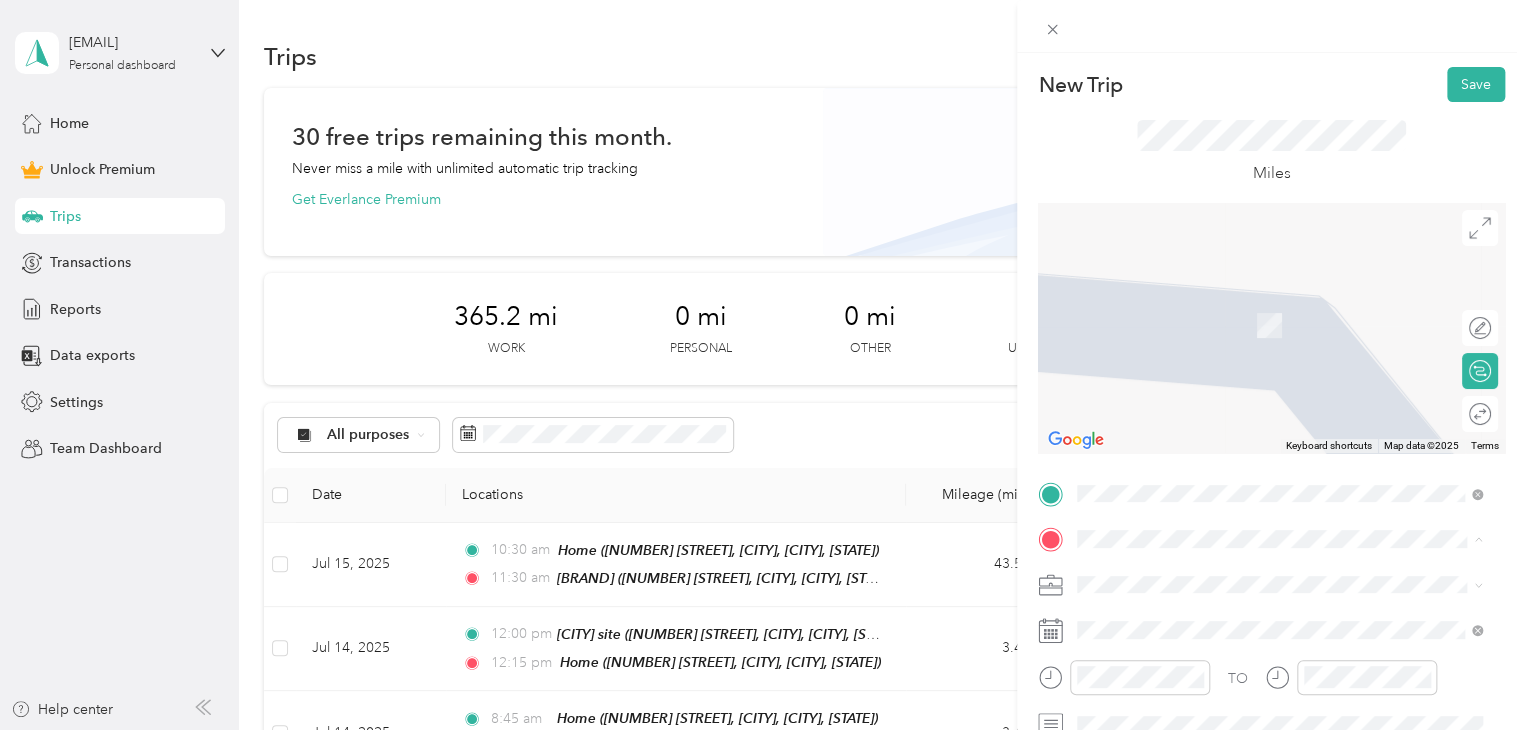 click on "[NUMBER] [STREET], [CITY], [POSTAL_CODE], [CITY], [STATE], [COUNTRY]" at bounding box center [1284, 336] 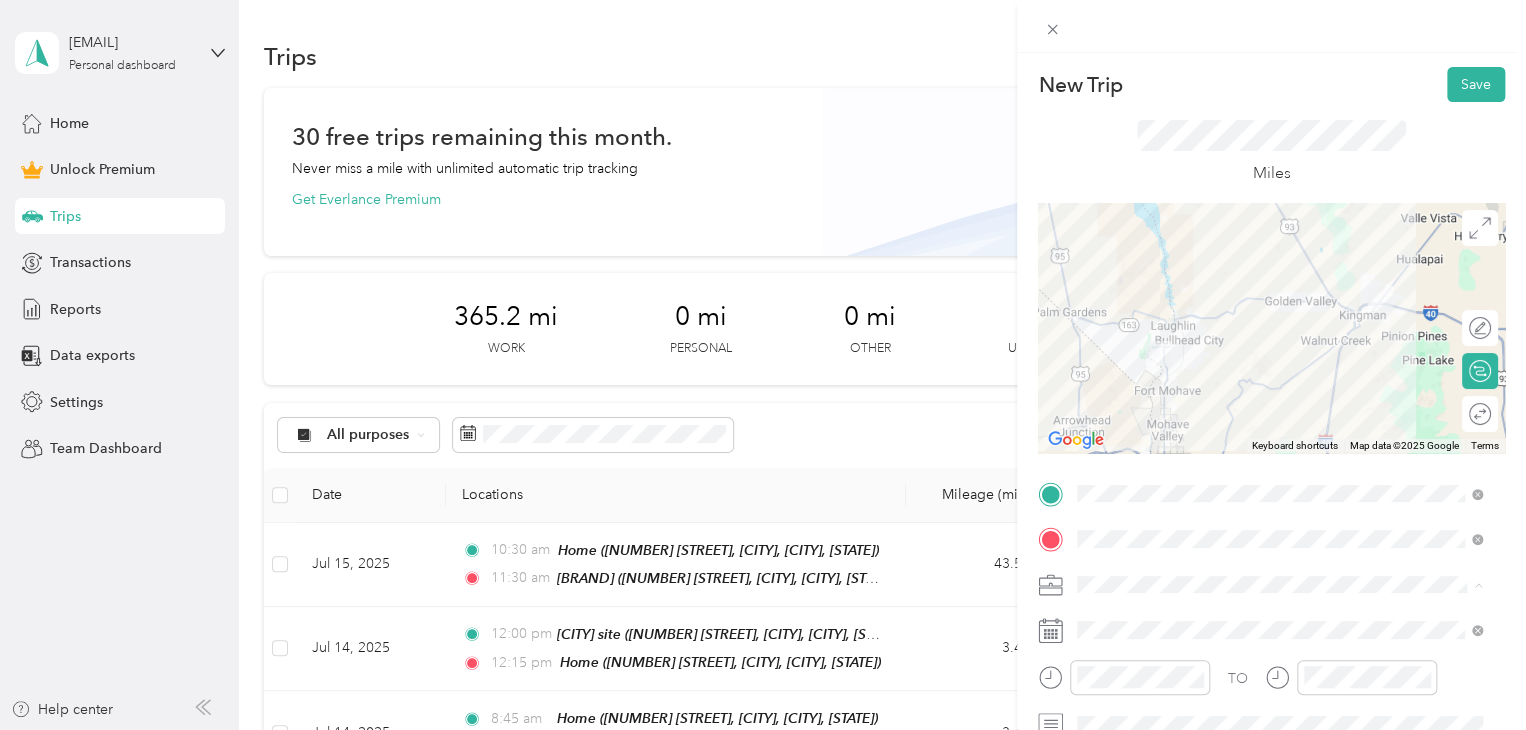 click on "Outreach" at bounding box center (1279, 374) 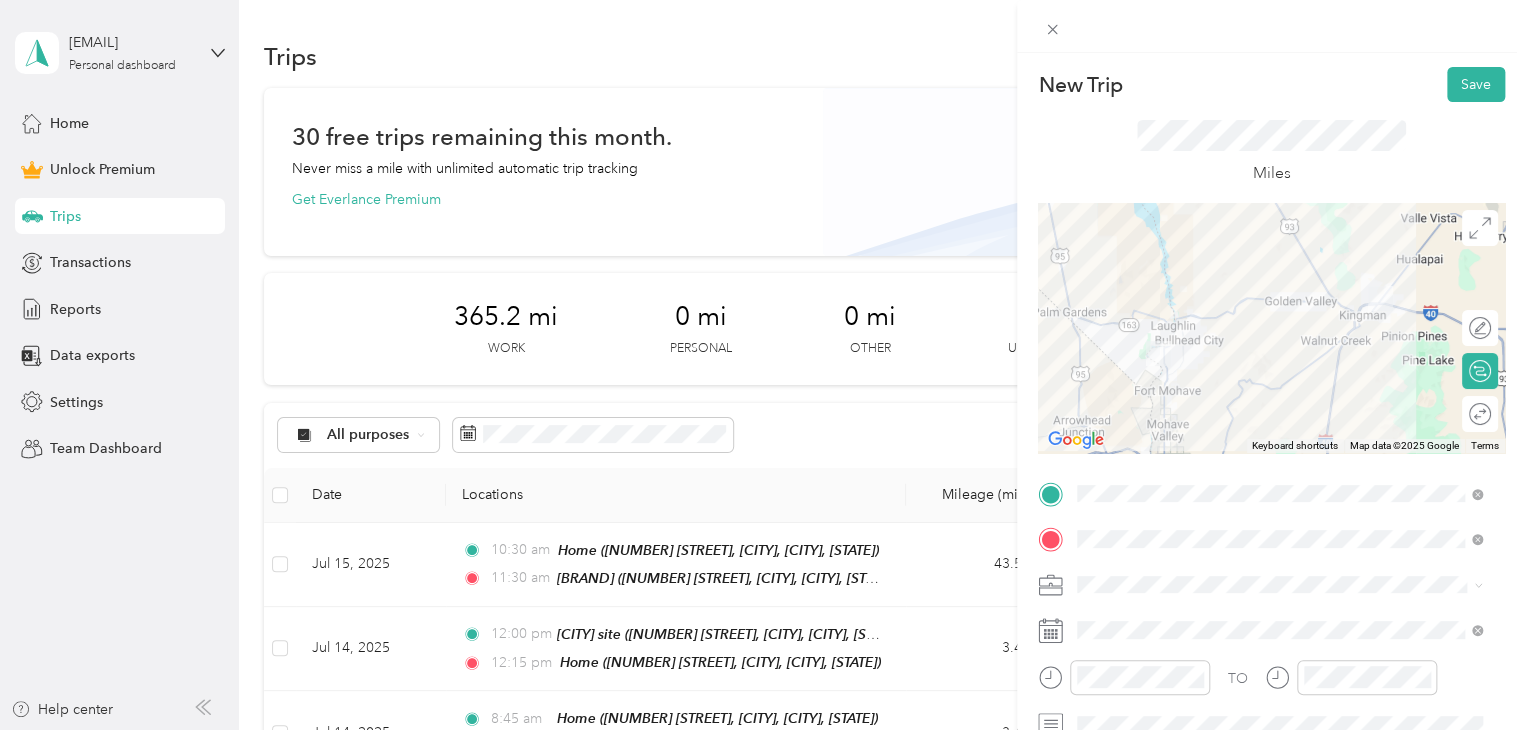 scroll, scrollTop: 100, scrollLeft: 0, axis: vertical 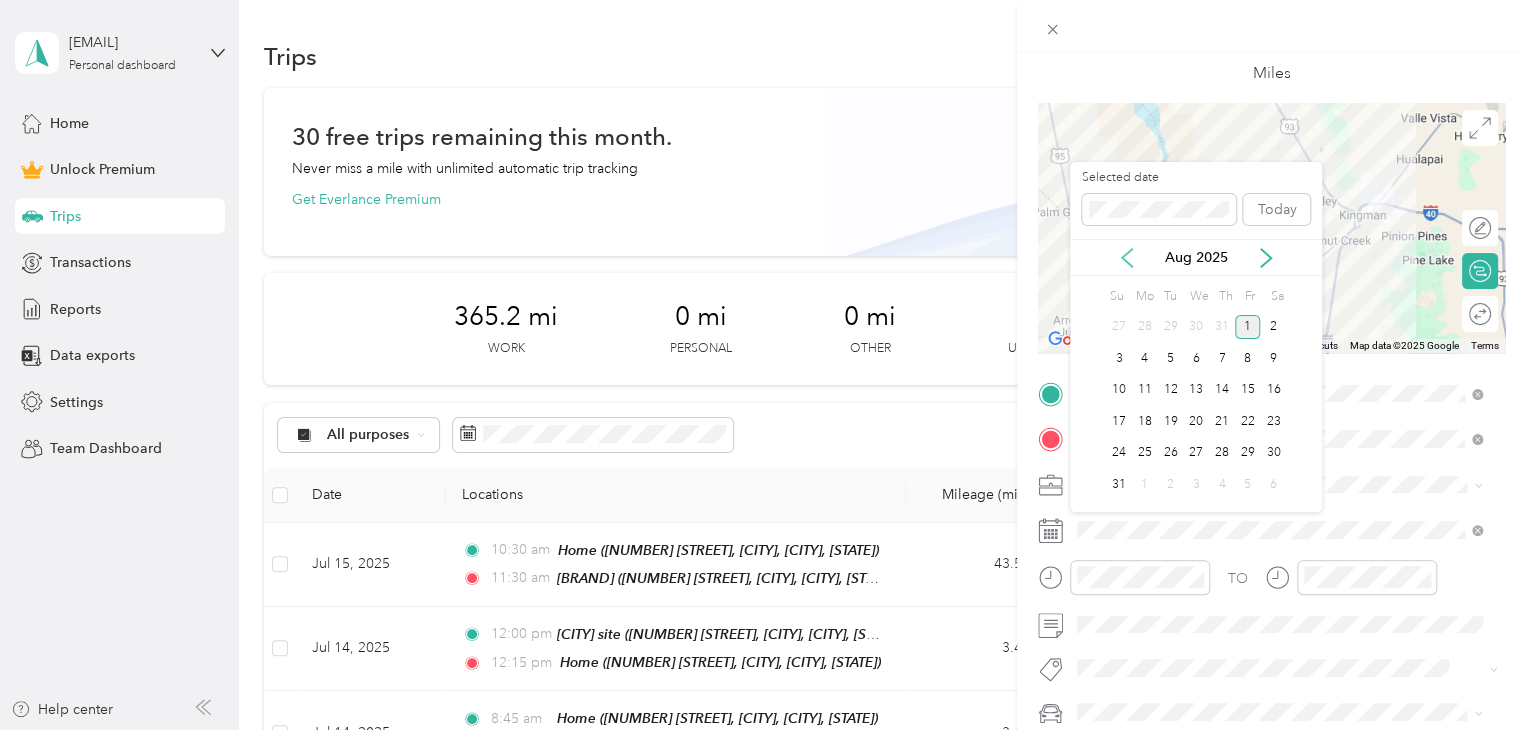 click 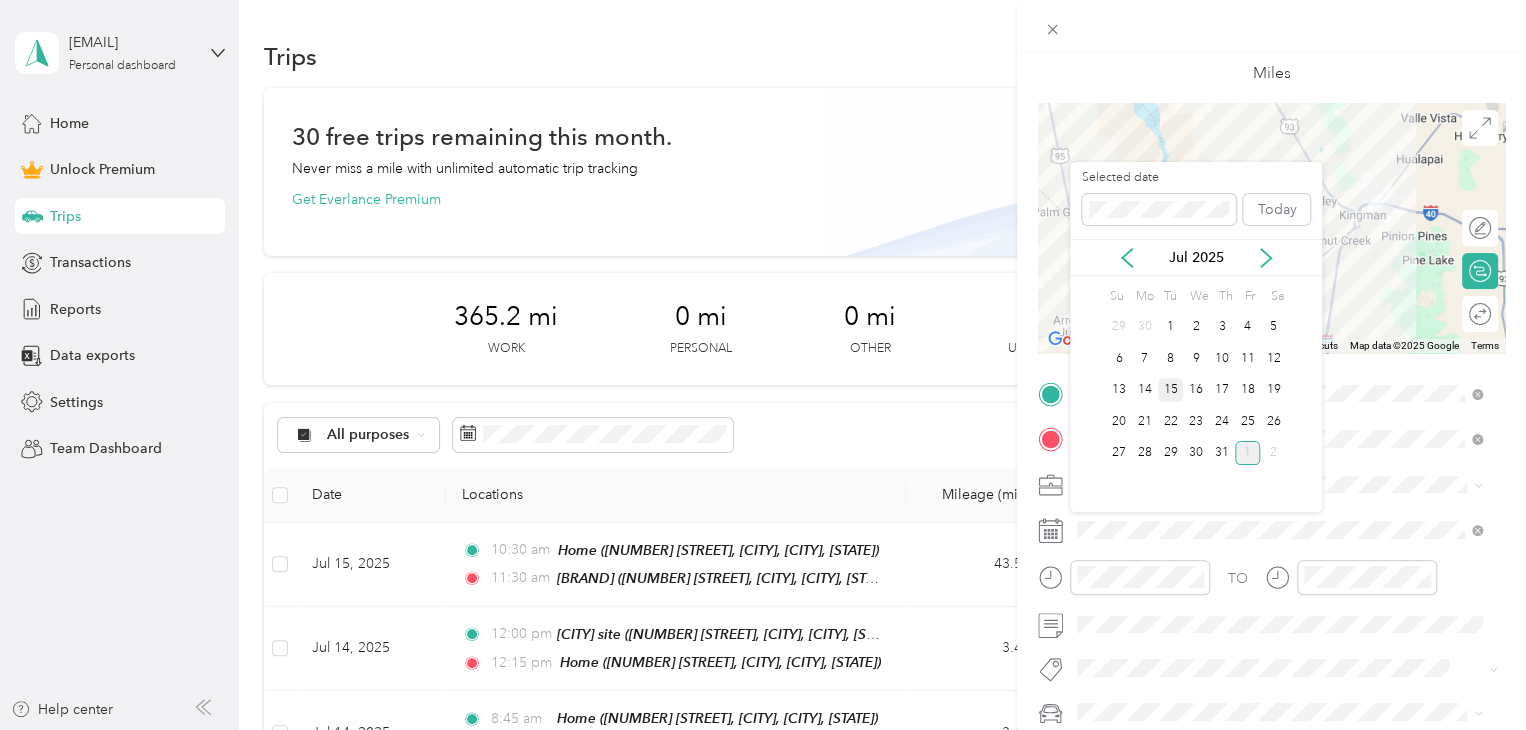 click on "15" at bounding box center [1171, 390] 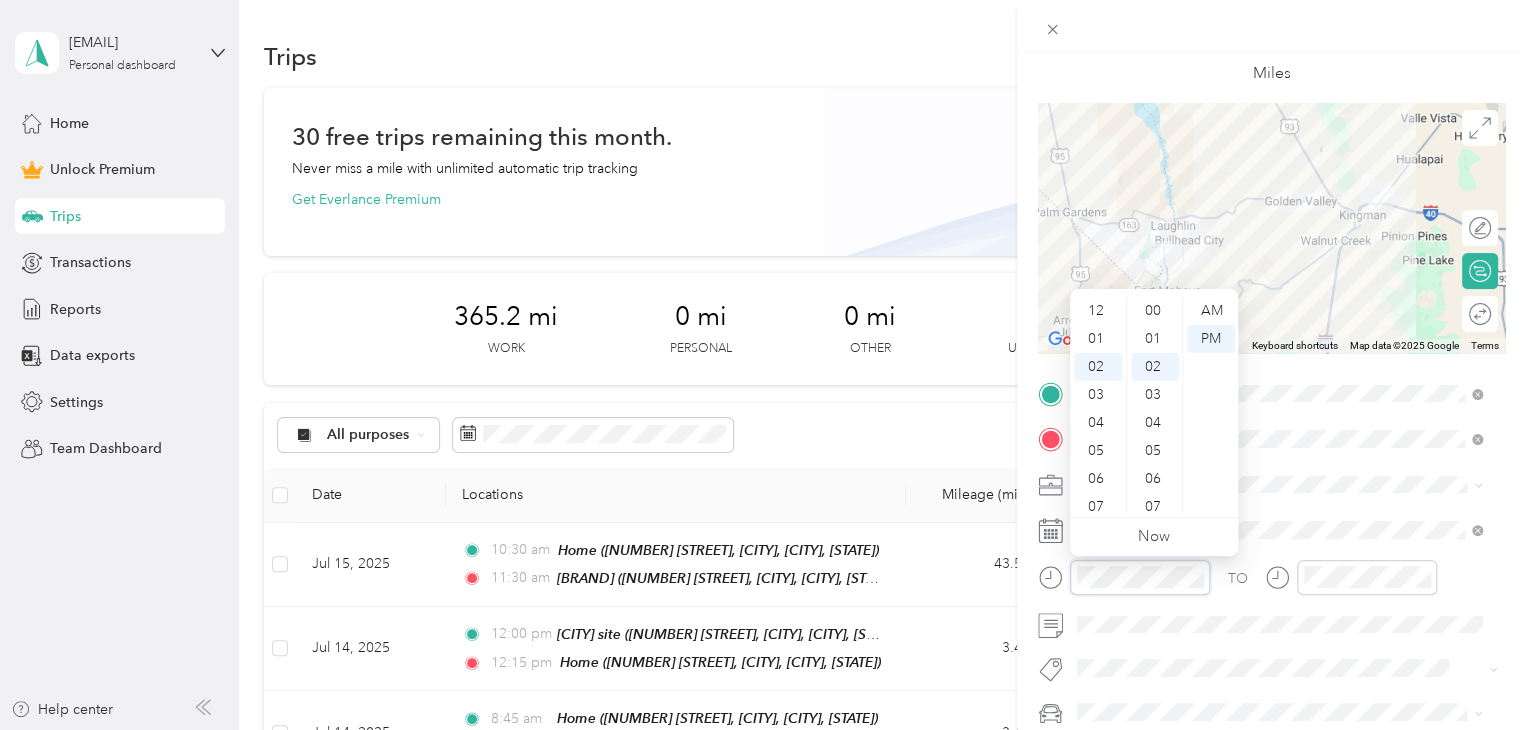 scroll, scrollTop: 56, scrollLeft: 0, axis: vertical 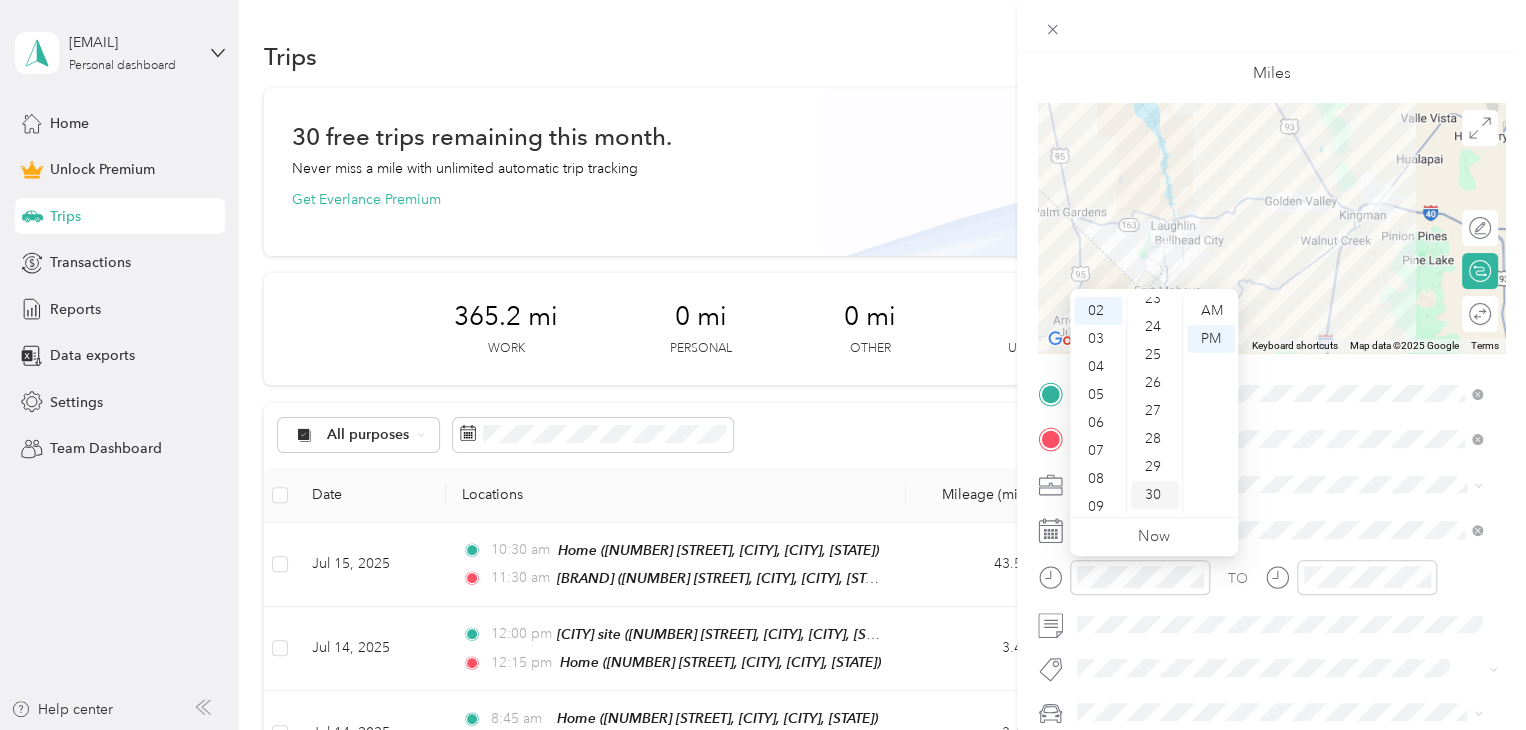 click on "30" at bounding box center [1155, 495] 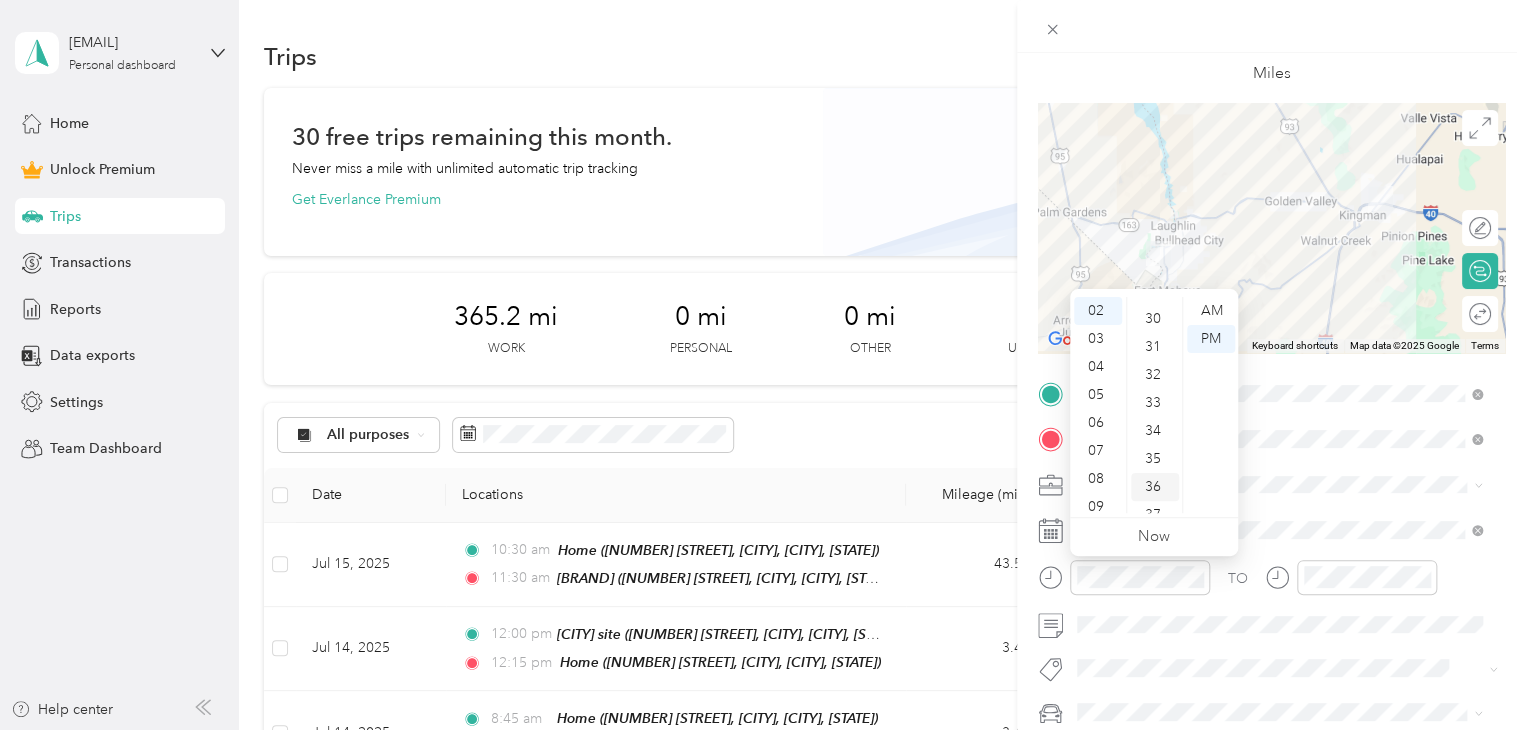 scroll, scrollTop: 840, scrollLeft: 0, axis: vertical 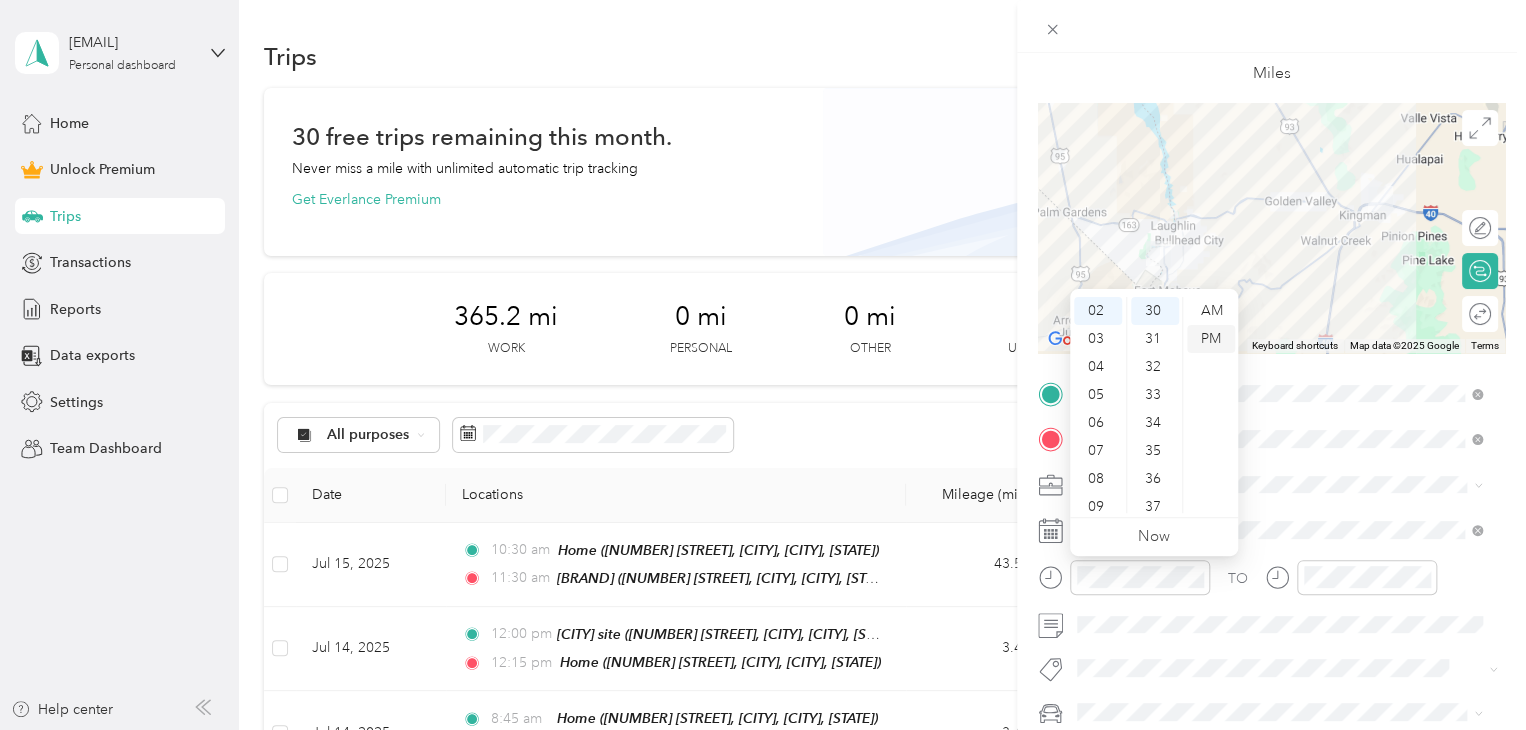click on "PM" at bounding box center (1211, 339) 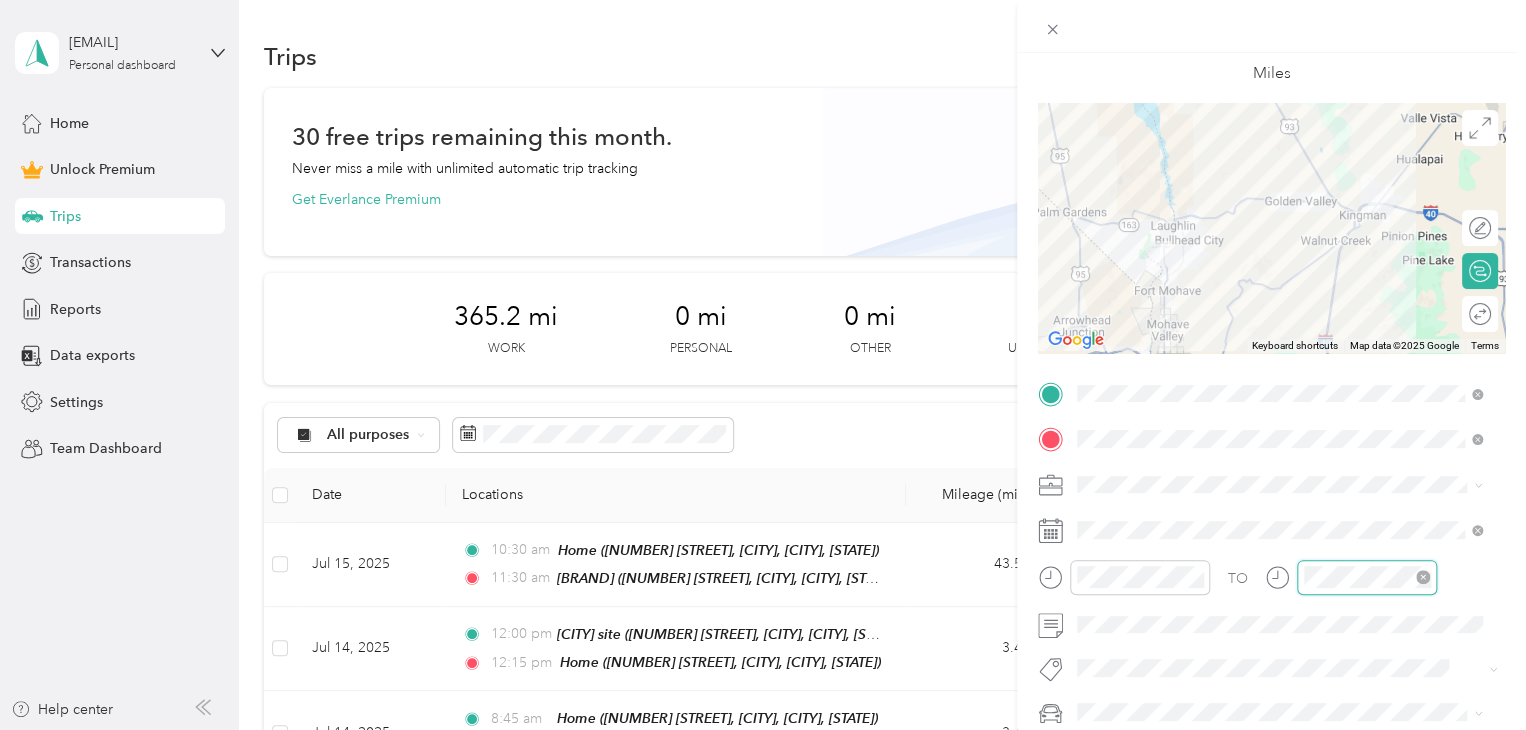 scroll, scrollTop: 53, scrollLeft: 0, axis: vertical 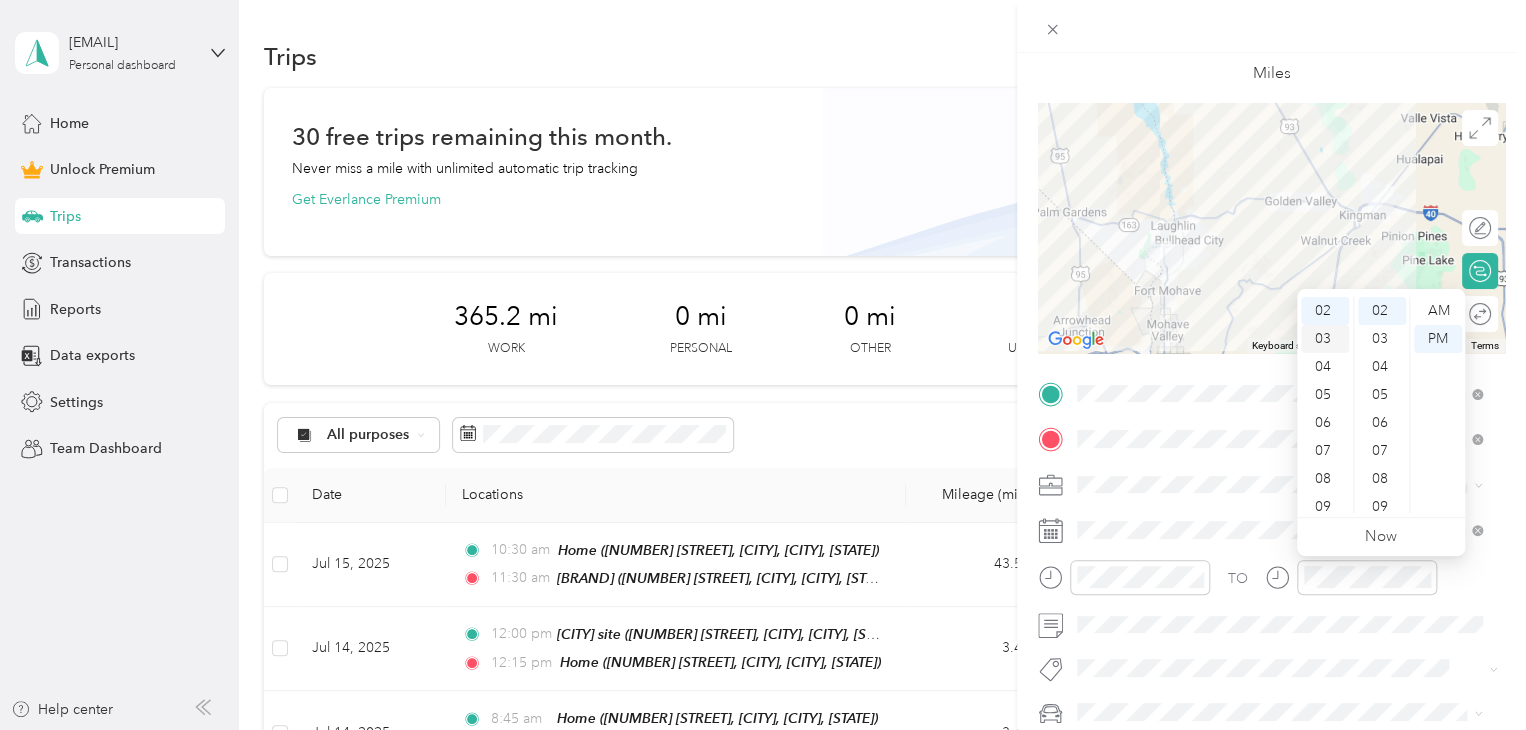 click on "03" at bounding box center [1325, 339] 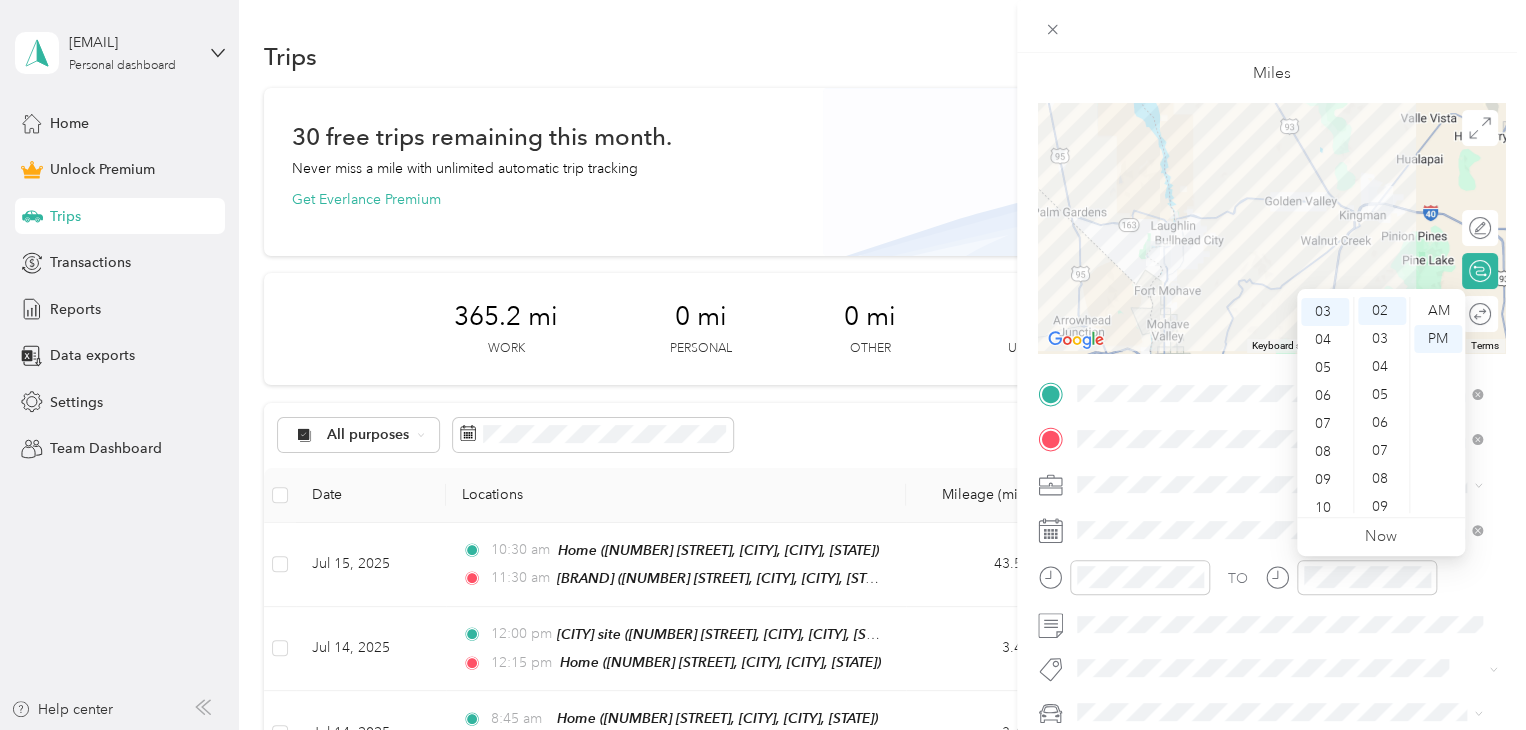 scroll, scrollTop: 84, scrollLeft: 0, axis: vertical 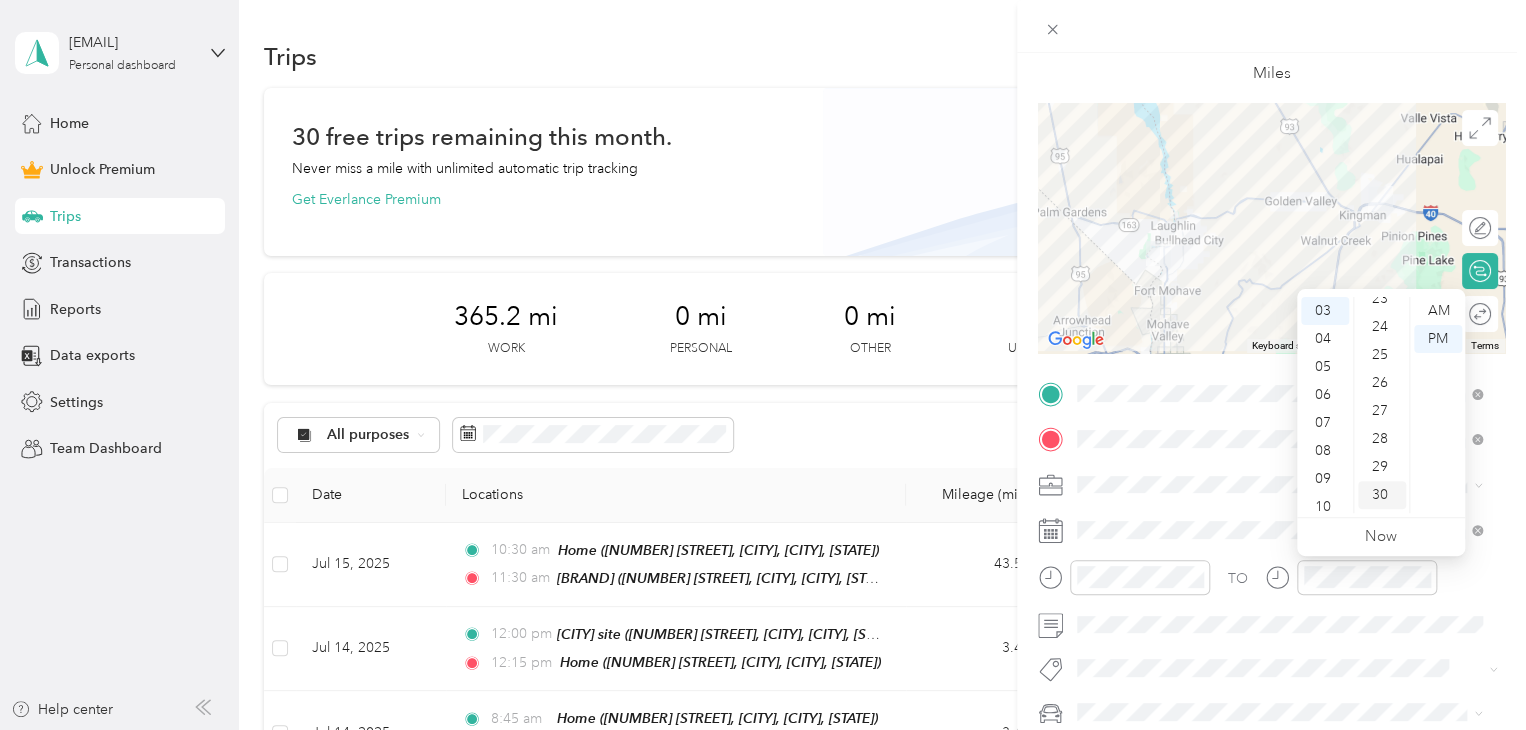 click on "30" at bounding box center (1382, 495) 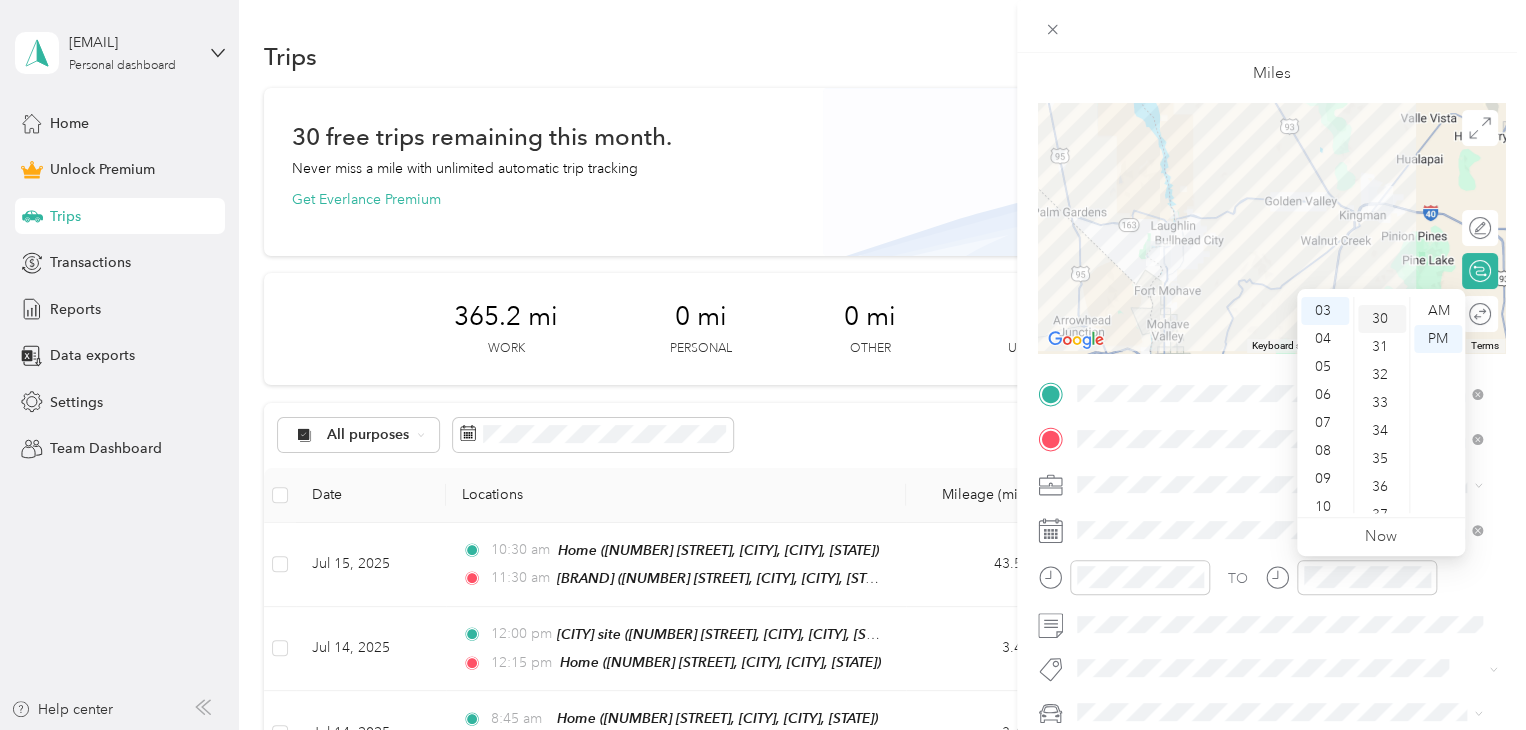scroll, scrollTop: 840, scrollLeft: 0, axis: vertical 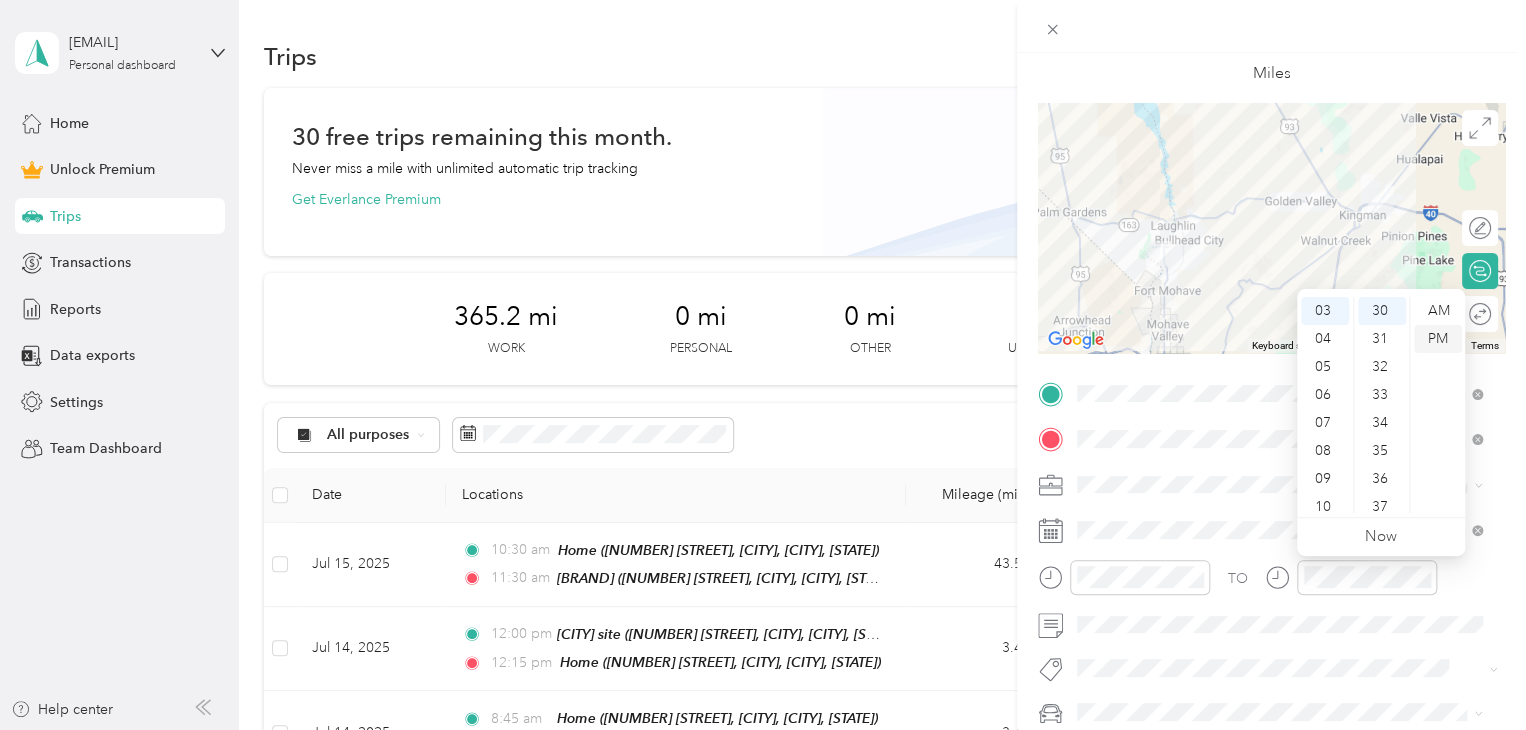 click on "PM" at bounding box center (1438, 339) 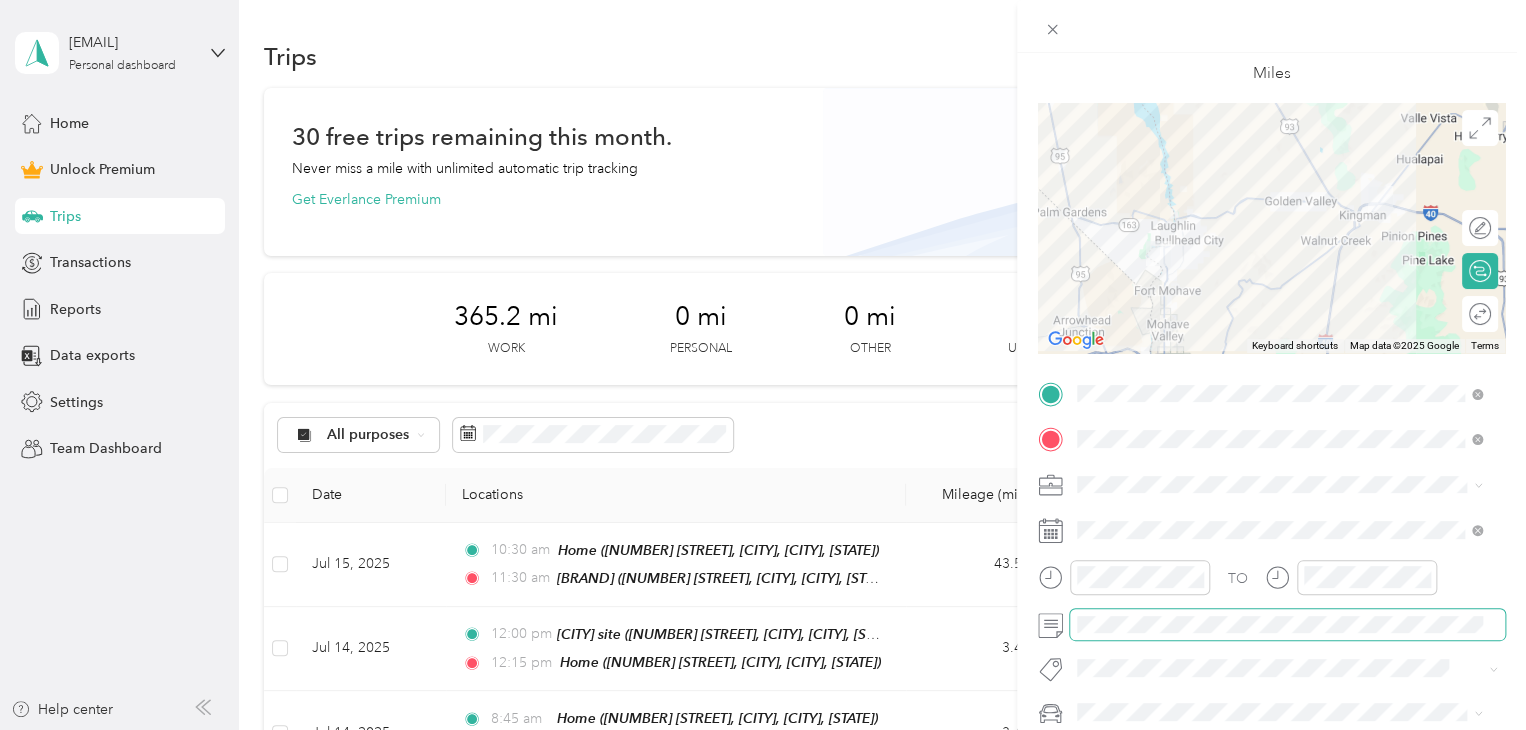scroll, scrollTop: 200, scrollLeft: 0, axis: vertical 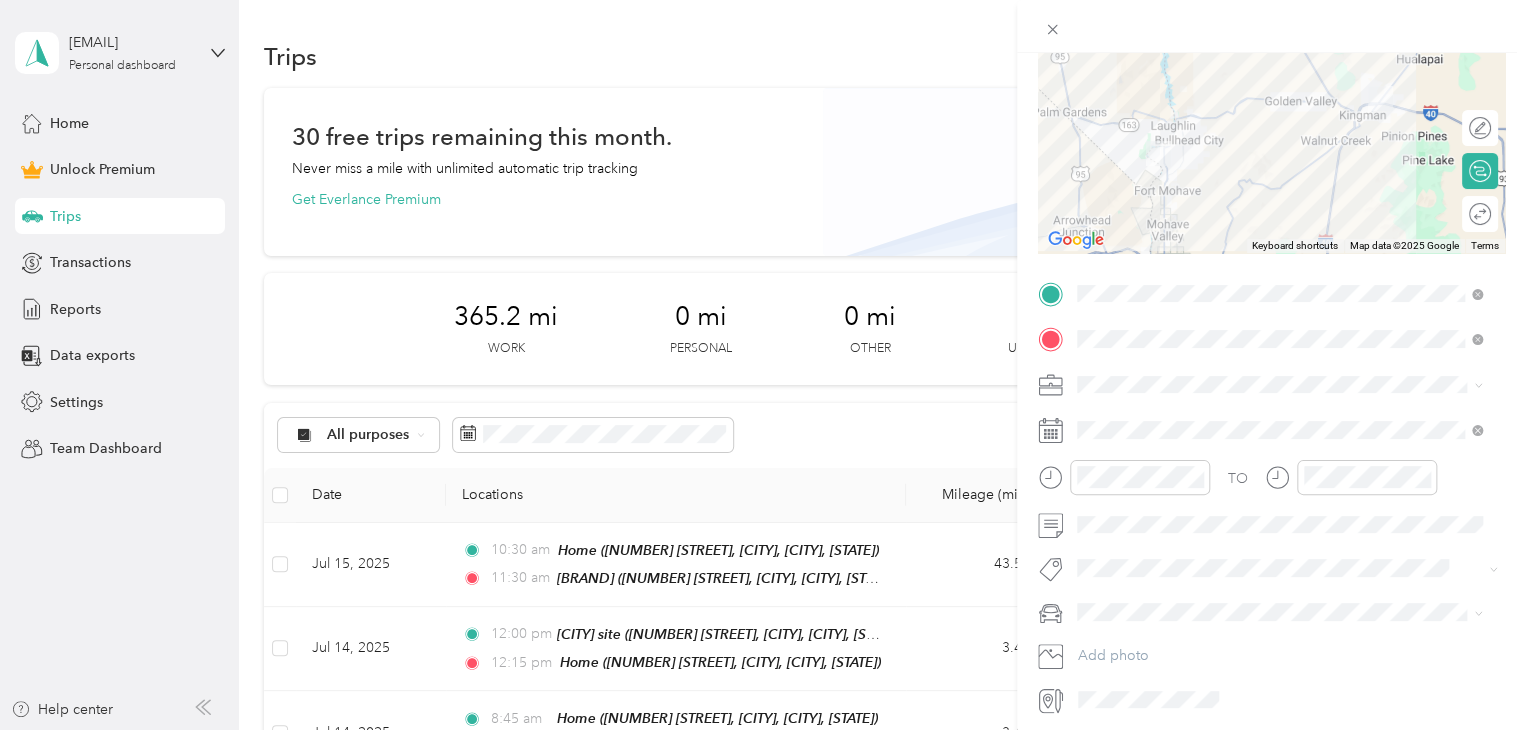 click on "Subg" at bounding box center [1113, 602] 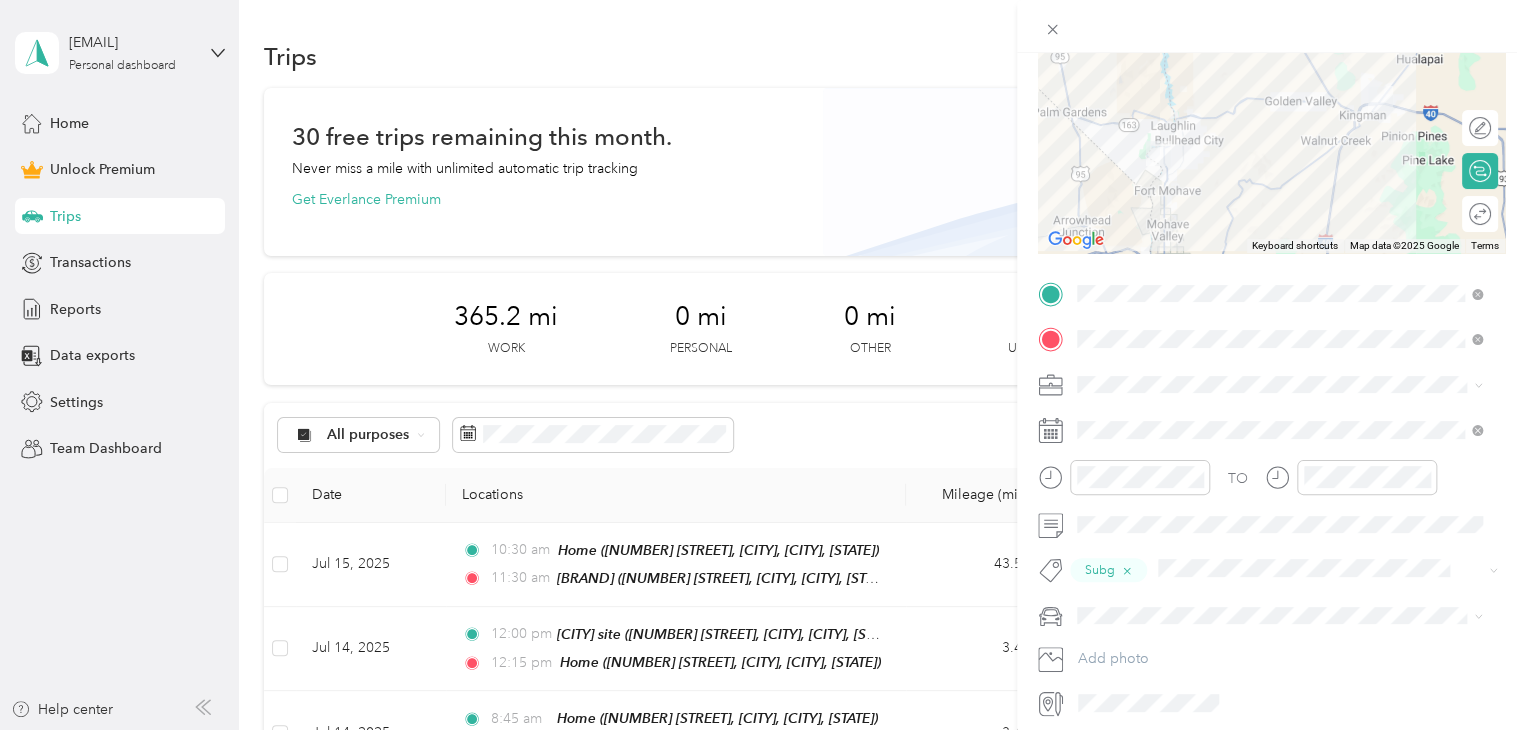 click on "Truck" at bounding box center [1279, 683] 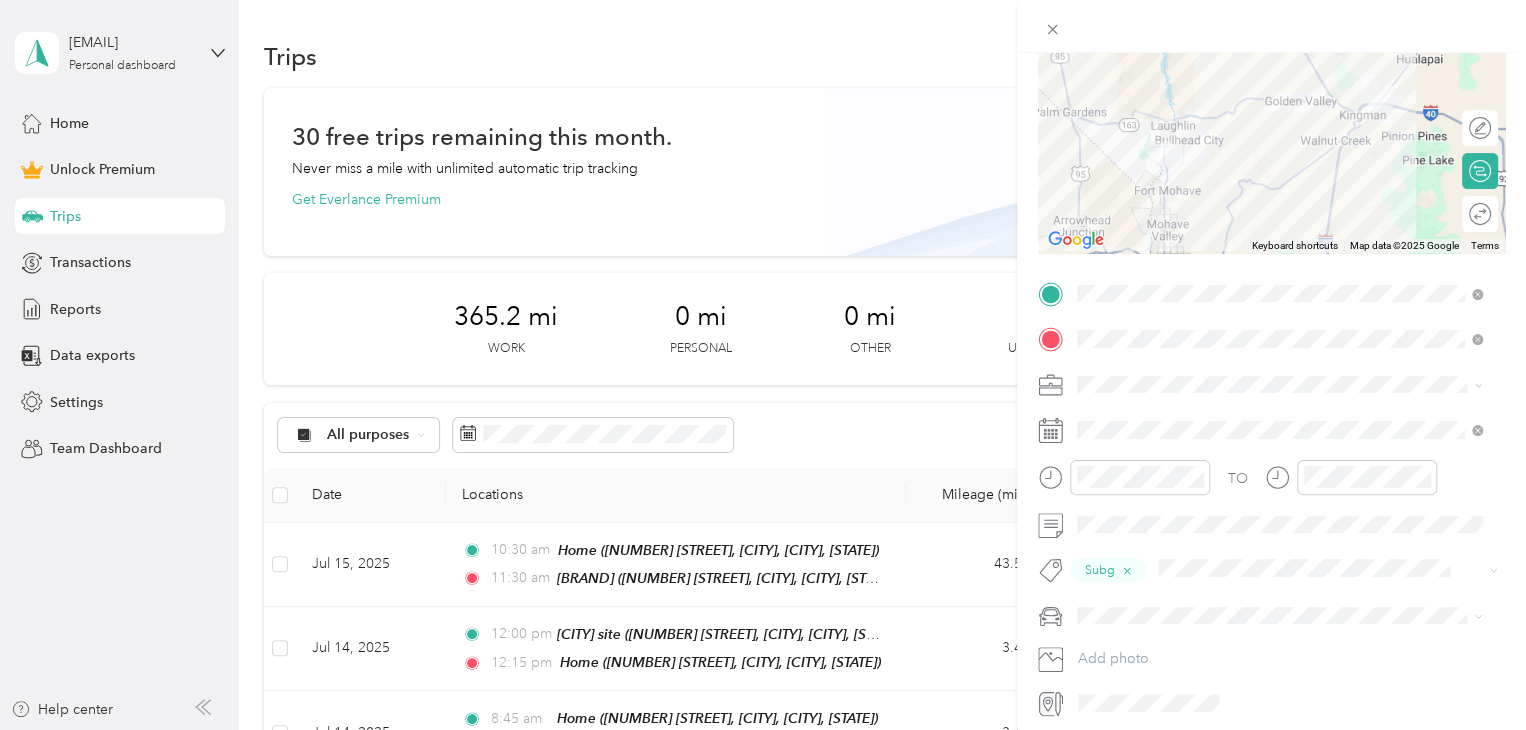 scroll, scrollTop: 0, scrollLeft: 0, axis: both 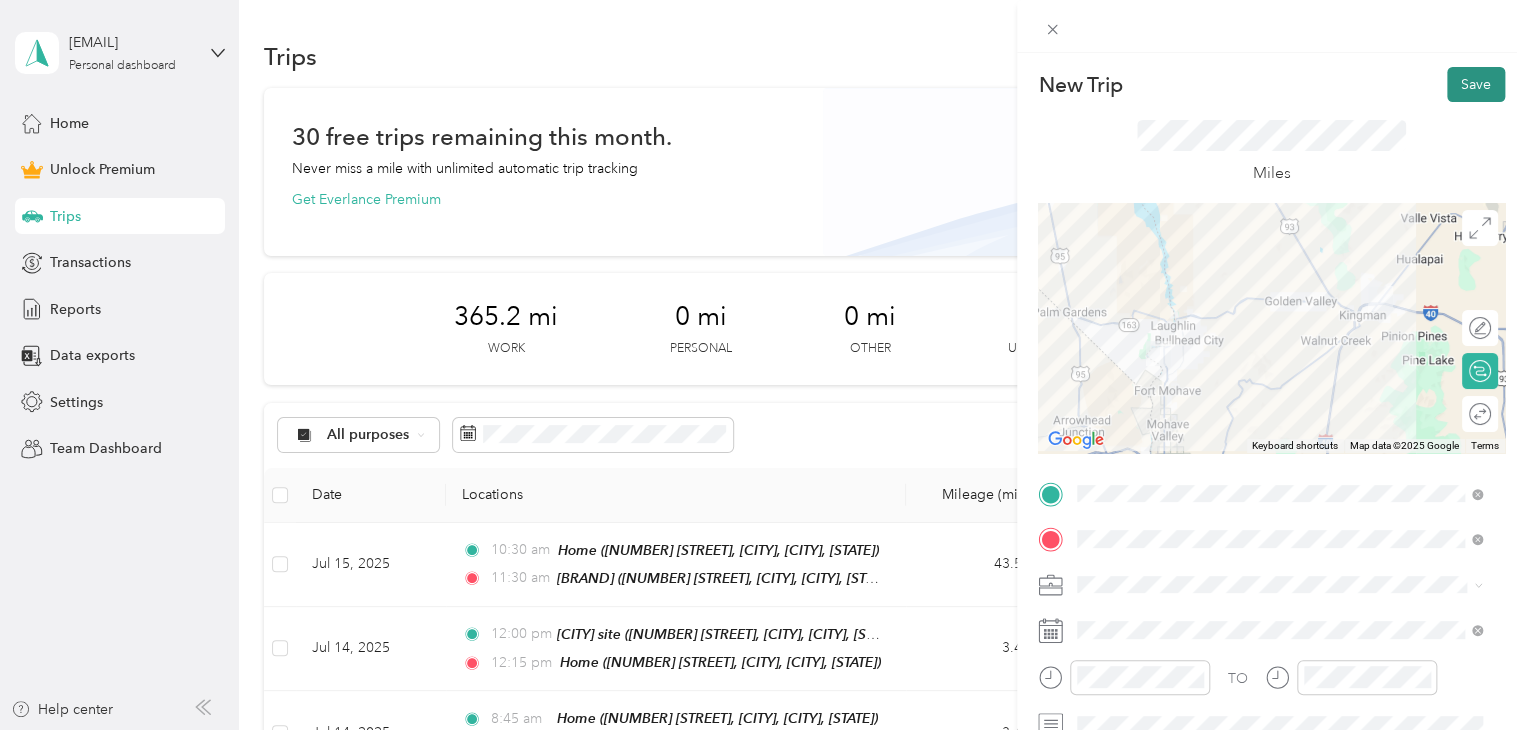 click on "Save" at bounding box center [1476, 84] 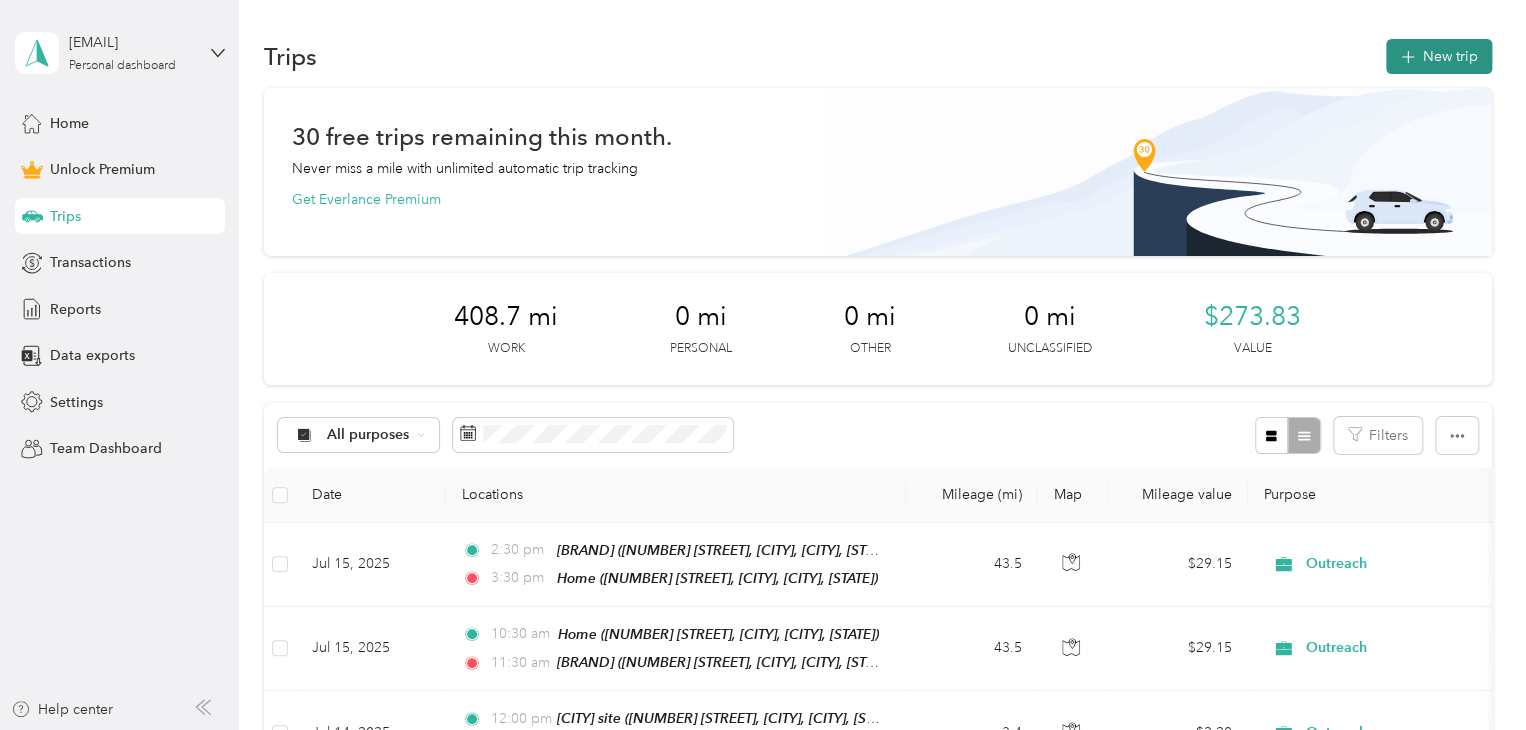 click on "New trip" at bounding box center [1439, 56] 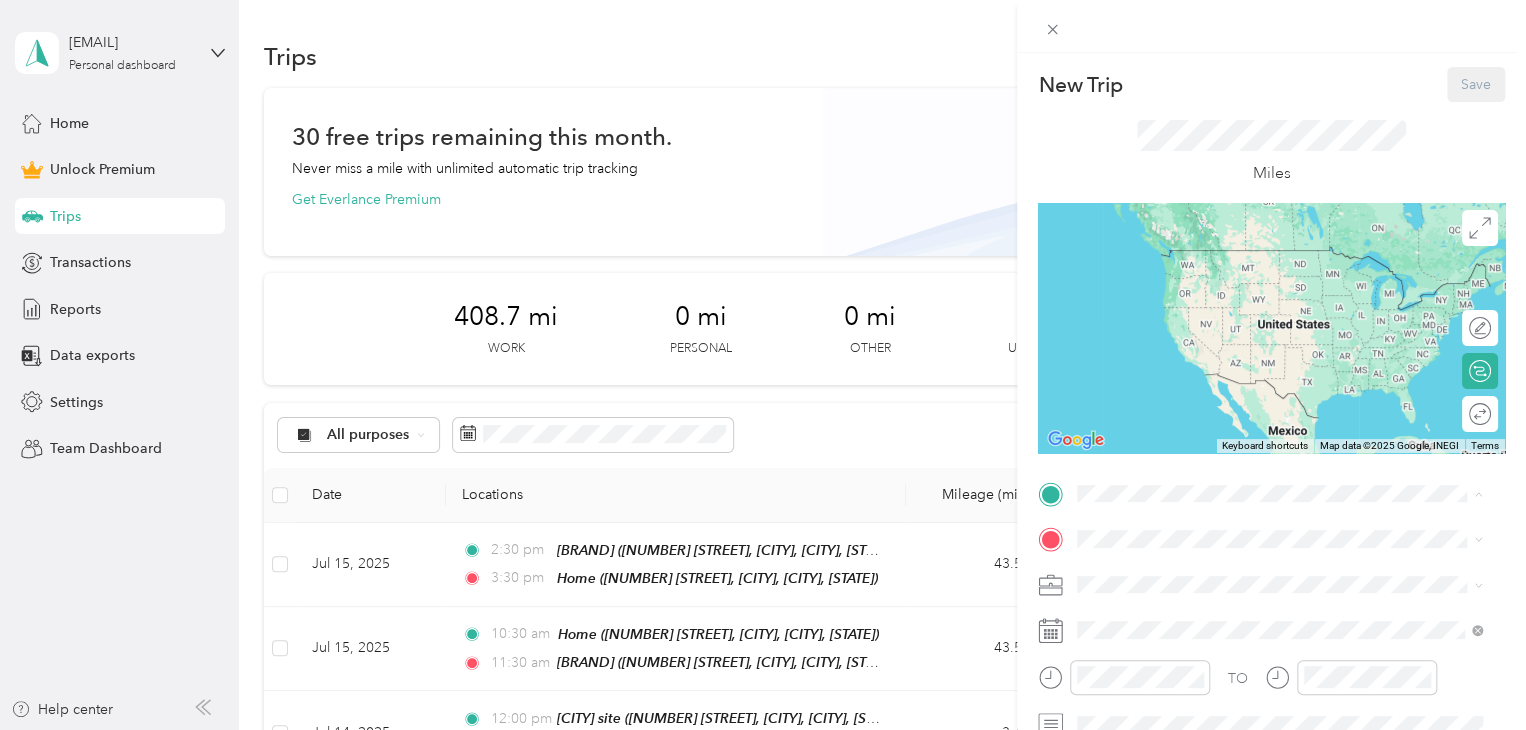 click on "[NUMBER] [STREET], [CITY], [POSTAL_CODE], [CITY], [STATE], [COUNTRY]" at bounding box center (1284, 290) 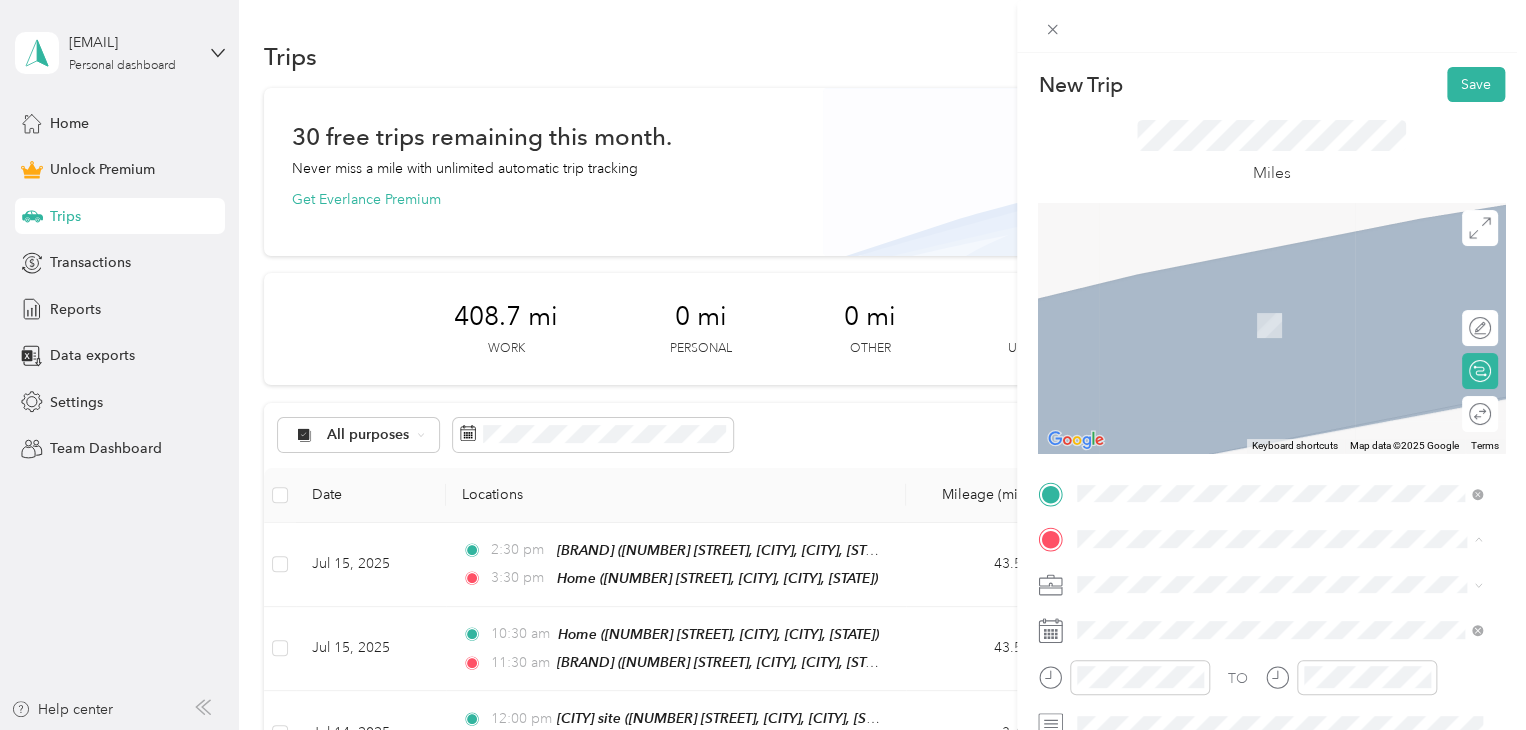 click on "[NUMBER] [STREET], [CITY], [POSTAL_CODE], [CITY], [STATE], [COUNTRY]" at bounding box center (1284, 420) 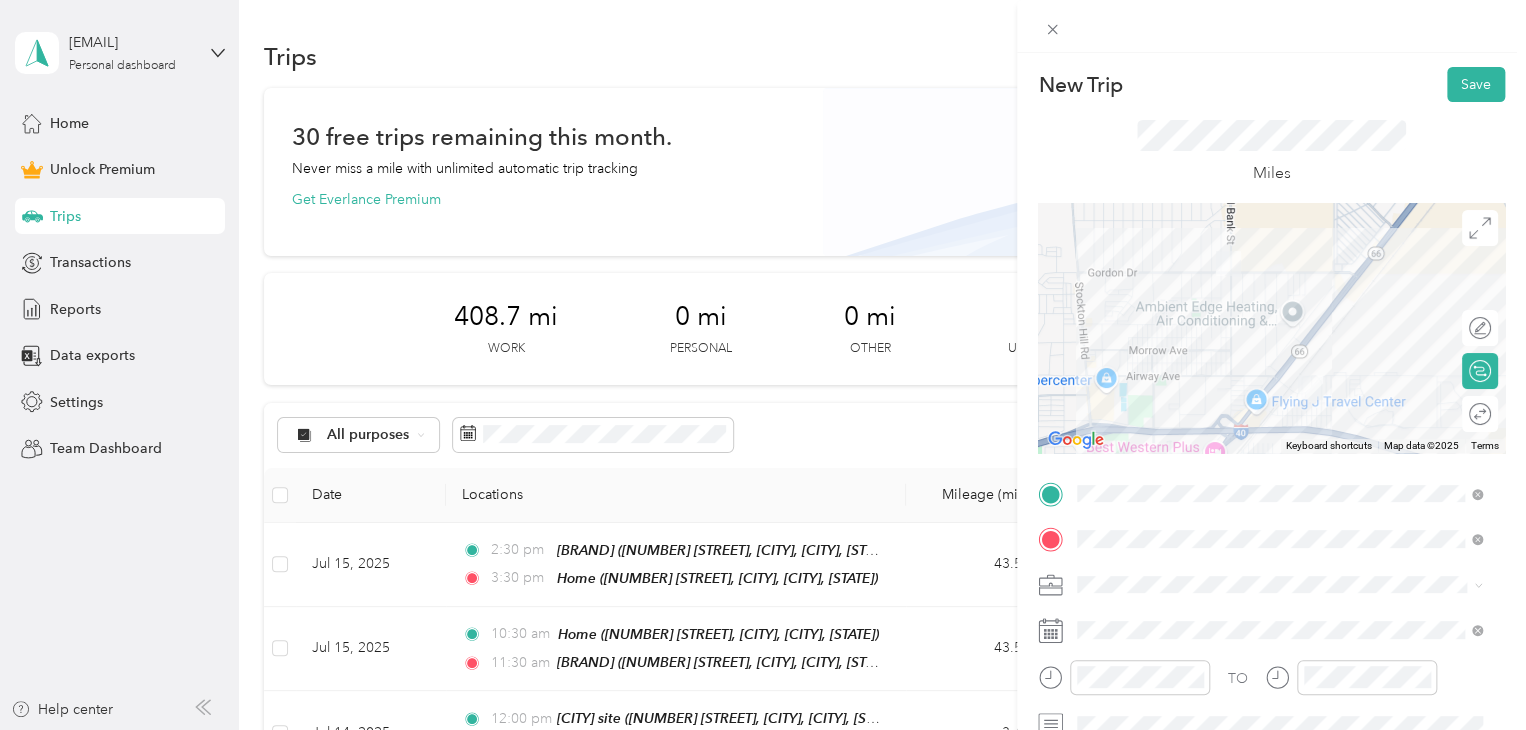 click on "Outreach" at bounding box center [1113, 372] 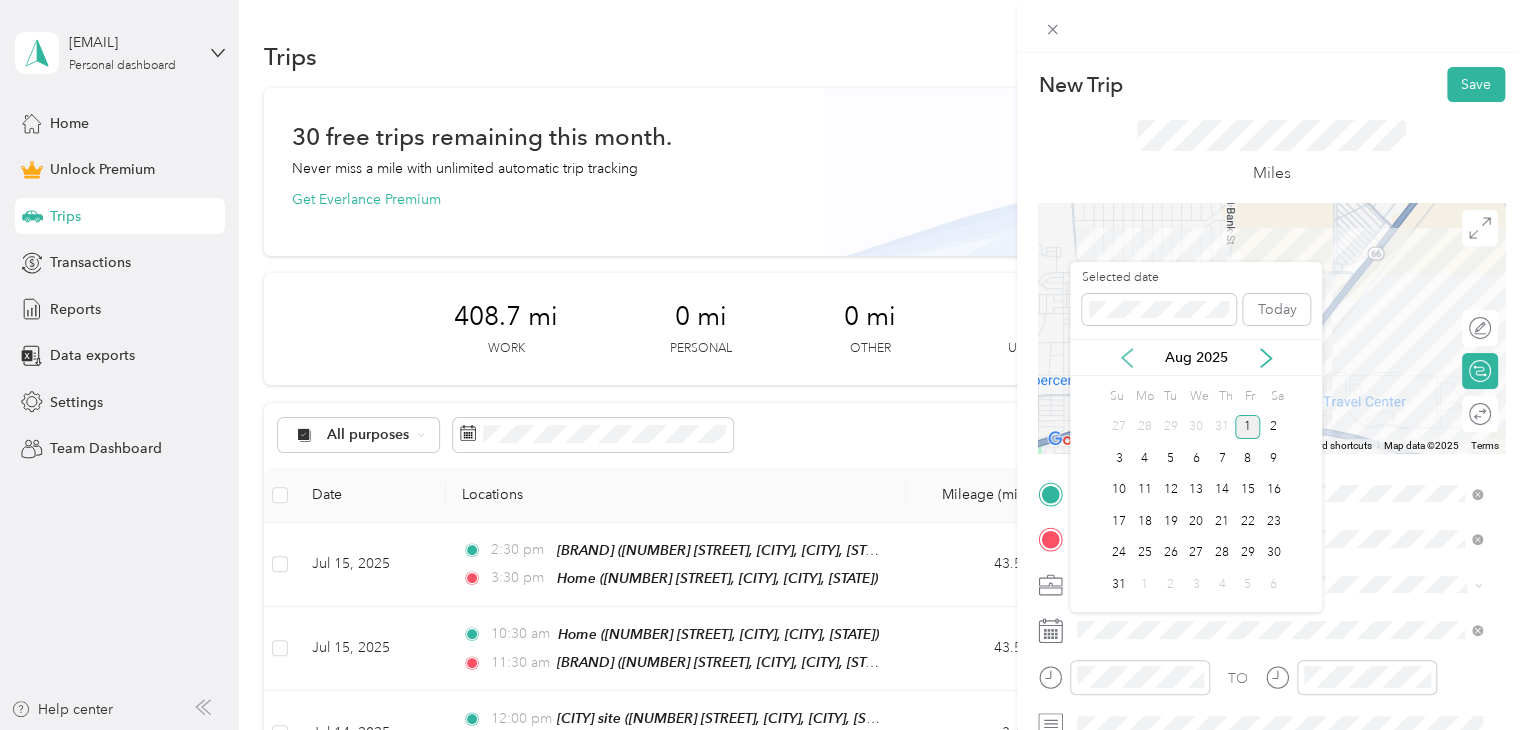 click 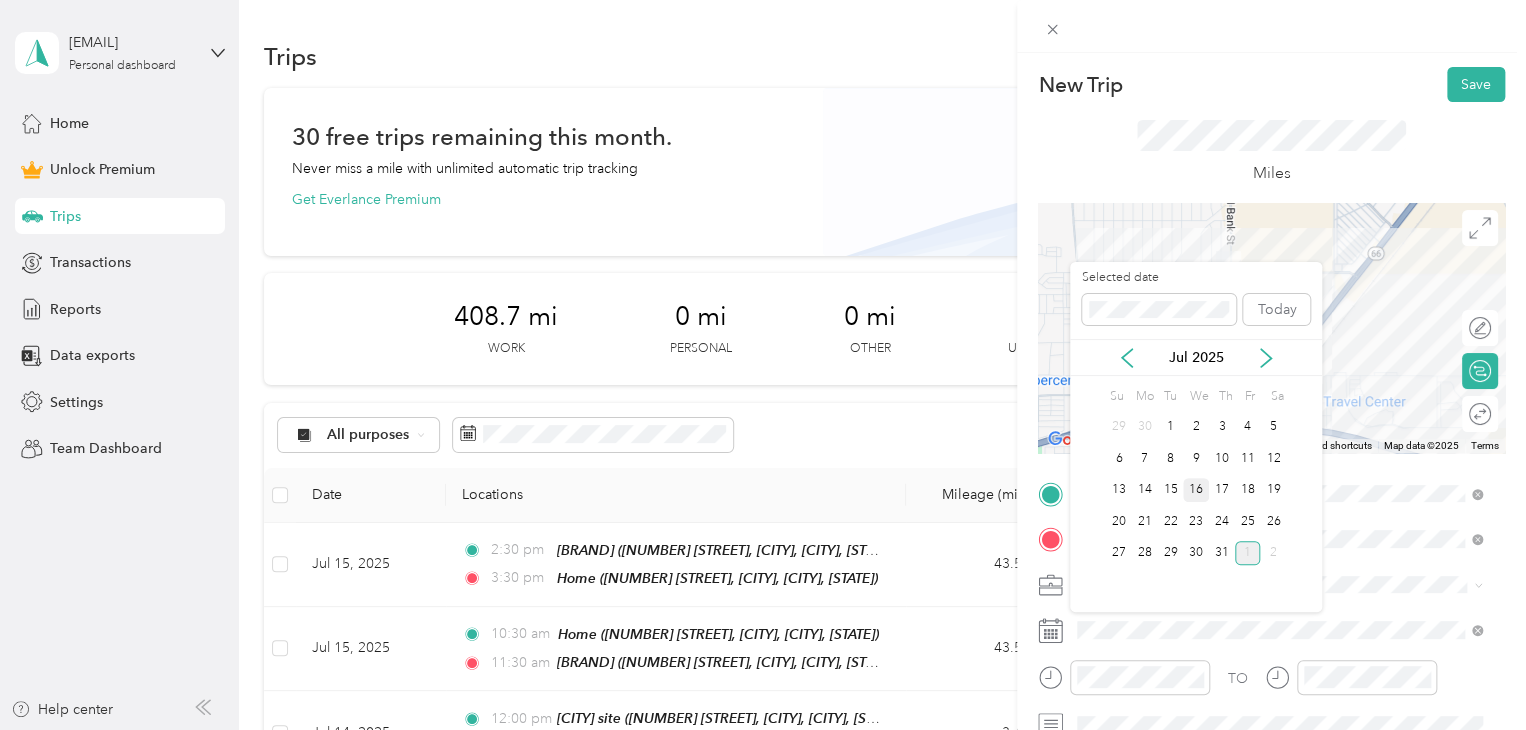 click on "16" at bounding box center [1196, 490] 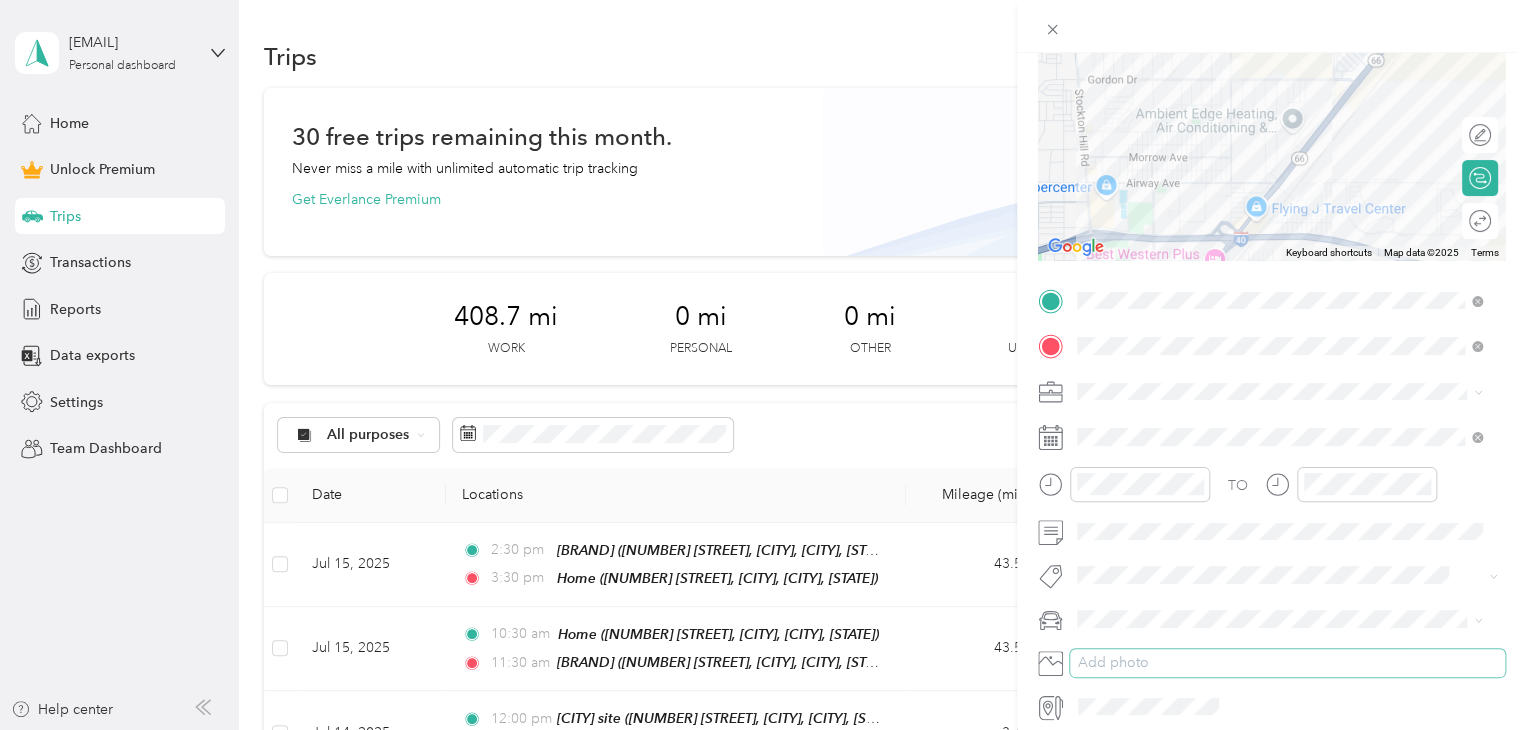 scroll, scrollTop: 200, scrollLeft: 0, axis: vertical 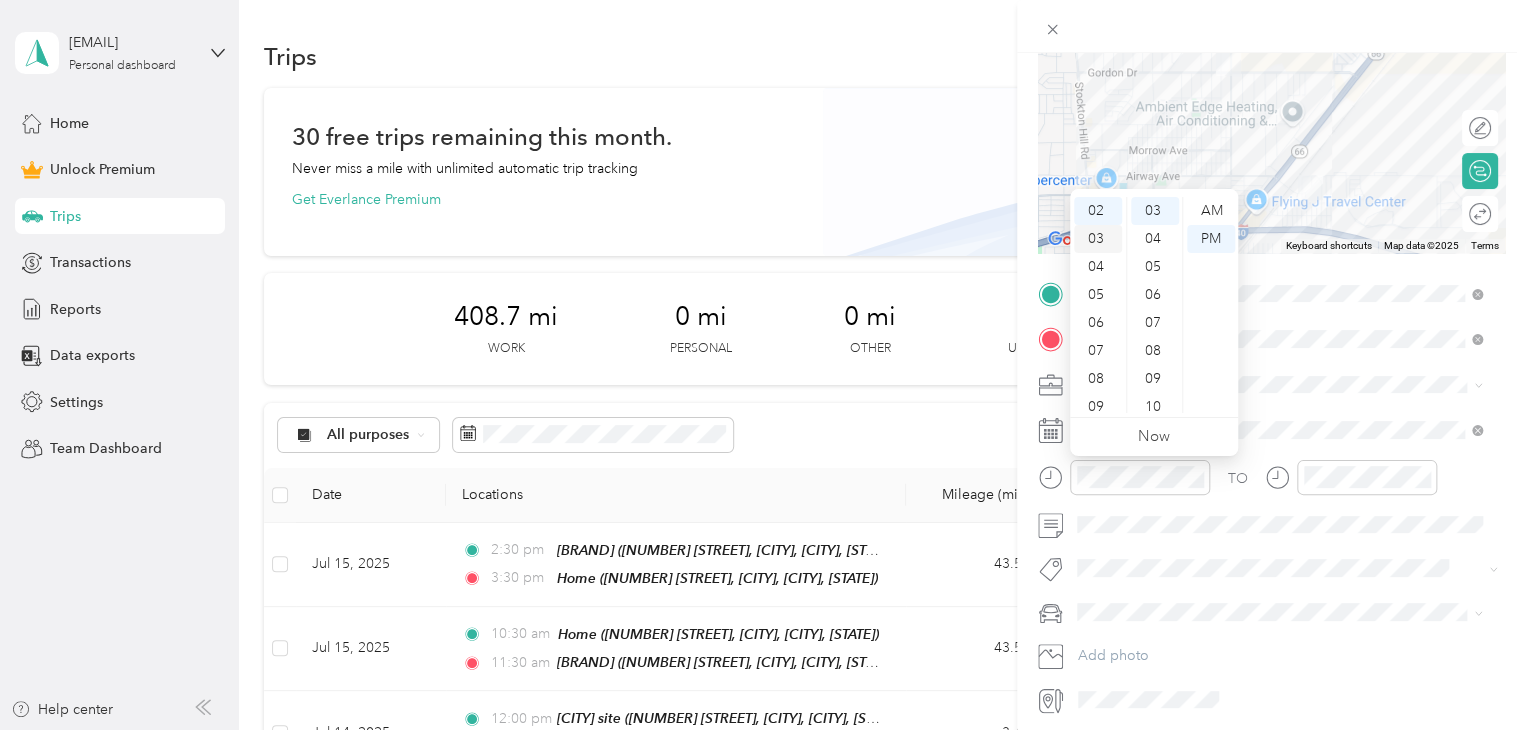click on "03" at bounding box center [1098, 239] 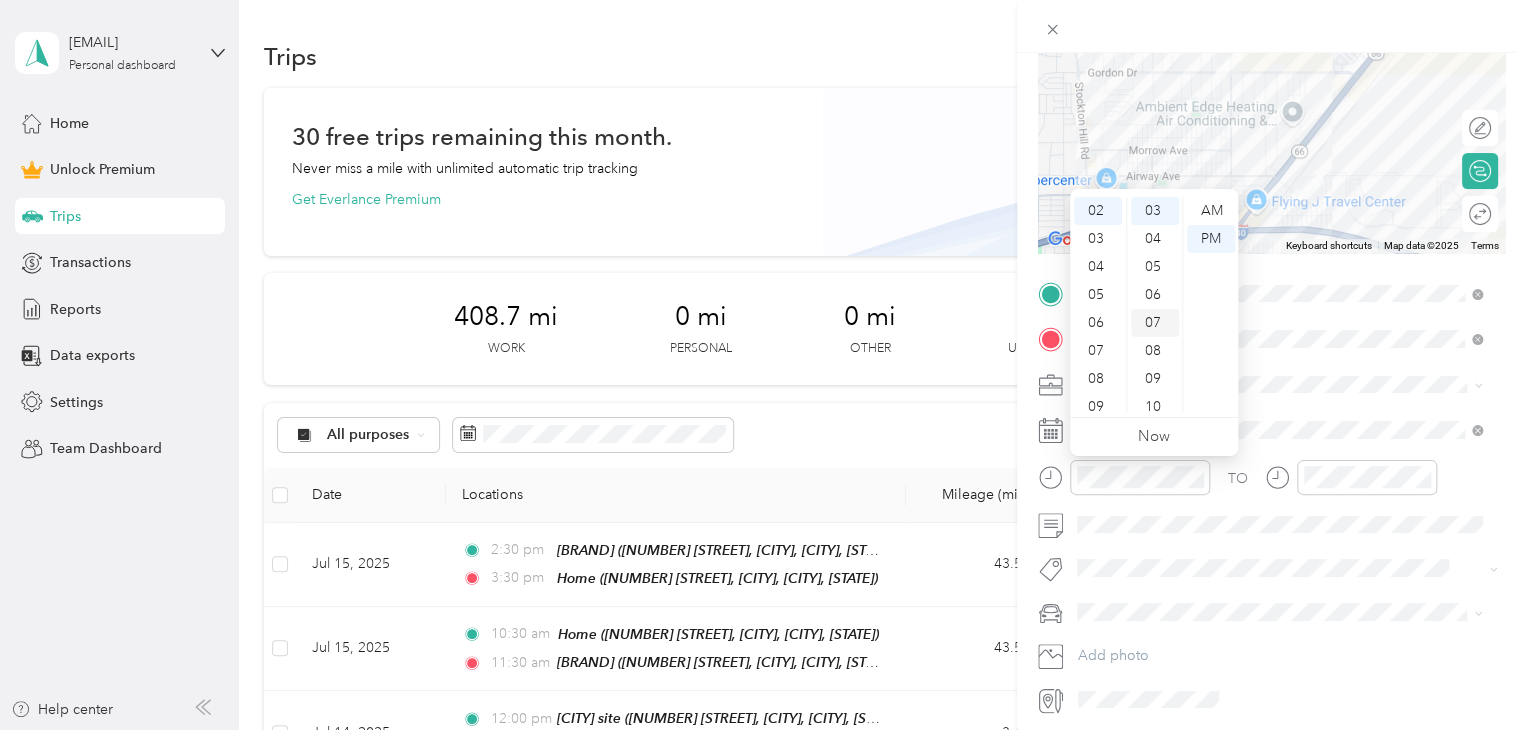 scroll, scrollTop: 56, scrollLeft: 0, axis: vertical 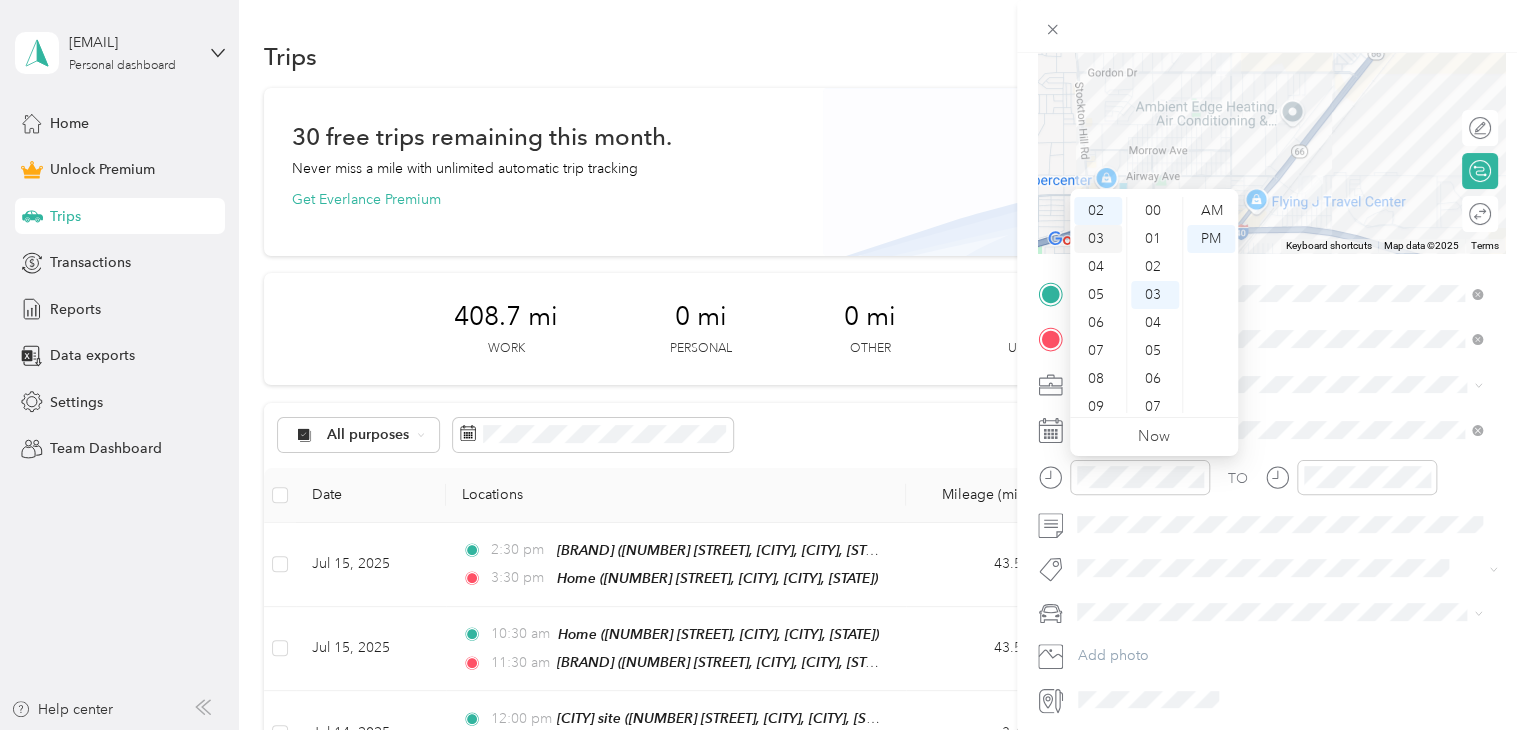 click on "03" at bounding box center (1098, 239) 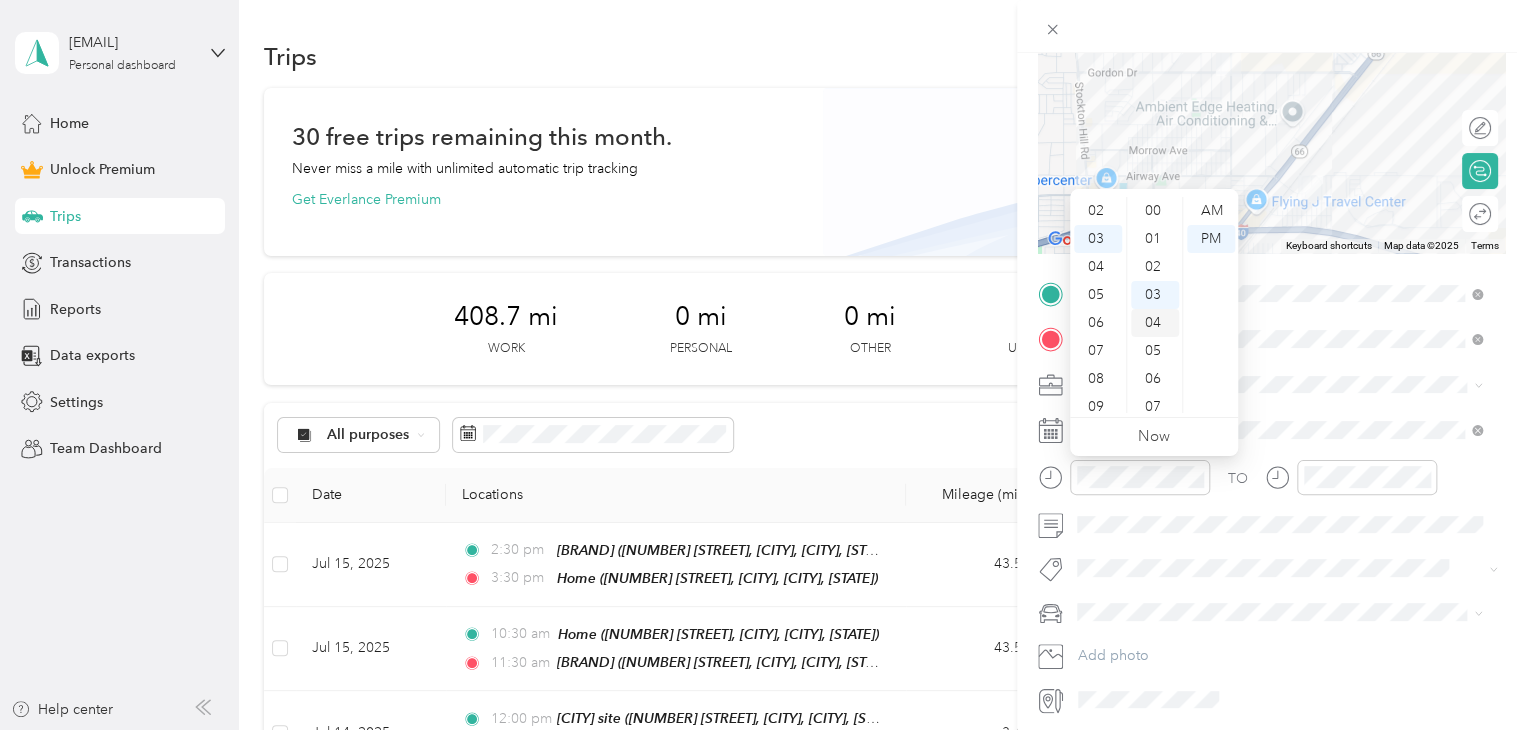 scroll, scrollTop: 83, scrollLeft: 0, axis: vertical 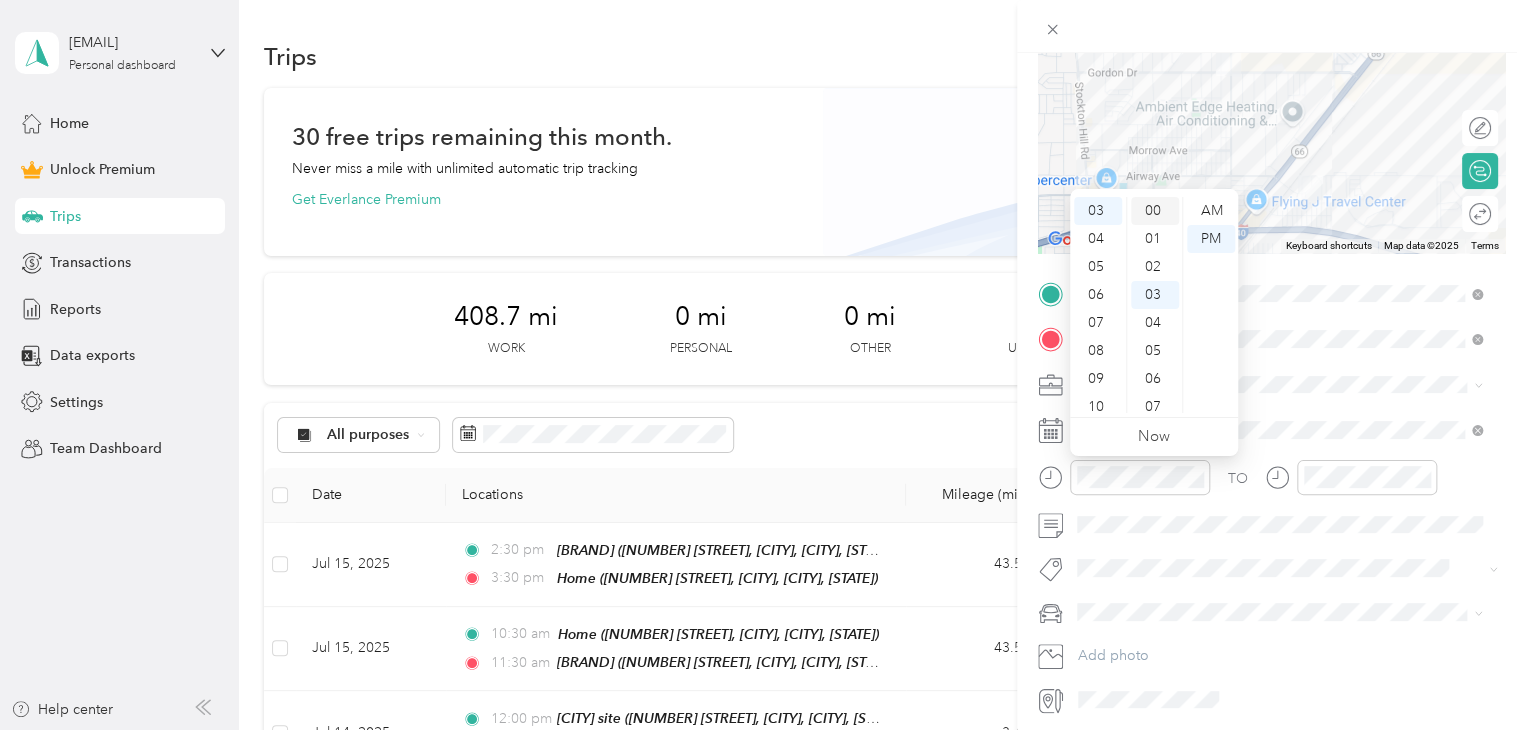 click on "00" at bounding box center (1155, 211) 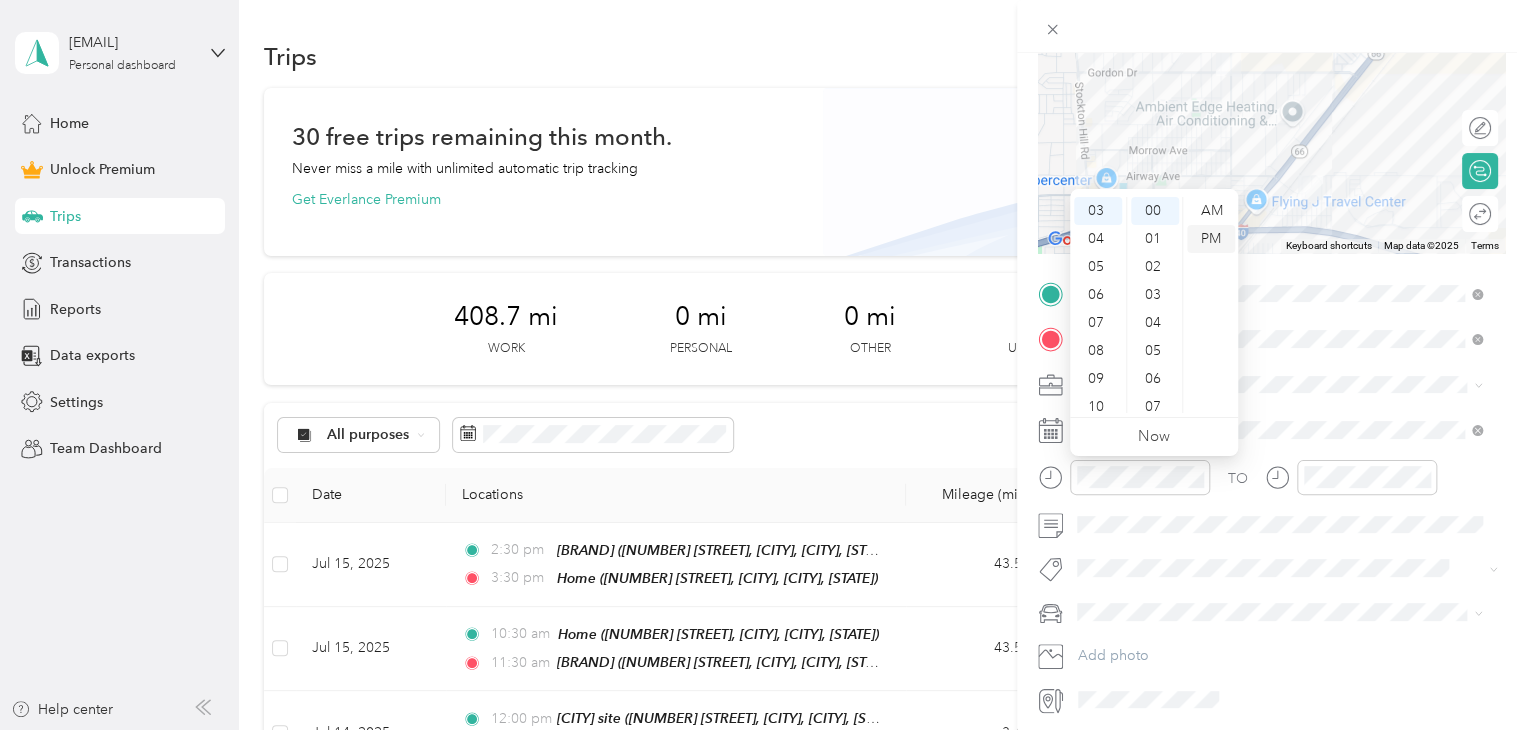 click on "PM" at bounding box center (1211, 239) 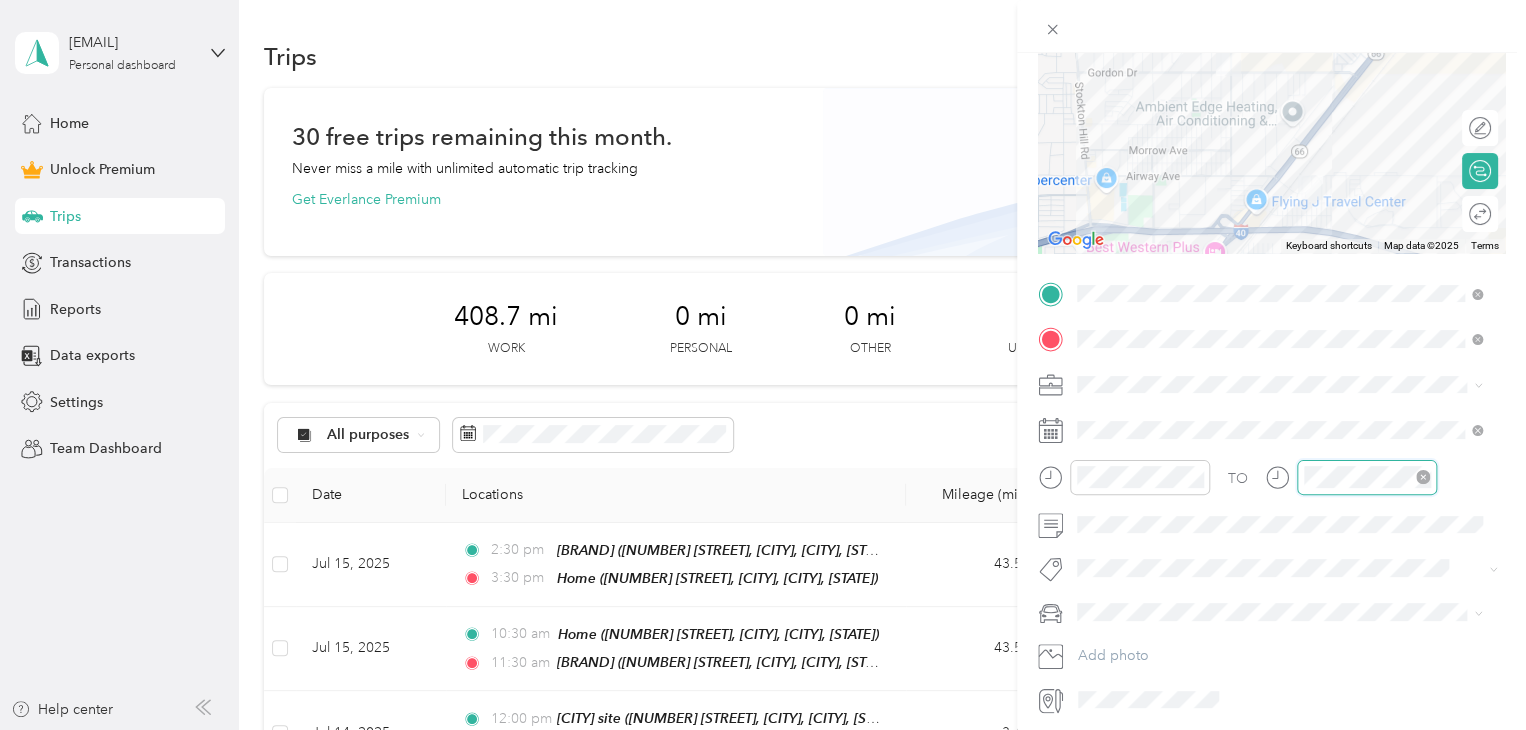 scroll, scrollTop: 56, scrollLeft: 0, axis: vertical 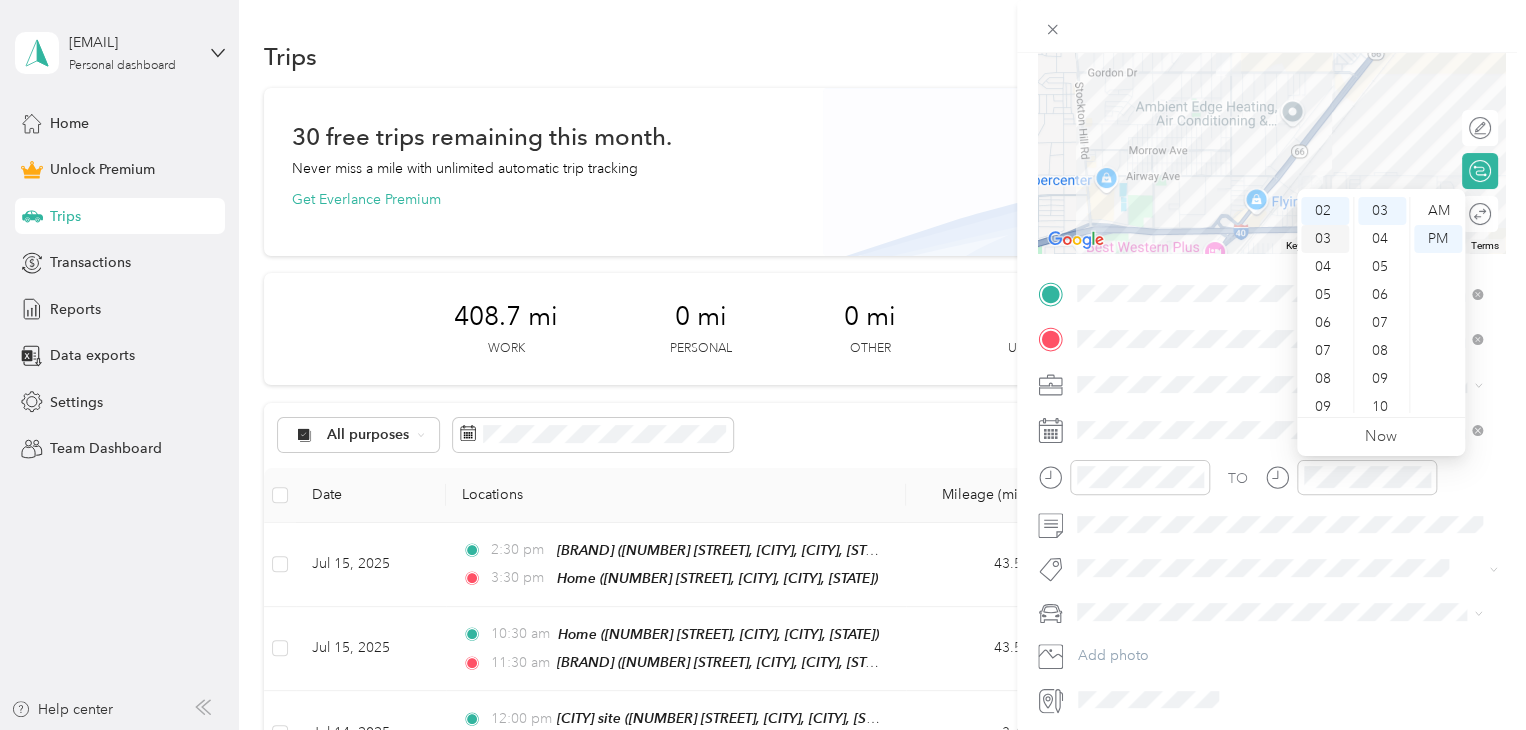 click on "03" at bounding box center (1325, 239) 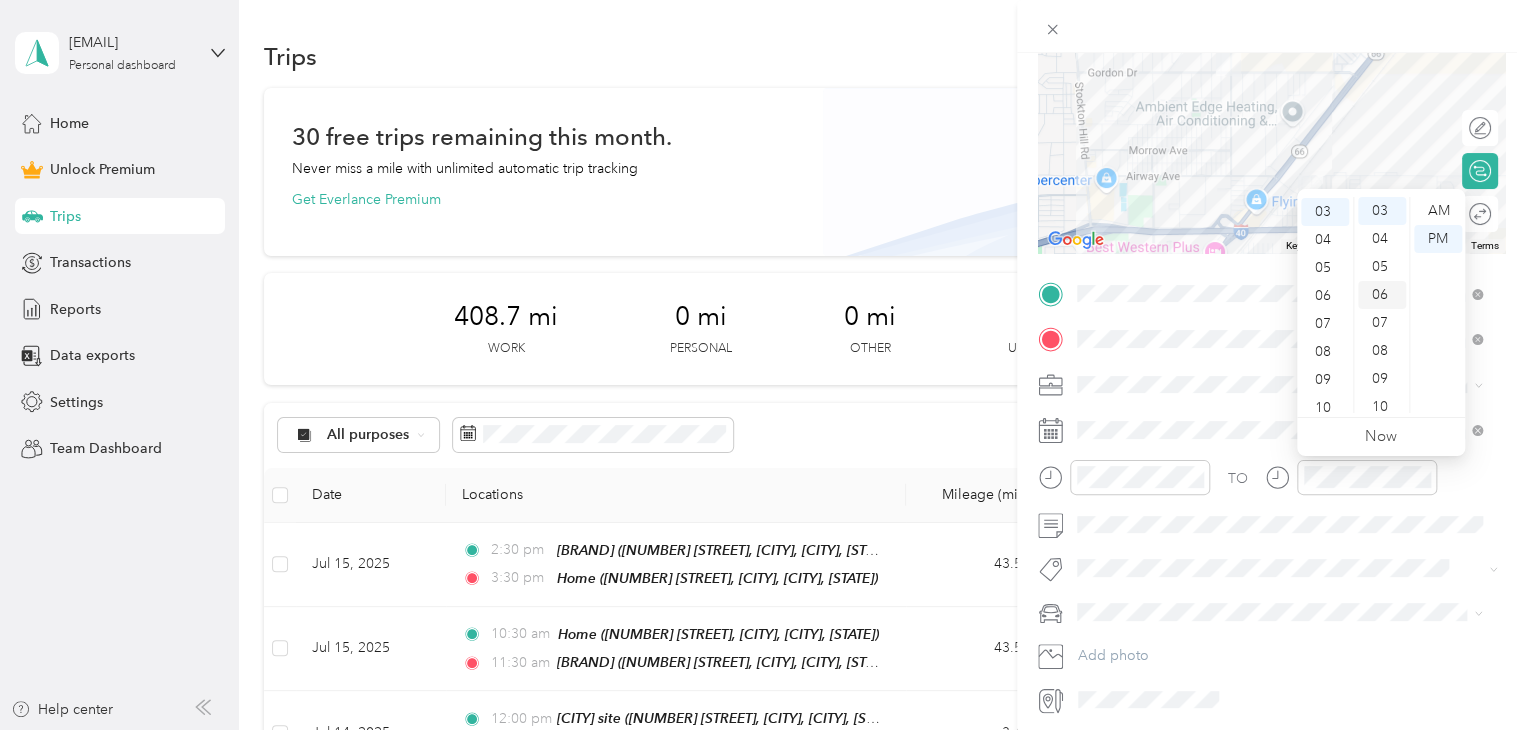 scroll, scrollTop: 84, scrollLeft: 0, axis: vertical 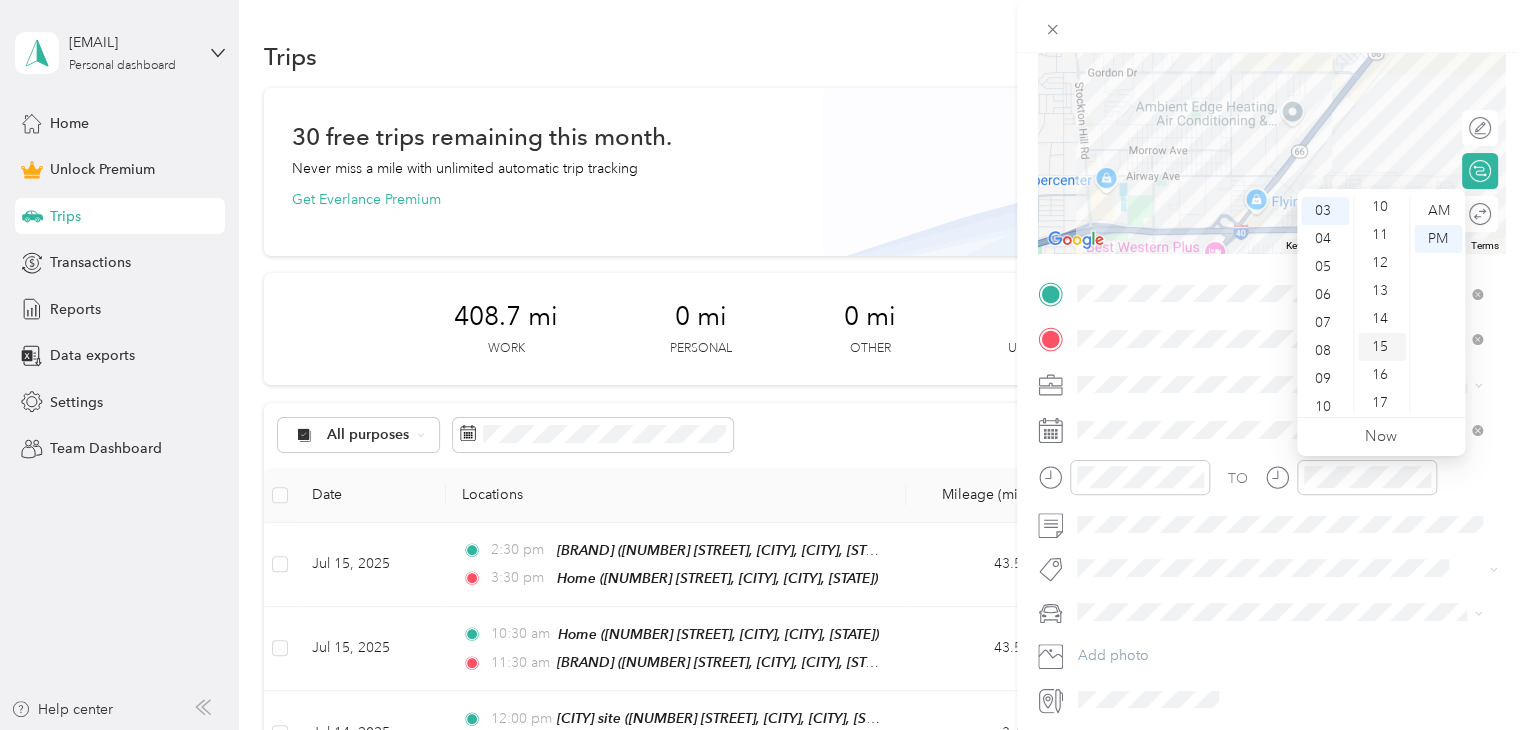 click on "15" at bounding box center (1382, 347) 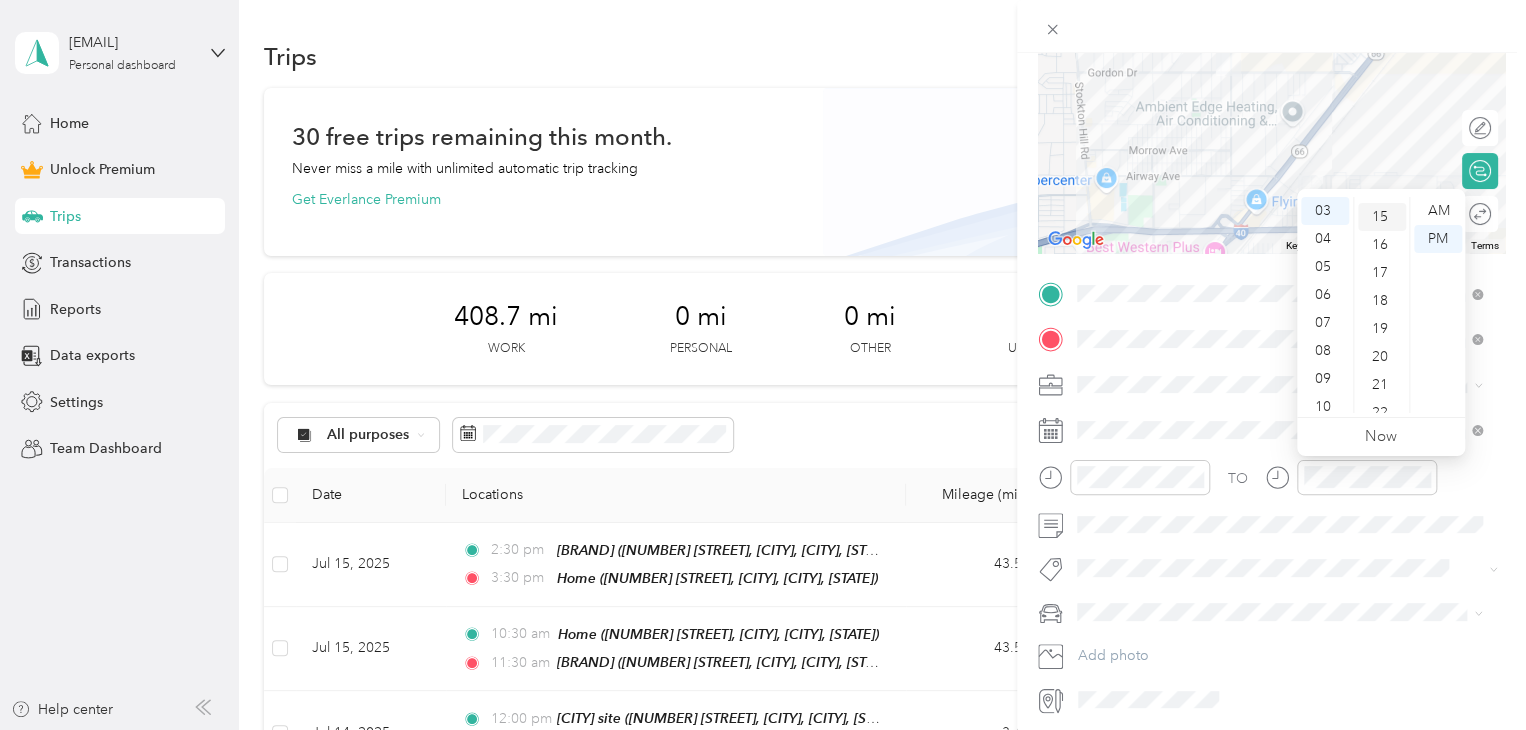 scroll, scrollTop: 420, scrollLeft: 0, axis: vertical 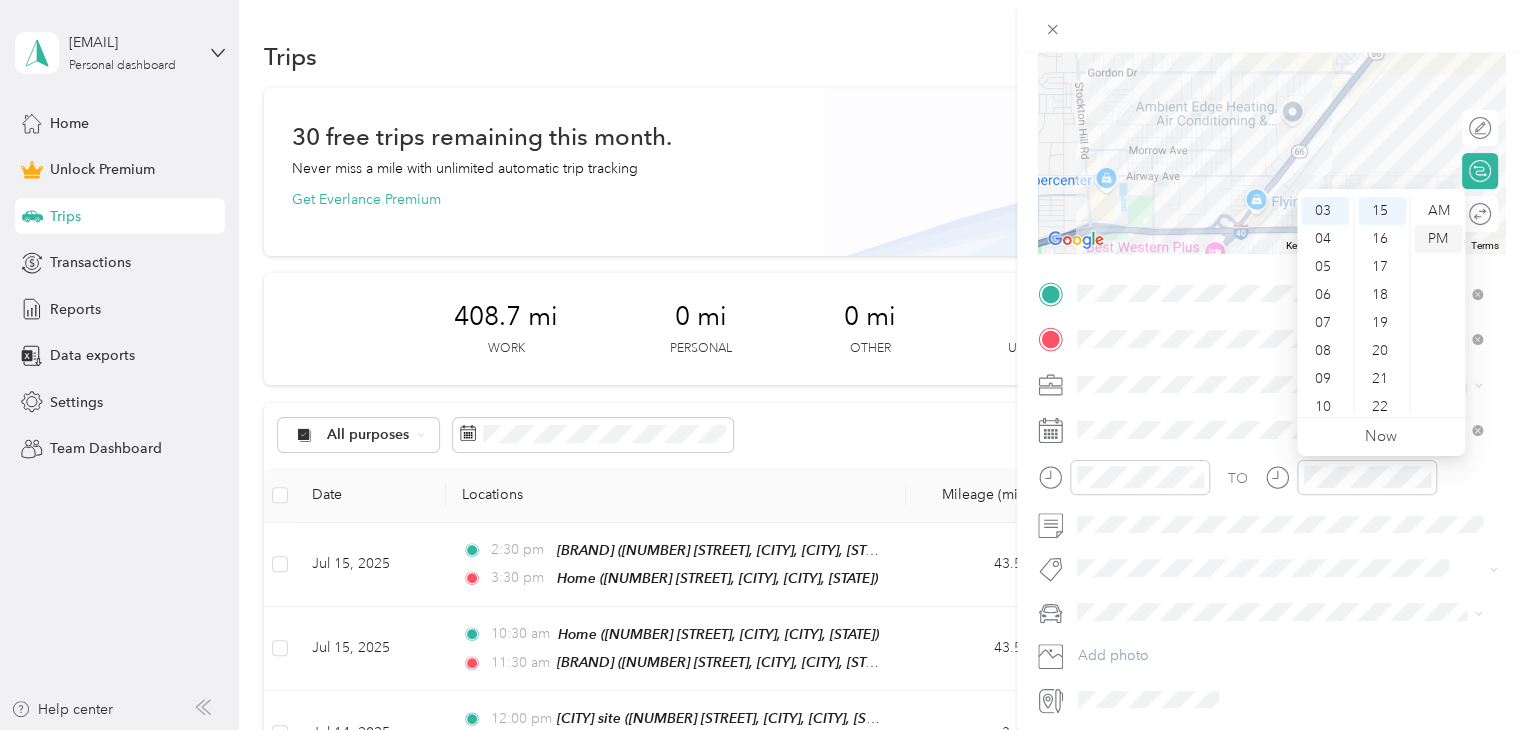 click on "PM" at bounding box center [1438, 239] 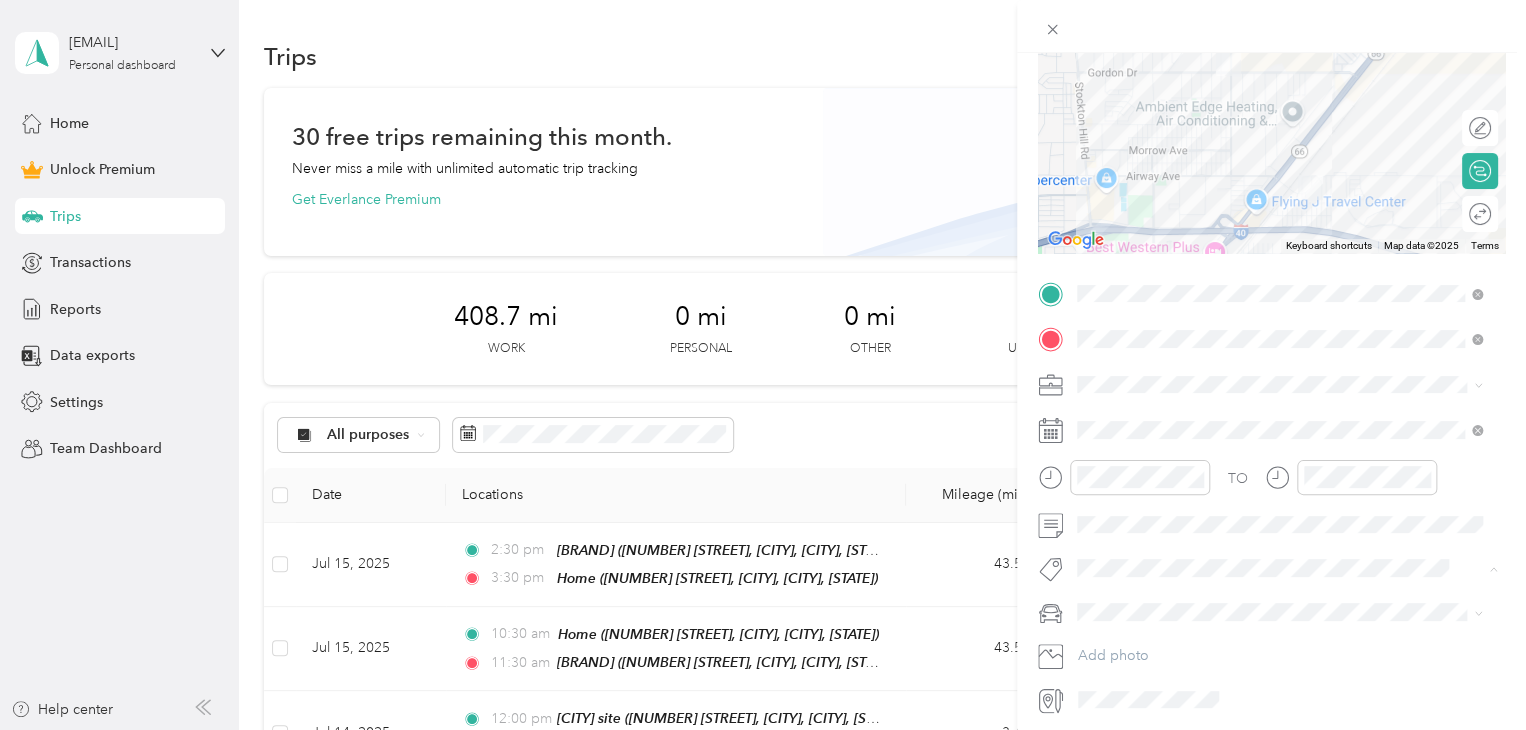 click on "Subg" at bounding box center [1113, 603] 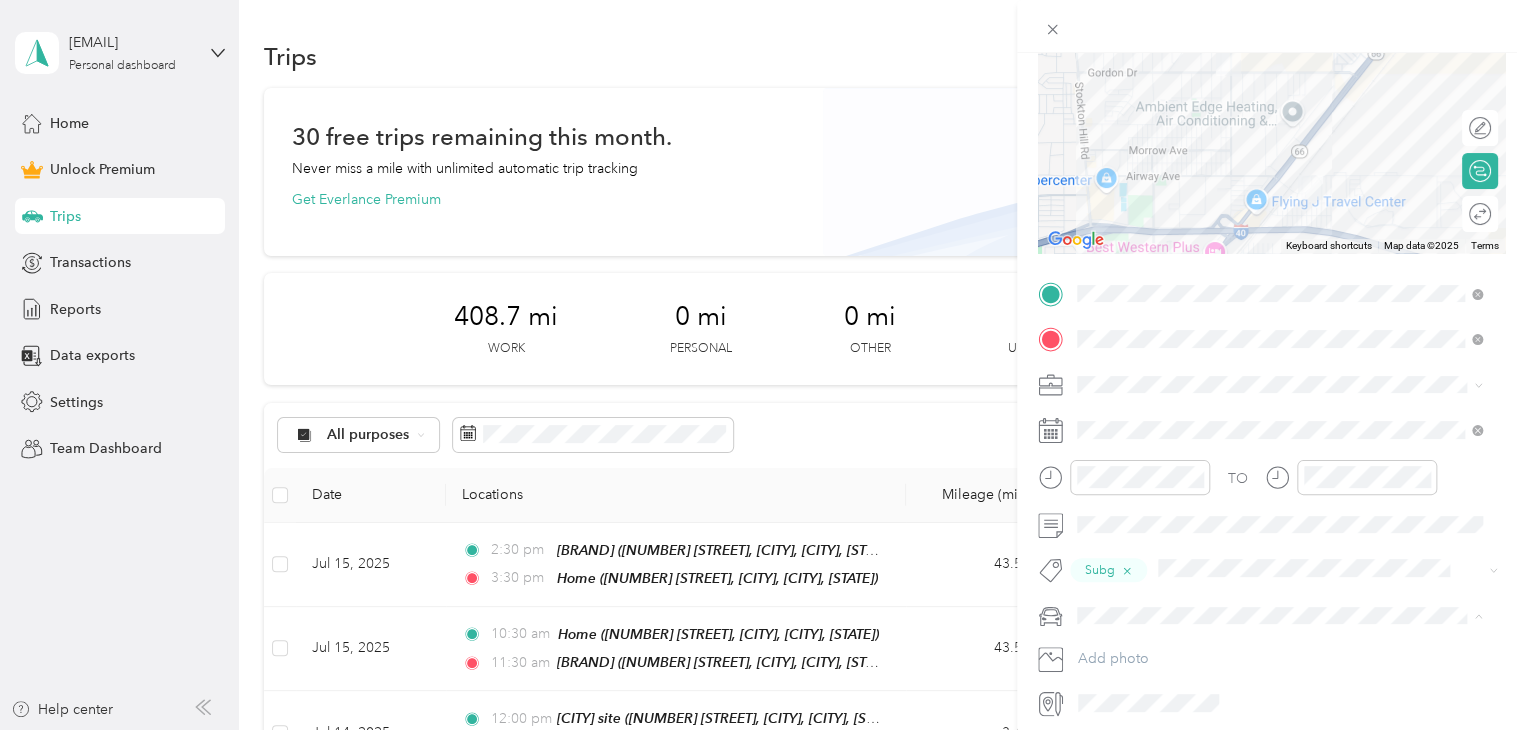 click on "Truck" at bounding box center [1101, 685] 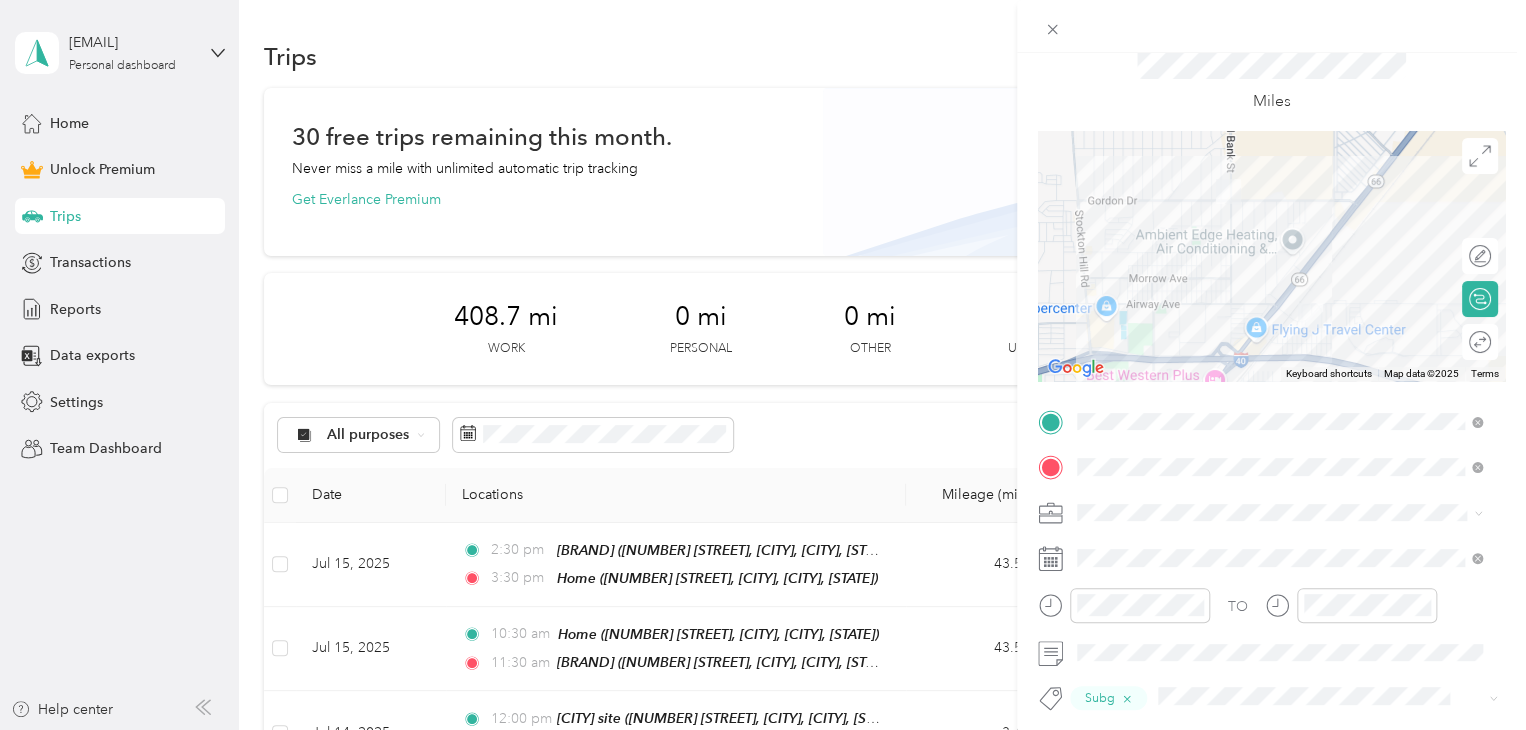 scroll, scrollTop: 0, scrollLeft: 0, axis: both 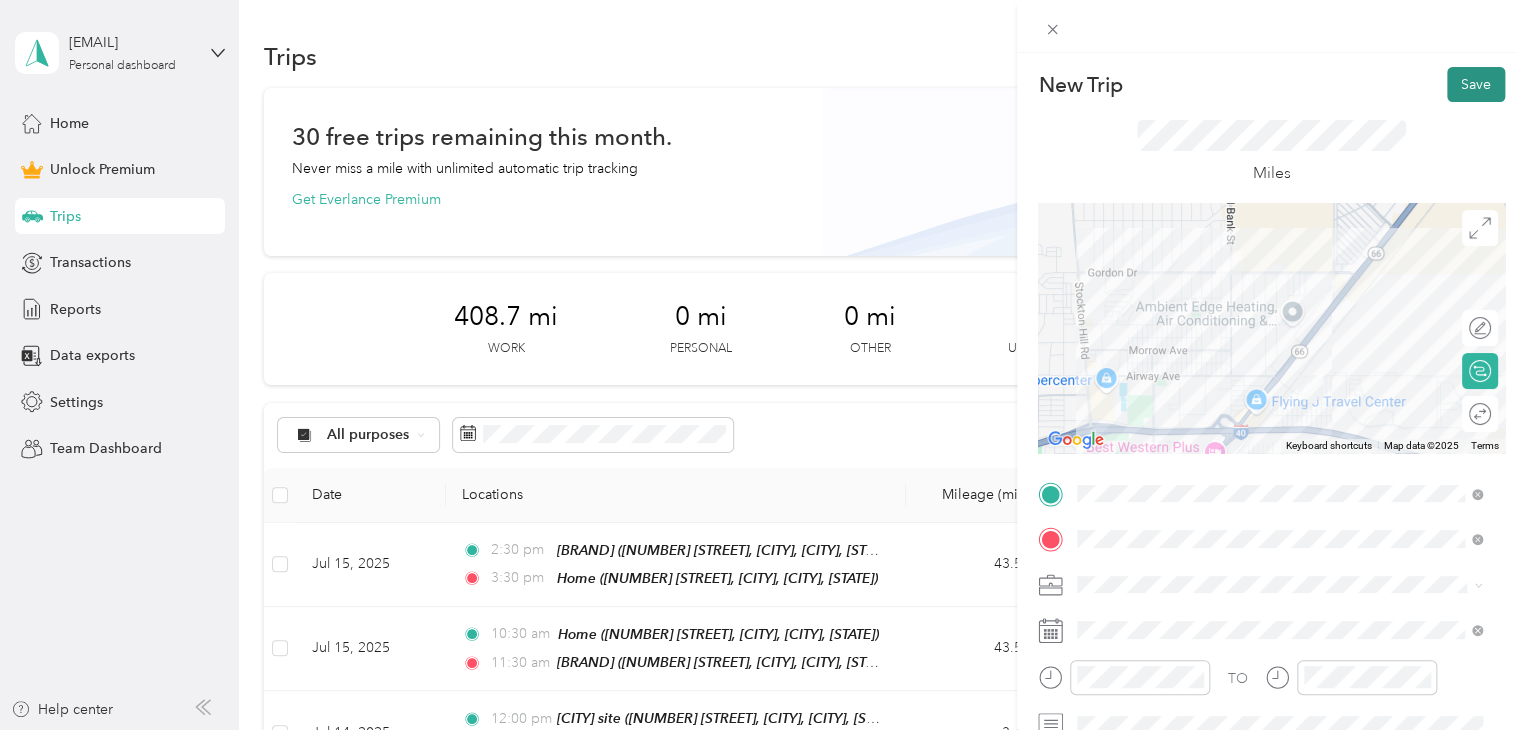 click on "Save" at bounding box center [1476, 84] 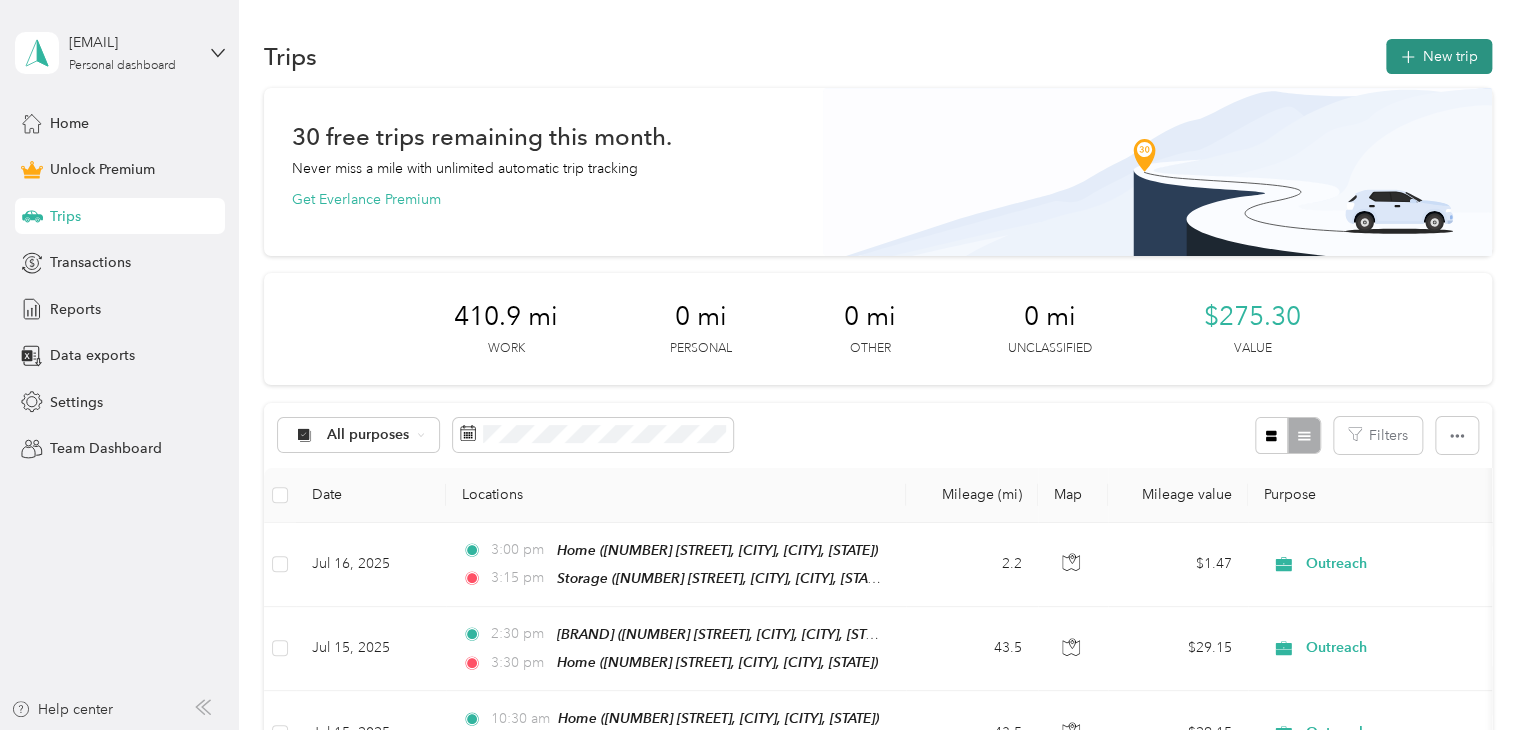 click 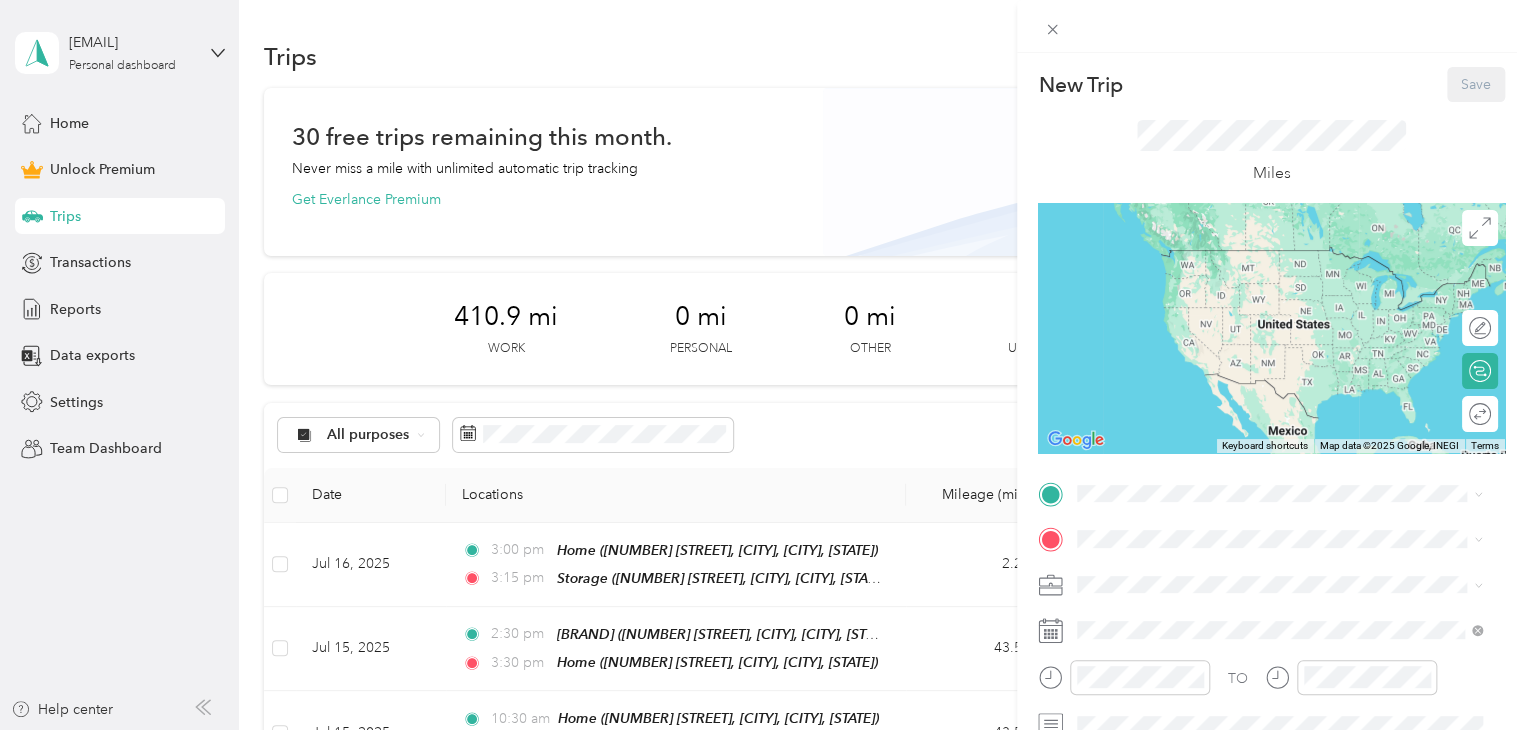 click on "[NUMBER] [STREET], [CITY], [POSTAL_CODE], [CITY], [STATE], [COUNTRY]" at bounding box center [1284, 368] 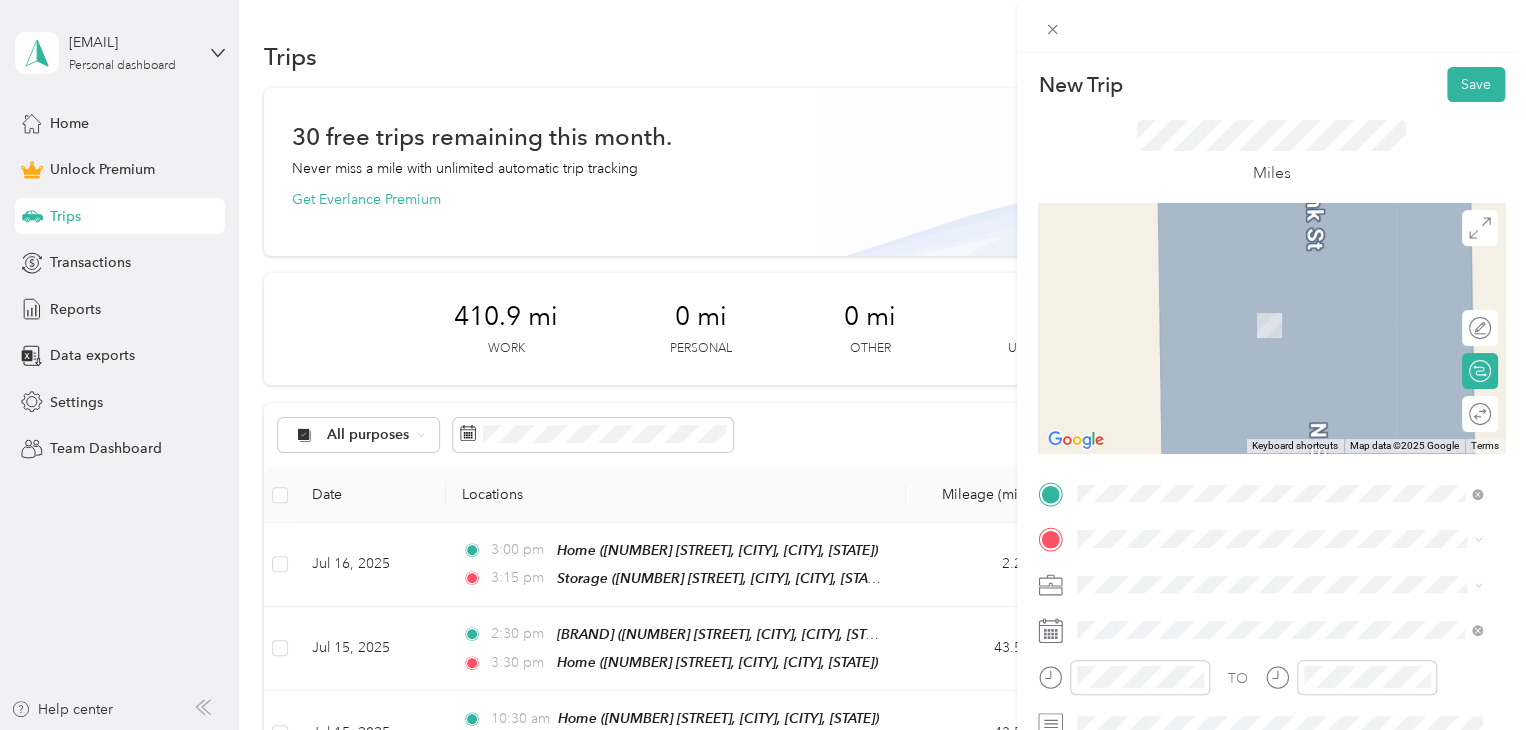 click on "[NUMBER] [STREET], [CITY], [POSTAL_CODE], [CITY], [STATE], [COUNTRY]" at bounding box center [1284, 336] 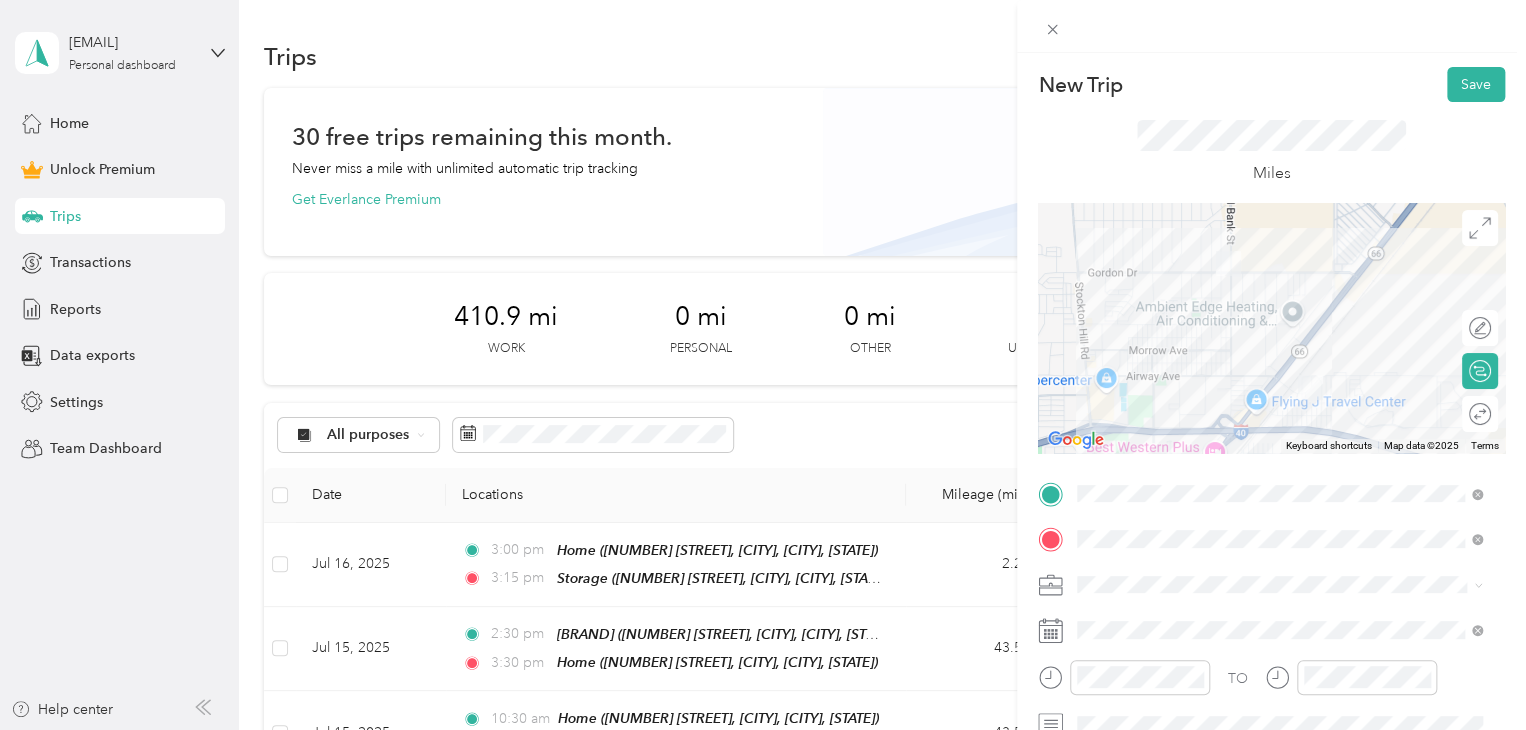 click on "Outreach" at bounding box center [1279, 370] 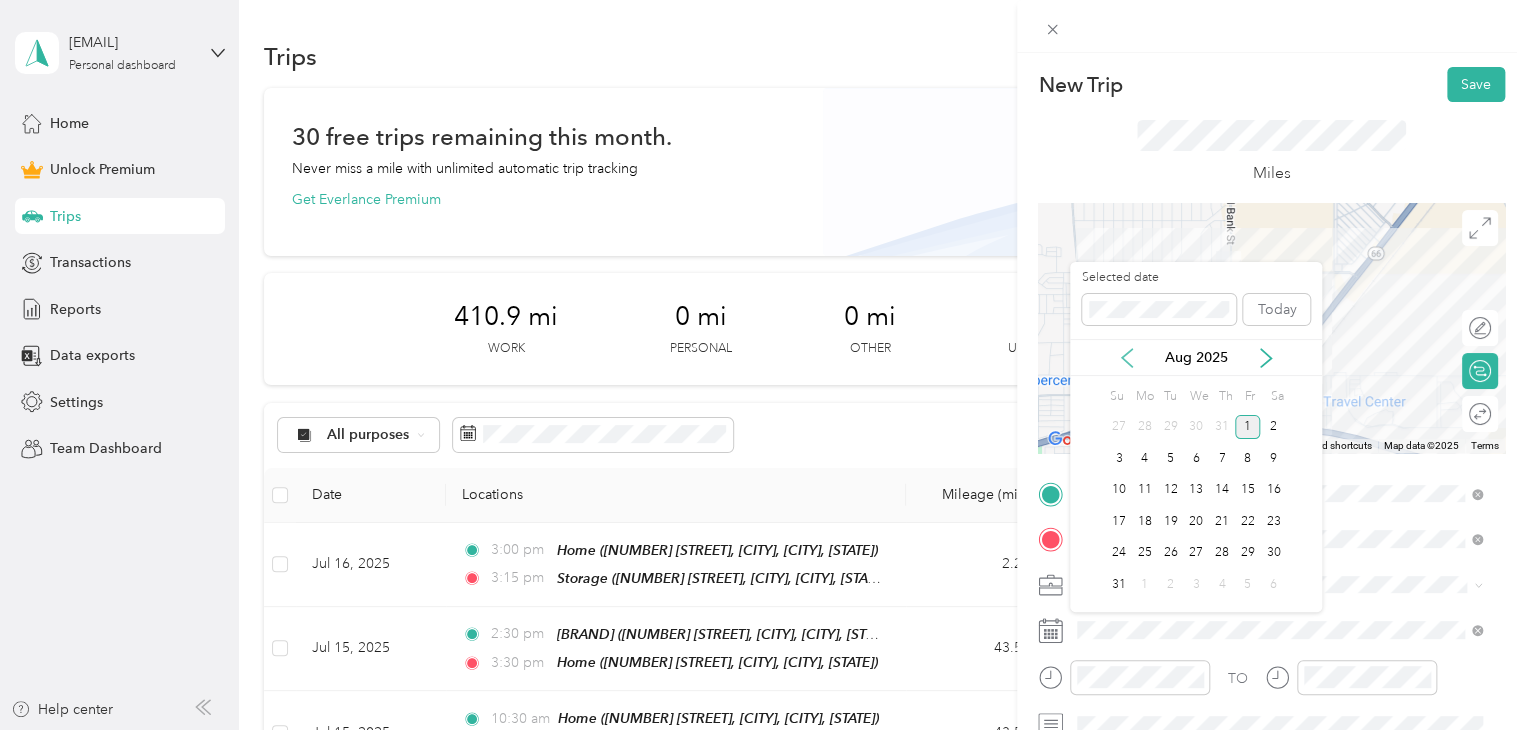click 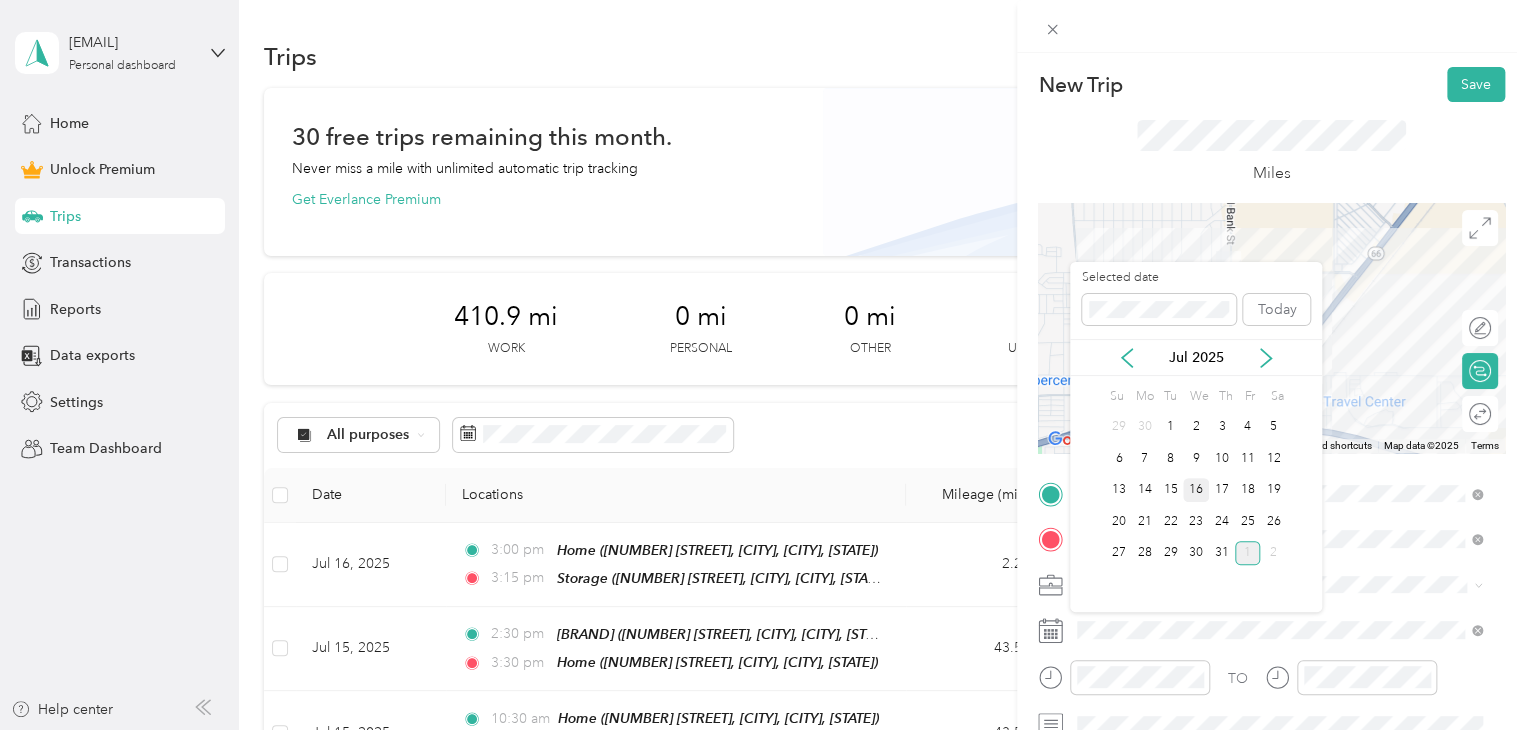 click on "16" at bounding box center (1196, 490) 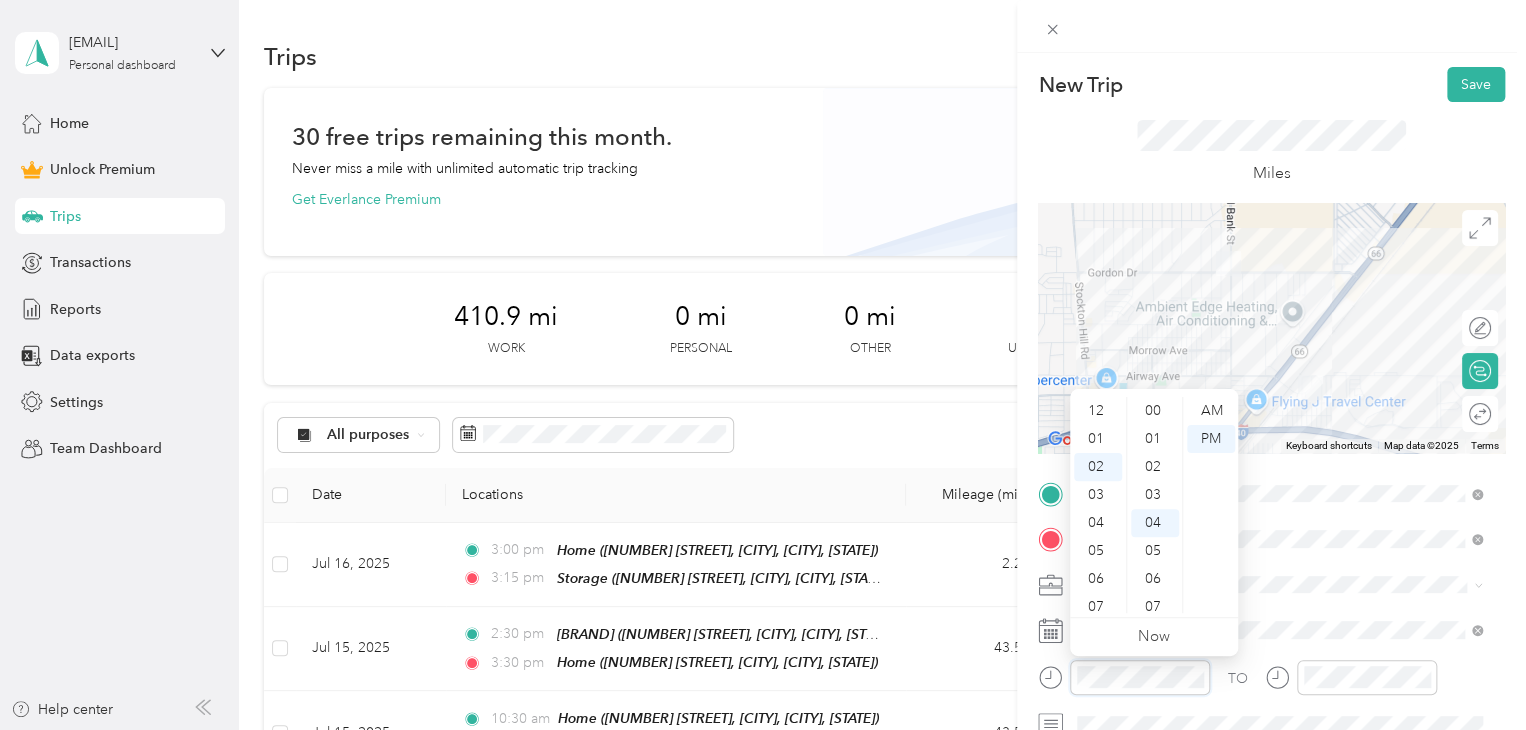 scroll, scrollTop: 56, scrollLeft: 0, axis: vertical 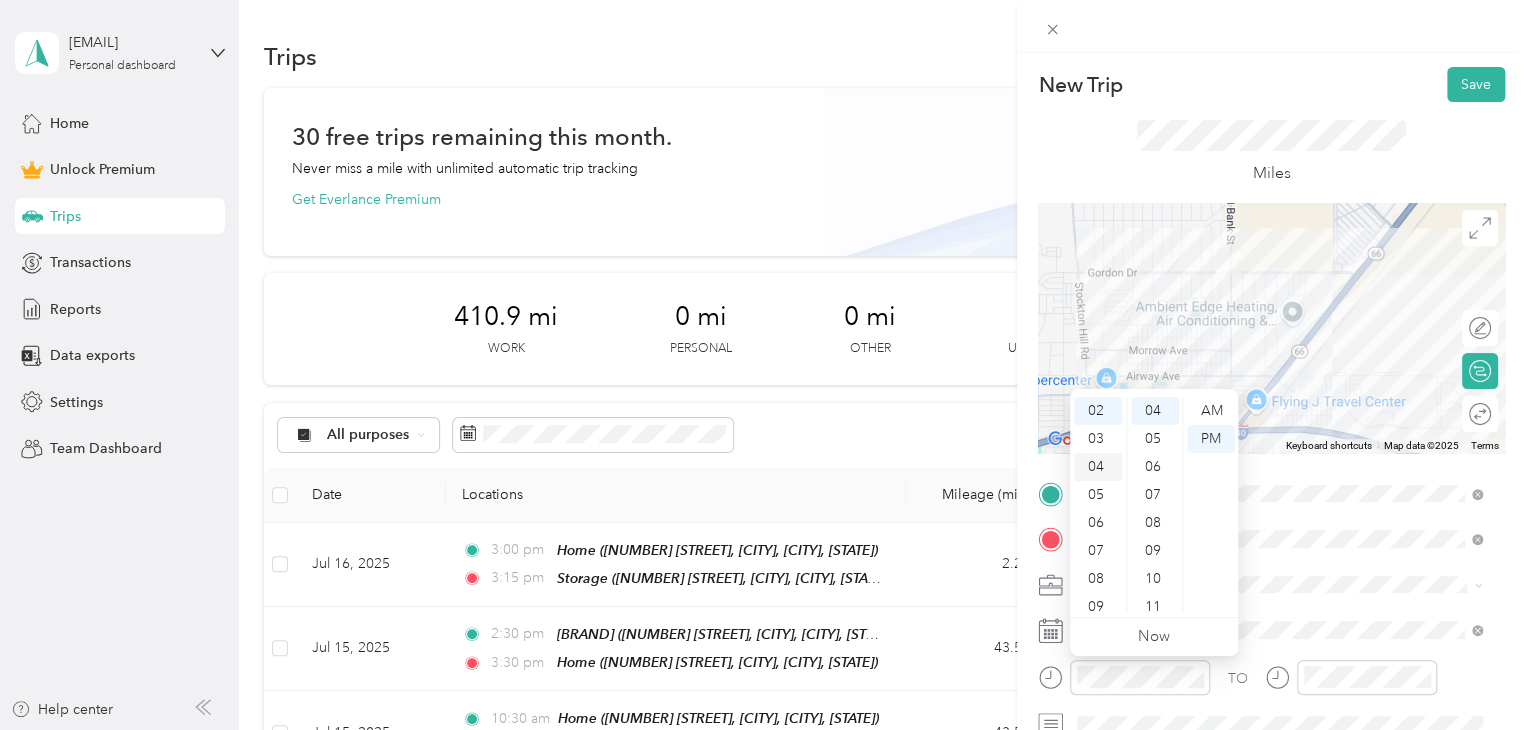 click on "04" at bounding box center [1098, 467] 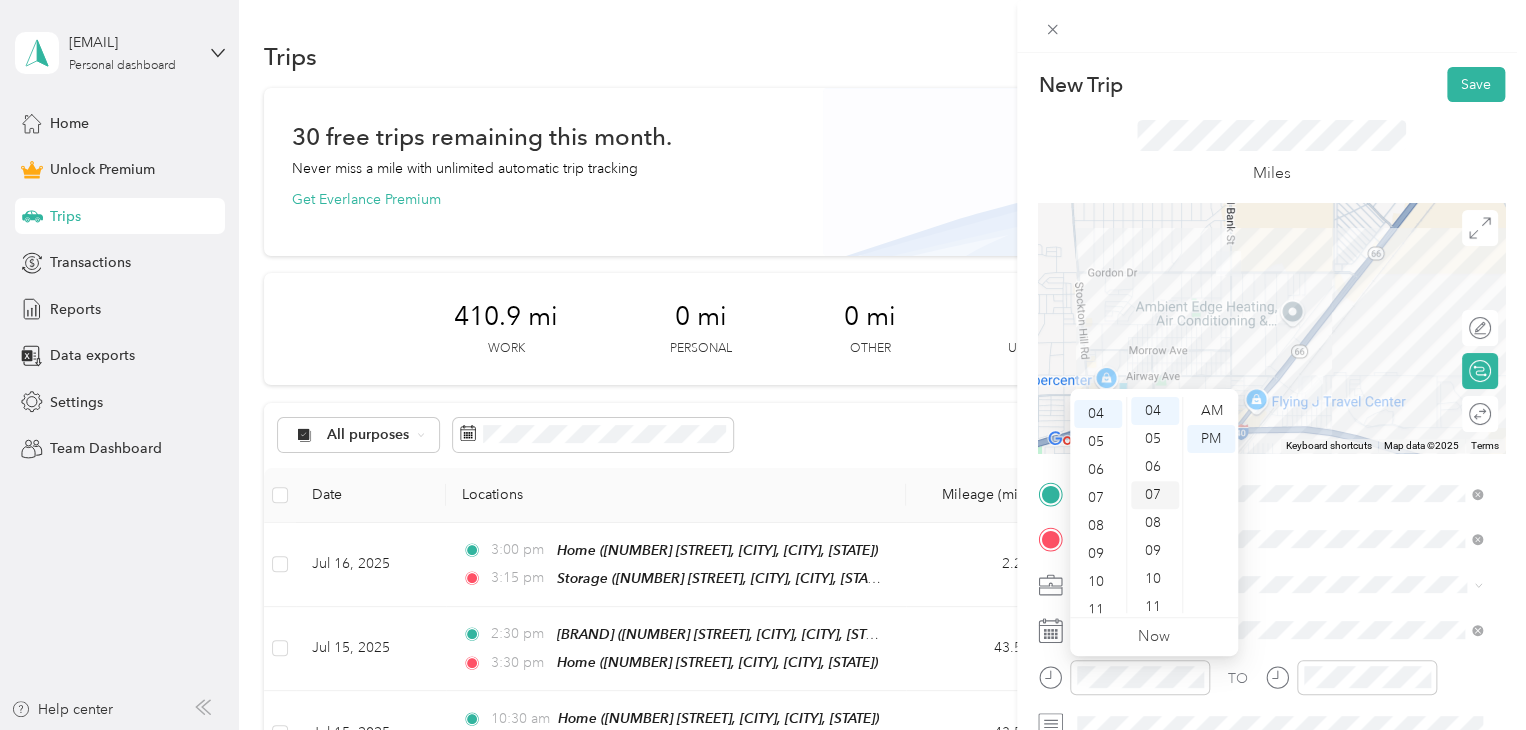 scroll, scrollTop: 112, scrollLeft: 0, axis: vertical 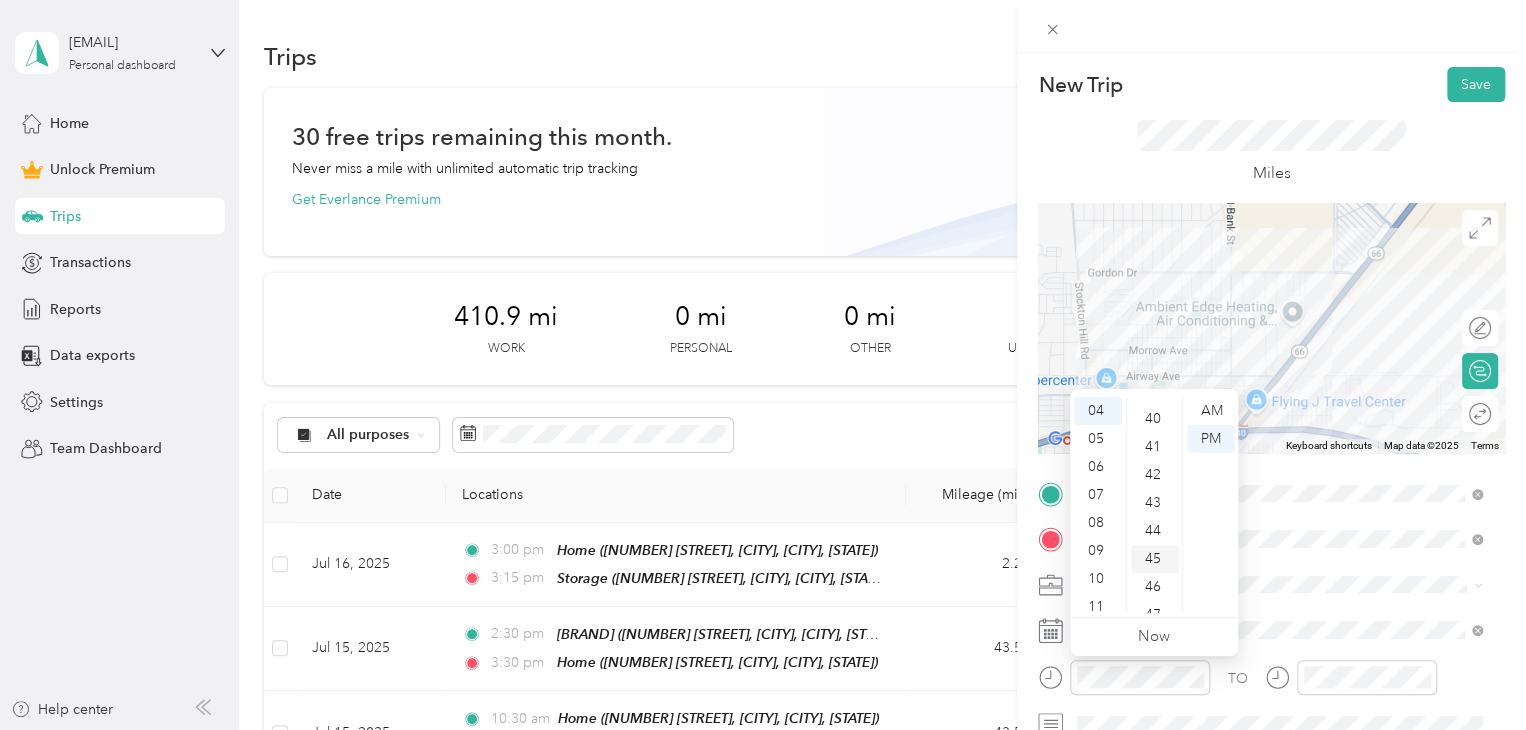 click on "45" at bounding box center (1155, 559) 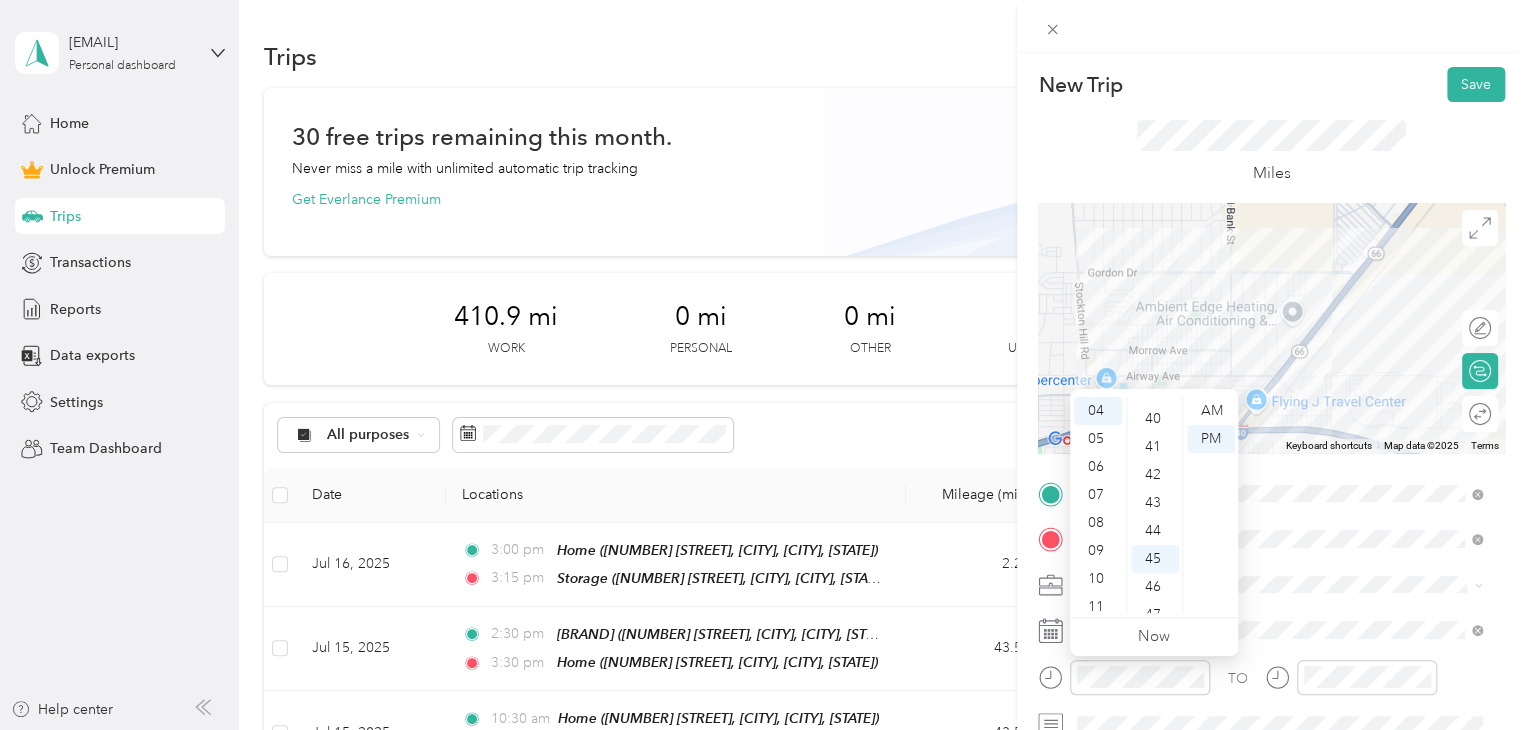 scroll, scrollTop: 1260, scrollLeft: 0, axis: vertical 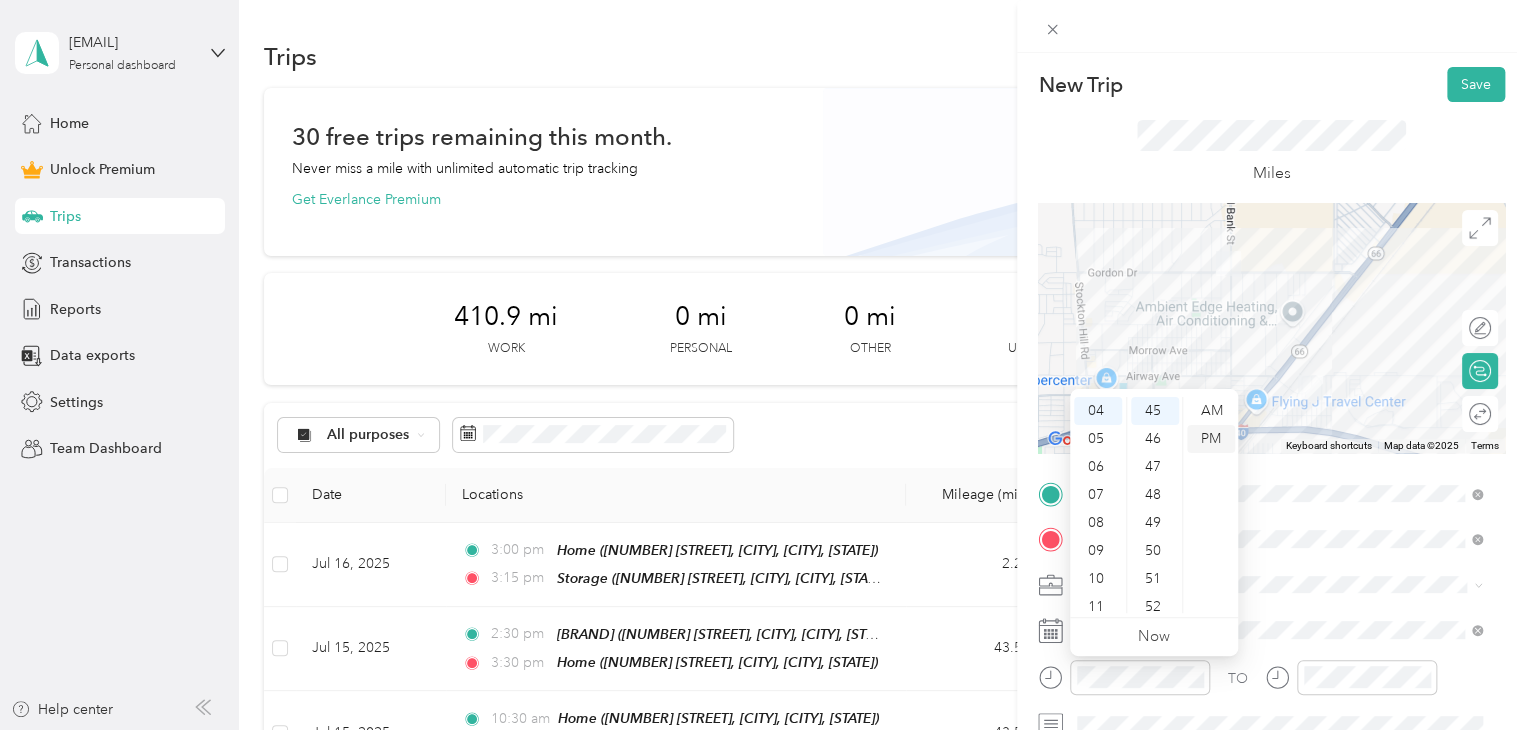 click on "PM" at bounding box center [1211, 439] 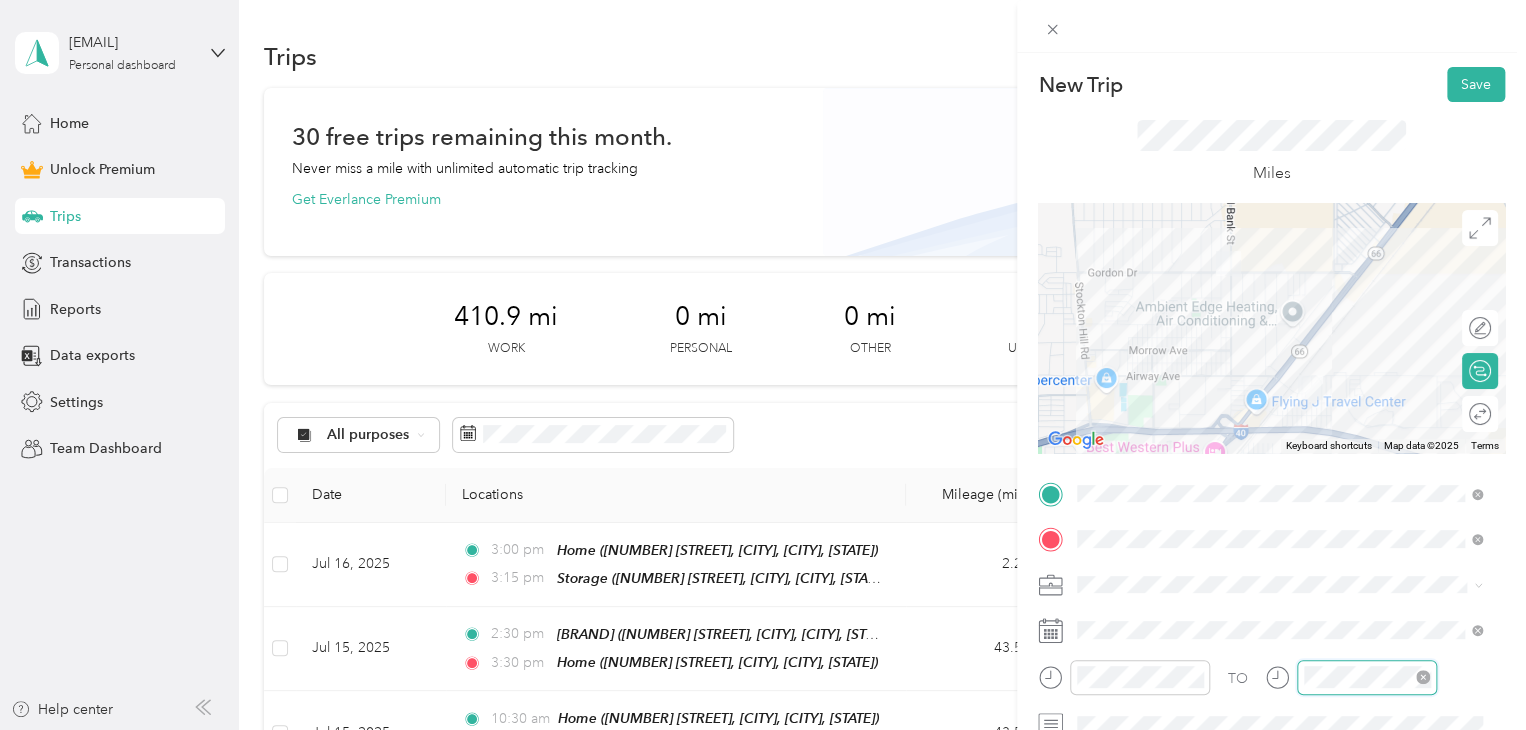 scroll, scrollTop: 56, scrollLeft: 0, axis: vertical 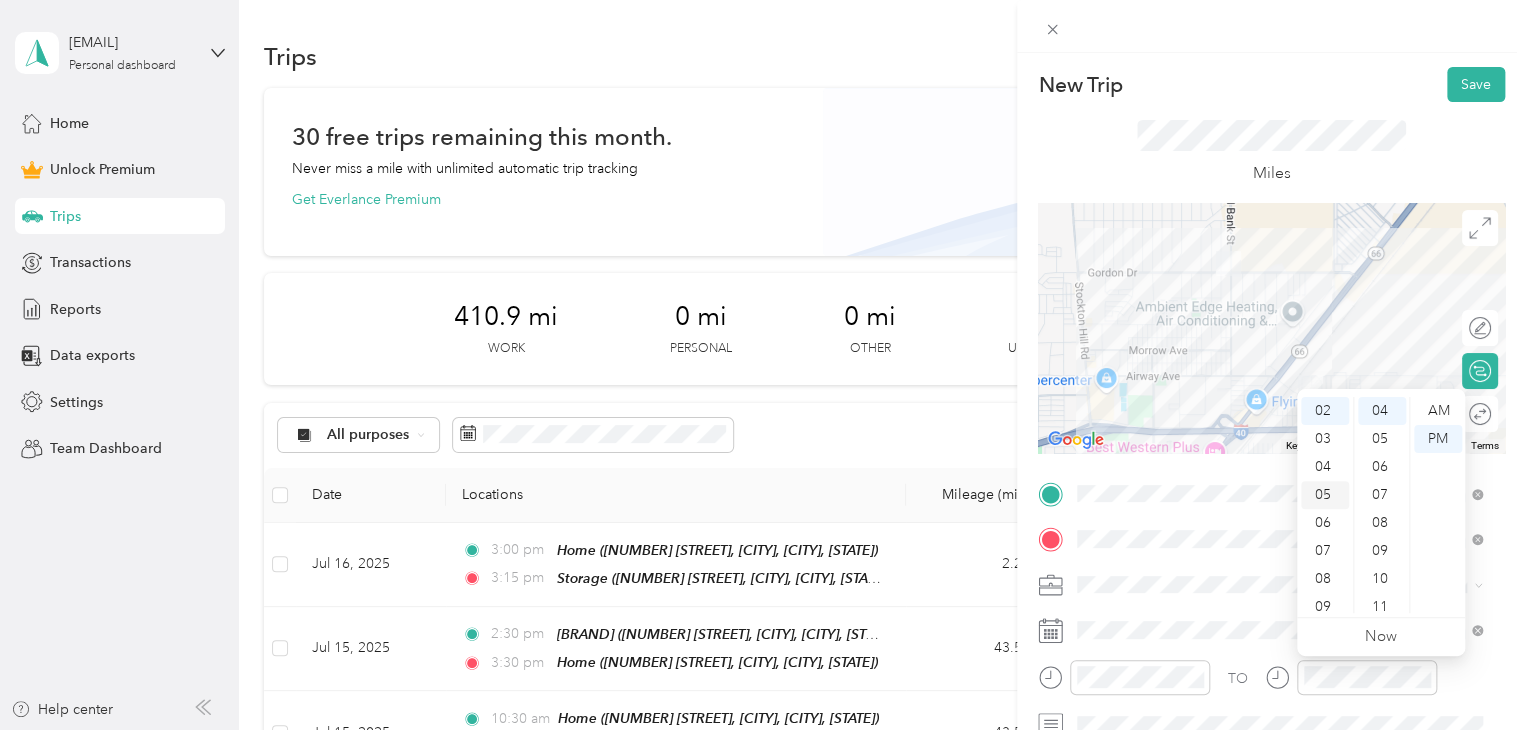 click on "05" at bounding box center [1325, 495] 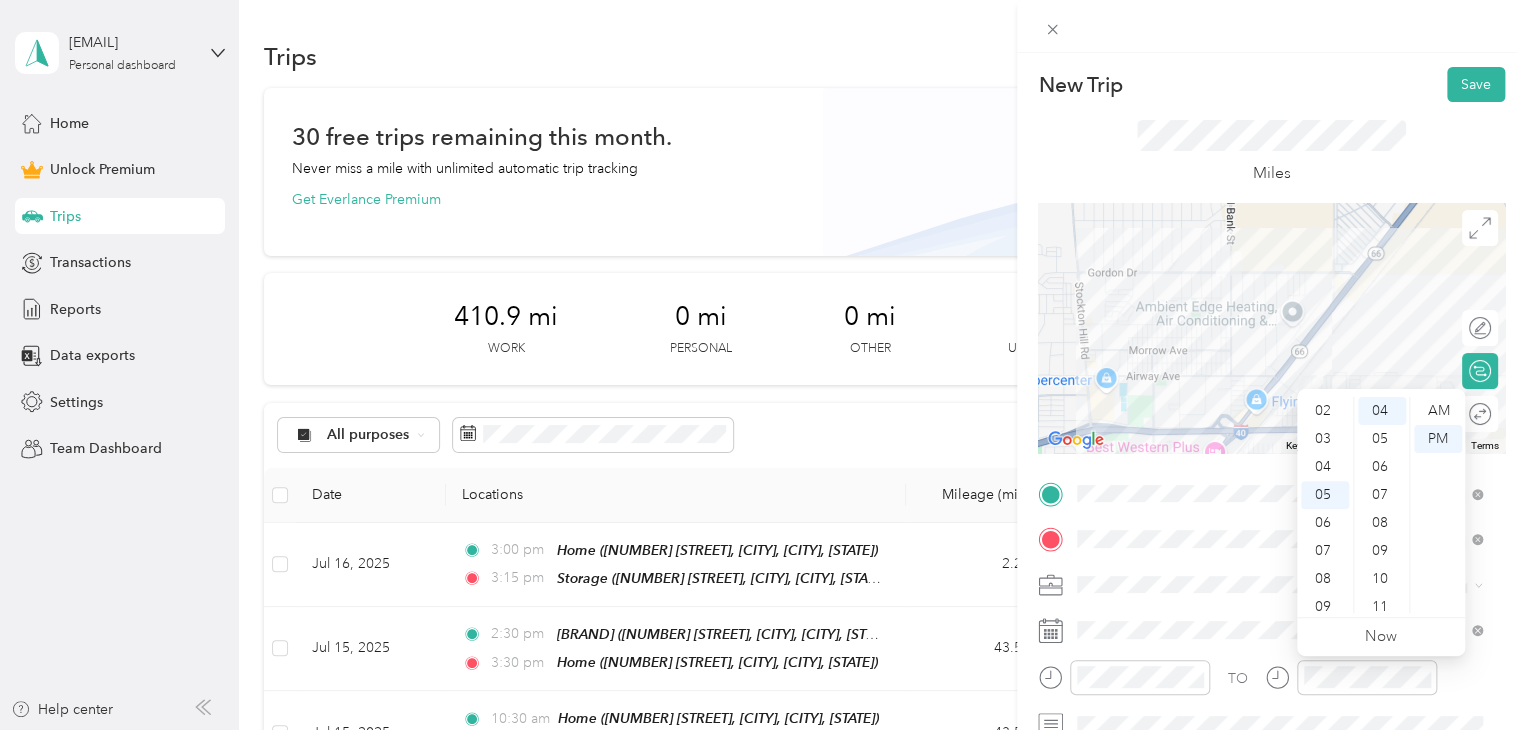 scroll, scrollTop: 120, scrollLeft: 0, axis: vertical 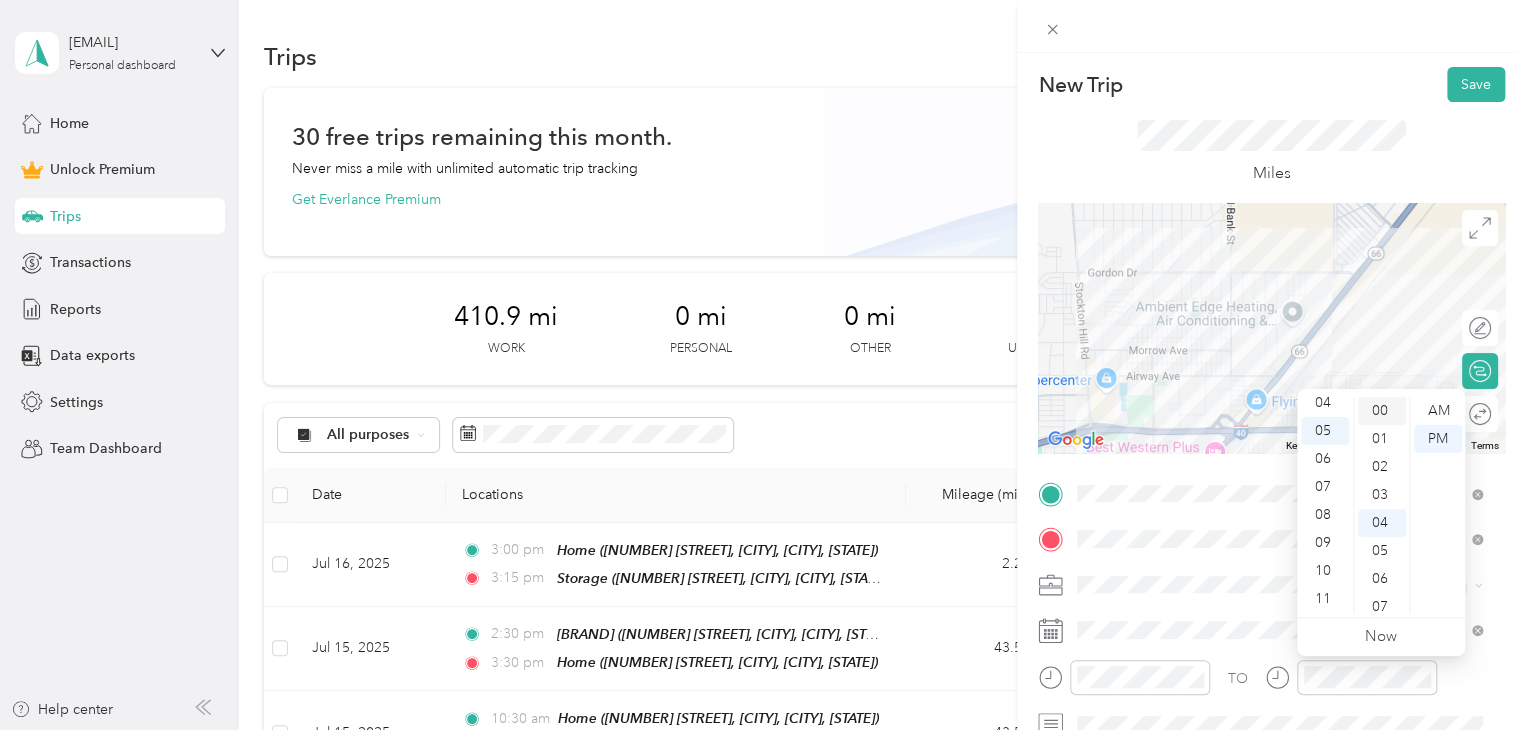 click on "00" at bounding box center [1382, 411] 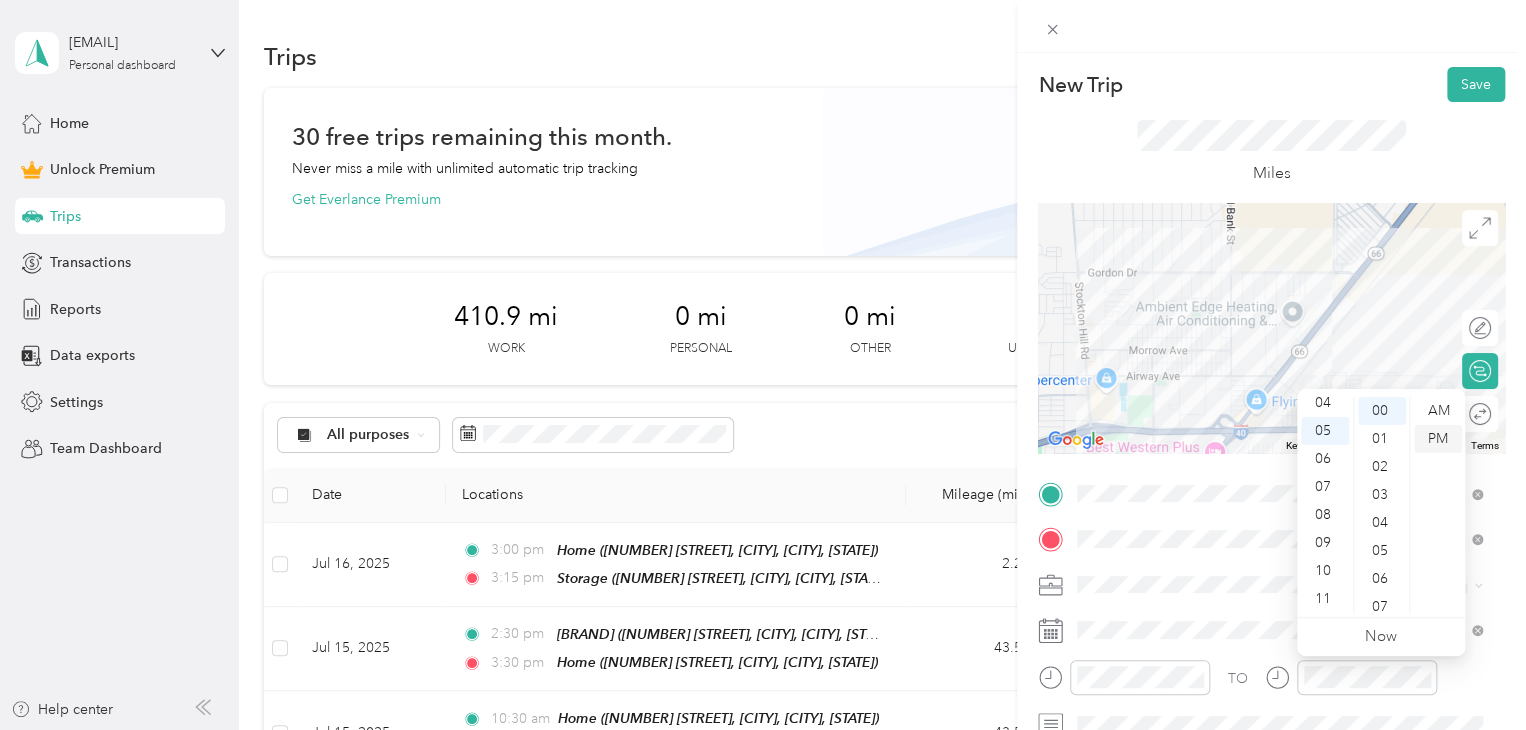 click on "PM" at bounding box center (1438, 439) 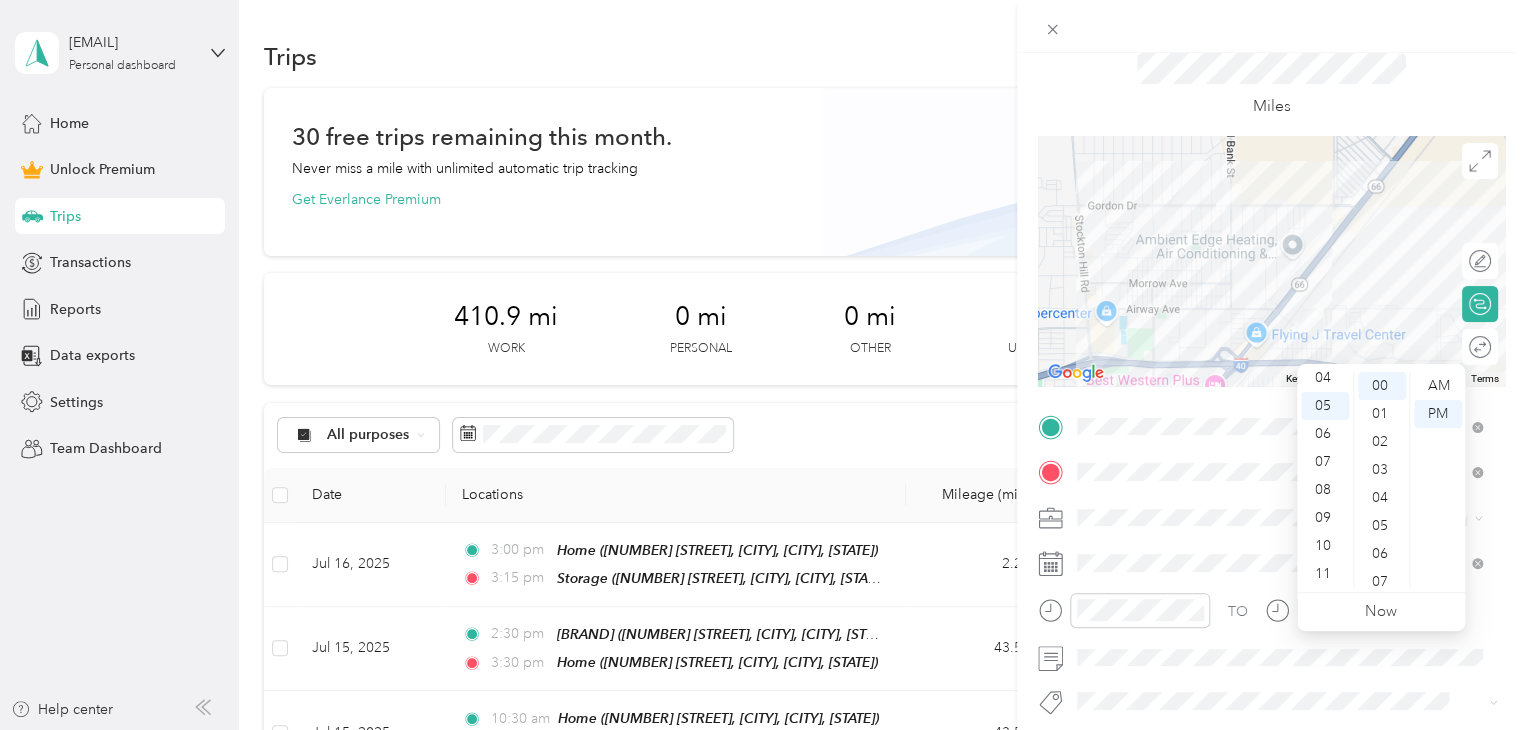 scroll, scrollTop: 100, scrollLeft: 0, axis: vertical 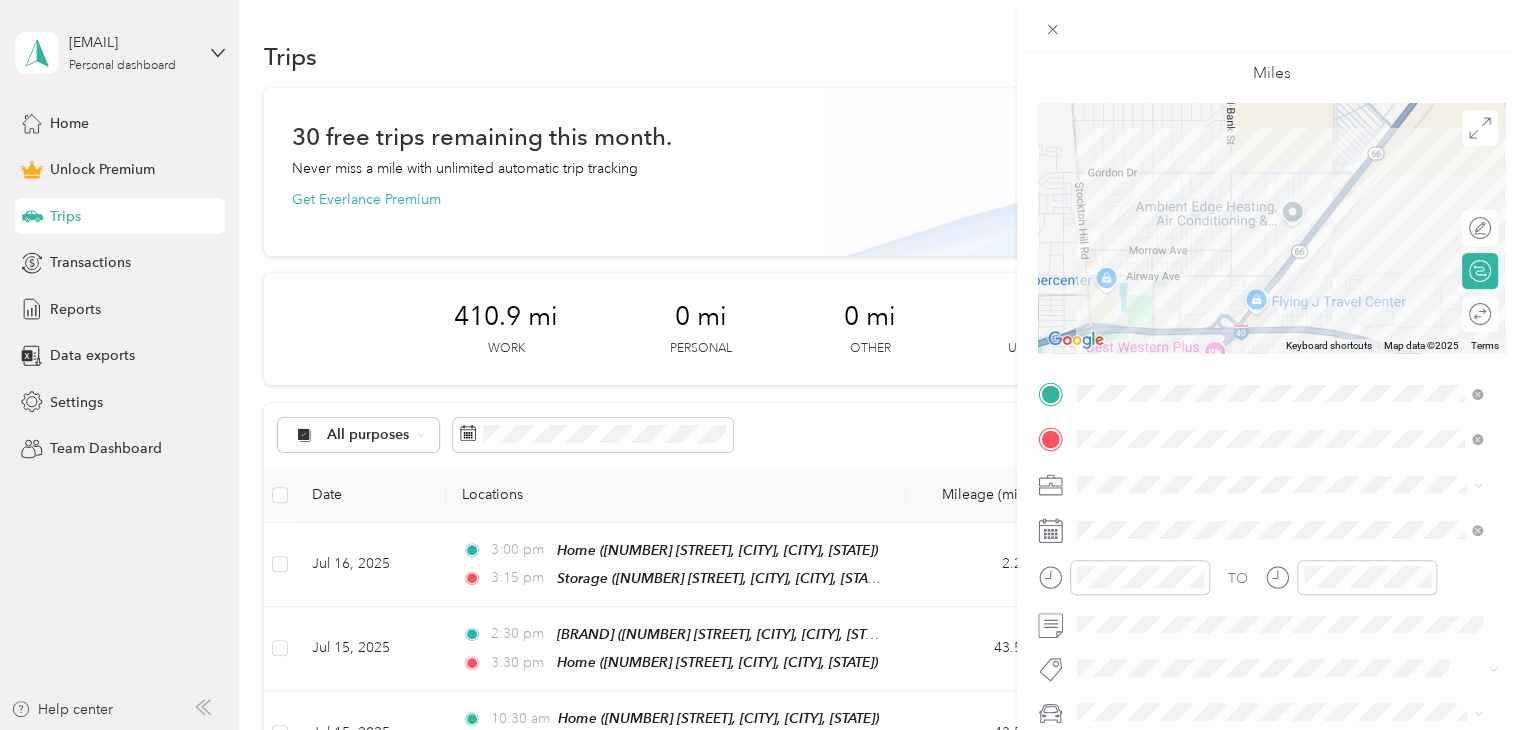 click on "Subg" at bounding box center [1113, 703] 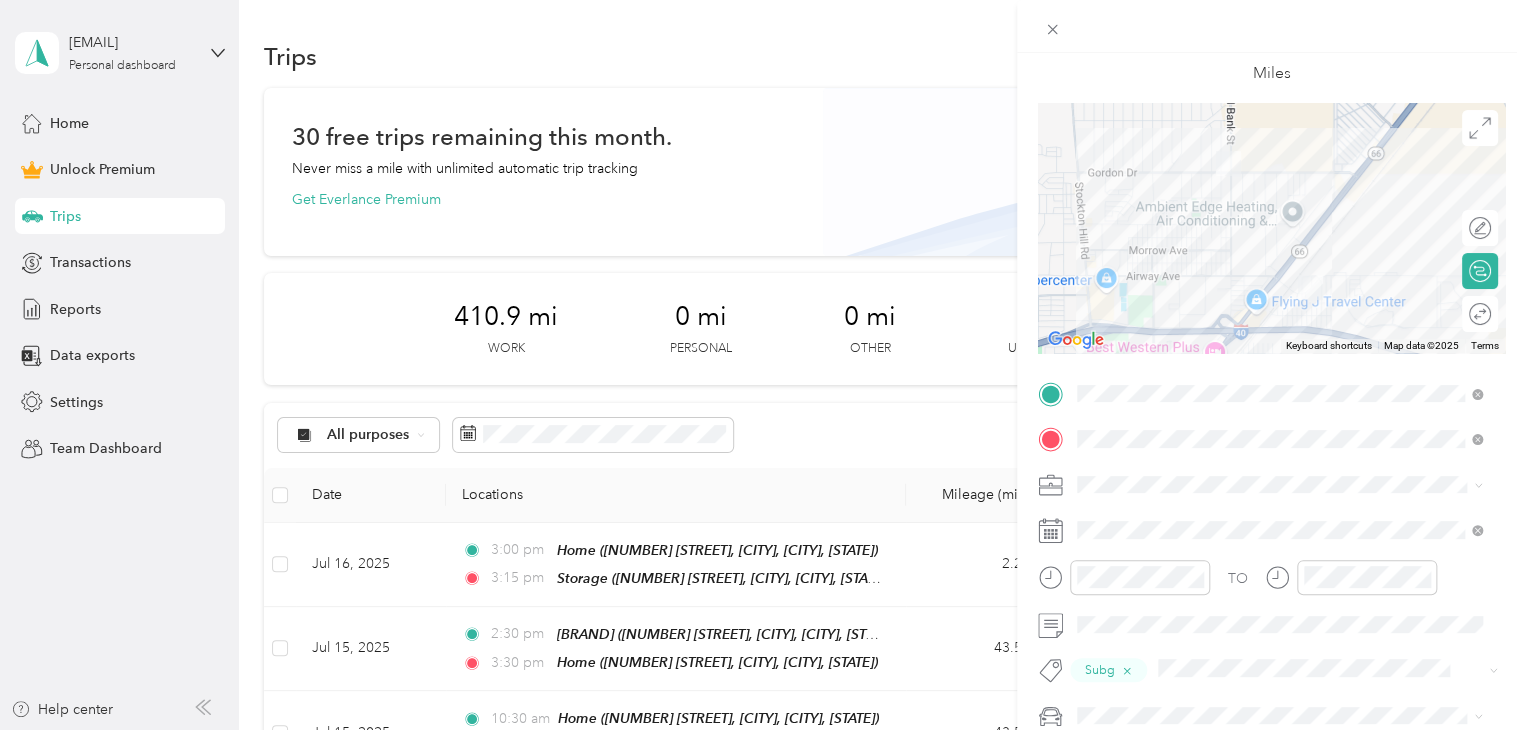 scroll, scrollTop: 200, scrollLeft: 0, axis: vertical 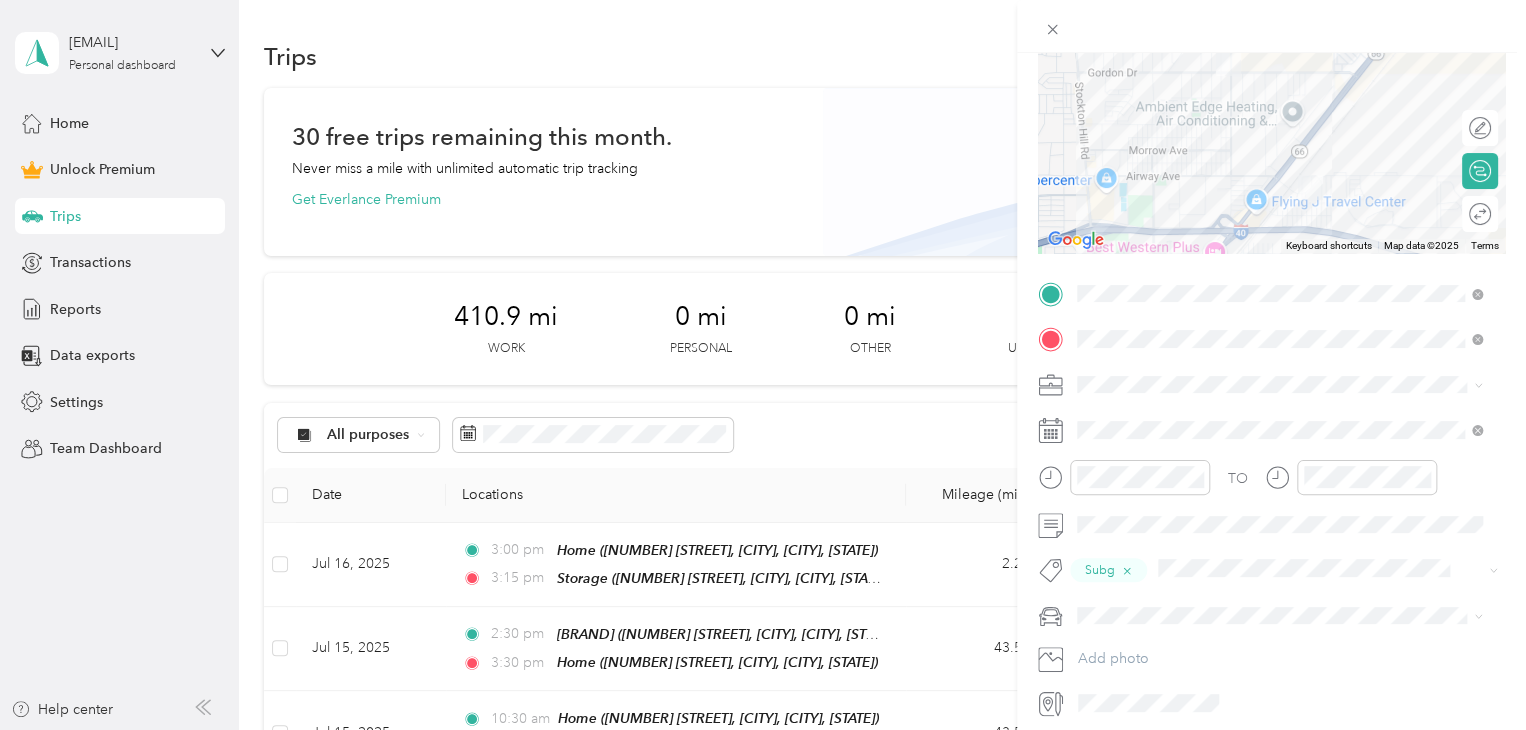 click on "Truck" at bounding box center (1101, 683) 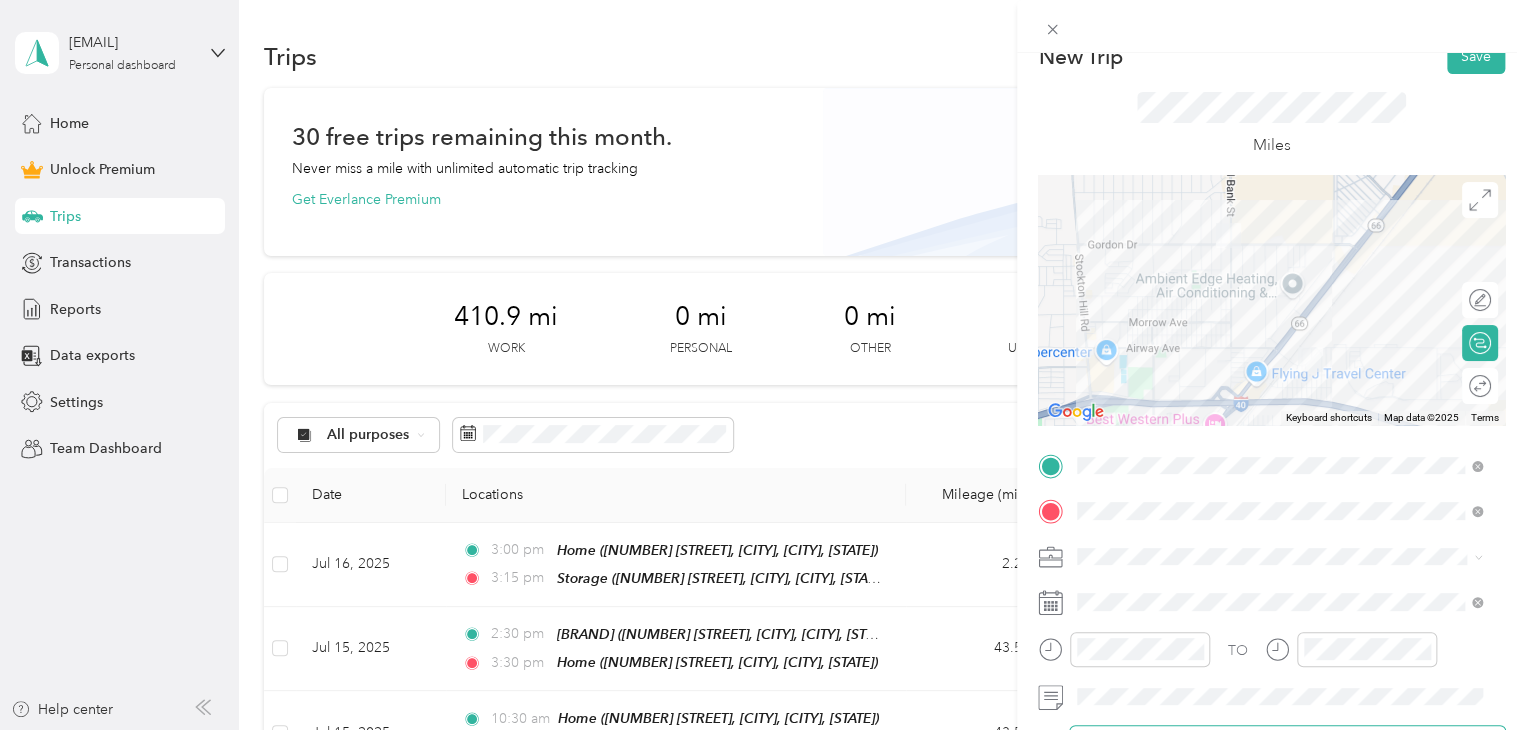 scroll, scrollTop: 0, scrollLeft: 0, axis: both 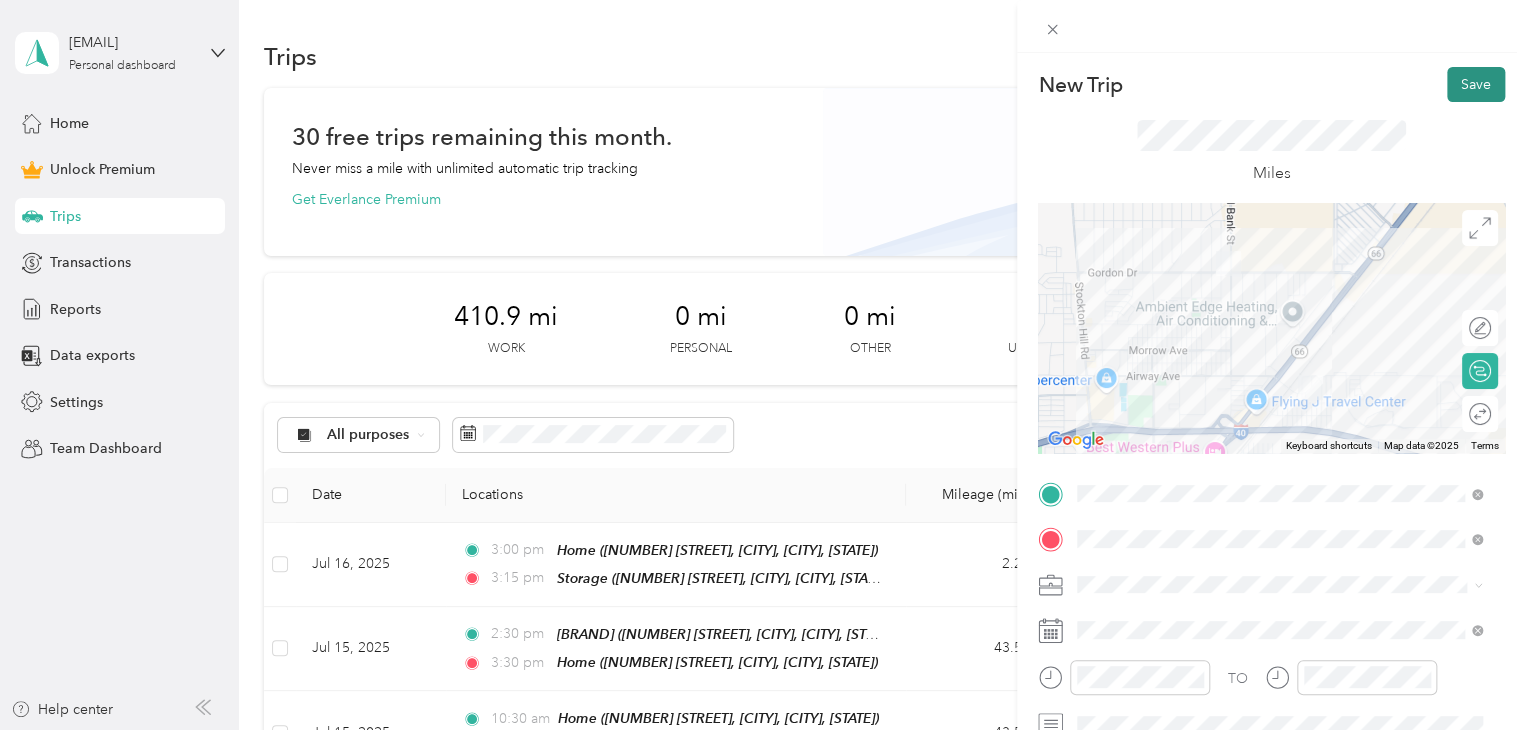 click on "Save" at bounding box center (1476, 84) 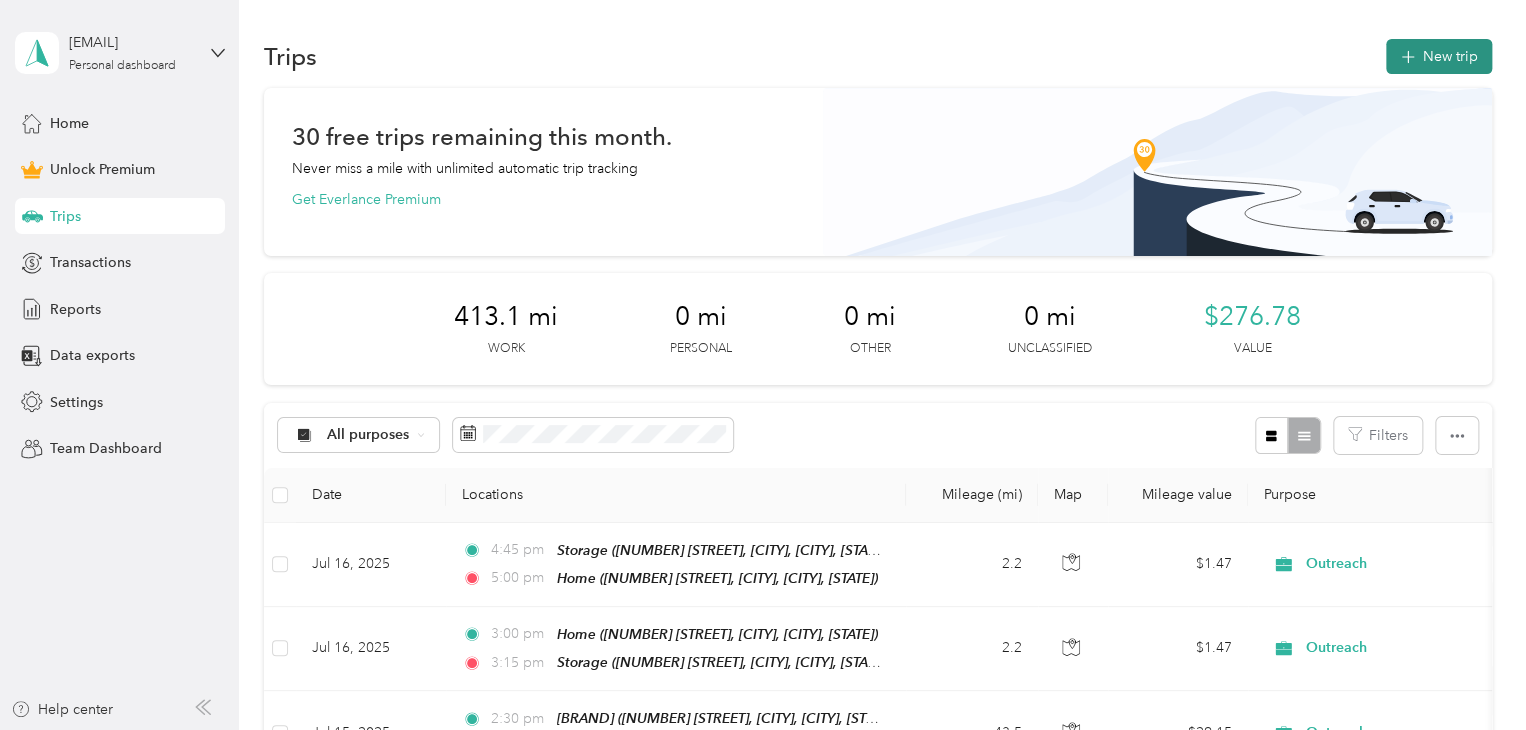 click on "New trip" at bounding box center (1439, 56) 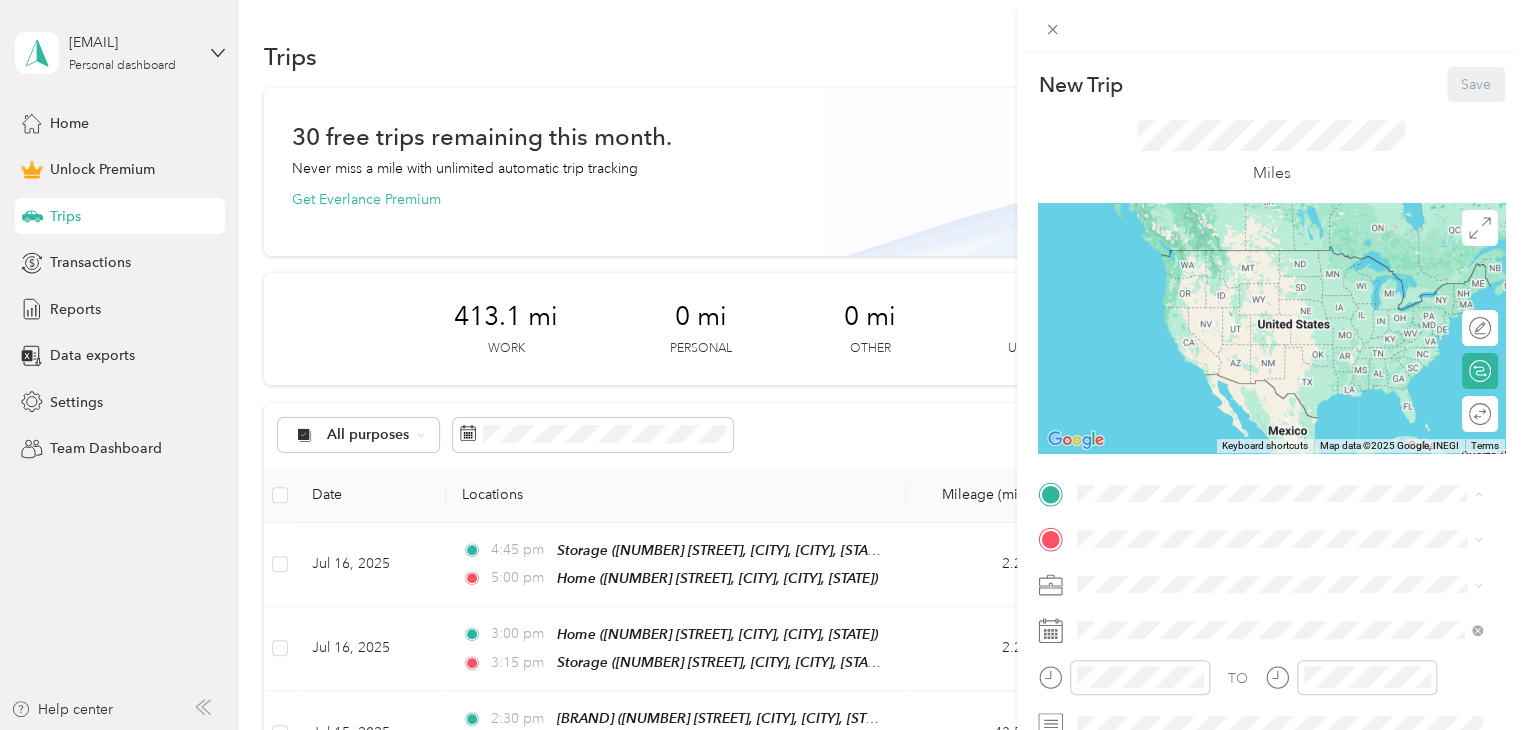 click on "[NUMBER] [STREET], [CITY], [POSTAL_CODE], [CITY], [STATE], [COUNTRY]" at bounding box center [1284, 290] 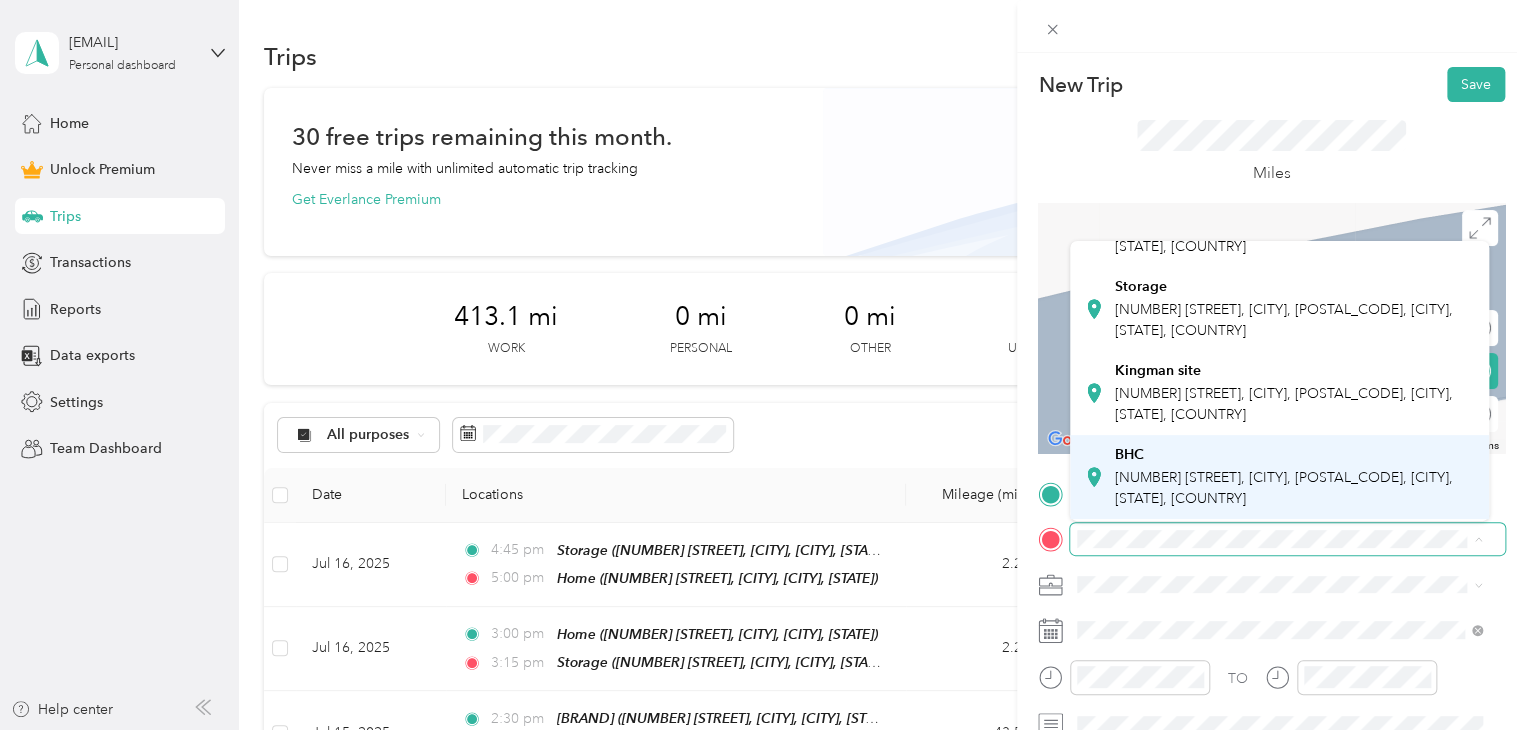 scroll, scrollTop: 181, scrollLeft: 0, axis: vertical 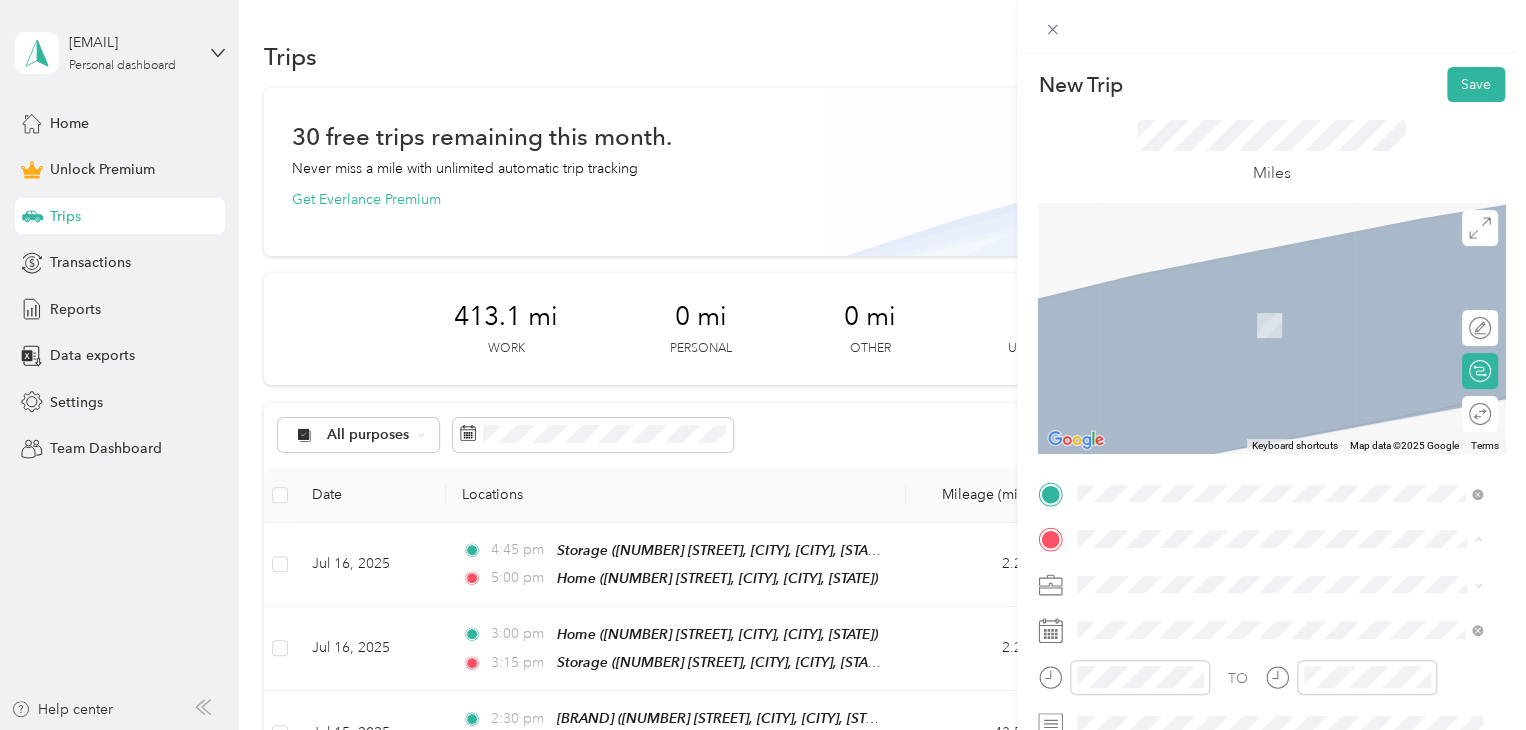 click on "[NUMBER] [STREET], [CITY], [POSTAL_CODE], [CITY], [STATE], [COUNTRY]" at bounding box center [1284, 491] 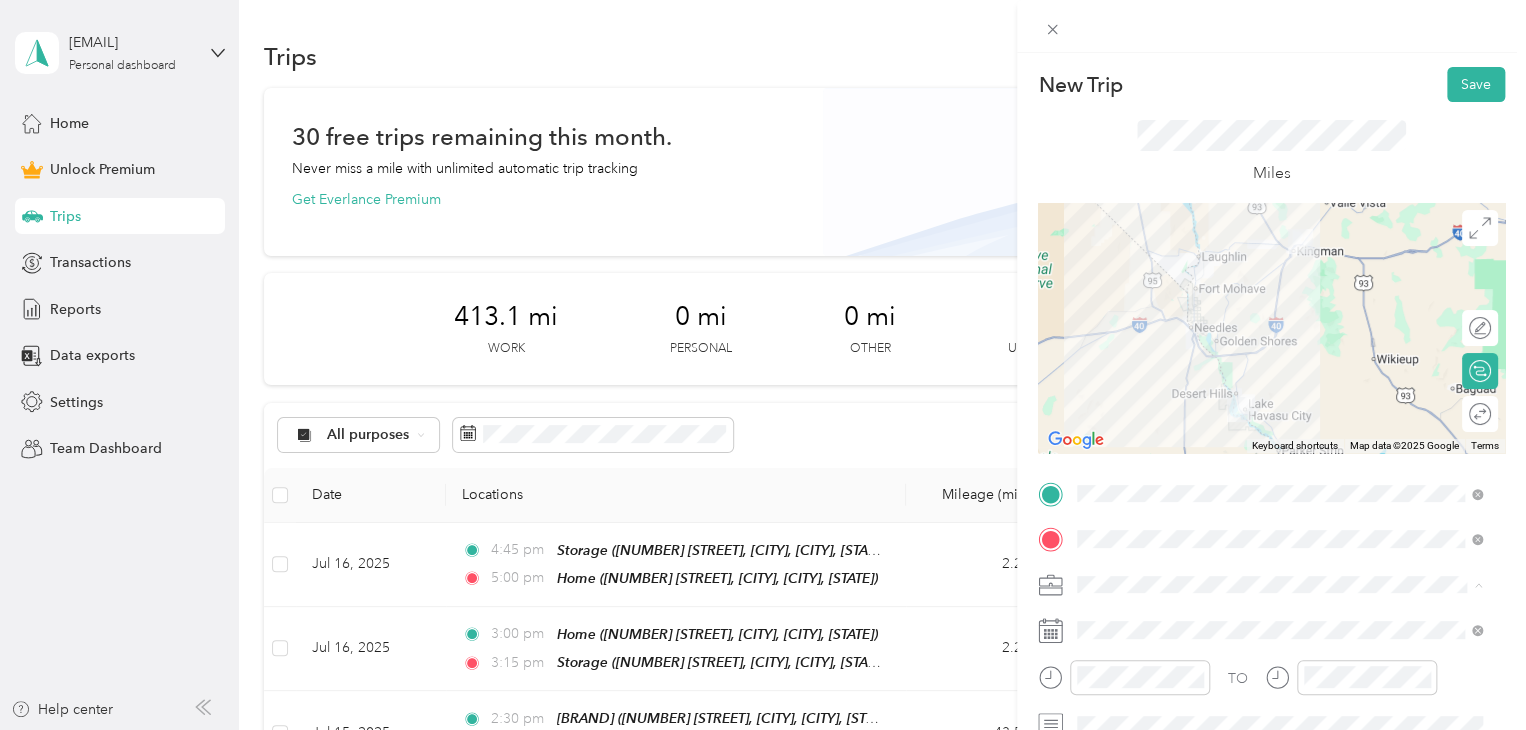 click on "Outreach" at bounding box center [1279, 374] 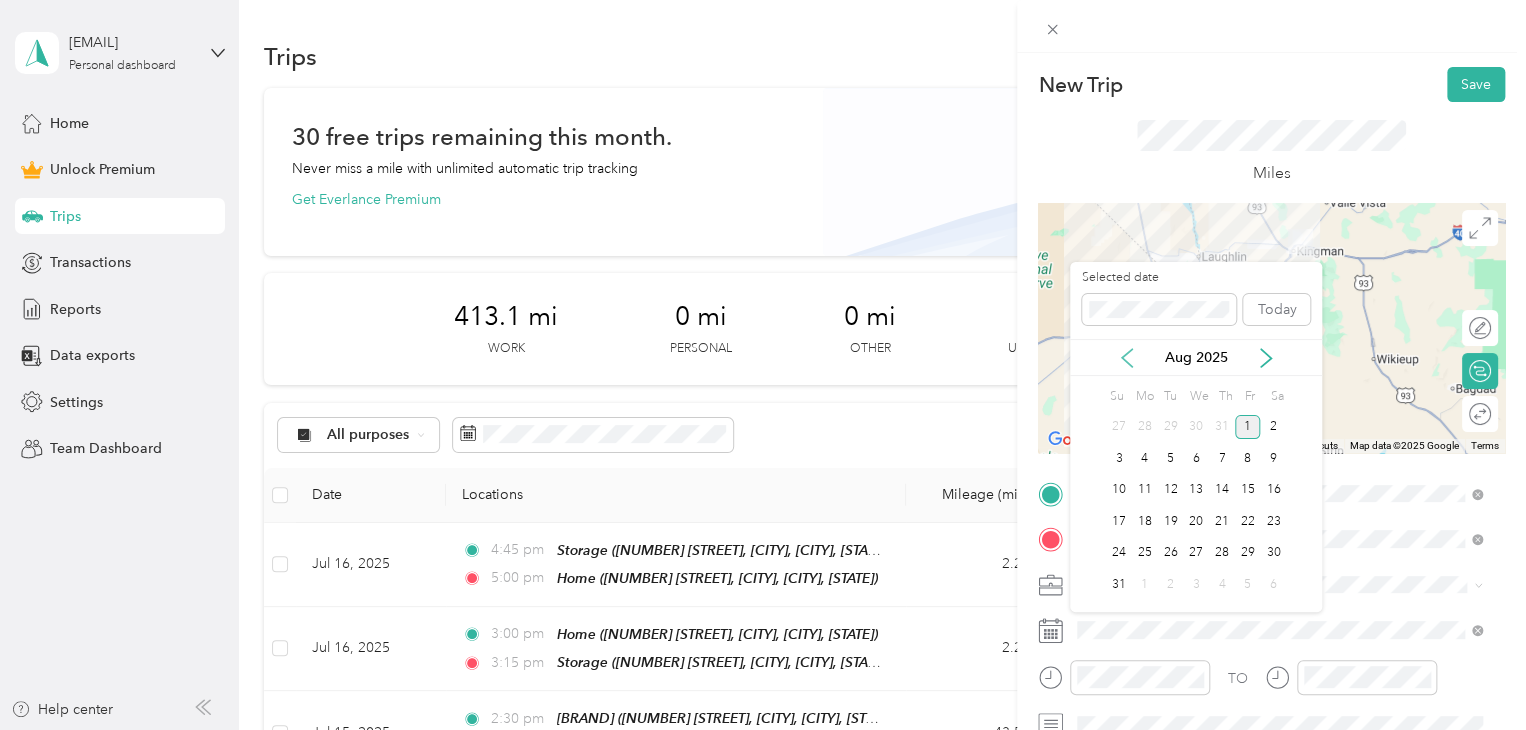 click 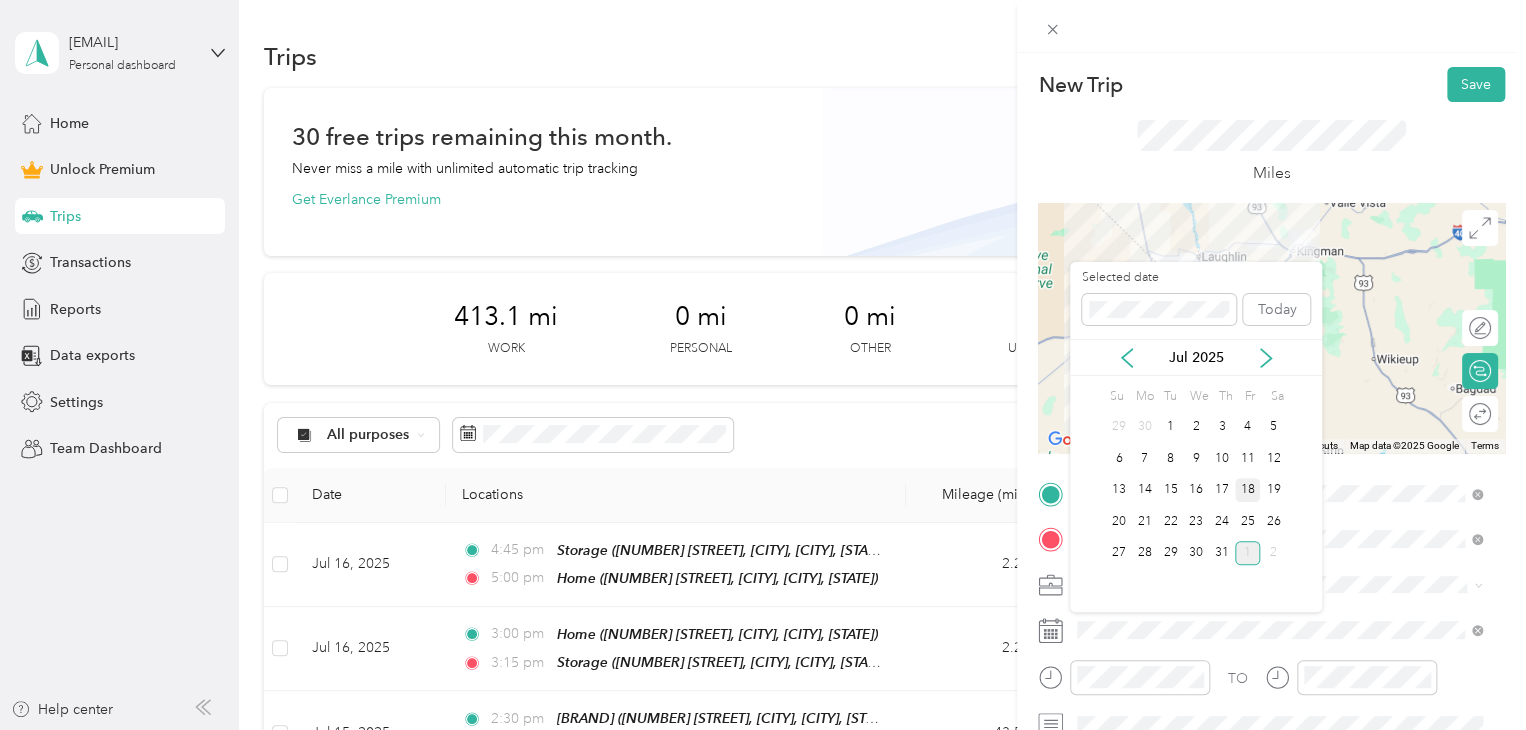 click on "18" at bounding box center [1248, 490] 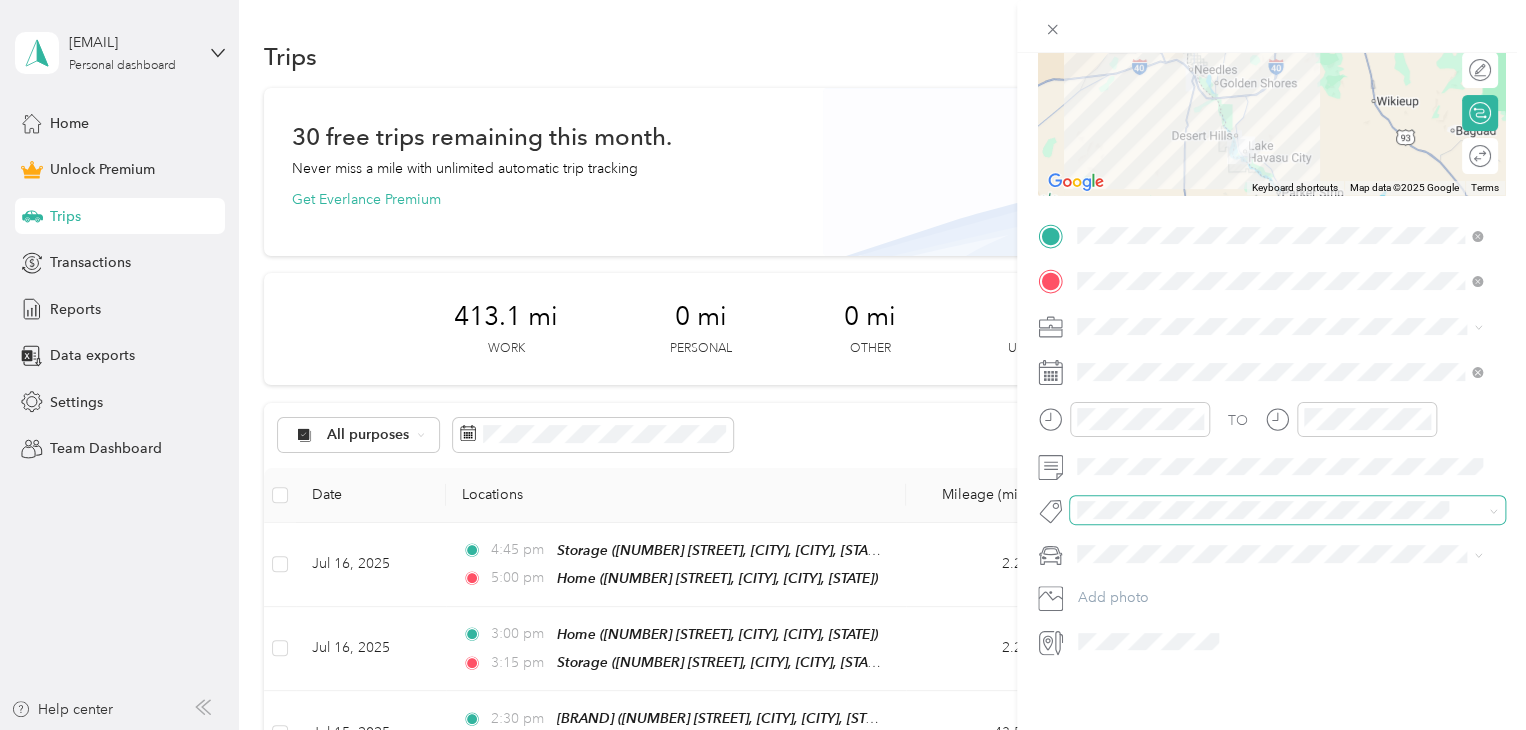 scroll, scrollTop: 273, scrollLeft: 0, axis: vertical 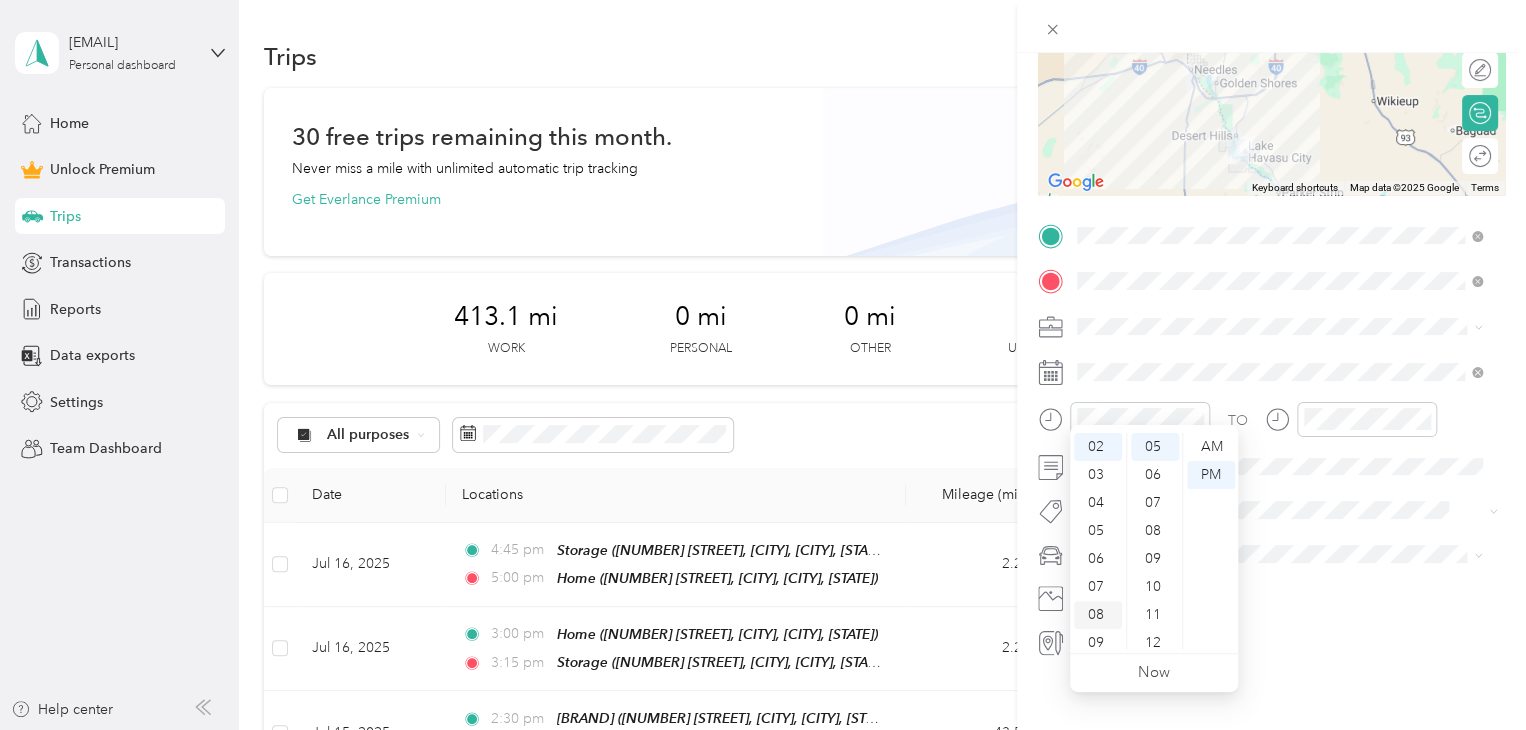 click on "08" at bounding box center (1098, 615) 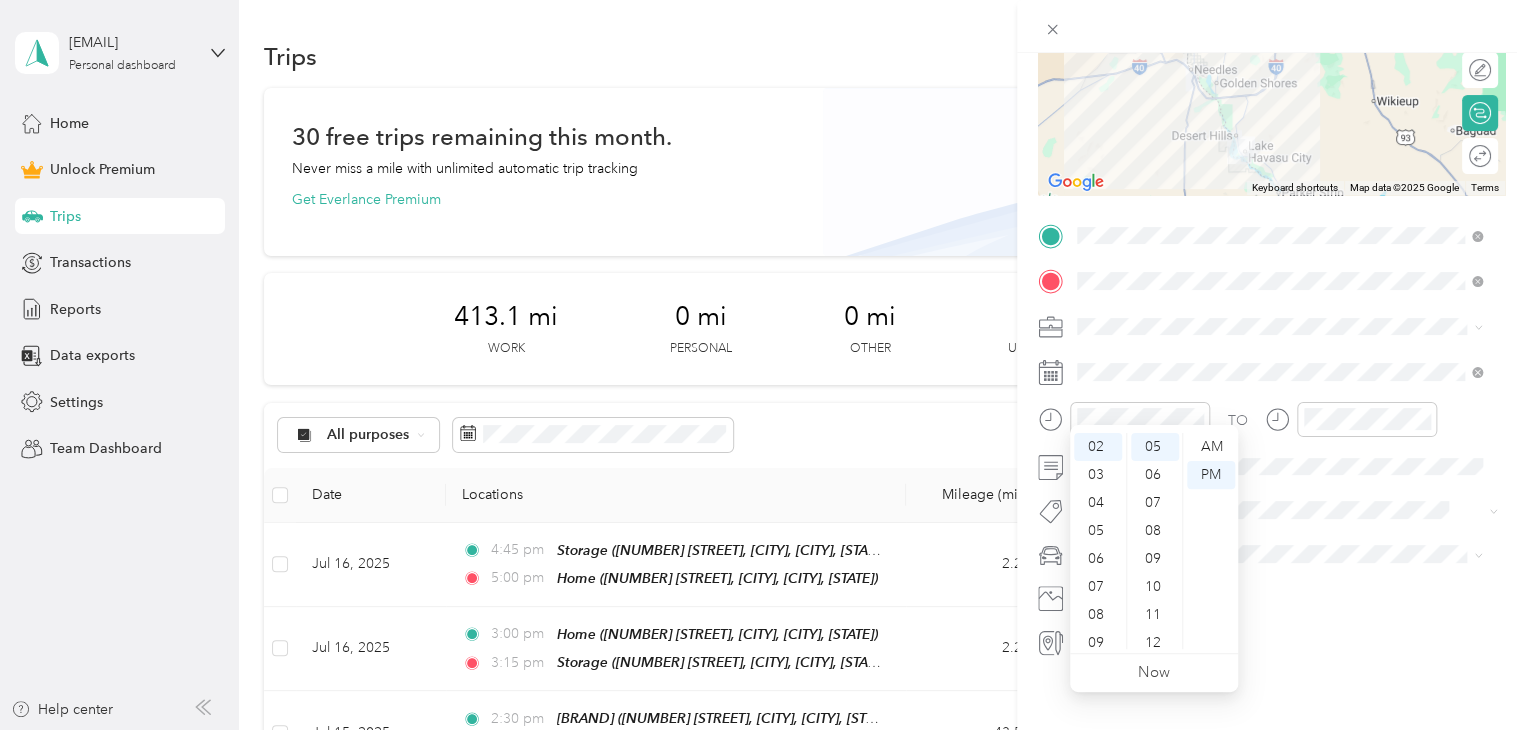 scroll, scrollTop: 120, scrollLeft: 0, axis: vertical 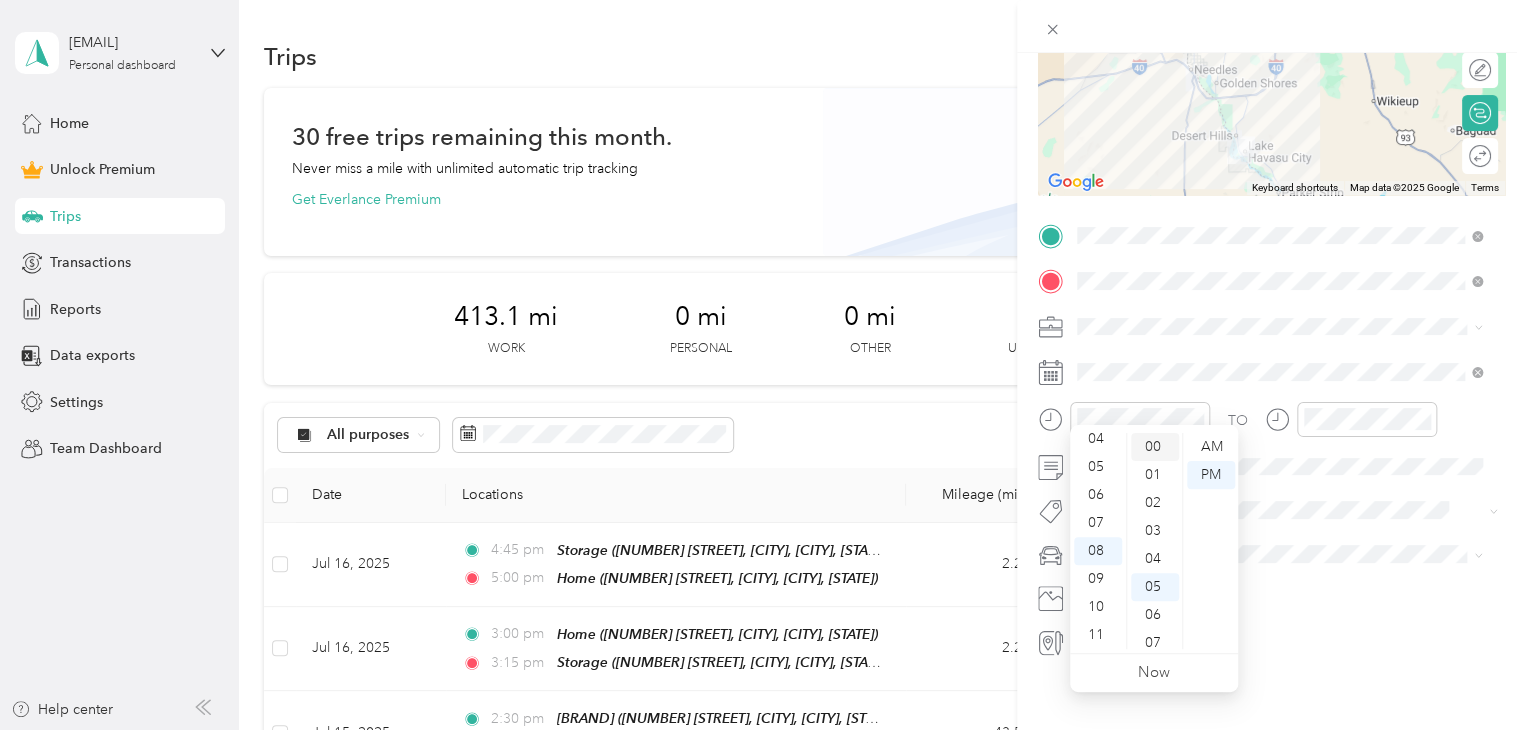 click on "00" at bounding box center [1155, 447] 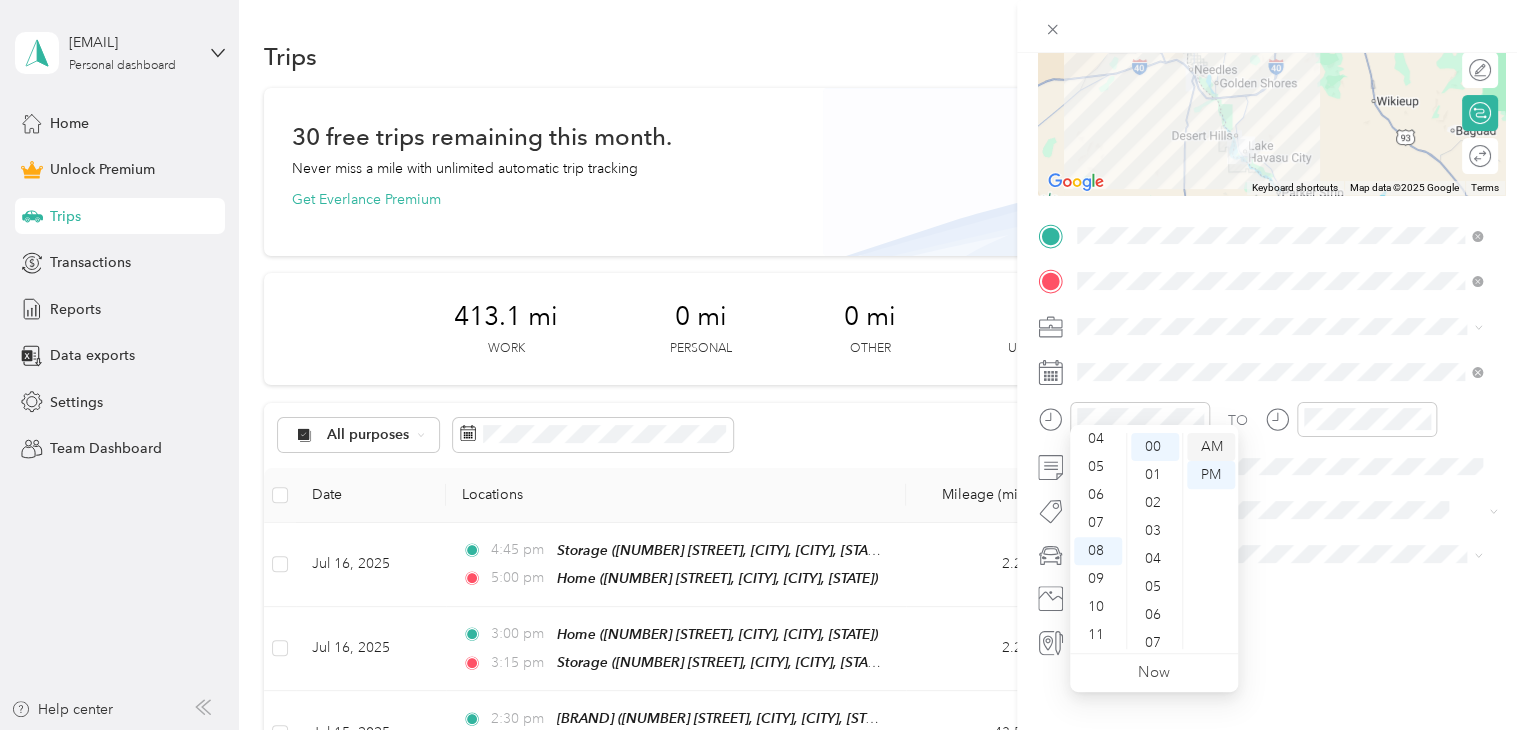 click on "AM" at bounding box center [1211, 447] 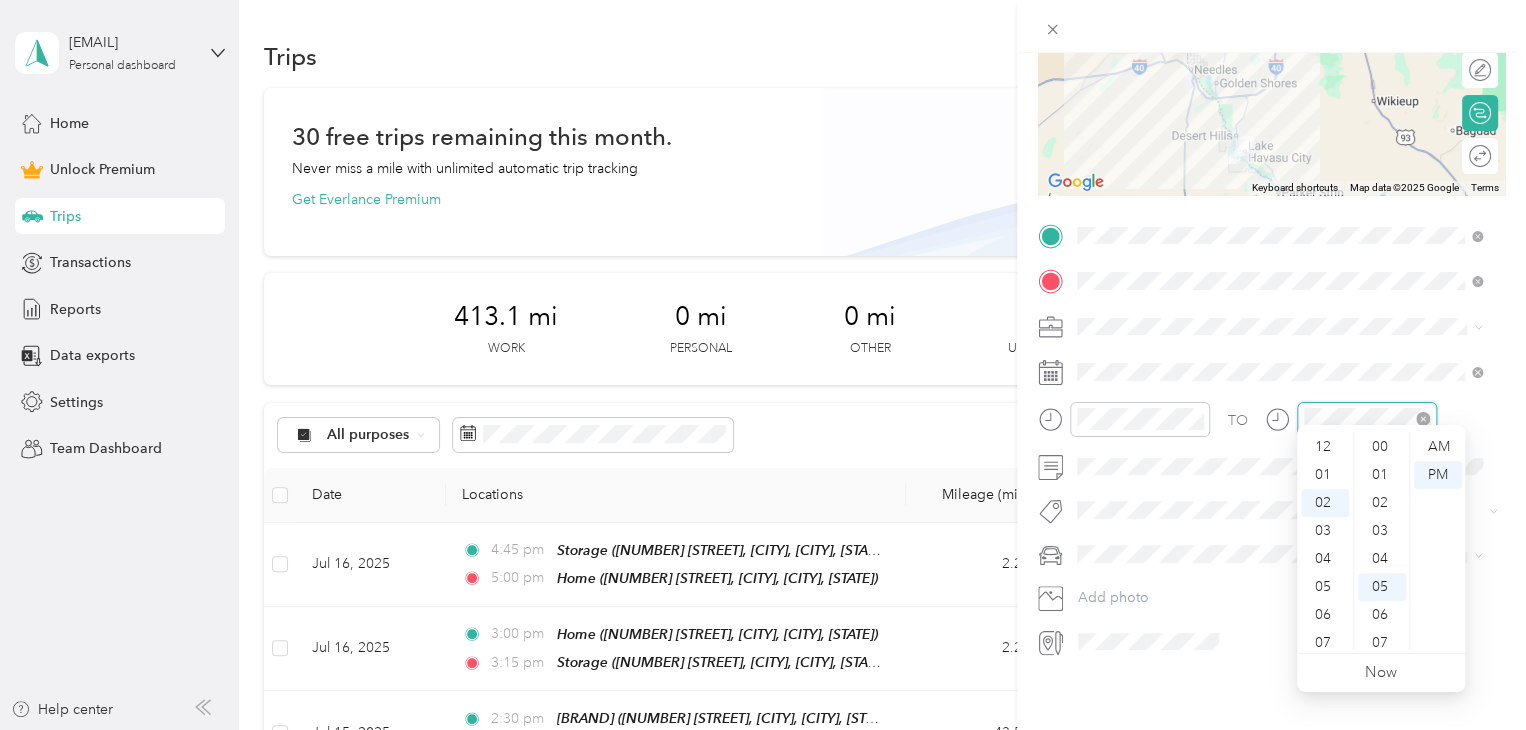 scroll, scrollTop: 56, scrollLeft: 0, axis: vertical 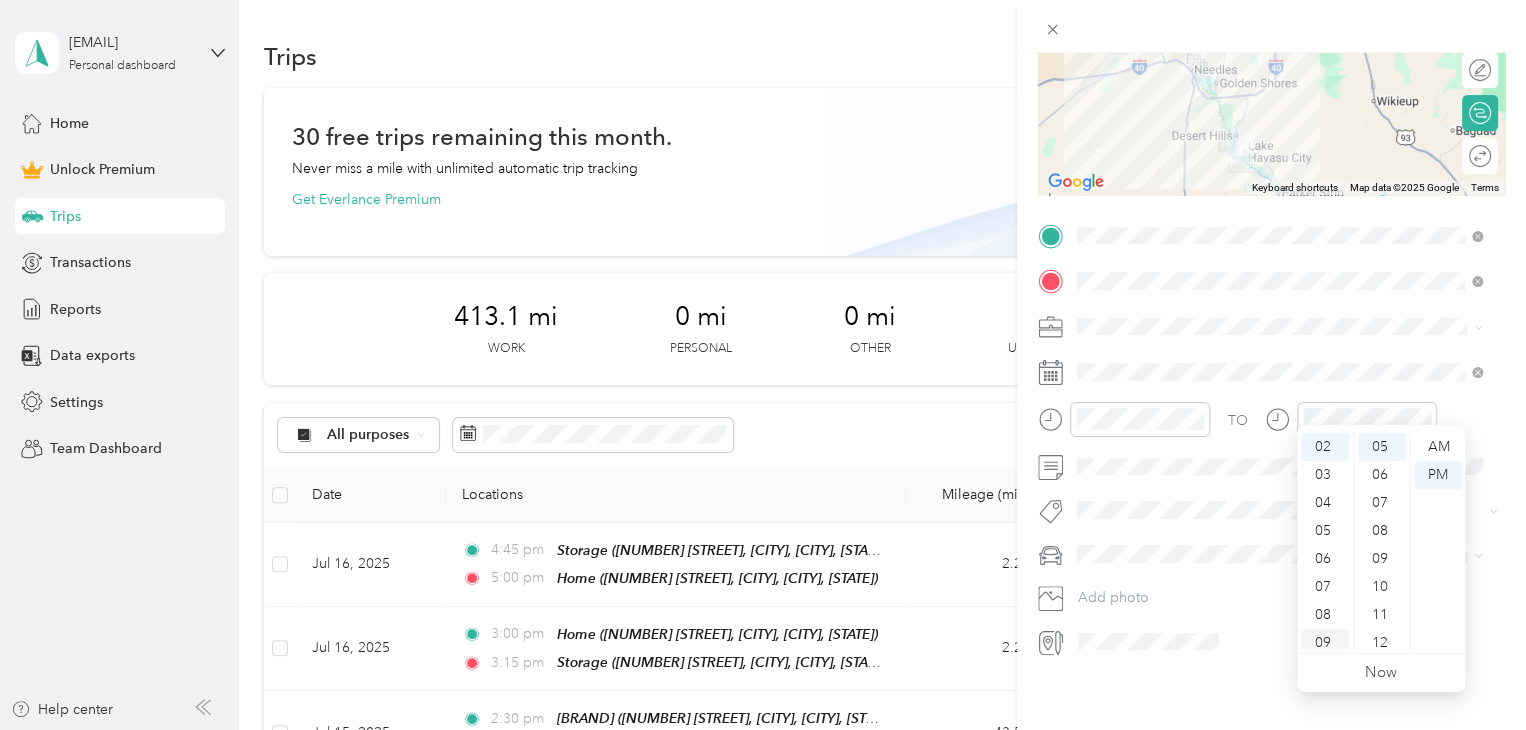 click on "09" at bounding box center (1325, 643) 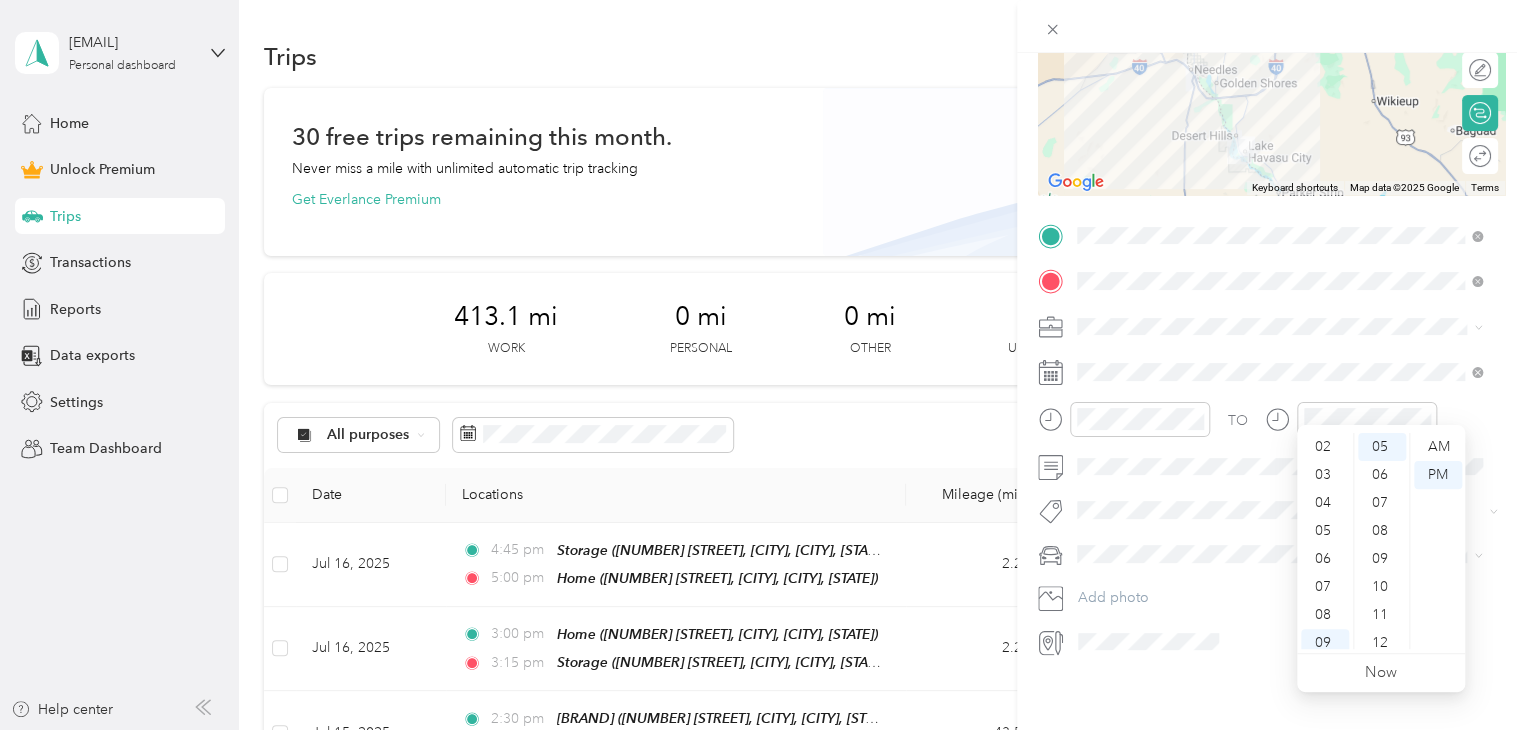 scroll, scrollTop: 120, scrollLeft: 0, axis: vertical 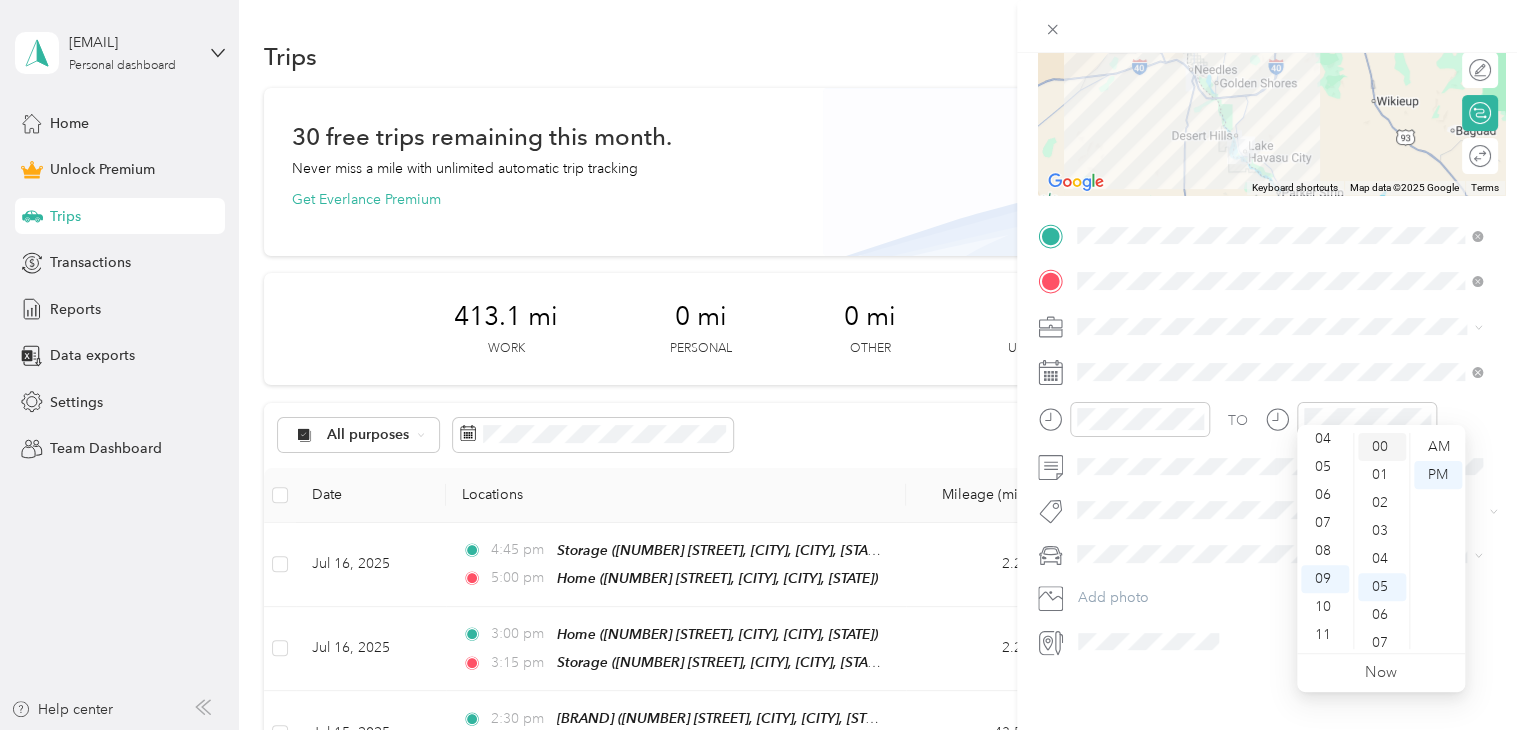 click on "00" at bounding box center [1382, 447] 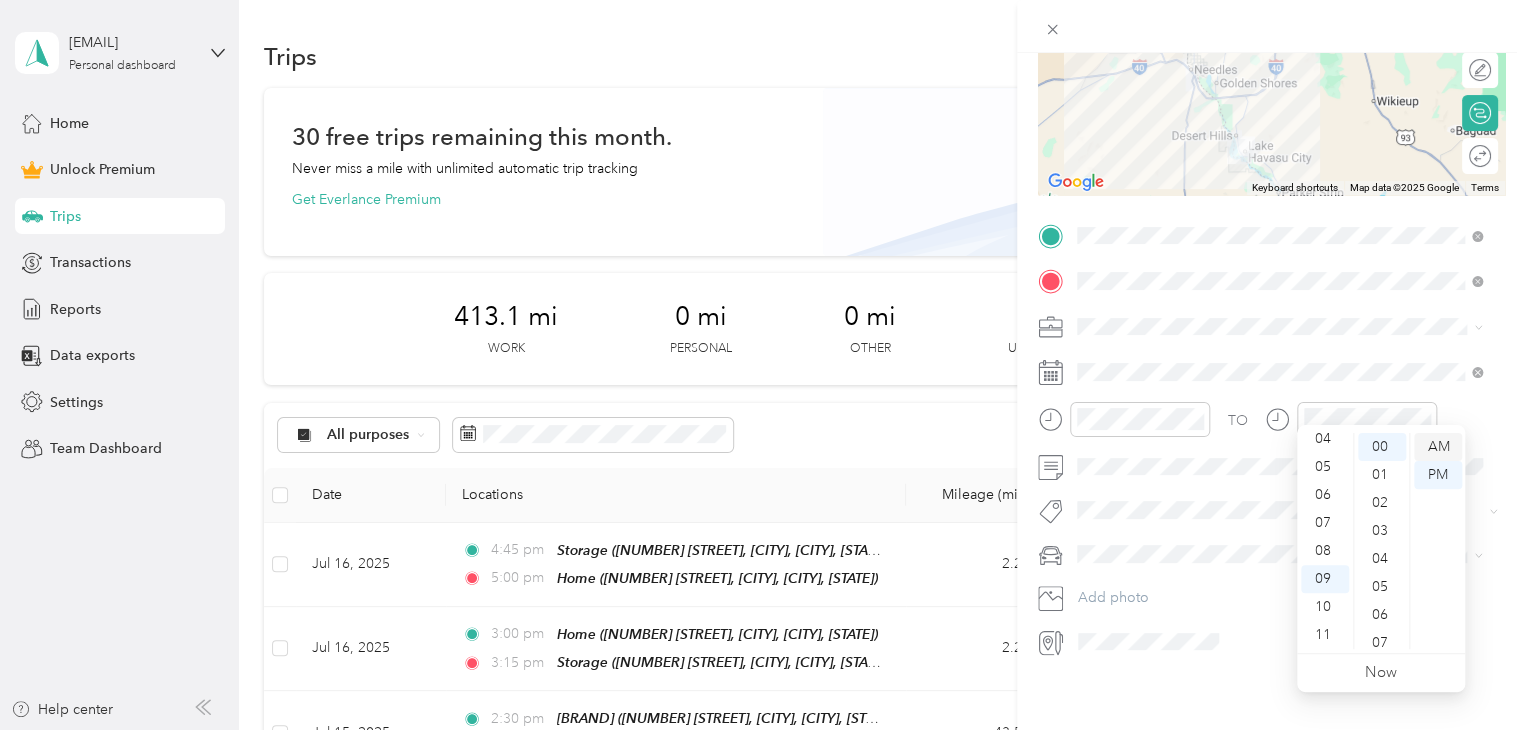 click on "AM" at bounding box center [1438, 447] 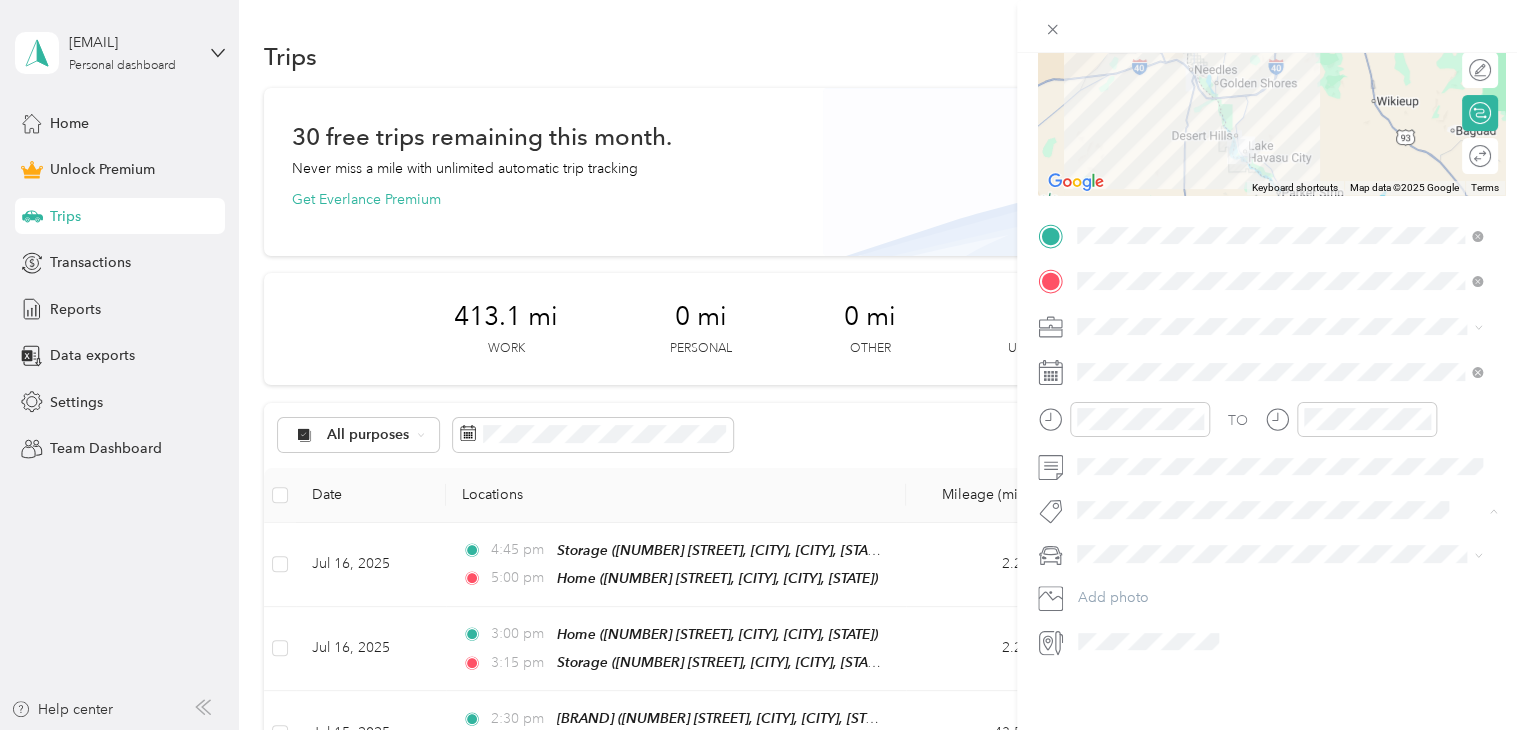 click on "Subg" at bounding box center [1113, 530] 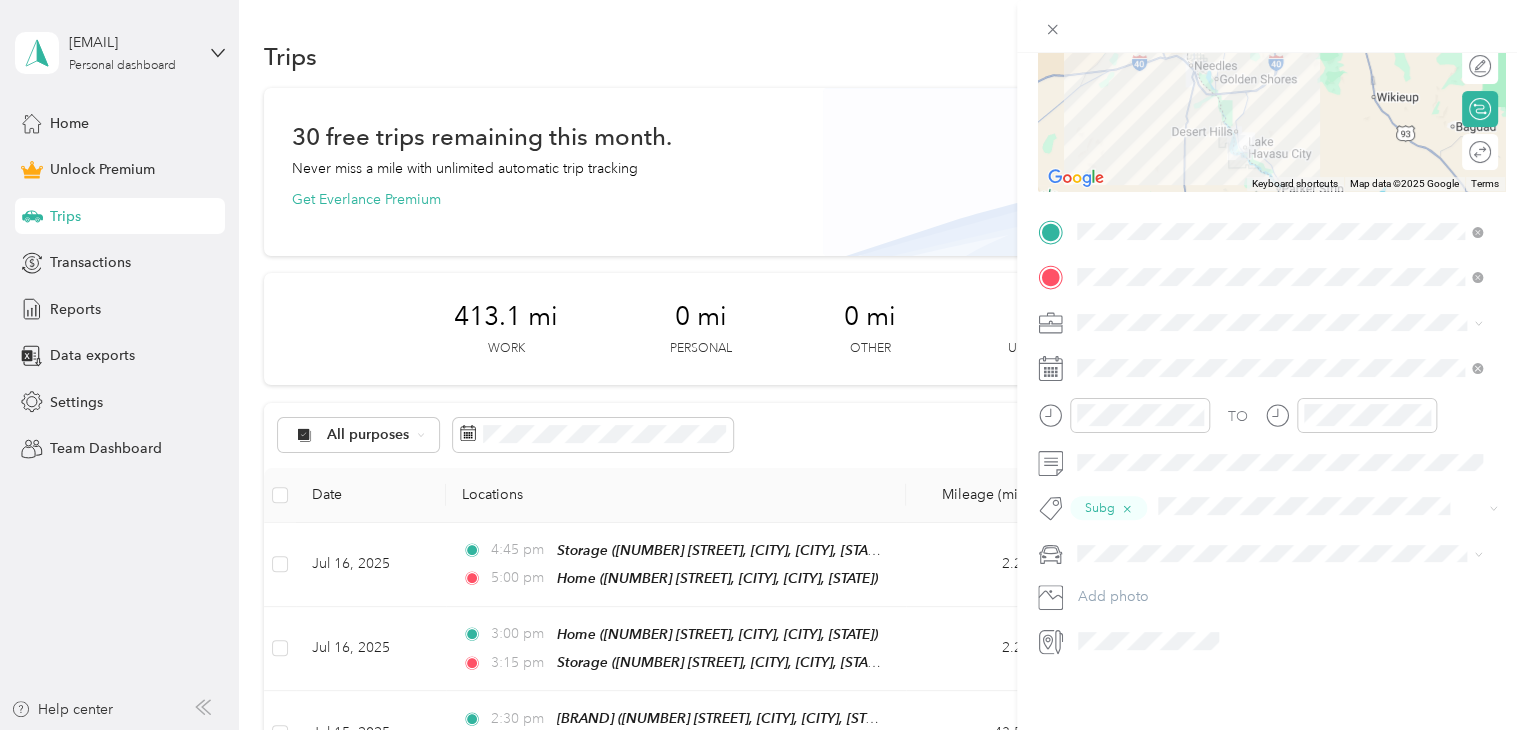 click on "Truck" at bounding box center [1101, 605] 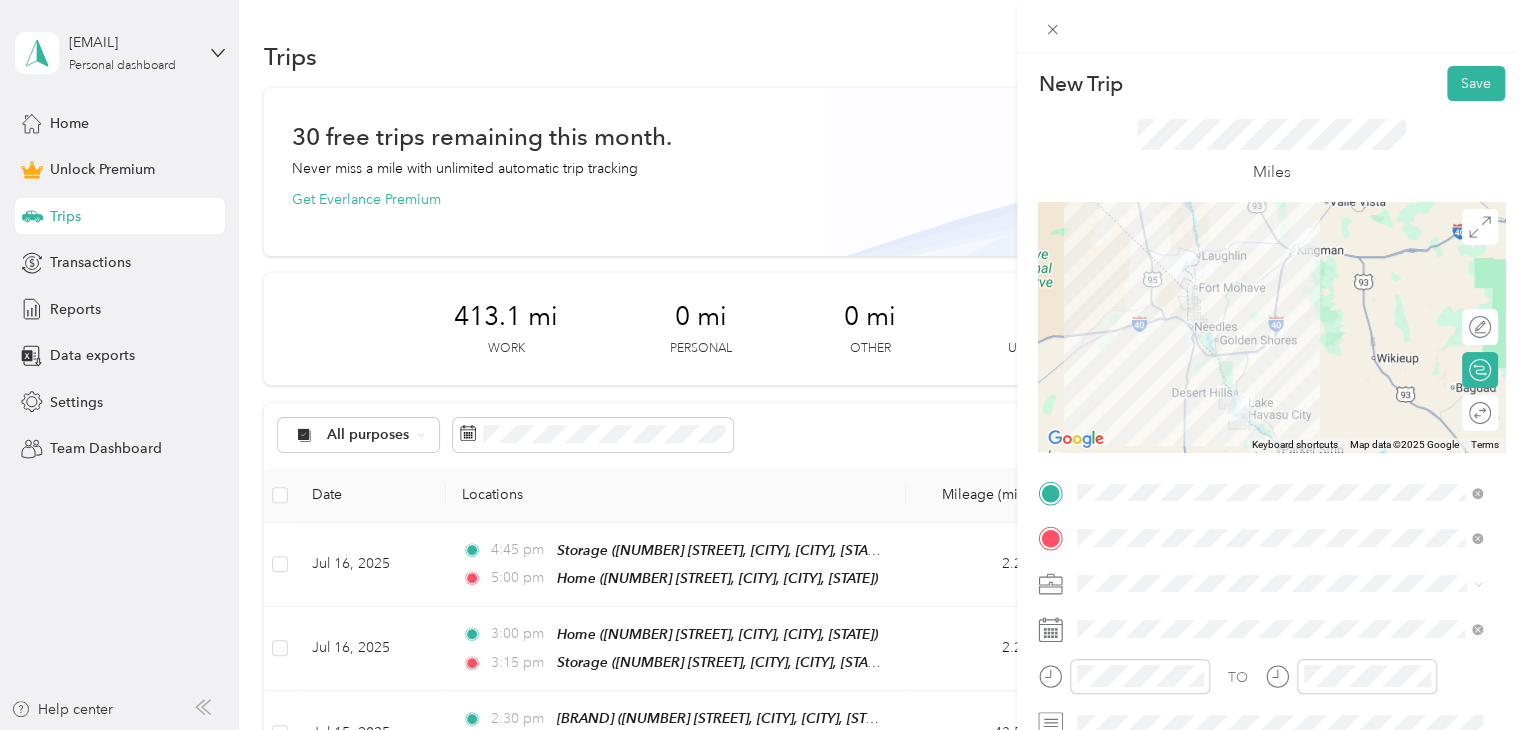 scroll, scrollTop: 0, scrollLeft: 0, axis: both 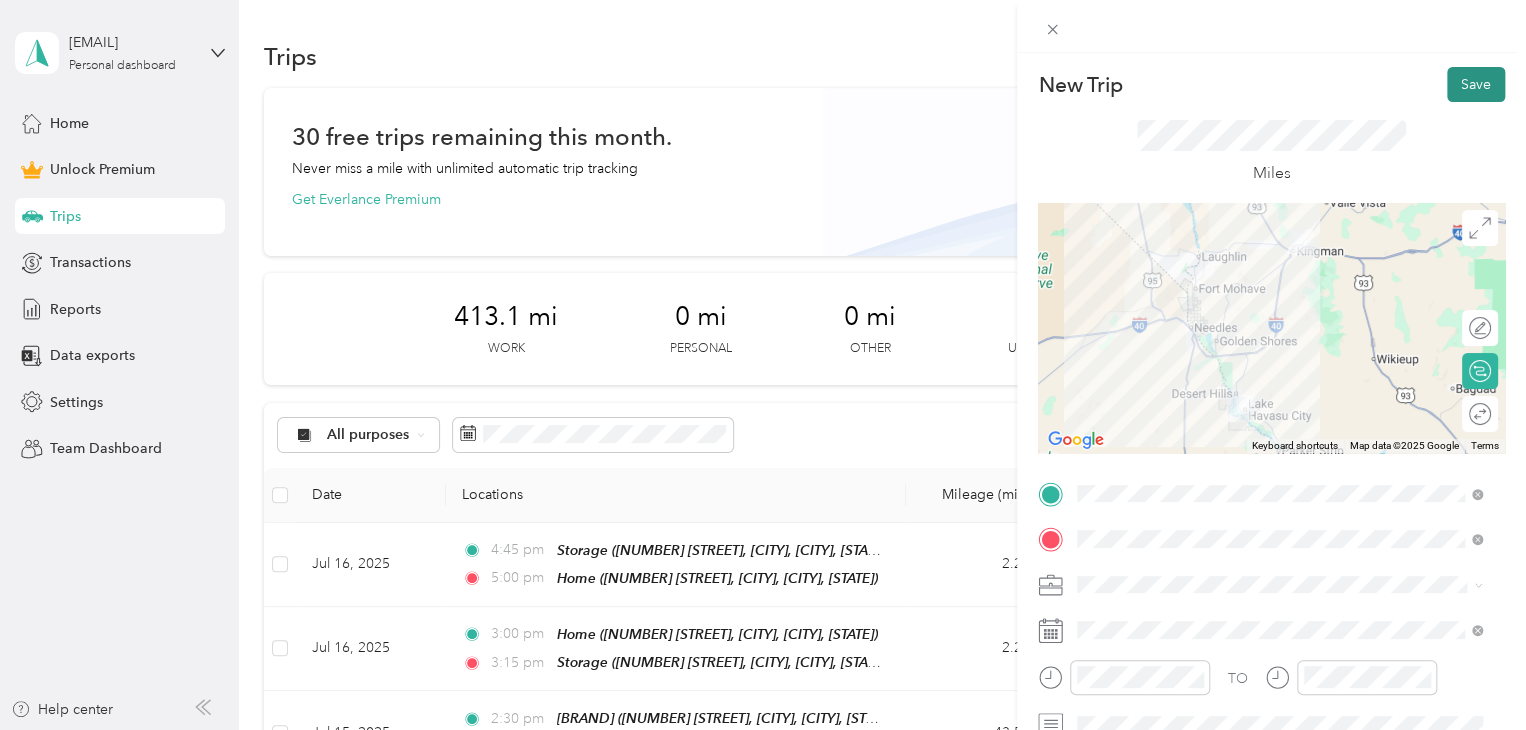click on "Save" at bounding box center (1476, 84) 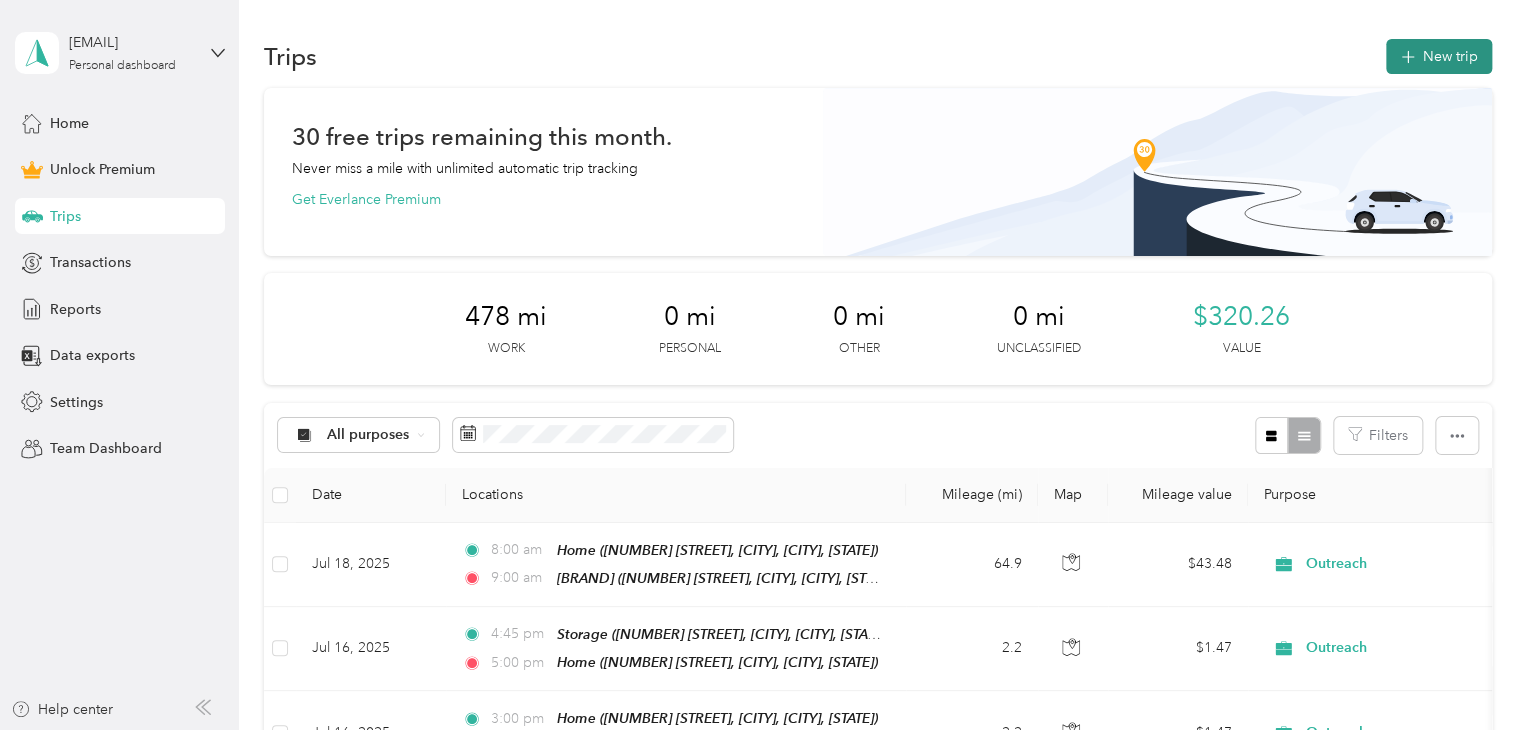 click on "New trip" at bounding box center (1439, 56) 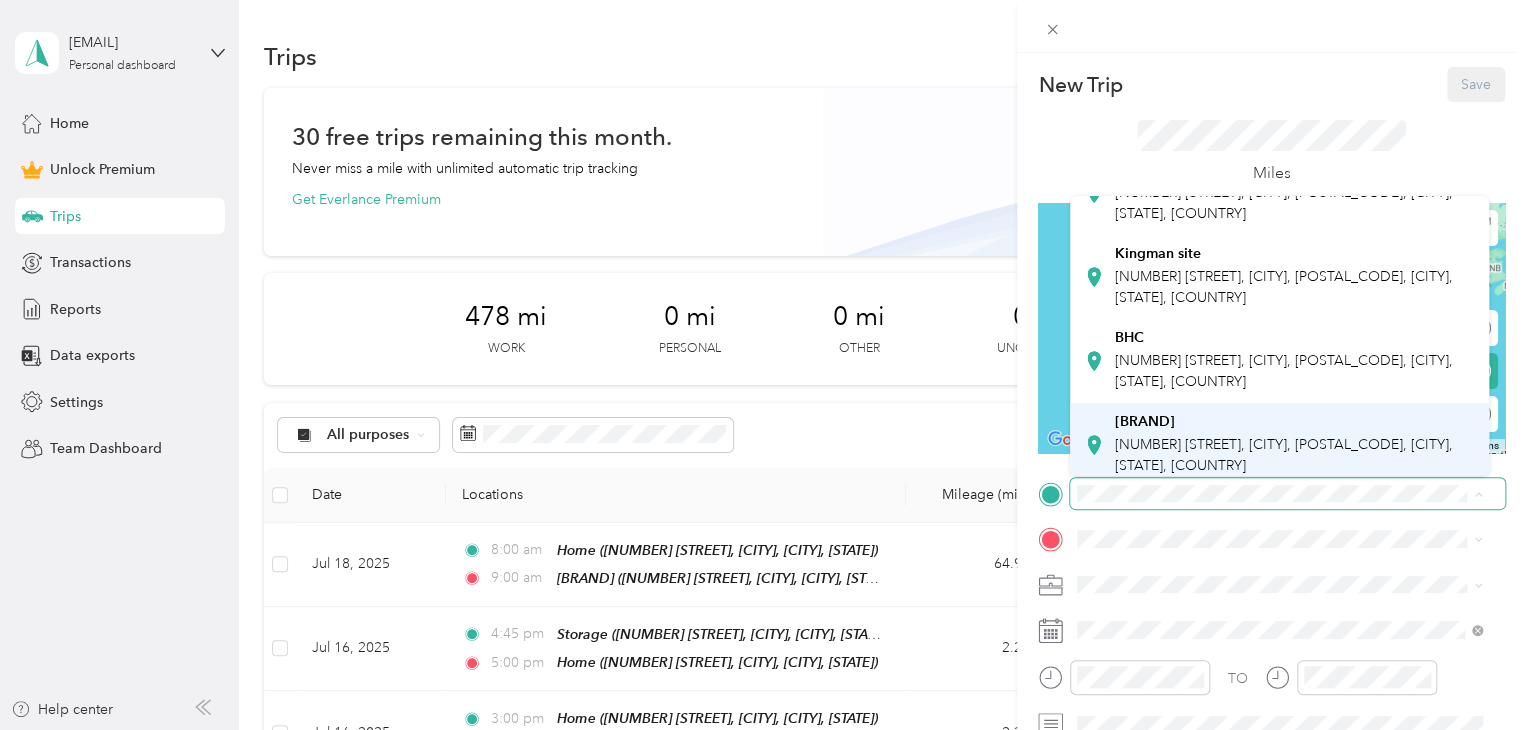 scroll, scrollTop: 181, scrollLeft: 0, axis: vertical 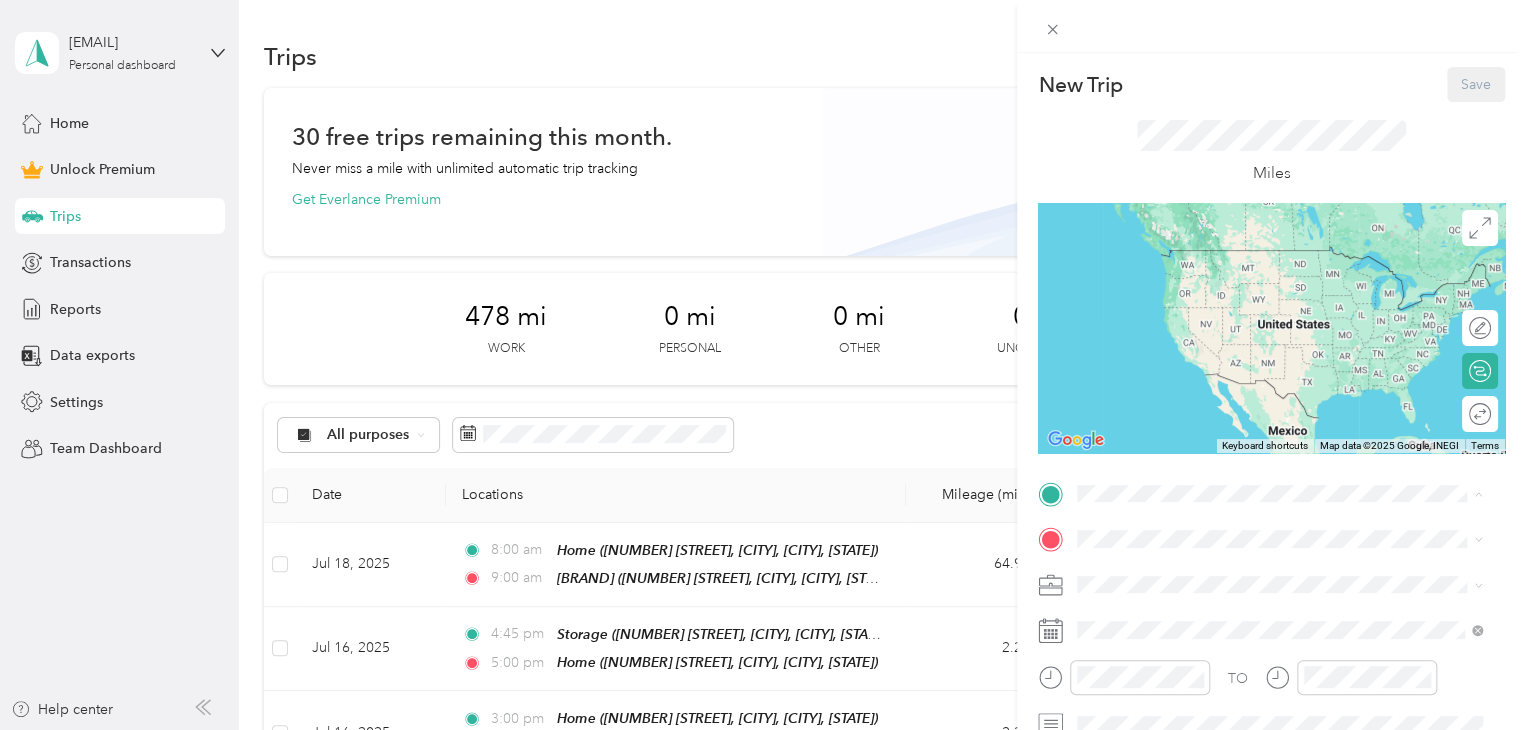 click on "[NUMBER] [STREET], [CITY], [POSTAL_CODE], [CITY], [STATE], [COUNTRY]" at bounding box center (1284, 445) 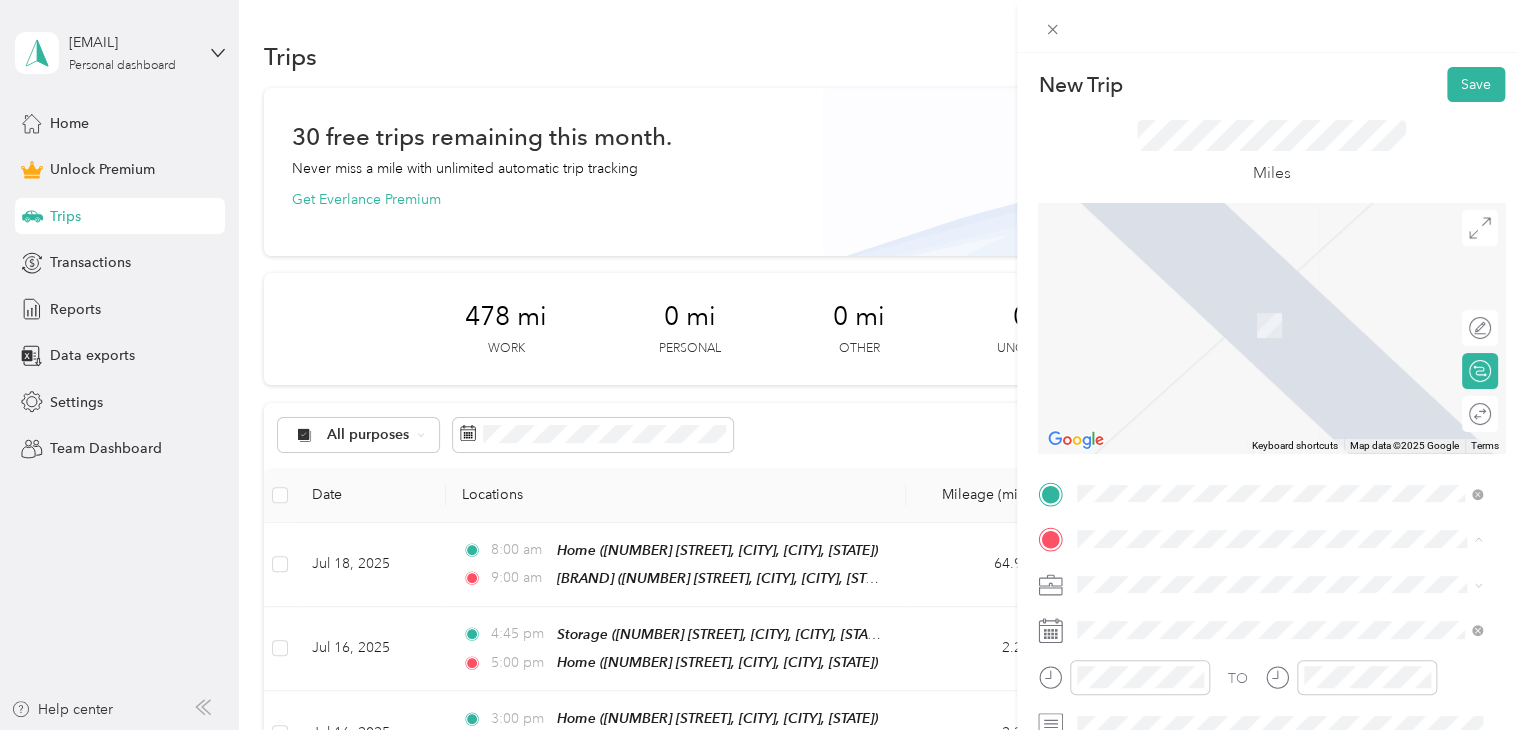 click on "[NUMBER] [STREET], [CITY], [POSTAL_CODE], [CITY], [STATE], [COUNTRY]" at bounding box center (1284, 336) 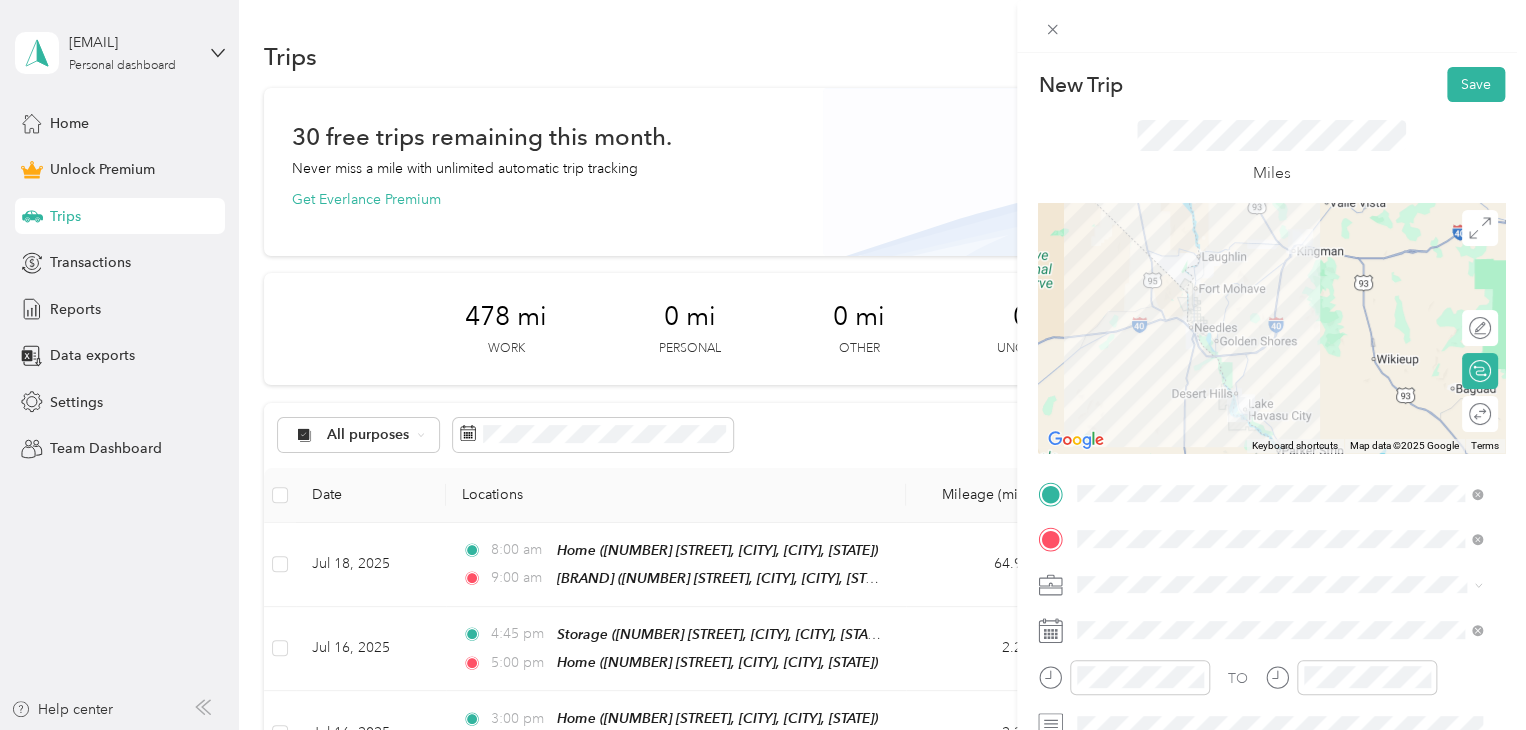 click on "Outreach" at bounding box center [1279, 373] 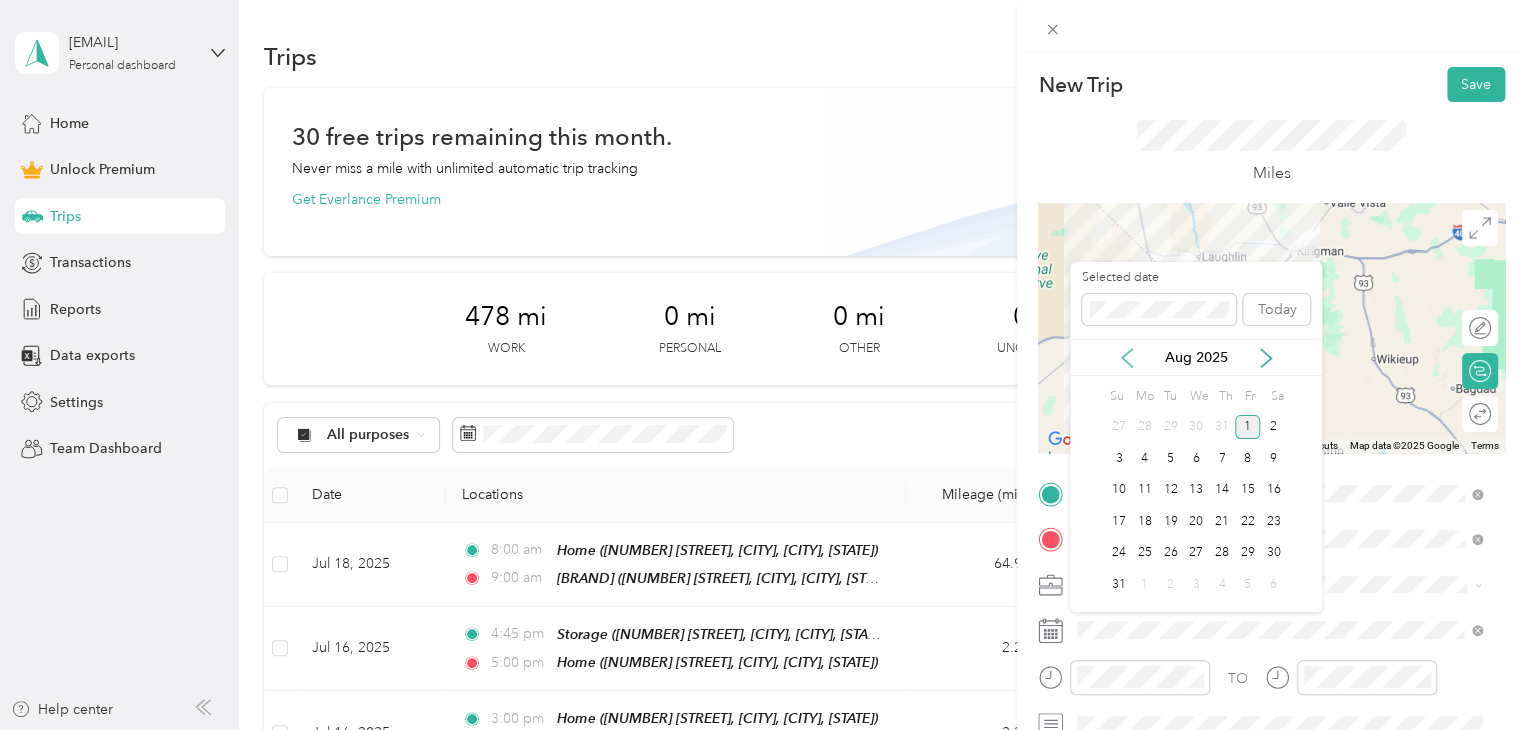 click 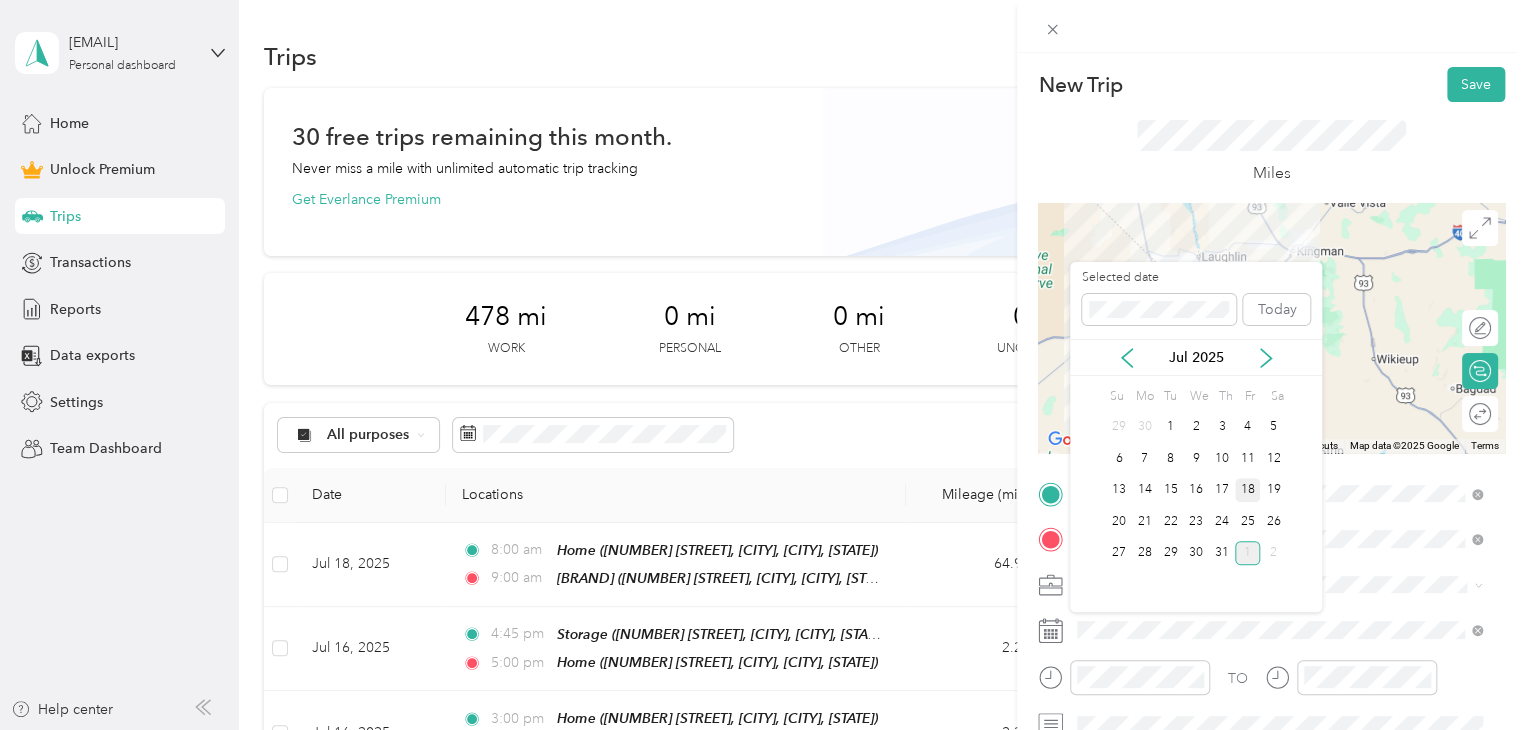 click on "18" at bounding box center (1248, 490) 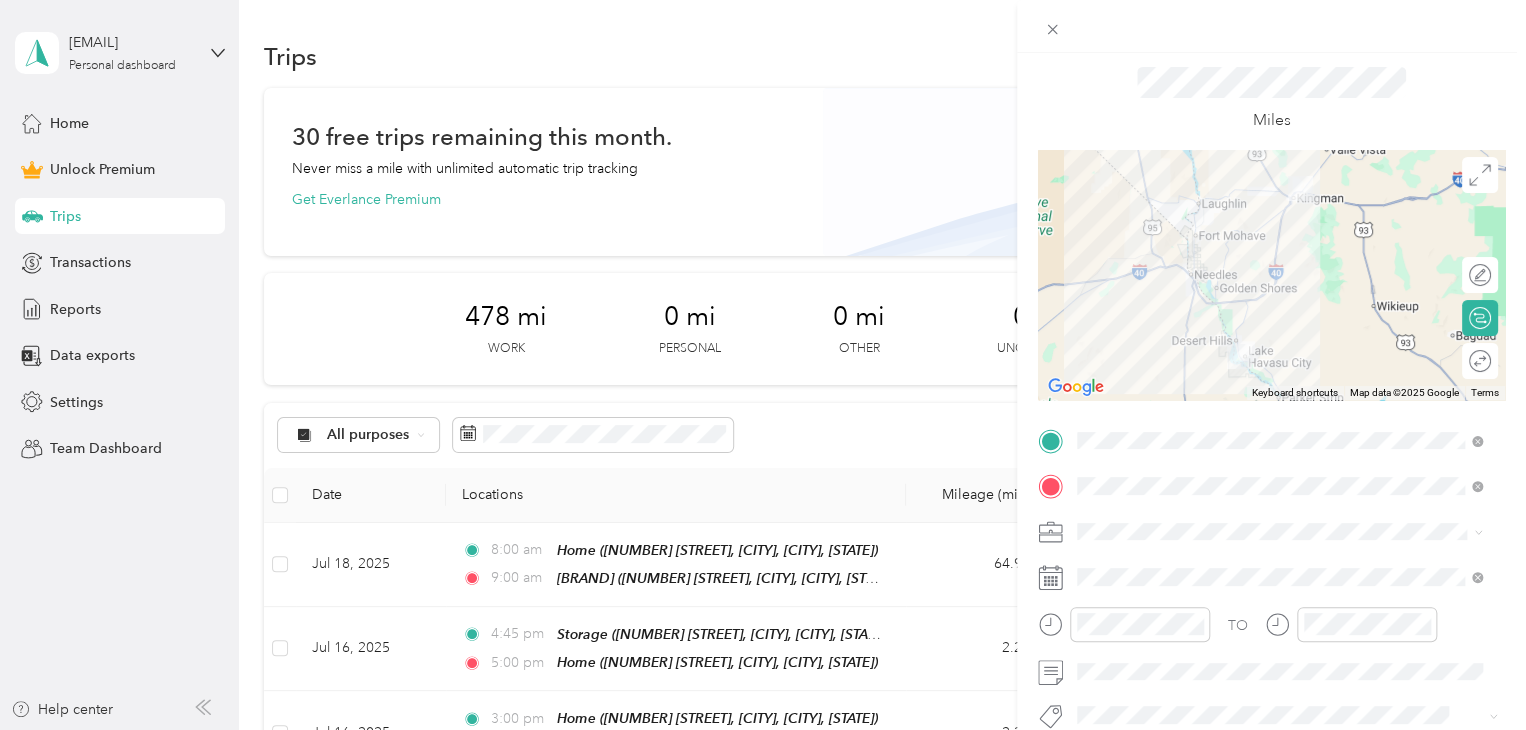 scroll, scrollTop: 100, scrollLeft: 0, axis: vertical 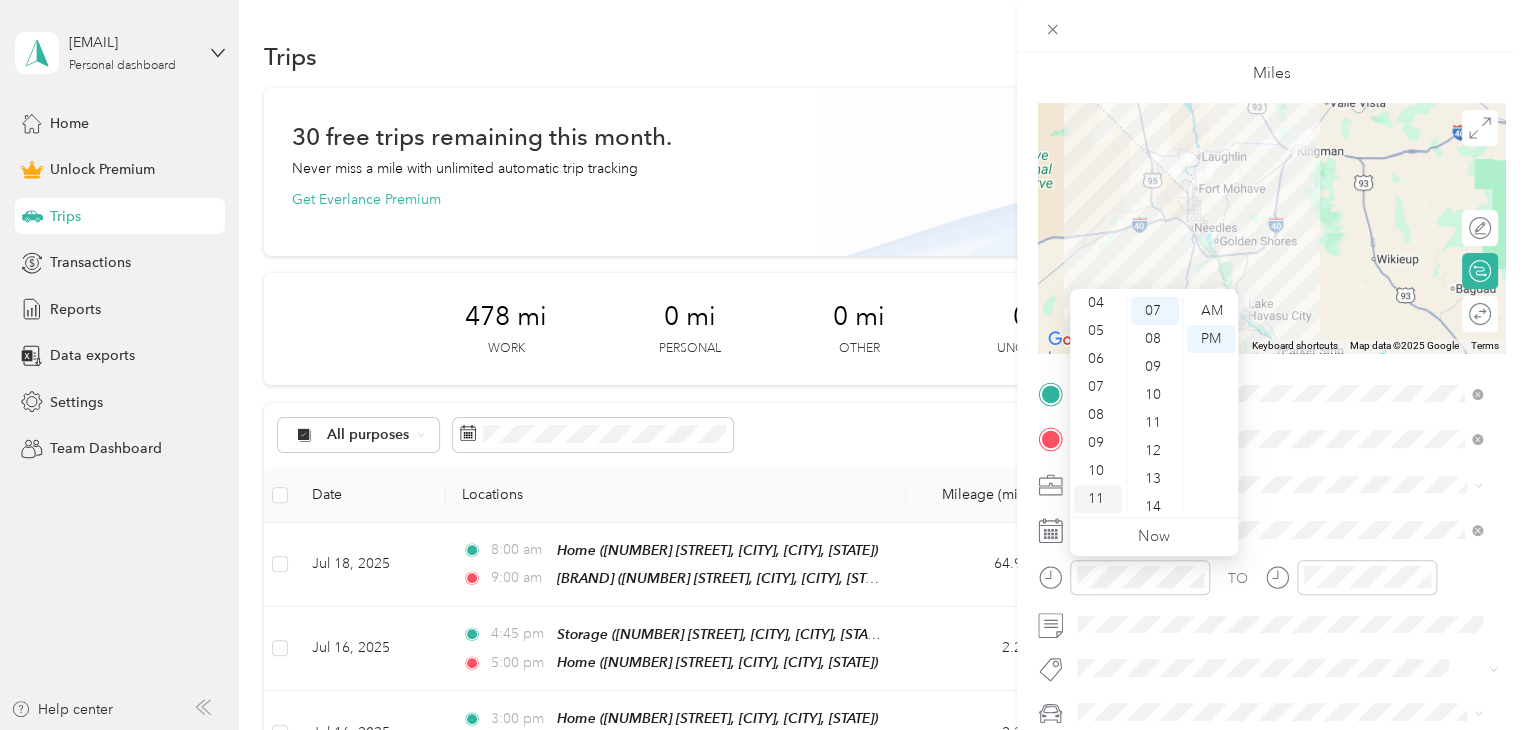 click on "11" at bounding box center (1098, 499) 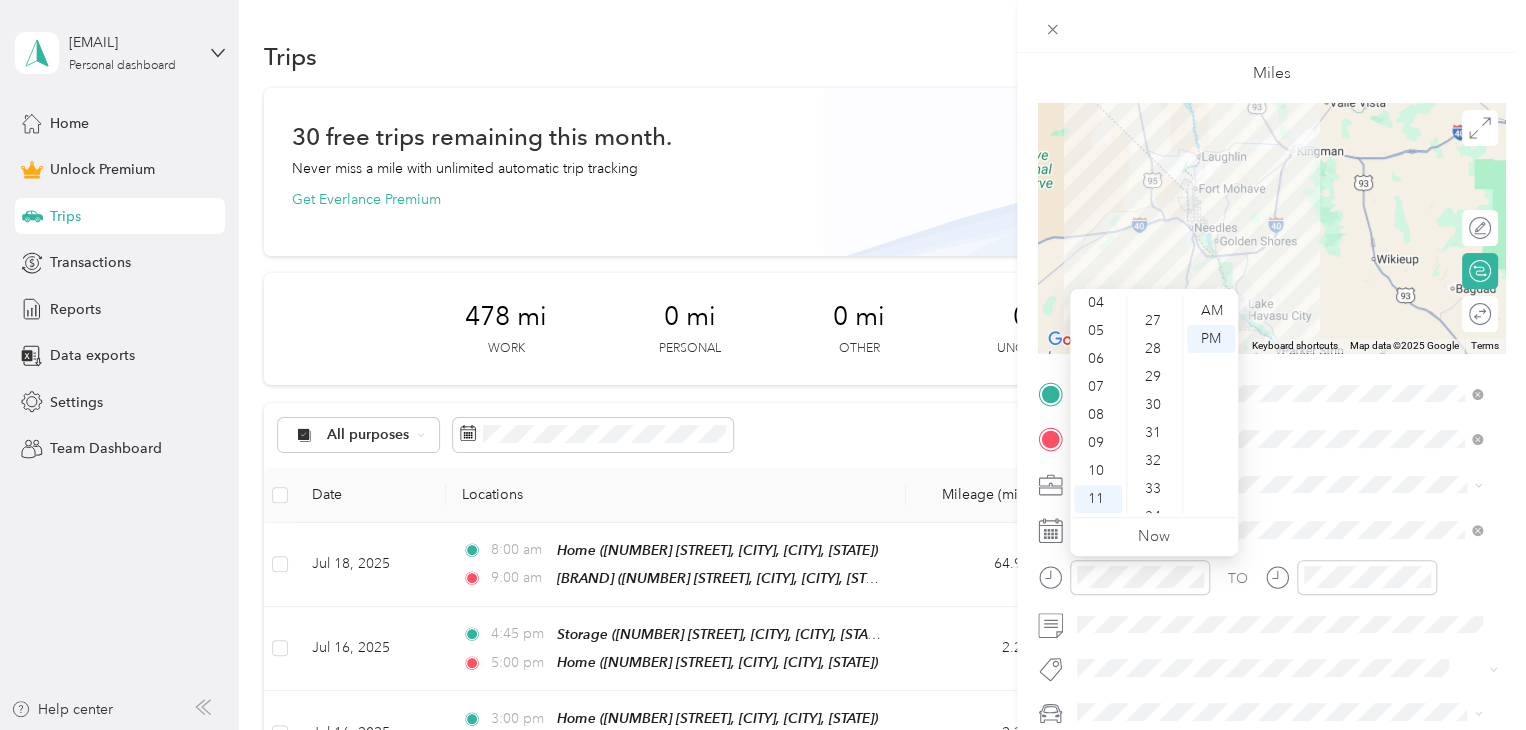 scroll, scrollTop: 796, scrollLeft: 0, axis: vertical 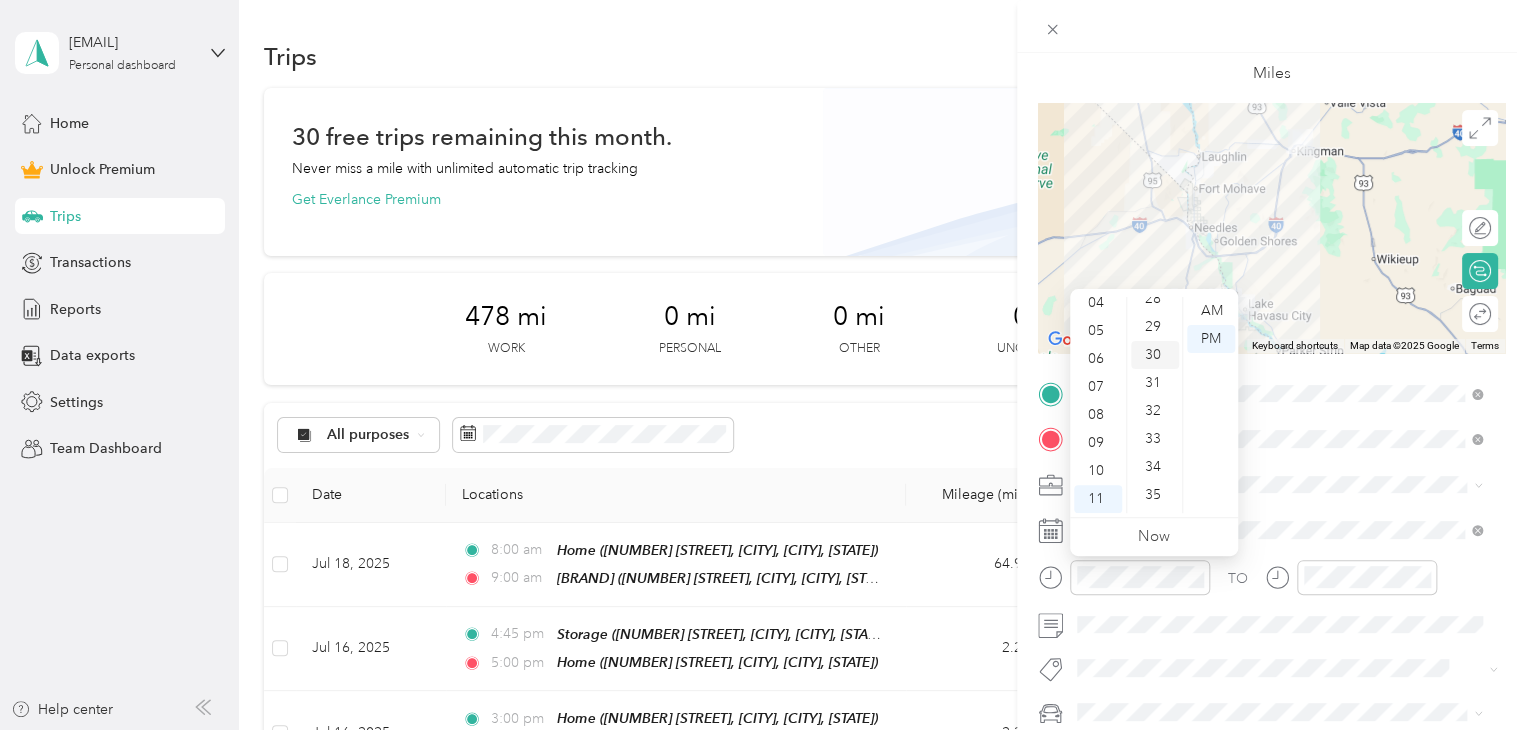 click on "30" at bounding box center [1155, 355] 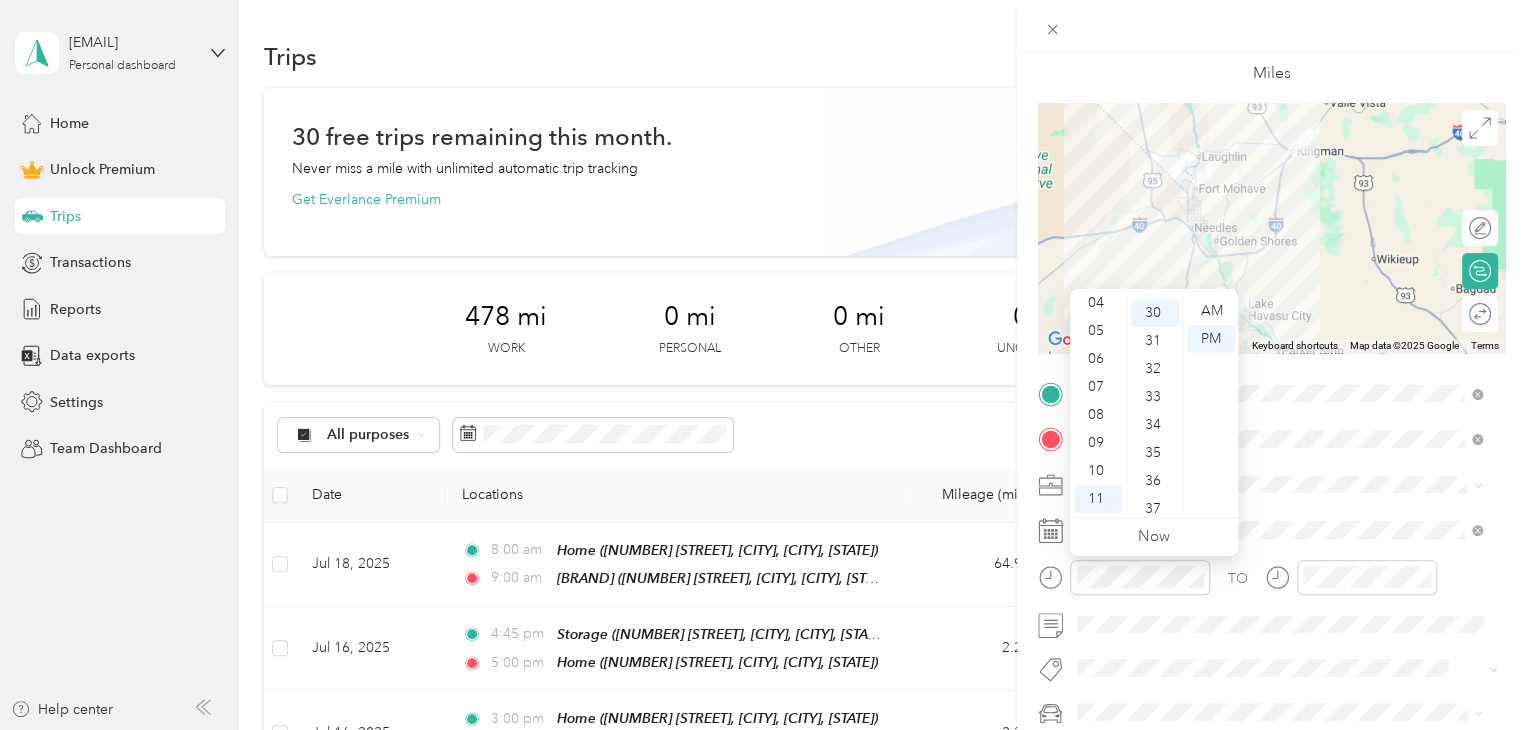 scroll, scrollTop: 840, scrollLeft: 0, axis: vertical 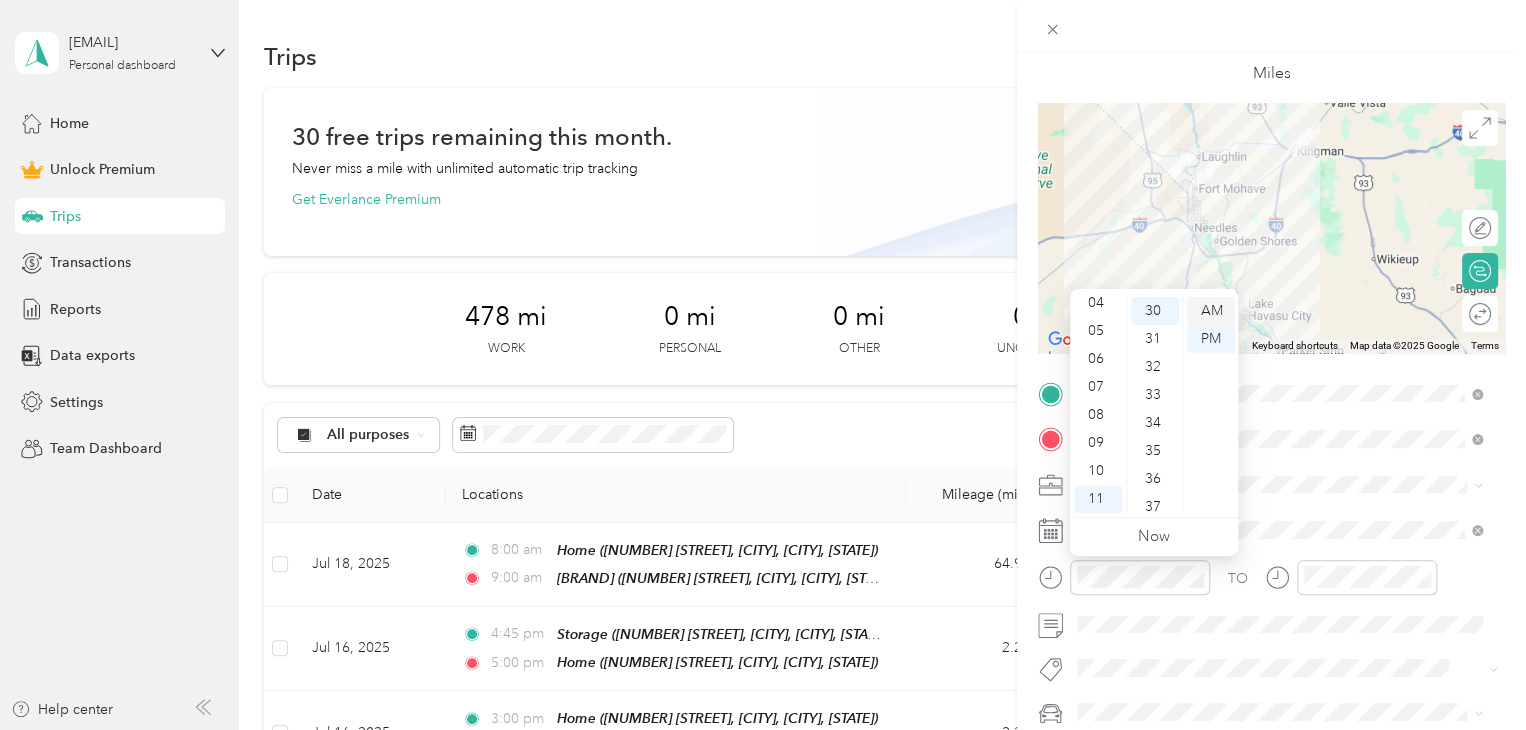 click on "AM" at bounding box center (1211, 311) 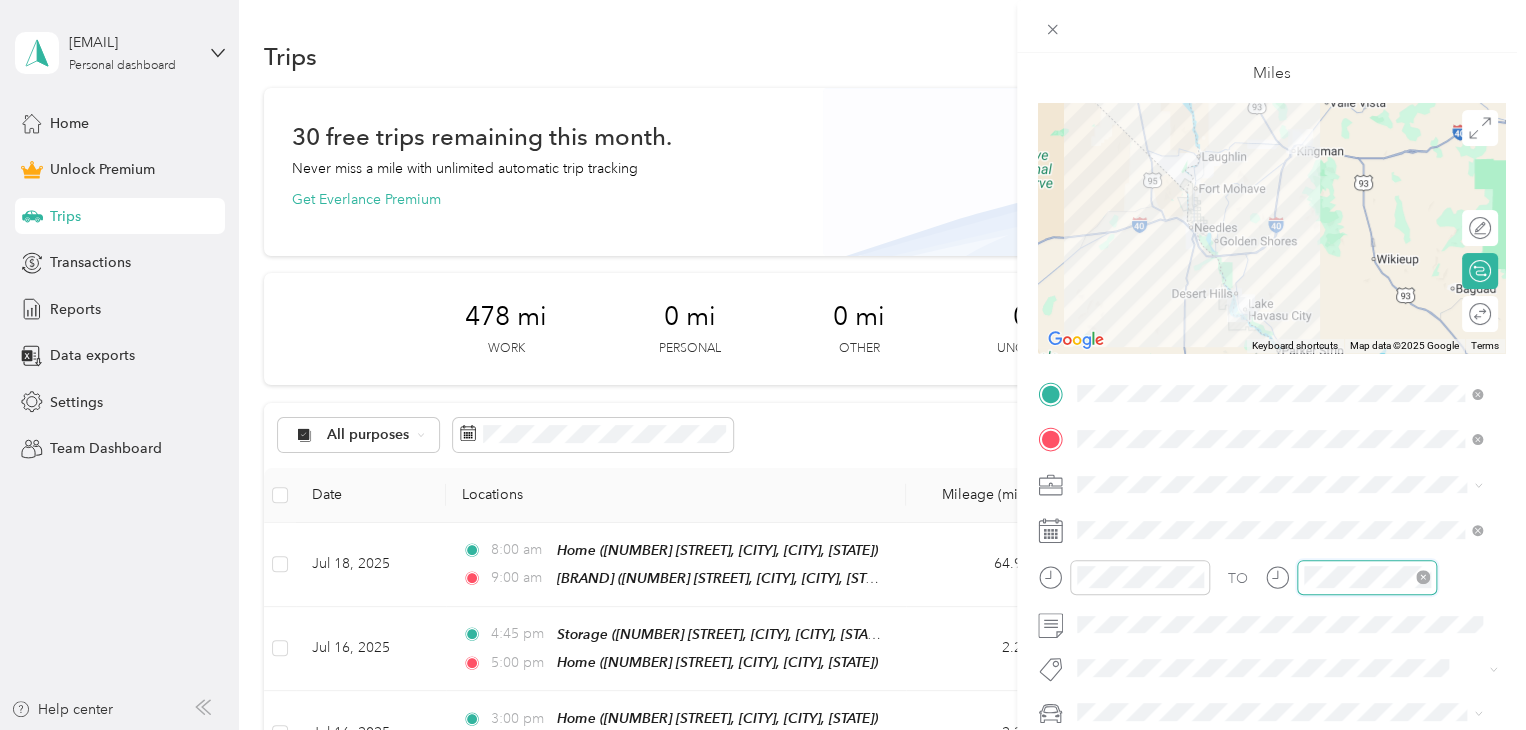scroll, scrollTop: 56, scrollLeft: 0, axis: vertical 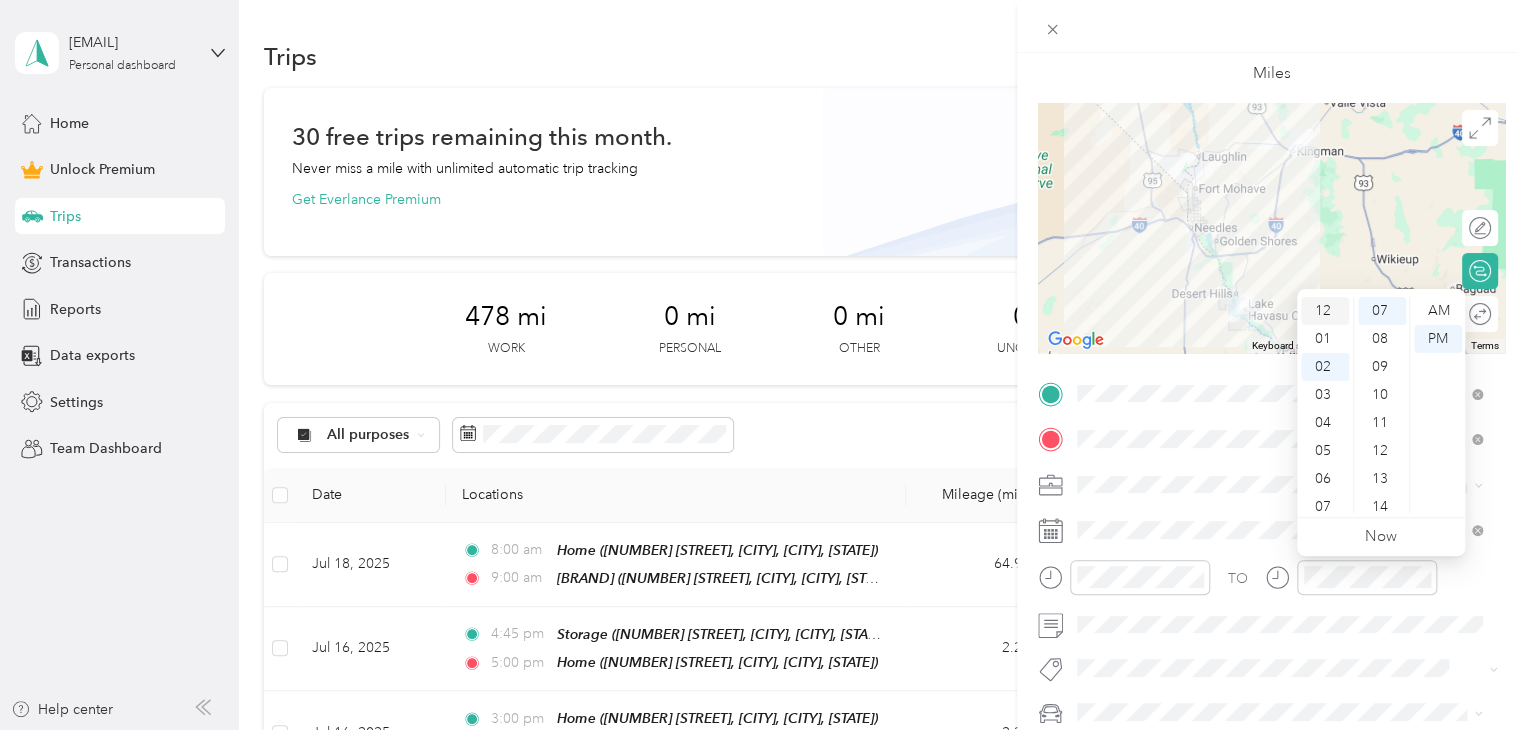 click on "12" at bounding box center [1325, 311] 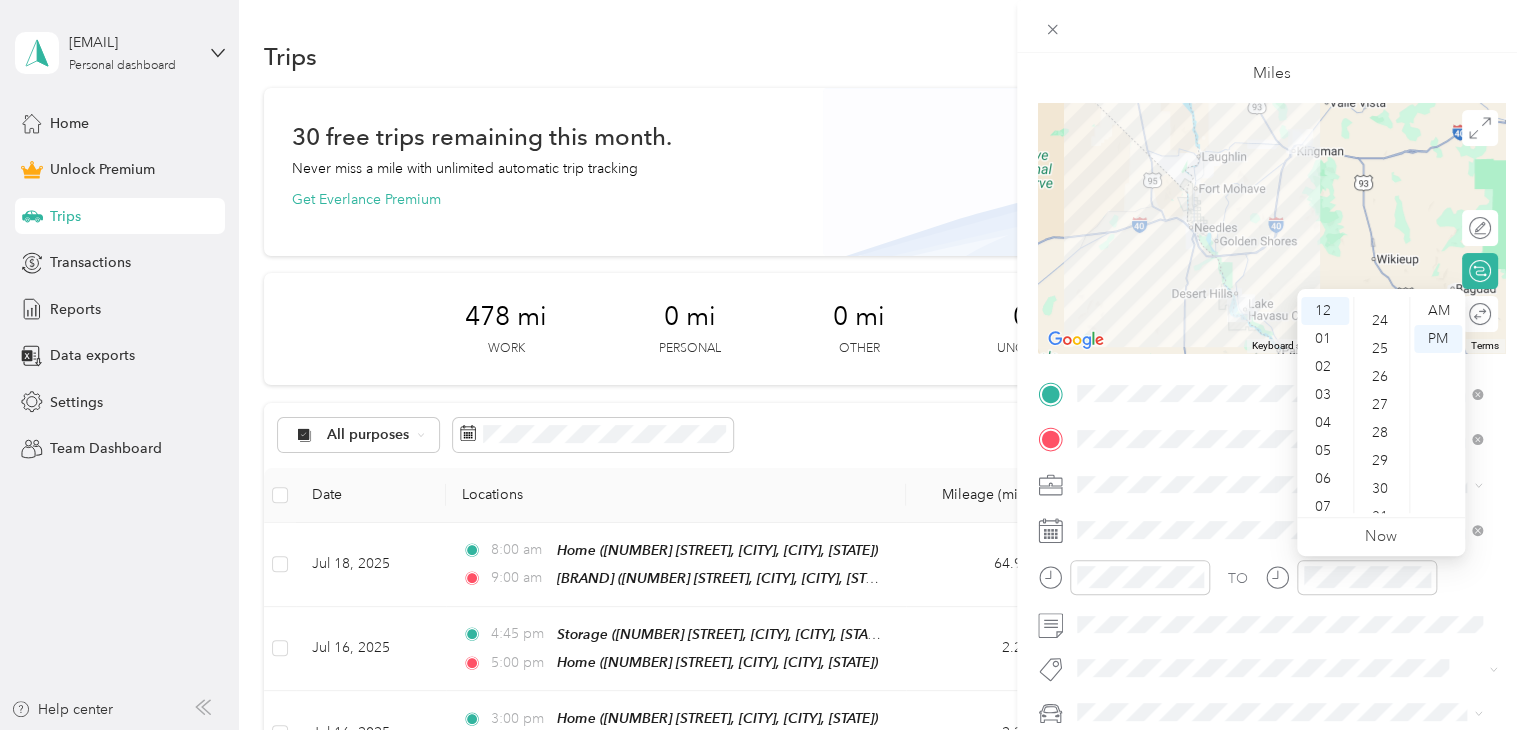 scroll, scrollTop: 696, scrollLeft: 0, axis: vertical 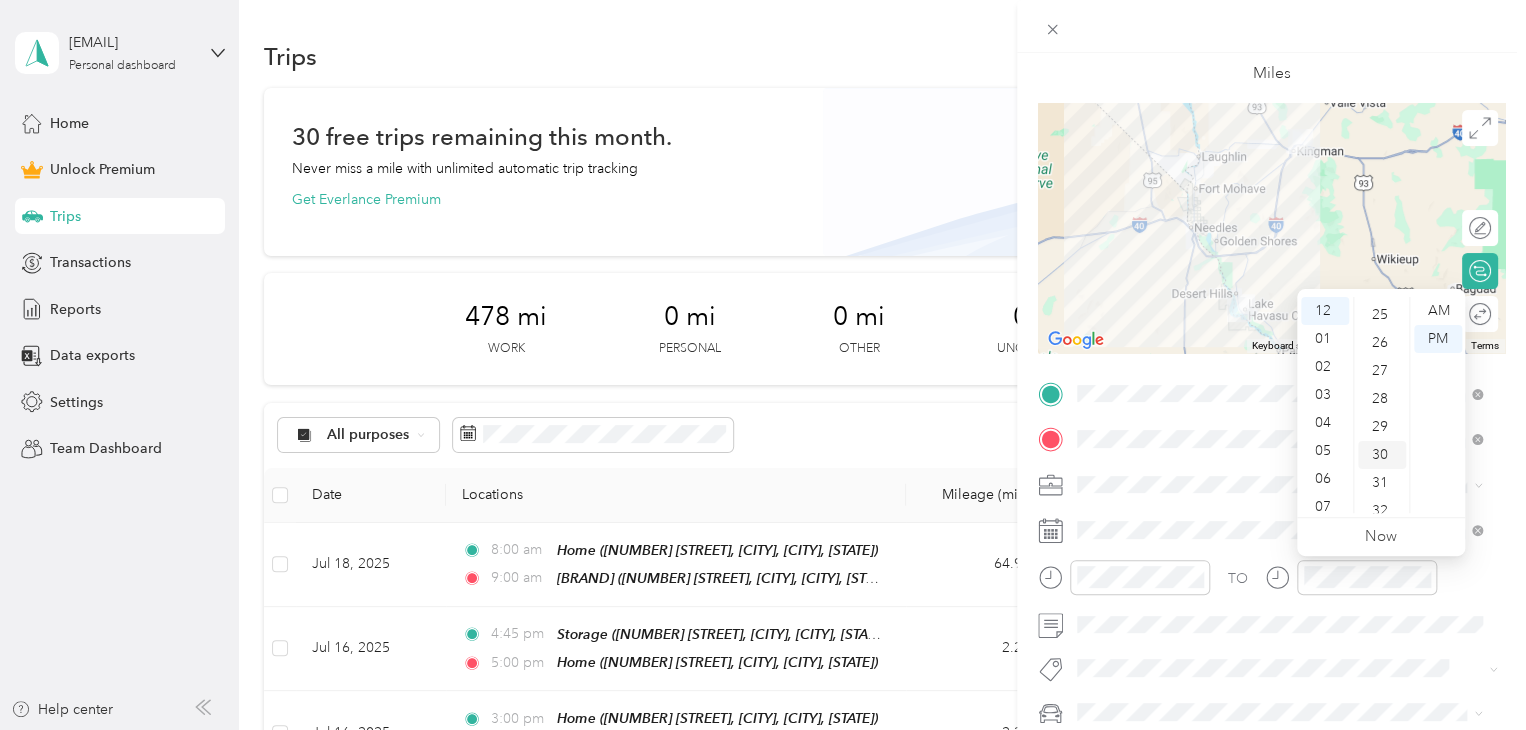 click on "30" at bounding box center (1382, 455) 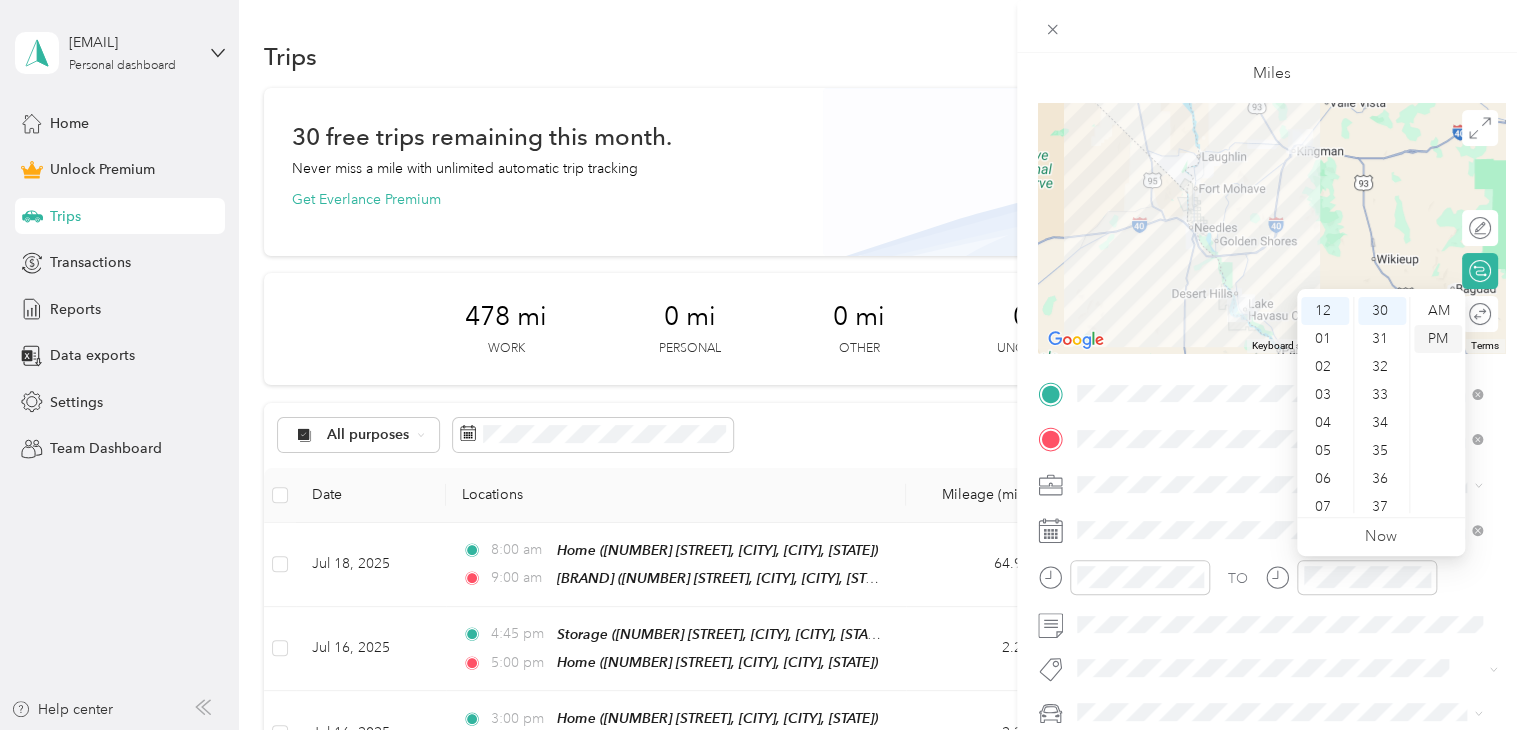 click on "PM" at bounding box center (1438, 339) 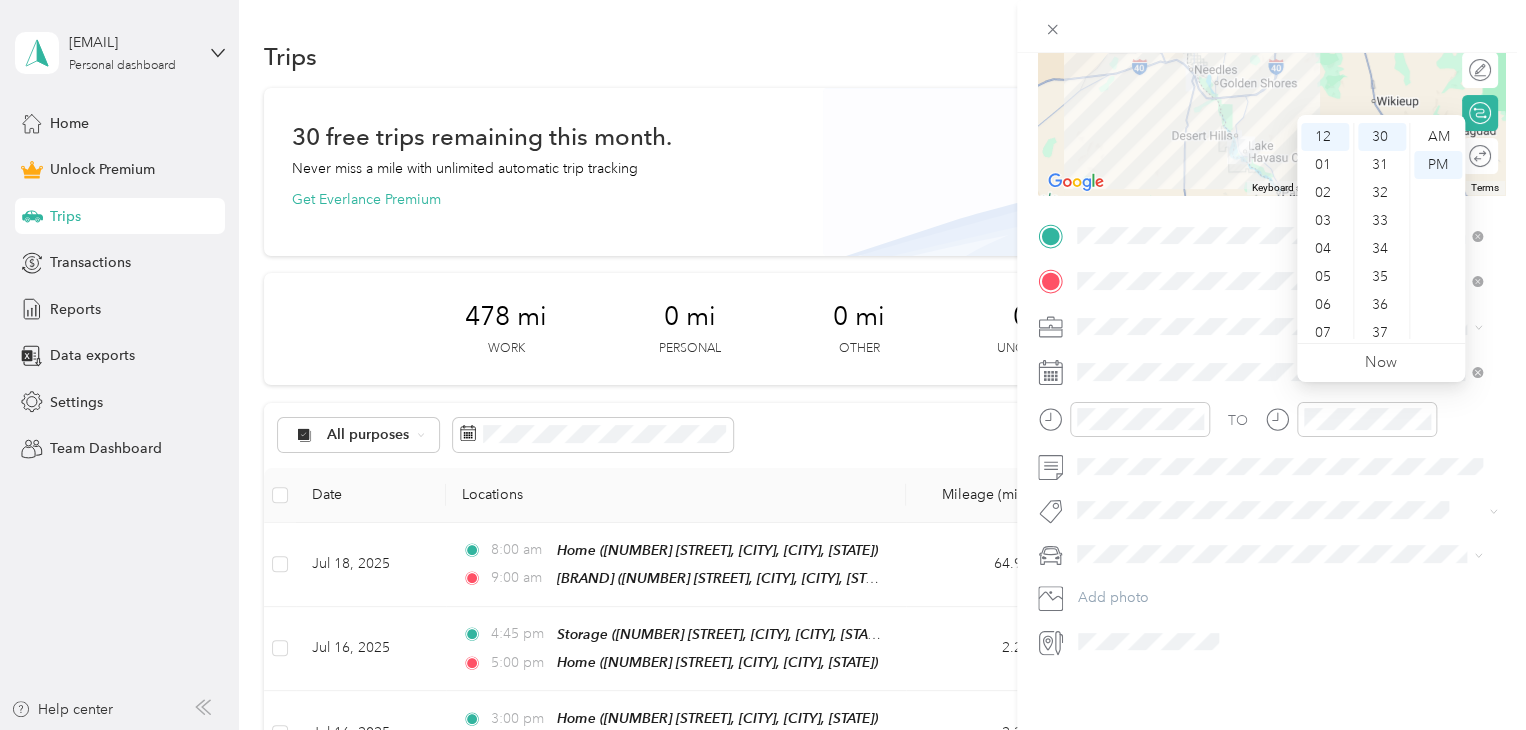 scroll, scrollTop: 273, scrollLeft: 0, axis: vertical 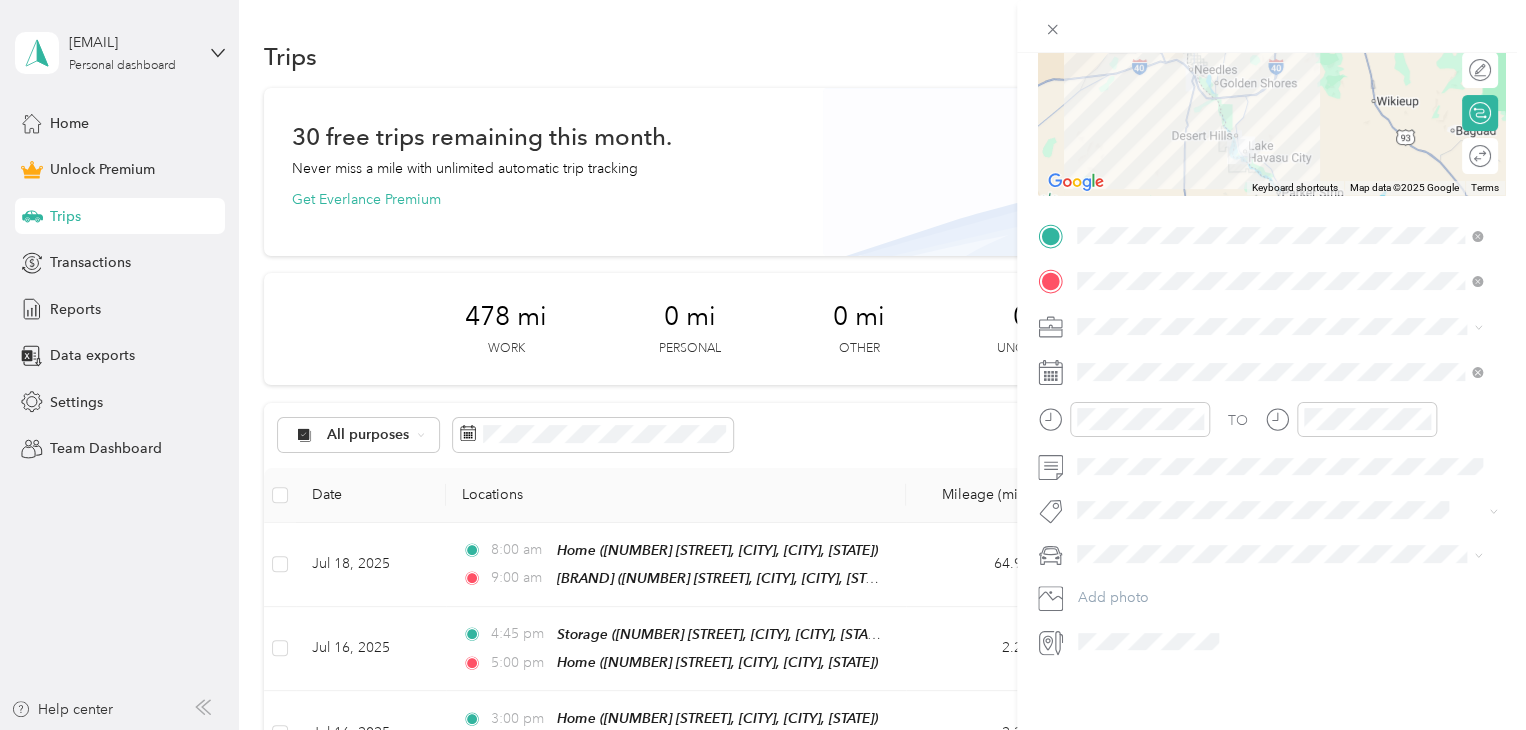click on "Subg" at bounding box center (1113, 528) 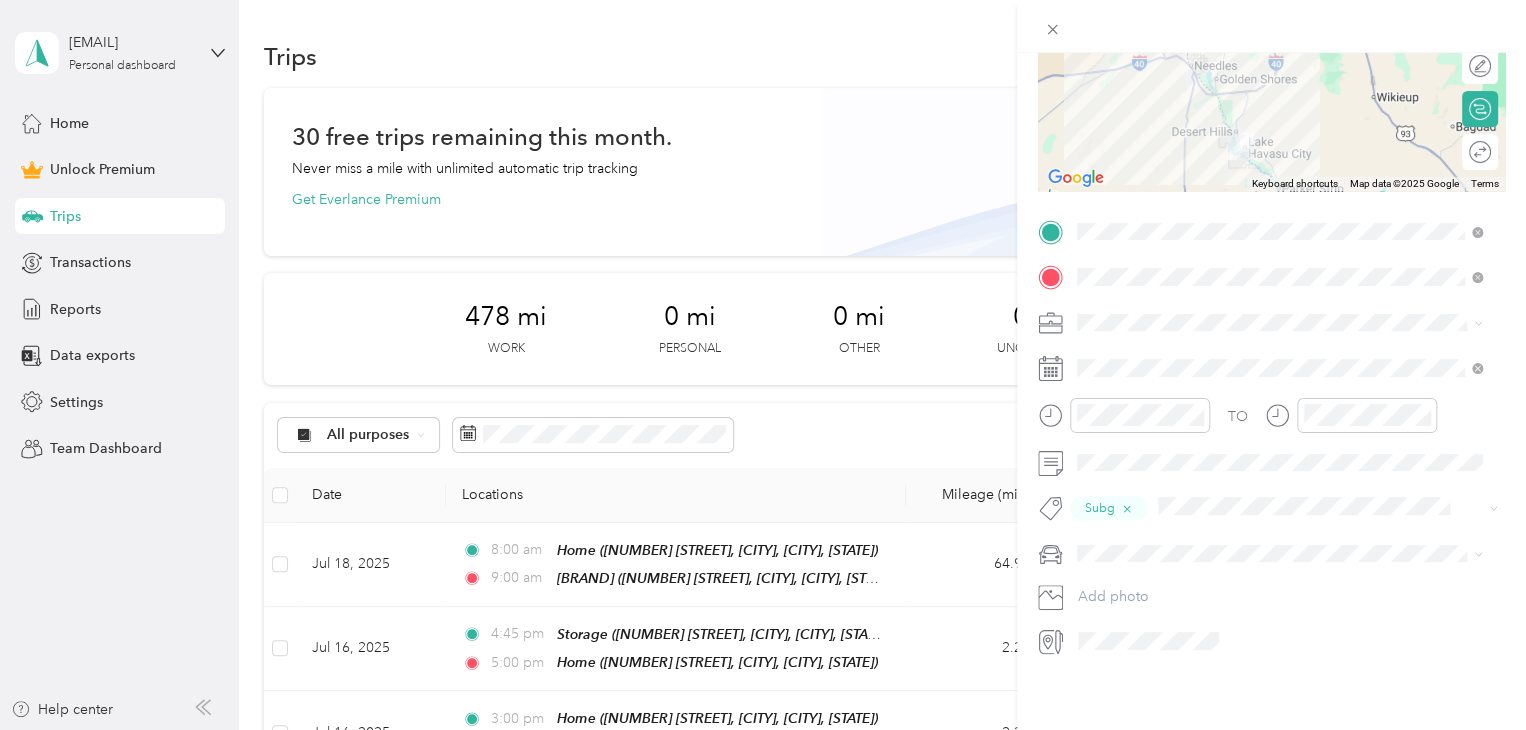 click on "Truck" at bounding box center (1279, 607) 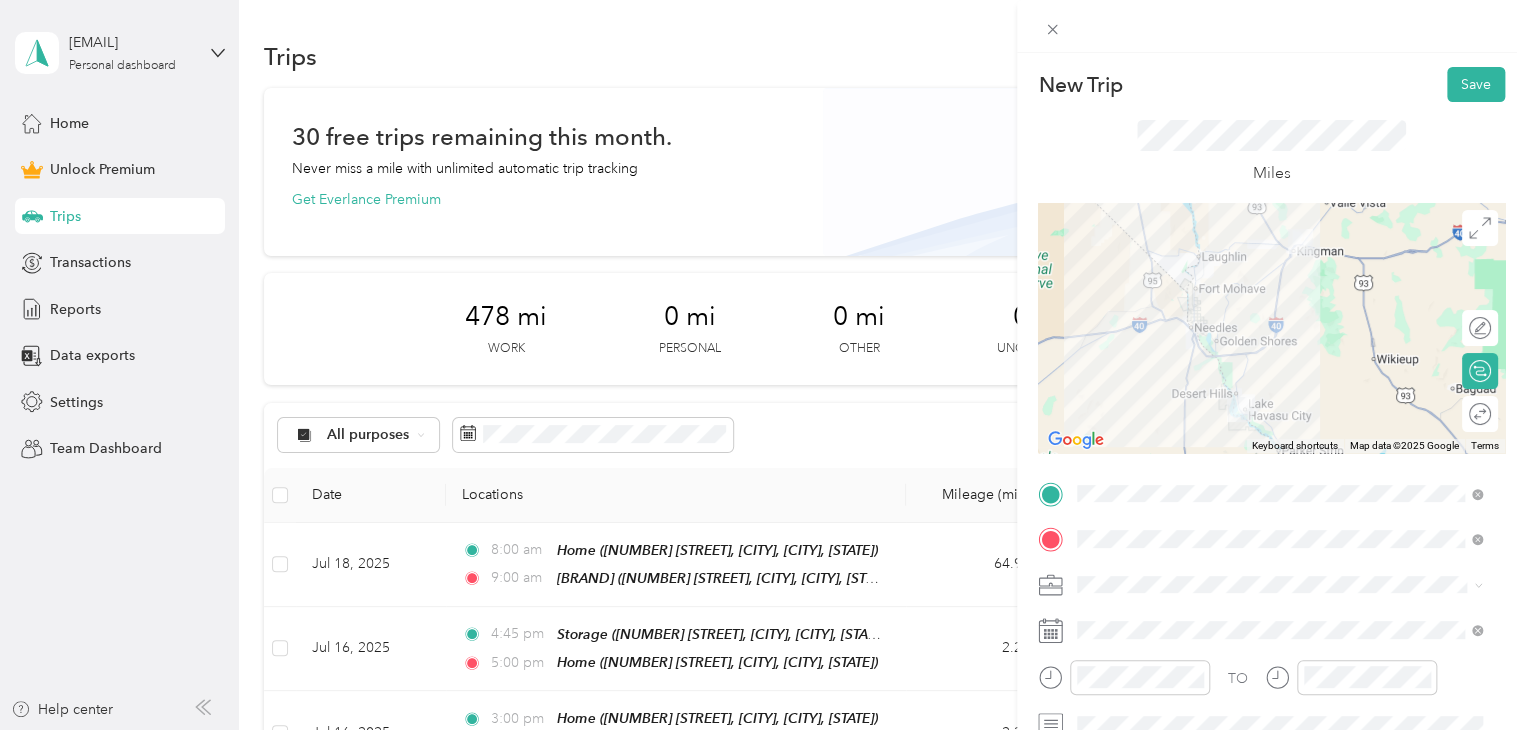 scroll, scrollTop: 0, scrollLeft: 0, axis: both 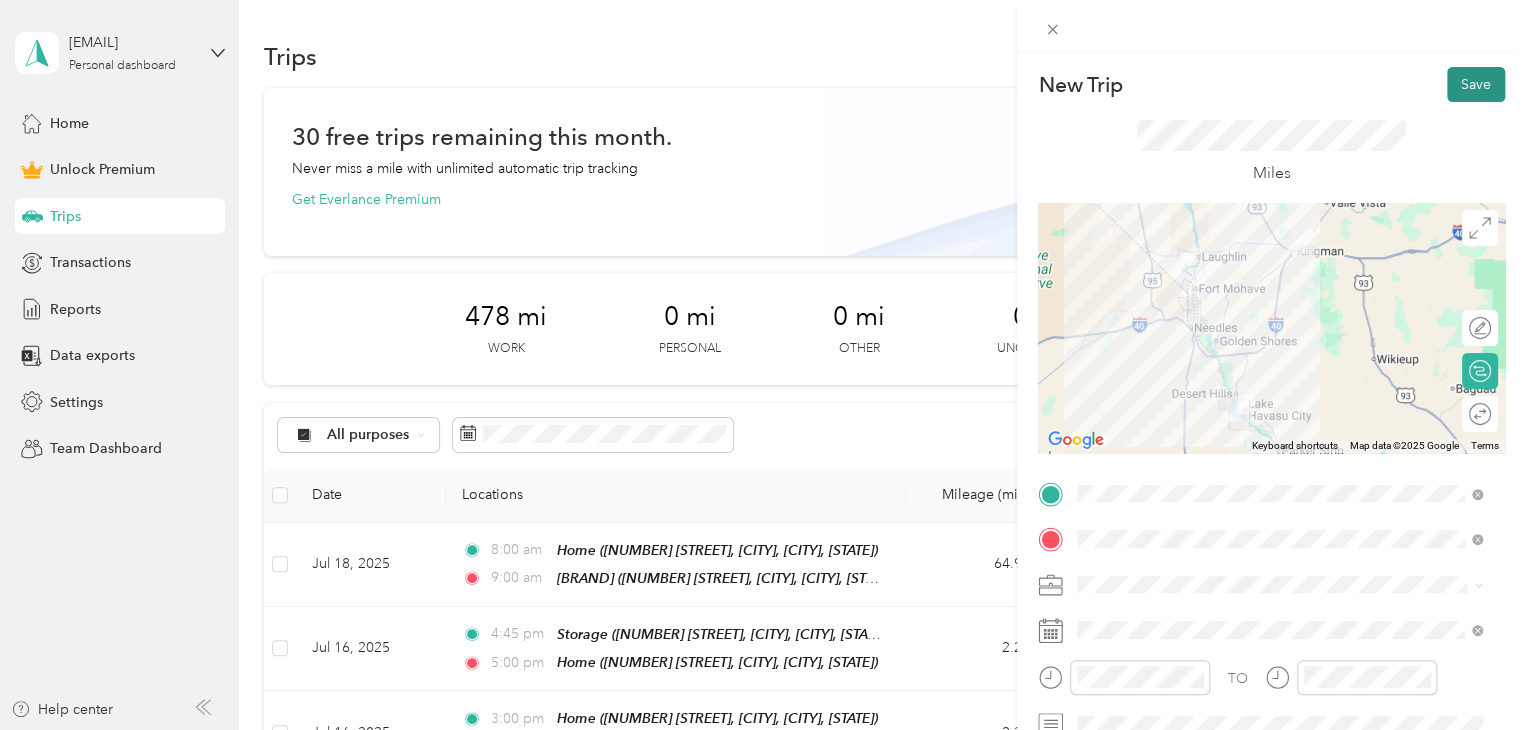 click on "Save" at bounding box center [1476, 84] 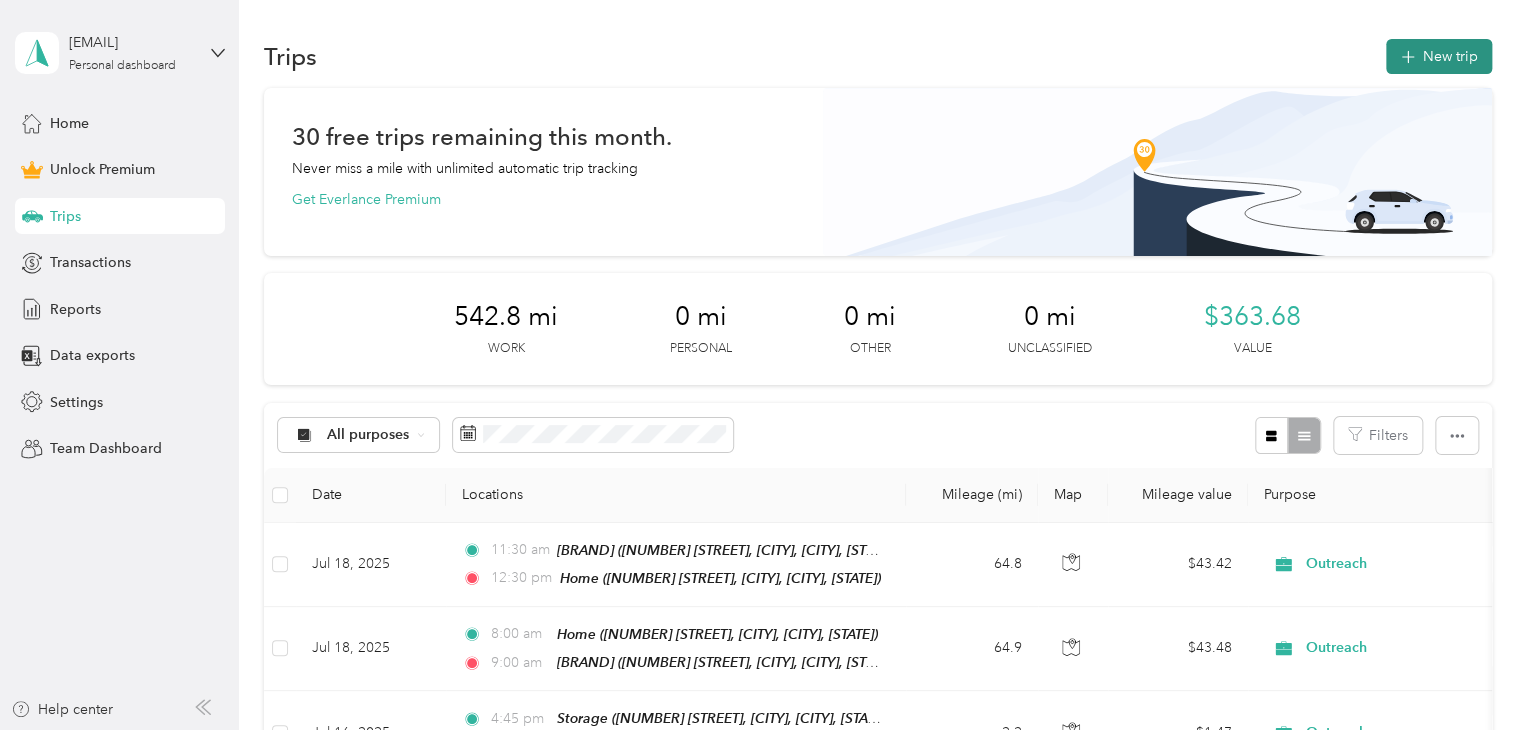 click on "New trip" at bounding box center [1439, 56] 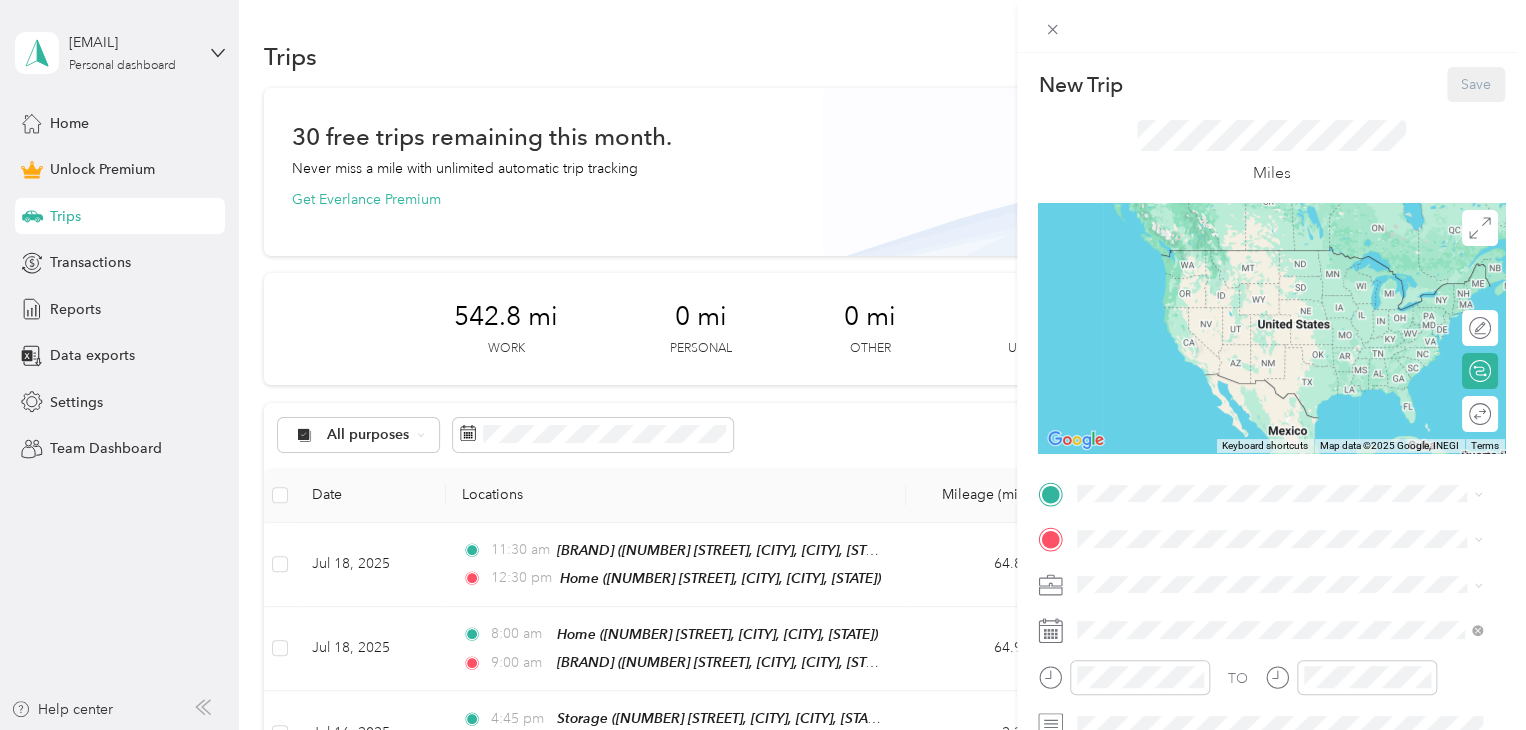 click on "[NUMBER] [STREET], [CITY], [POSTAL_CODE], [CITY], [STATE], [COUNTRY]" at bounding box center [1284, 290] 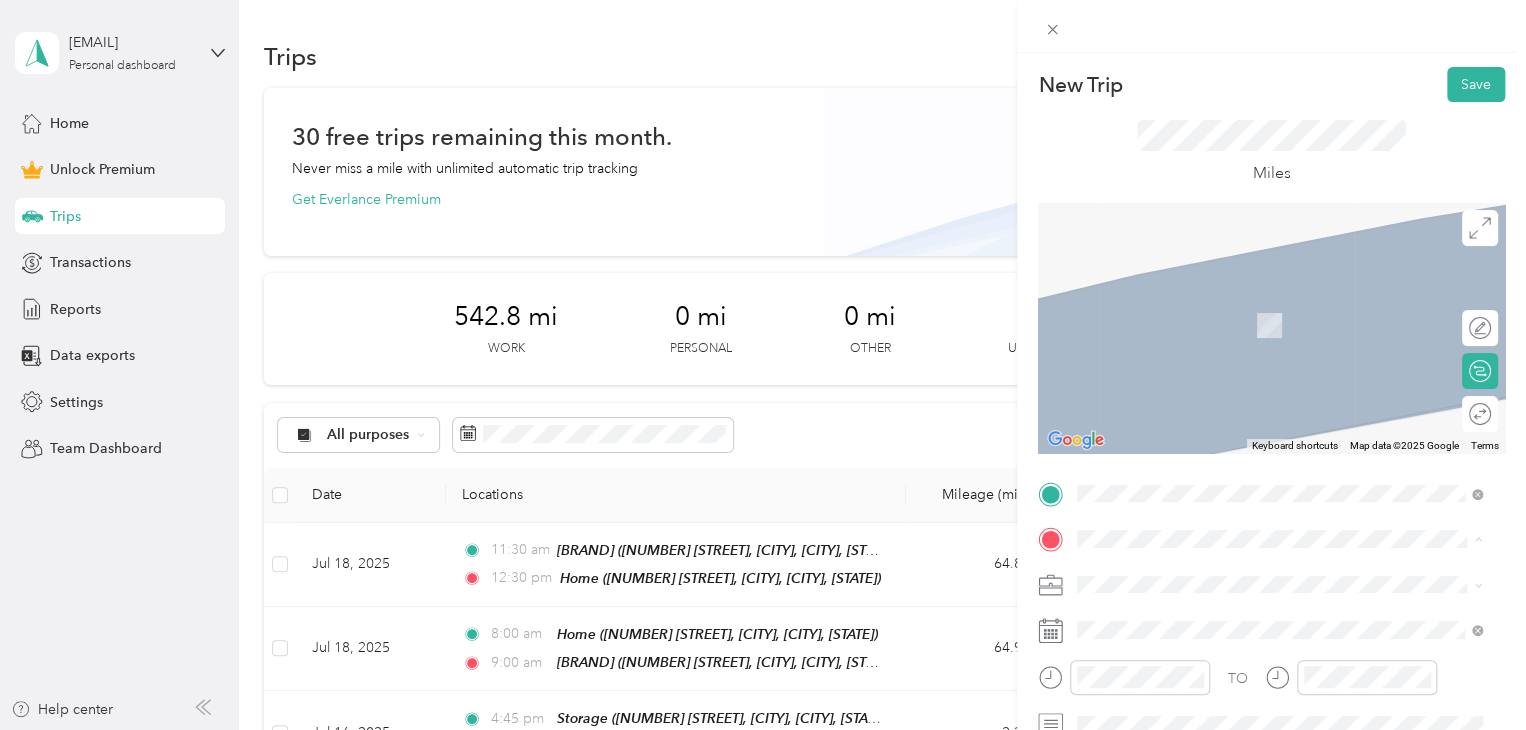 click on "Storage [NUMBER] [STREET], [CITY], [POSTAL_CODE], [CITY], [STATE], [COUNTRY]" at bounding box center [1295, 409] 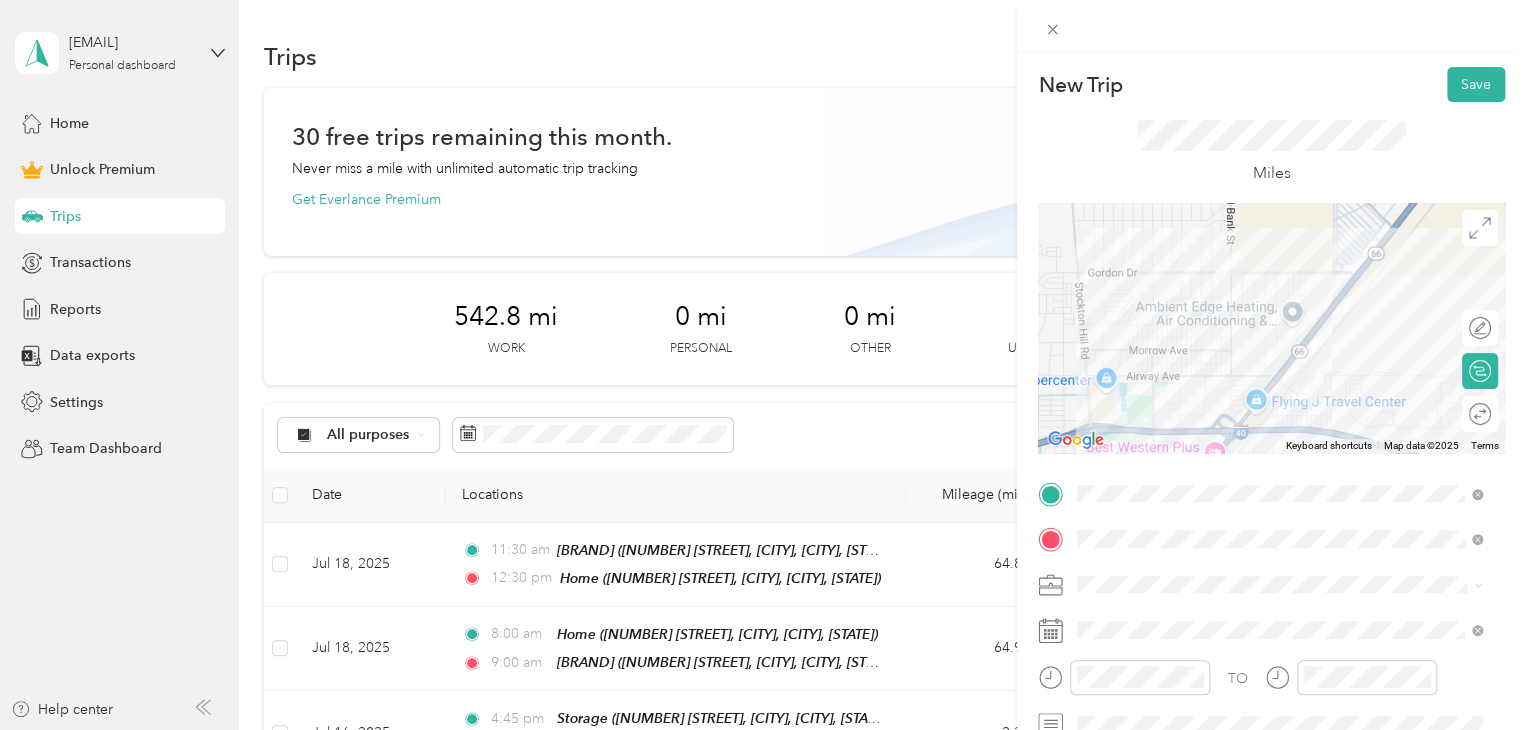 click on "Outreach" at bounding box center (1113, 372) 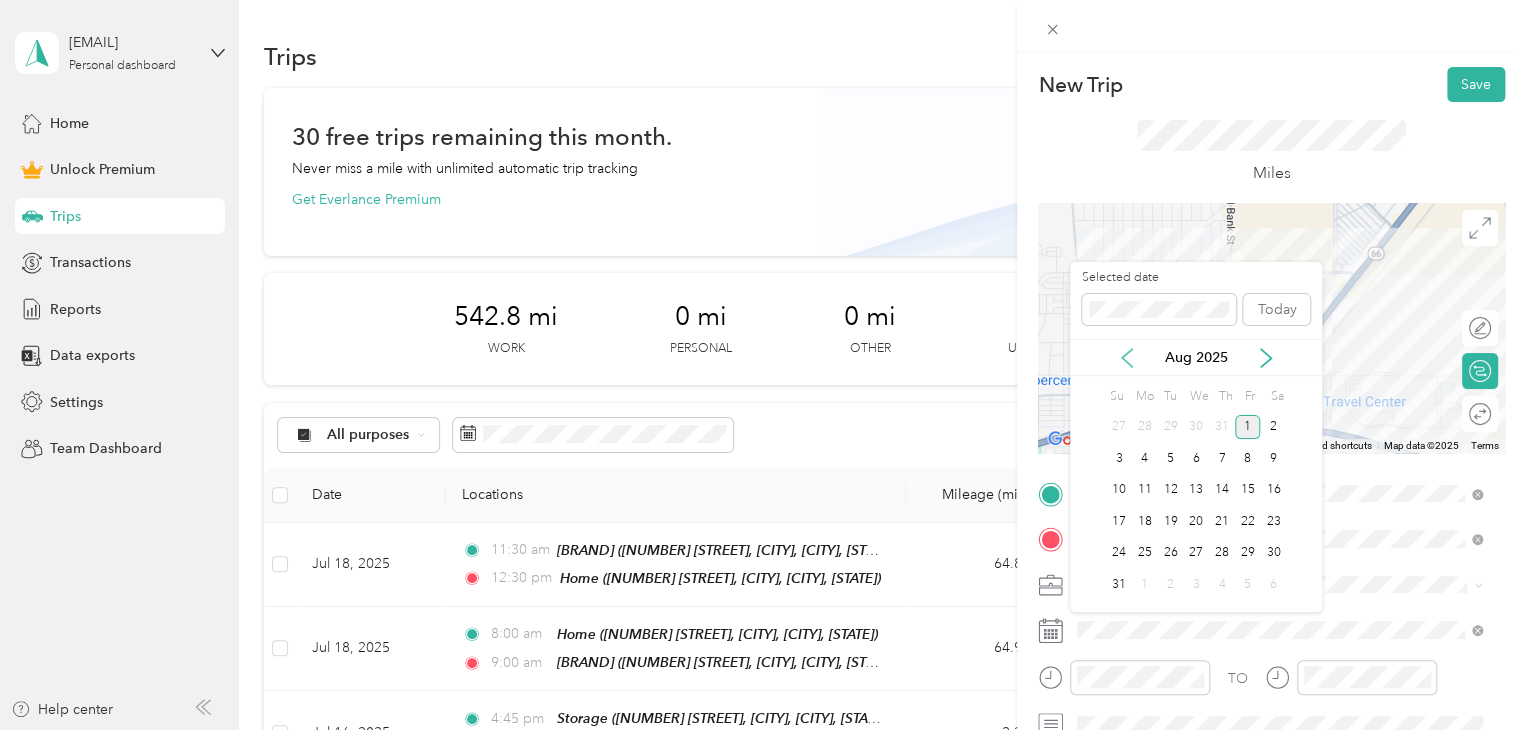 click 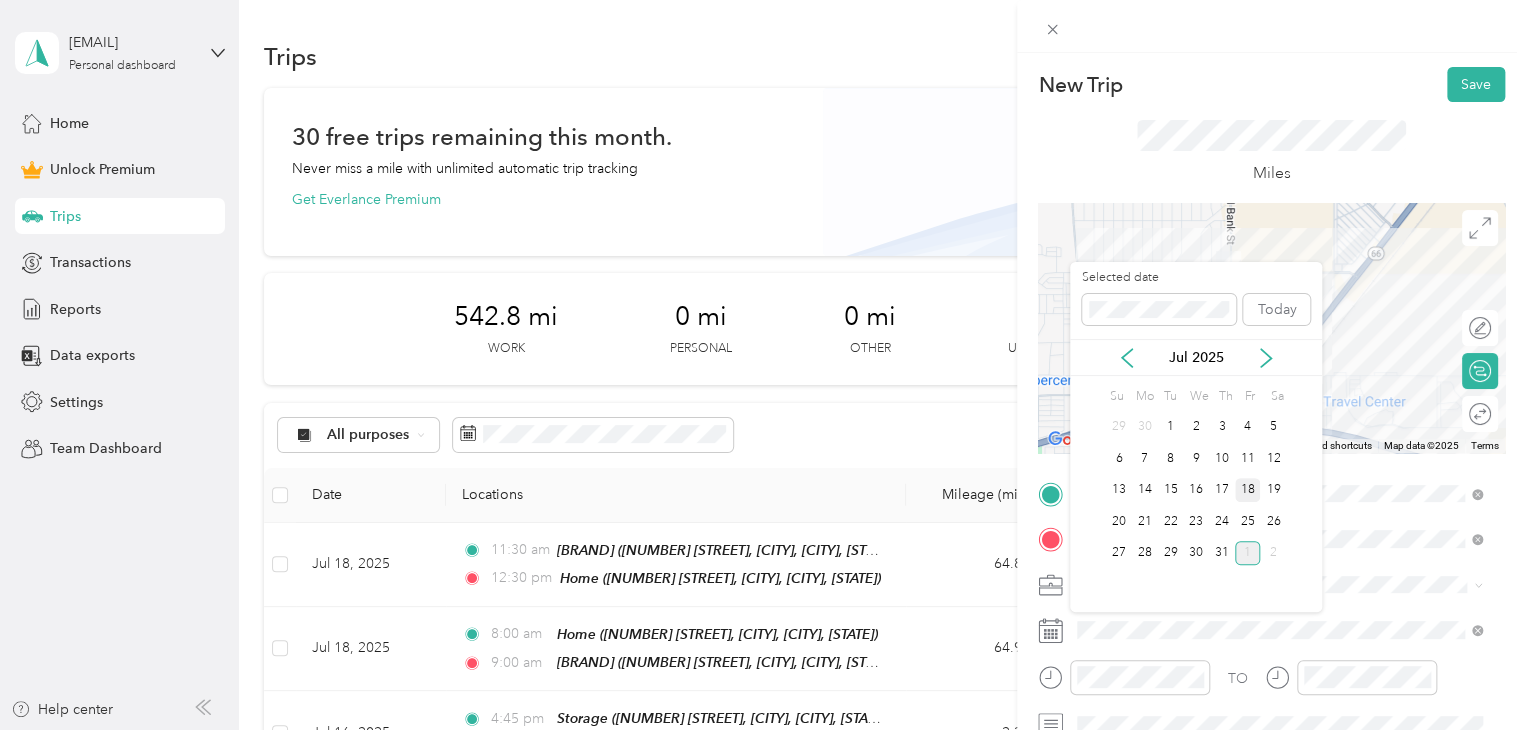 click on "18" at bounding box center (1248, 490) 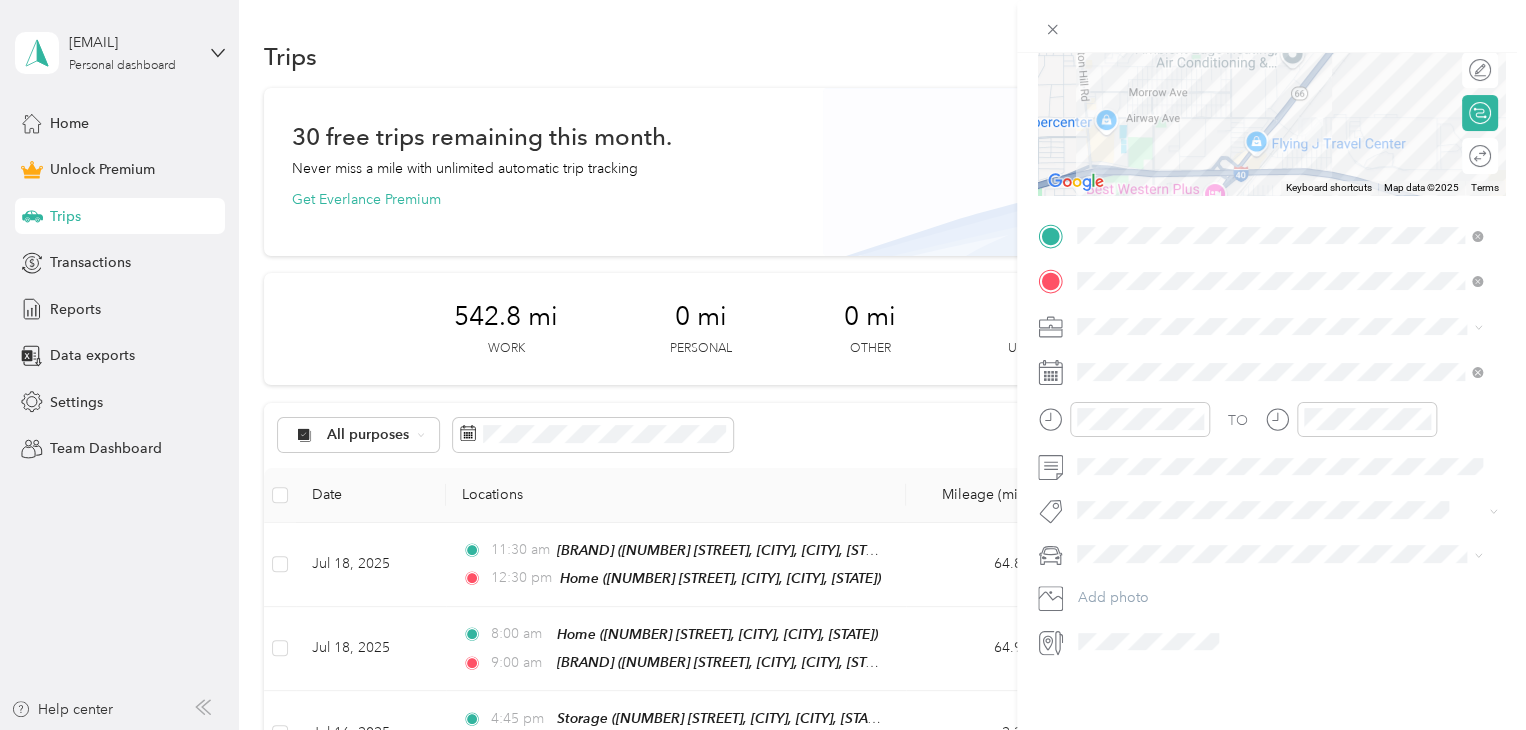 scroll, scrollTop: 273, scrollLeft: 0, axis: vertical 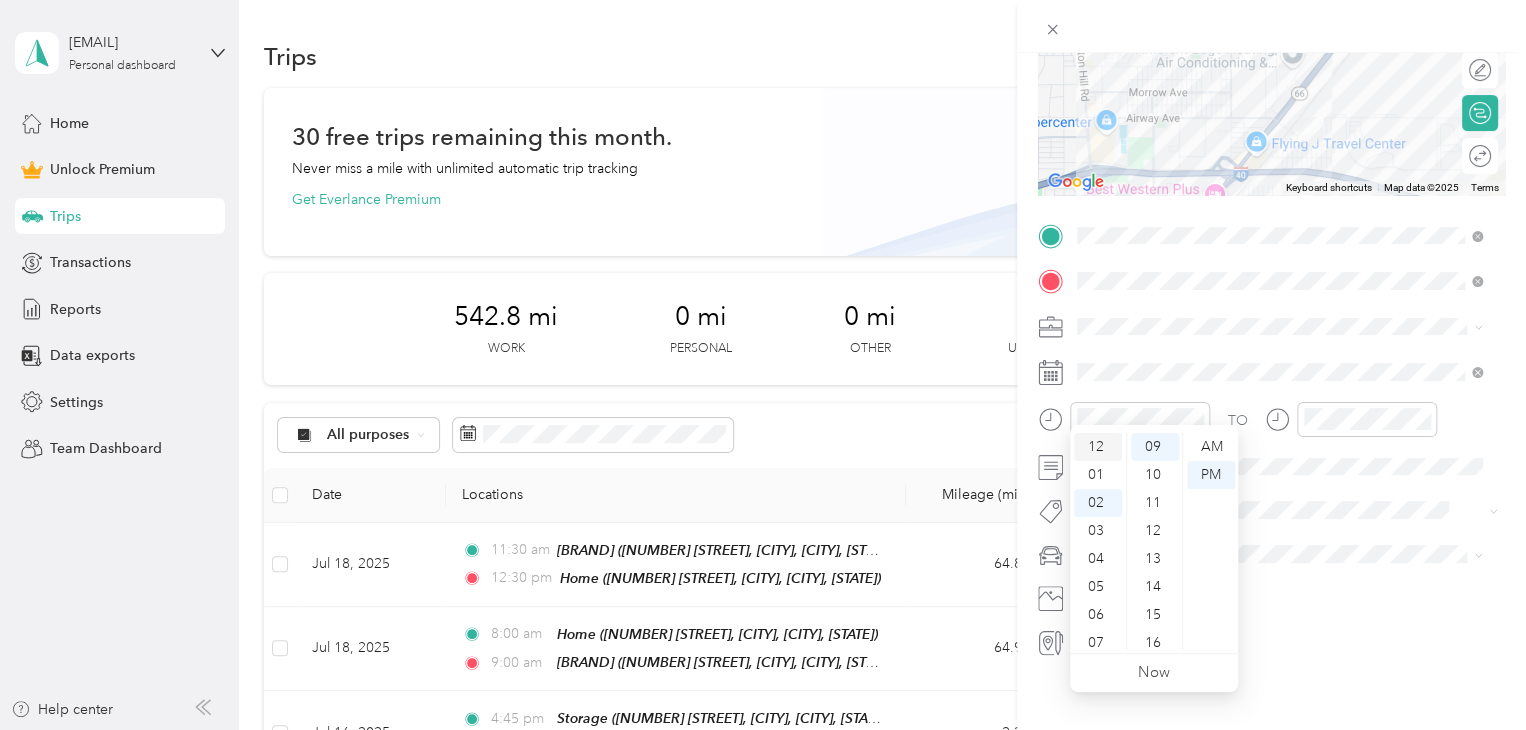 click on "12" at bounding box center (1098, 447) 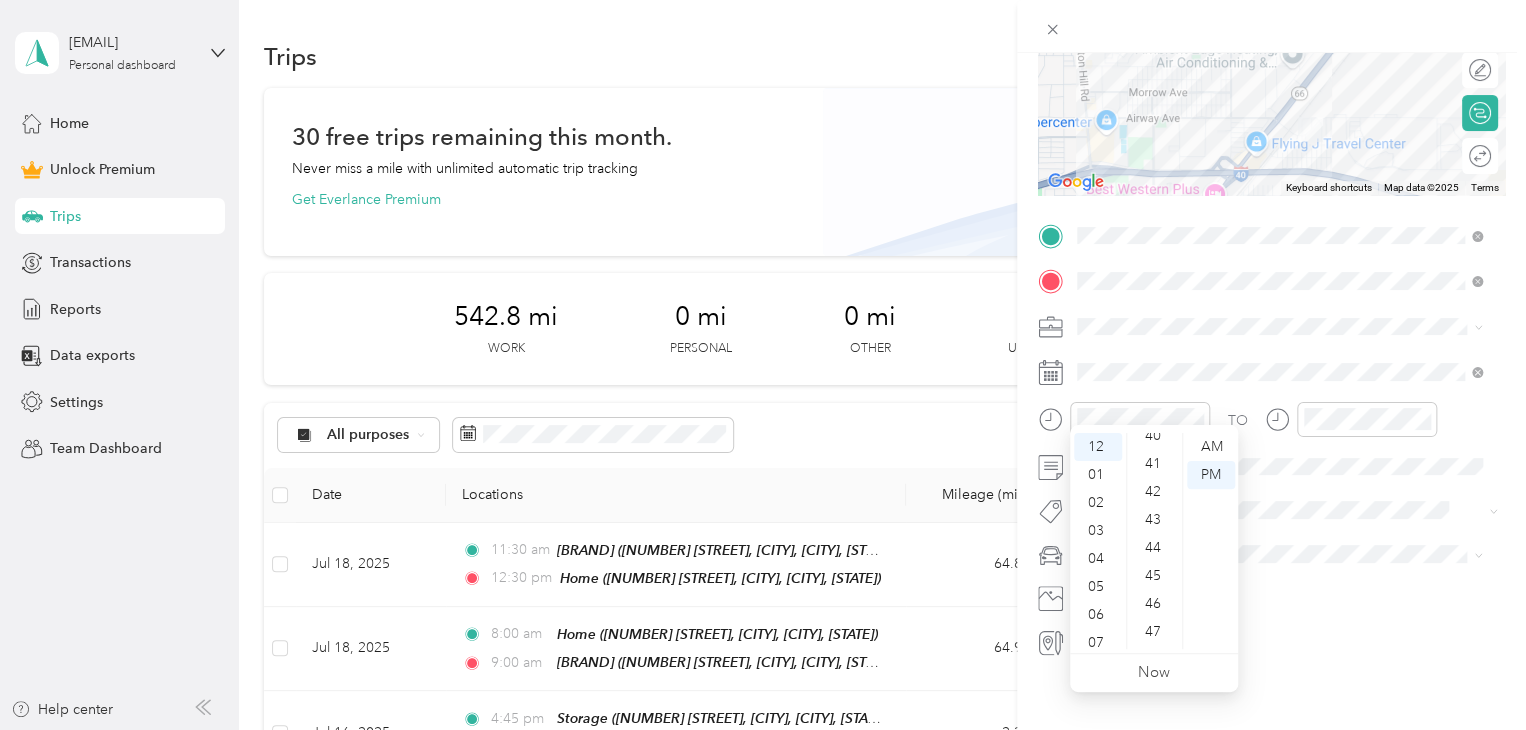 scroll, scrollTop: 1152, scrollLeft: 0, axis: vertical 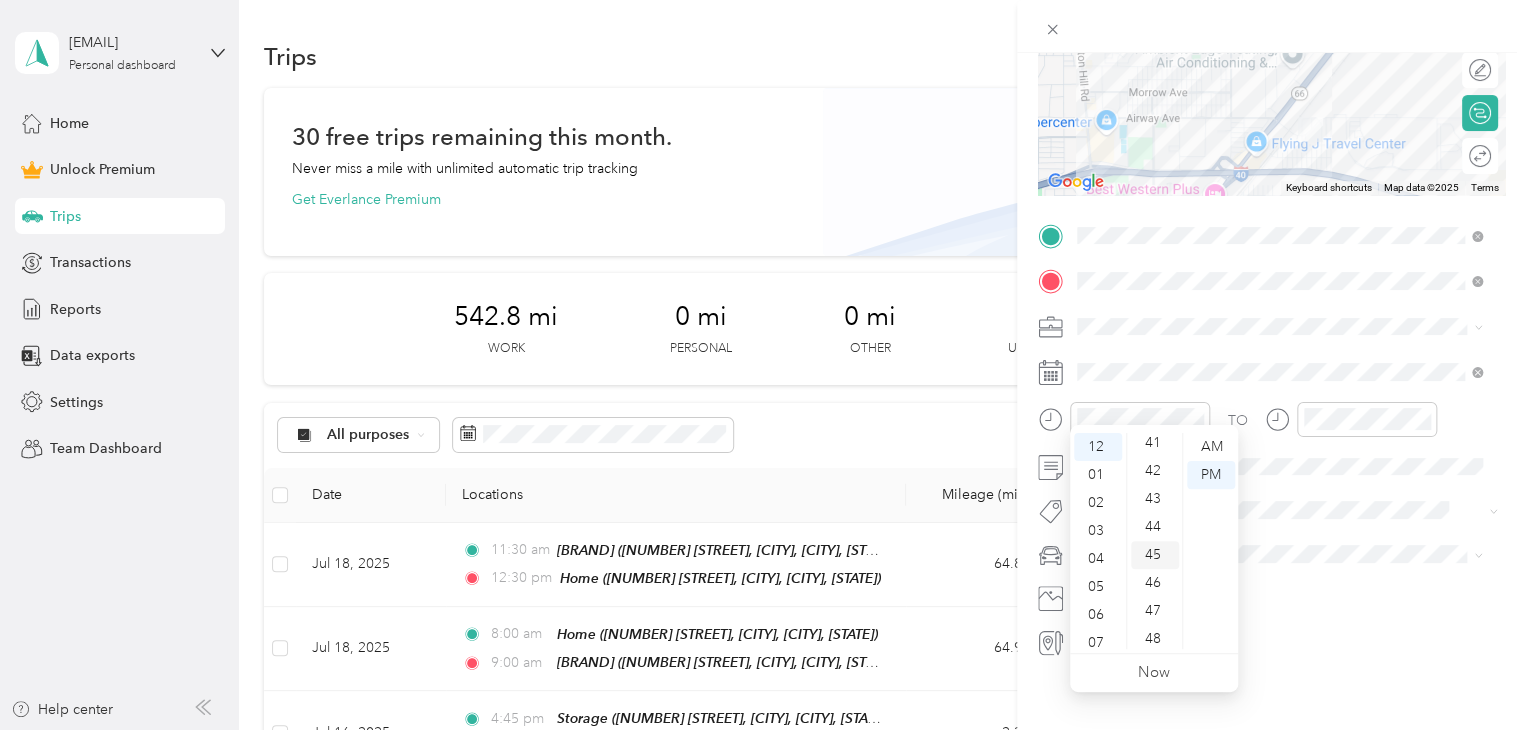 click on "45" at bounding box center (1155, 555) 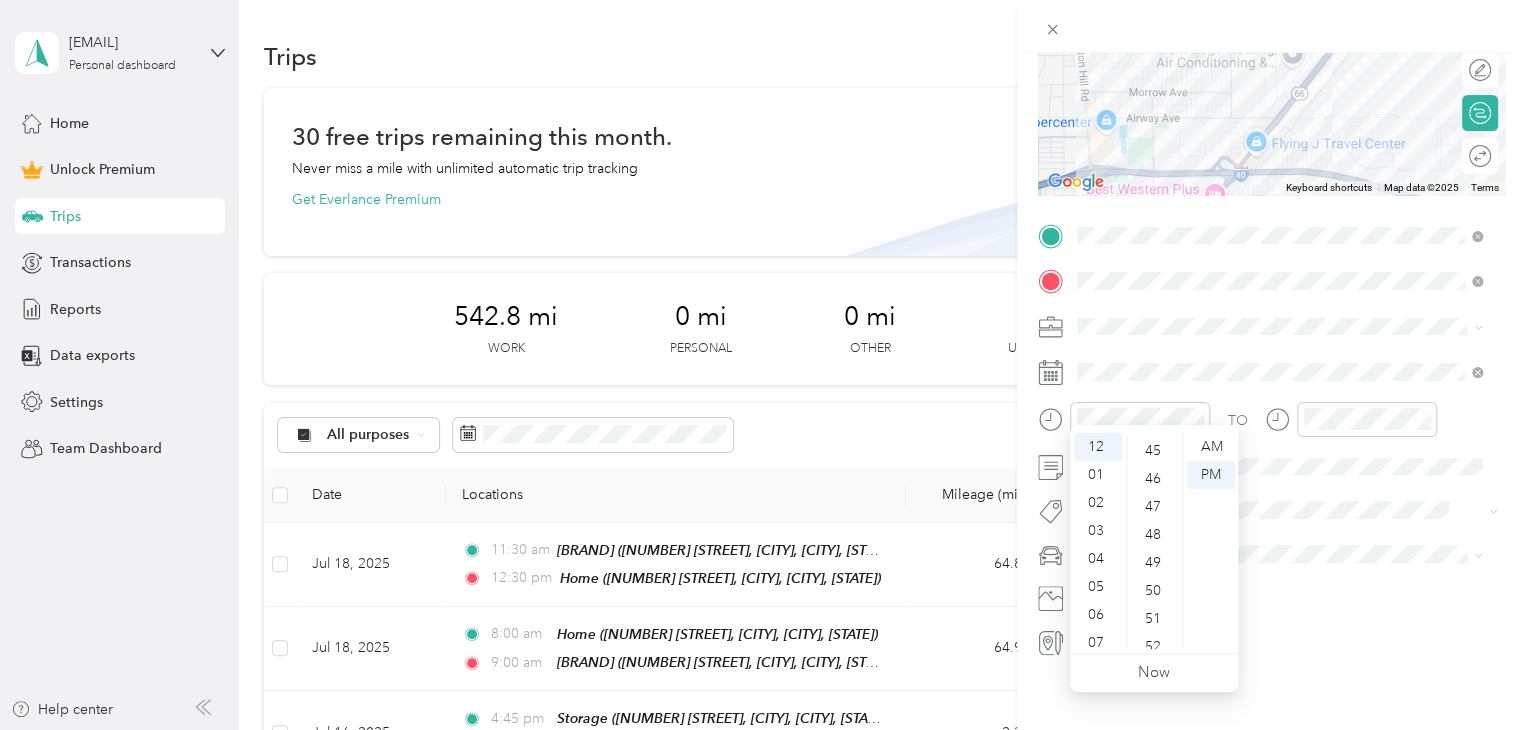 scroll, scrollTop: 1260, scrollLeft: 0, axis: vertical 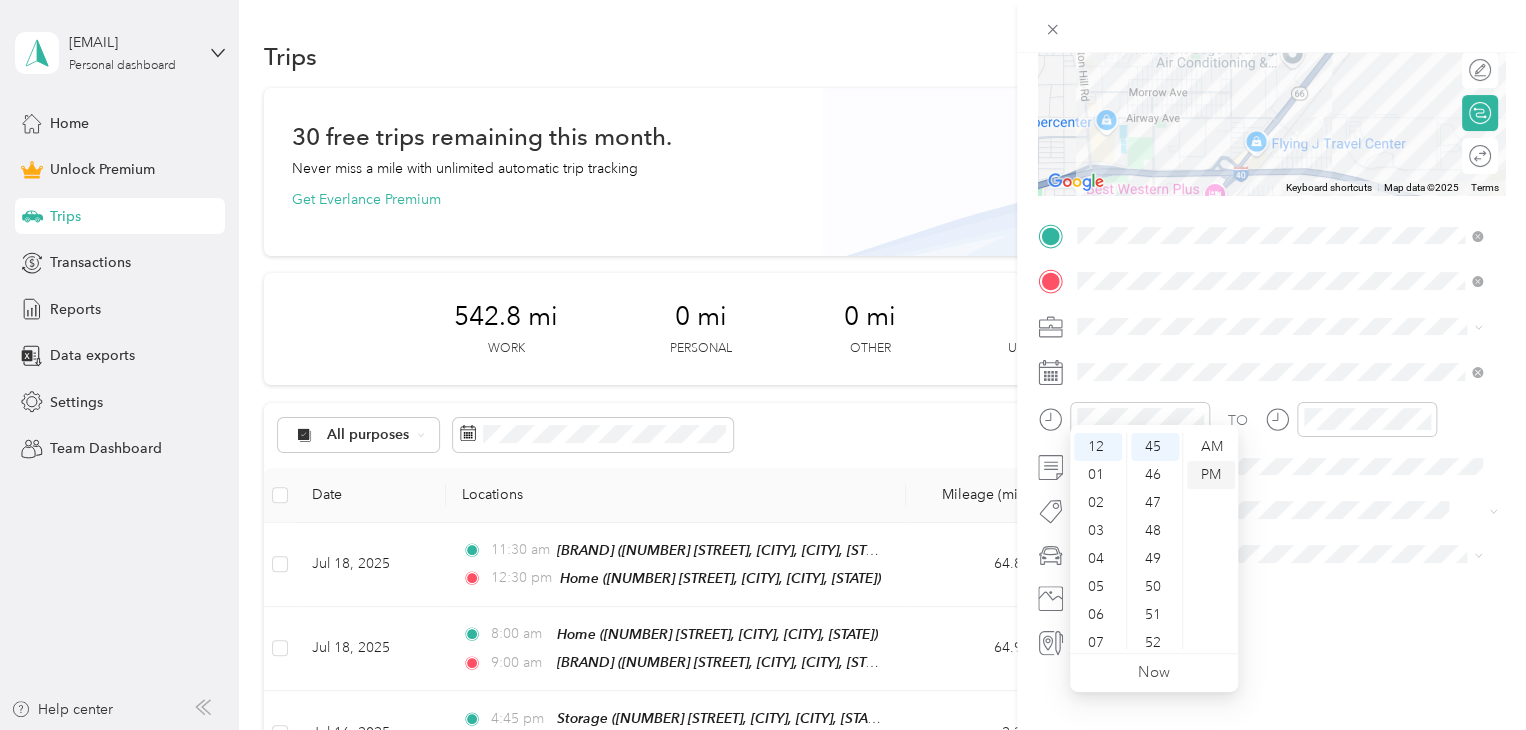 click on "PM" at bounding box center [1211, 475] 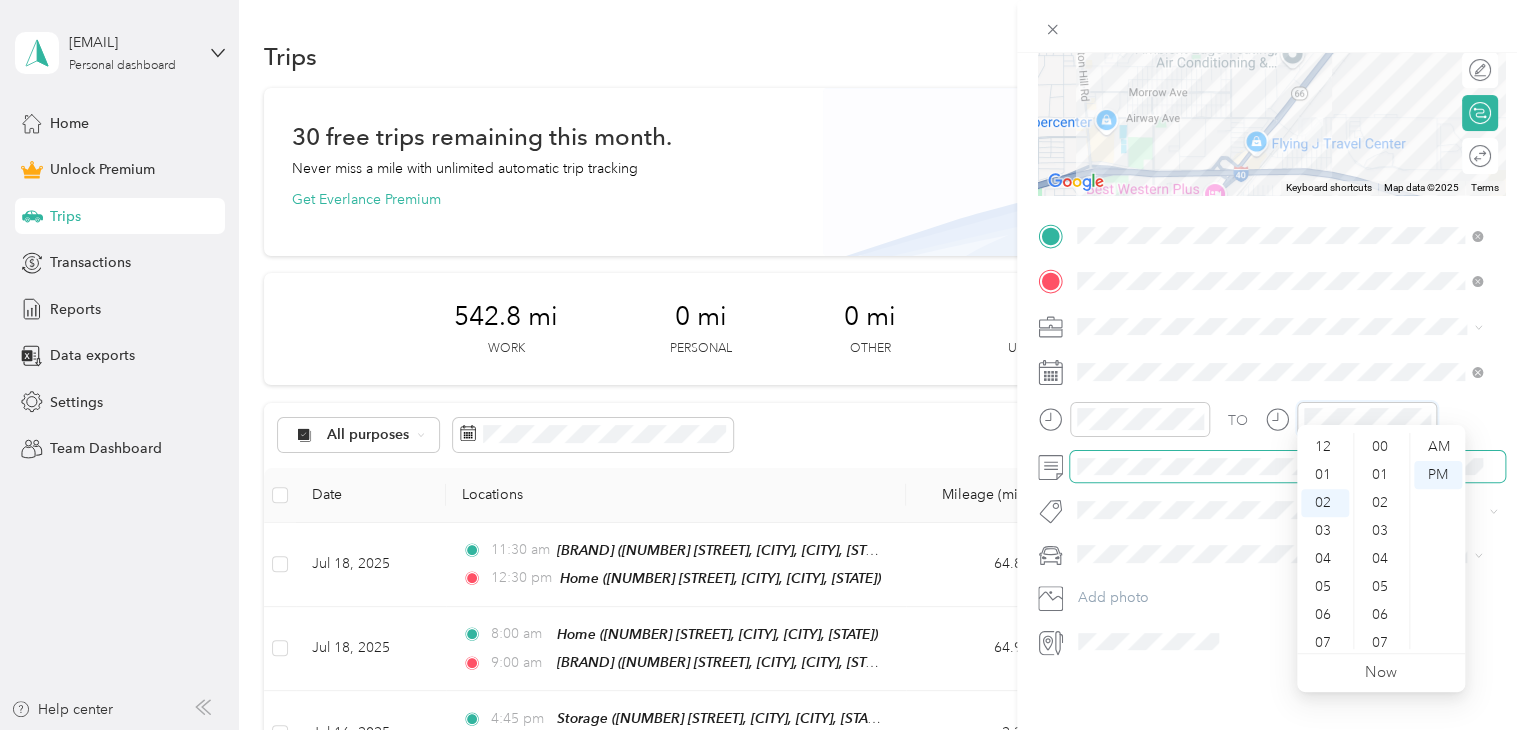 scroll, scrollTop: 252, scrollLeft: 0, axis: vertical 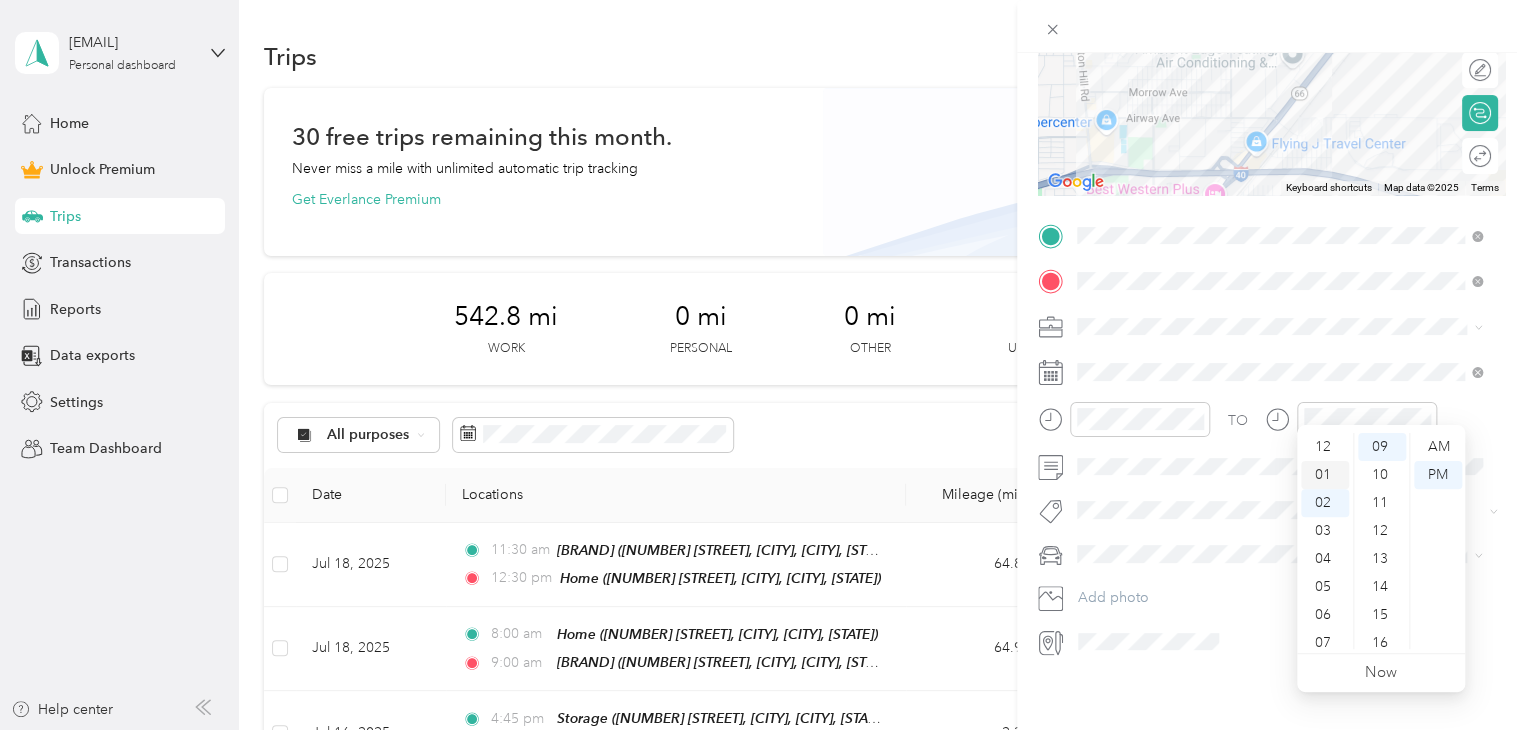 click on "01" at bounding box center (1325, 475) 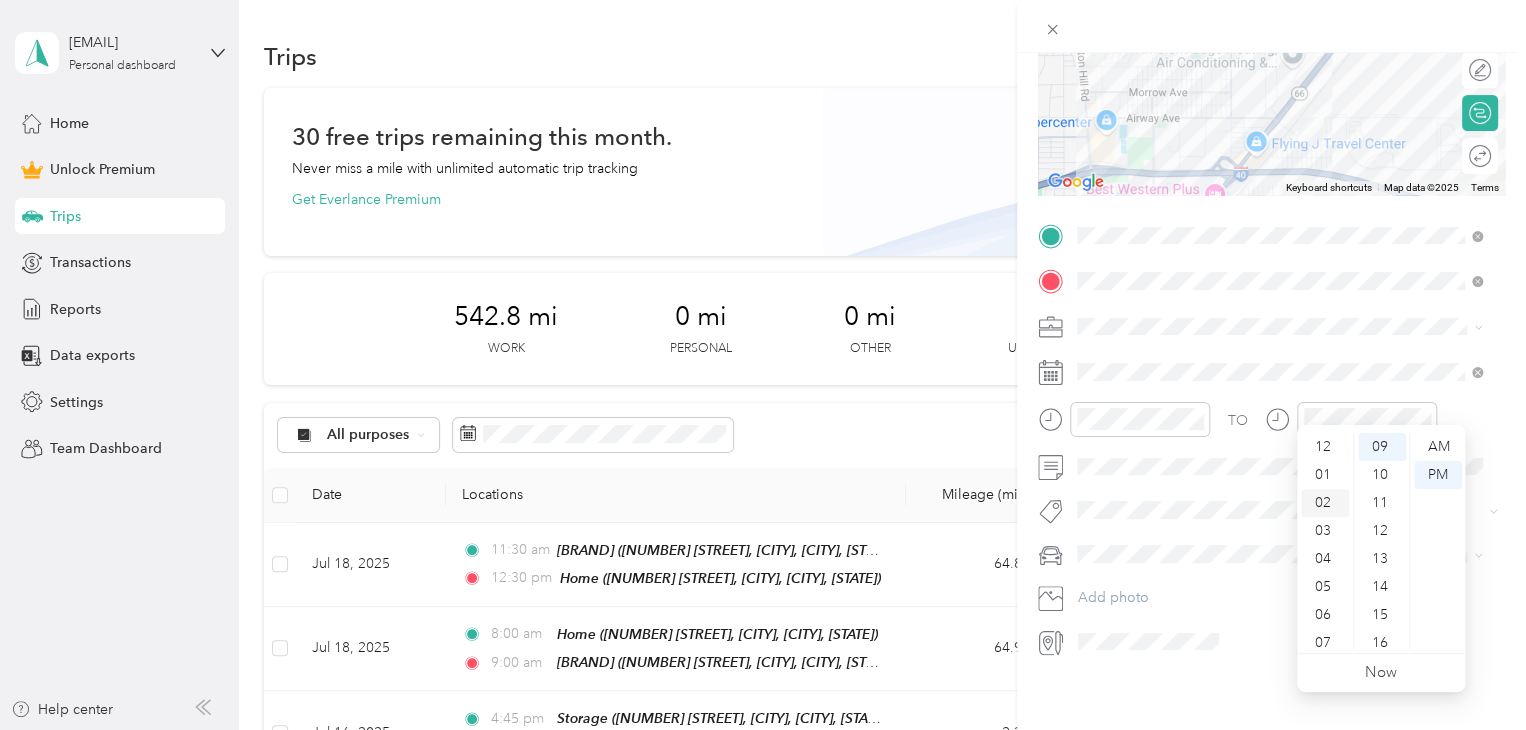 scroll, scrollTop: 28, scrollLeft: 0, axis: vertical 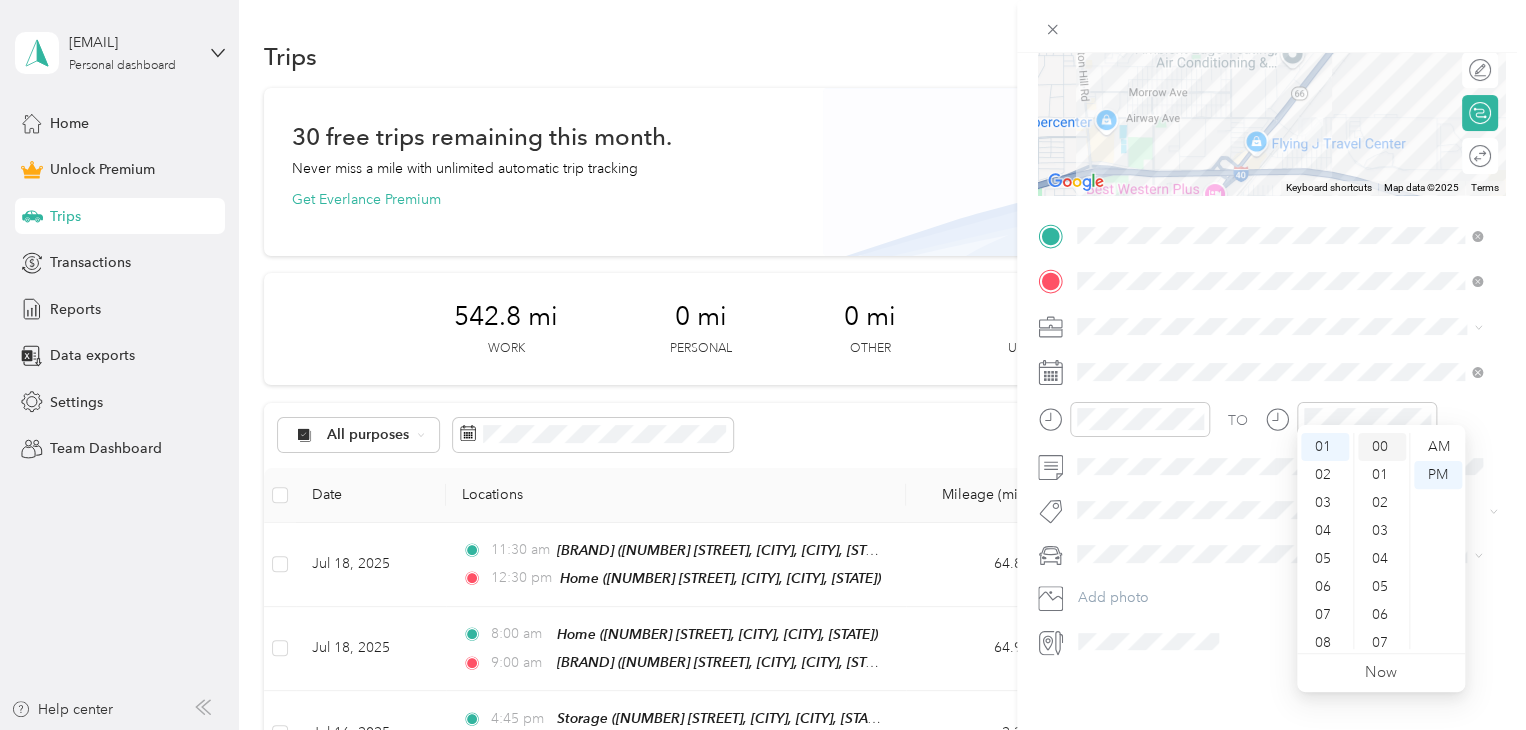 click on "00" at bounding box center (1382, 447) 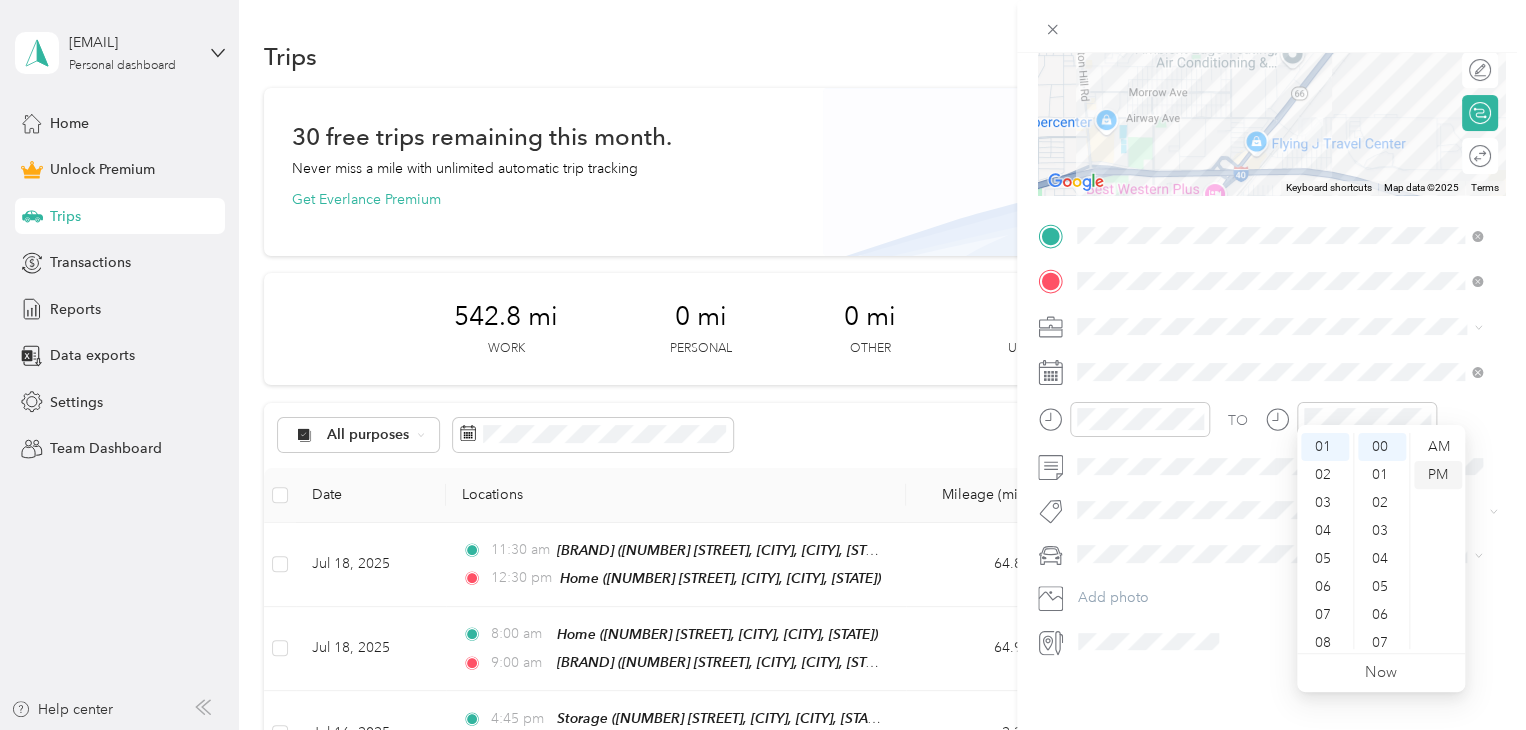 click on "PM" at bounding box center (1438, 475) 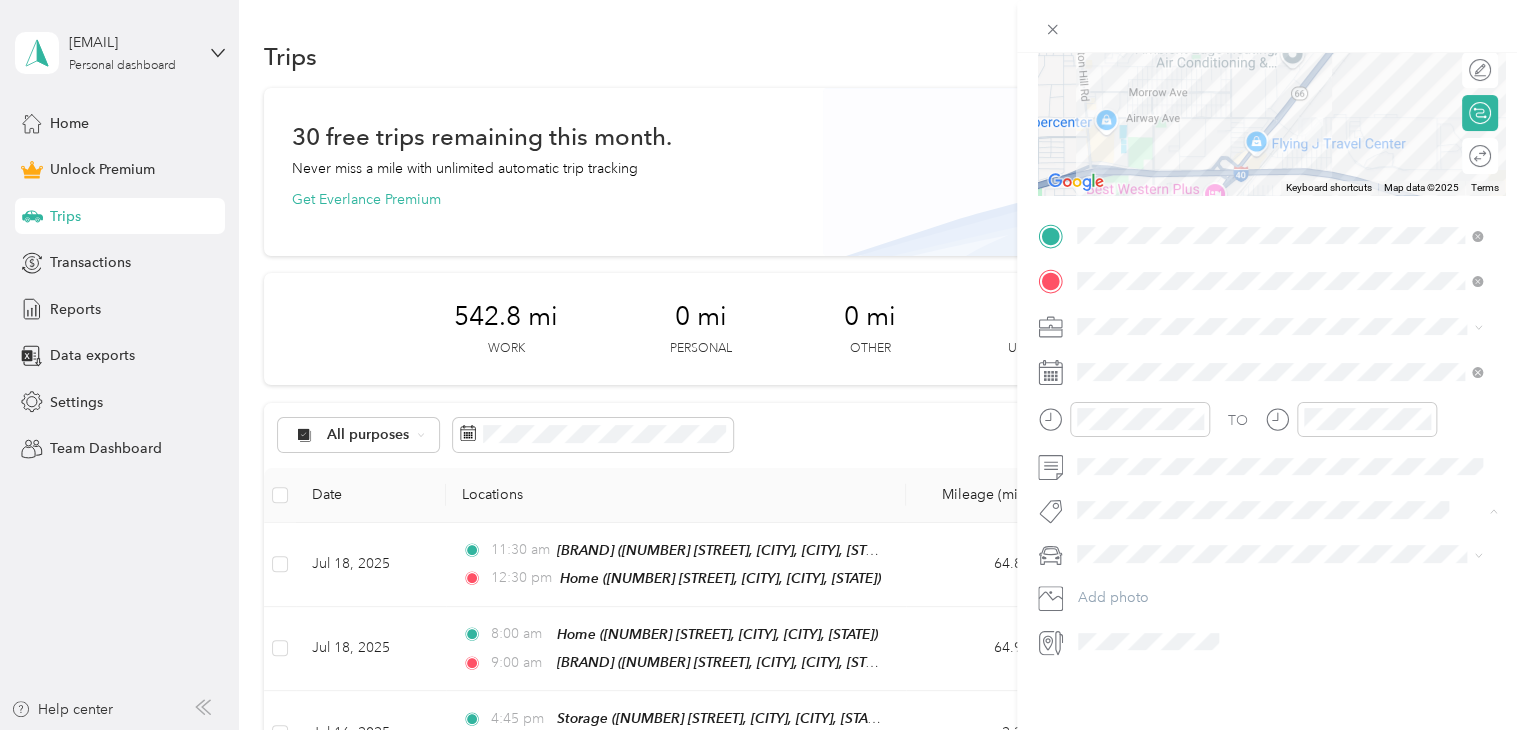 click on "Subg" at bounding box center (1113, 530) 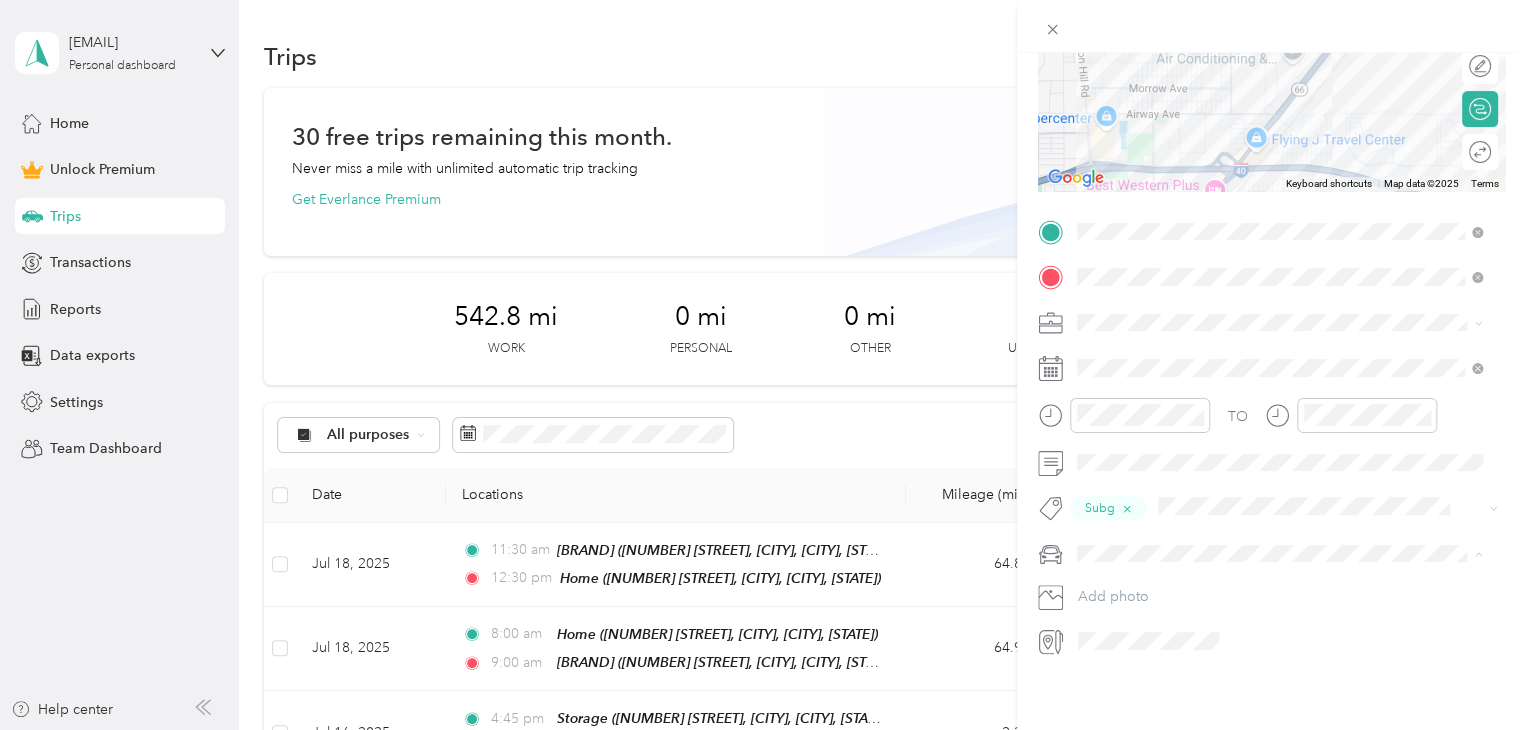 click on "Truck" at bounding box center (1279, 611) 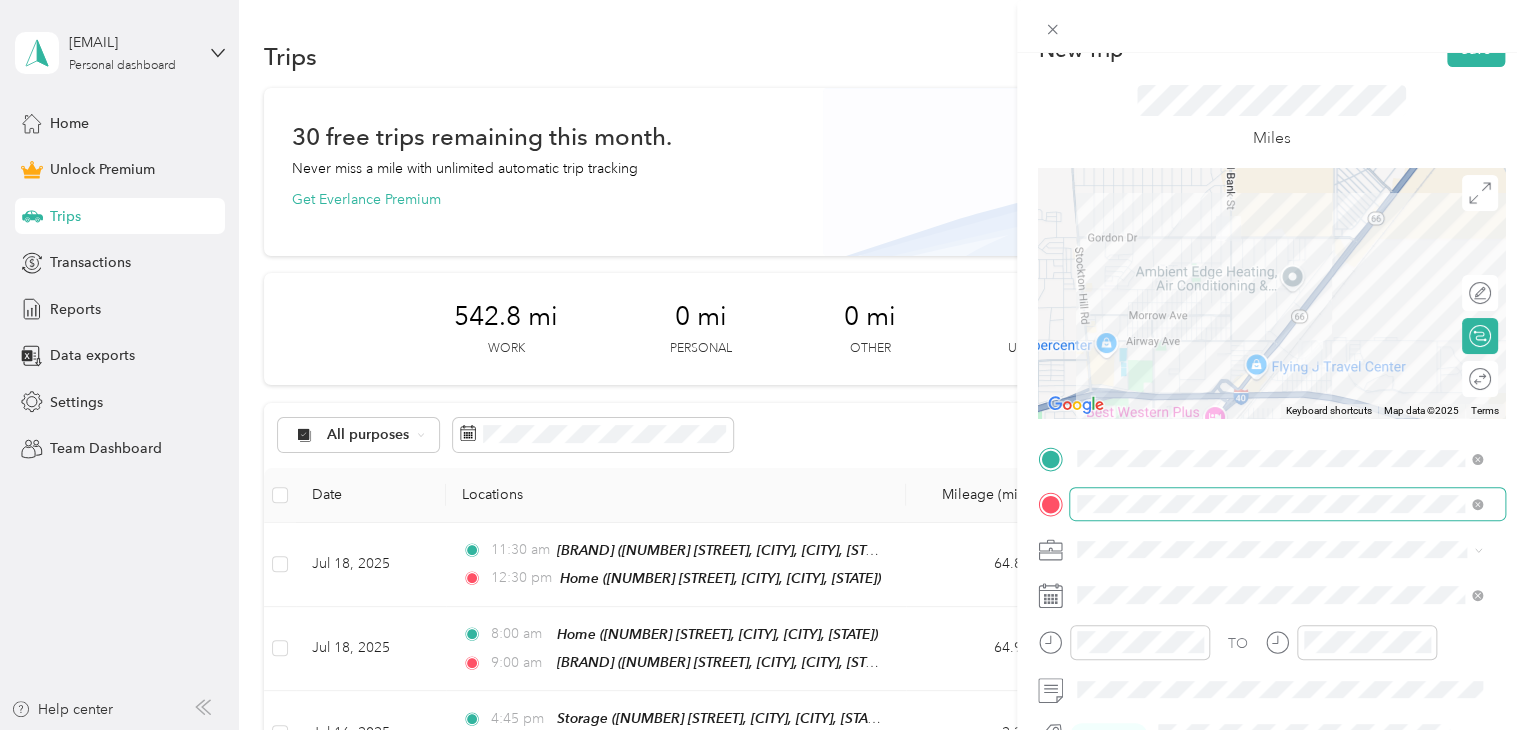 scroll, scrollTop: 0, scrollLeft: 0, axis: both 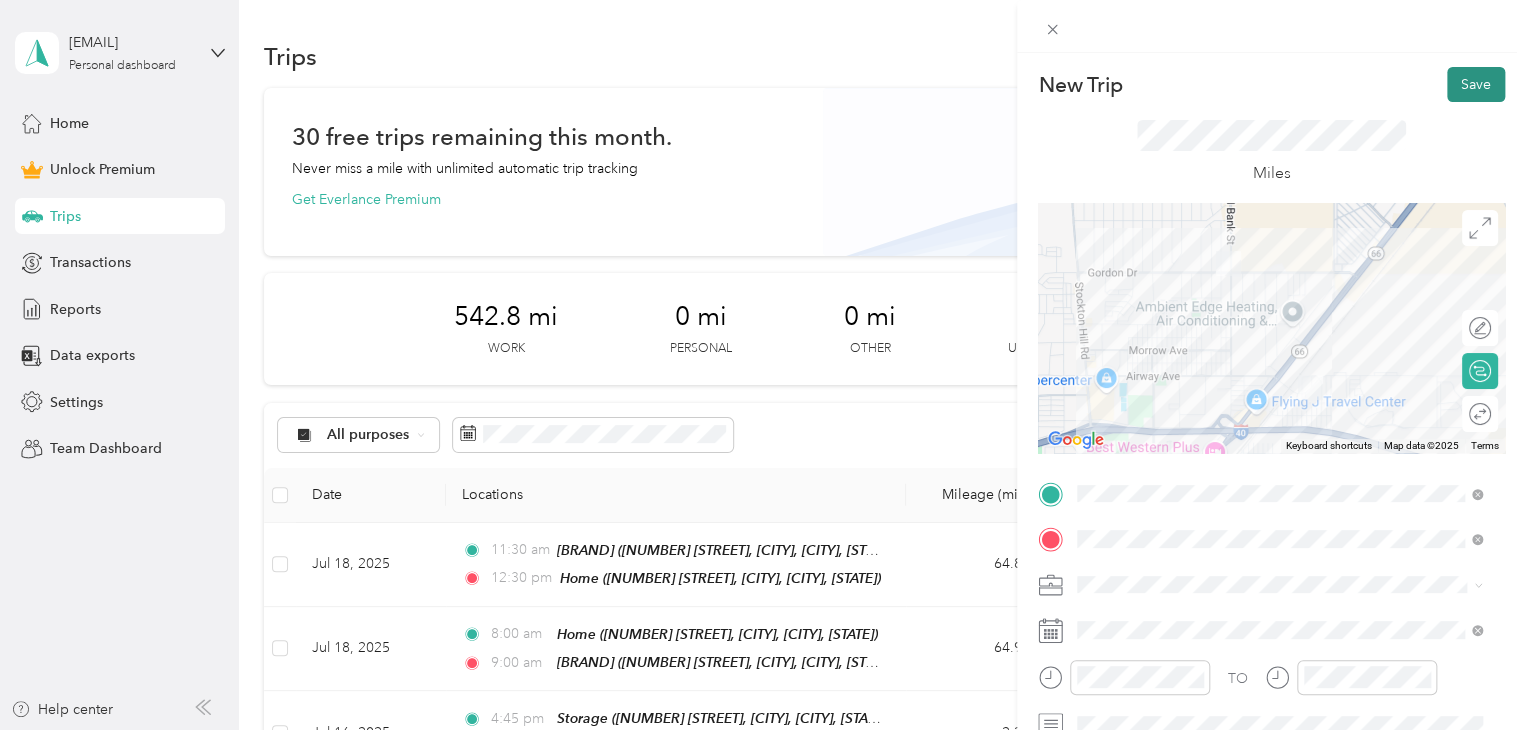 click on "Save" at bounding box center (1476, 84) 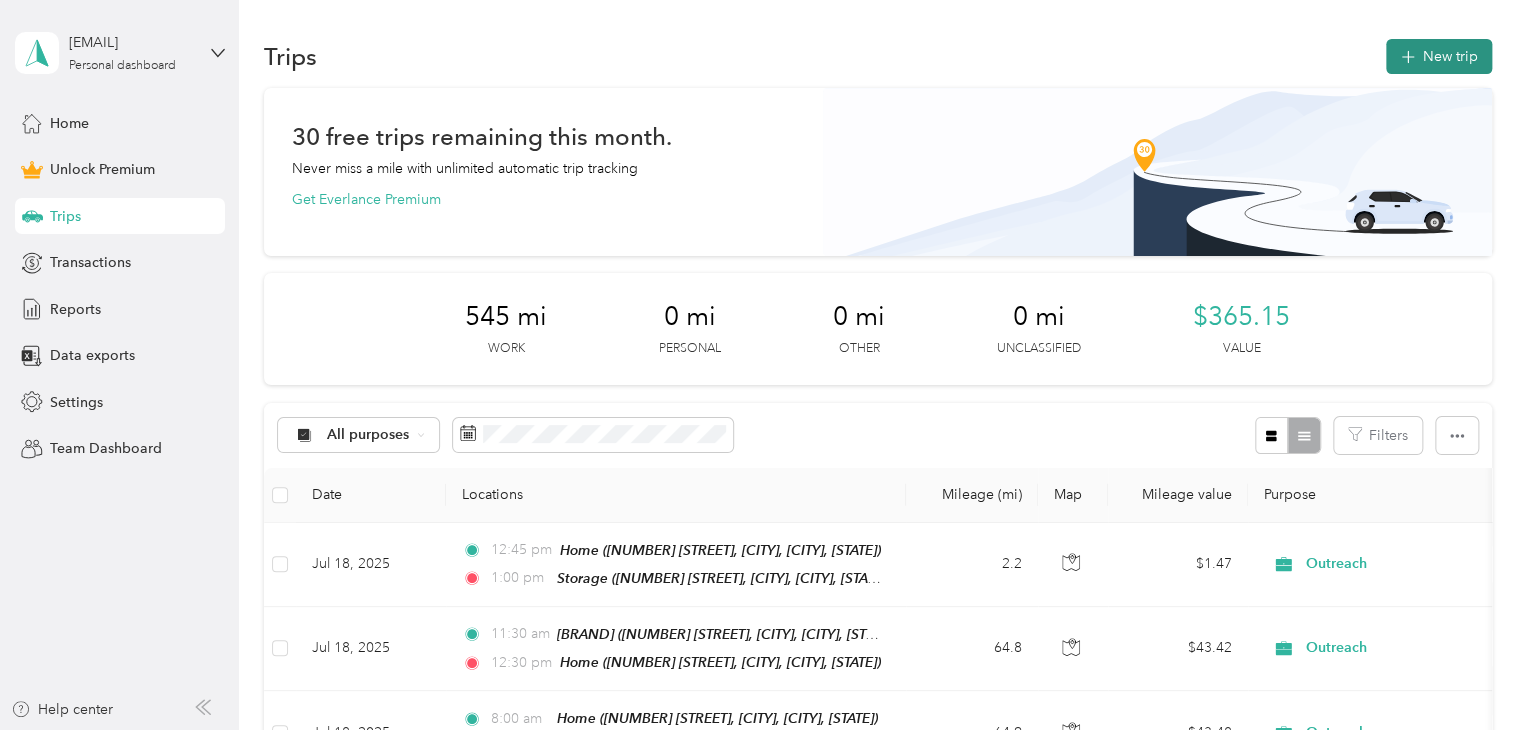 click on "New trip" at bounding box center [1439, 56] 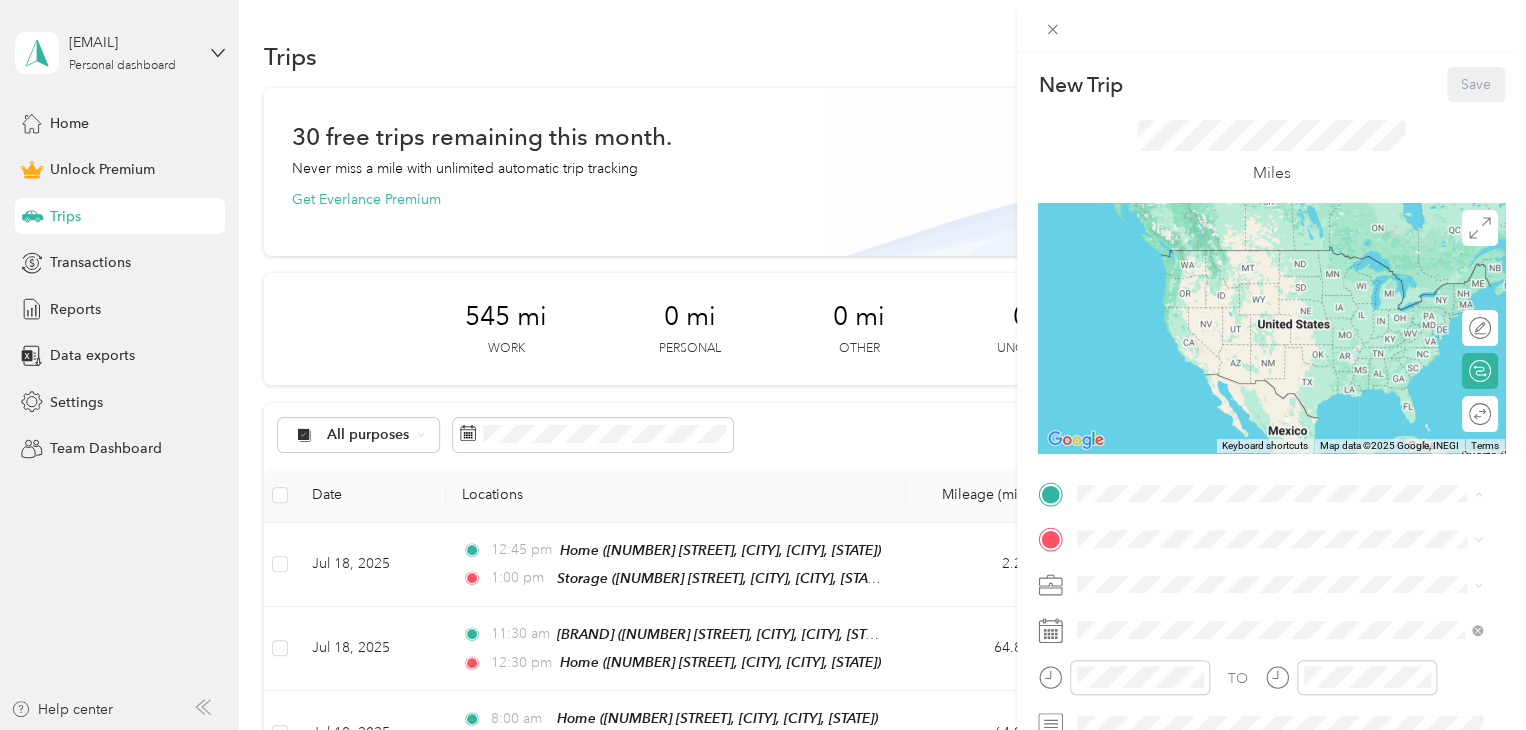 click on "[NUMBER] [STREET], [CITY], [POSTAL_CODE], [CITY], [STATE], [COUNTRY]" at bounding box center (1284, 374) 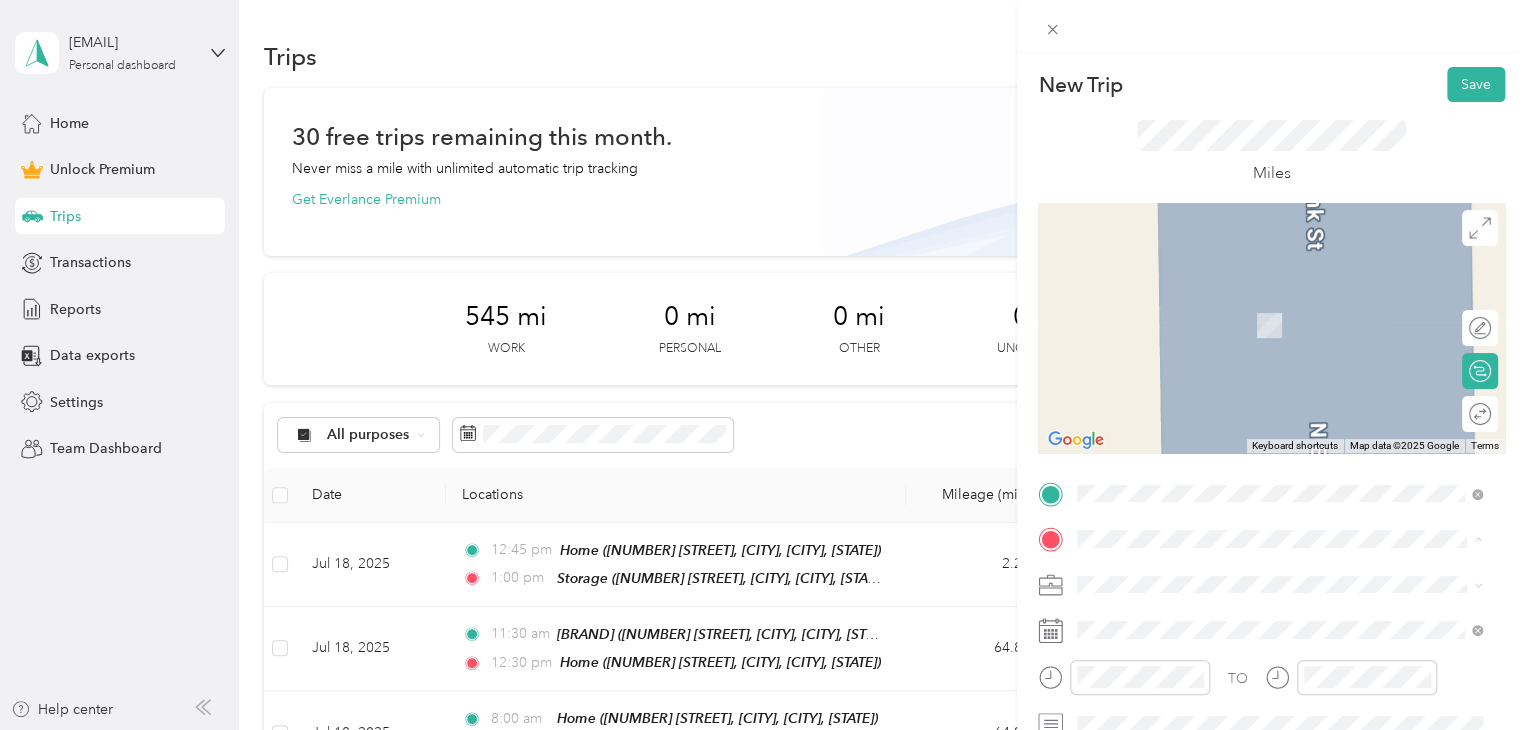 click on "Home [NUMBER] [STREET], [CITY], [POSTAL_CODE], [CITY], [STATE], [COUNTRY]" at bounding box center (1295, 325) 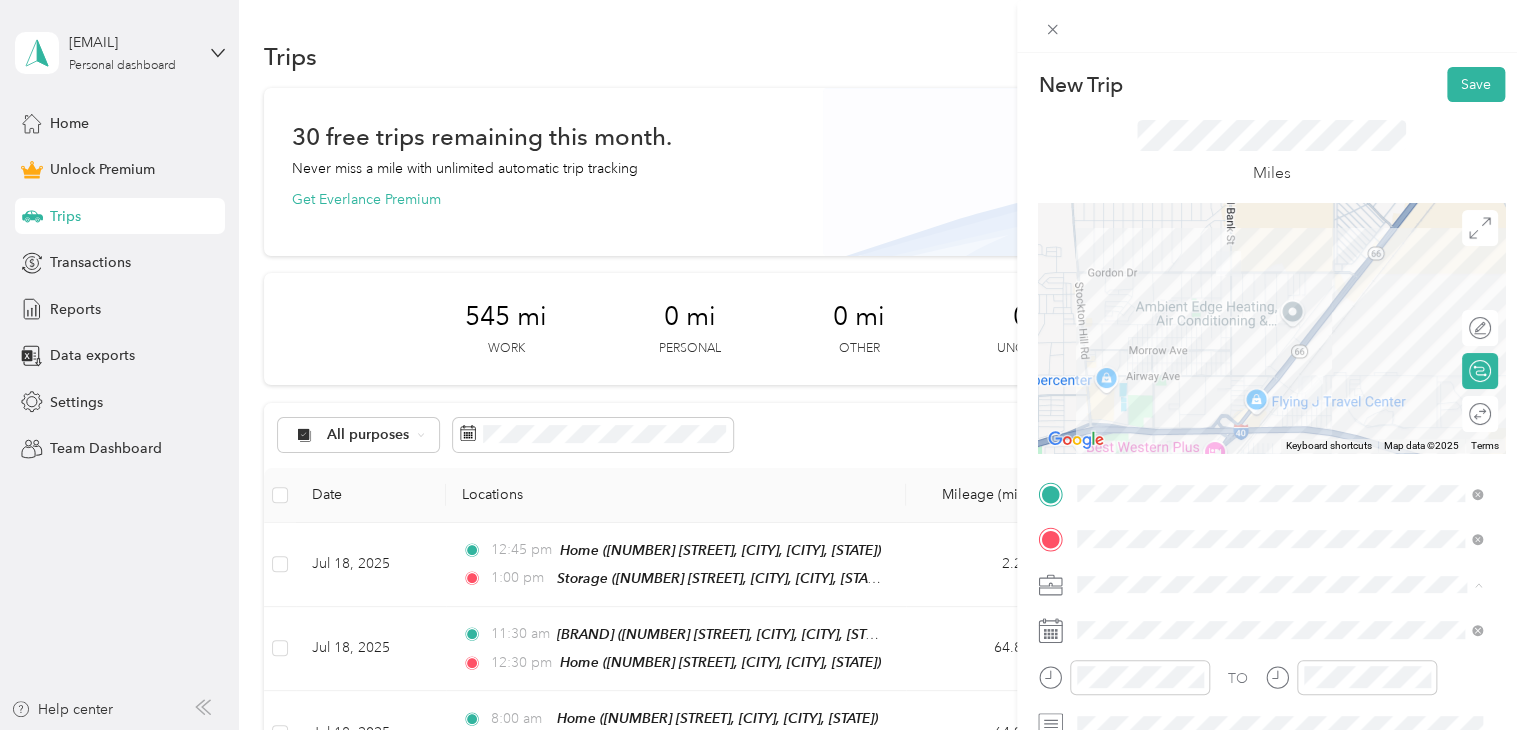 click on "Outreach" at bounding box center (1113, 374) 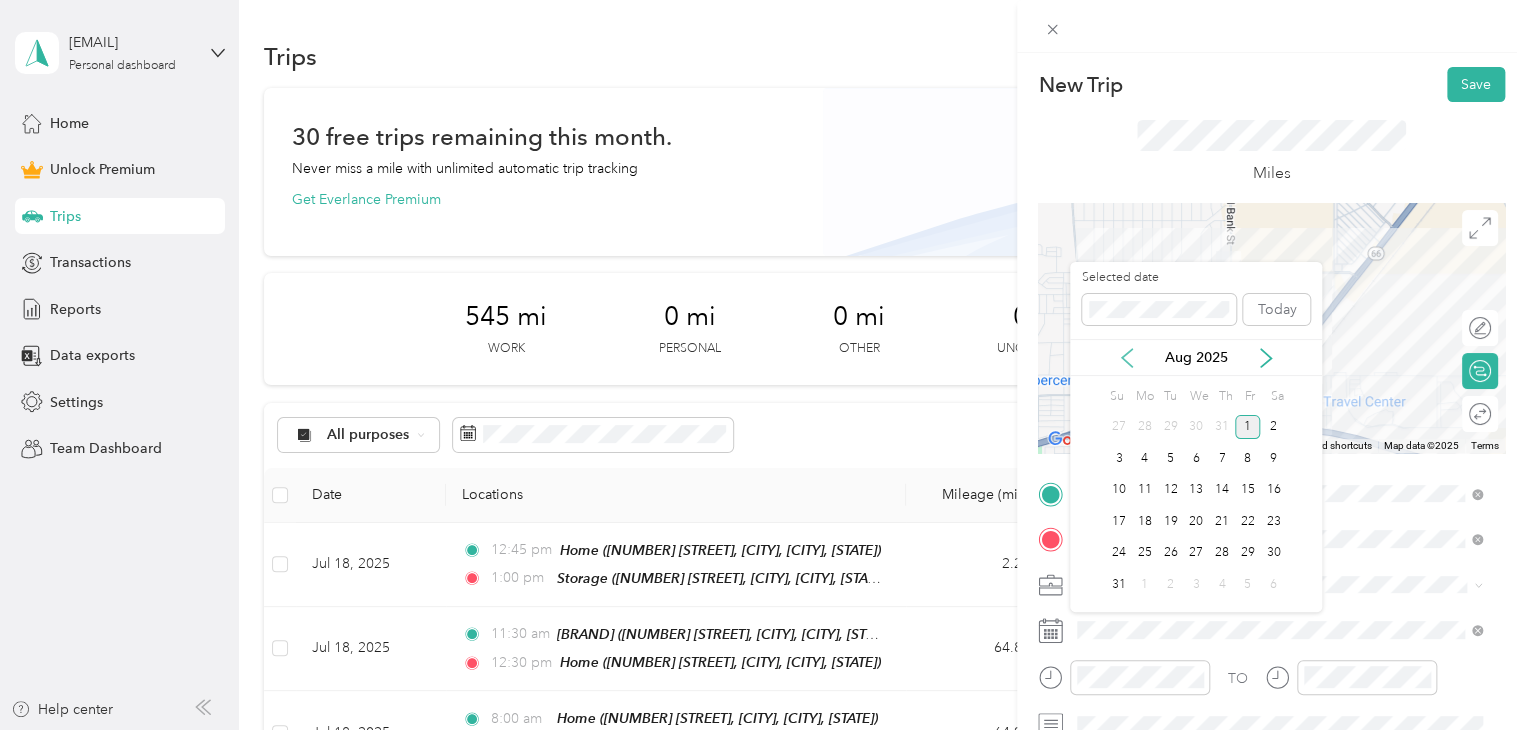click 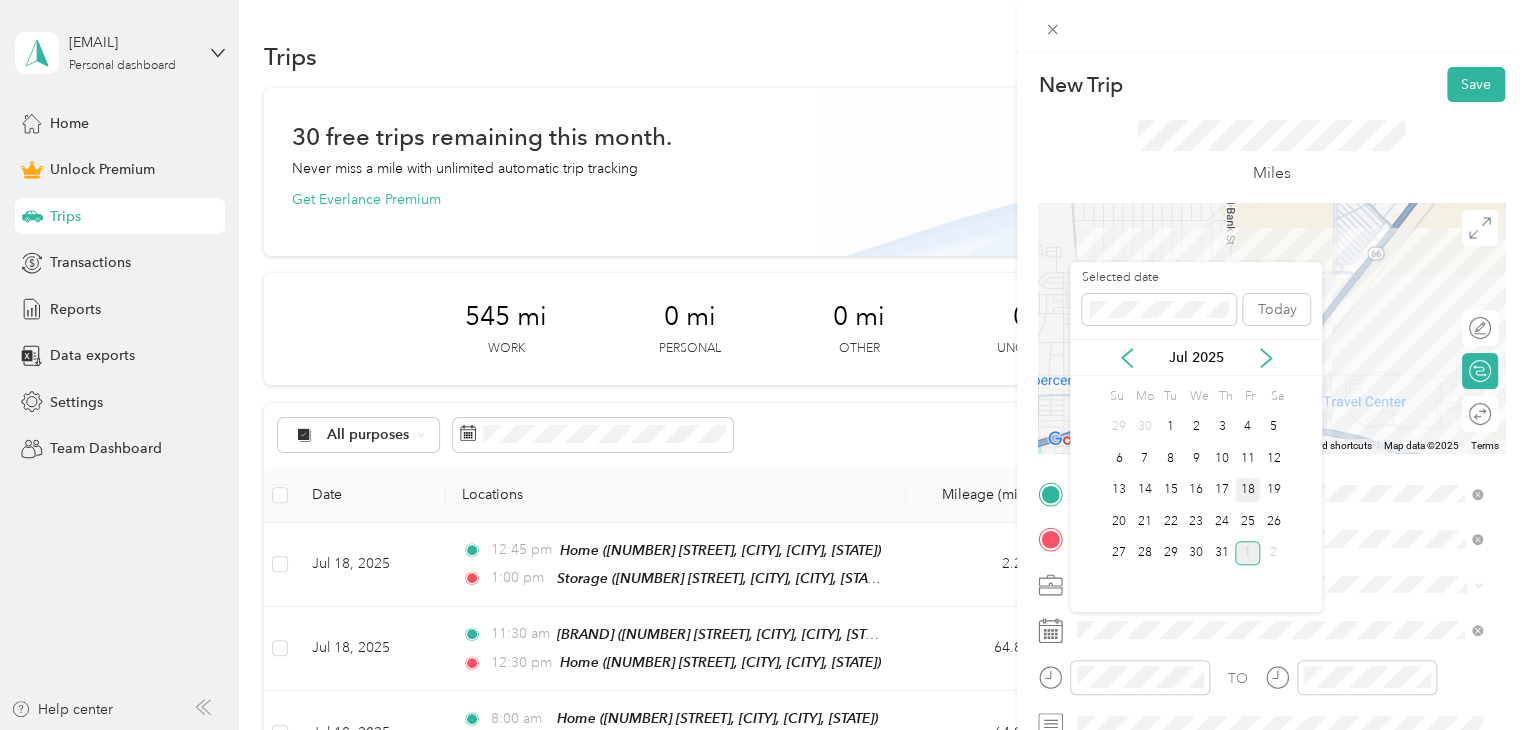 click on "18" at bounding box center [1248, 490] 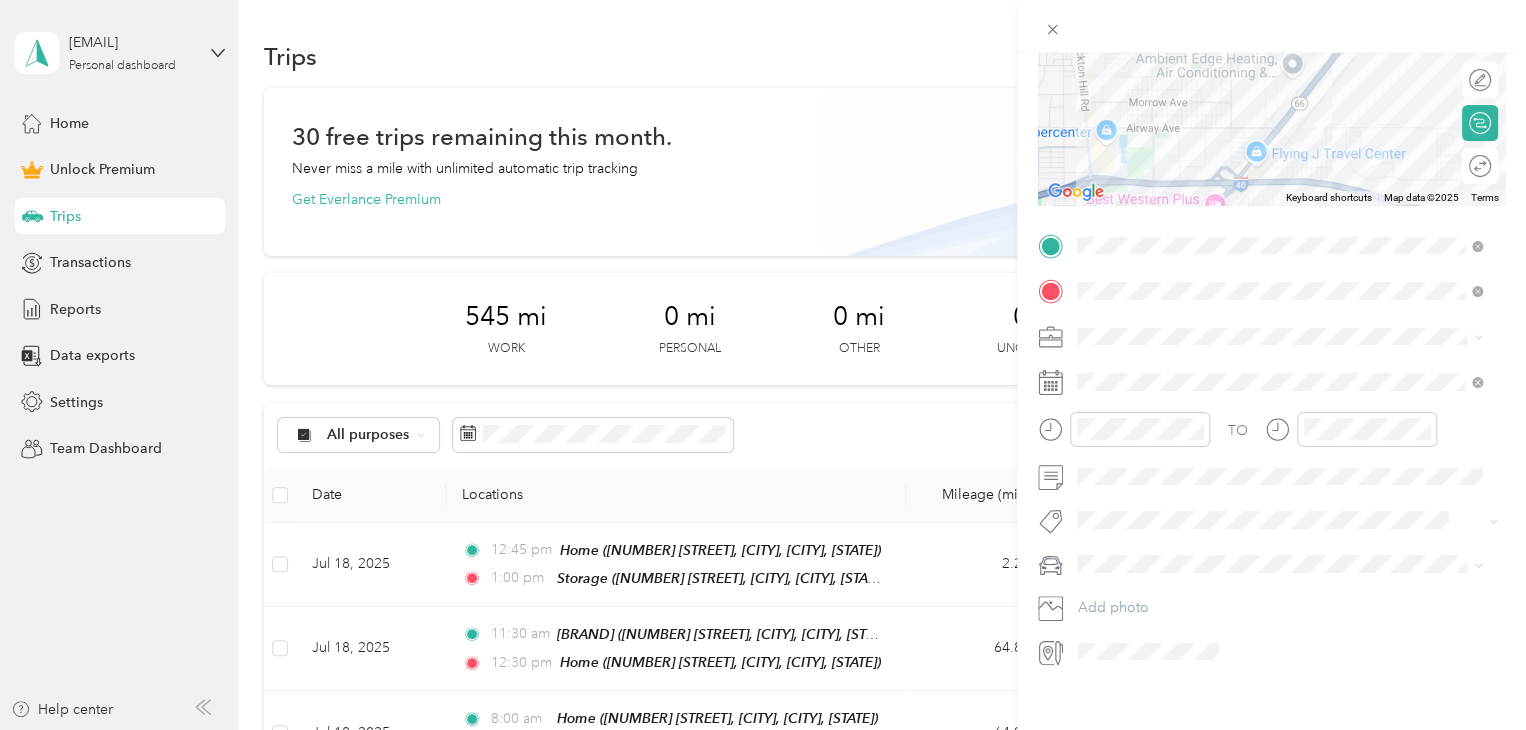 scroll, scrollTop: 273, scrollLeft: 0, axis: vertical 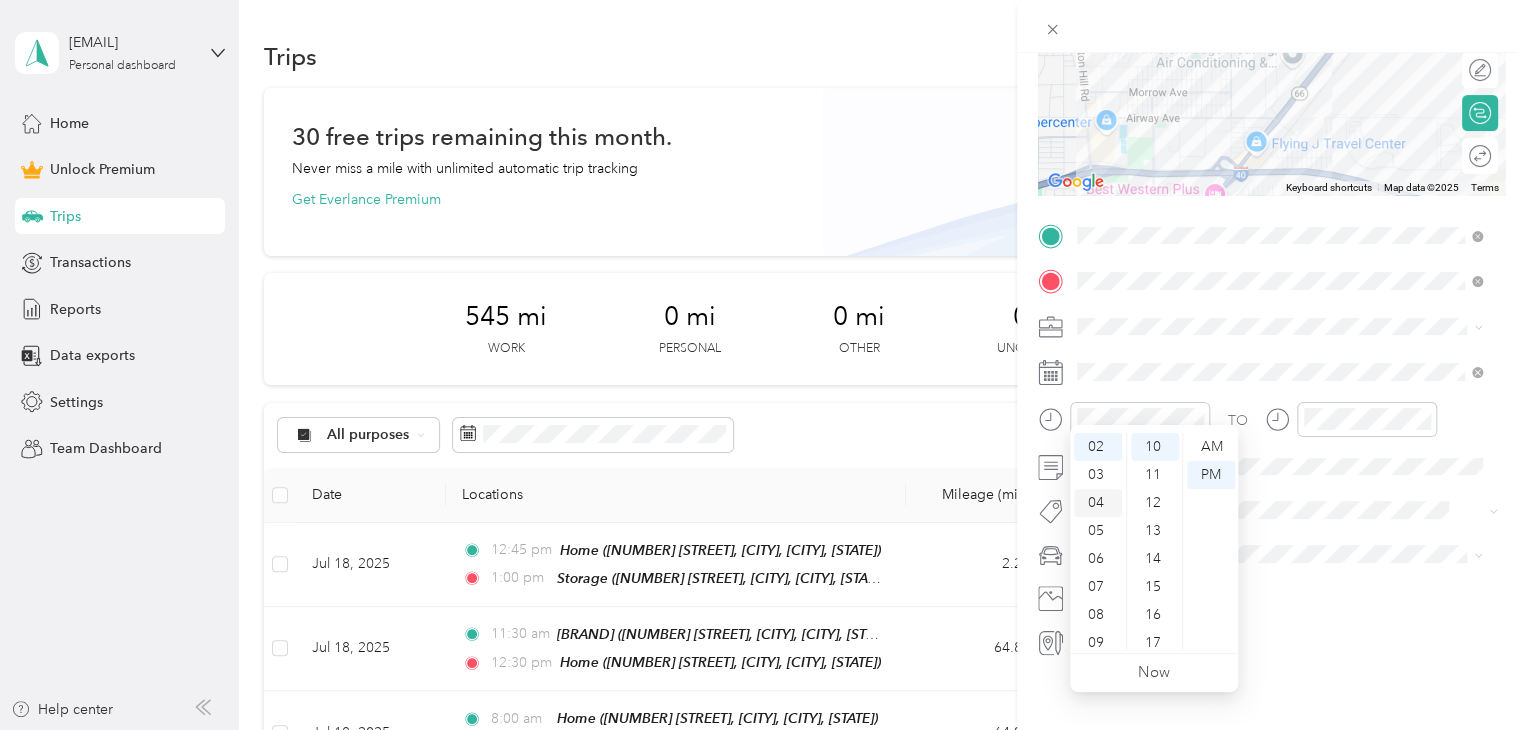 click on "04" at bounding box center [1098, 503] 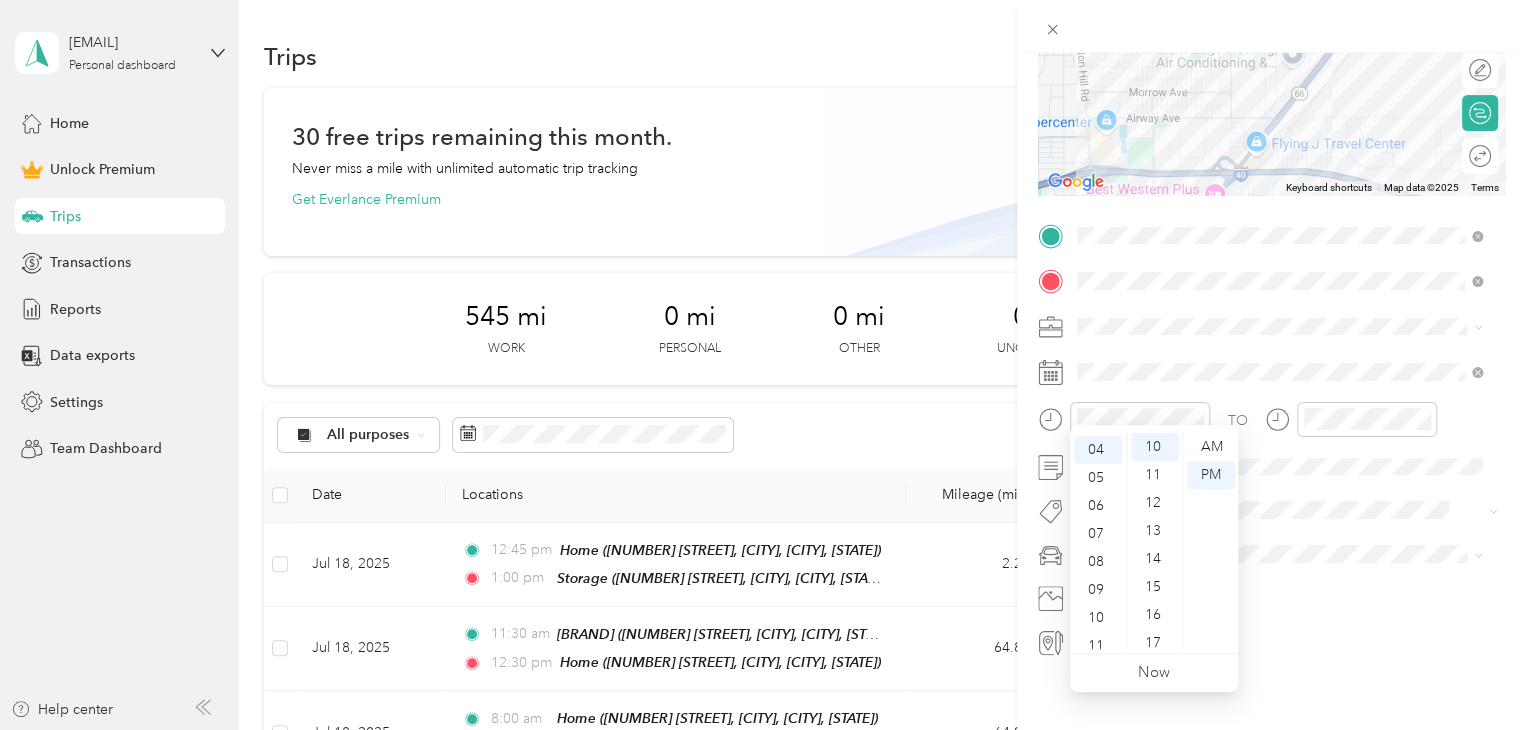 scroll, scrollTop: 112, scrollLeft: 0, axis: vertical 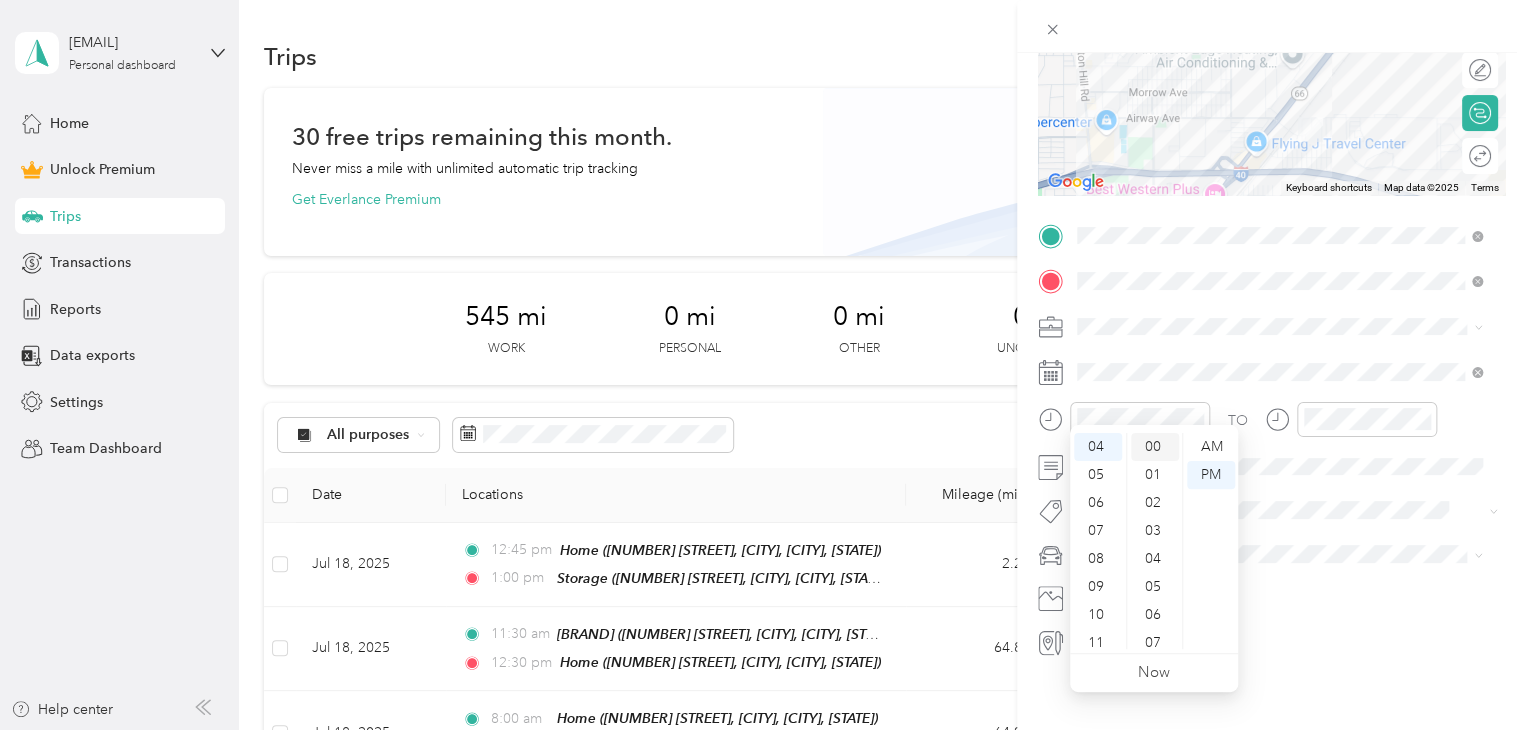 click on "00" at bounding box center [1155, 447] 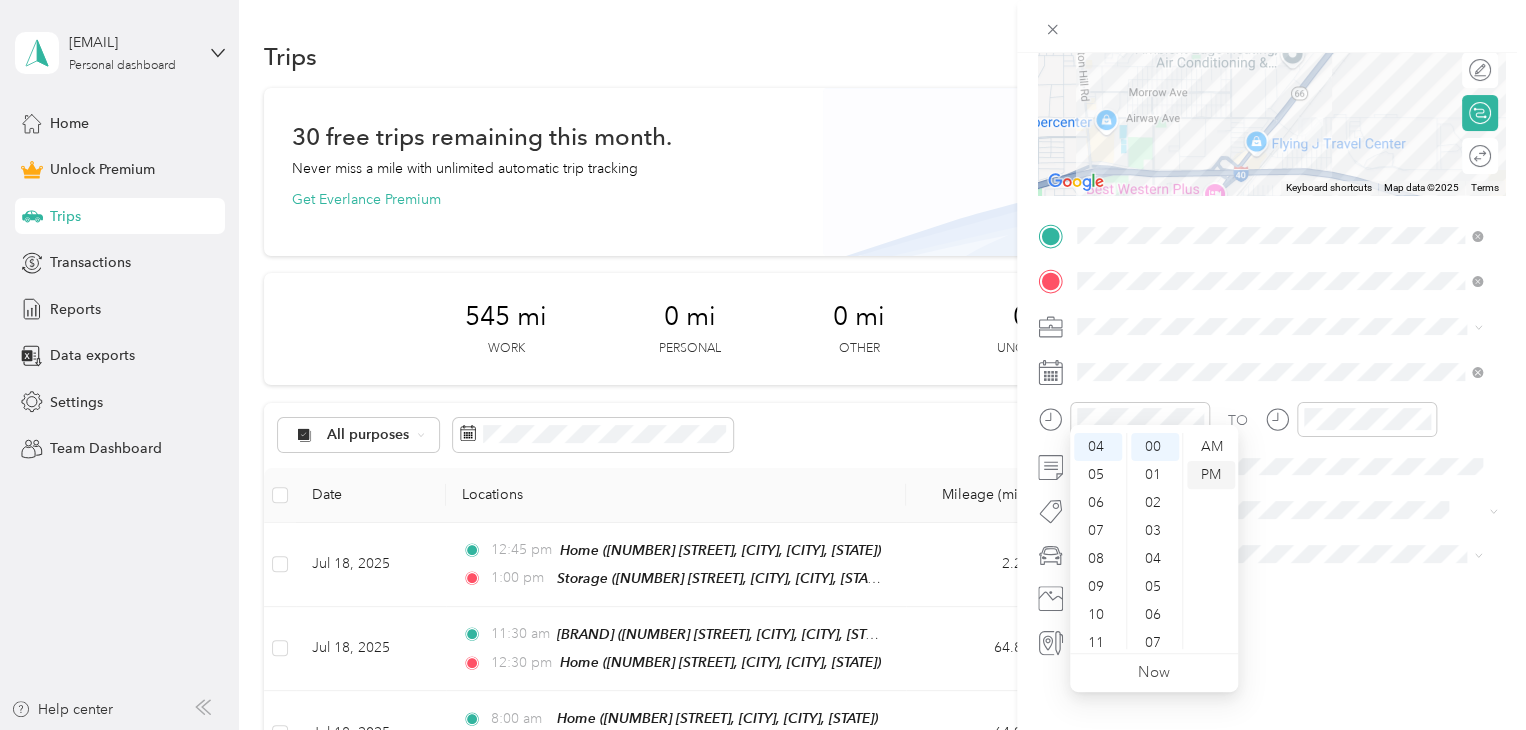 click on "PM" at bounding box center [1211, 475] 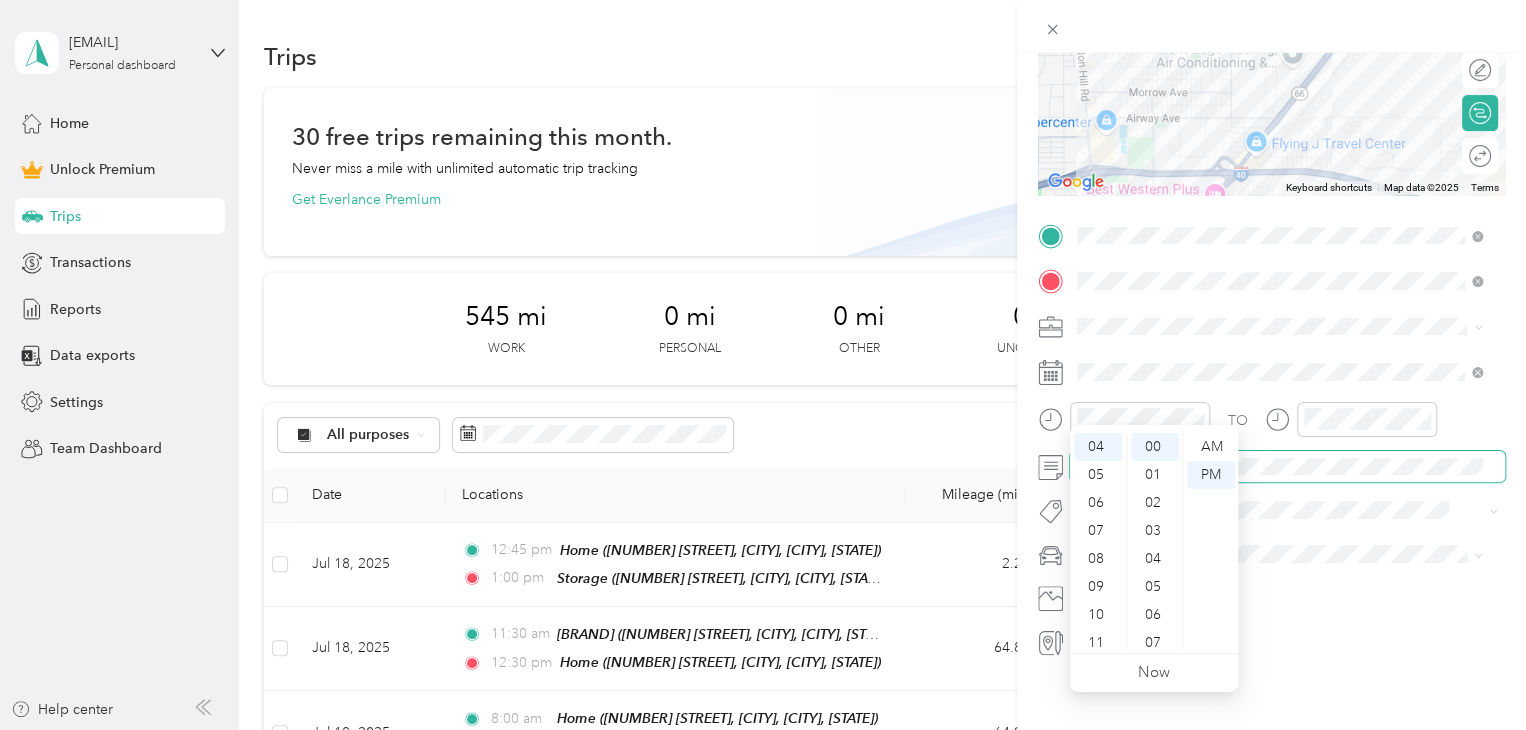 scroll, scrollTop: 56, scrollLeft: 0, axis: vertical 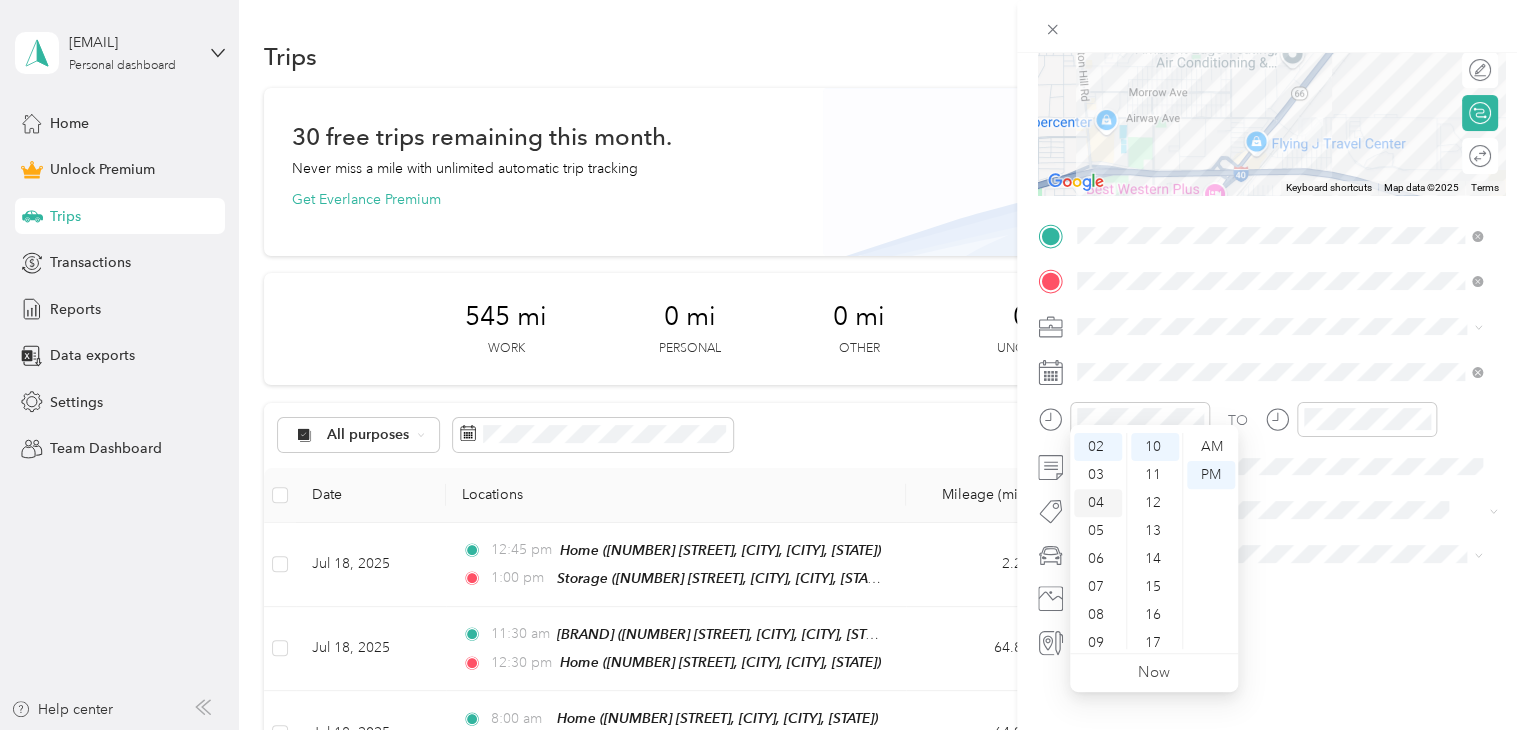 click on "04" at bounding box center (1098, 503) 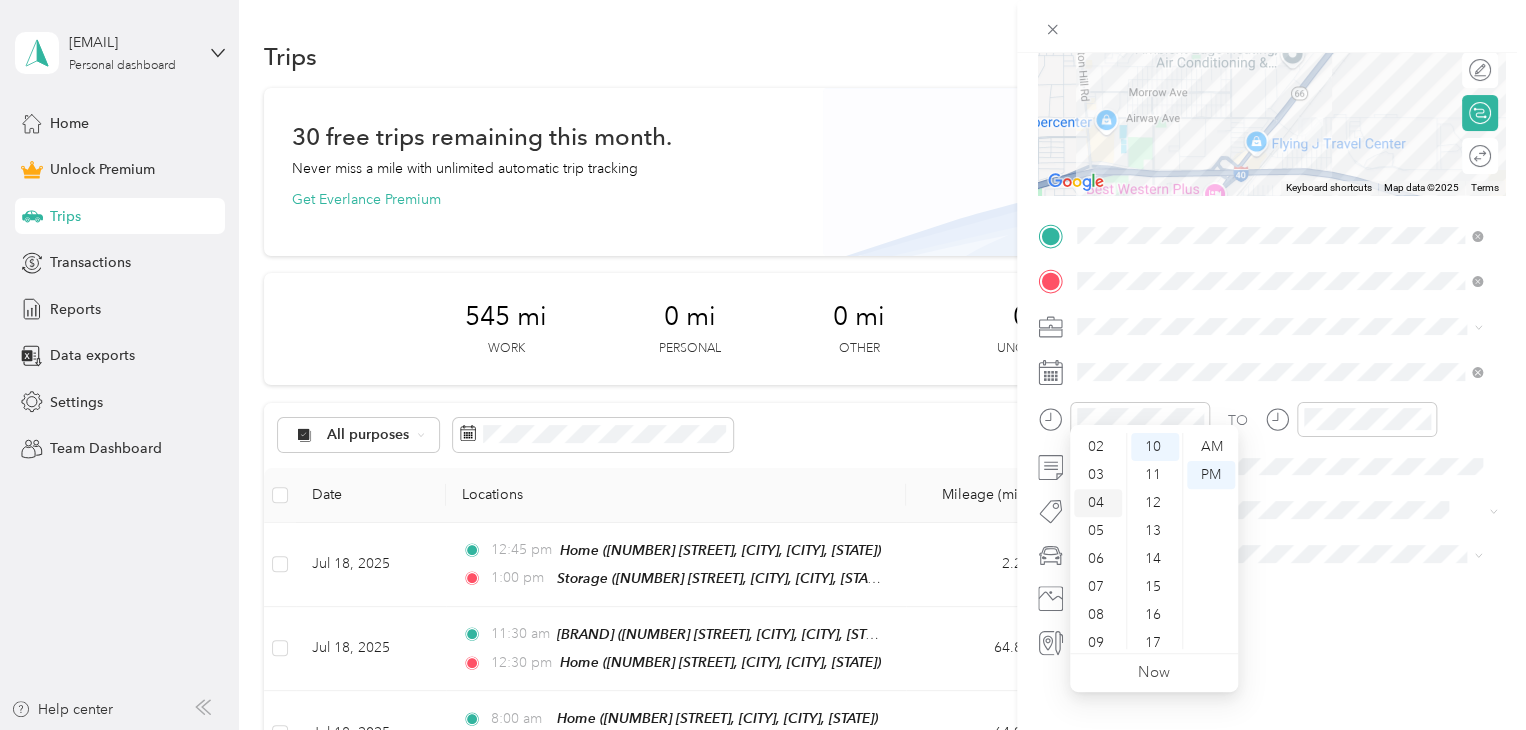 scroll, scrollTop: 112, scrollLeft: 0, axis: vertical 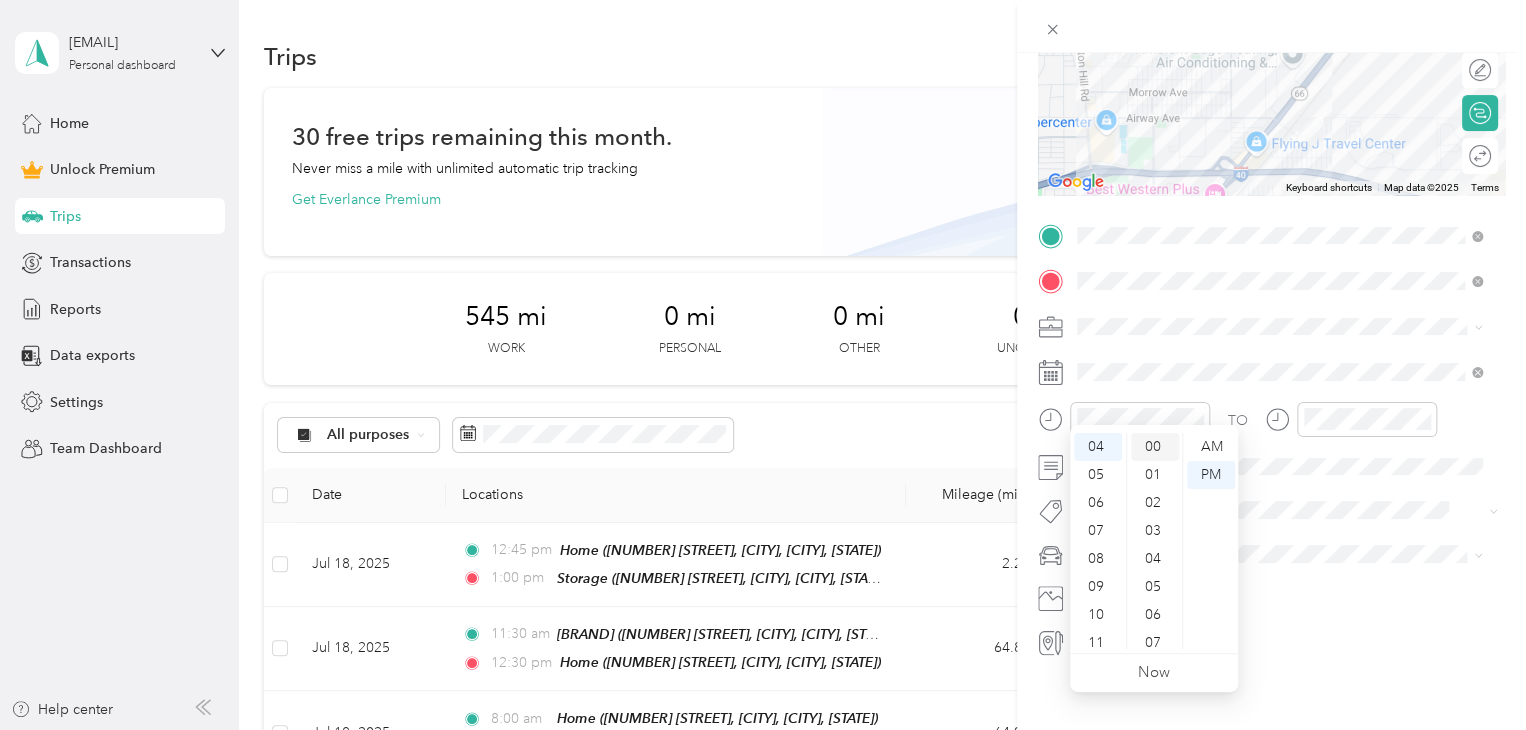 click on "00" at bounding box center [1155, 447] 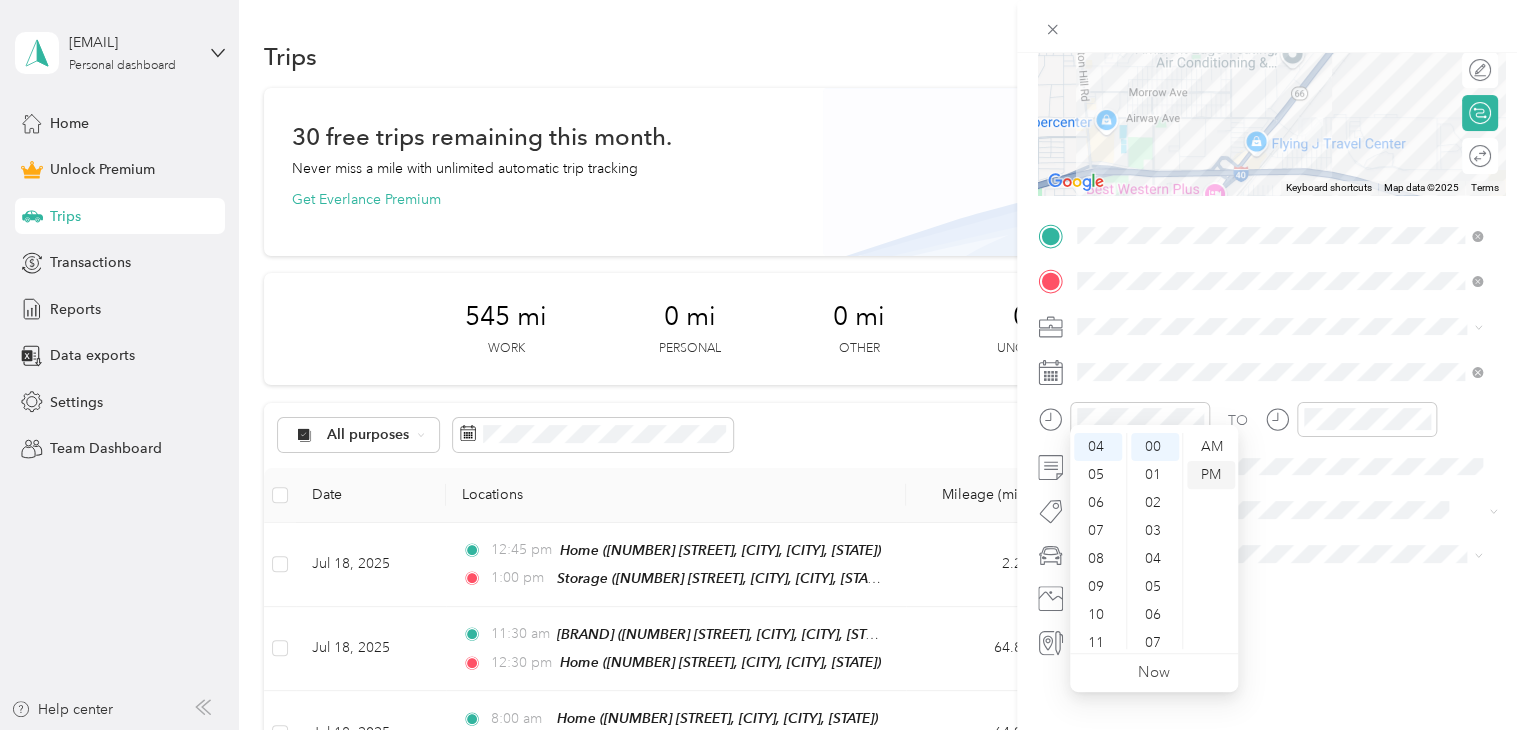 click on "PM" at bounding box center [1211, 475] 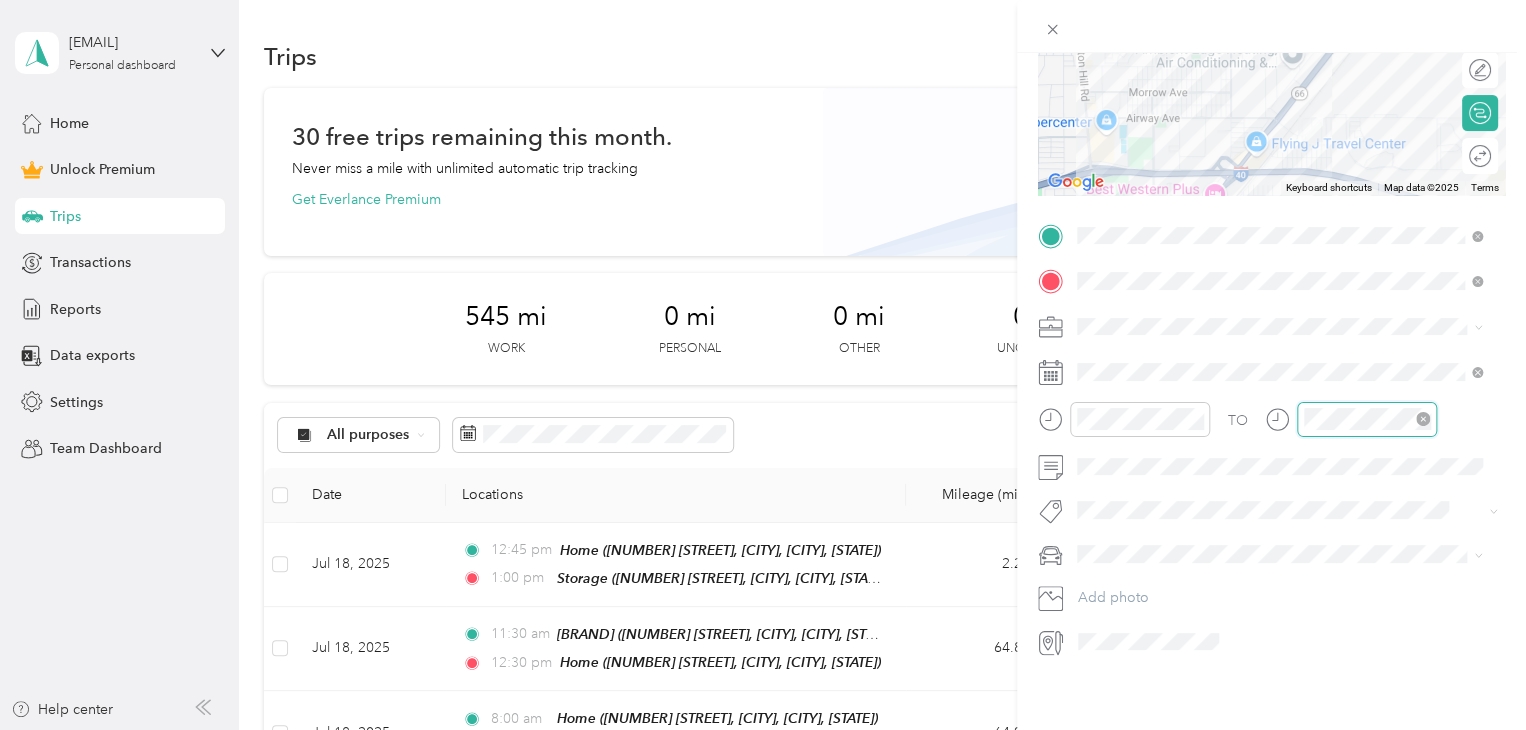 scroll, scrollTop: 56, scrollLeft: 0, axis: vertical 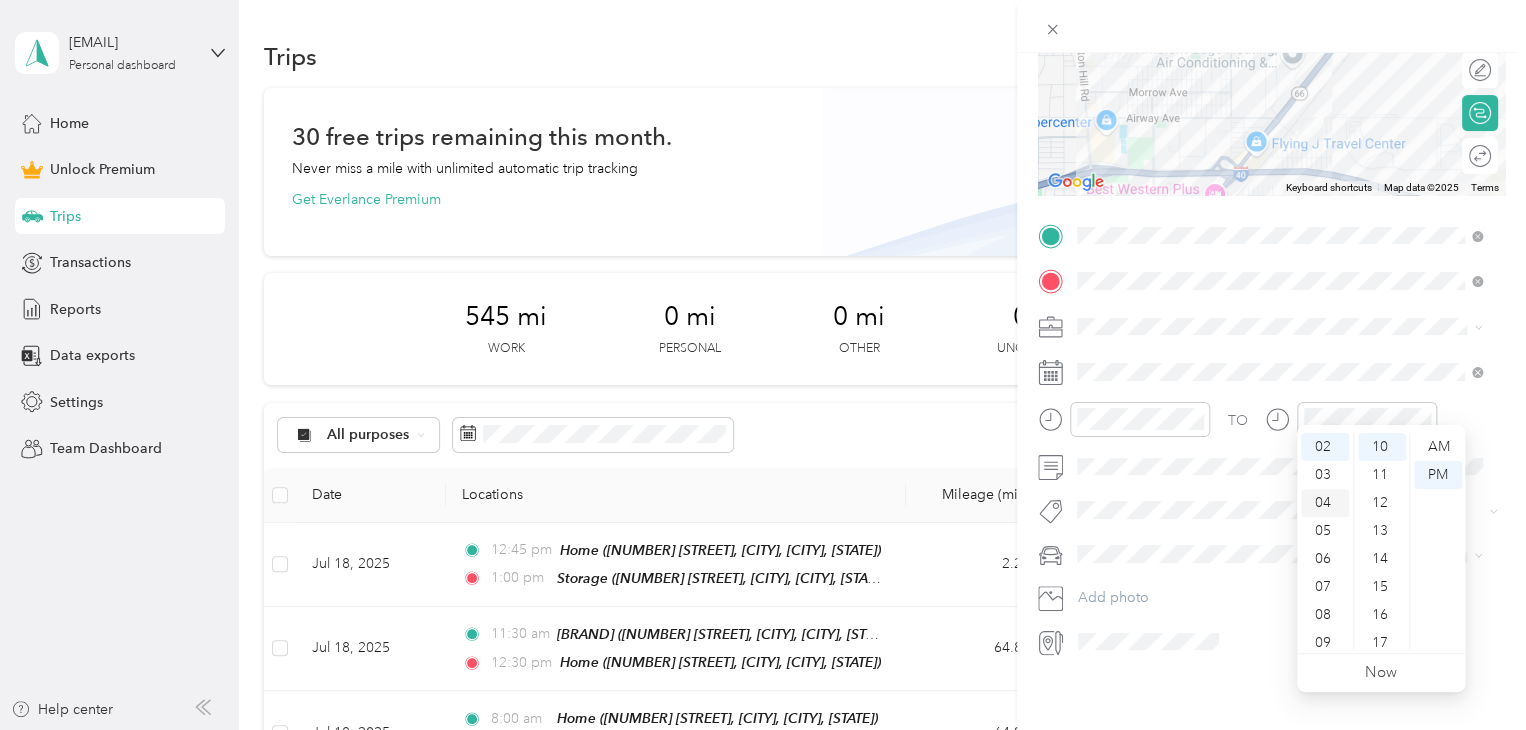 click on "04" at bounding box center (1325, 503) 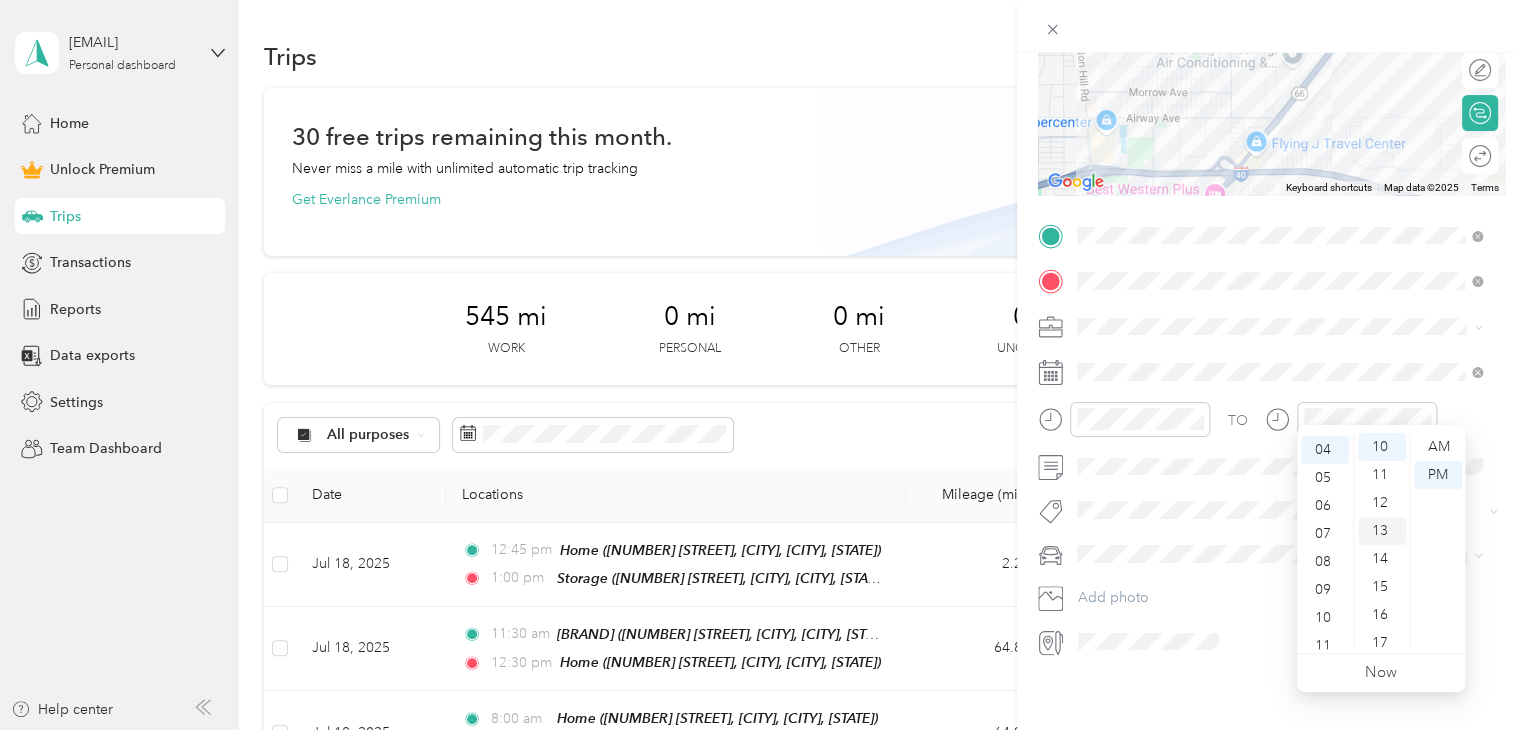 scroll, scrollTop: 112, scrollLeft: 0, axis: vertical 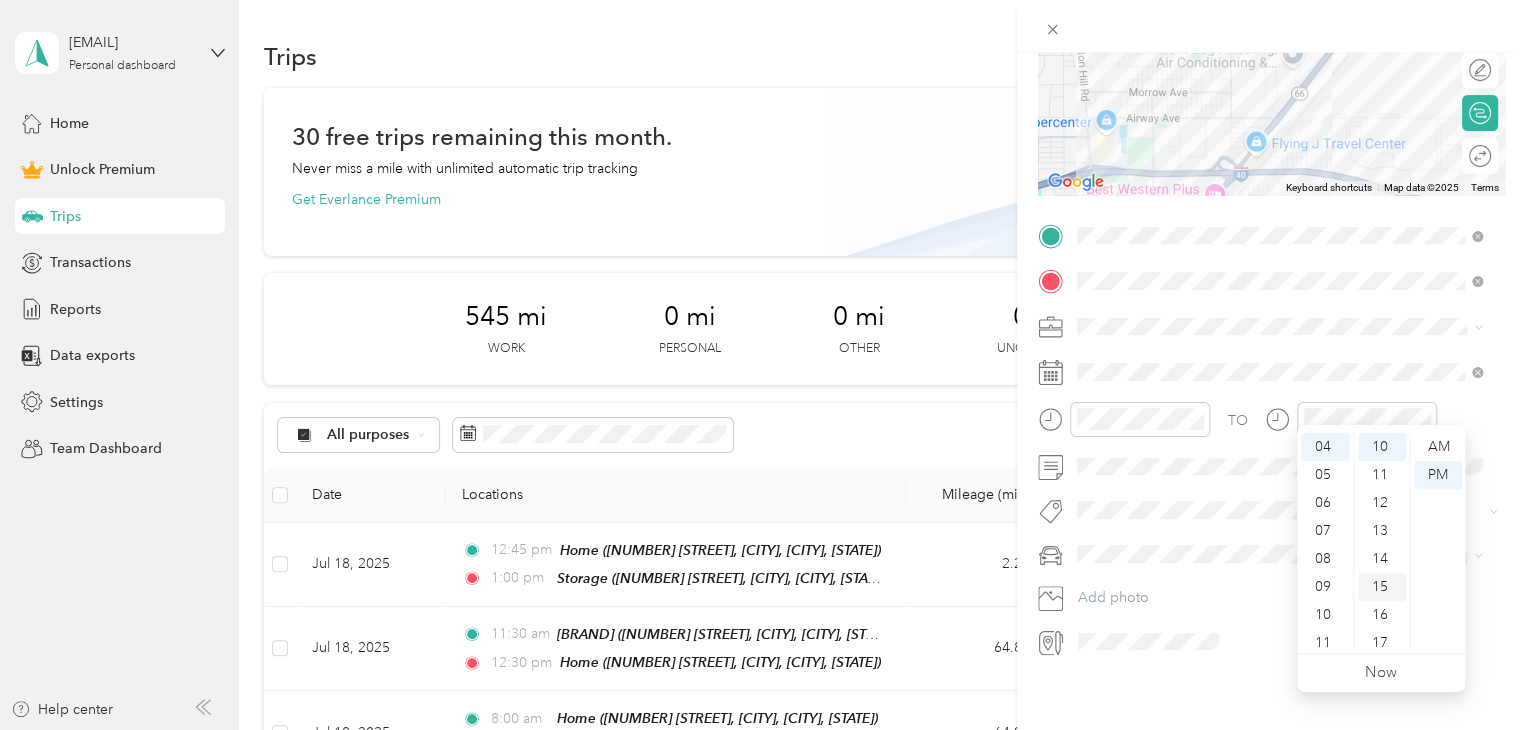 click on "15" at bounding box center (1382, 587) 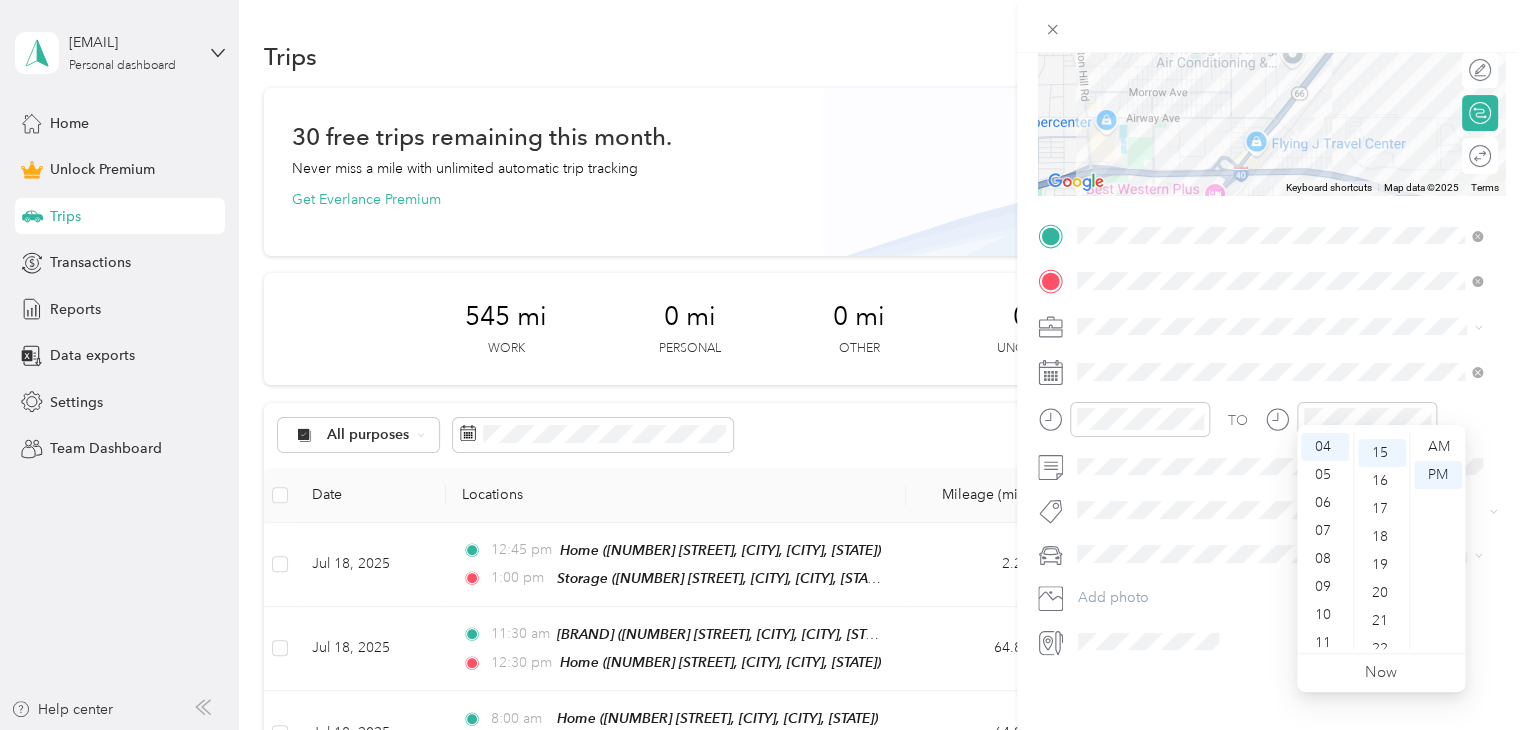 scroll, scrollTop: 420, scrollLeft: 0, axis: vertical 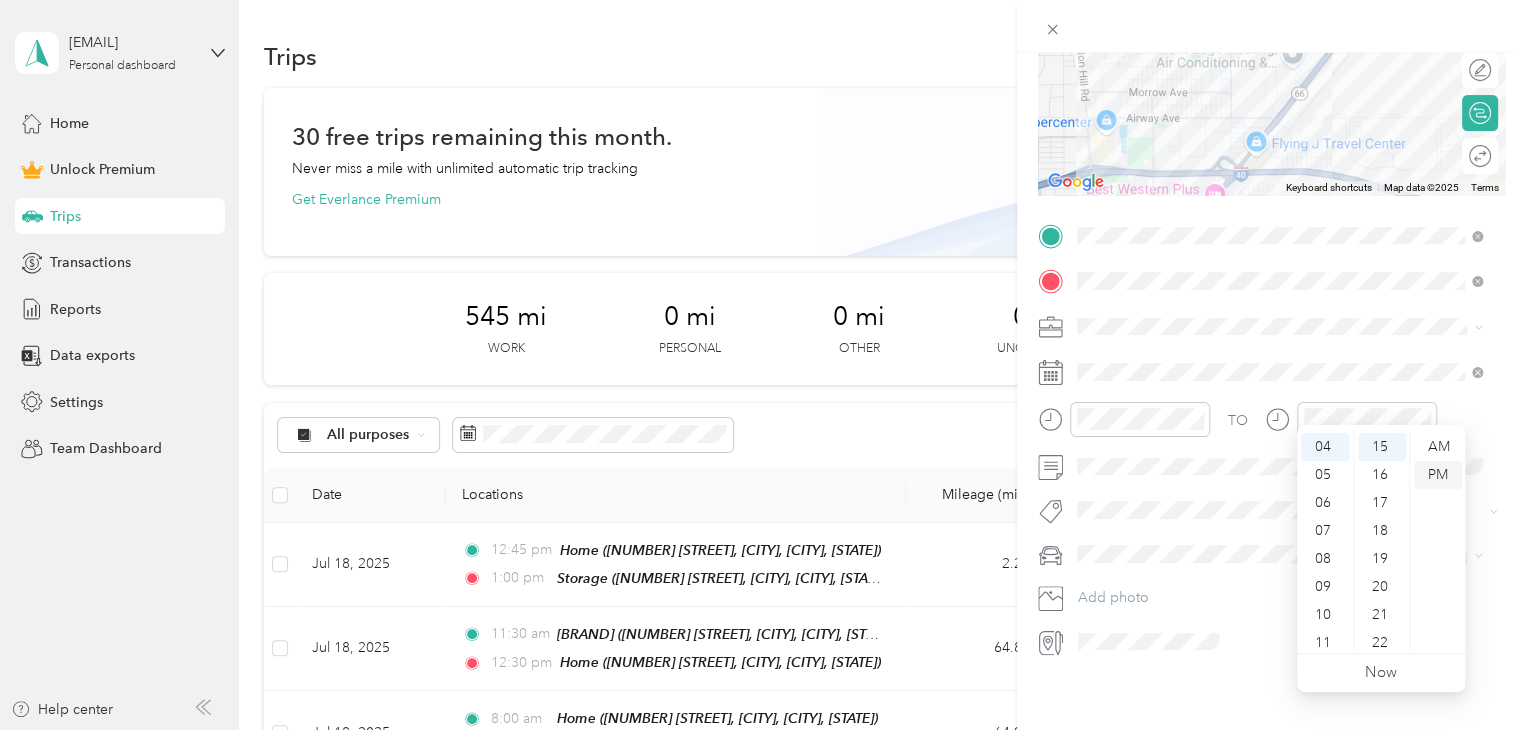 click on "PM" at bounding box center [1438, 475] 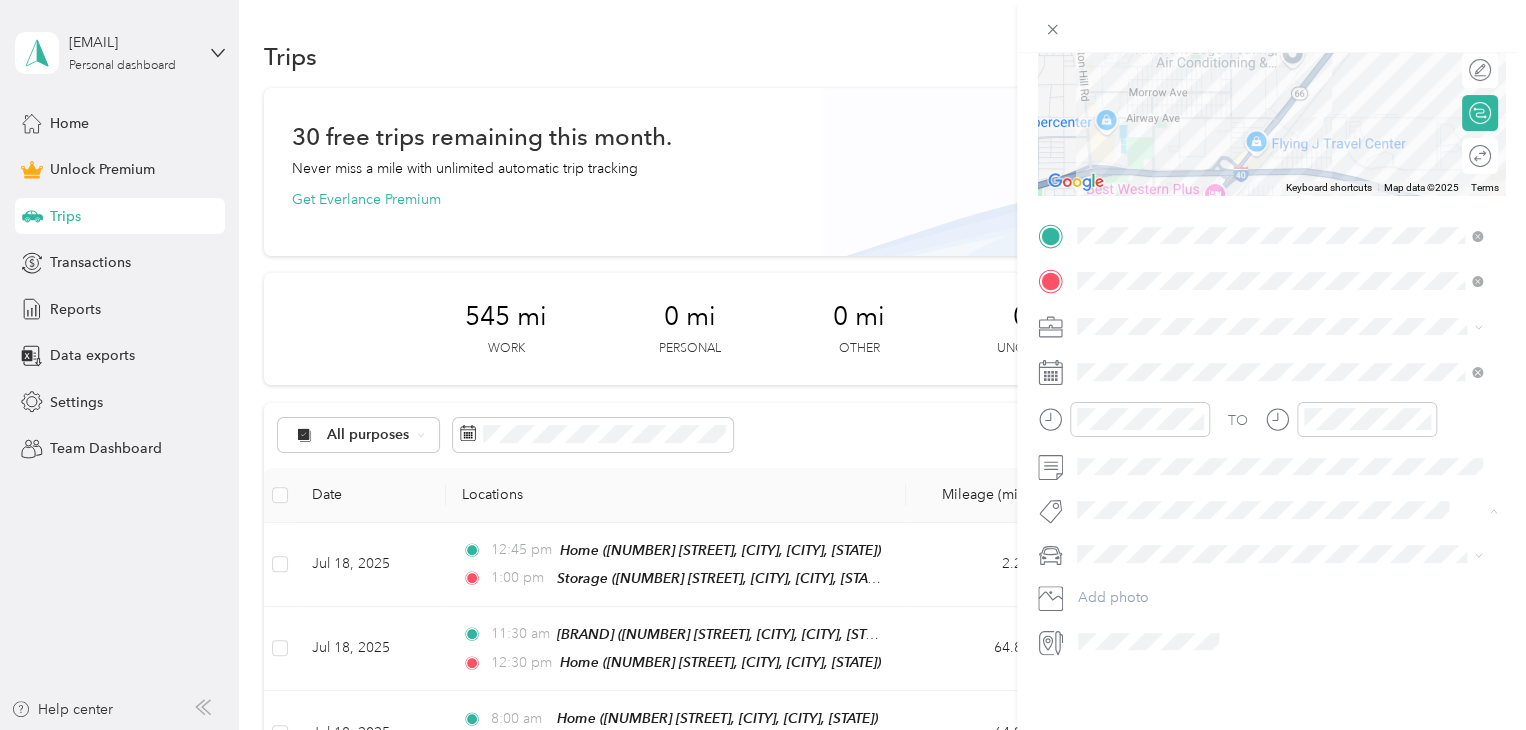 click on "Subg" at bounding box center [1113, 530] 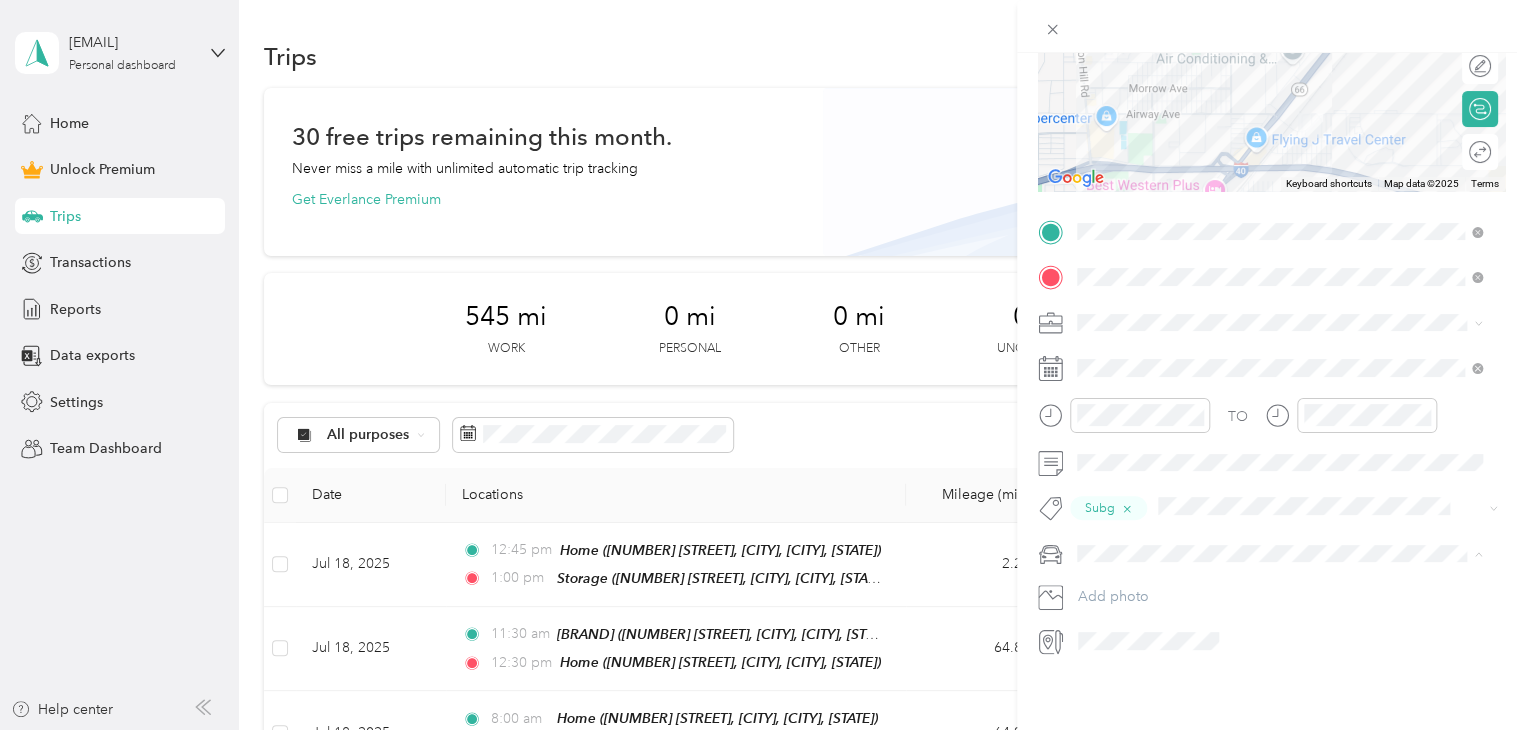 click on "Truck" at bounding box center [1101, 611] 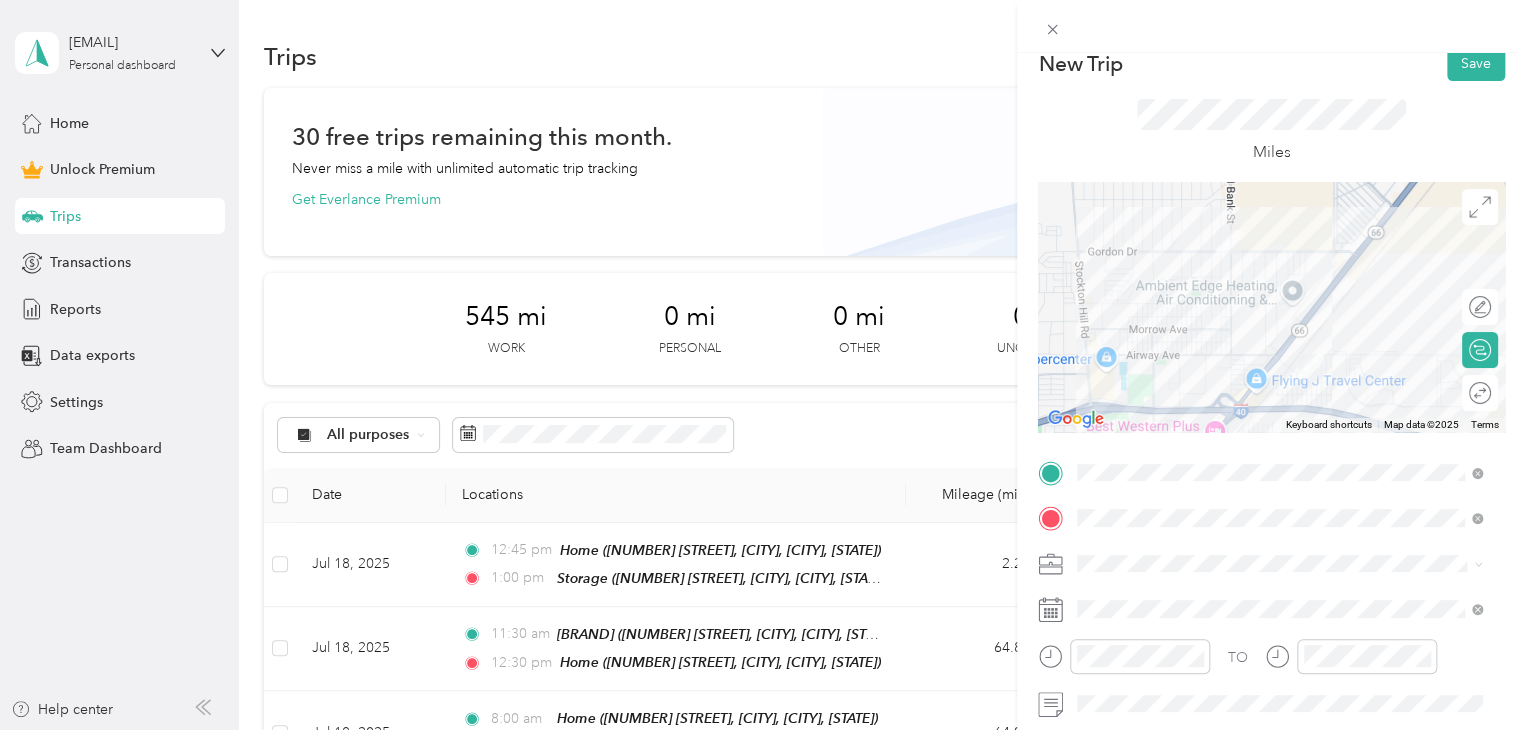 scroll, scrollTop: 0, scrollLeft: 0, axis: both 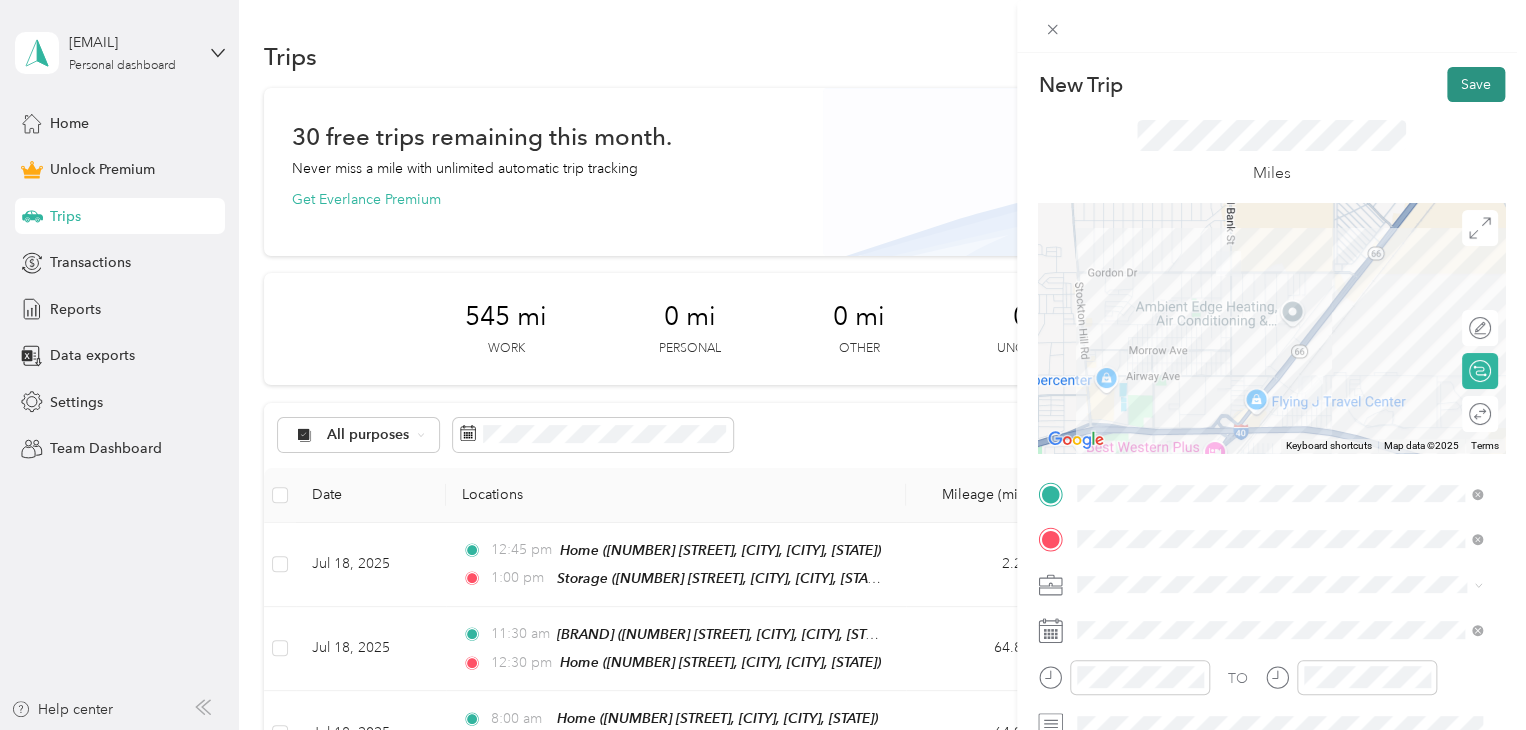click on "Save" at bounding box center (1476, 84) 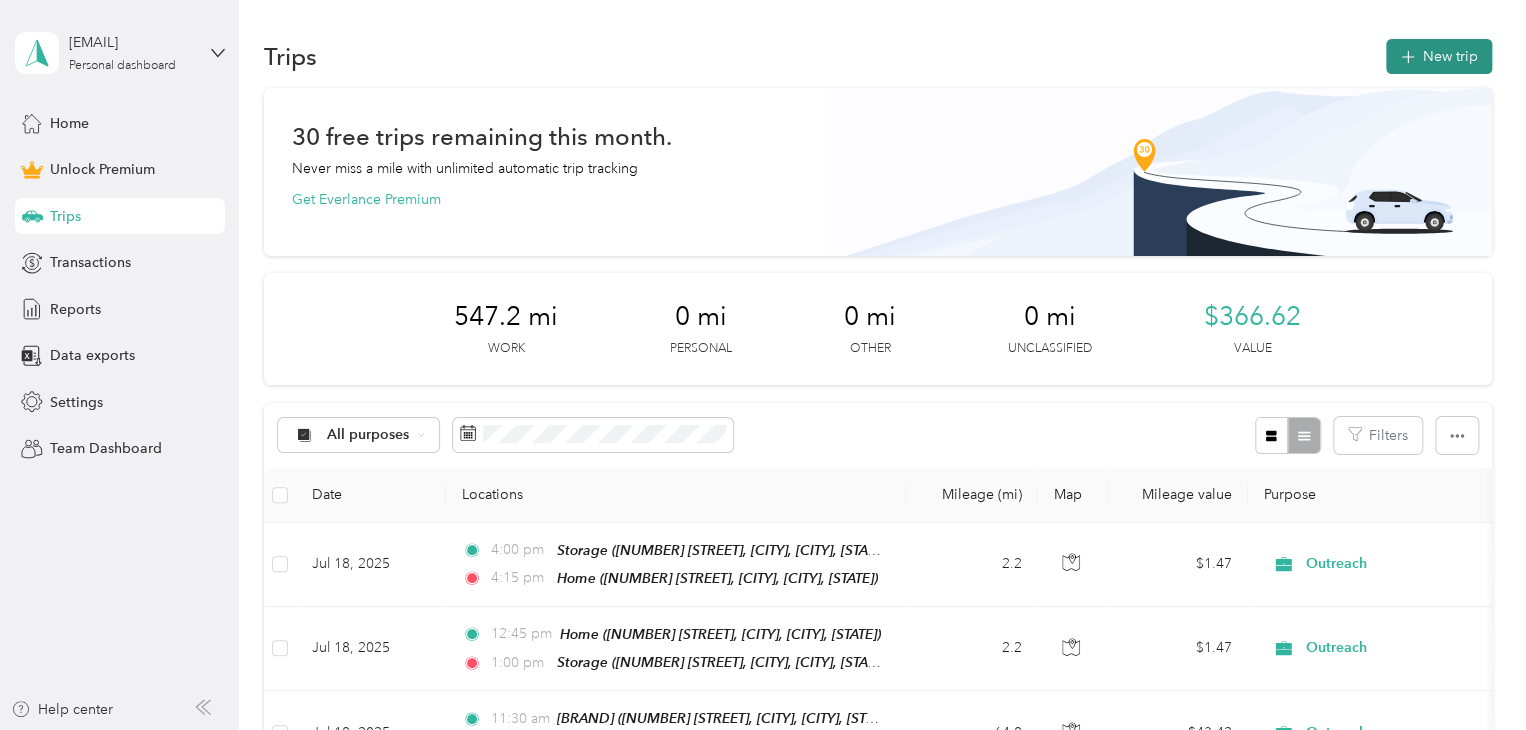 click on "New trip" at bounding box center [1439, 56] 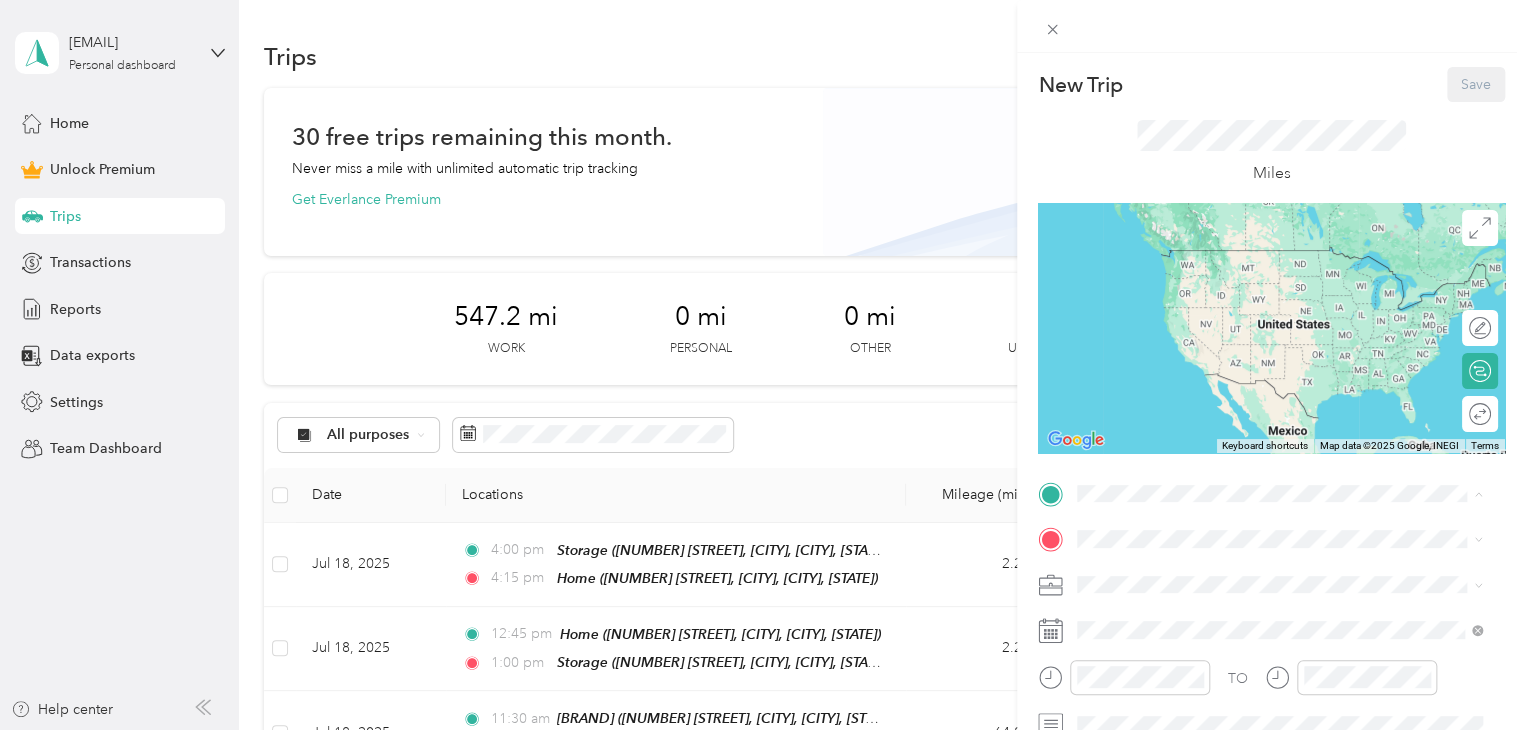 click on "Home [NUMBER] [STREET], [CITY], [POSTAL_CODE], [CITY], [STATE], [COUNTRY]" at bounding box center [1295, 279] 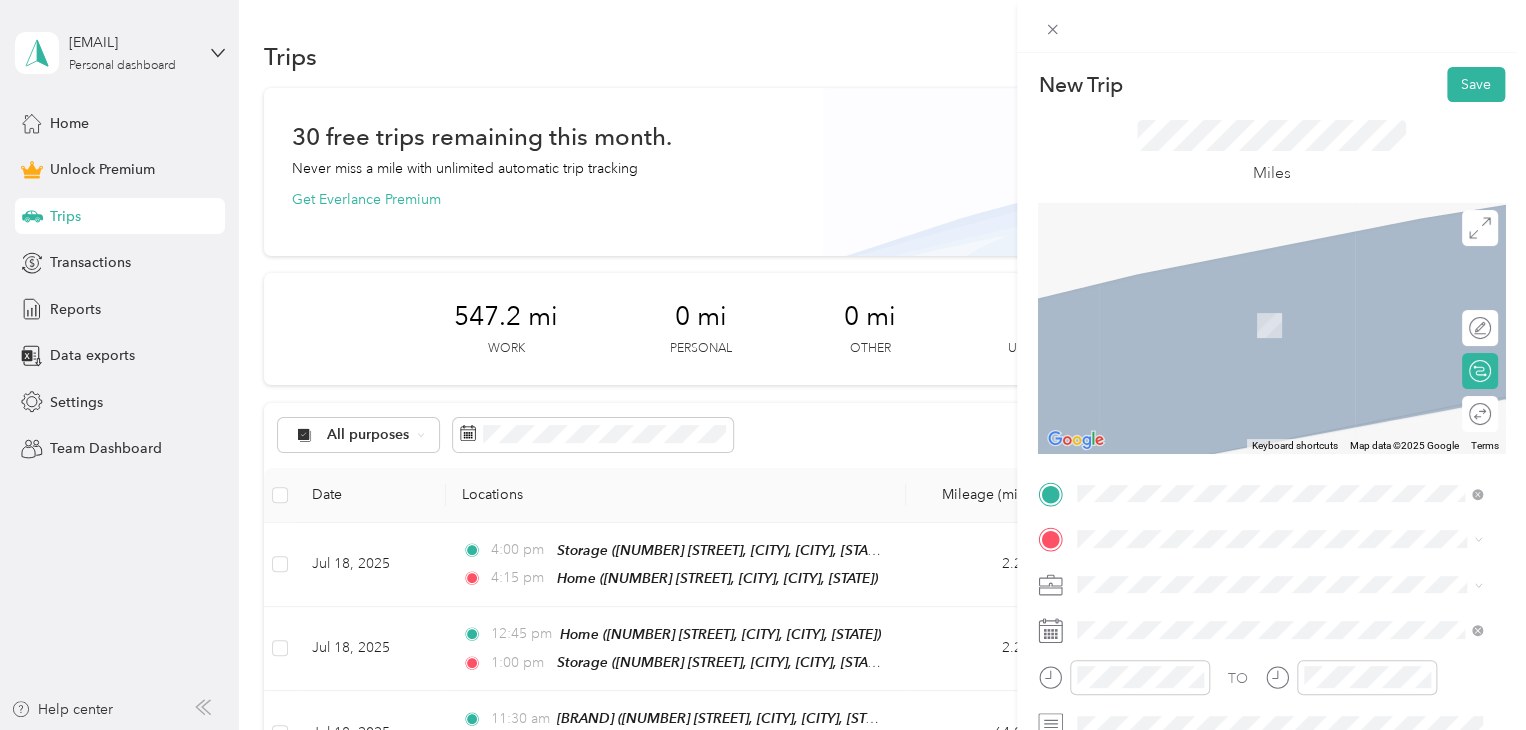 click on "[NUMBER] [STREET], [CITY], [POSTAL_CODE], [CITY], [STATE], [COUNTRY]" at bounding box center (1284, 504) 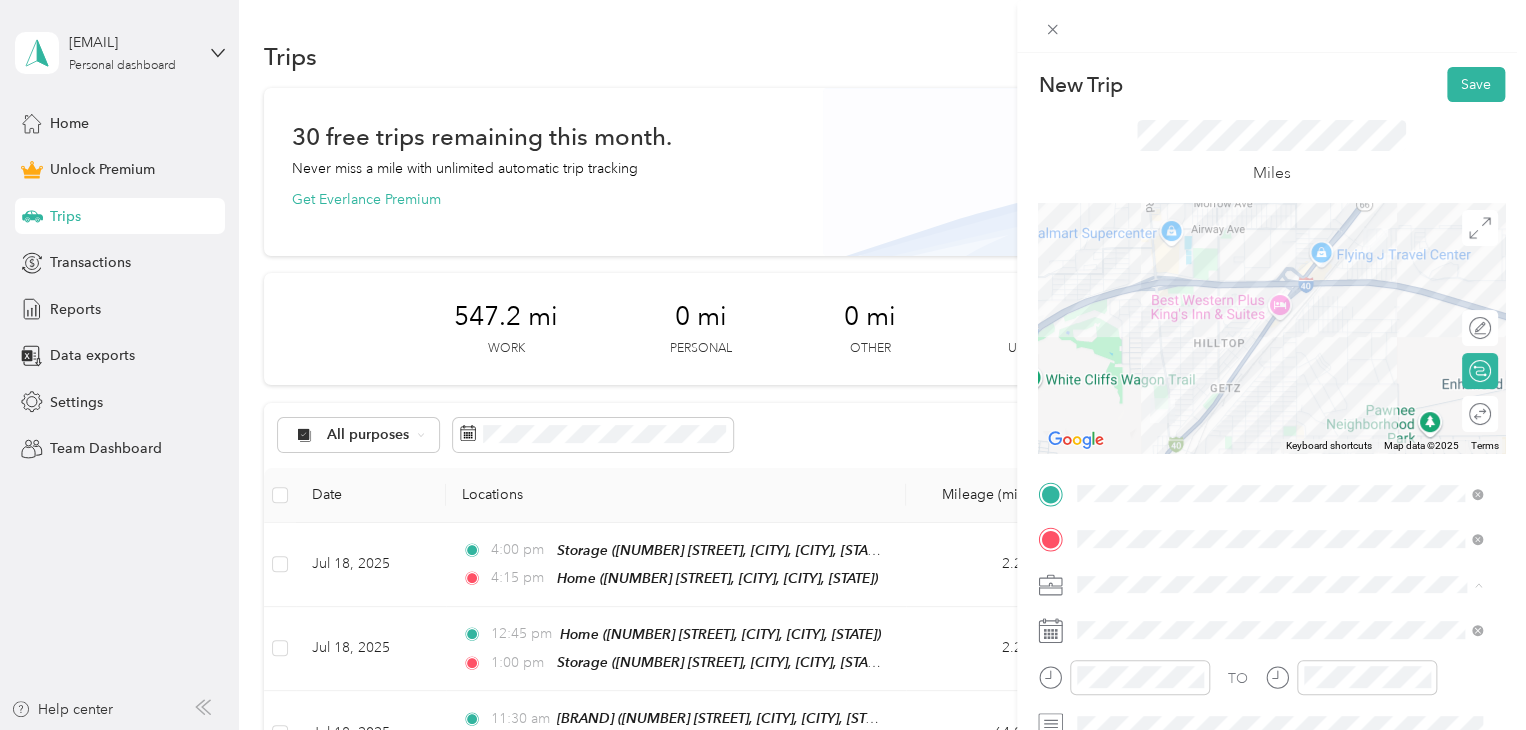 click on "Outreach" at bounding box center [1113, 374] 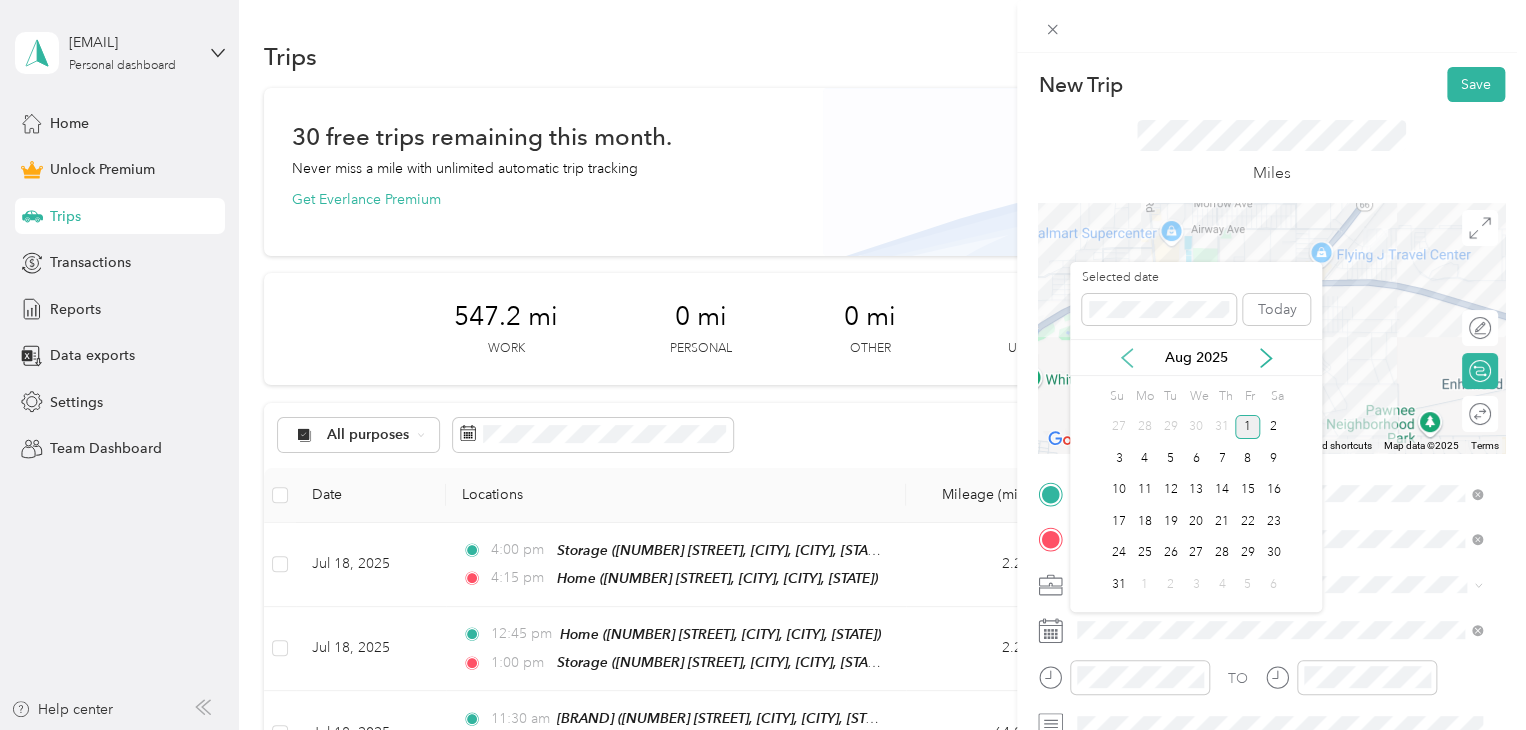click 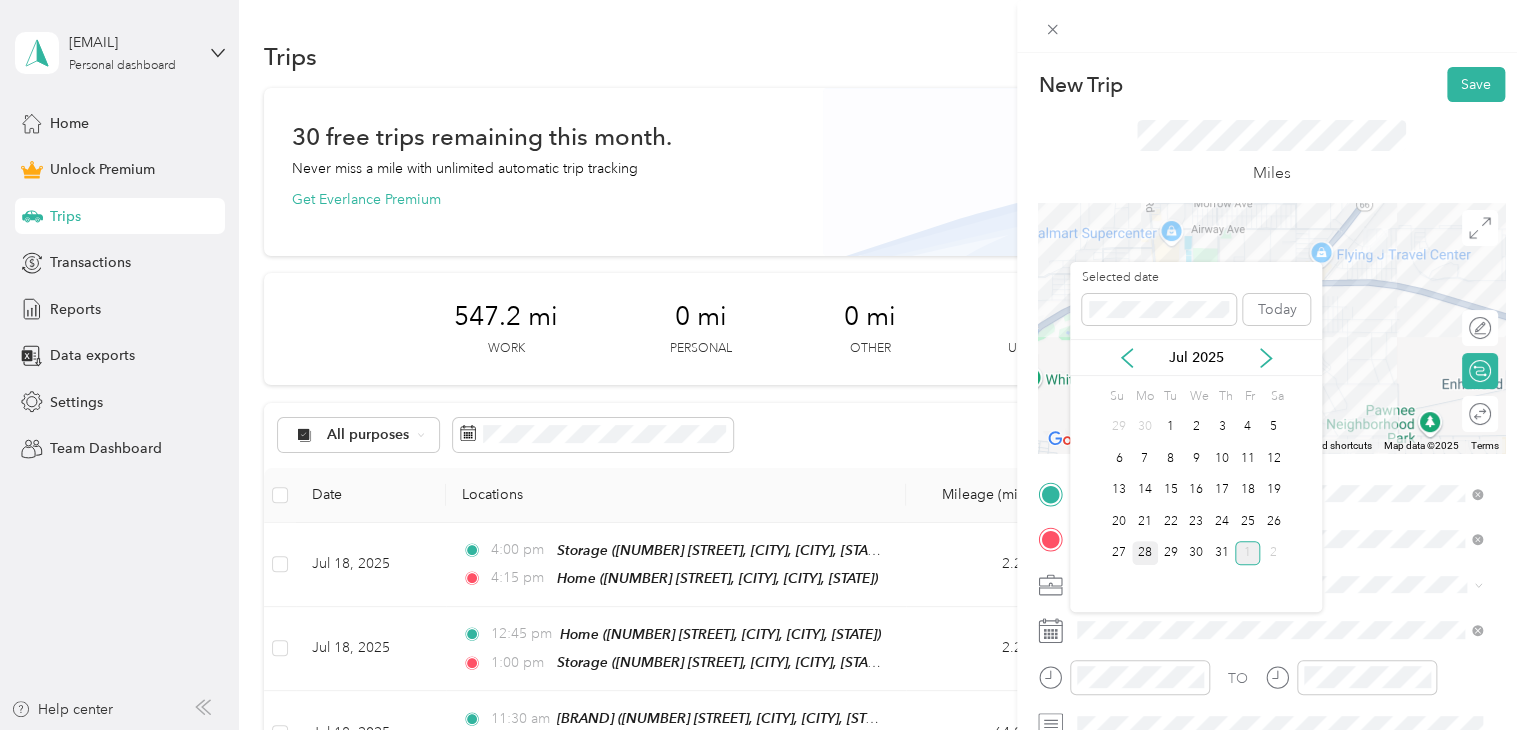 click on "28" at bounding box center [1145, 553] 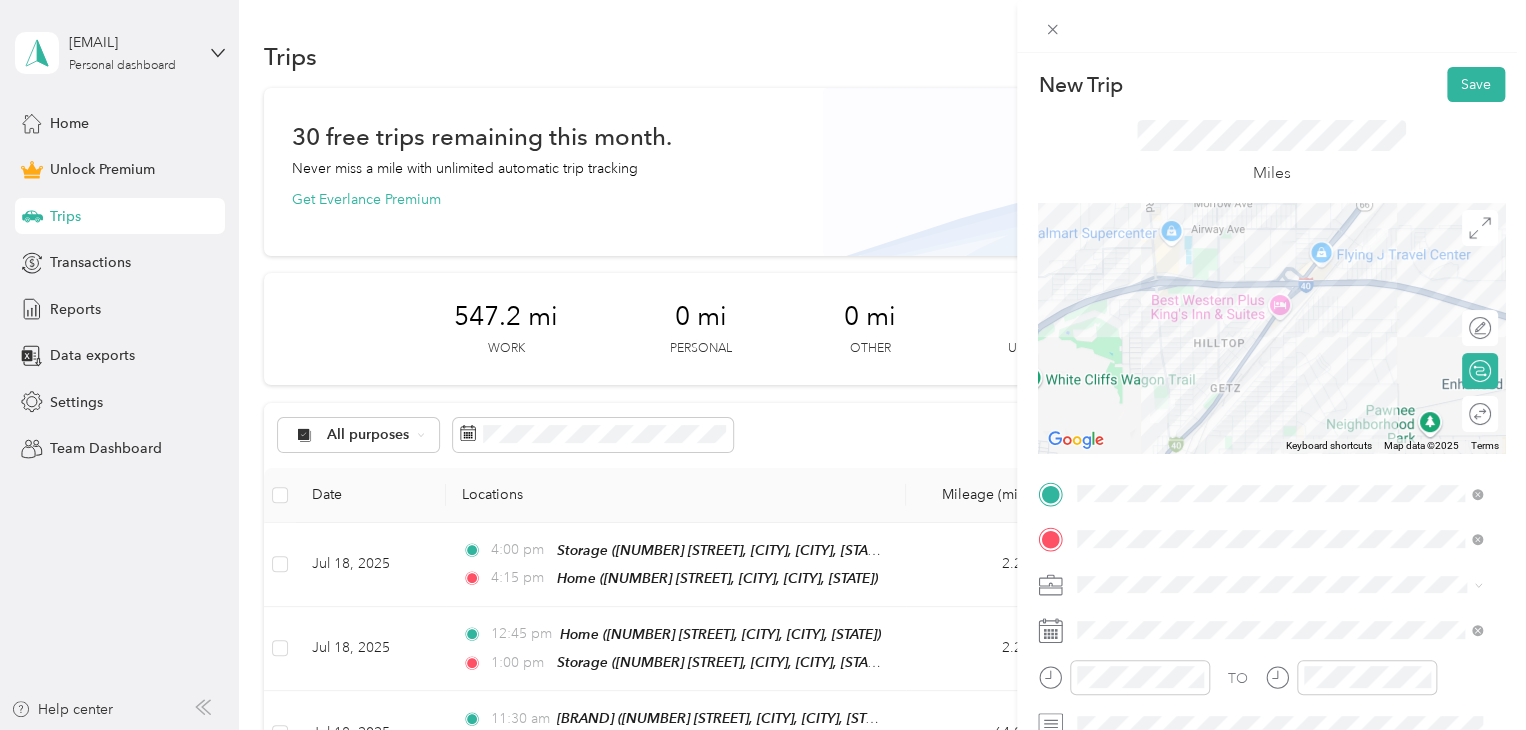 scroll, scrollTop: 100, scrollLeft: 0, axis: vertical 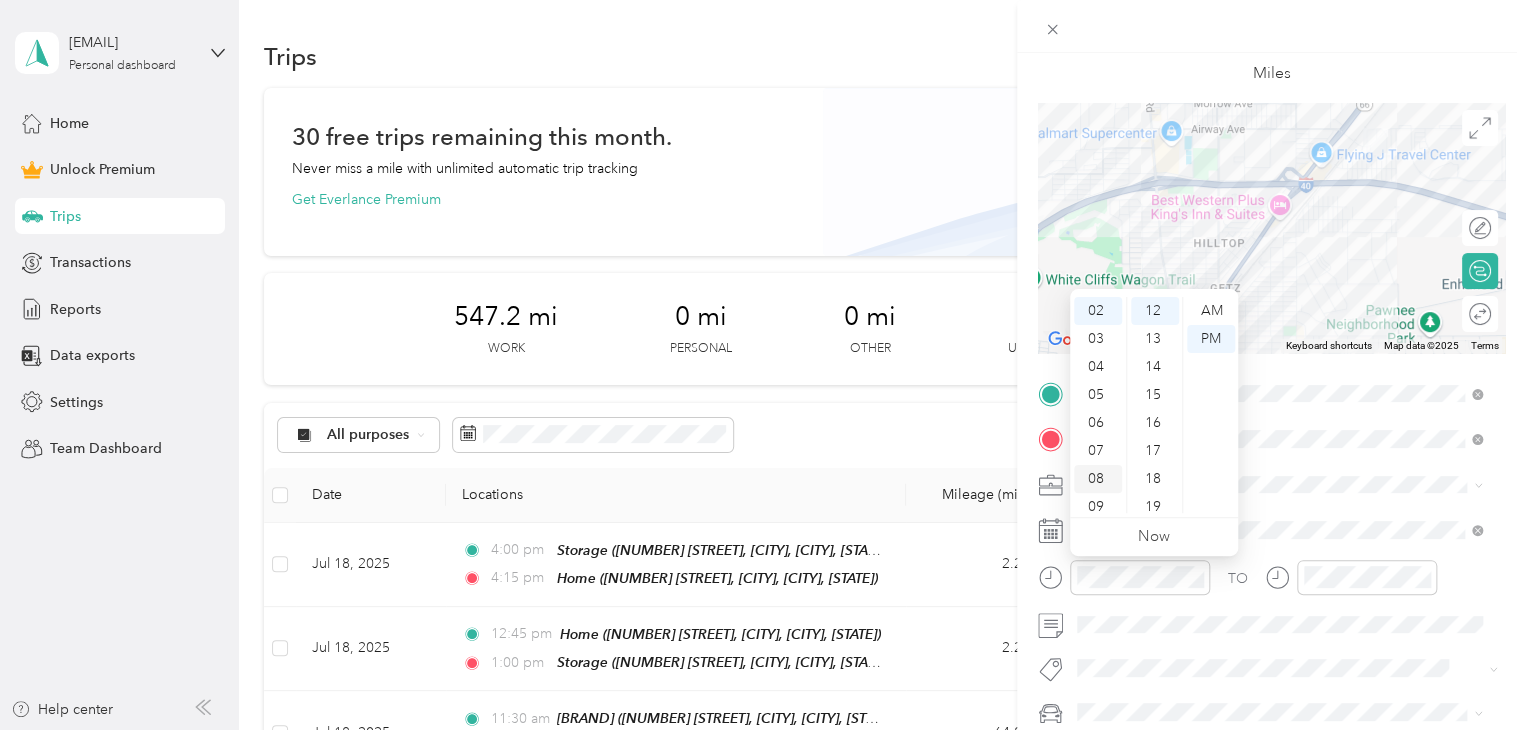 click on "08" at bounding box center (1098, 479) 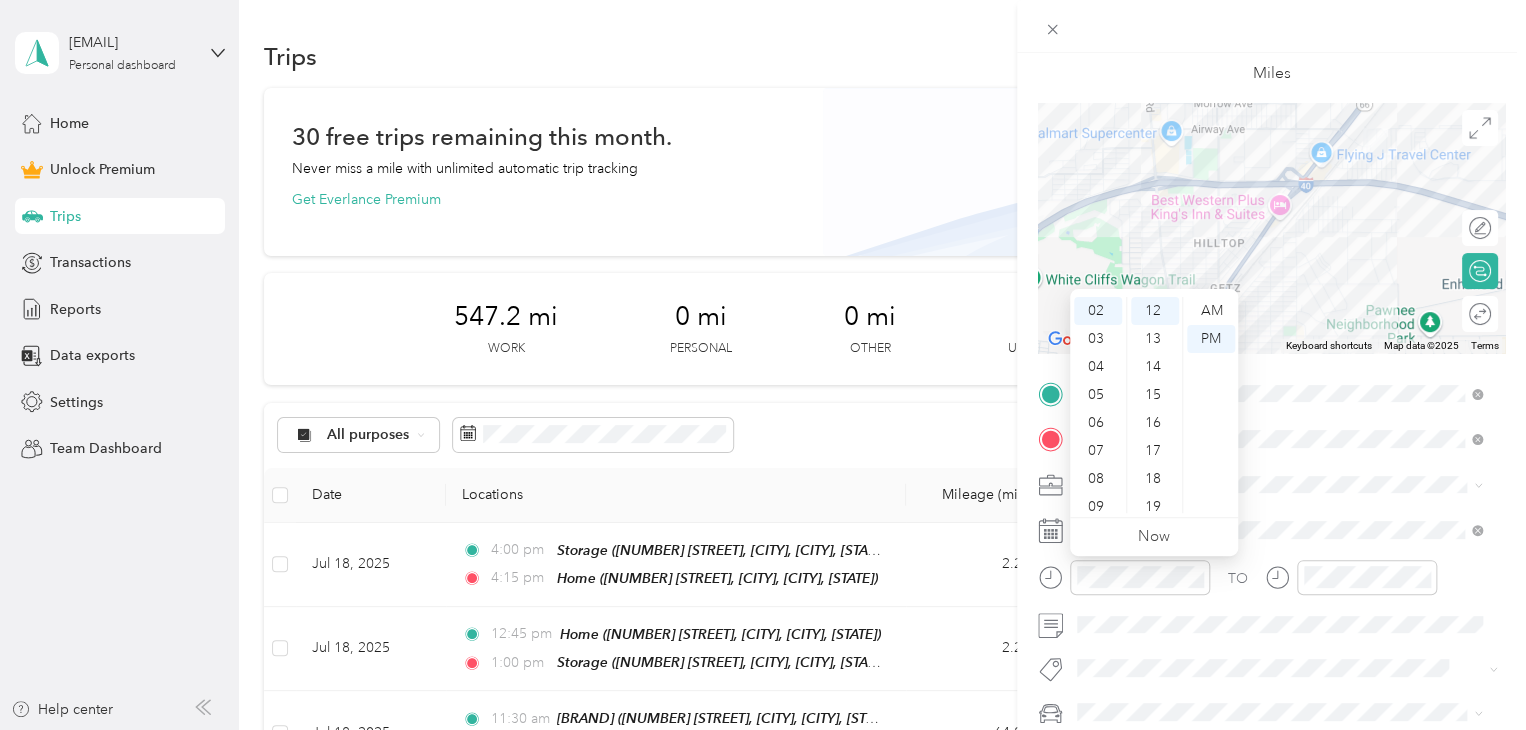 scroll, scrollTop: 120, scrollLeft: 0, axis: vertical 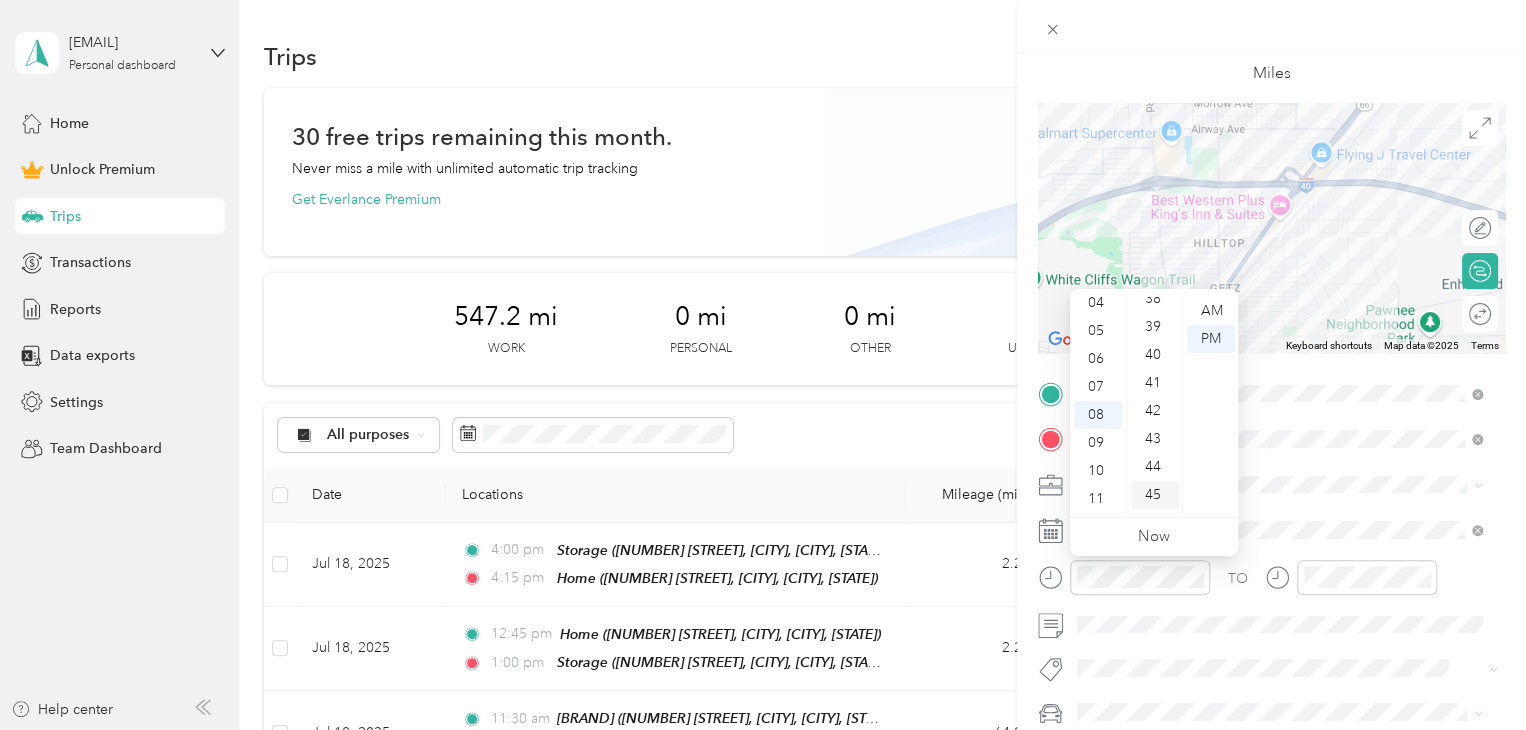 click on "00 01 02 03 04 05 06 07 08 09 10 11 12 13 14 15 16 17 18 19 20 21 22 23 24 25 26 27 28 29 30 31 32 33 34 35 36 37 38 39 40 41 42 43 44 45 46 47 48 49 50 51 52 53 54 55 56 57 58 59" at bounding box center [1154, 405] 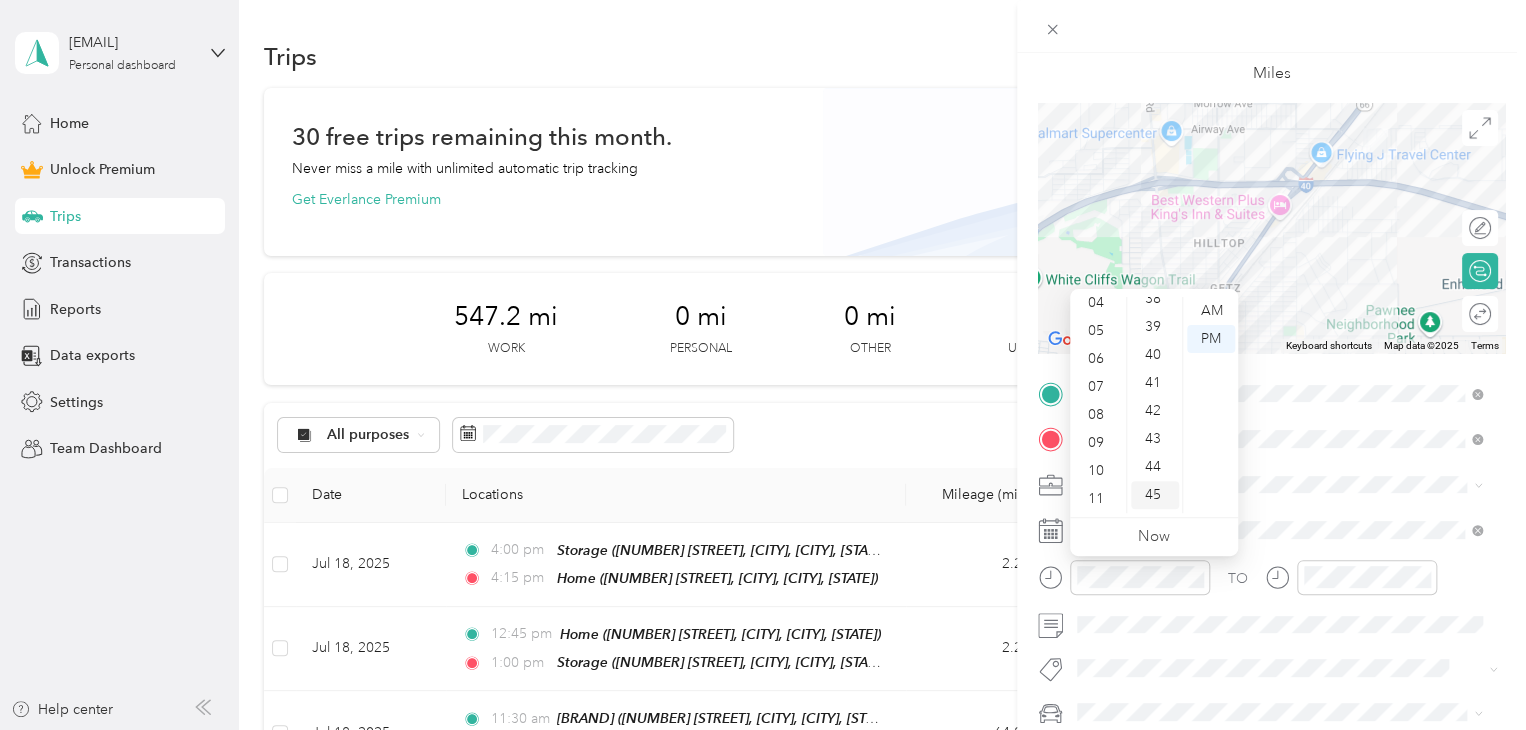 scroll, scrollTop: 56, scrollLeft: 0, axis: vertical 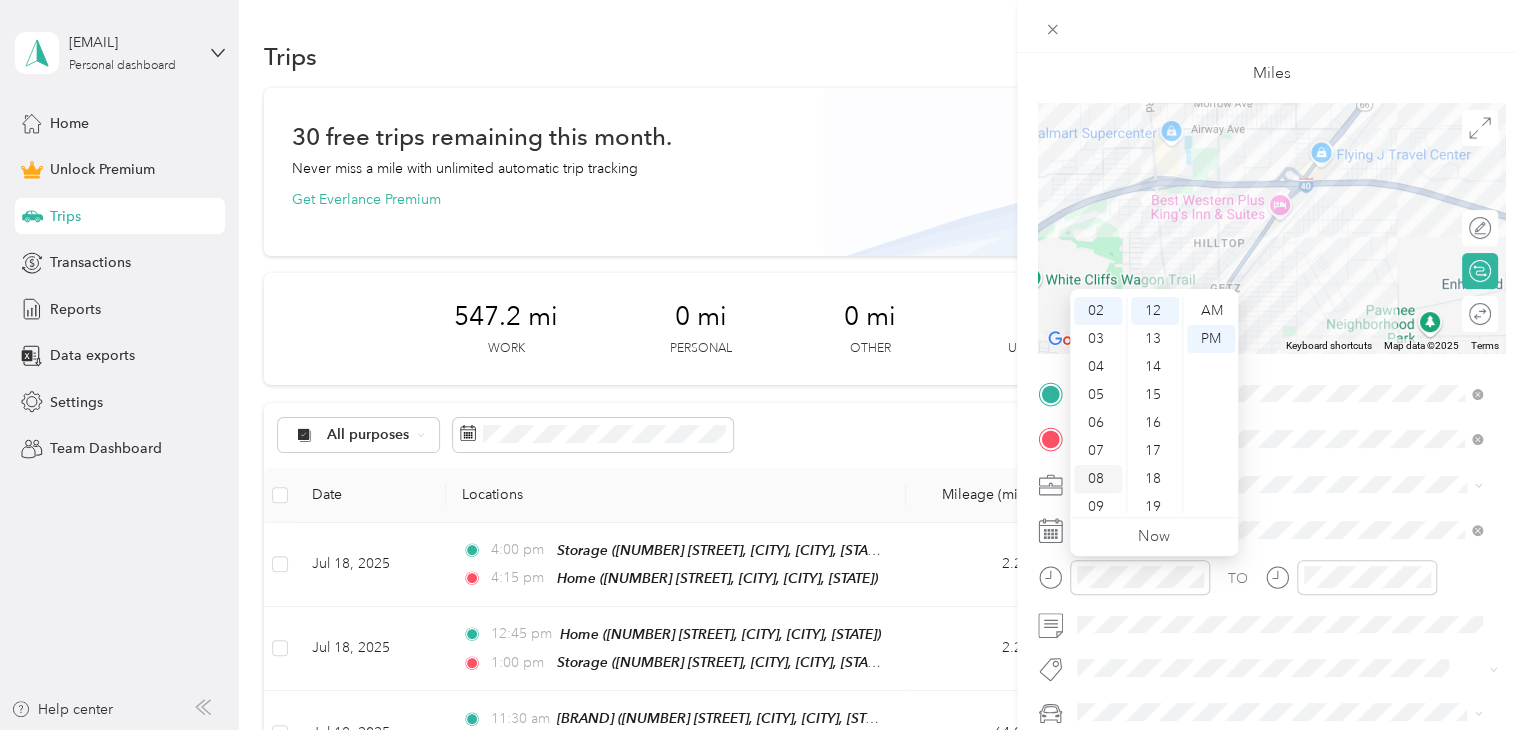 click on "08" at bounding box center [1098, 479] 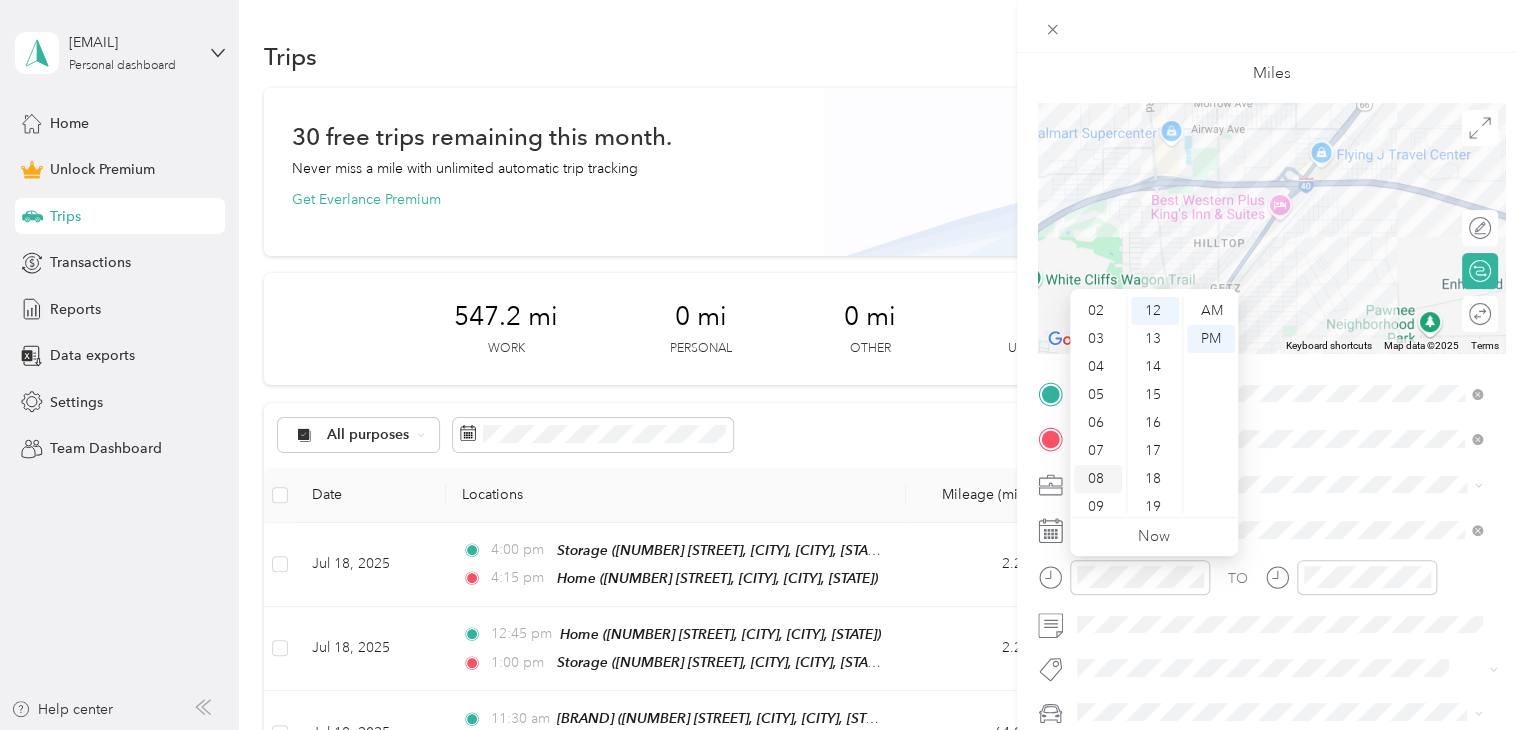 scroll, scrollTop: 120, scrollLeft: 0, axis: vertical 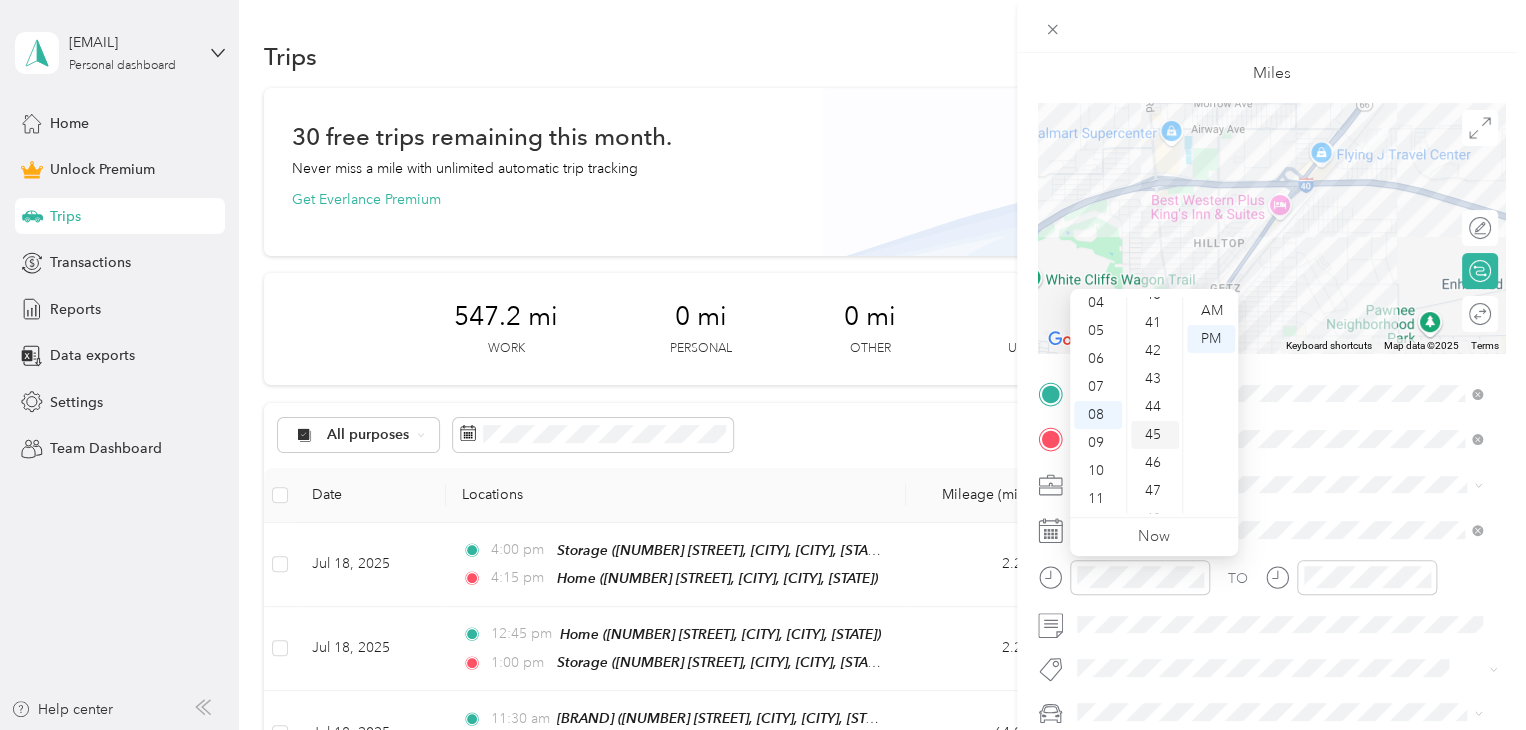 click on "45" at bounding box center [1155, 435] 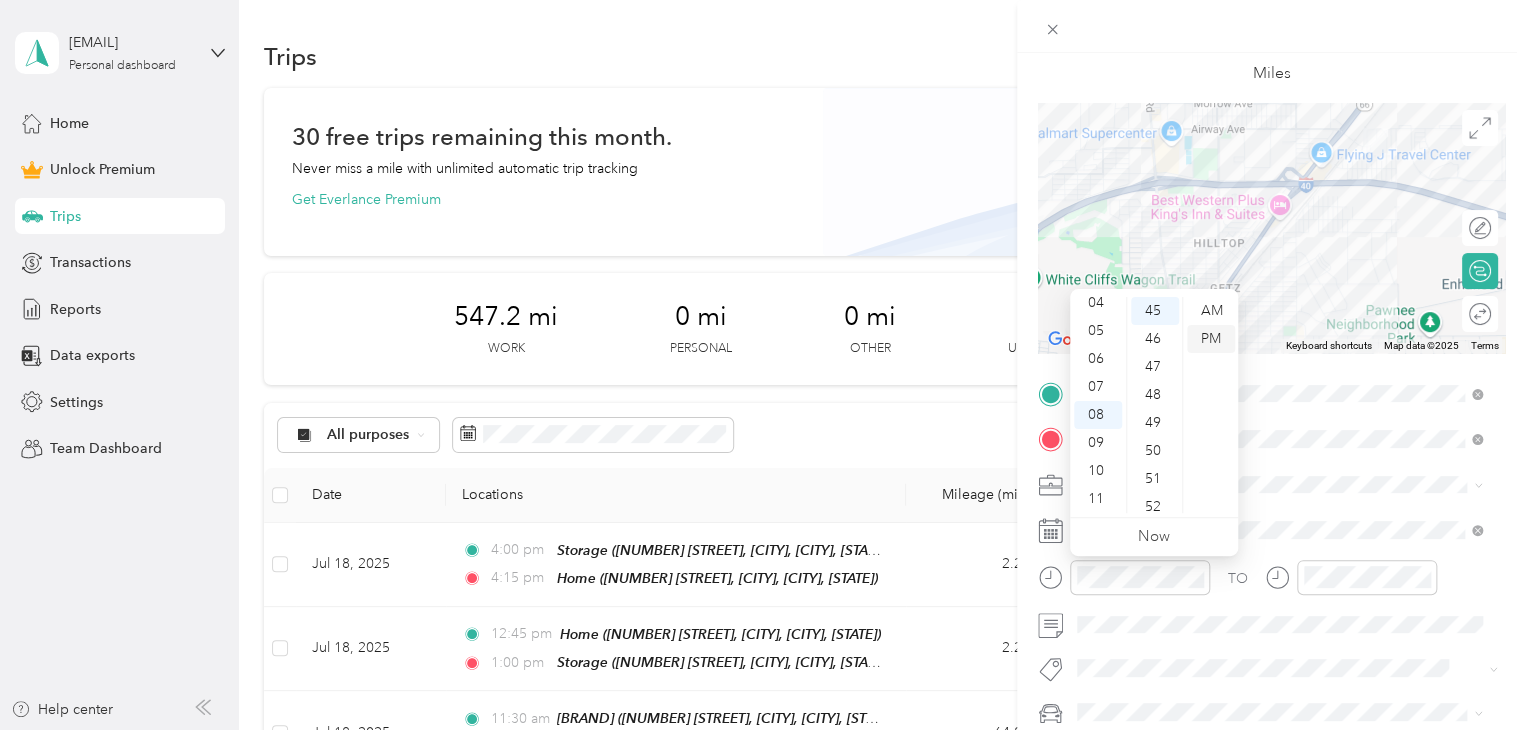scroll, scrollTop: 1260, scrollLeft: 0, axis: vertical 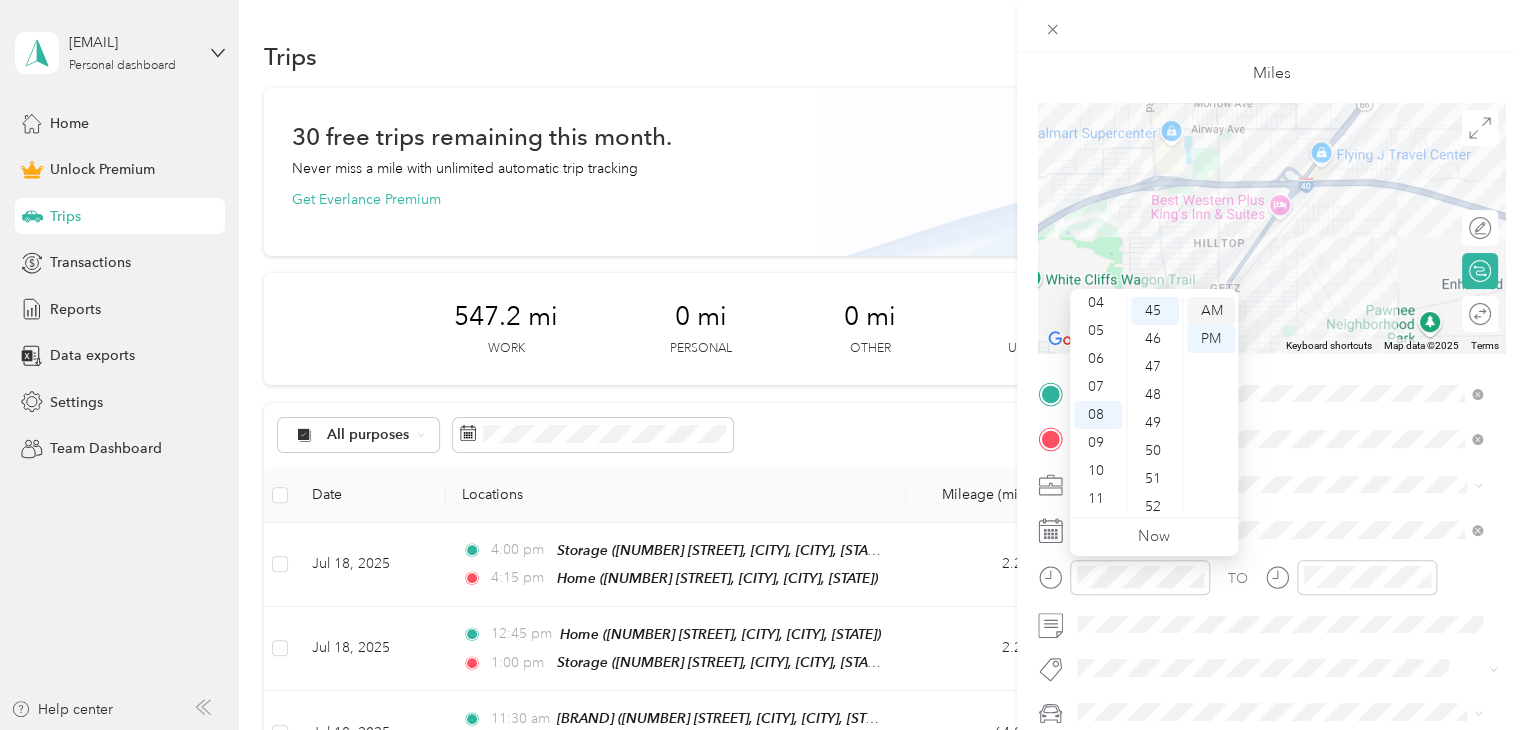click on "AM" at bounding box center [1211, 311] 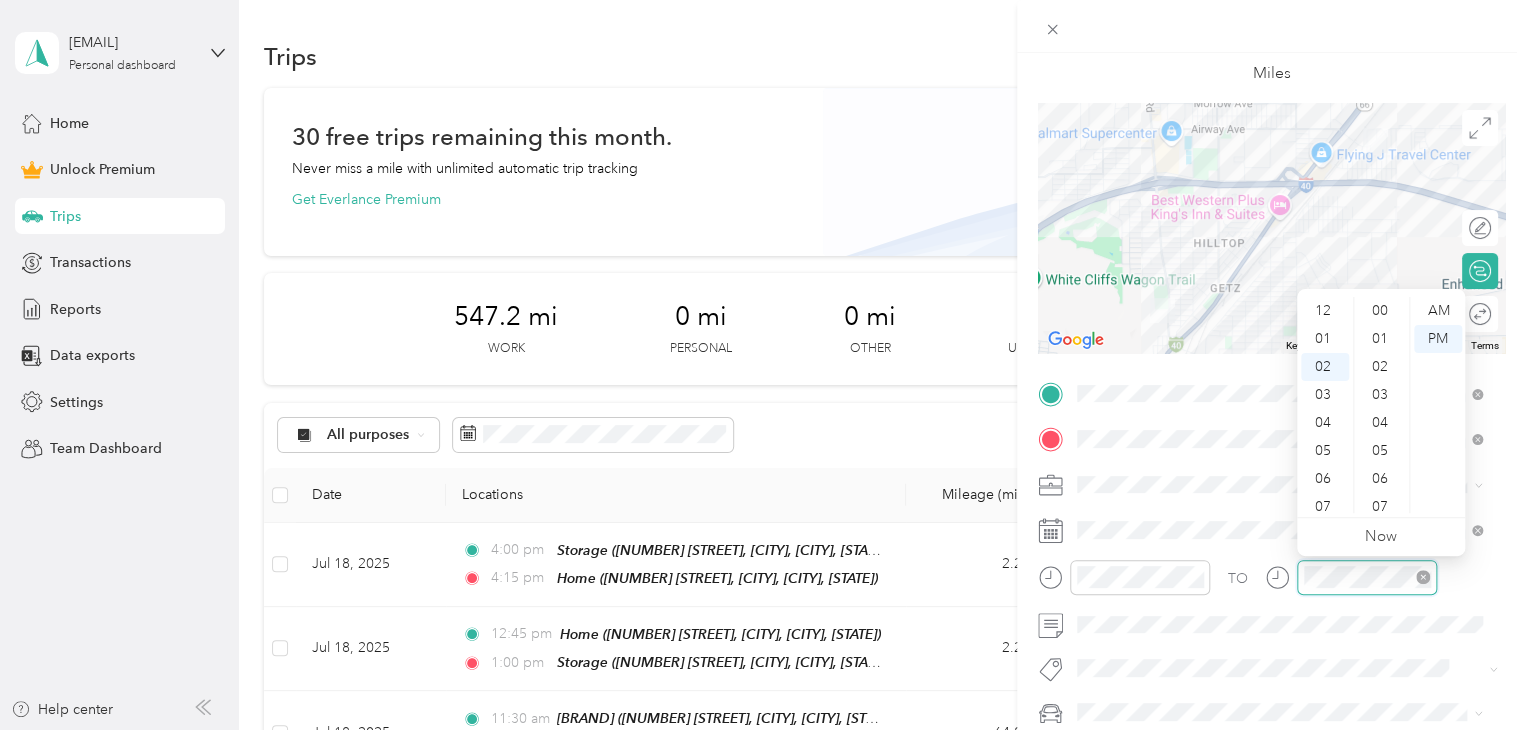 scroll, scrollTop: 56, scrollLeft: 0, axis: vertical 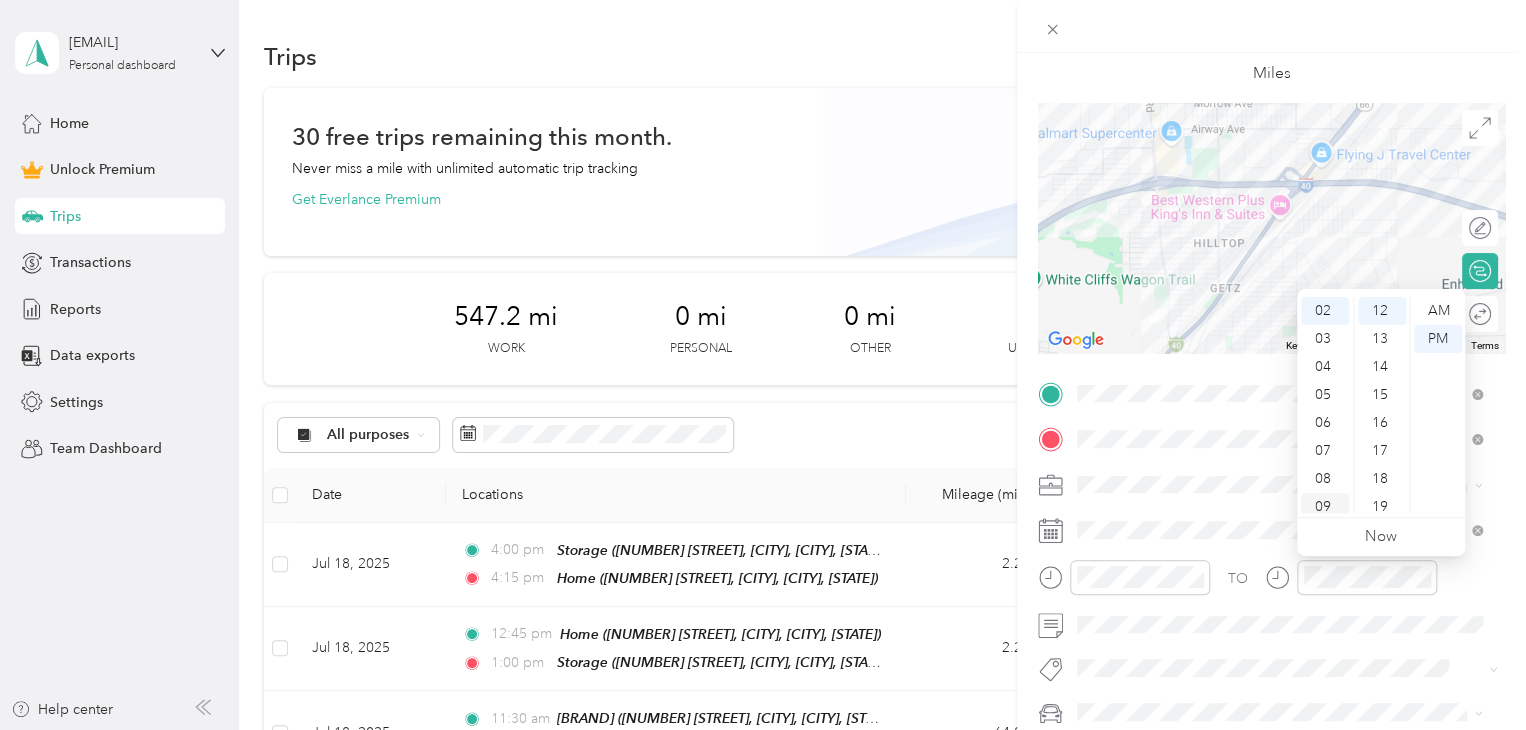 click on "09" at bounding box center (1325, 507) 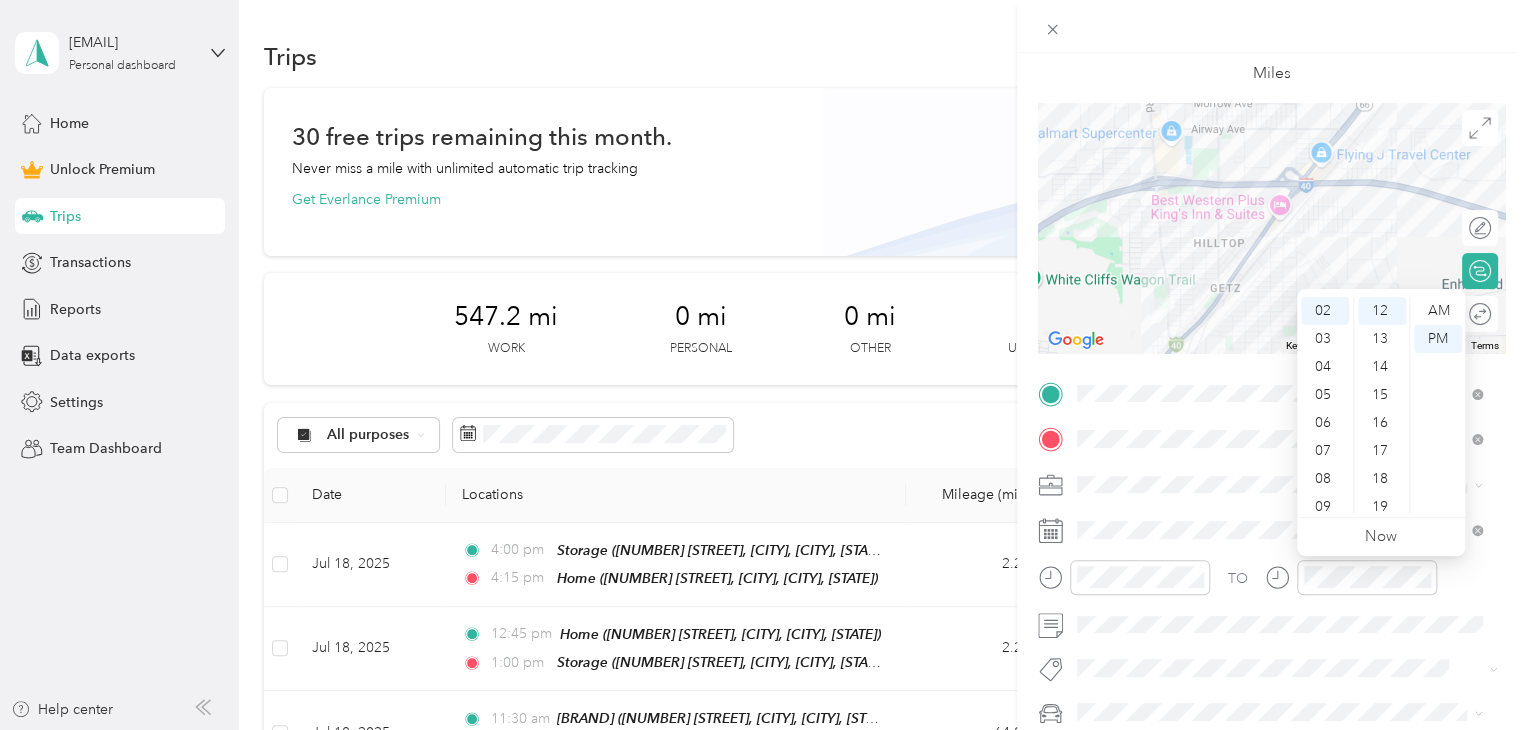 scroll, scrollTop: 120, scrollLeft: 0, axis: vertical 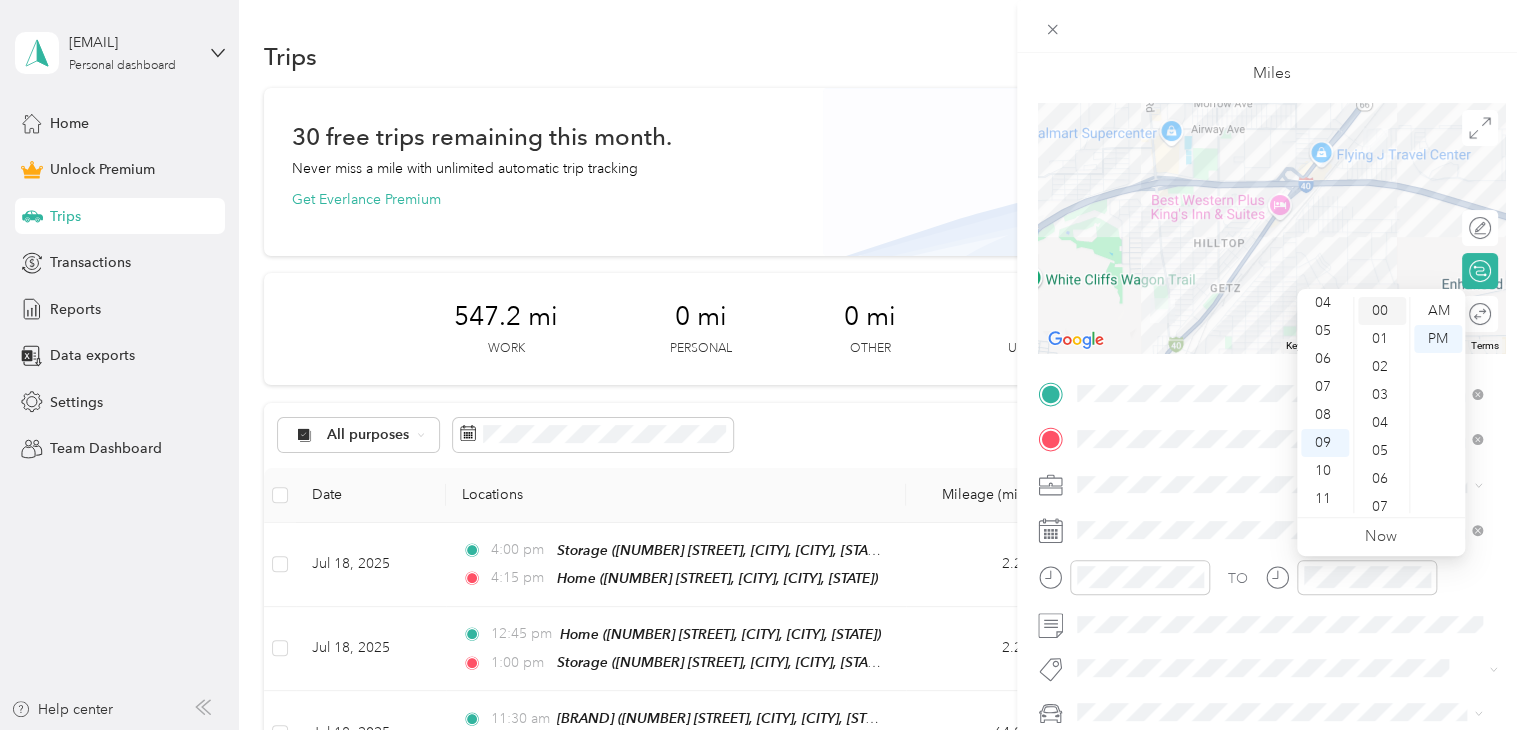 click on "00" at bounding box center (1382, 311) 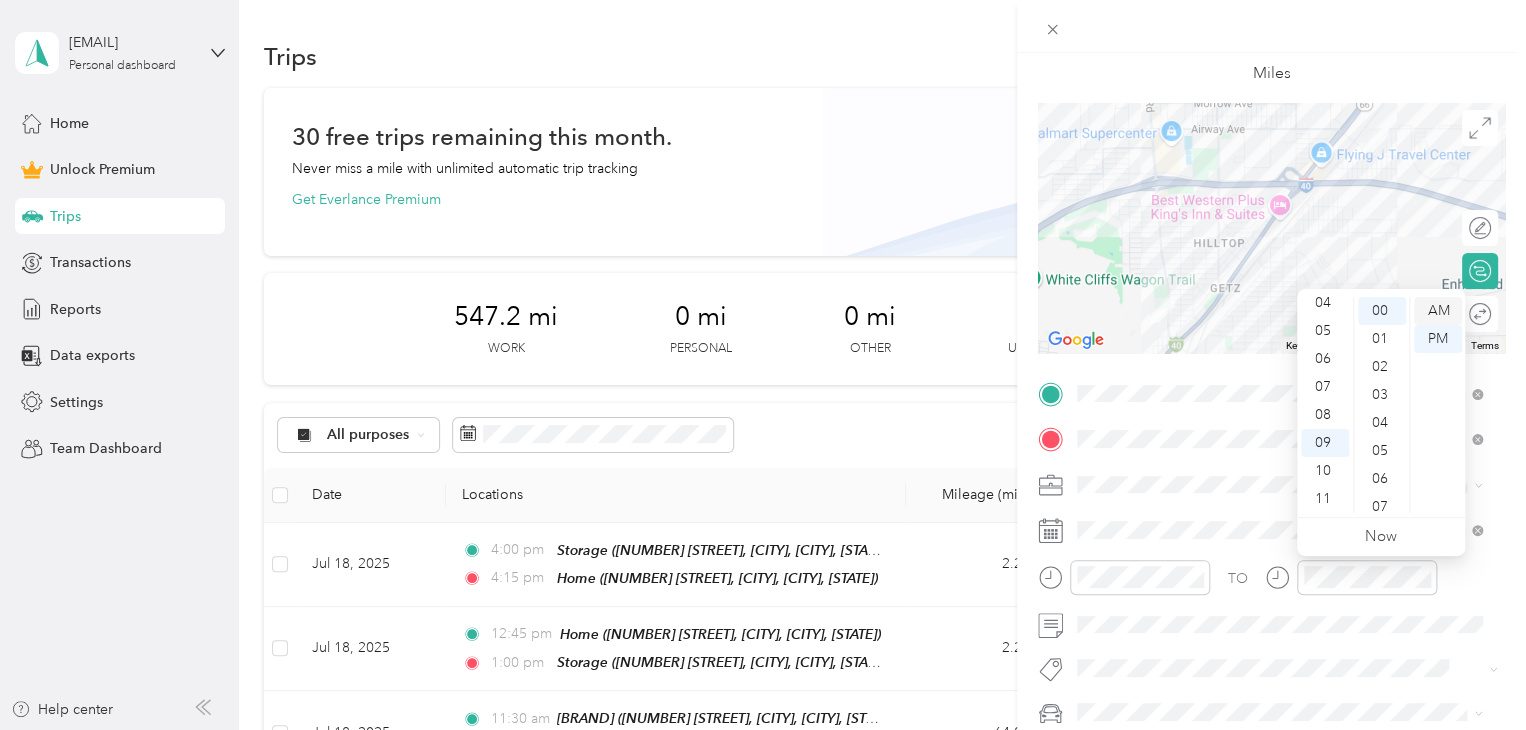 click on "AM" at bounding box center (1438, 311) 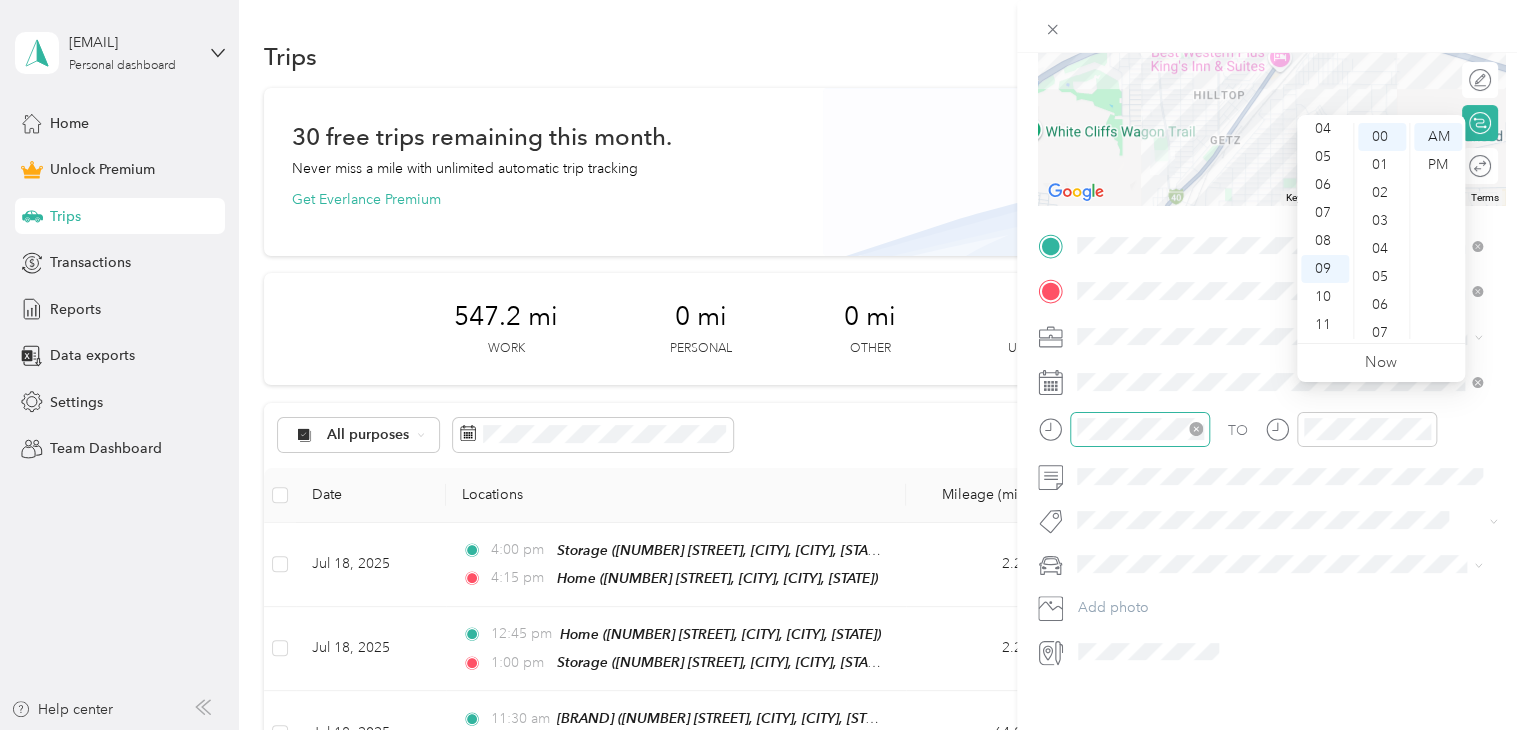 scroll, scrollTop: 273, scrollLeft: 0, axis: vertical 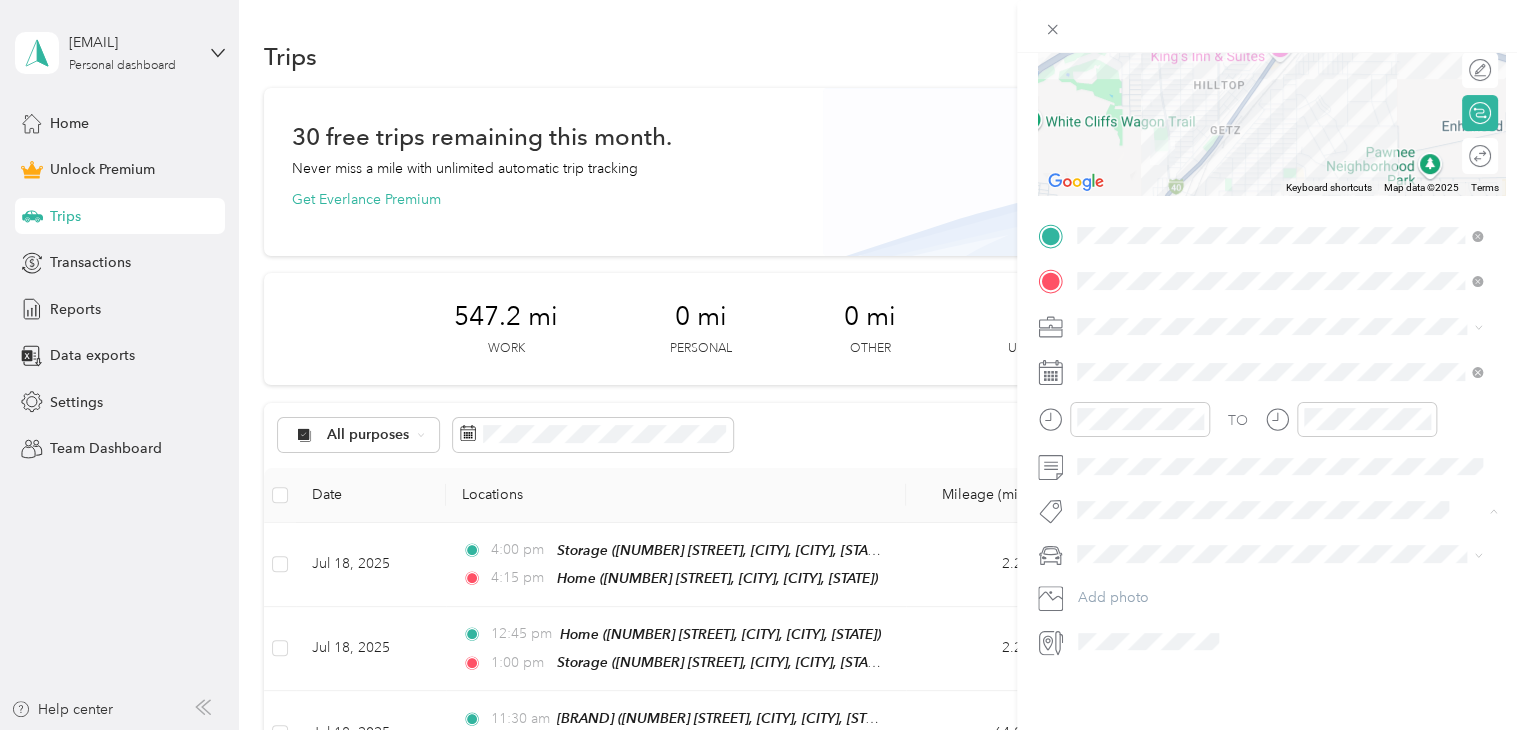 click on "Subg" at bounding box center (1113, 529) 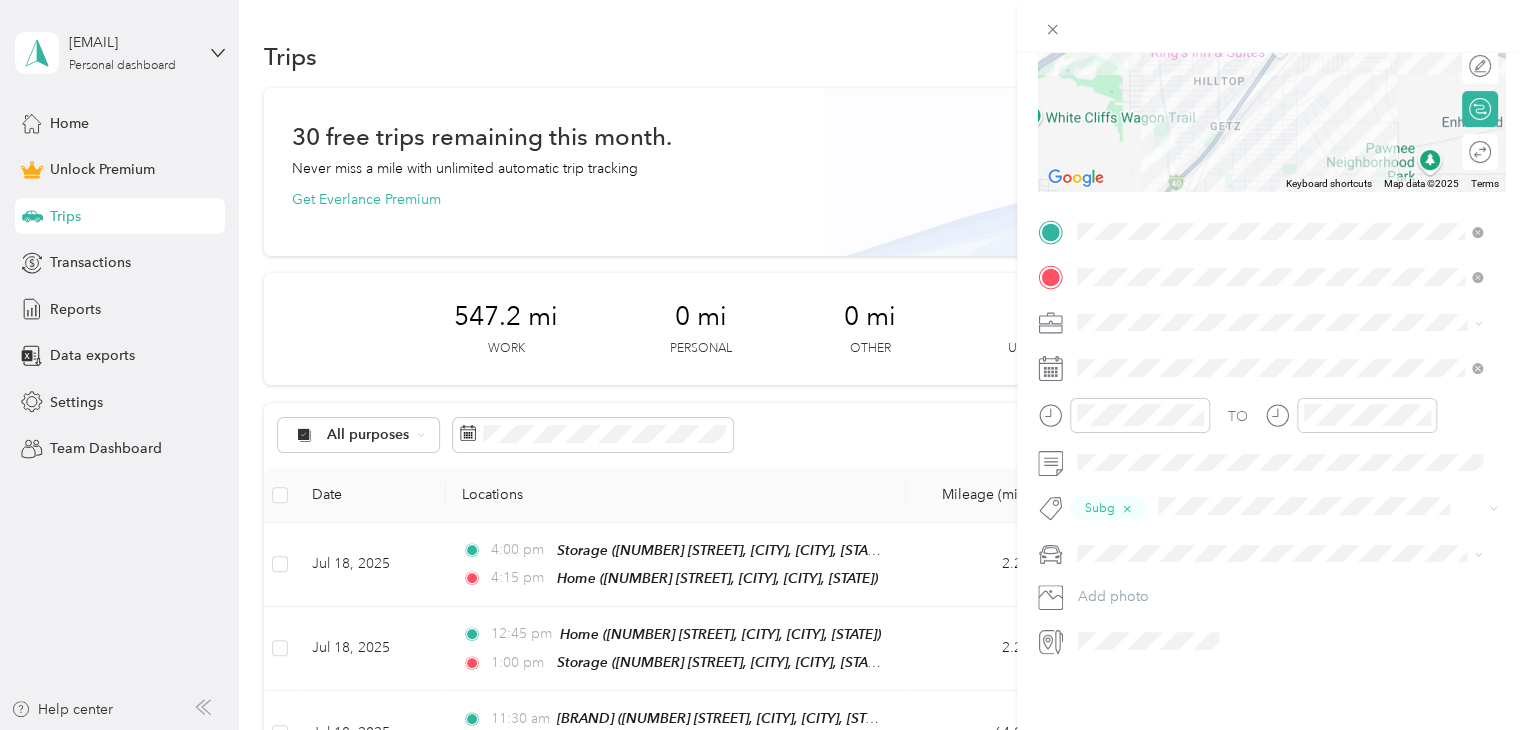 click on "Truck" at bounding box center [1279, 610] 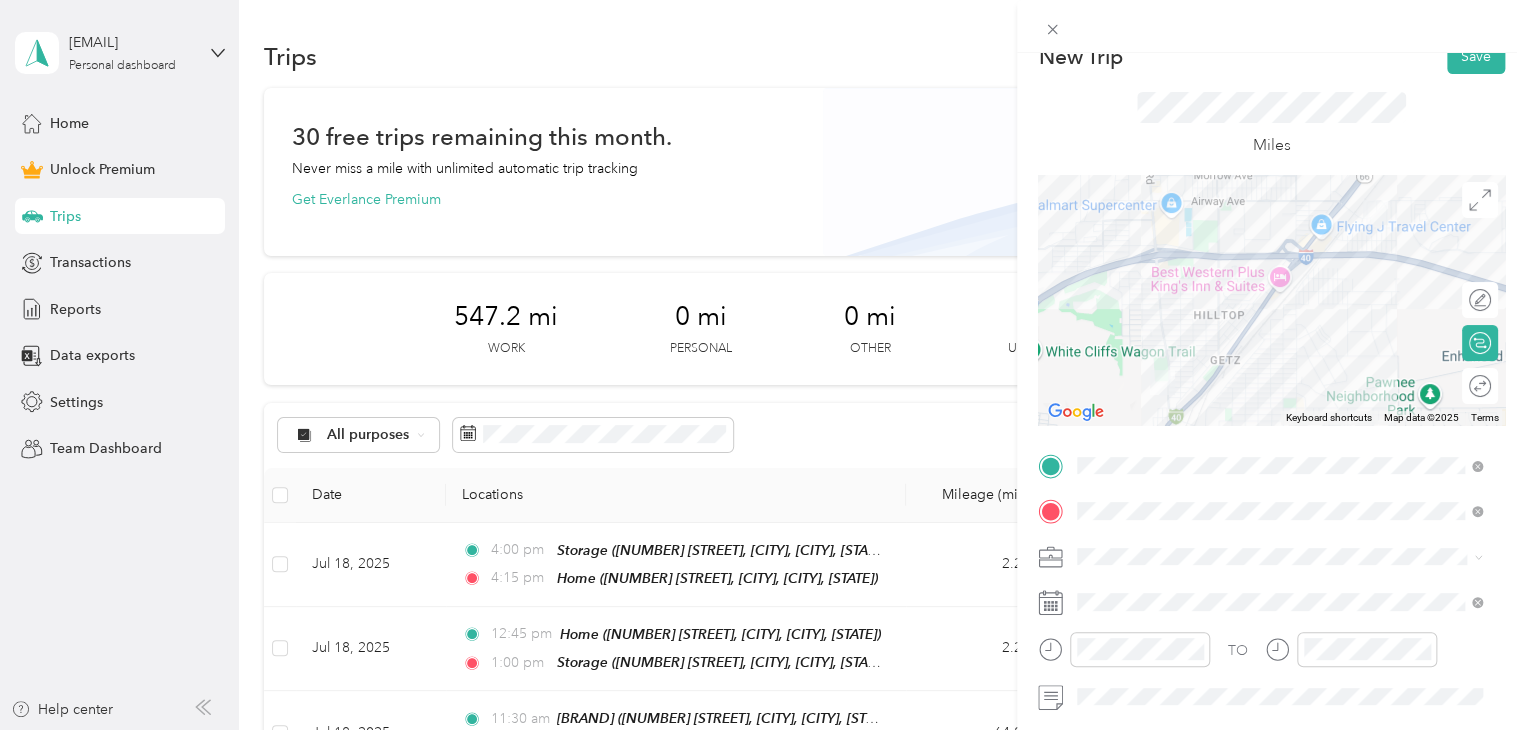 scroll, scrollTop: 0, scrollLeft: 0, axis: both 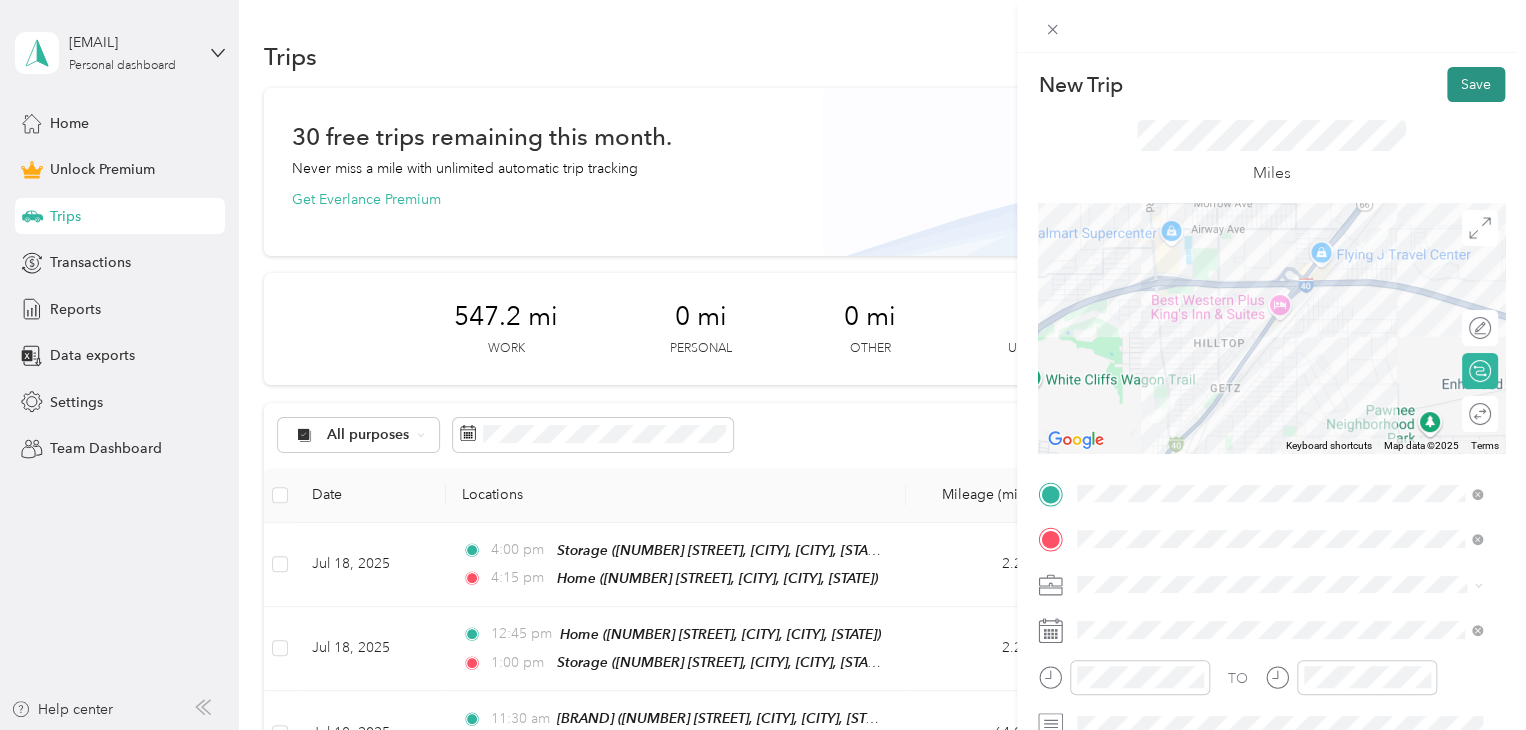 click on "Save" at bounding box center [1476, 84] 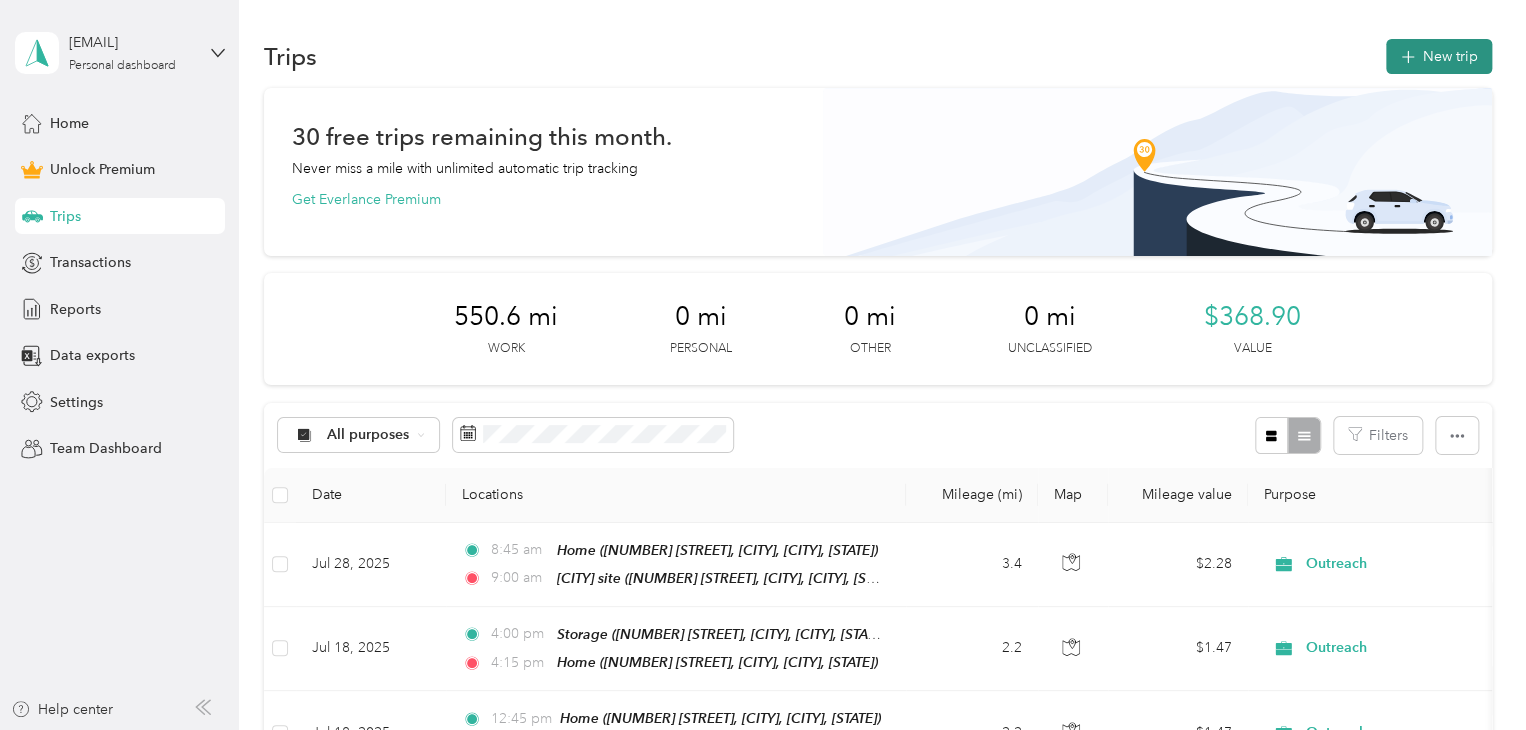 click on "New trip" at bounding box center (1439, 56) 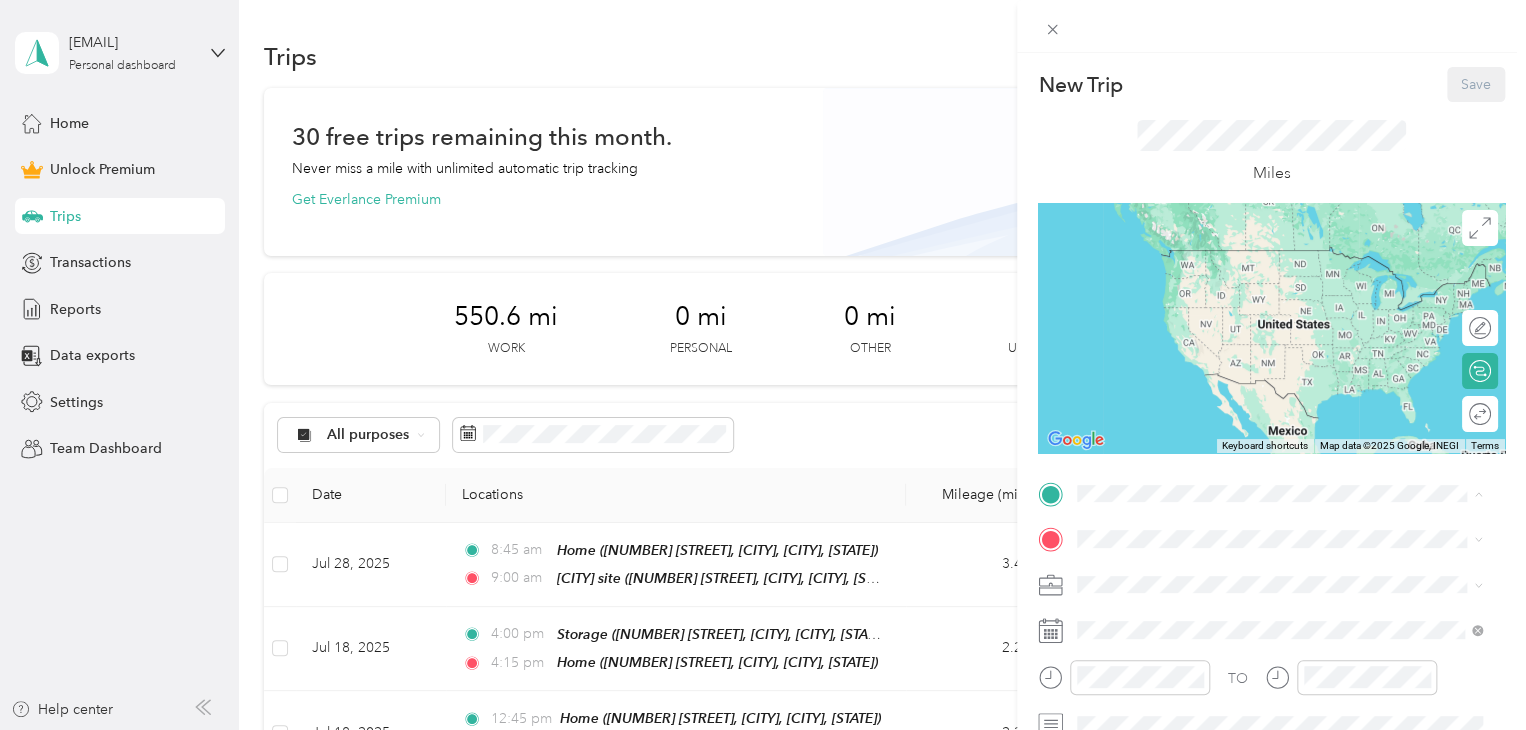 click on "[CITY] site [NUMBER] [STREET], [CITY], [POSTAL_CODE], [CITY], [STATE], [COUNTRY]" at bounding box center (1295, 447) 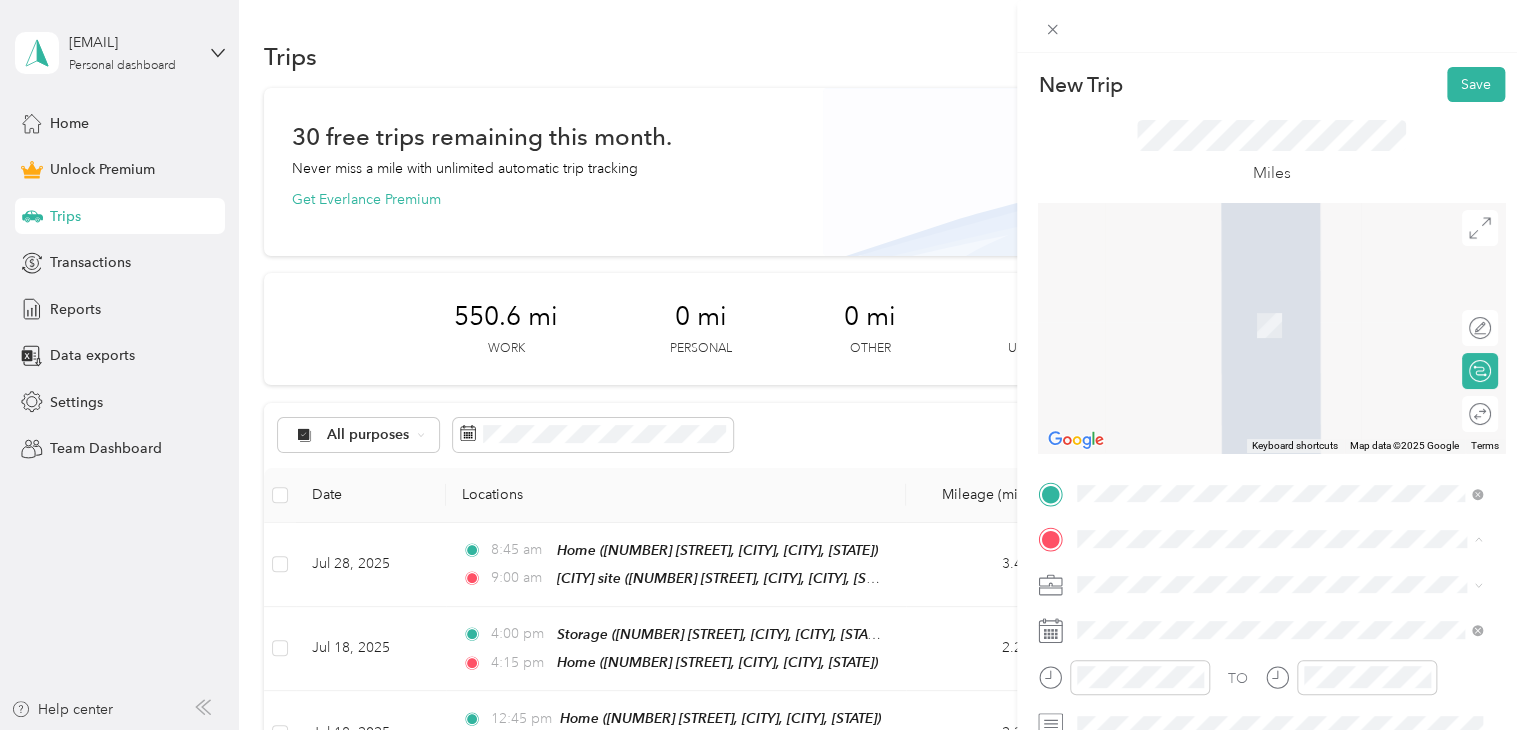click on "[NUMBER] [STREET], [CITY], [POSTAL_CODE], [CITY], [STATE], [COUNTRY]" at bounding box center [1284, 336] 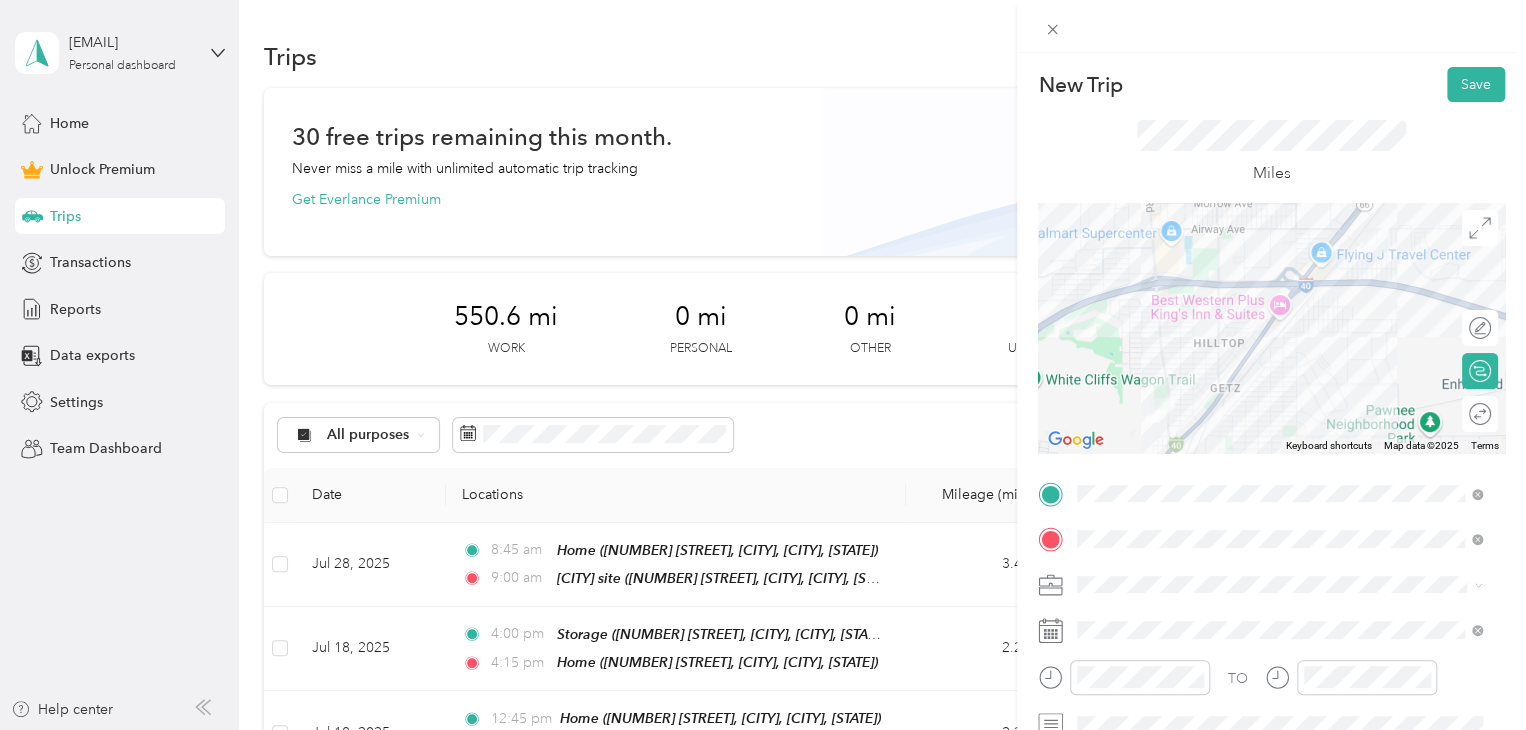 click on "Outreach" at bounding box center [1279, 373] 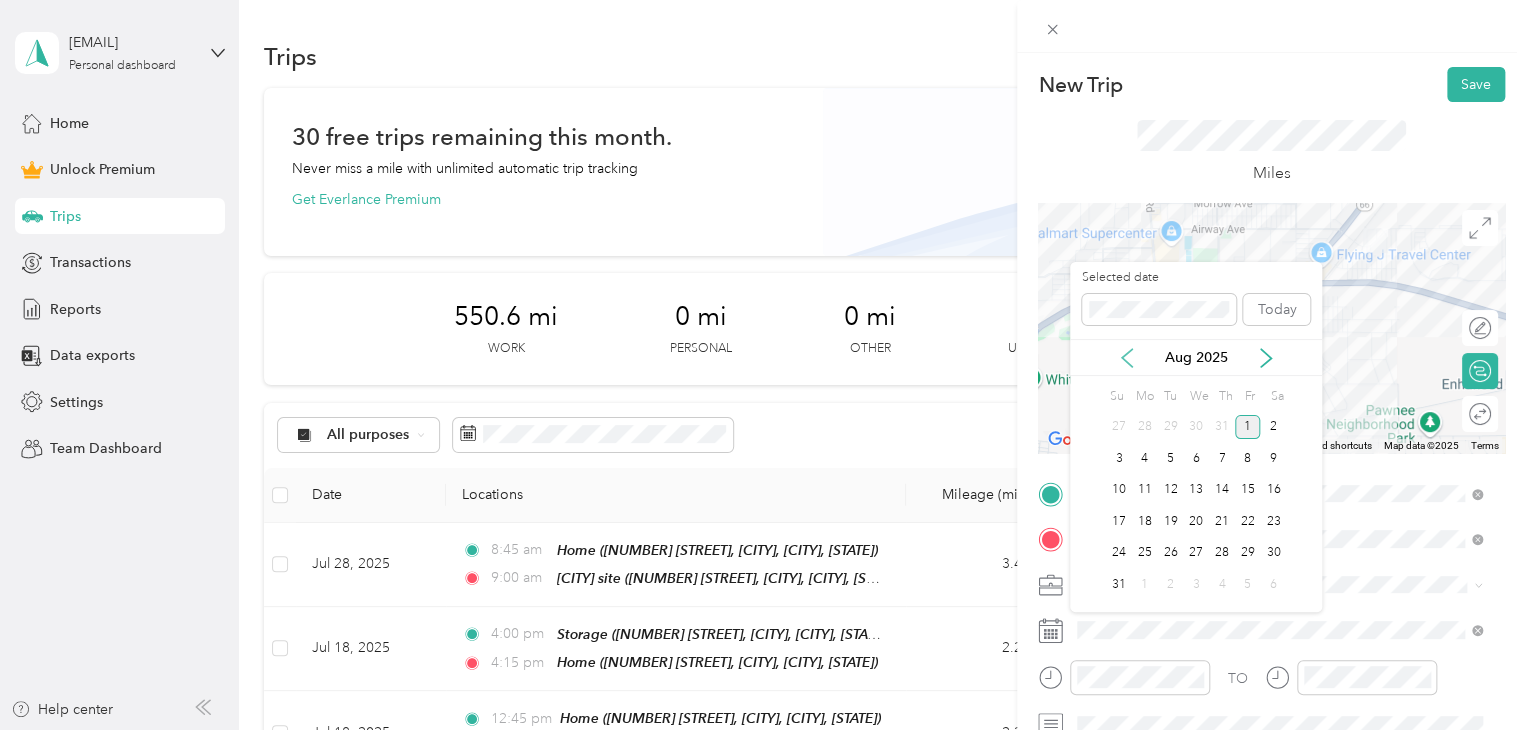click 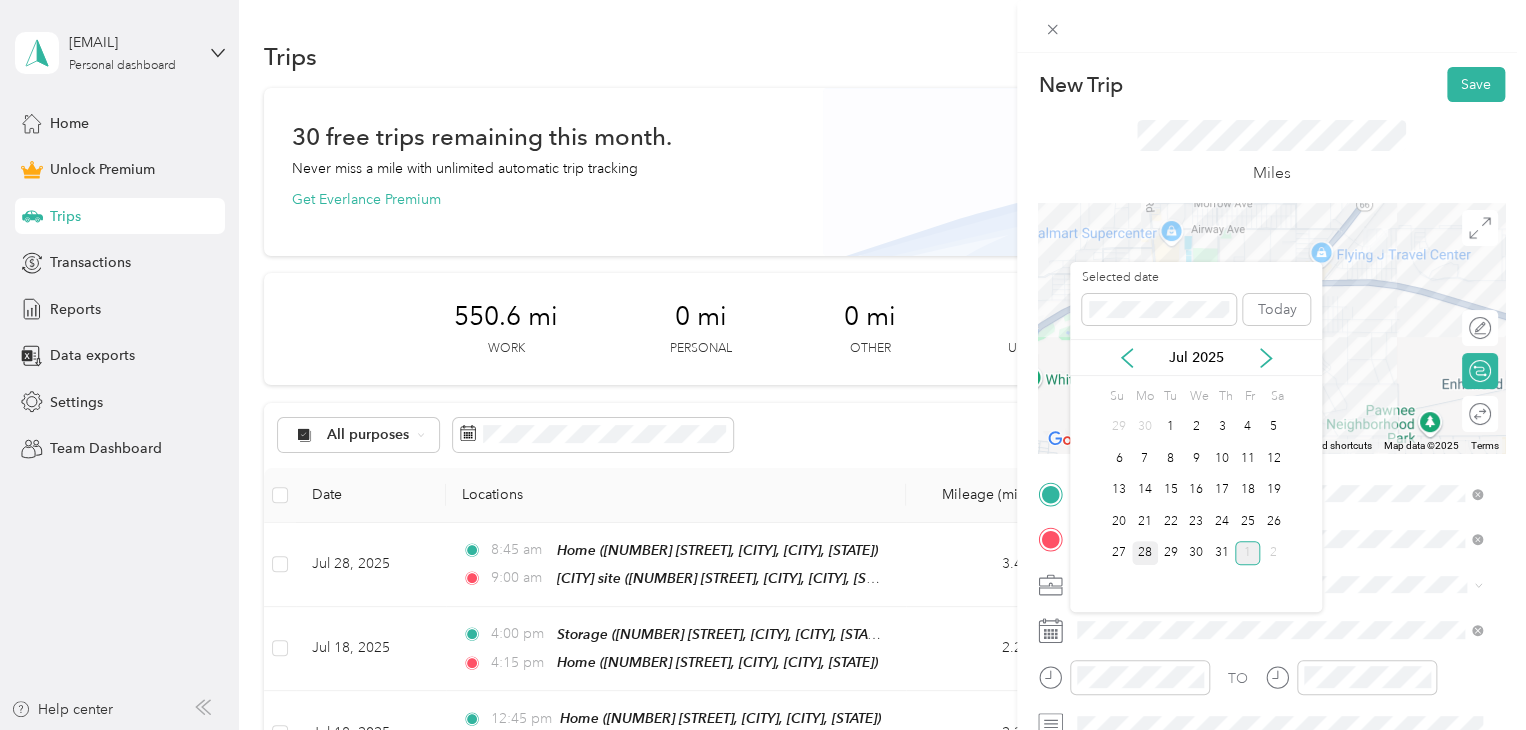 click on "28" at bounding box center [1145, 553] 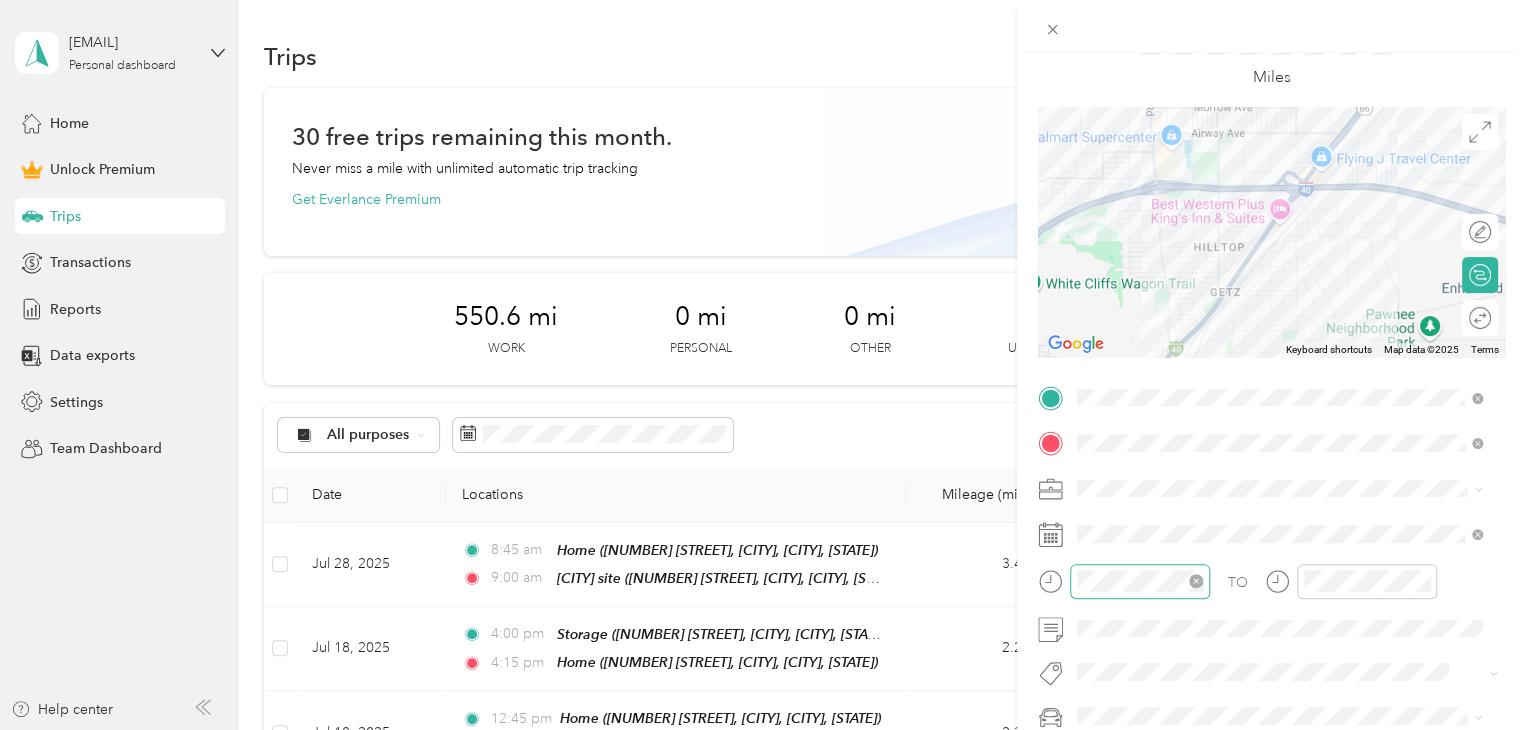 scroll, scrollTop: 200, scrollLeft: 0, axis: vertical 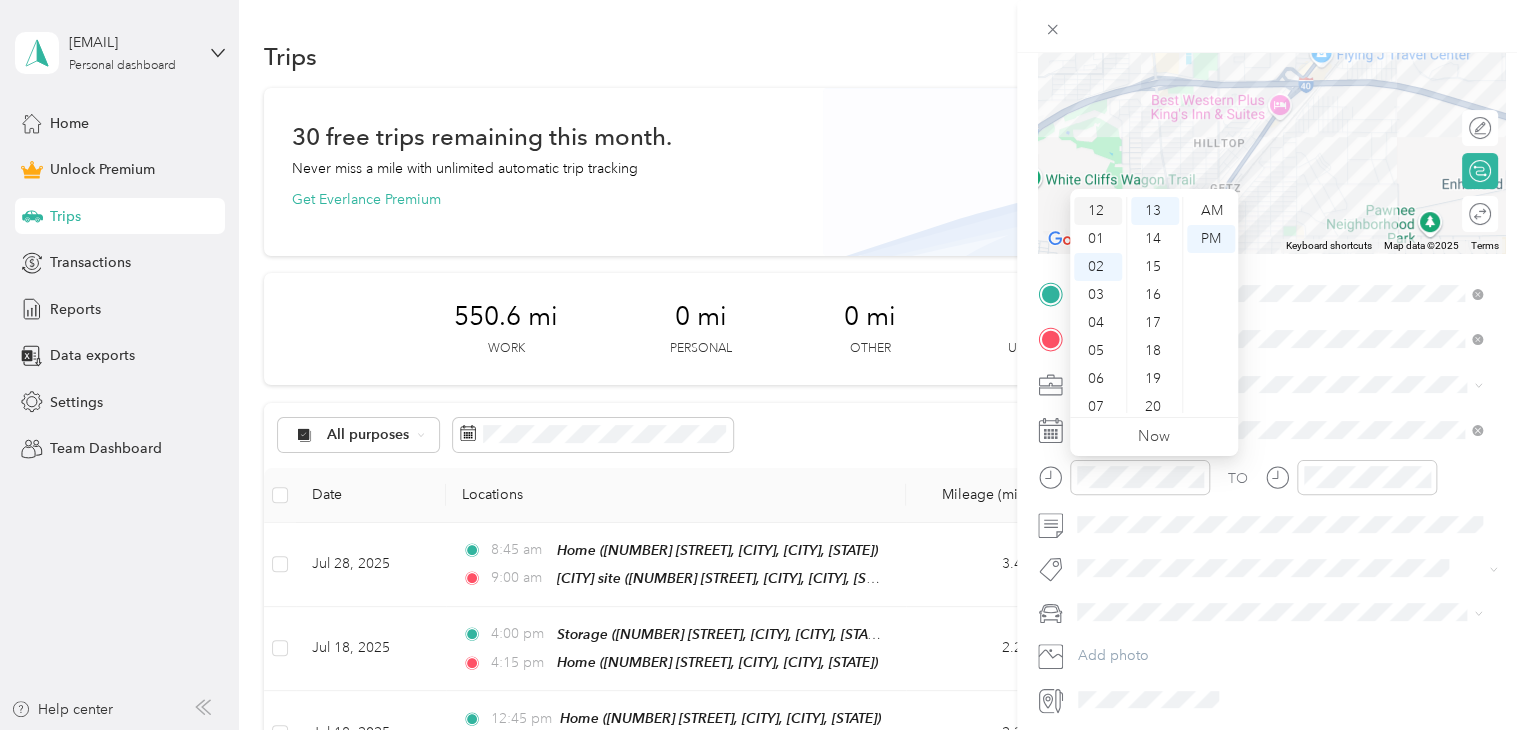 click on "12" at bounding box center (1098, 211) 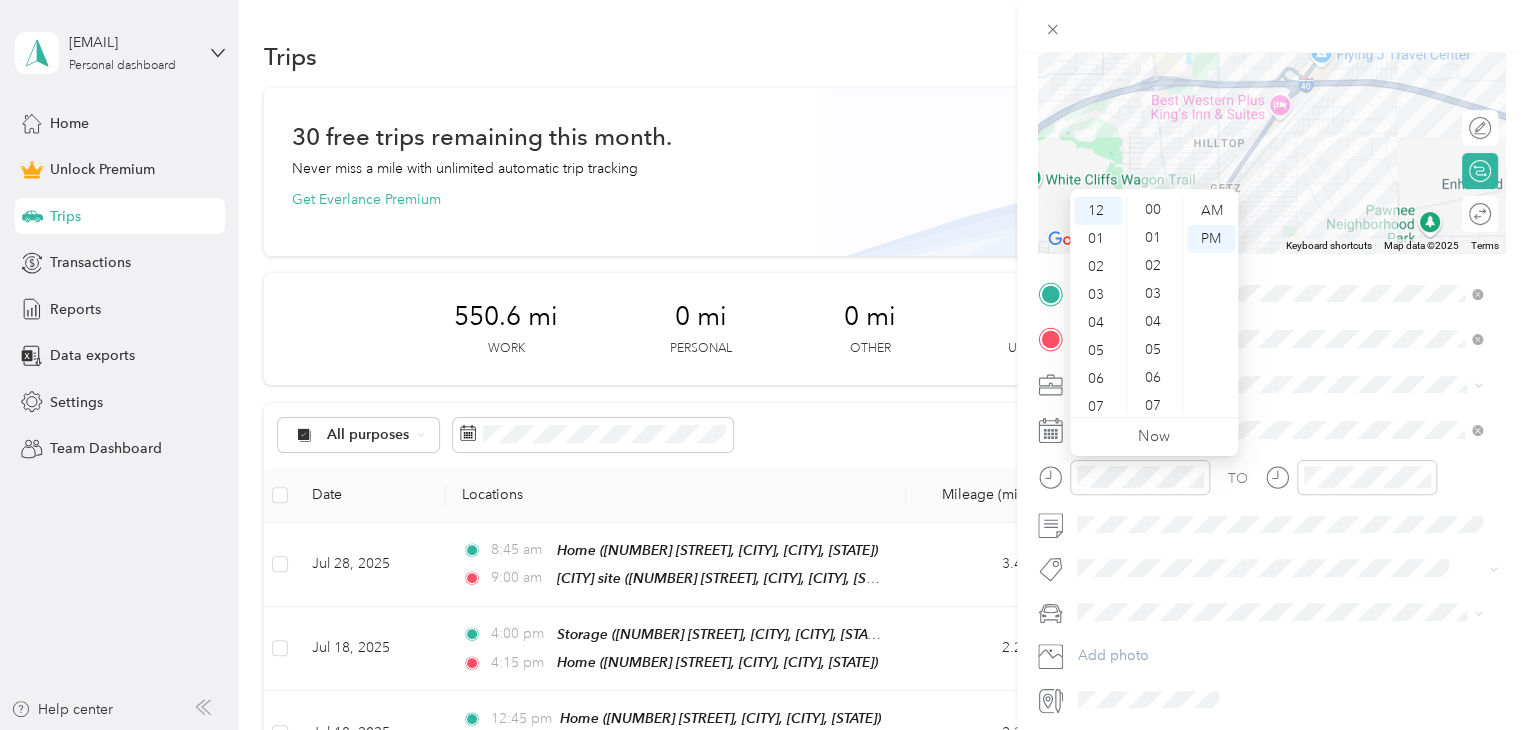scroll, scrollTop: 0, scrollLeft: 0, axis: both 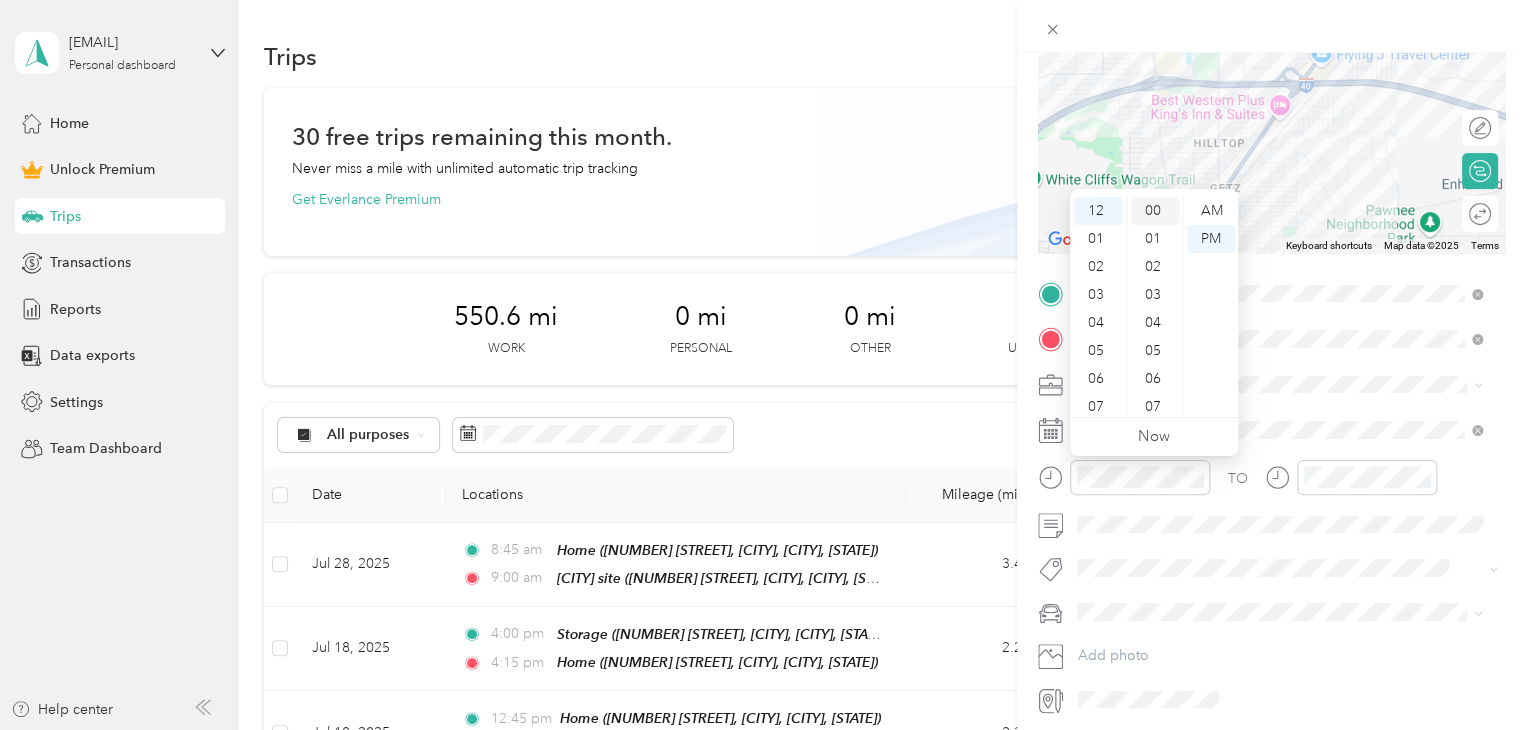 click on "00" at bounding box center (1155, 211) 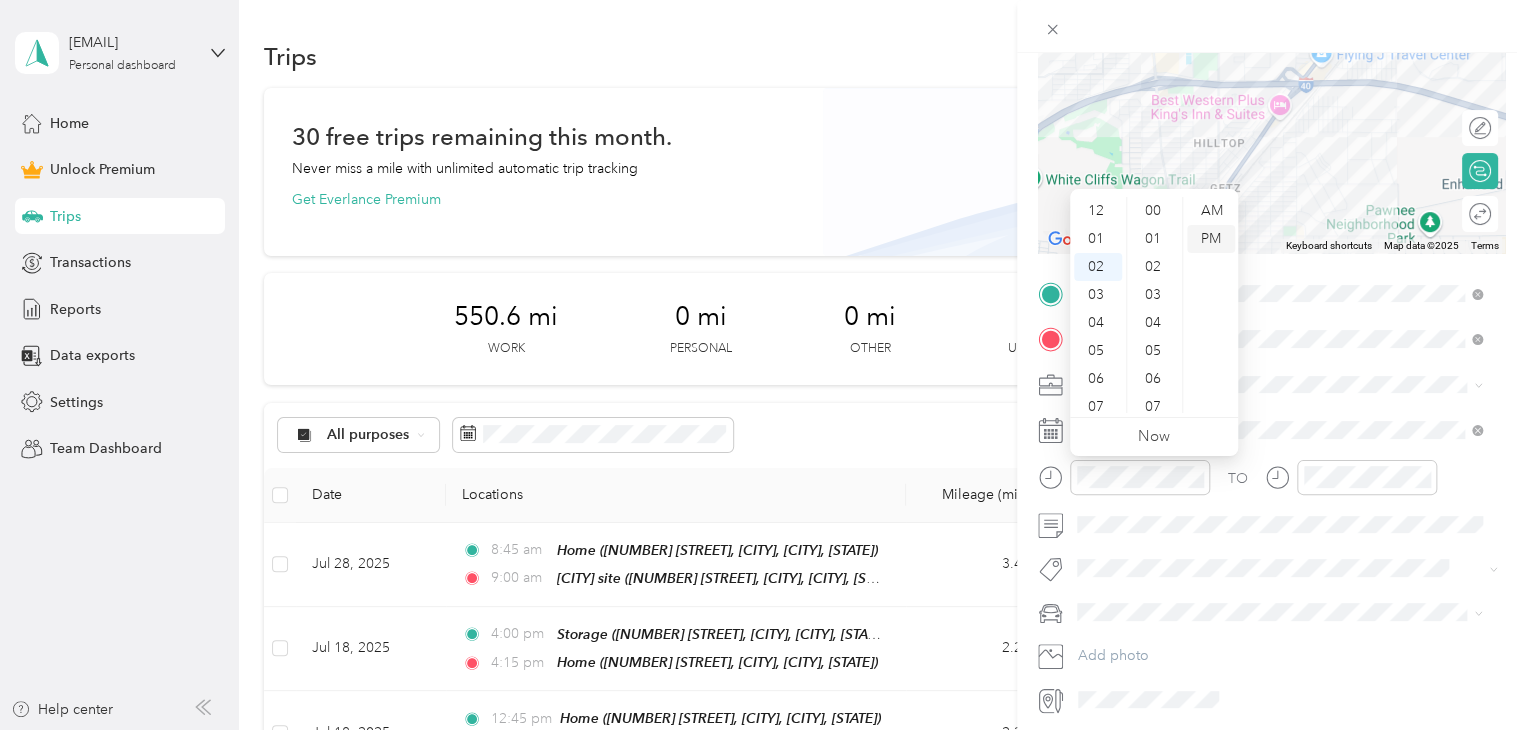scroll, scrollTop: 56, scrollLeft: 0, axis: vertical 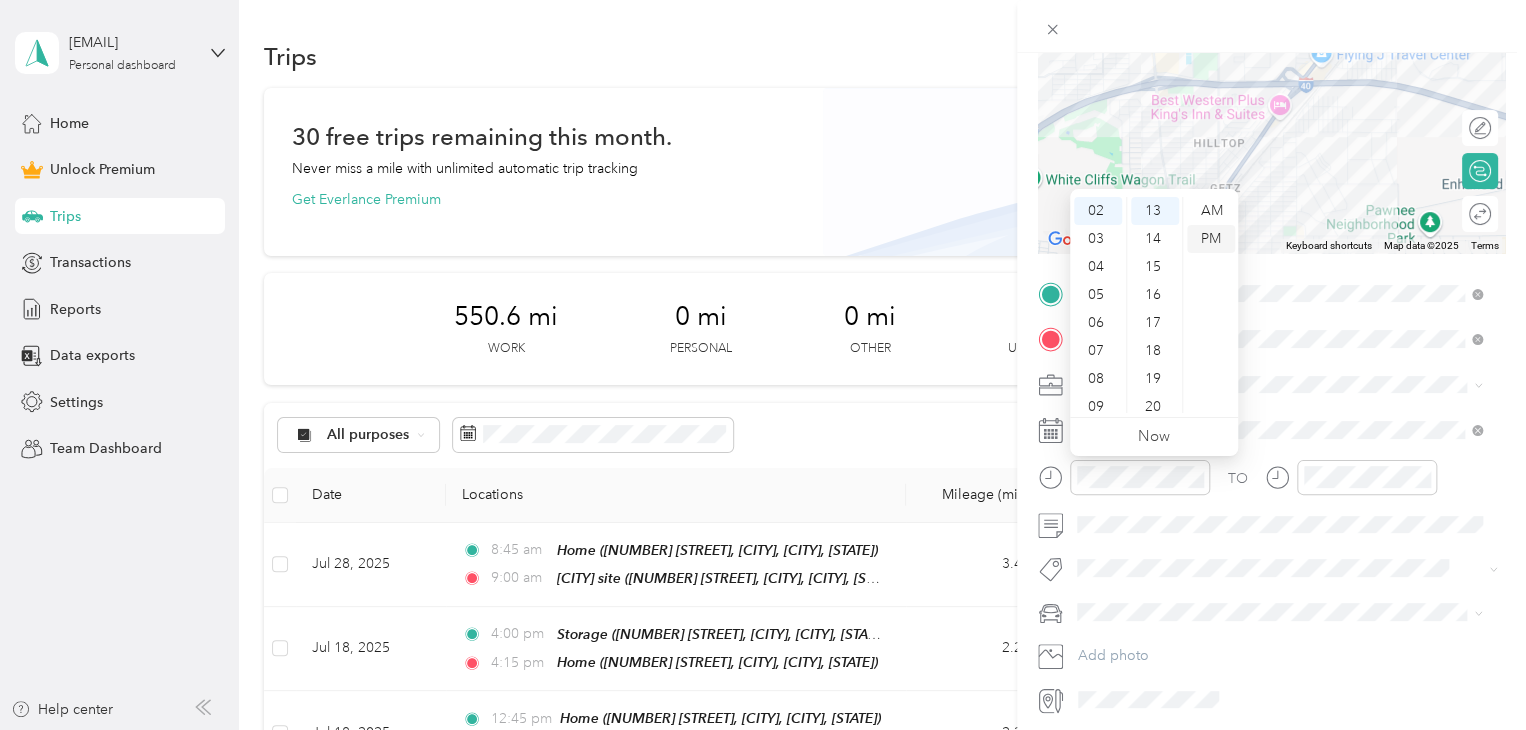 click on "PM" at bounding box center [1211, 239] 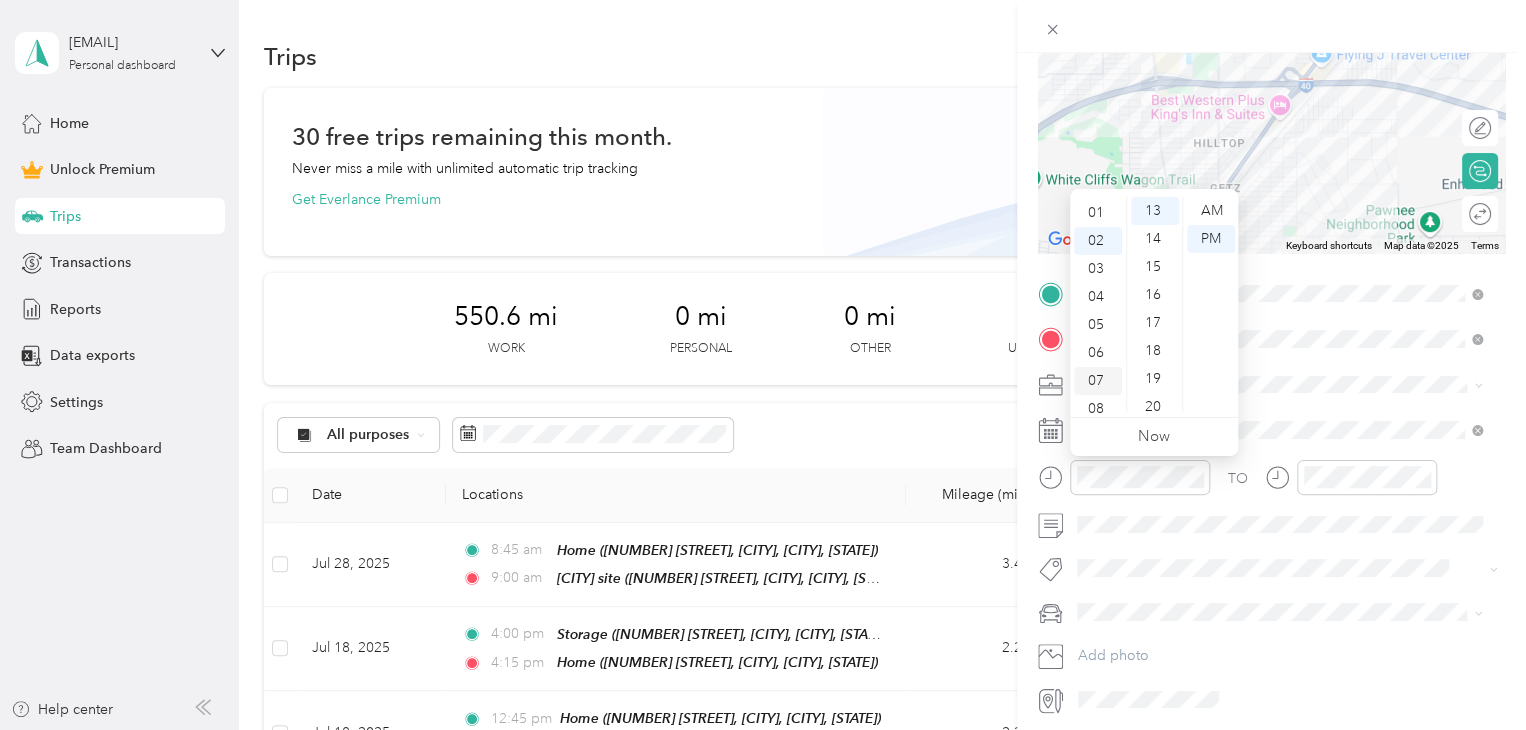 scroll, scrollTop: 0, scrollLeft: 0, axis: both 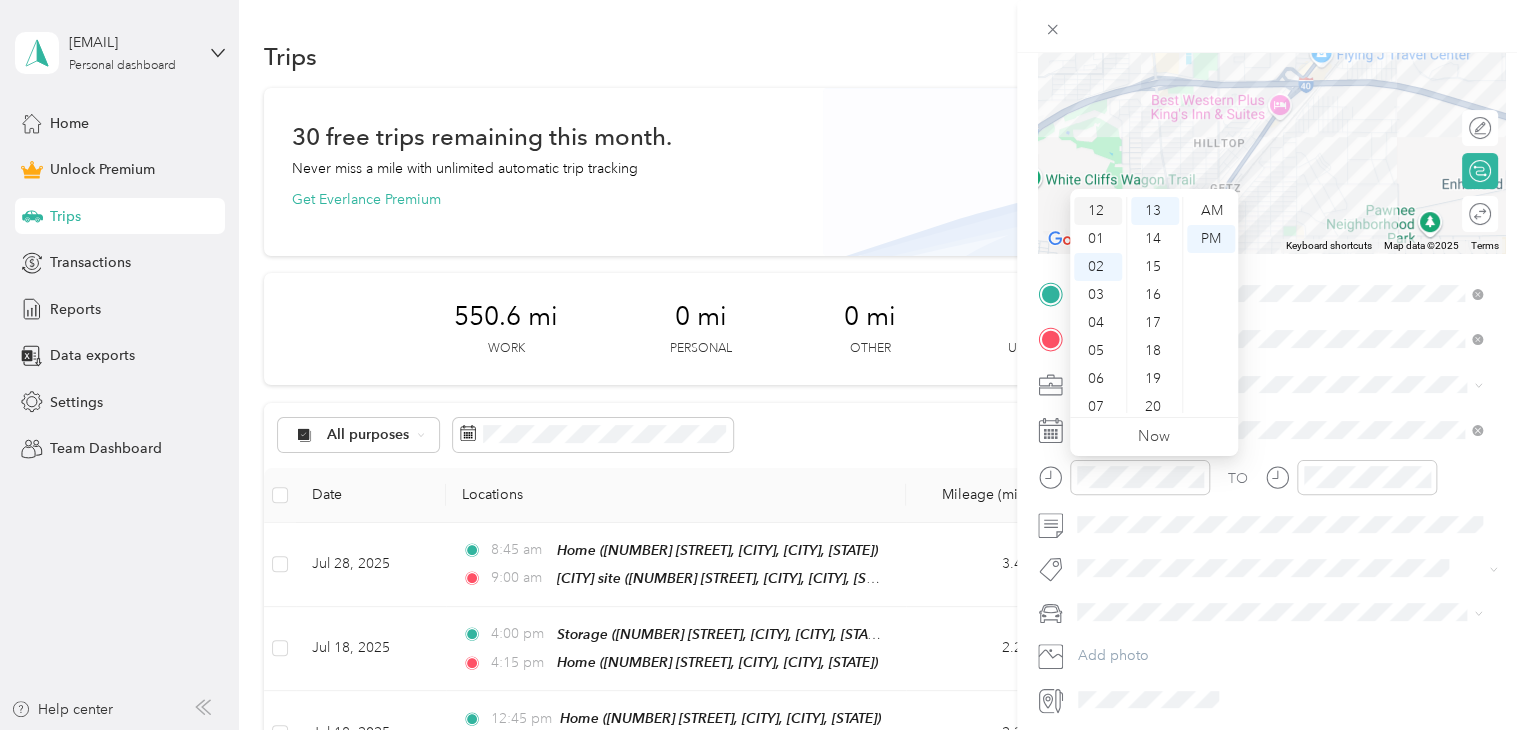 click on "12" at bounding box center (1098, 211) 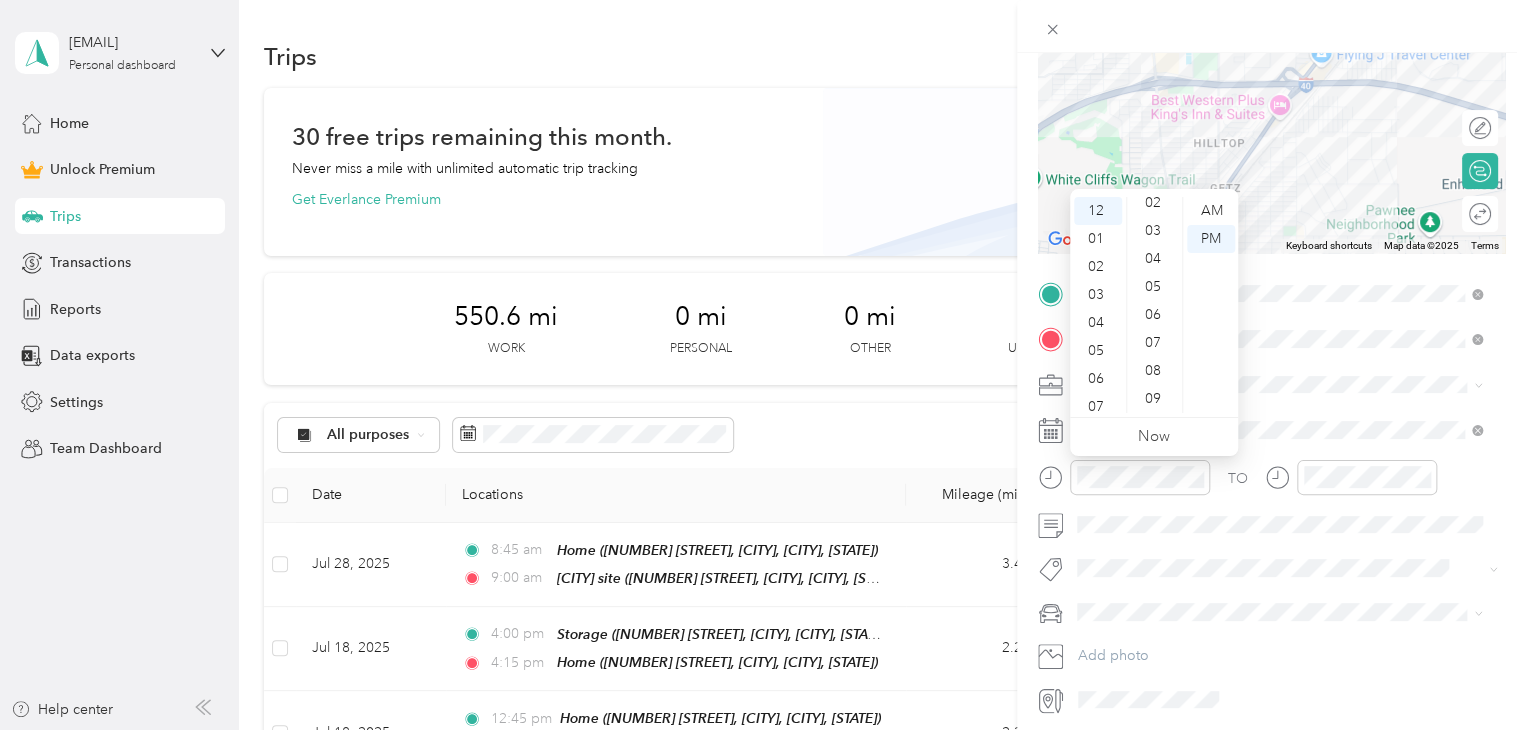 scroll, scrollTop: 0, scrollLeft: 0, axis: both 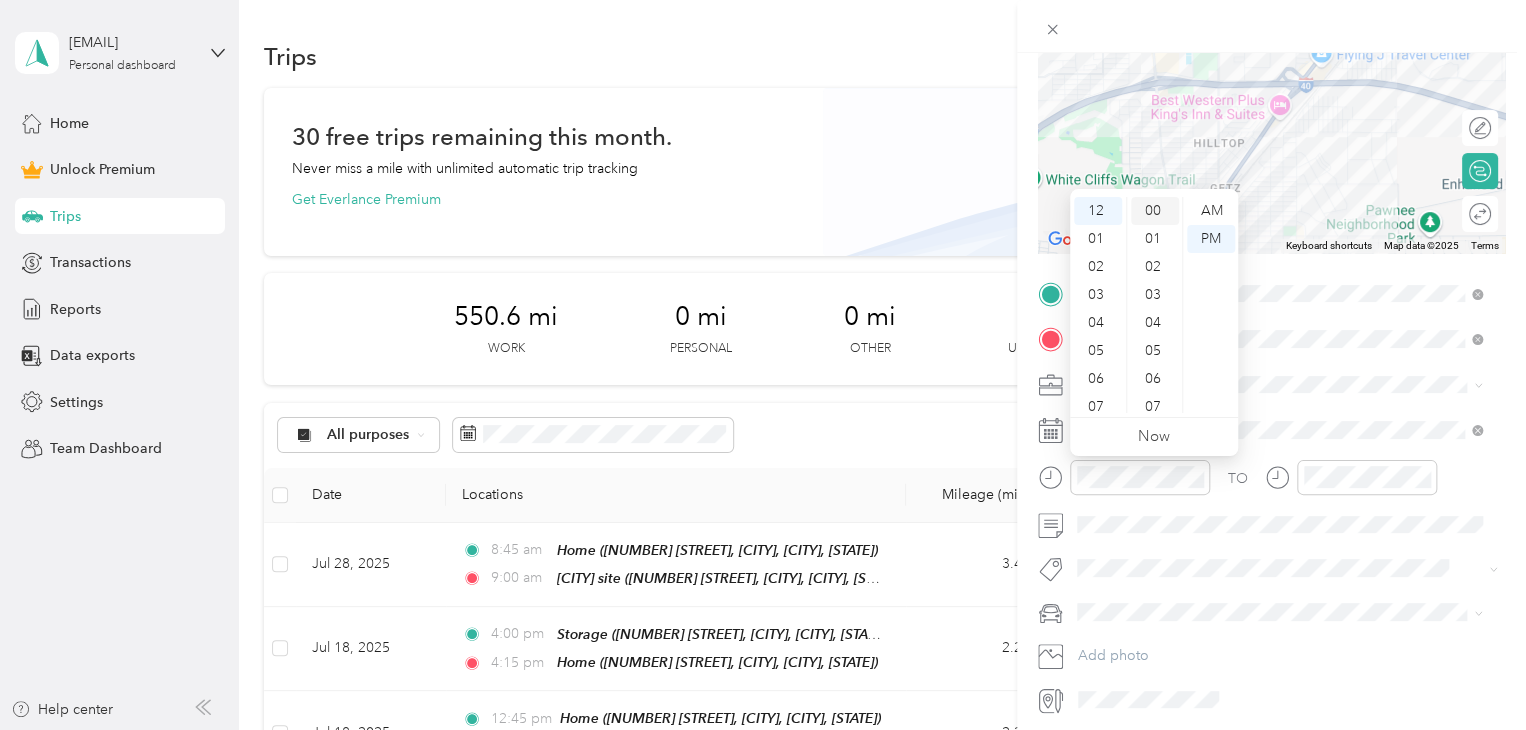 click on "00" at bounding box center (1155, 211) 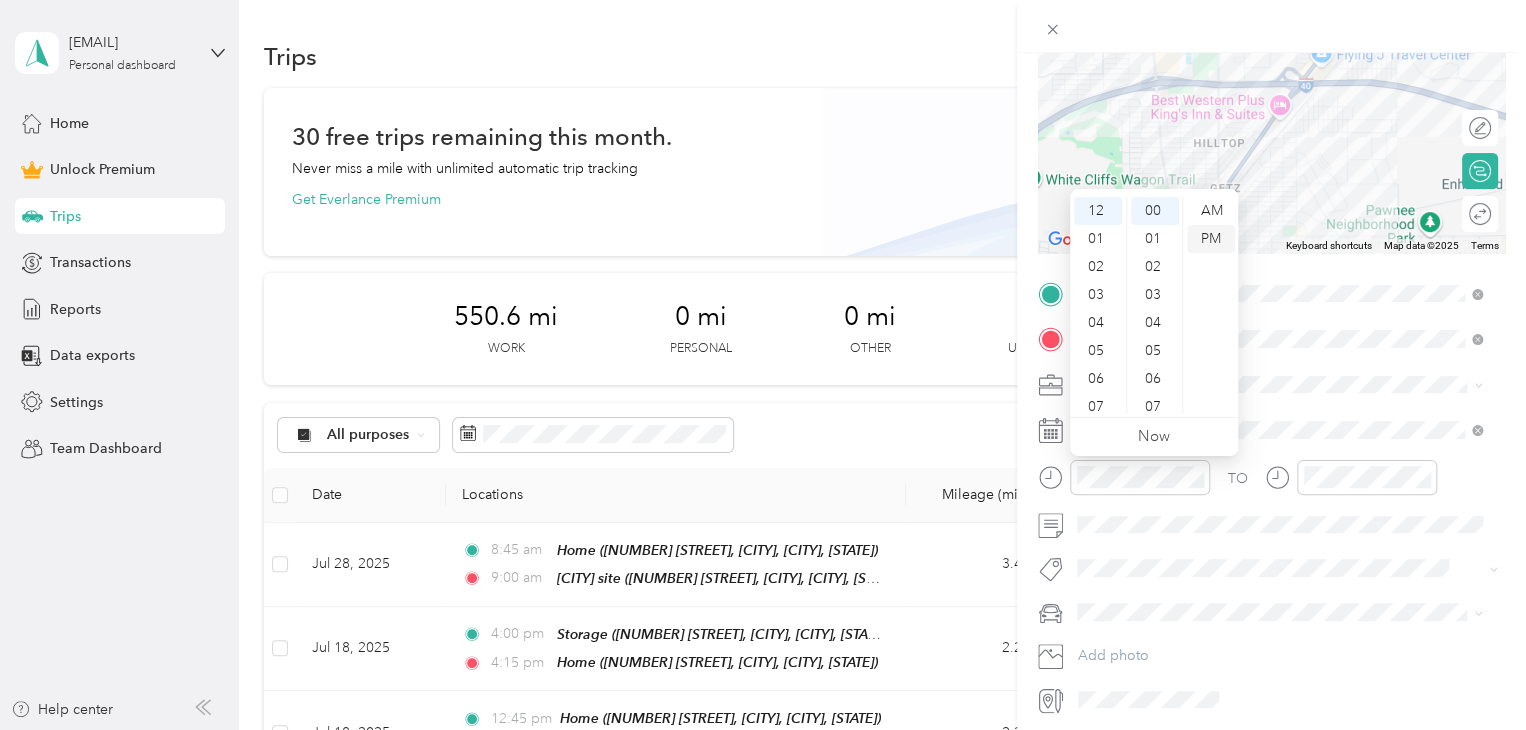 click on "PM" at bounding box center (1211, 239) 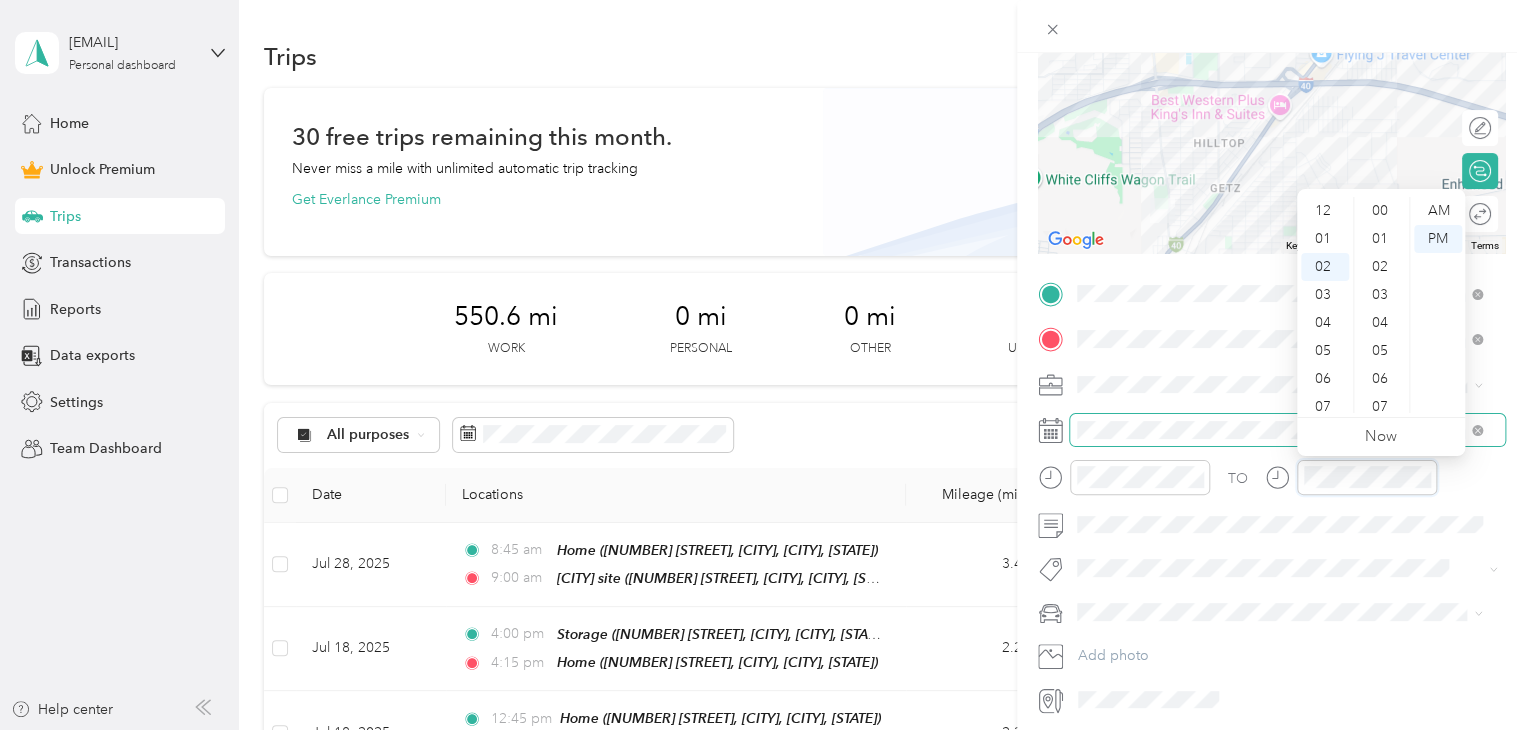 scroll, scrollTop: 56, scrollLeft: 0, axis: vertical 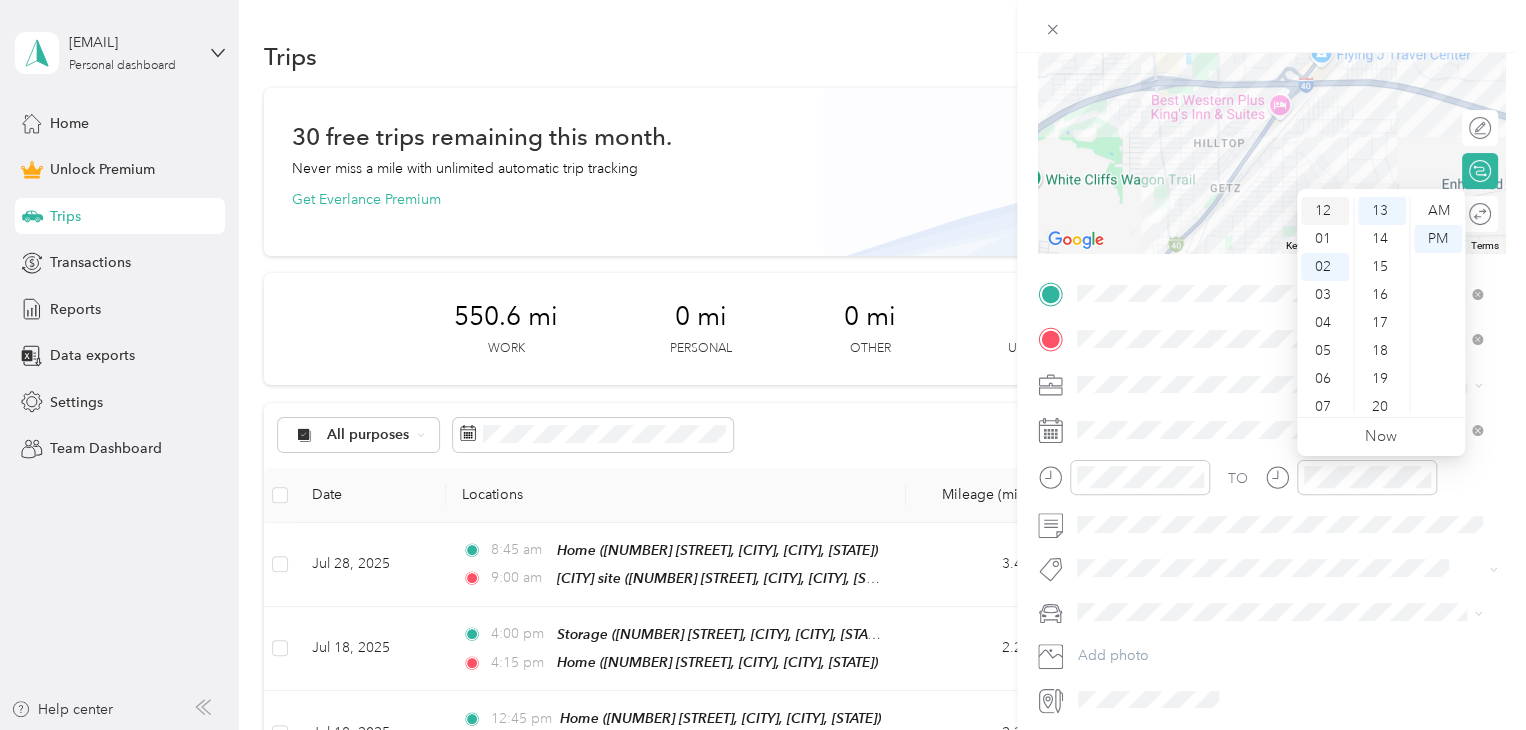 click on "12" at bounding box center (1325, 211) 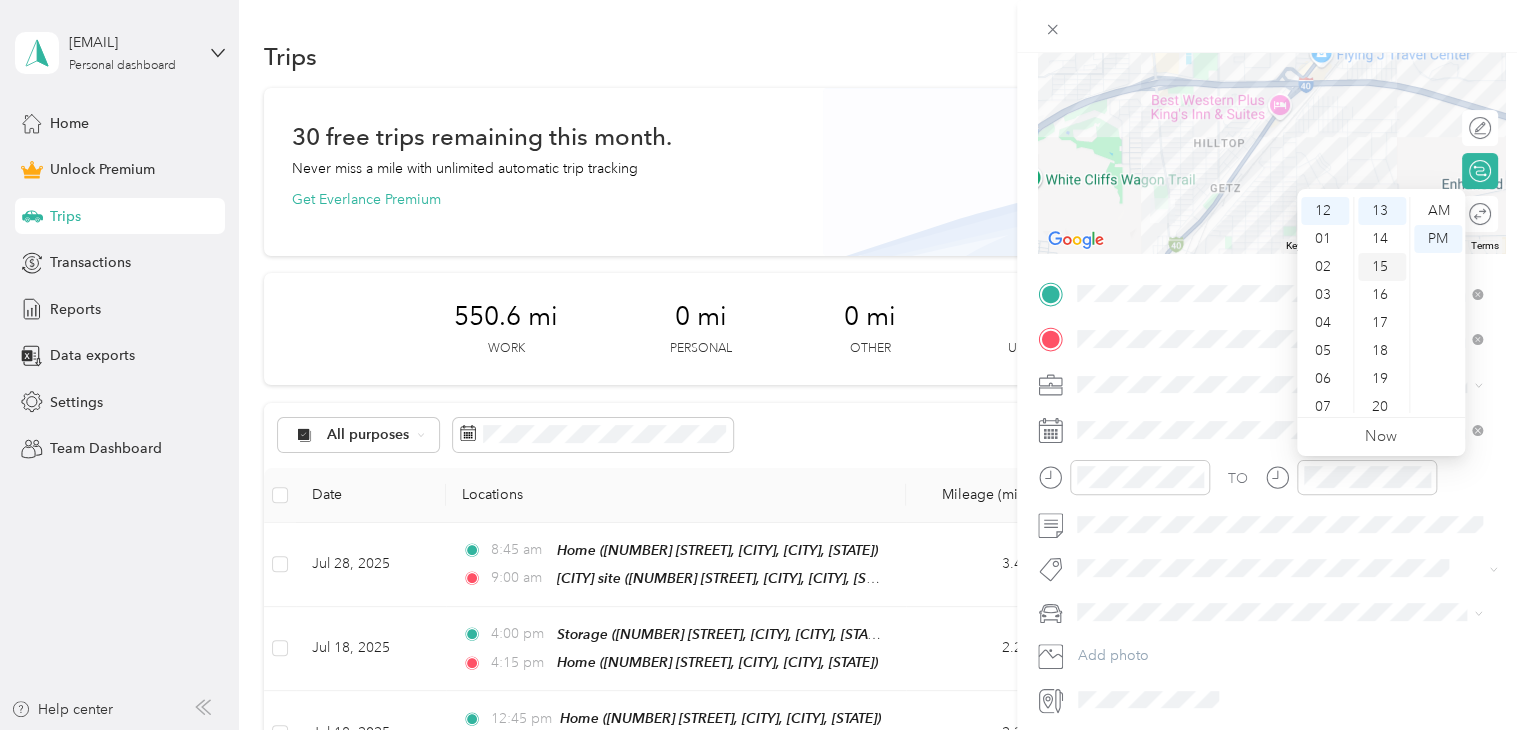 click on "15" at bounding box center (1382, 267) 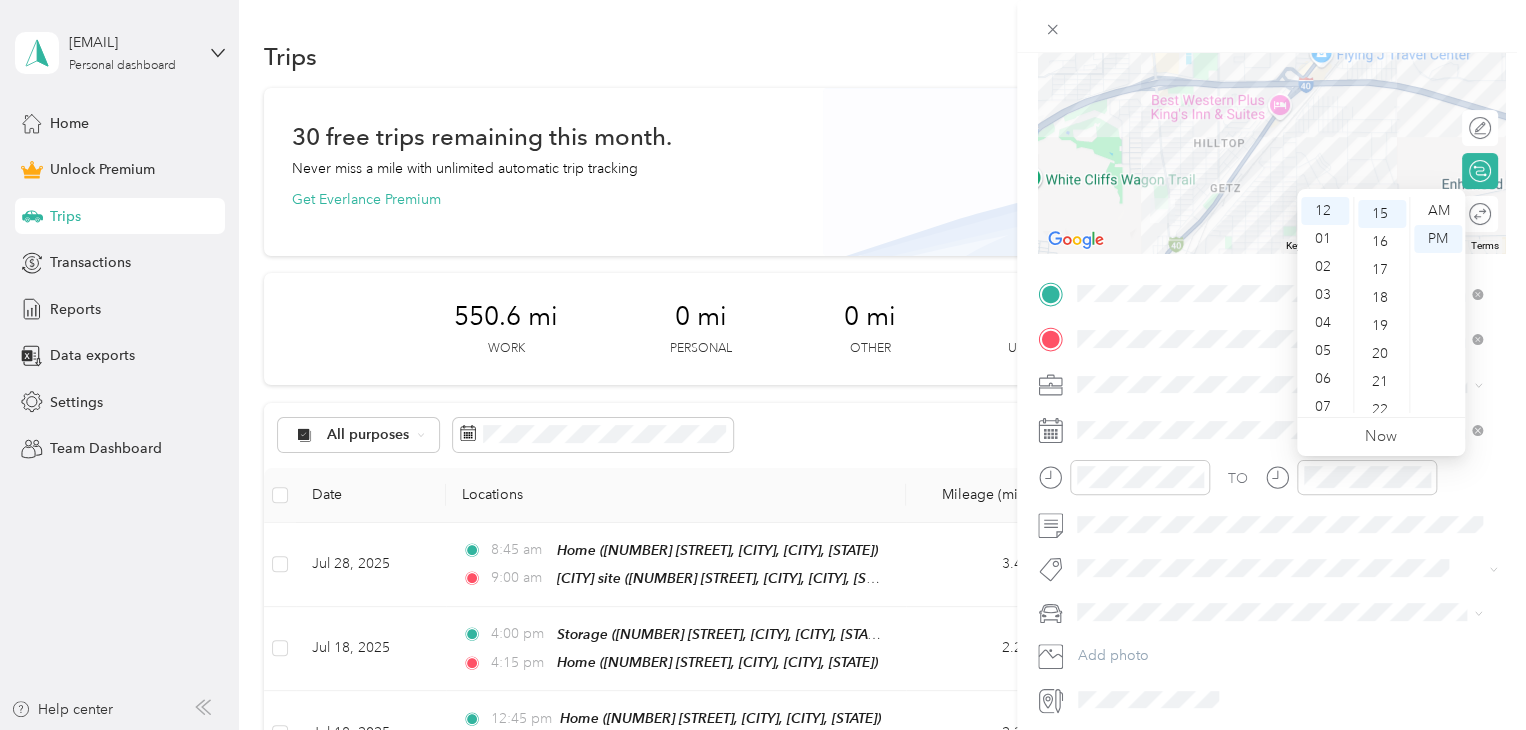 scroll, scrollTop: 420, scrollLeft: 0, axis: vertical 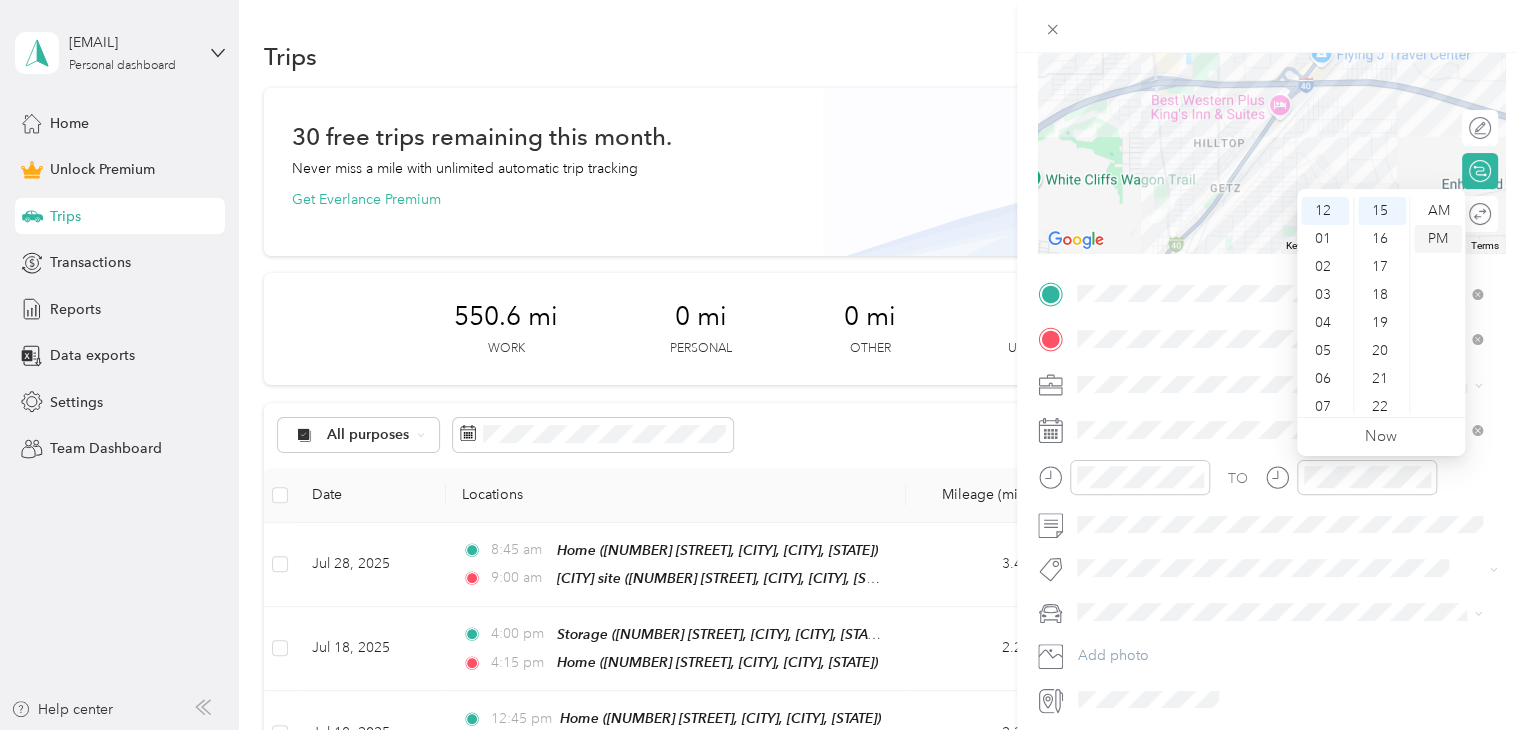 click on "PM" at bounding box center (1438, 239) 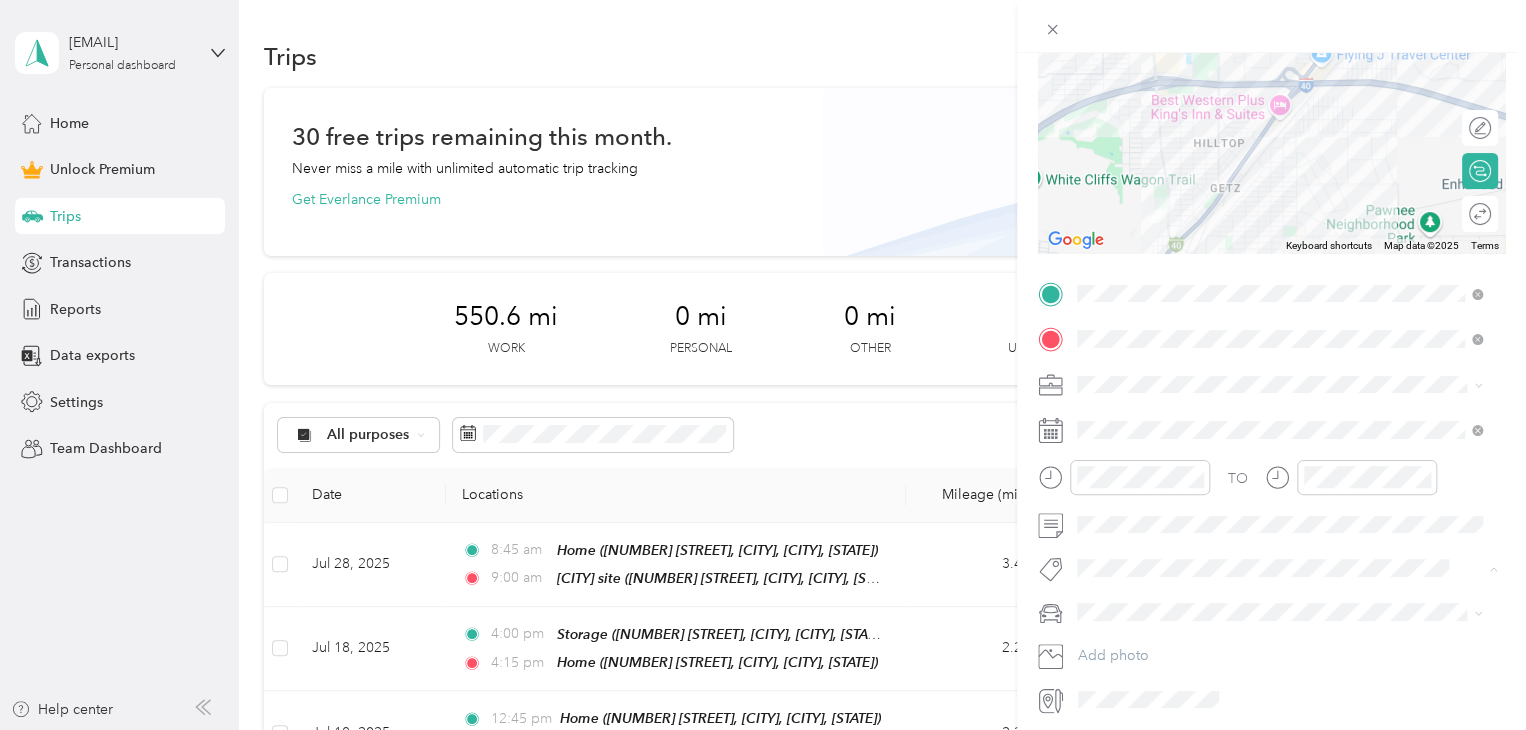 click on "Subg" at bounding box center (1113, 603) 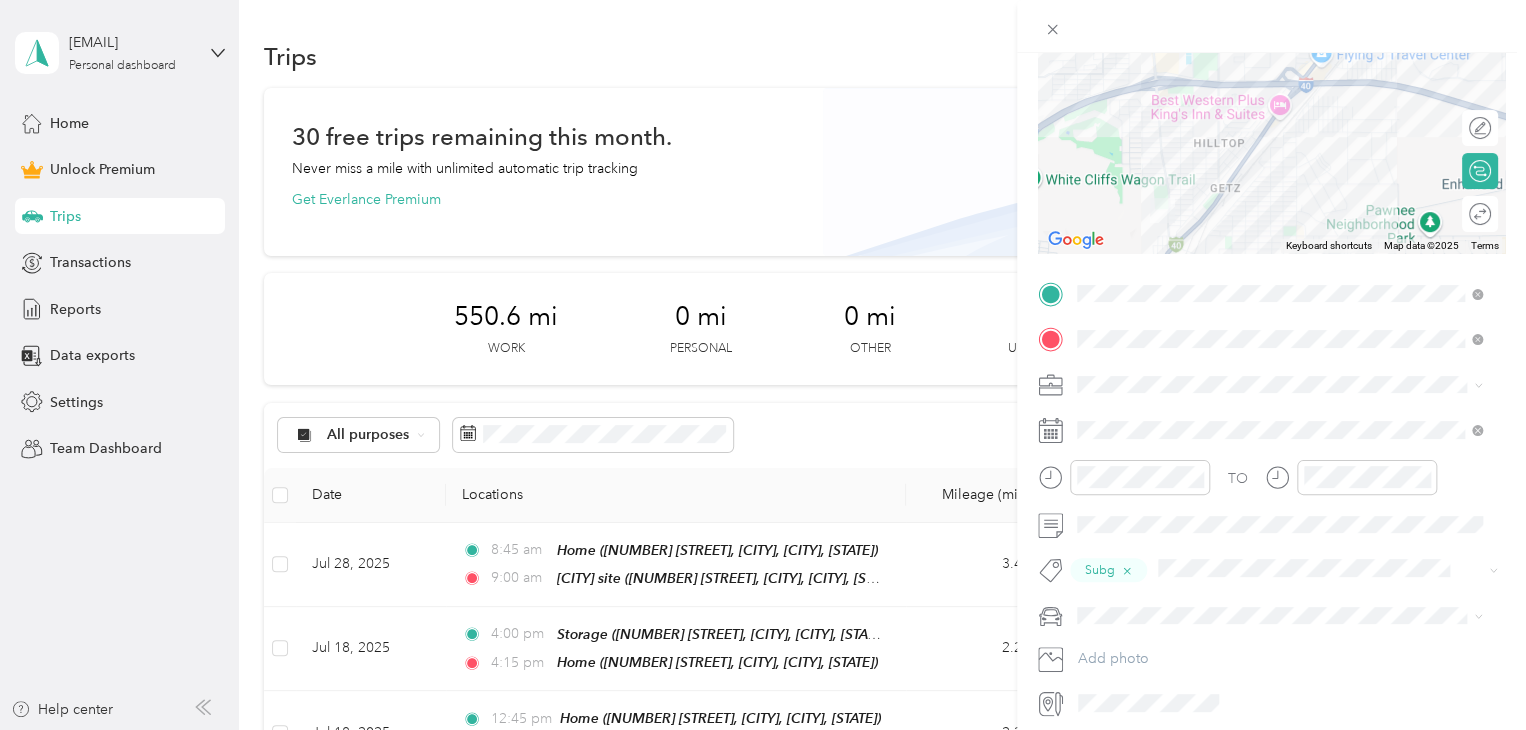 click on "Truck" at bounding box center [1101, 684] 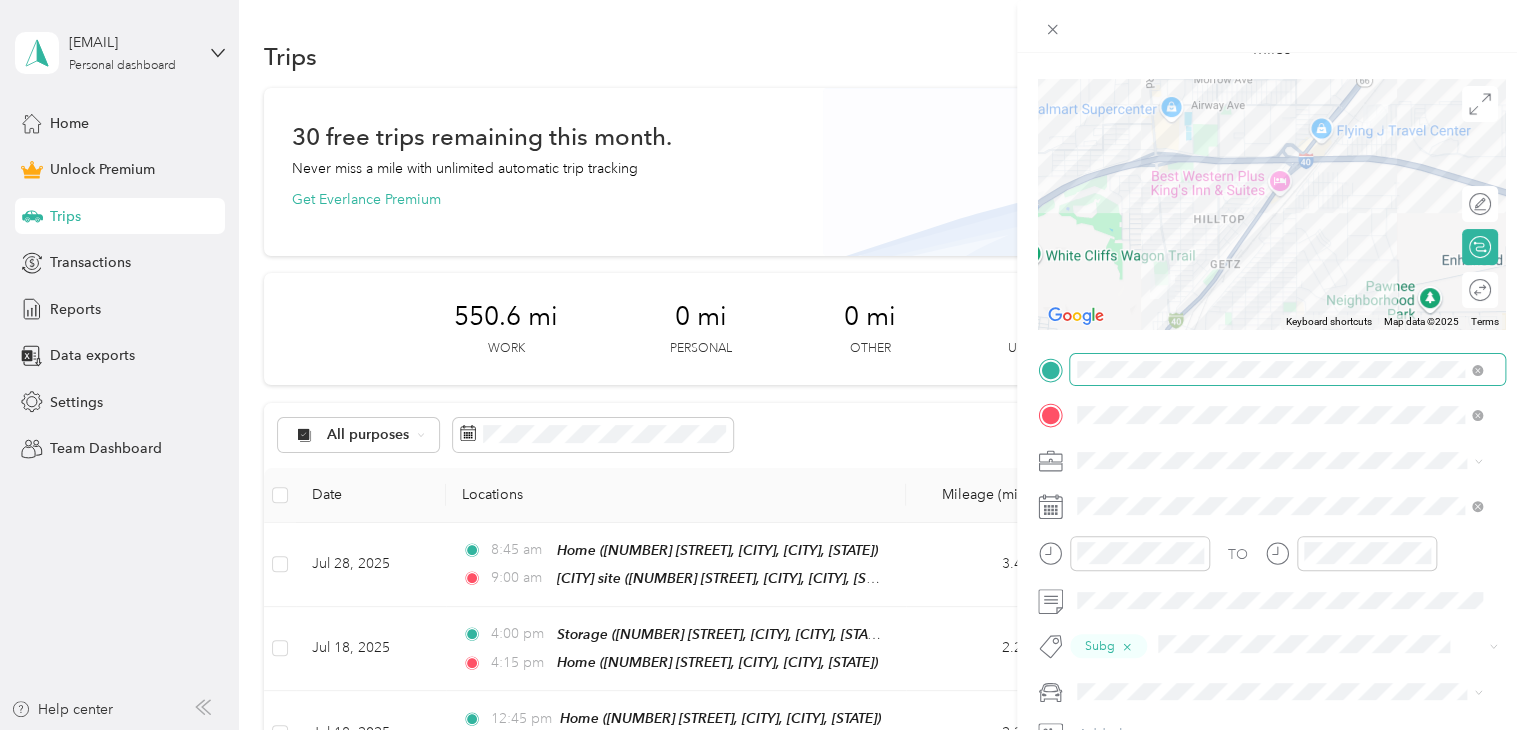 scroll, scrollTop: 0, scrollLeft: 0, axis: both 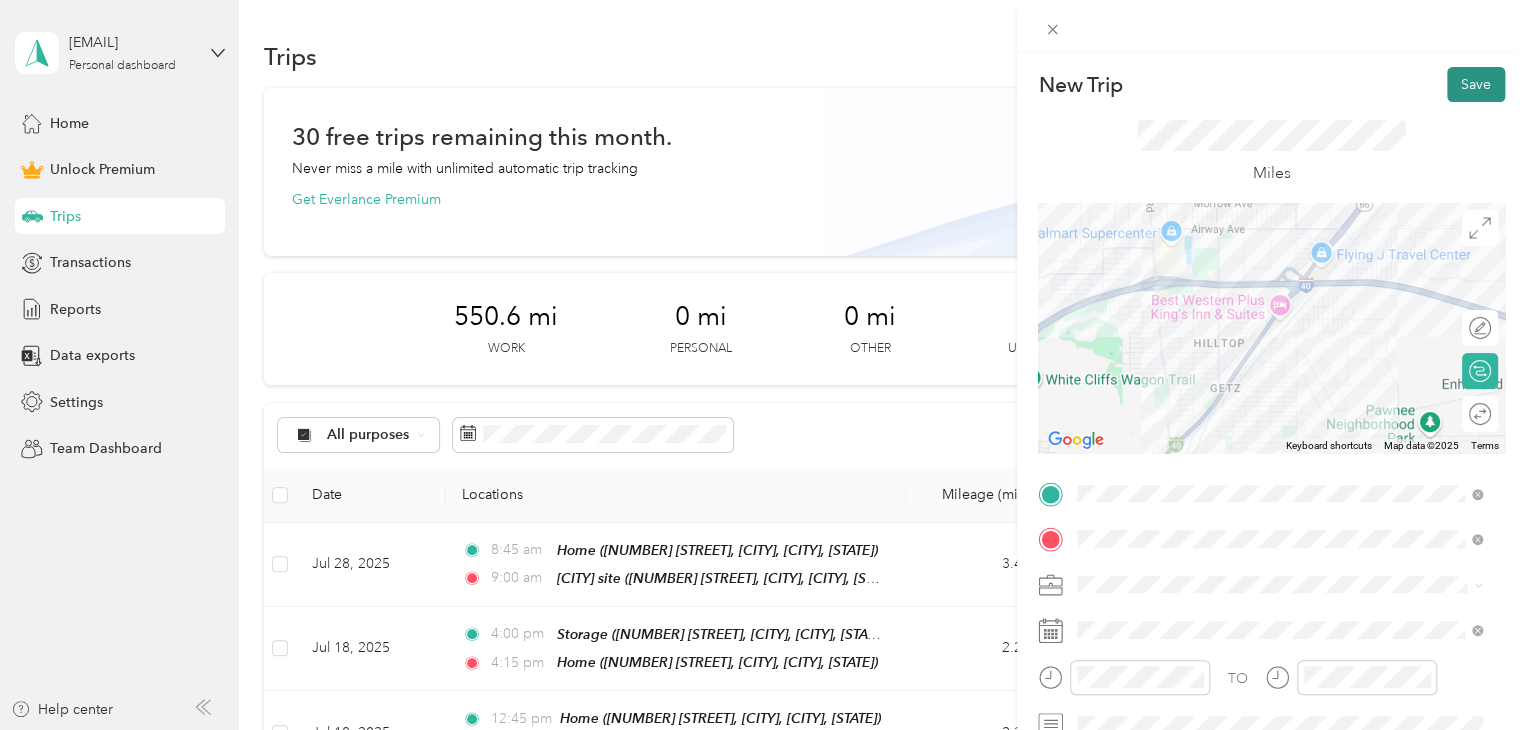 click on "Save" at bounding box center [1476, 84] 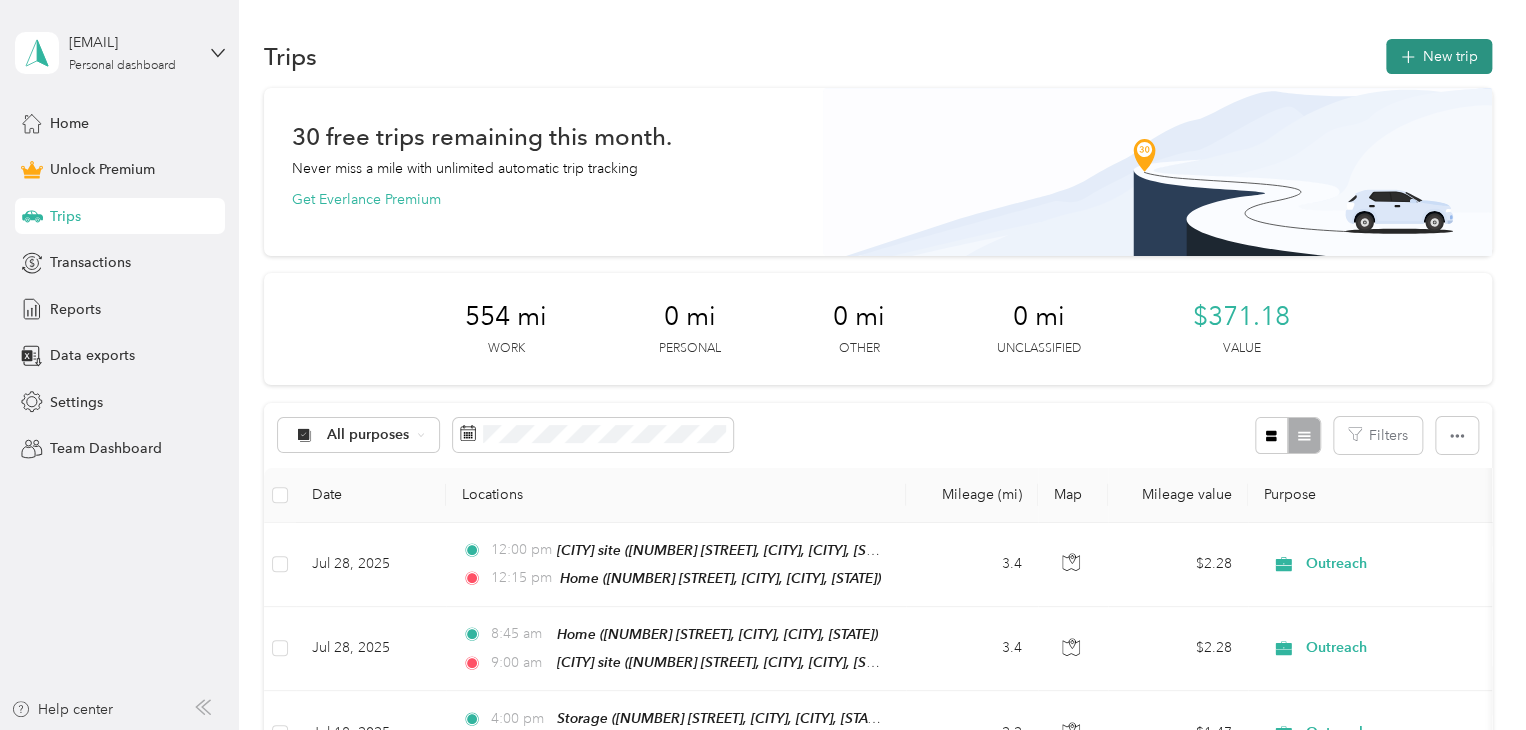 click on "New trip" at bounding box center [1439, 56] 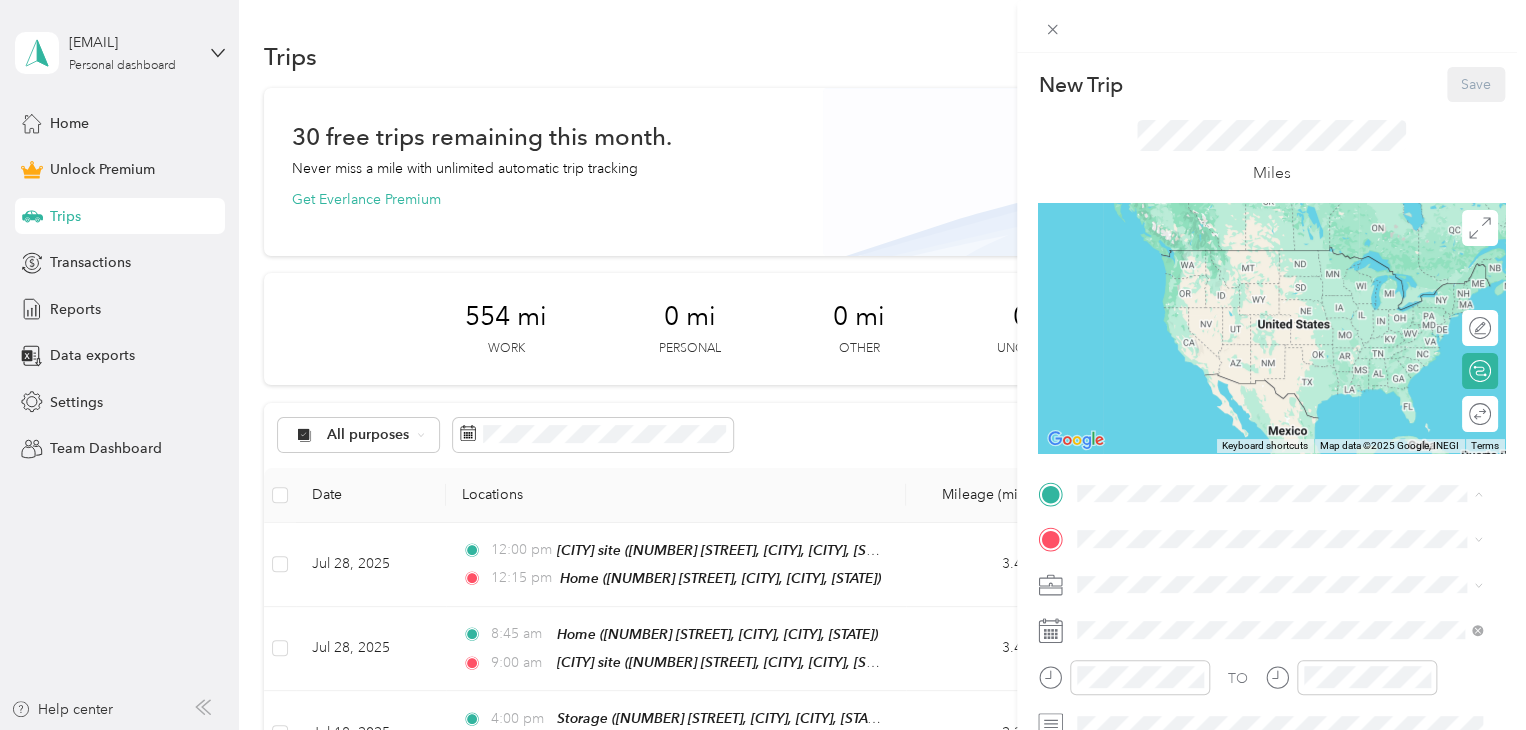 click on "Home [NUMBER] [STREET], [CITY], [POSTAL_CODE], [CITY], [STATE], [COUNTRY]" at bounding box center [1295, 279] 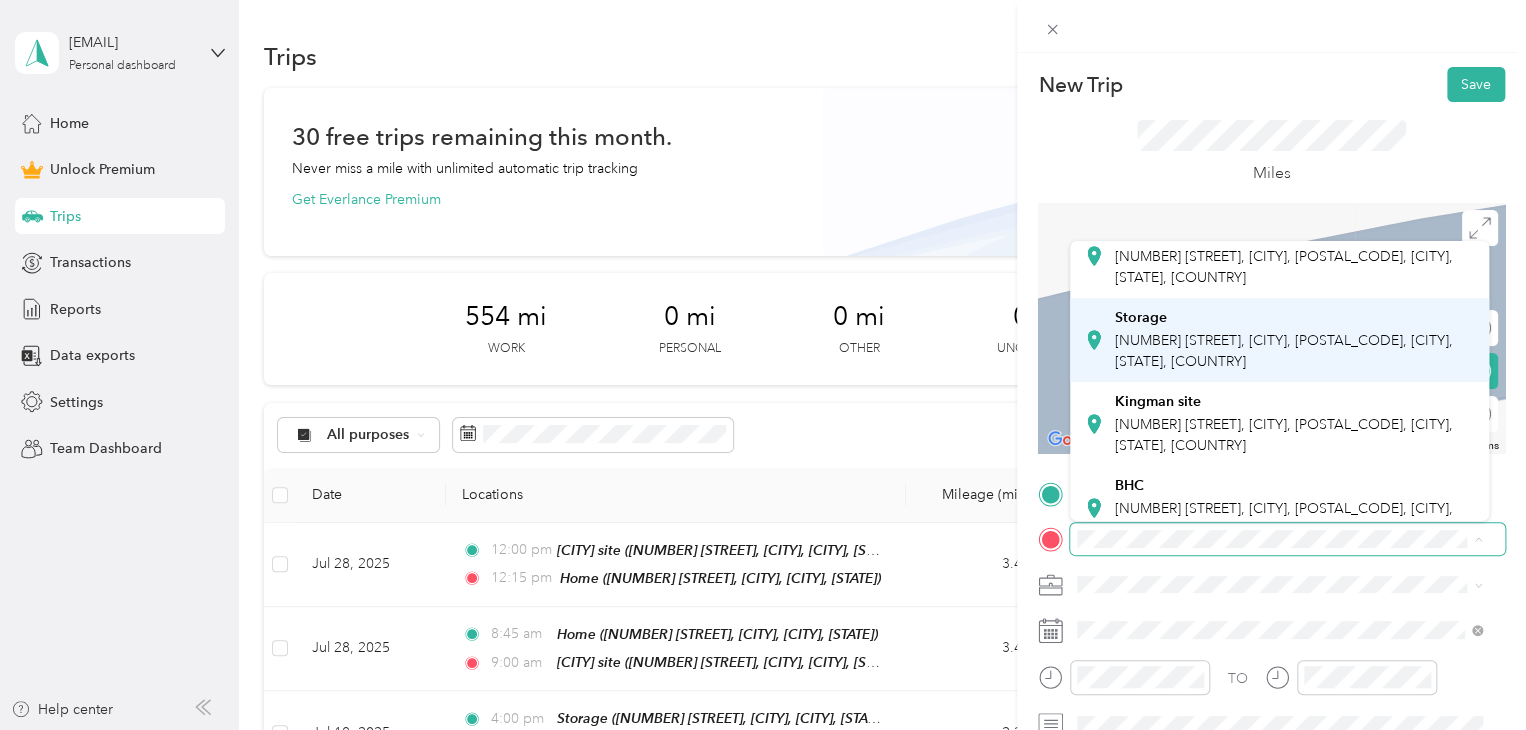 scroll, scrollTop: 100, scrollLeft: 0, axis: vertical 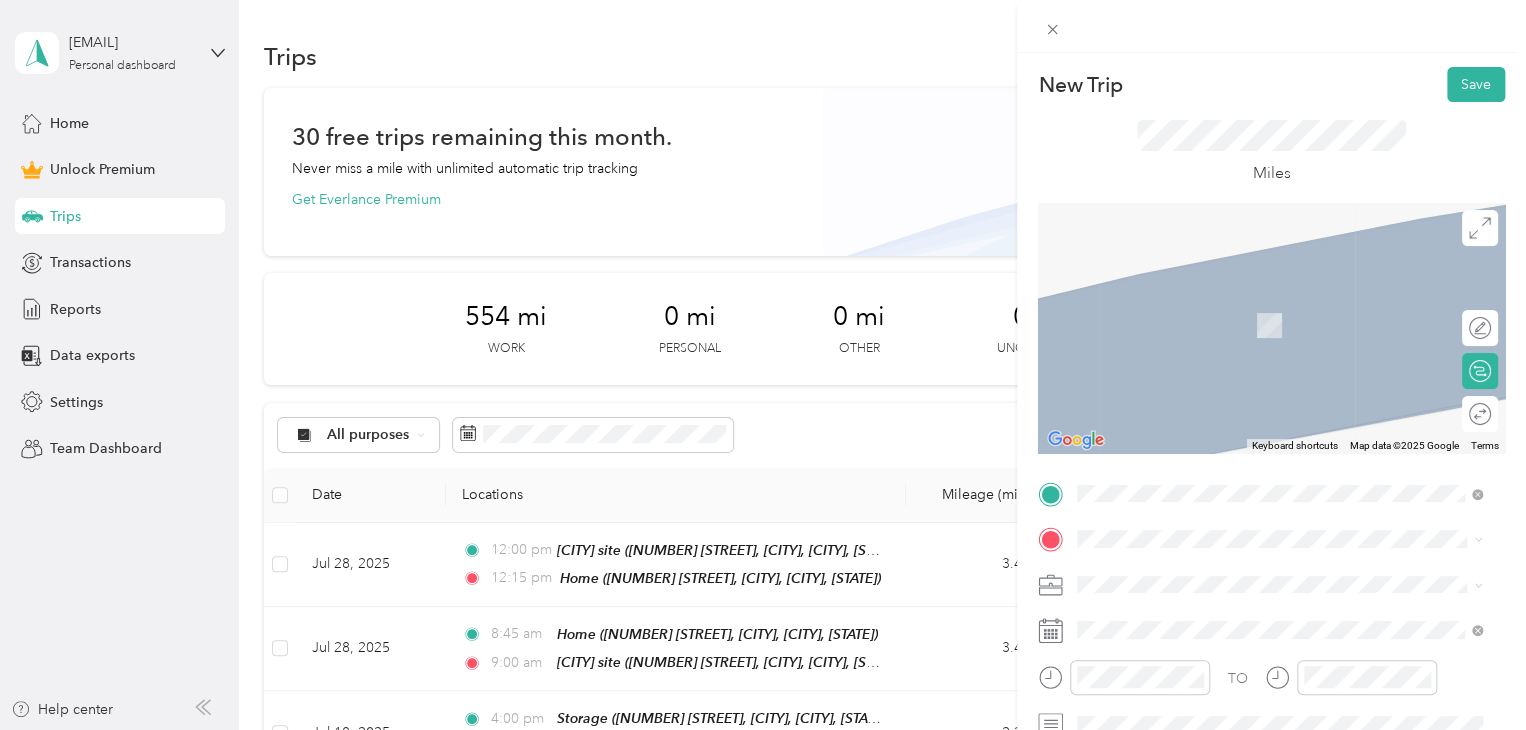click on "[BRAND] [NUMBER] [STREET], [CITY], [POSTAL_CODE], [CITY], [STATE], [COUNTRY]" at bounding box center (1295, 476) 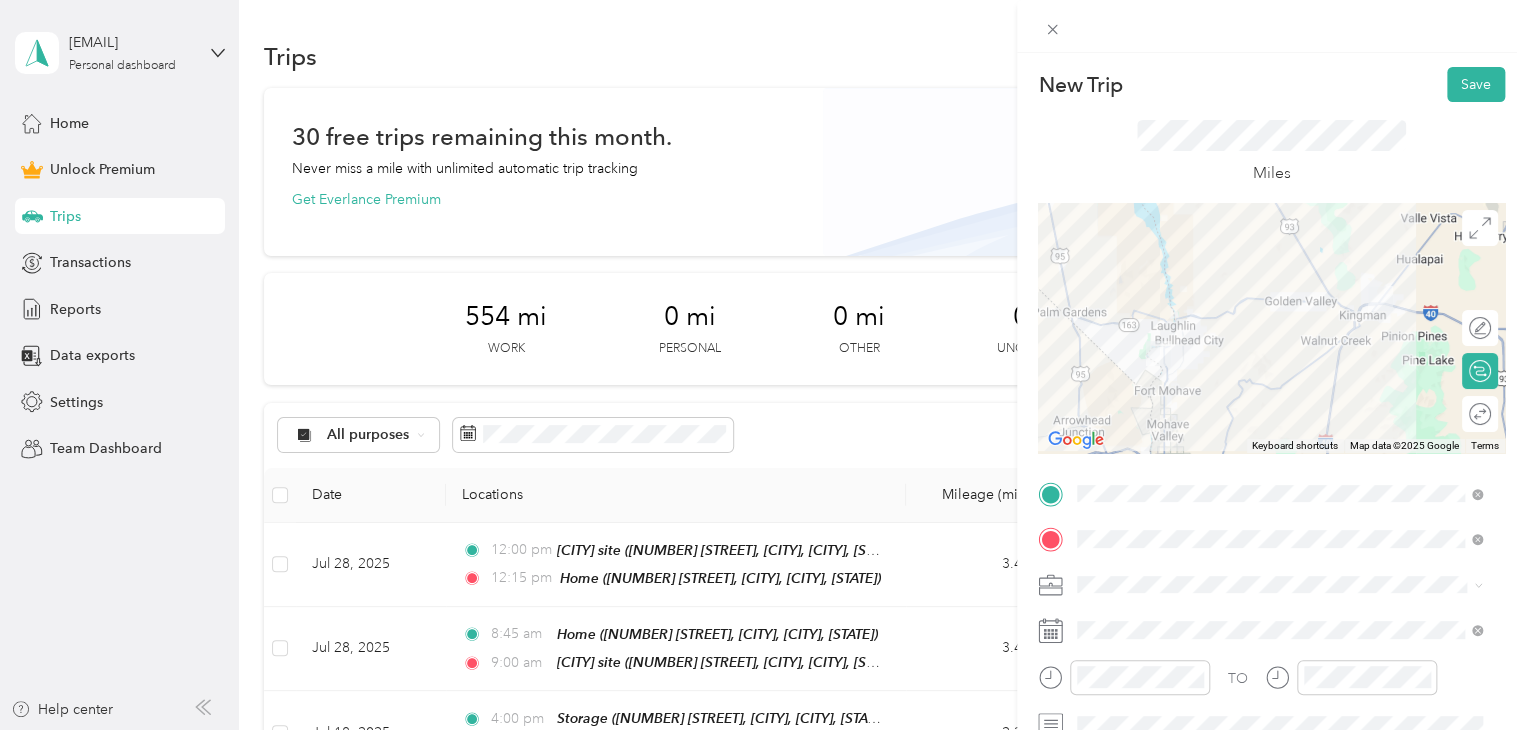click on "Outreach" at bounding box center (1279, 368) 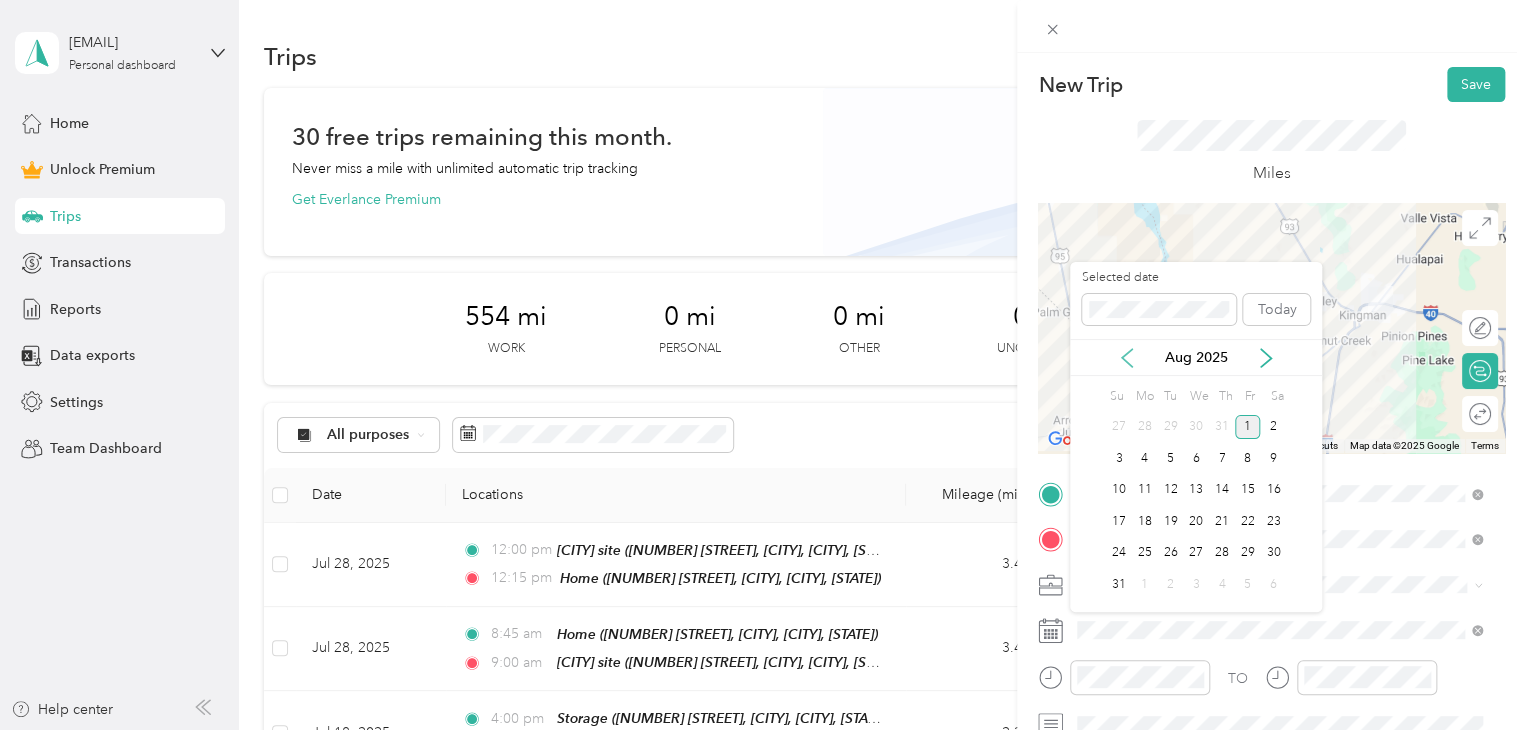 click 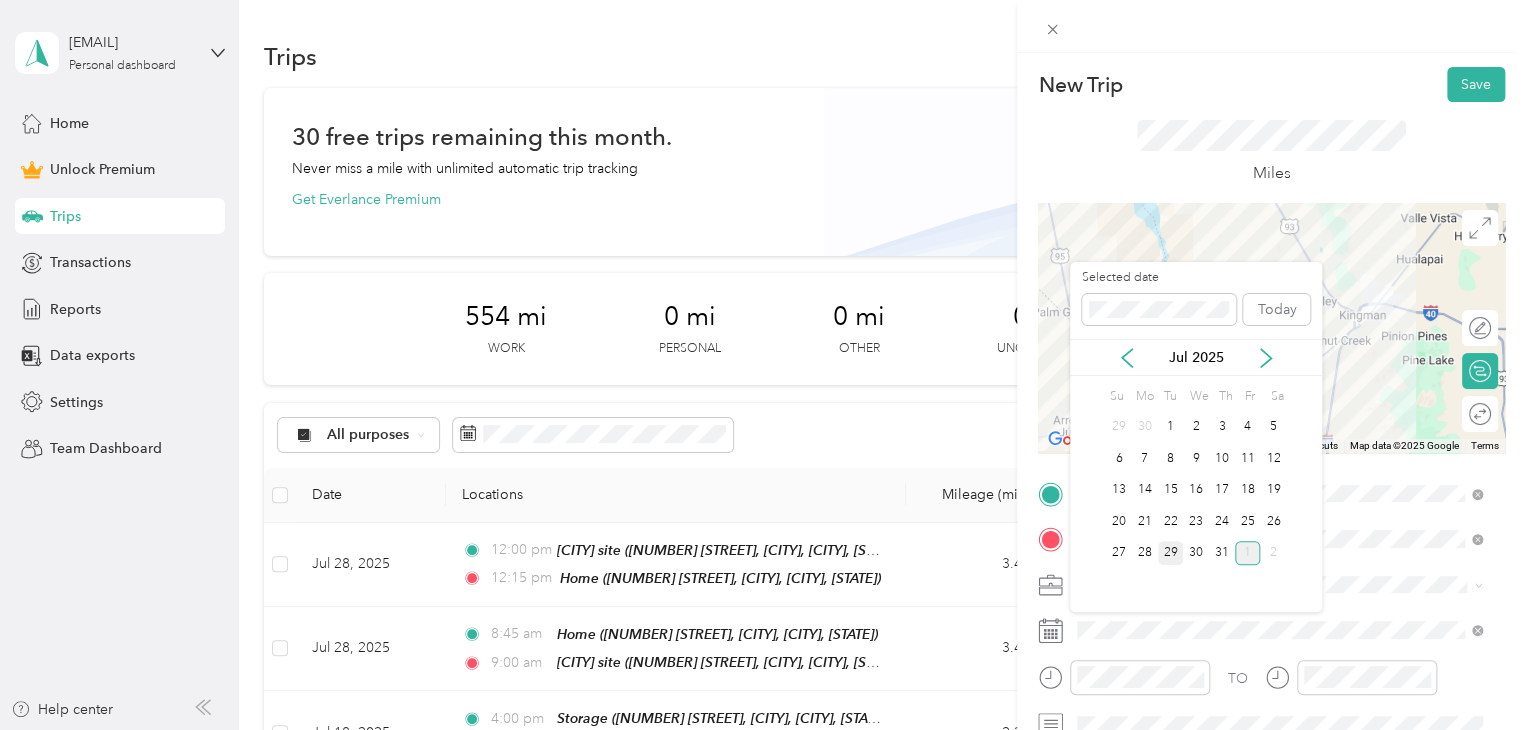click on "29" at bounding box center [1171, 553] 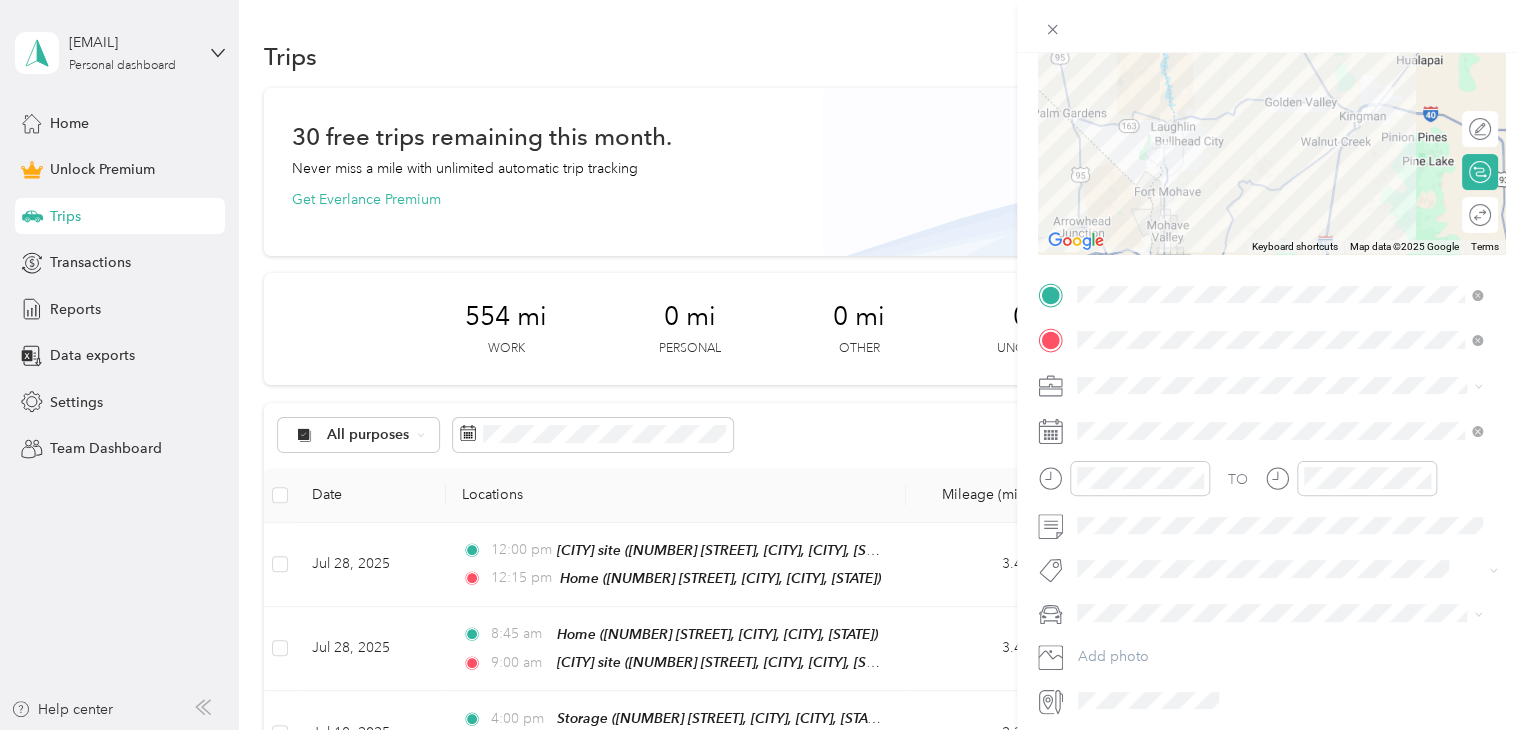 scroll, scrollTop: 200, scrollLeft: 0, axis: vertical 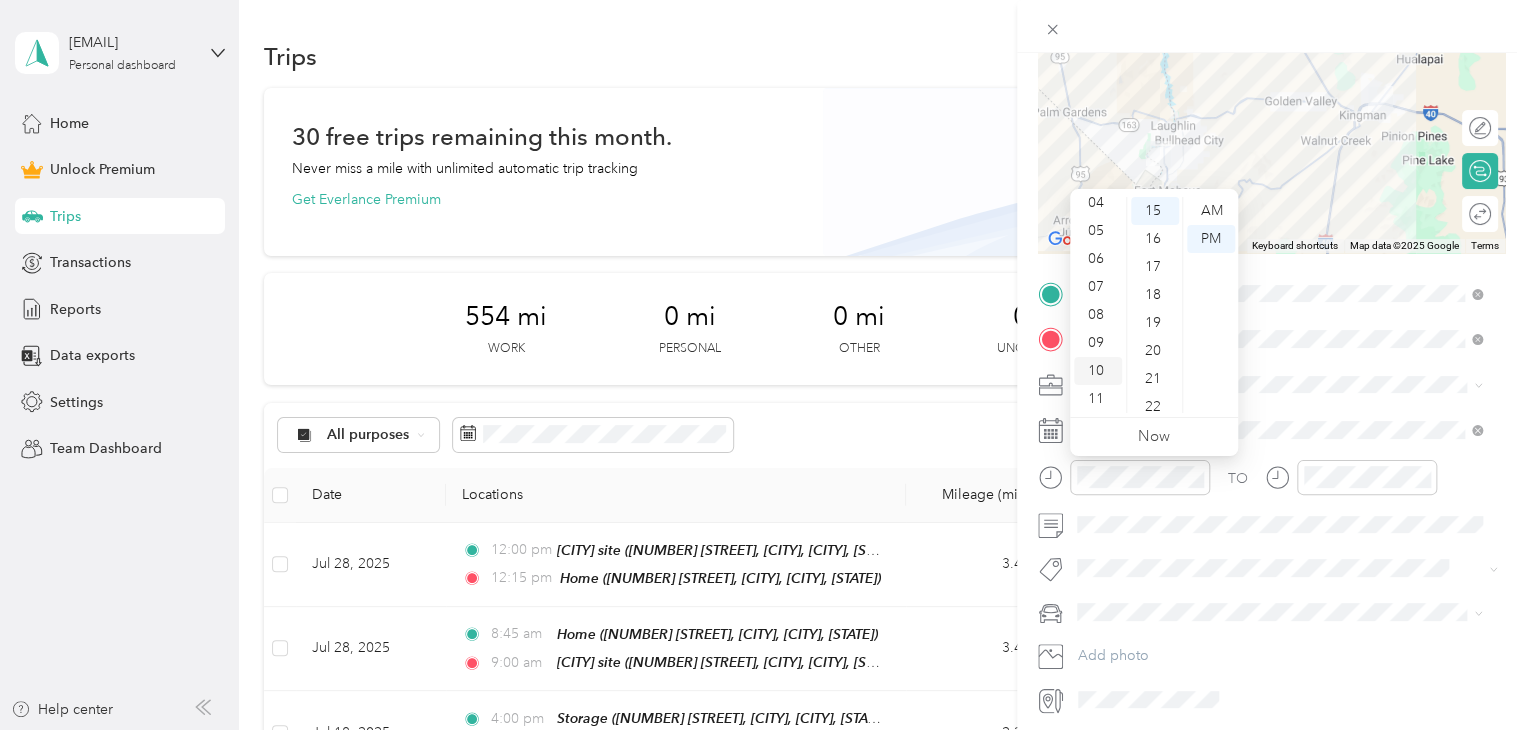 click on "10" at bounding box center (1098, 371) 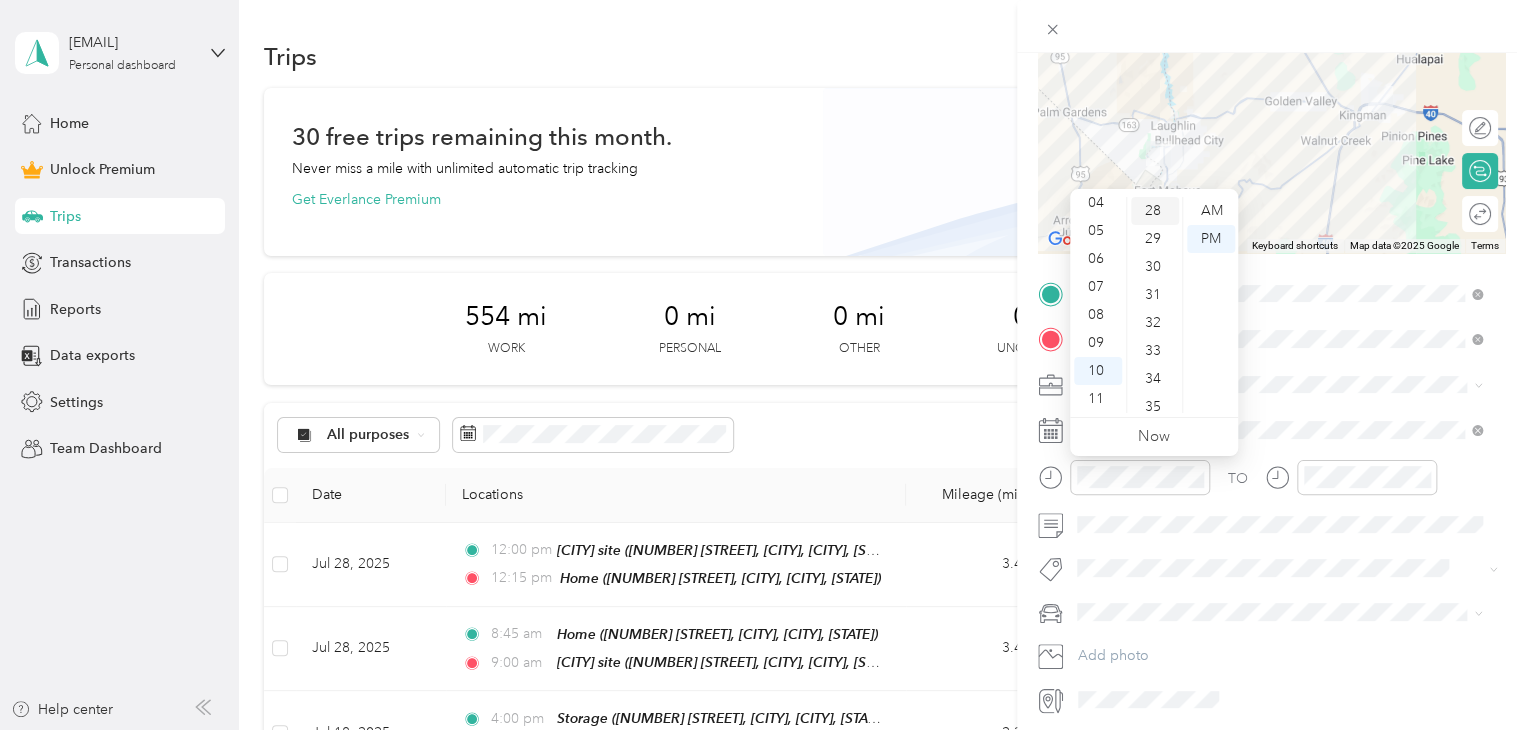 scroll, scrollTop: 820, scrollLeft: 0, axis: vertical 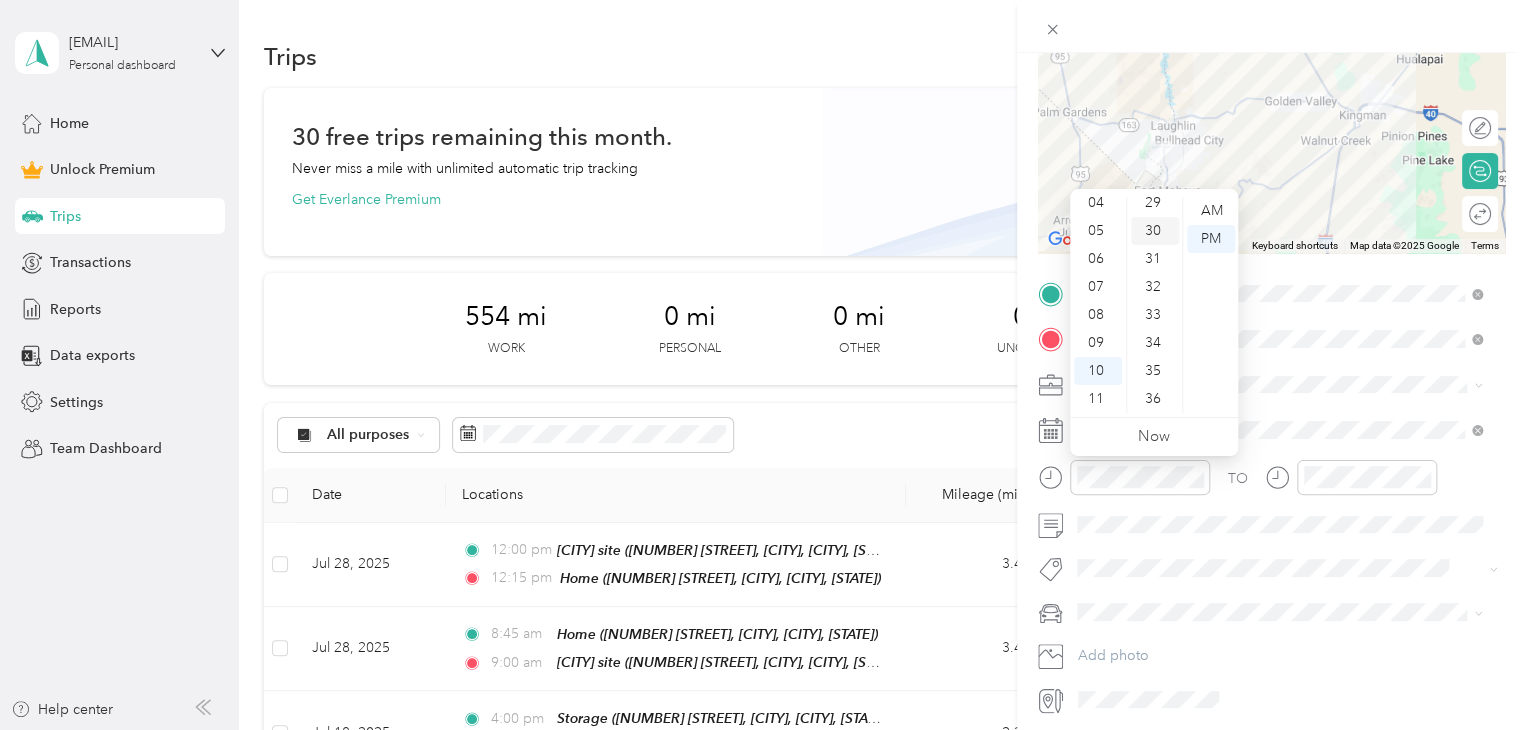click on "30" at bounding box center (1155, 231) 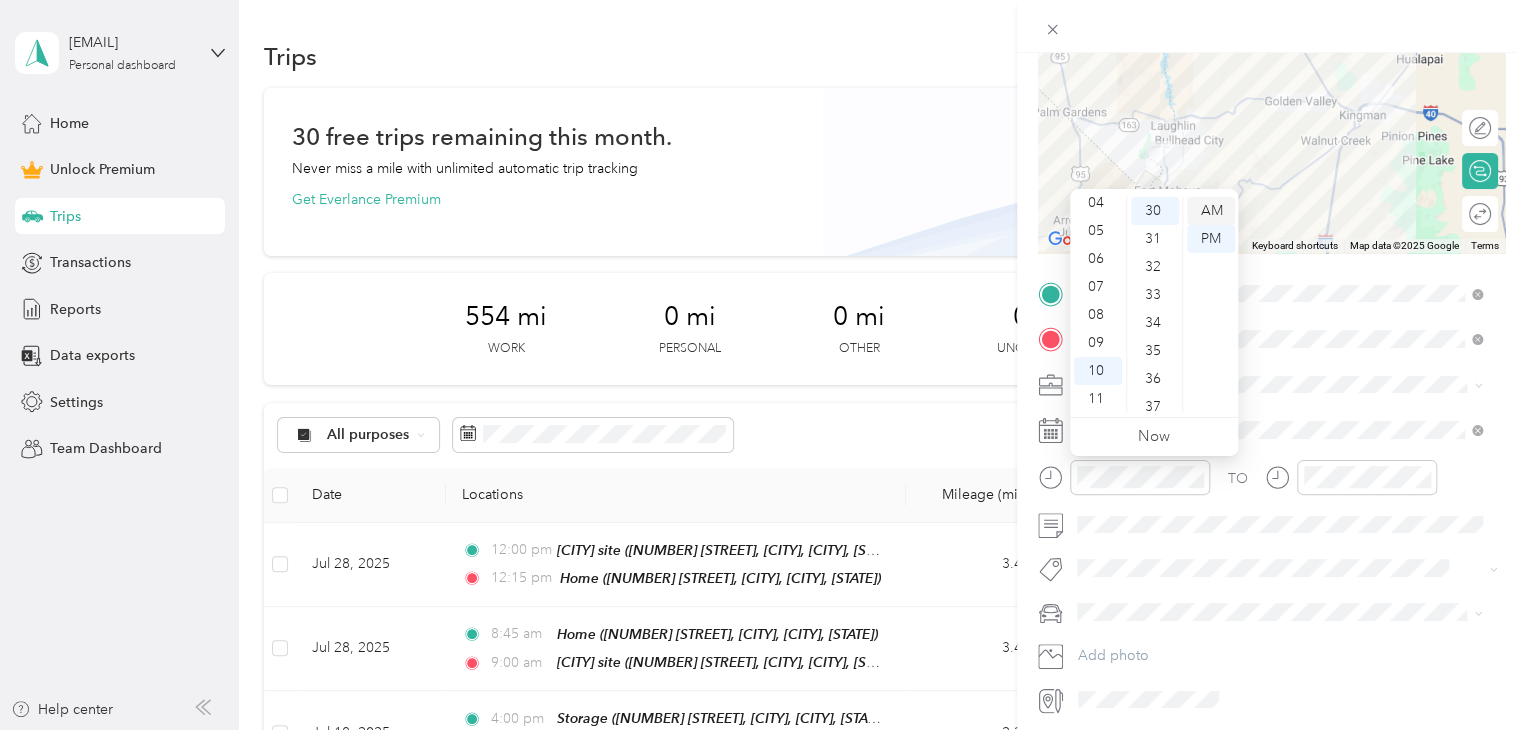 scroll, scrollTop: 840, scrollLeft: 0, axis: vertical 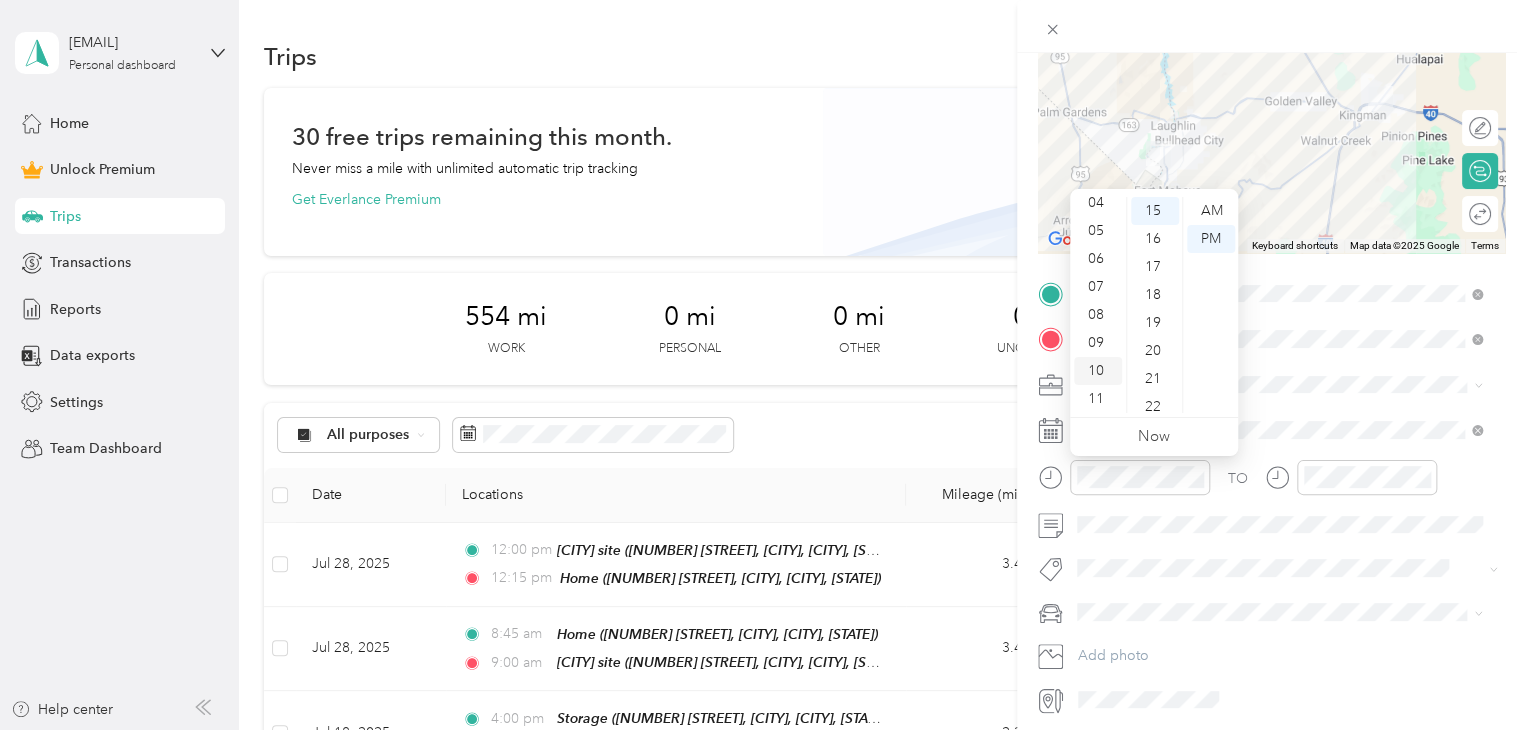 click on "10" at bounding box center (1098, 371) 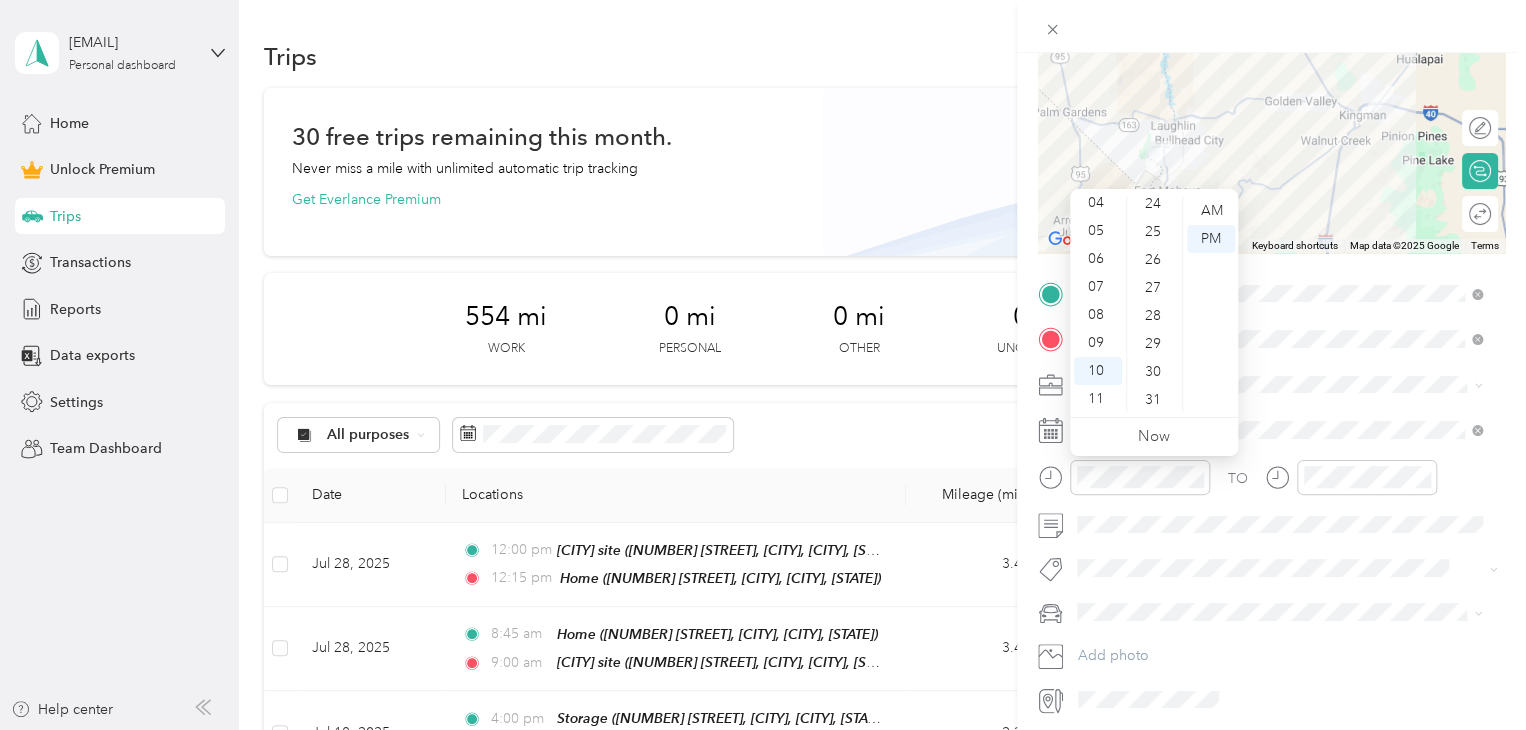 scroll, scrollTop: 720, scrollLeft: 0, axis: vertical 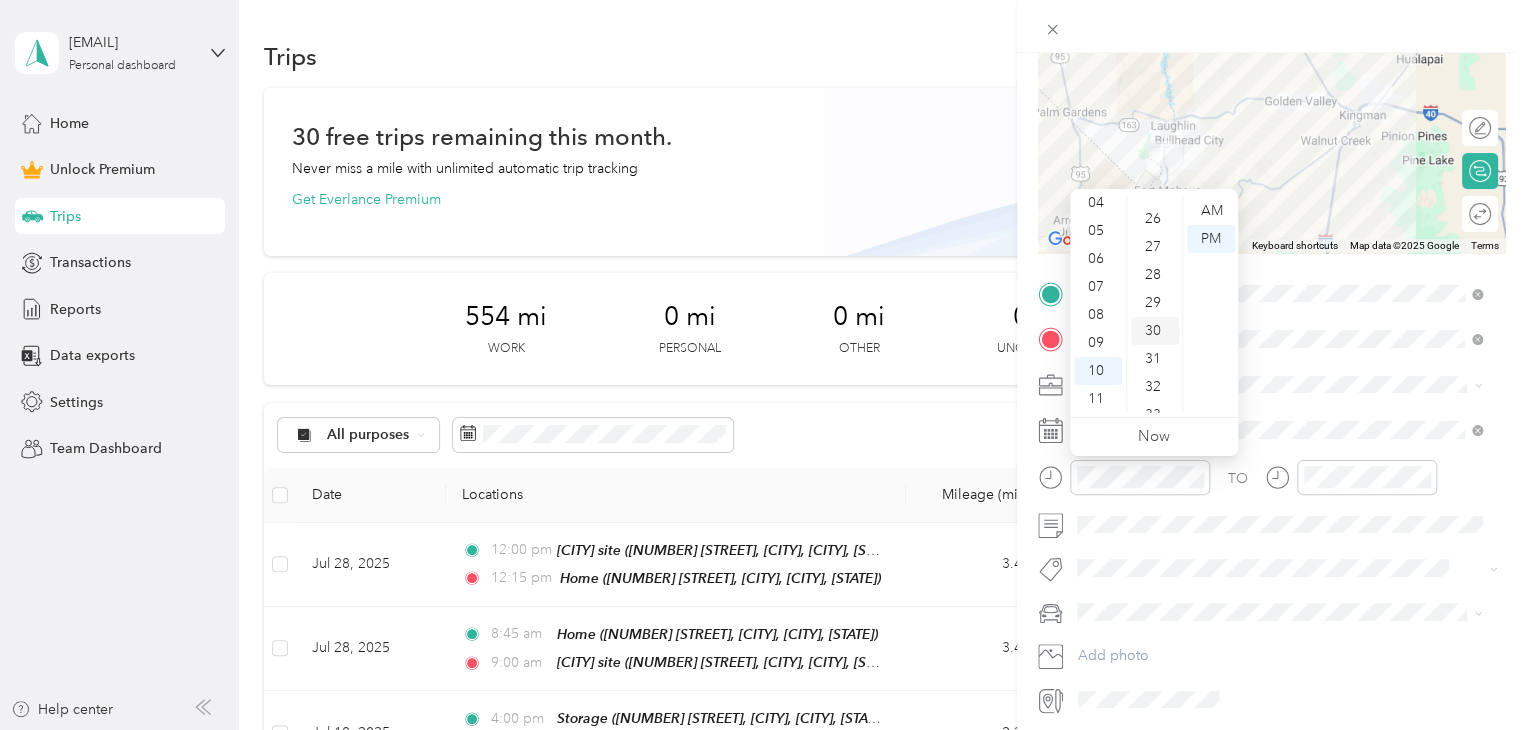 click on "30" at bounding box center (1155, 331) 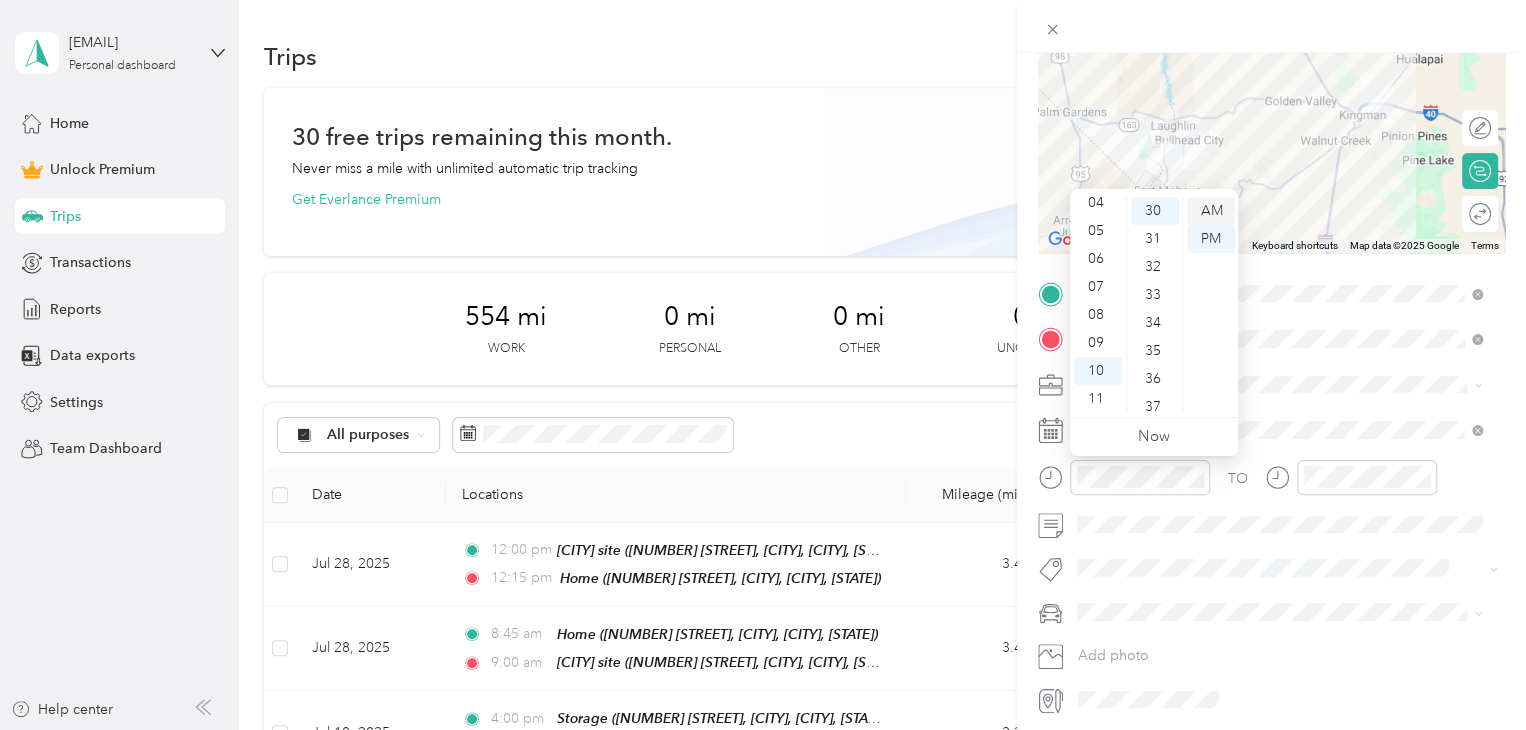 click on "AM" at bounding box center (1211, 211) 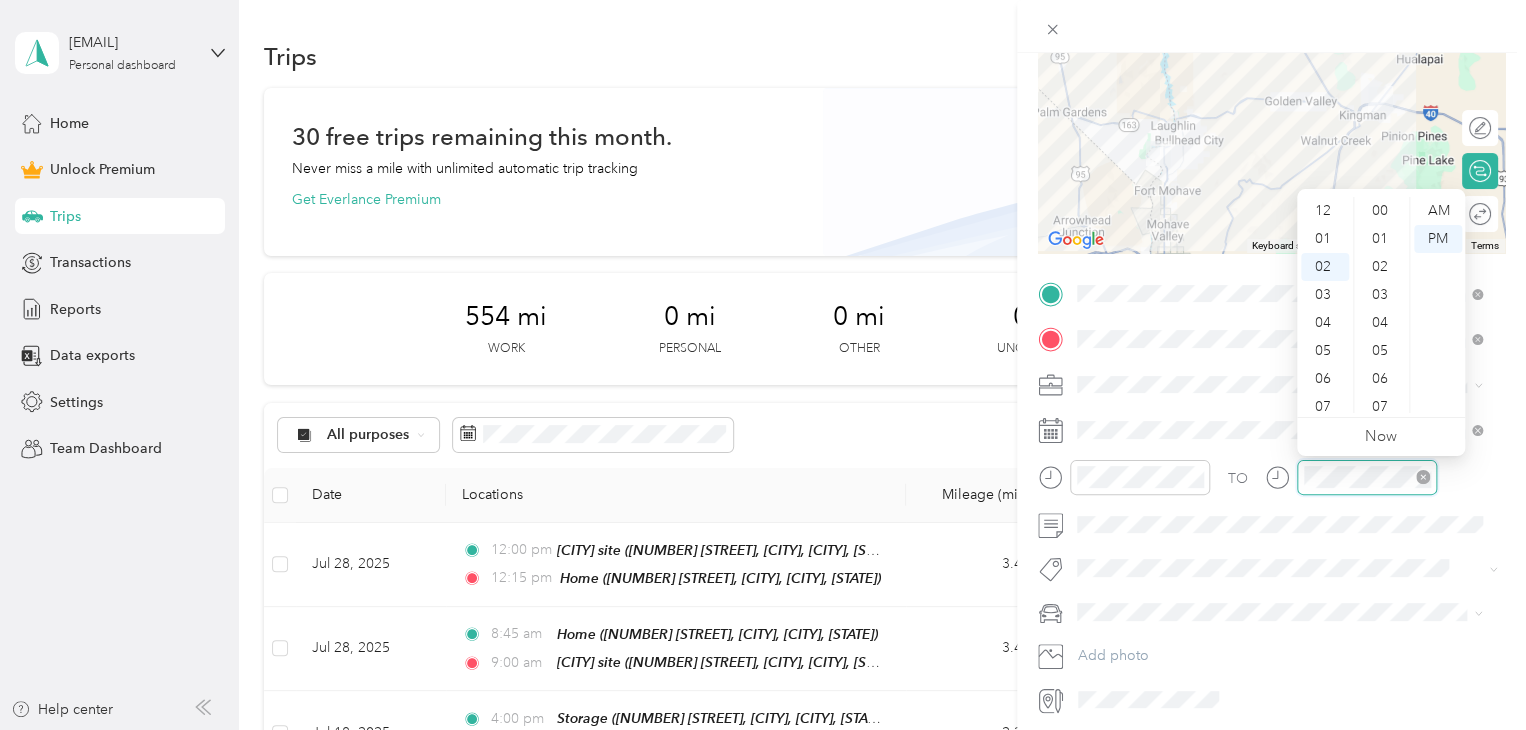 scroll, scrollTop: 56, scrollLeft: 0, axis: vertical 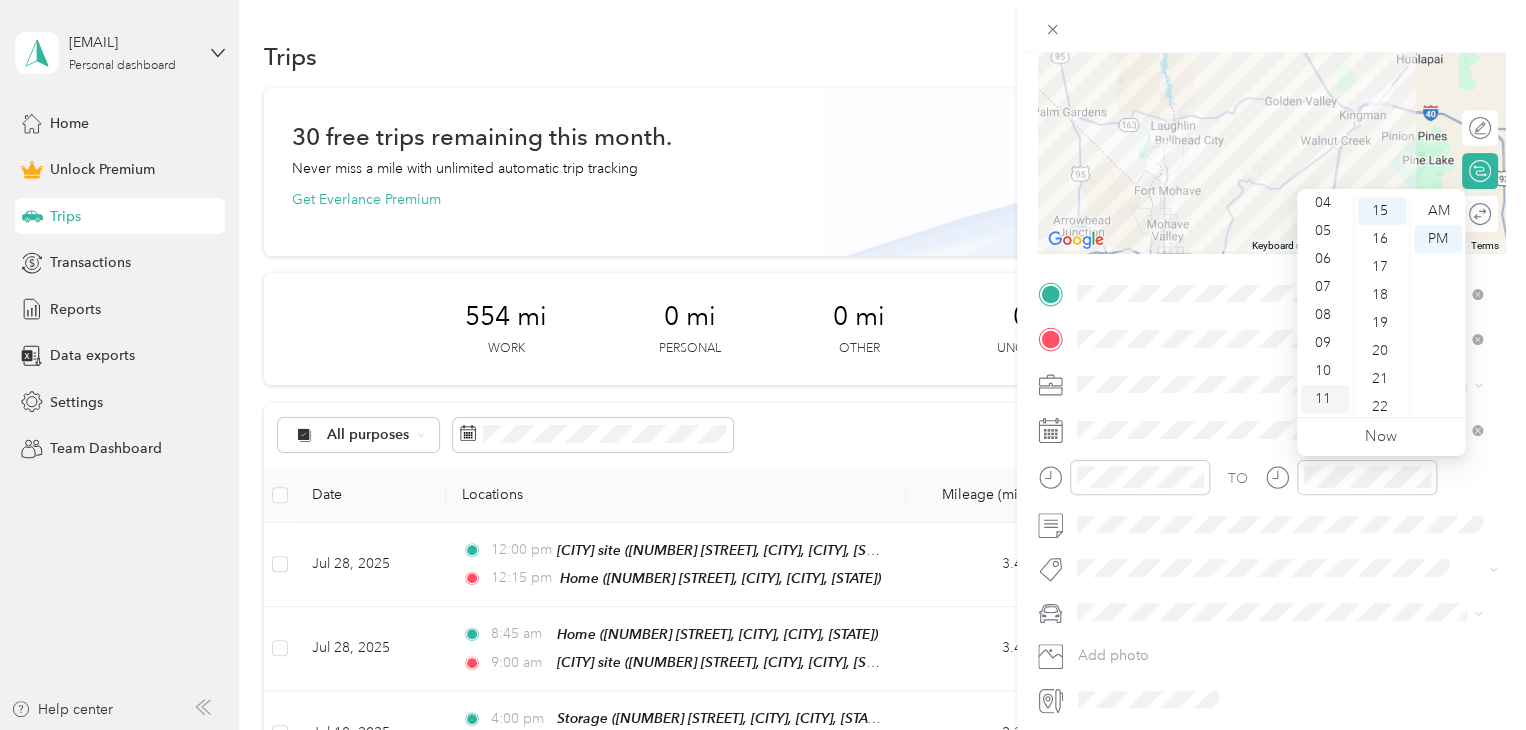 click on "11" at bounding box center (1325, 399) 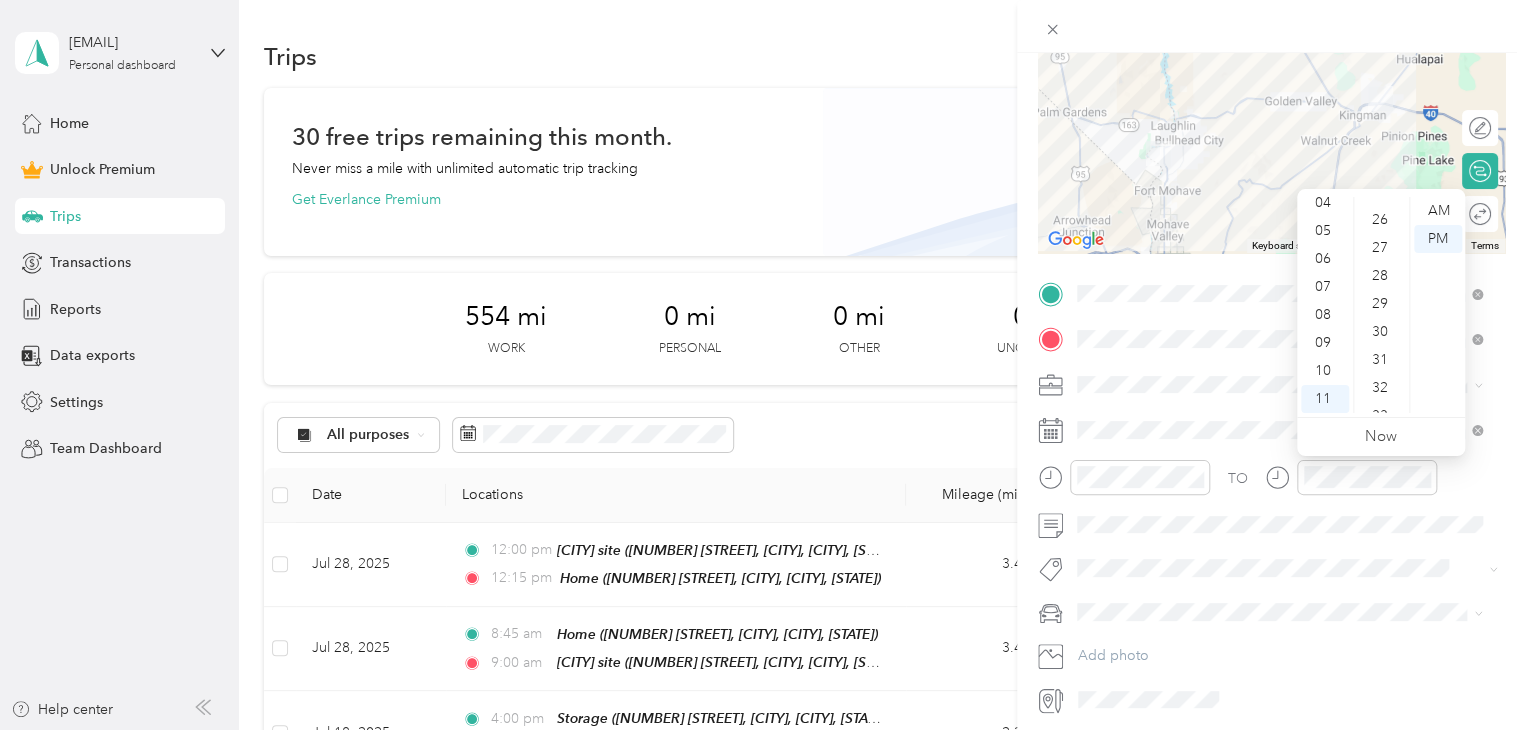 scroll, scrollTop: 720, scrollLeft: 0, axis: vertical 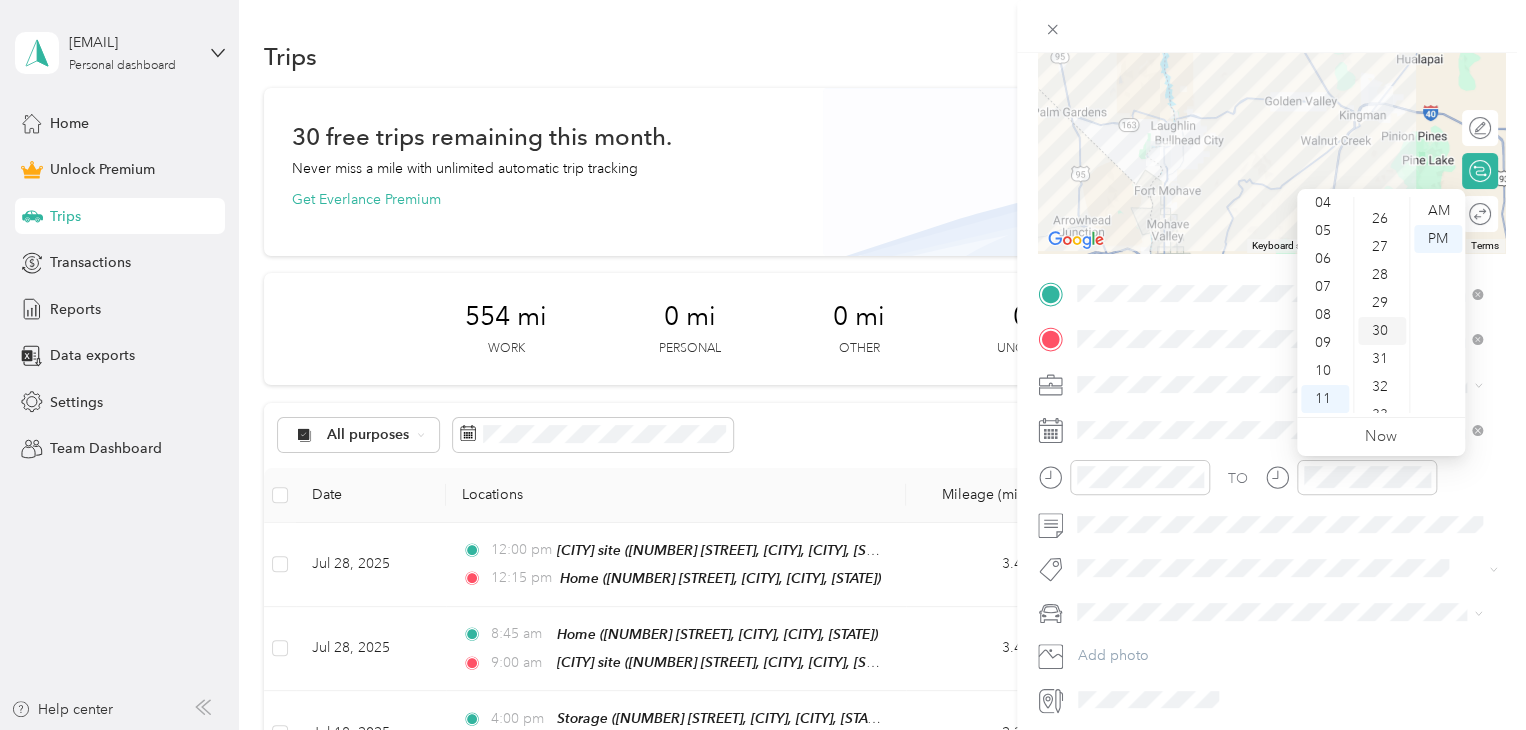 click on "30" at bounding box center (1382, 331) 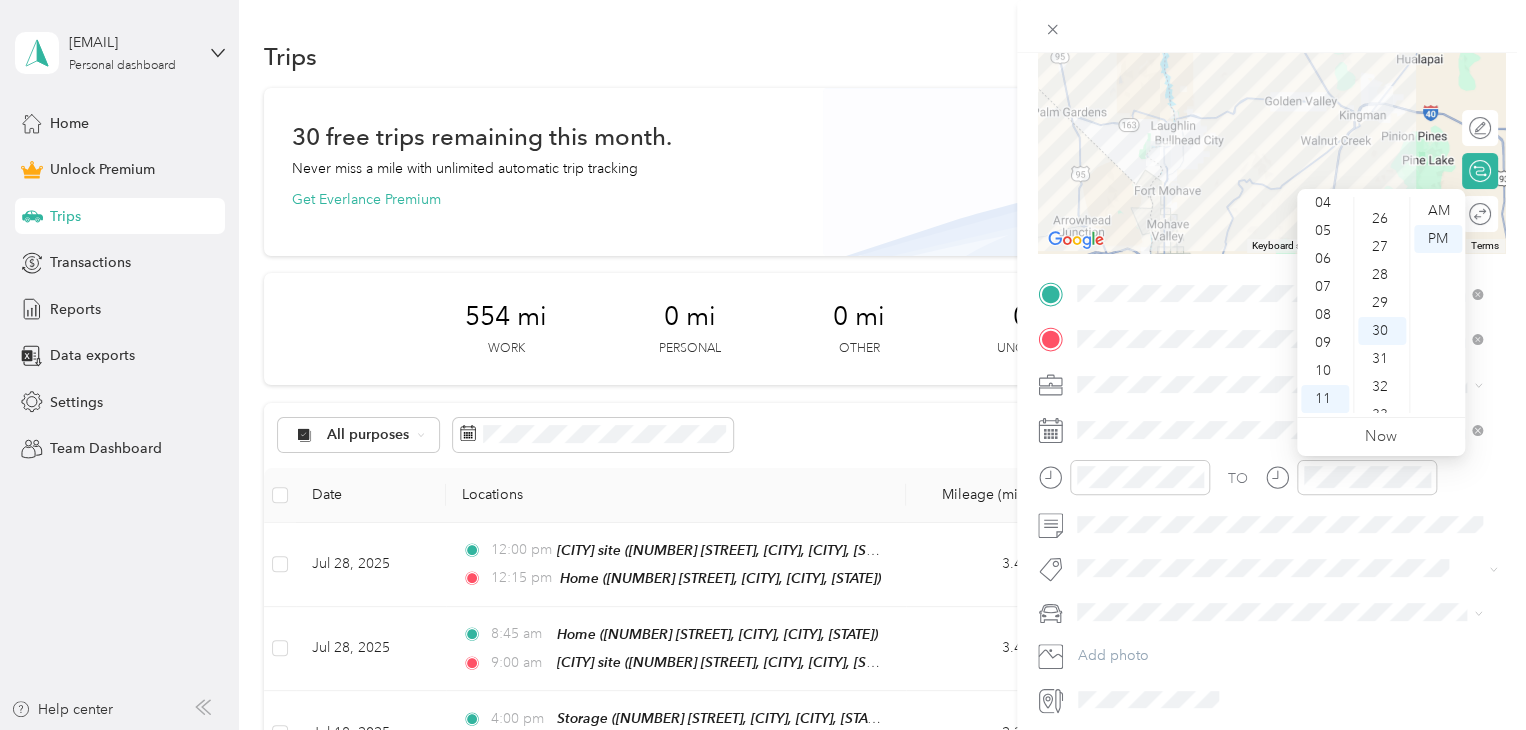 scroll, scrollTop: 840, scrollLeft: 0, axis: vertical 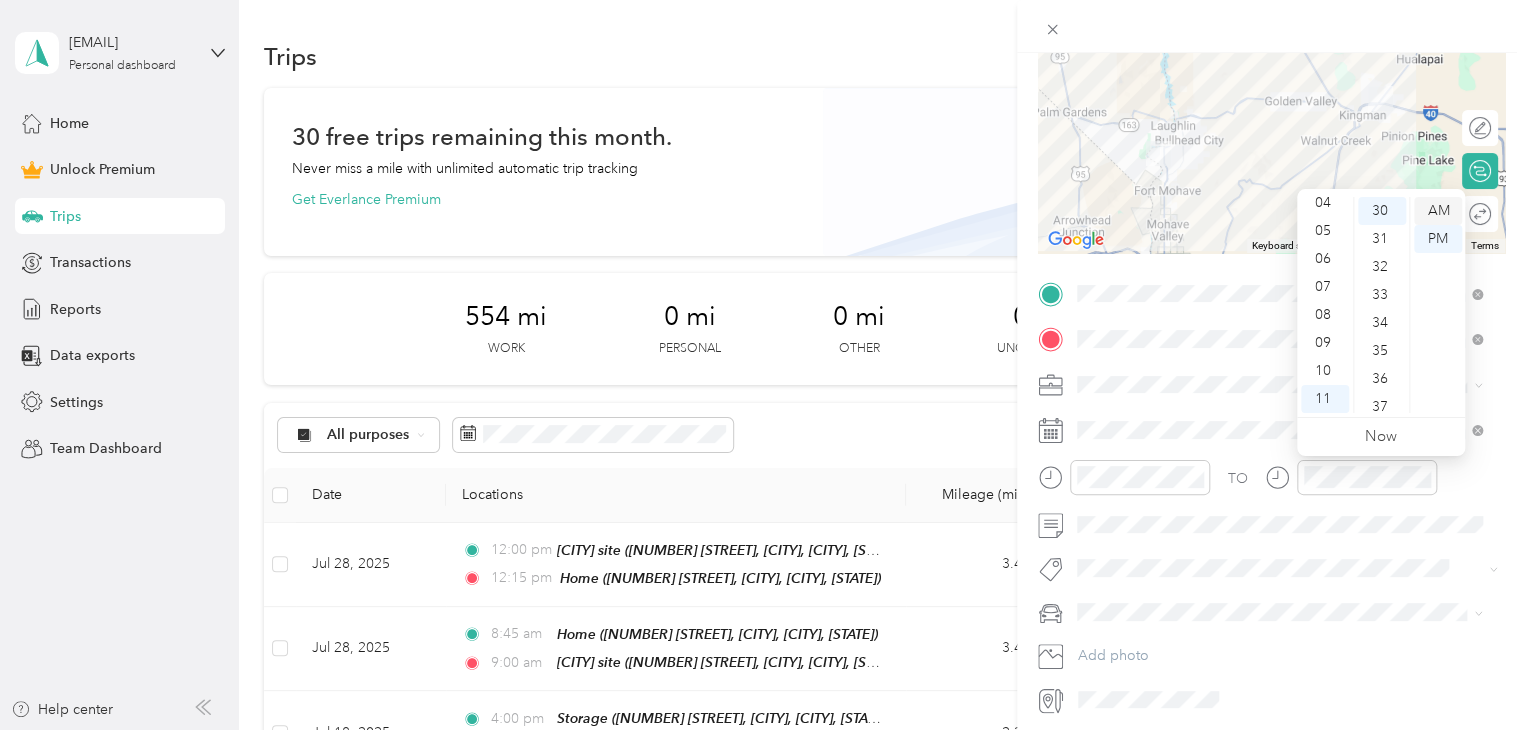click on "AM" at bounding box center [1438, 211] 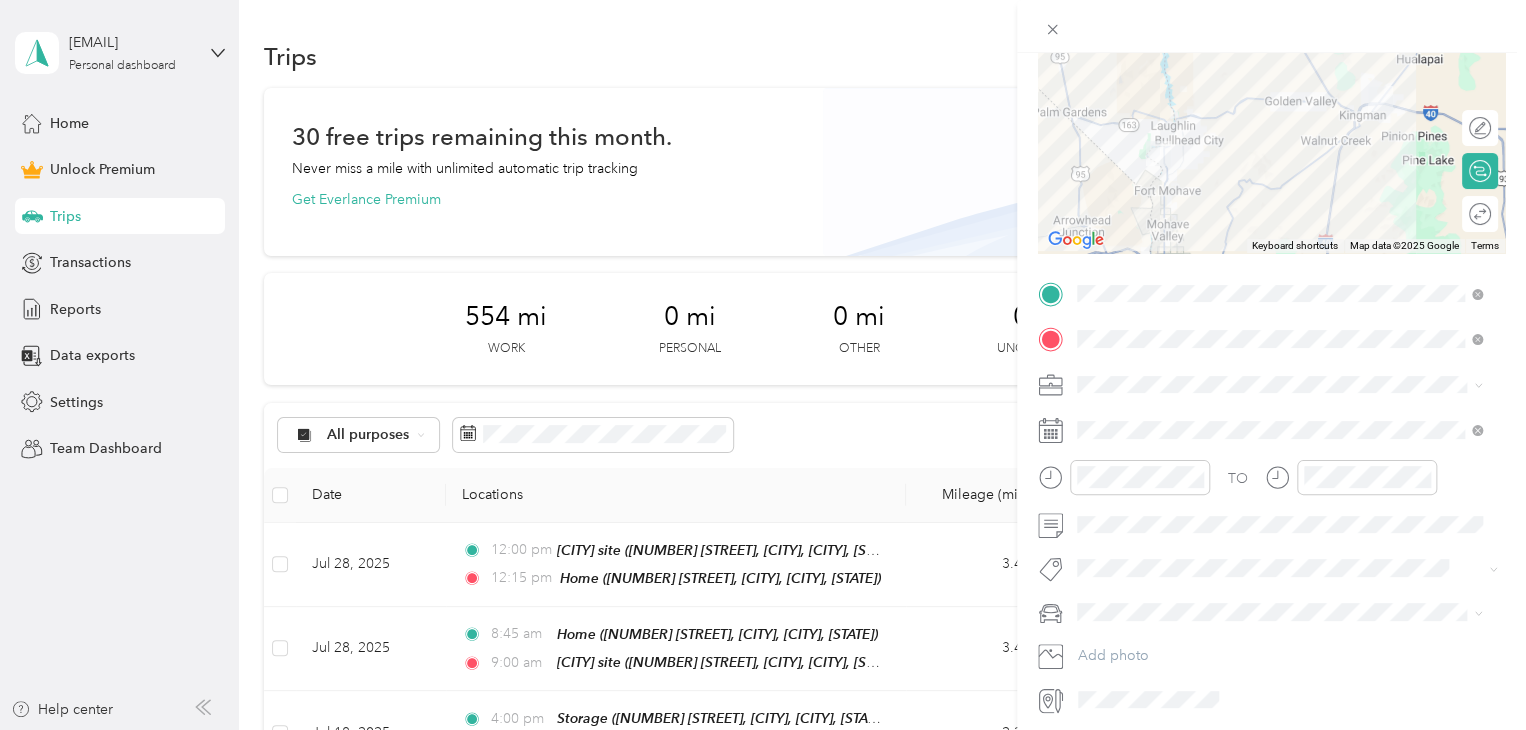 click on "Subg" at bounding box center [1113, 600] 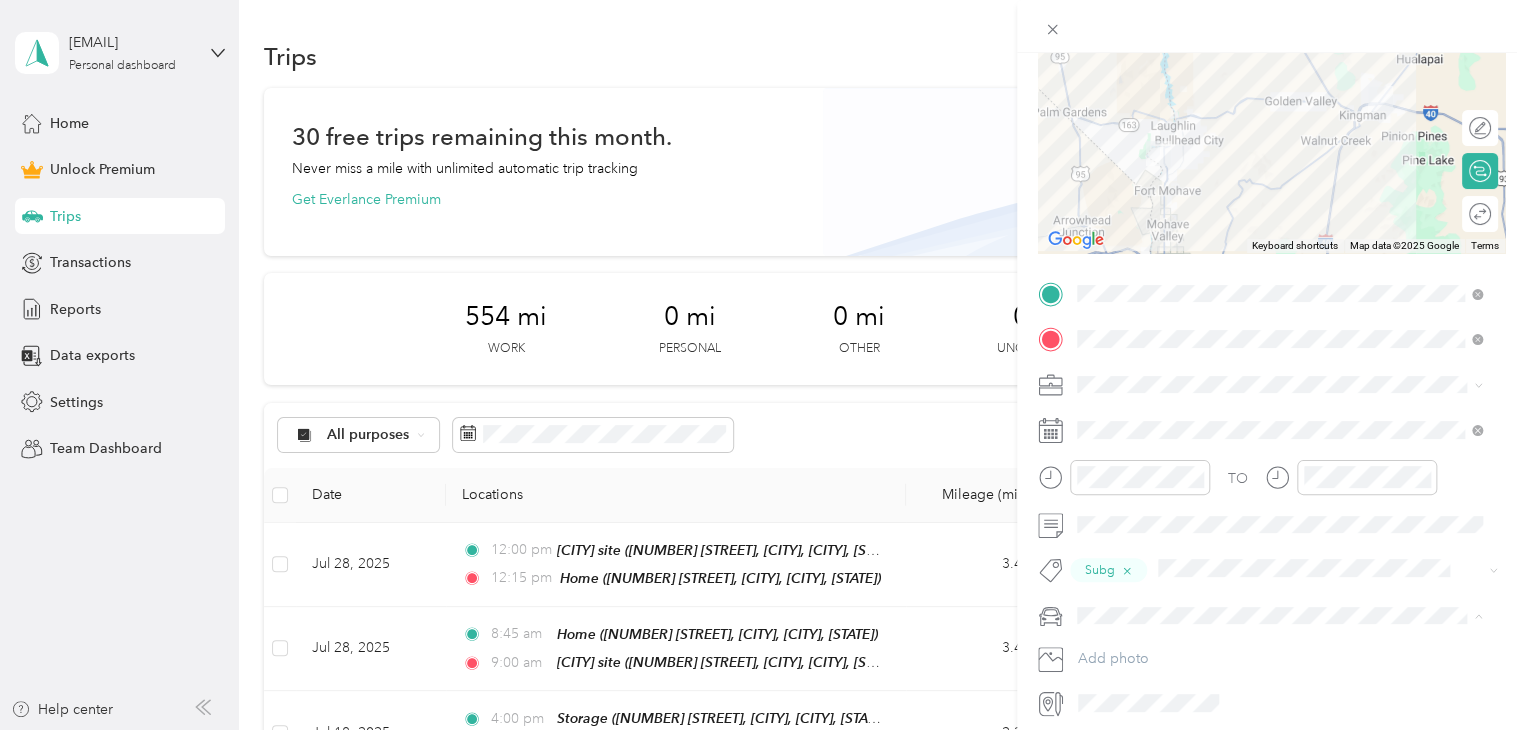 click on "Truck" at bounding box center (1279, 685) 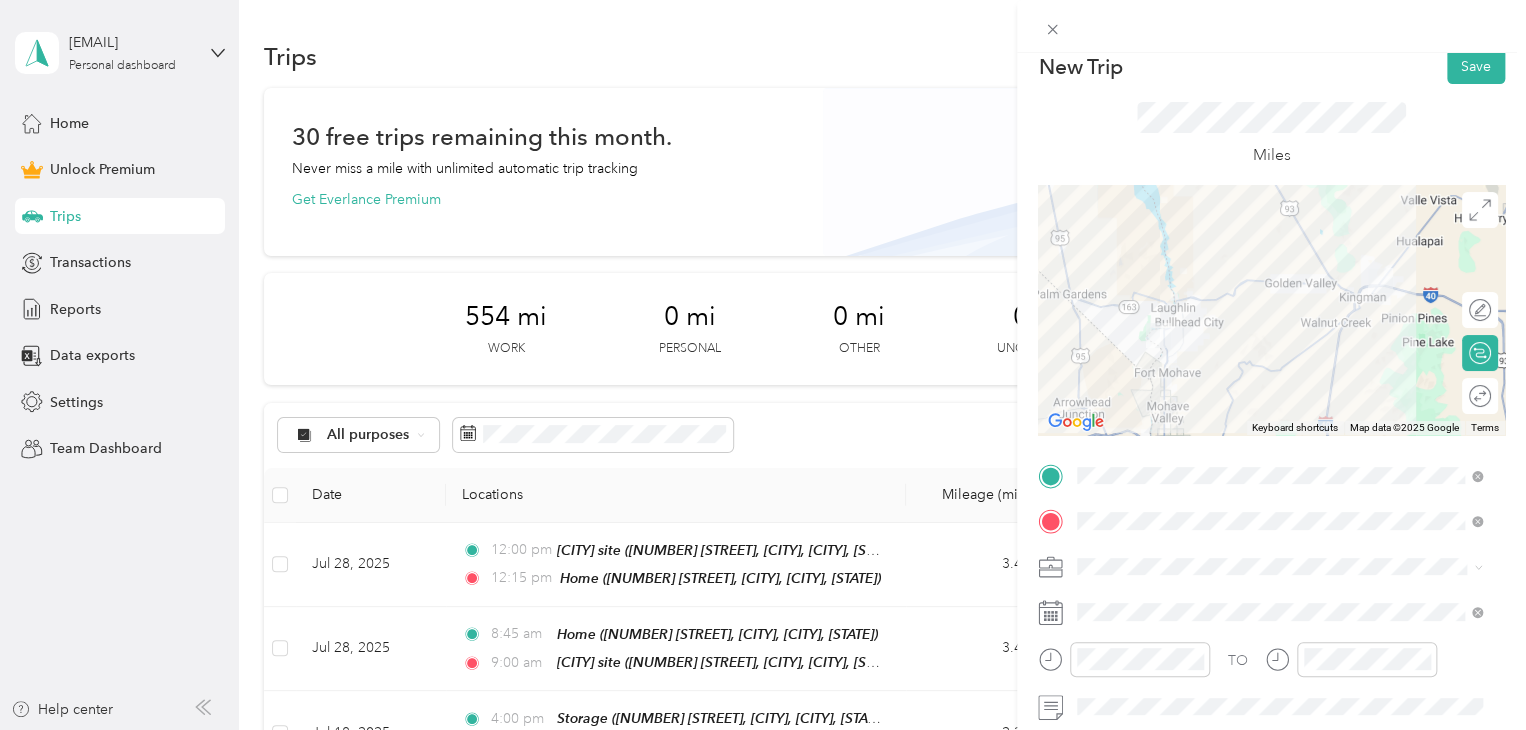 scroll, scrollTop: 0, scrollLeft: 0, axis: both 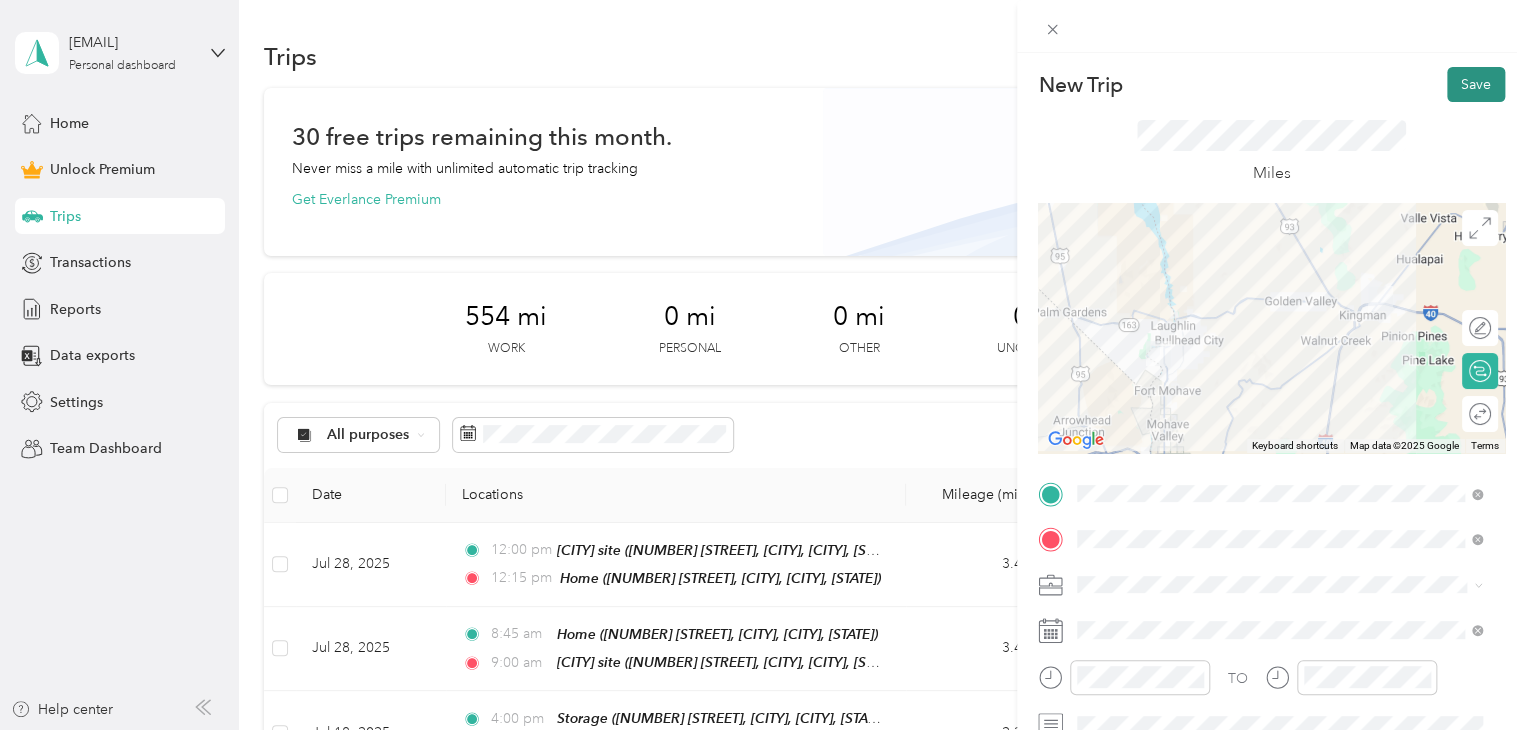 click on "Save" at bounding box center [1476, 84] 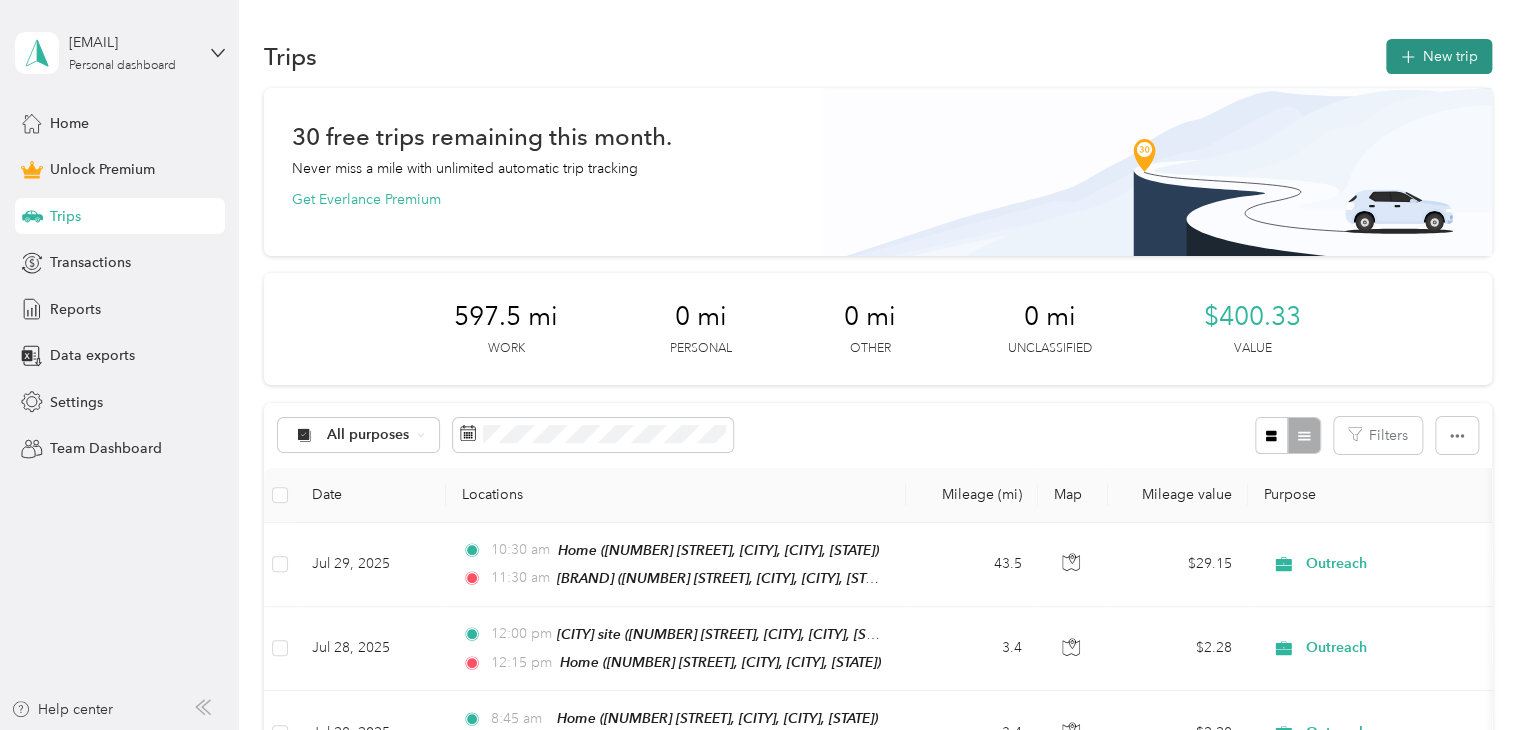 click on "New trip" at bounding box center [1439, 56] 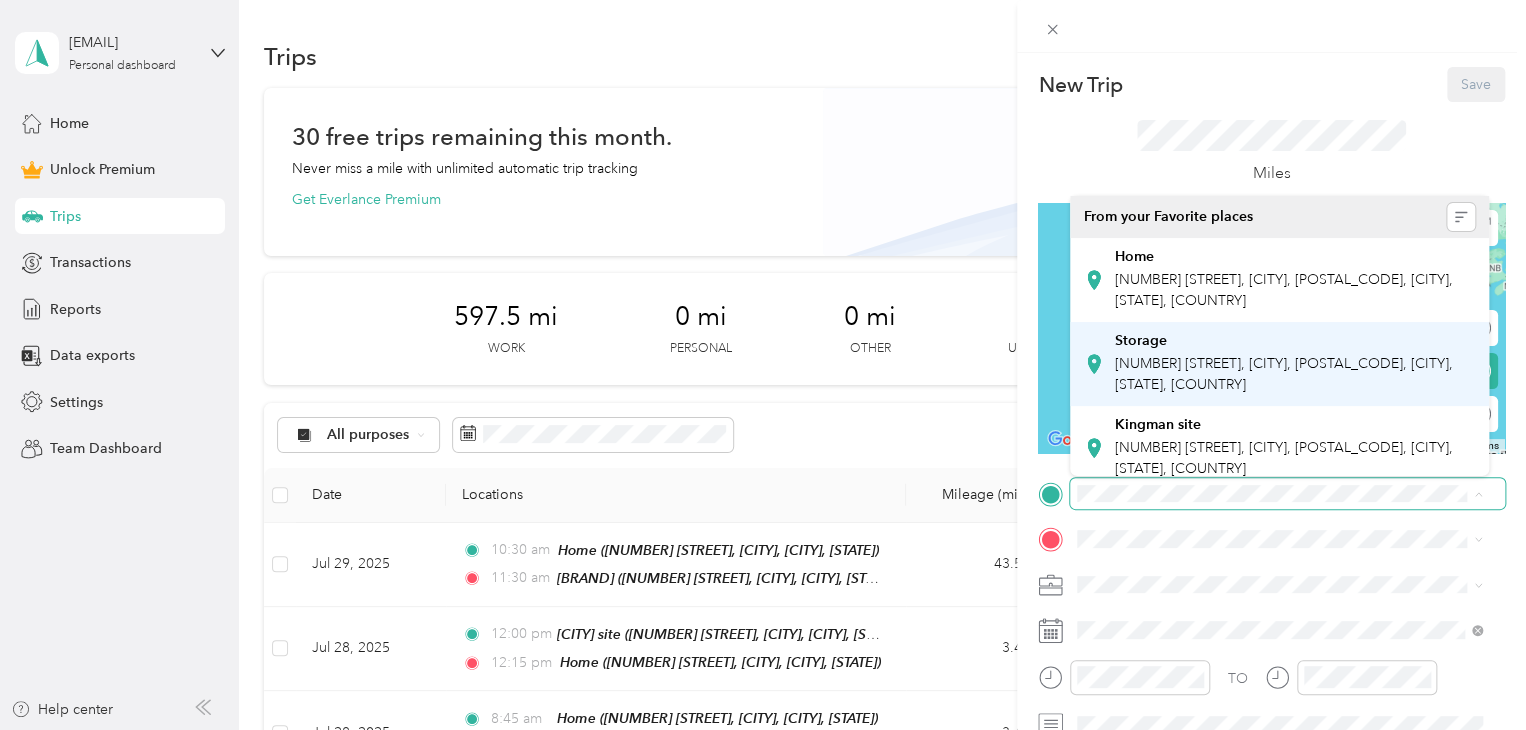 scroll, scrollTop: 100, scrollLeft: 0, axis: vertical 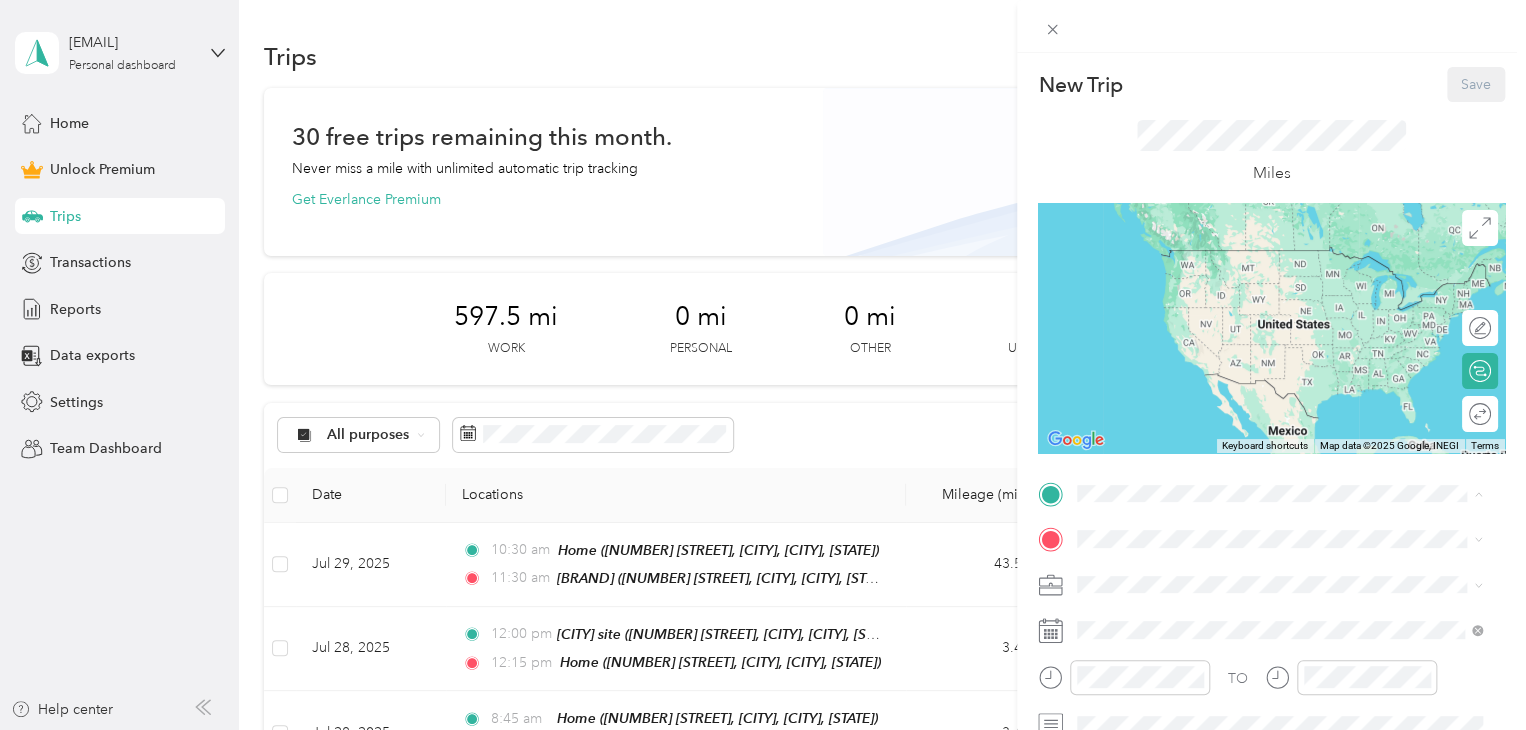 click on "[NUMBER] [STREET], [CITY], [POSTAL_CODE], [CITY], [STATE], [COUNTRY]" at bounding box center [1284, 442] 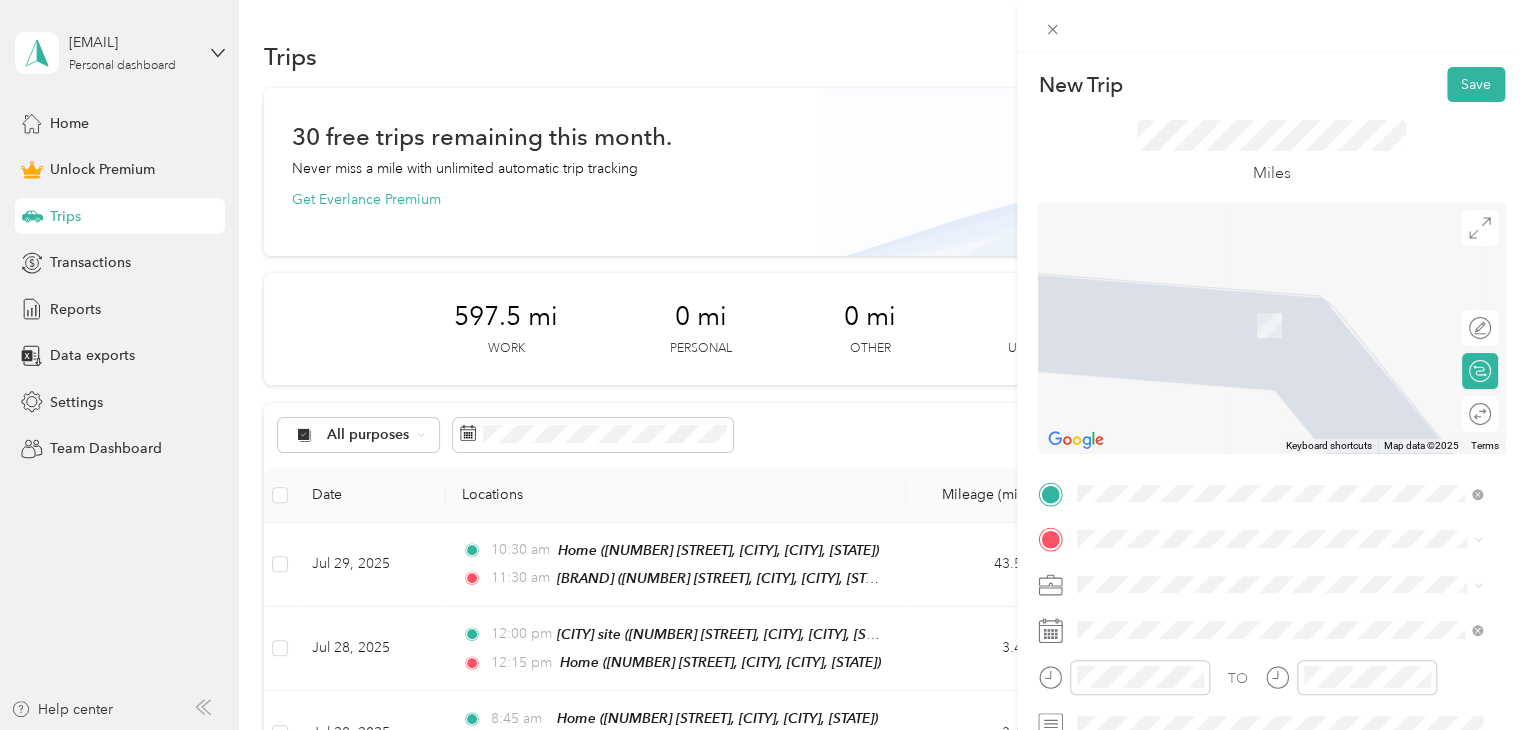 click on "Home [NUMBER] [STREET], [CITY], [POSTAL_CODE], [CITY], [STATE], [COUNTRY]" at bounding box center (1295, 321) 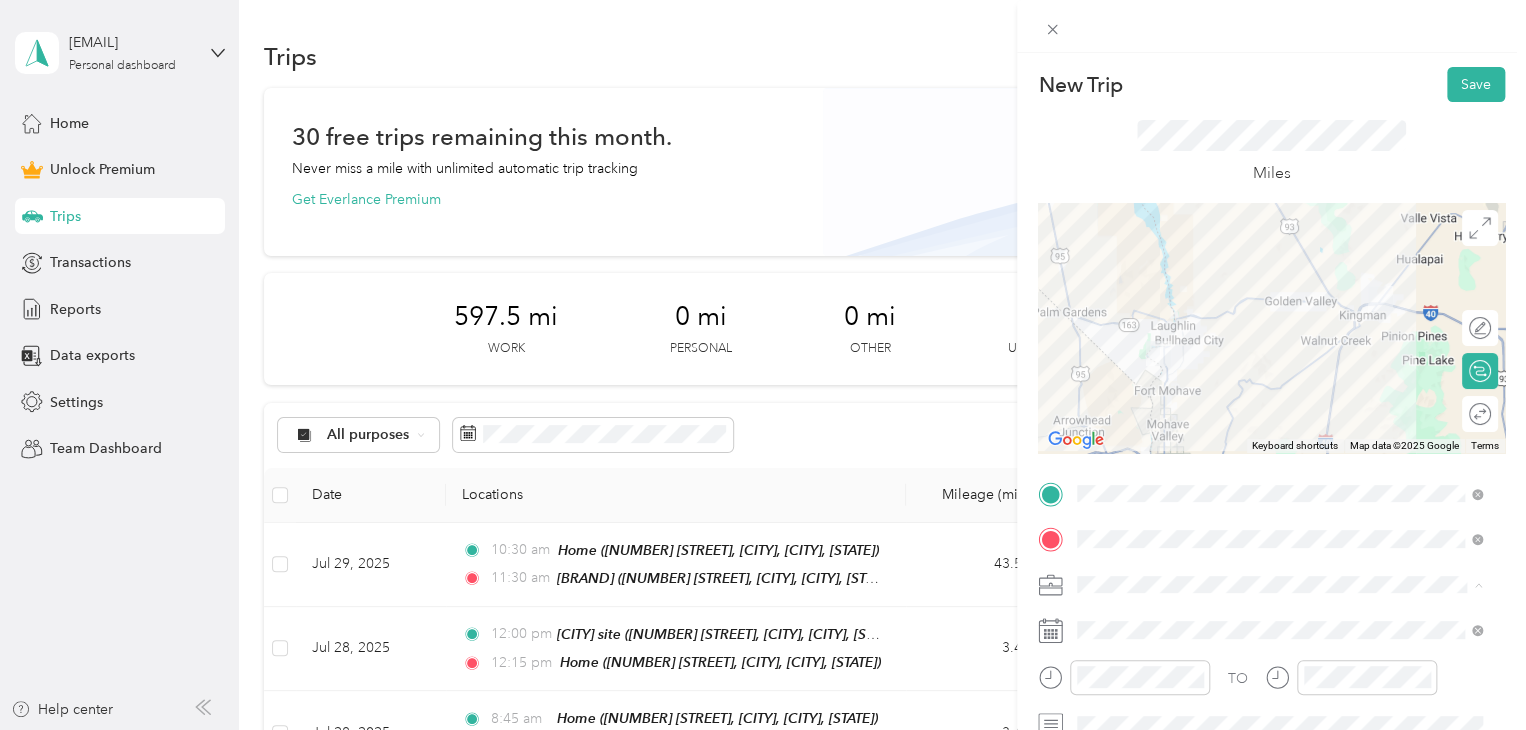 click on "Outreach" at bounding box center (1113, 374) 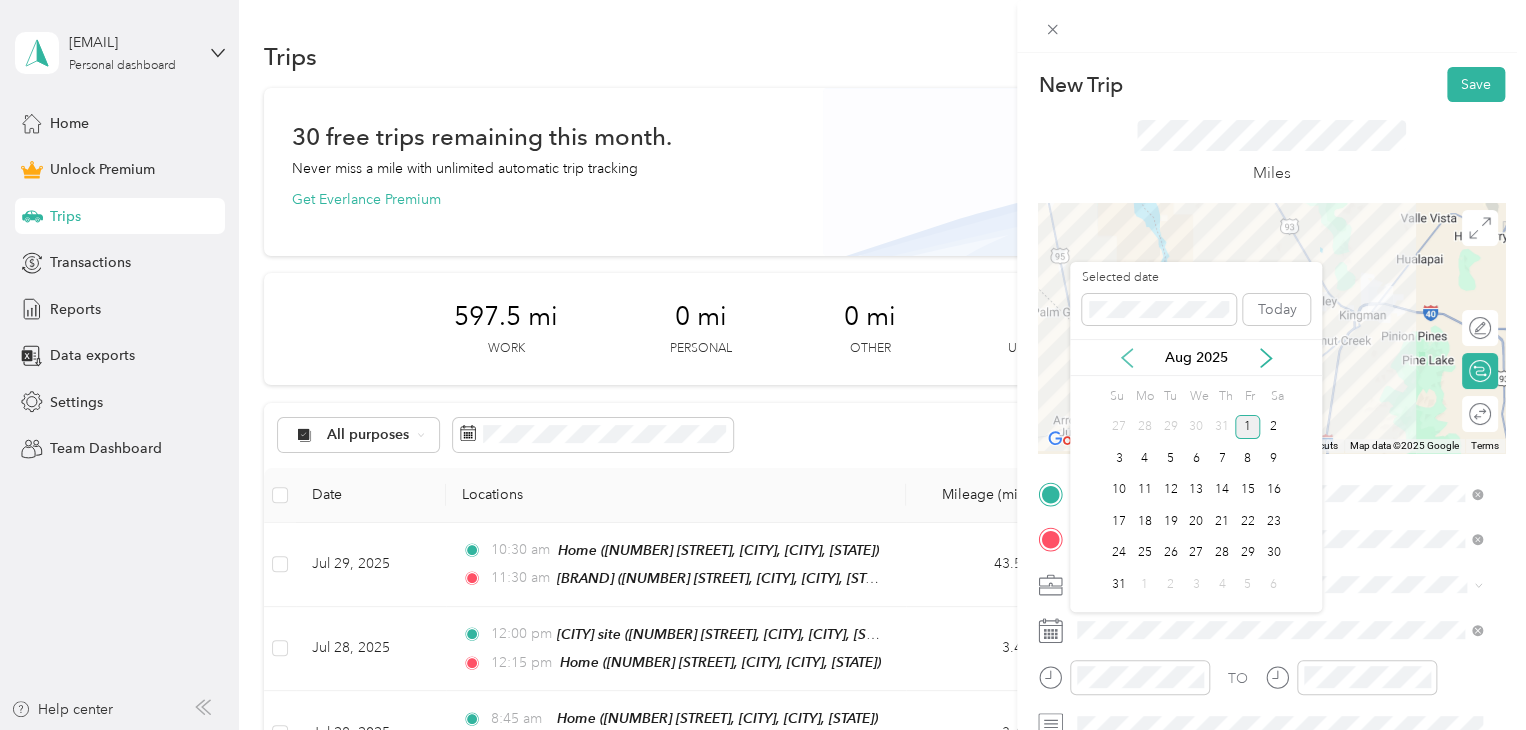 click 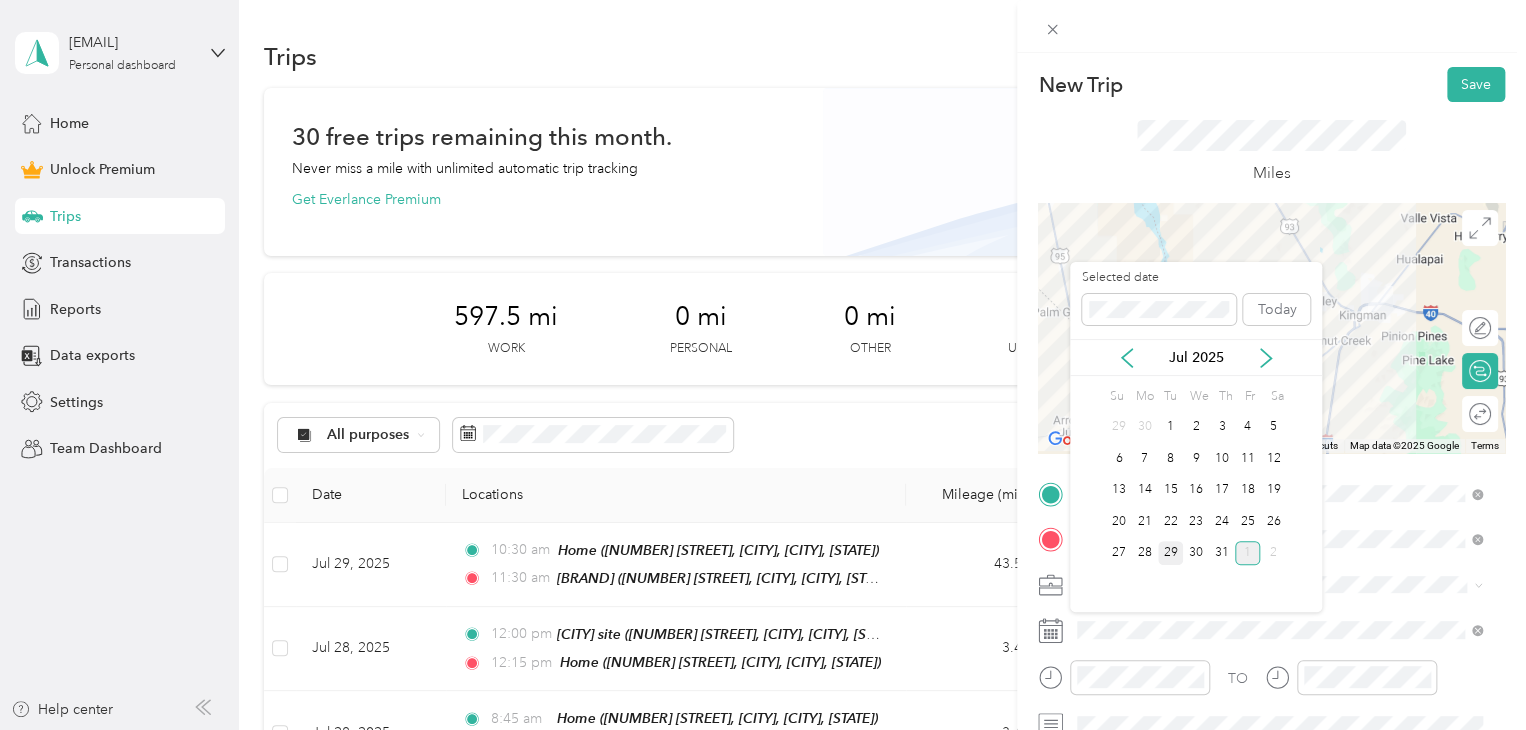 click on "29" at bounding box center (1171, 553) 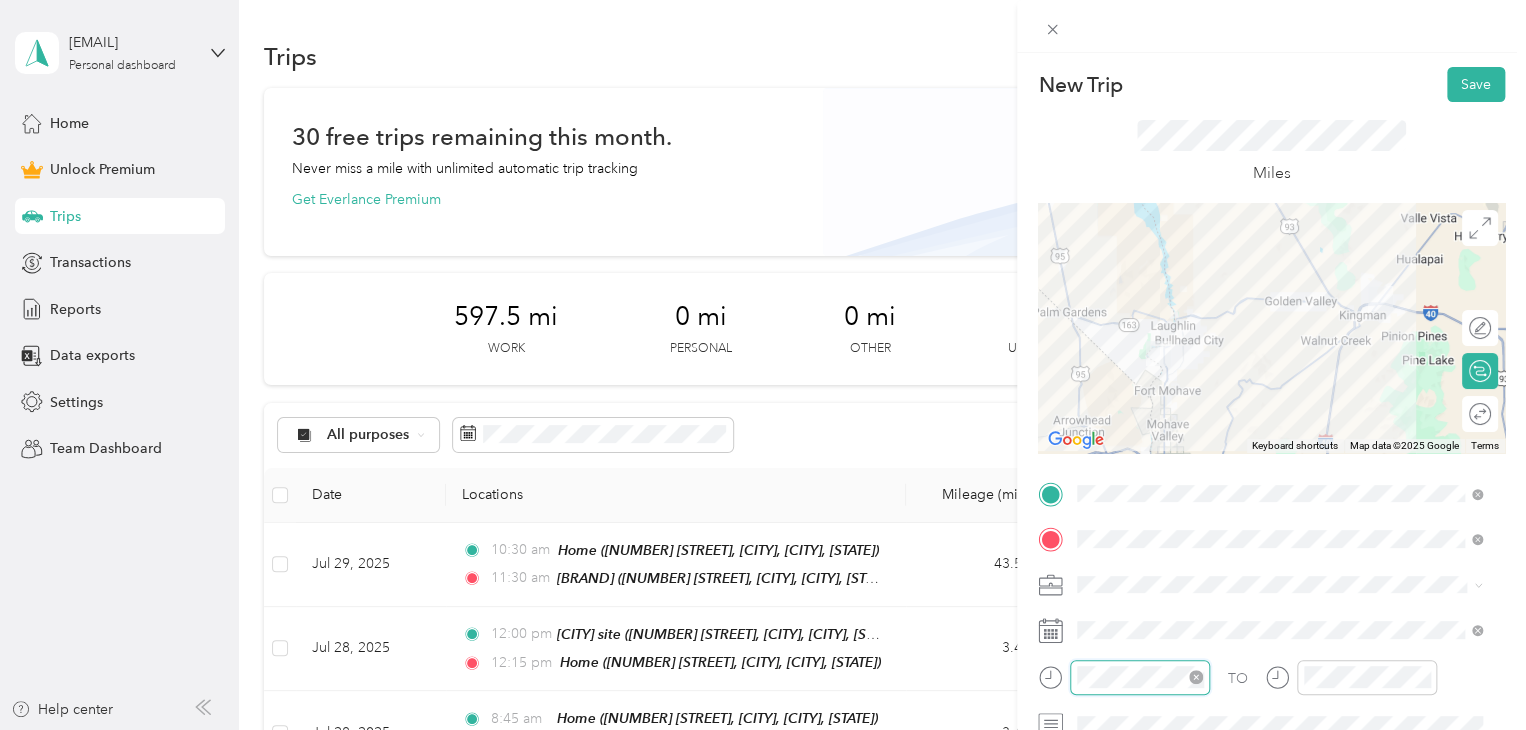 scroll, scrollTop: 56, scrollLeft: 0, axis: vertical 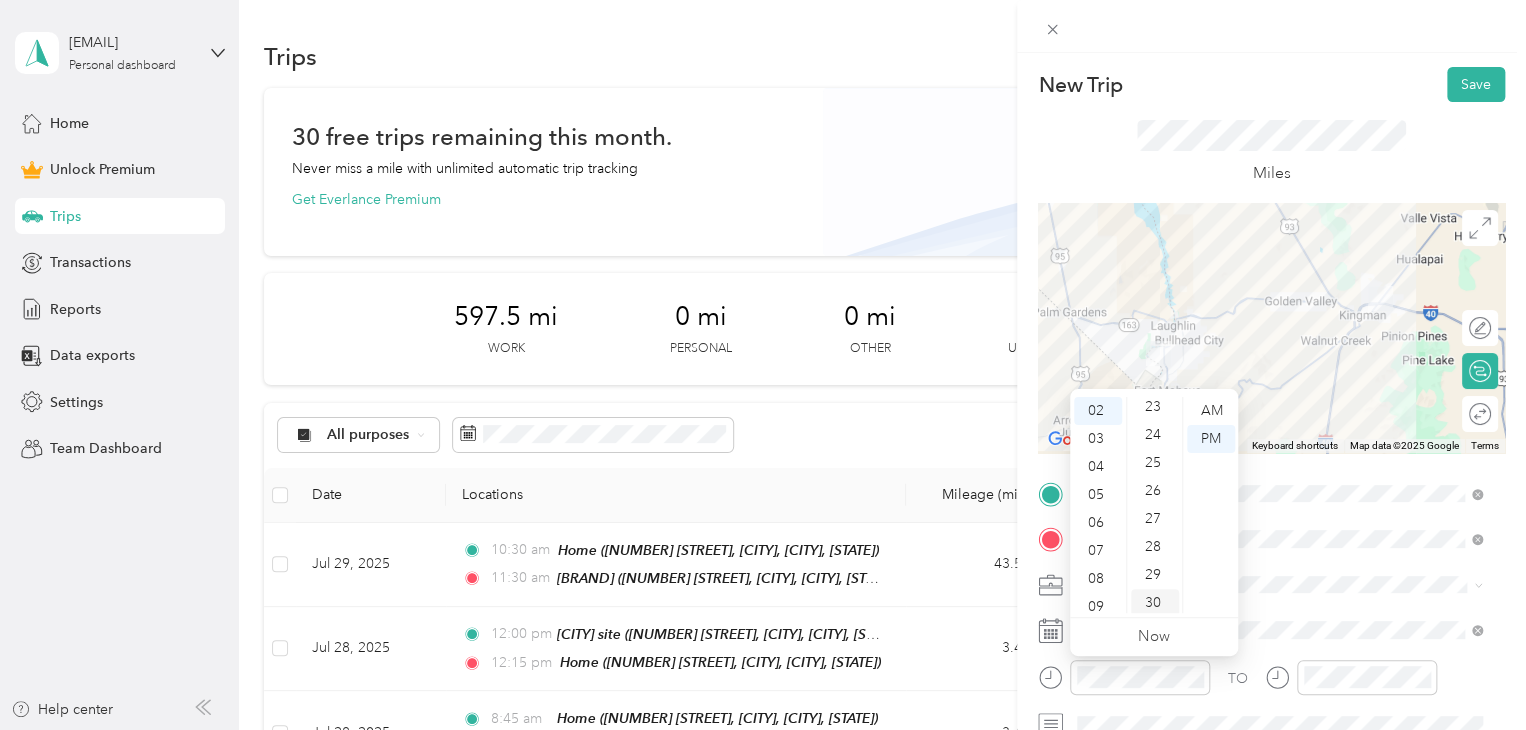 click on "30" at bounding box center (1155, 603) 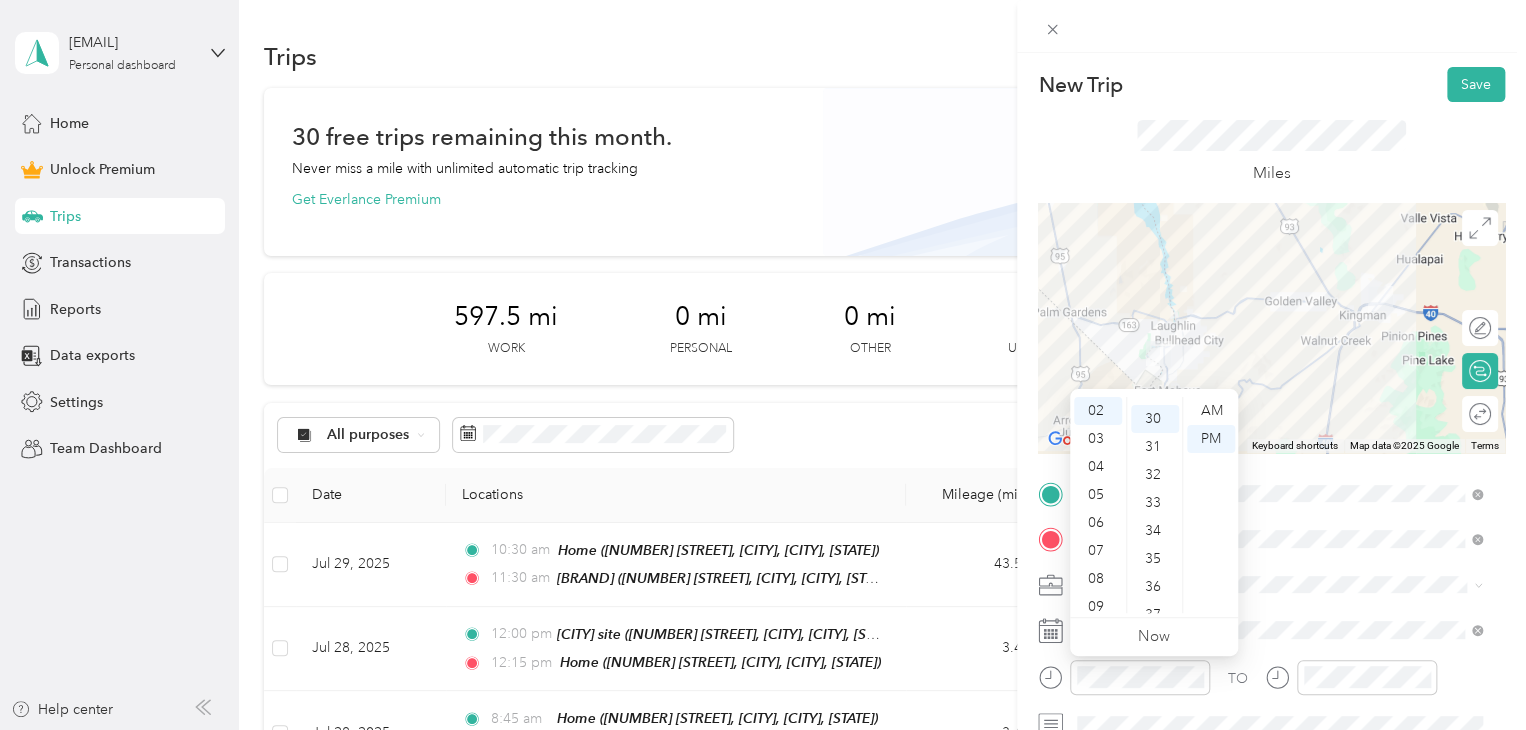 scroll, scrollTop: 840, scrollLeft: 0, axis: vertical 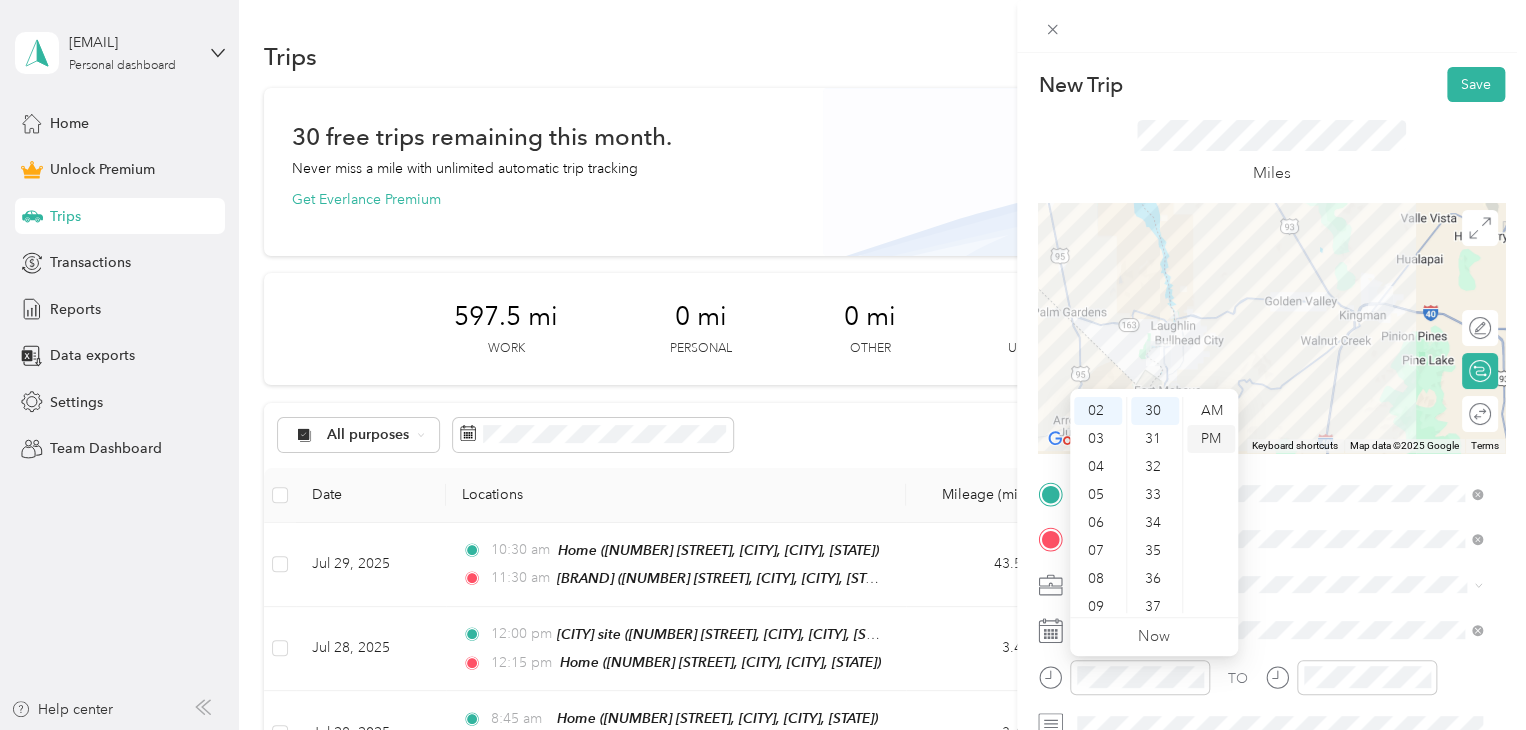 click on "PM" at bounding box center (1211, 439) 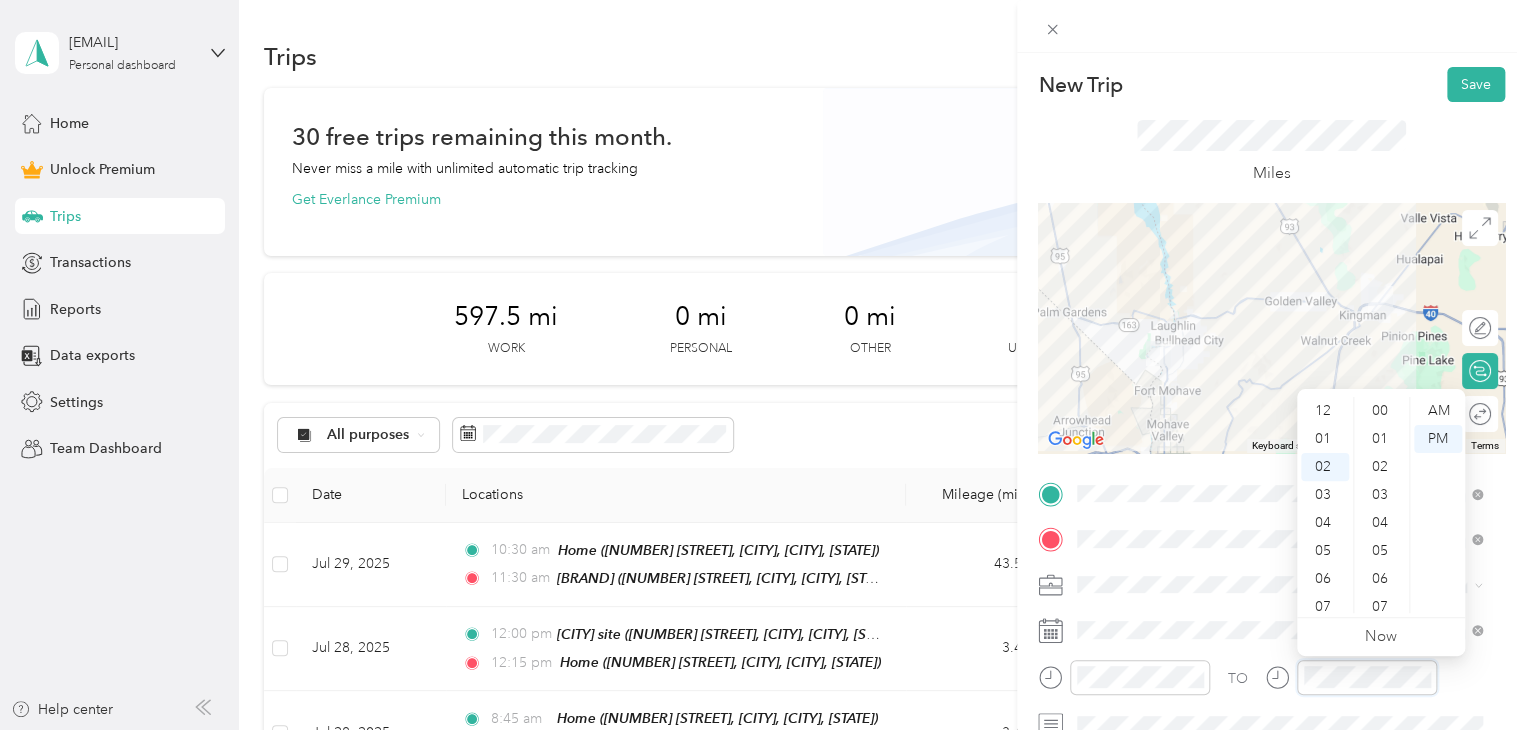 scroll, scrollTop: 448, scrollLeft: 0, axis: vertical 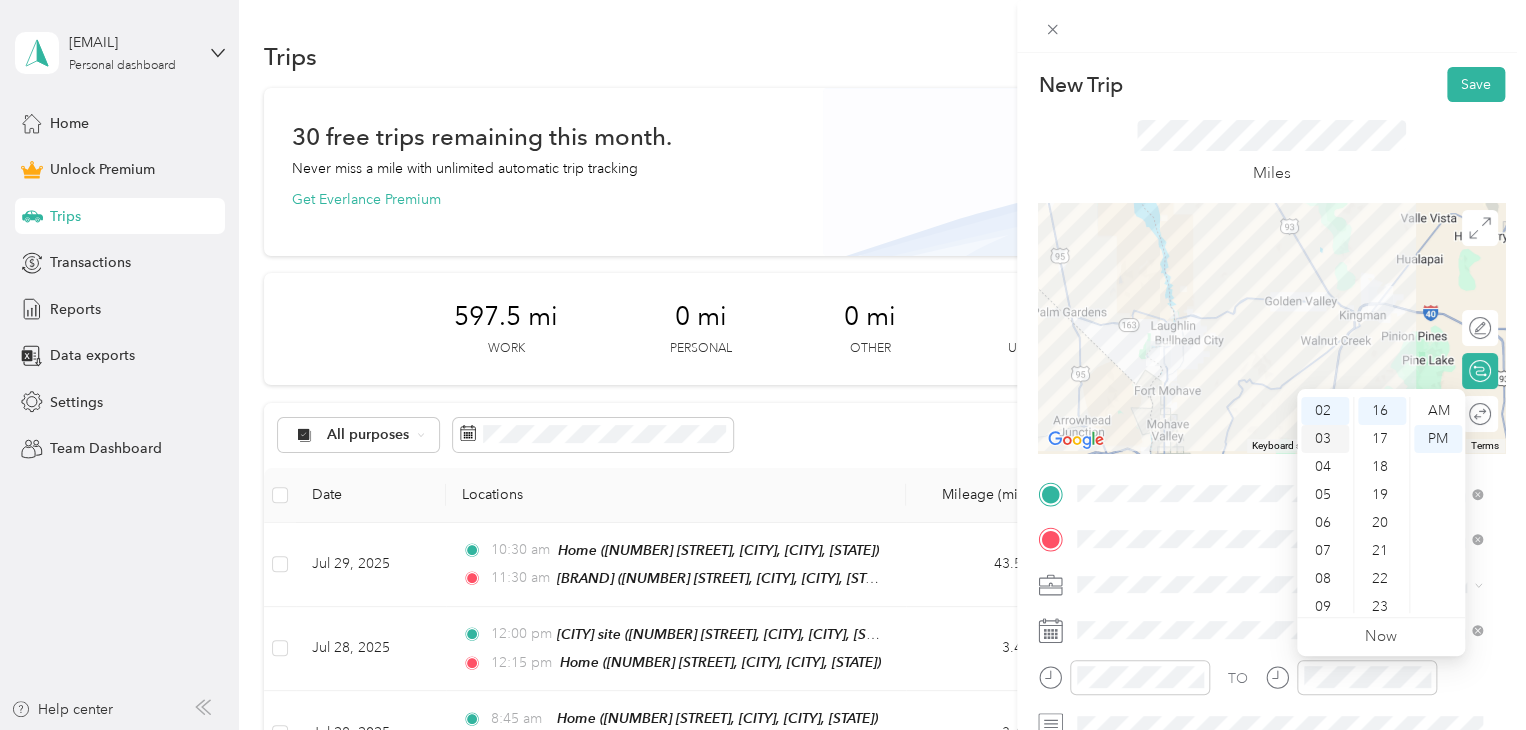 click on "03" at bounding box center [1325, 439] 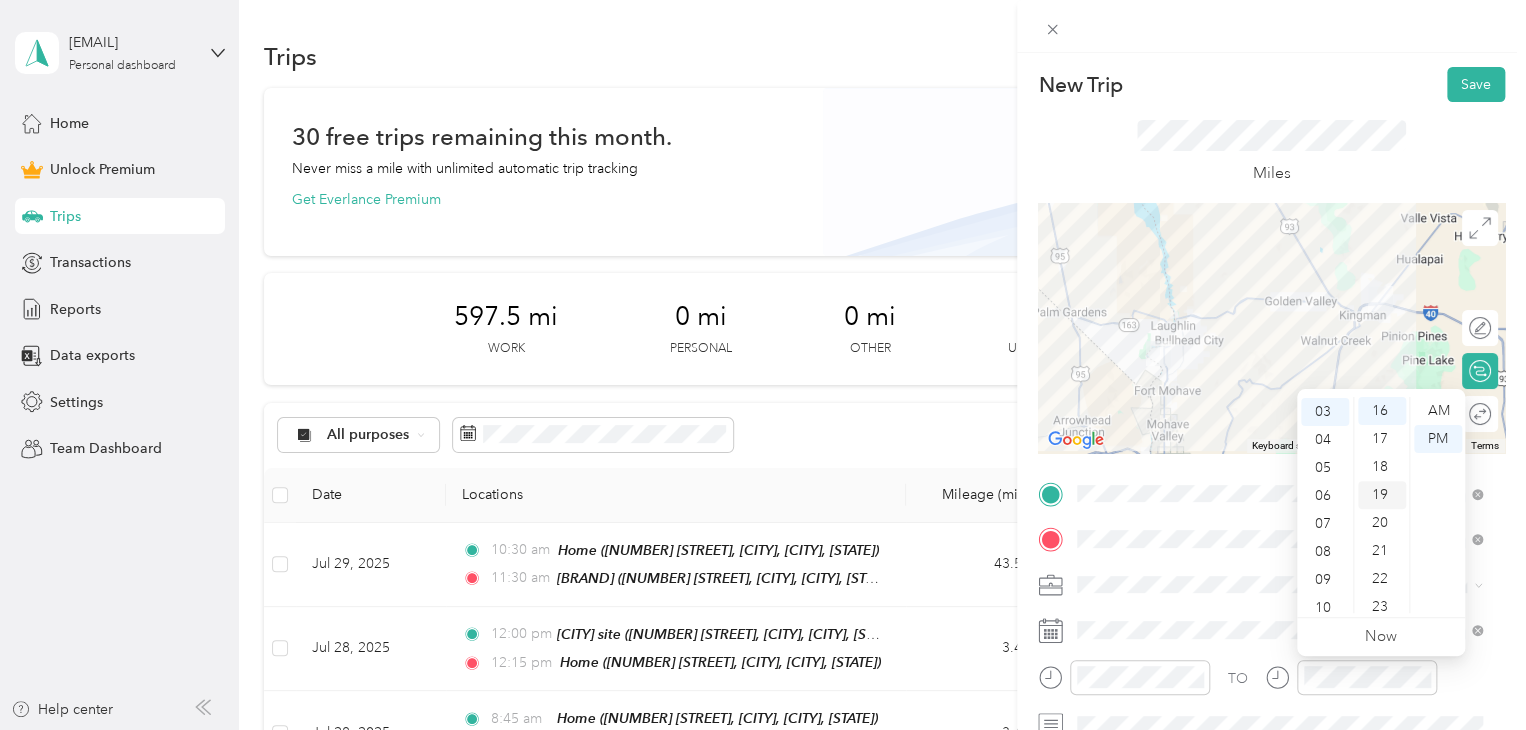 scroll, scrollTop: 84, scrollLeft: 0, axis: vertical 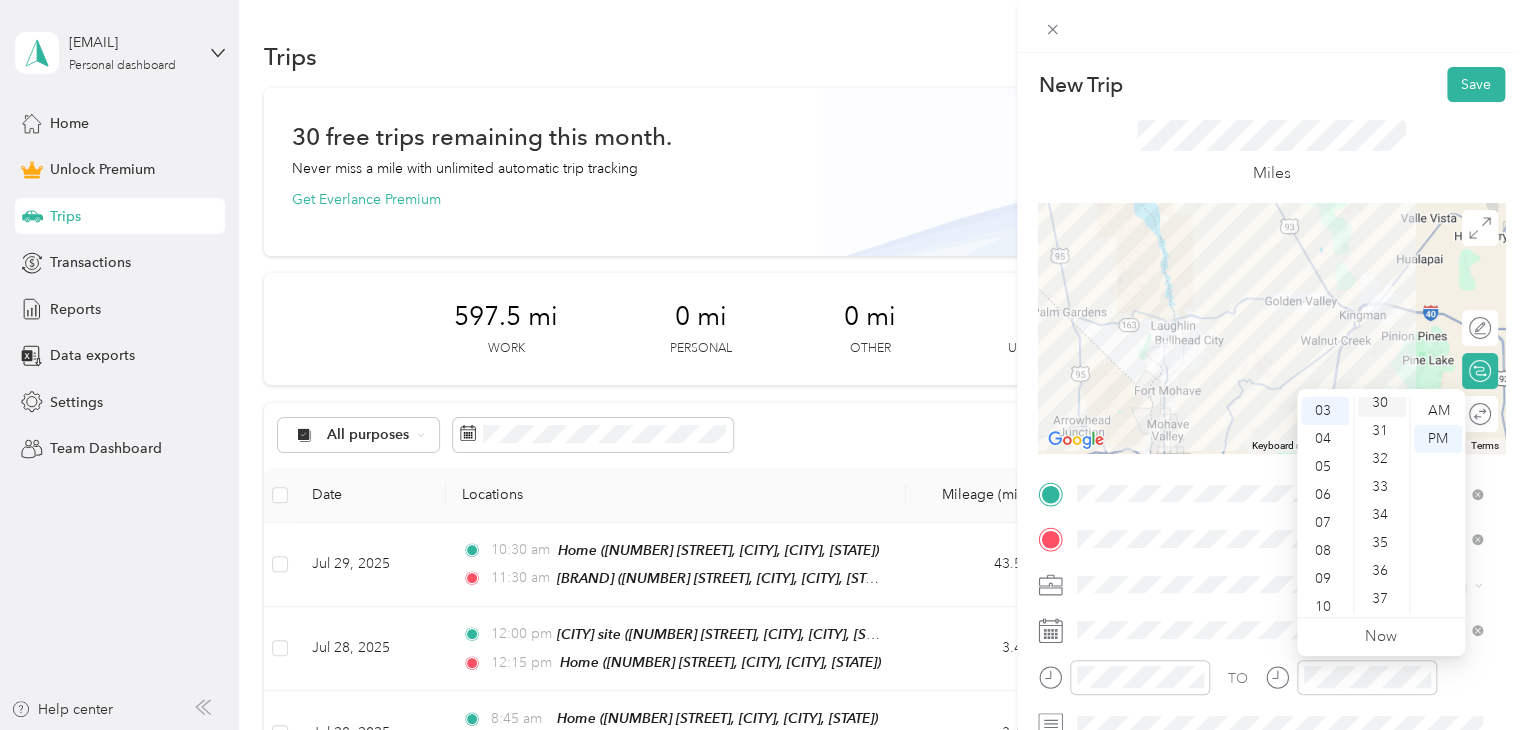 click on "30" at bounding box center [1382, 403] 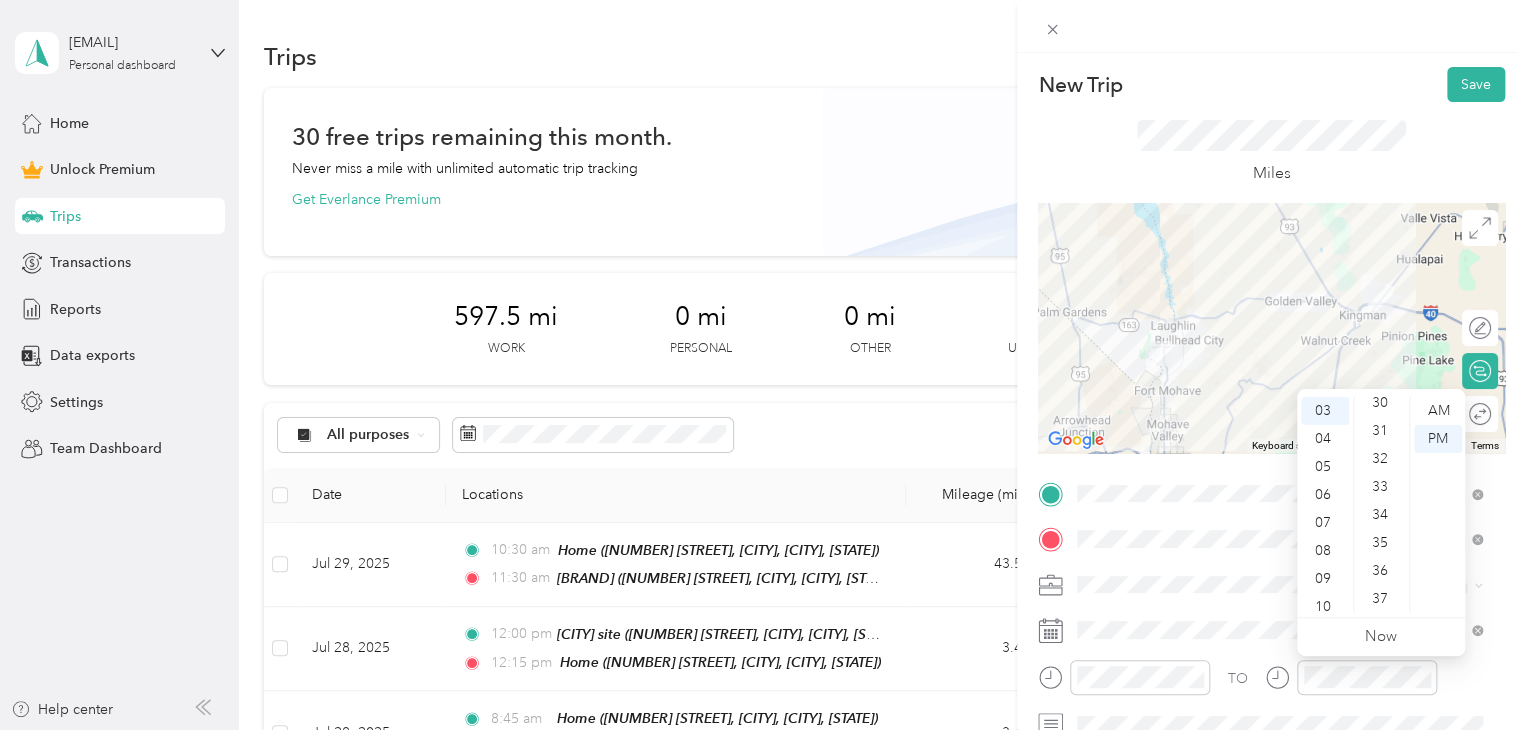 scroll, scrollTop: 840, scrollLeft: 0, axis: vertical 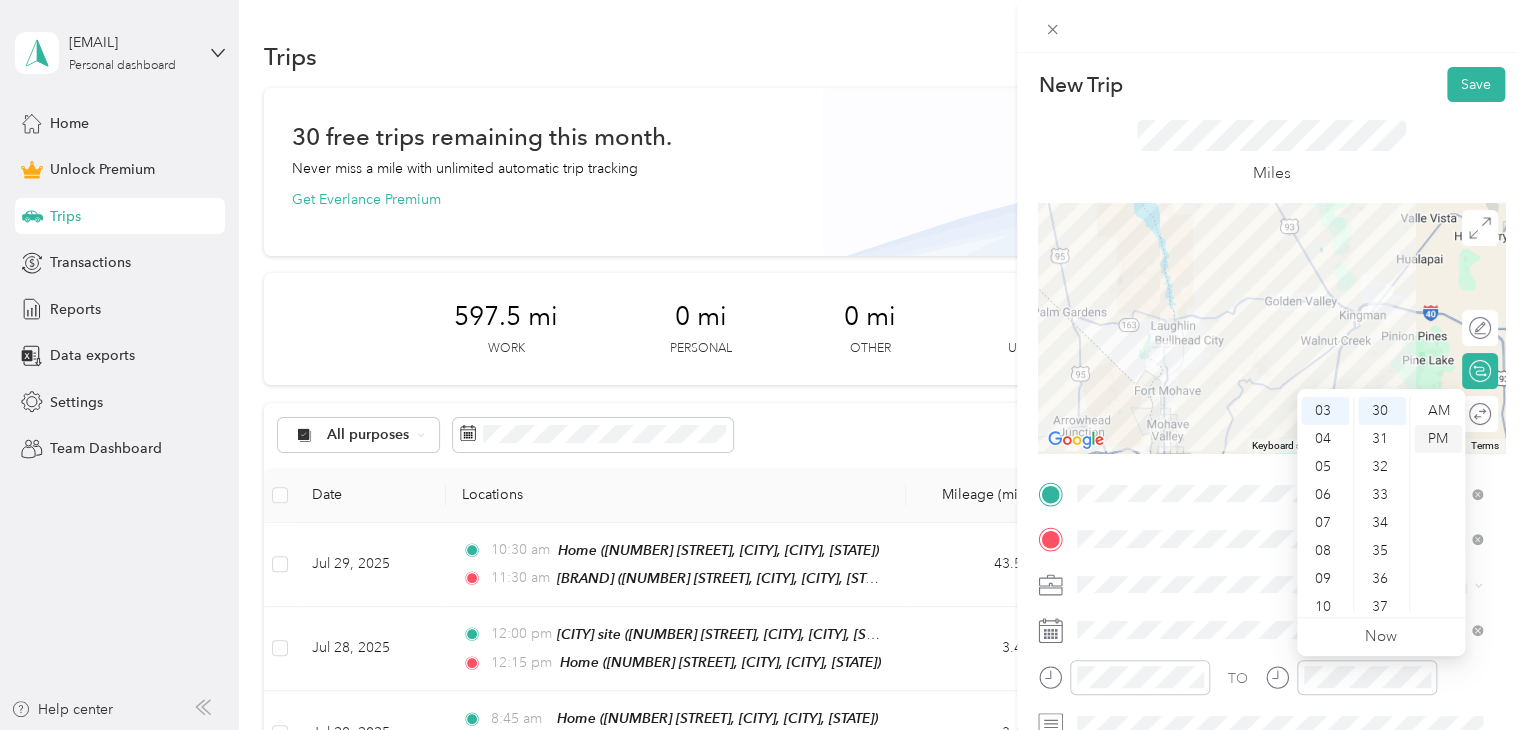 click on "PM" at bounding box center (1438, 439) 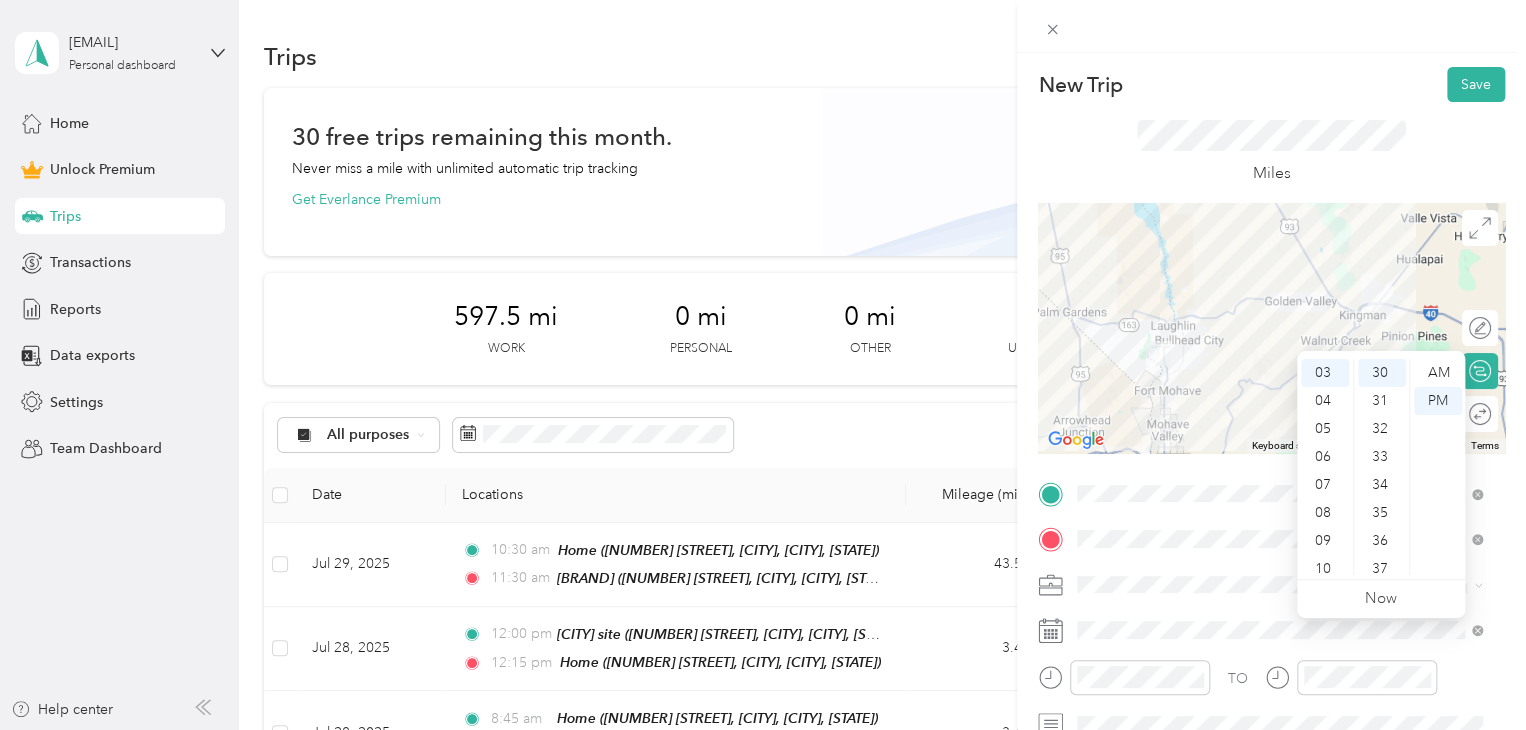 scroll, scrollTop: 100, scrollLeft: 0, axis: vertical 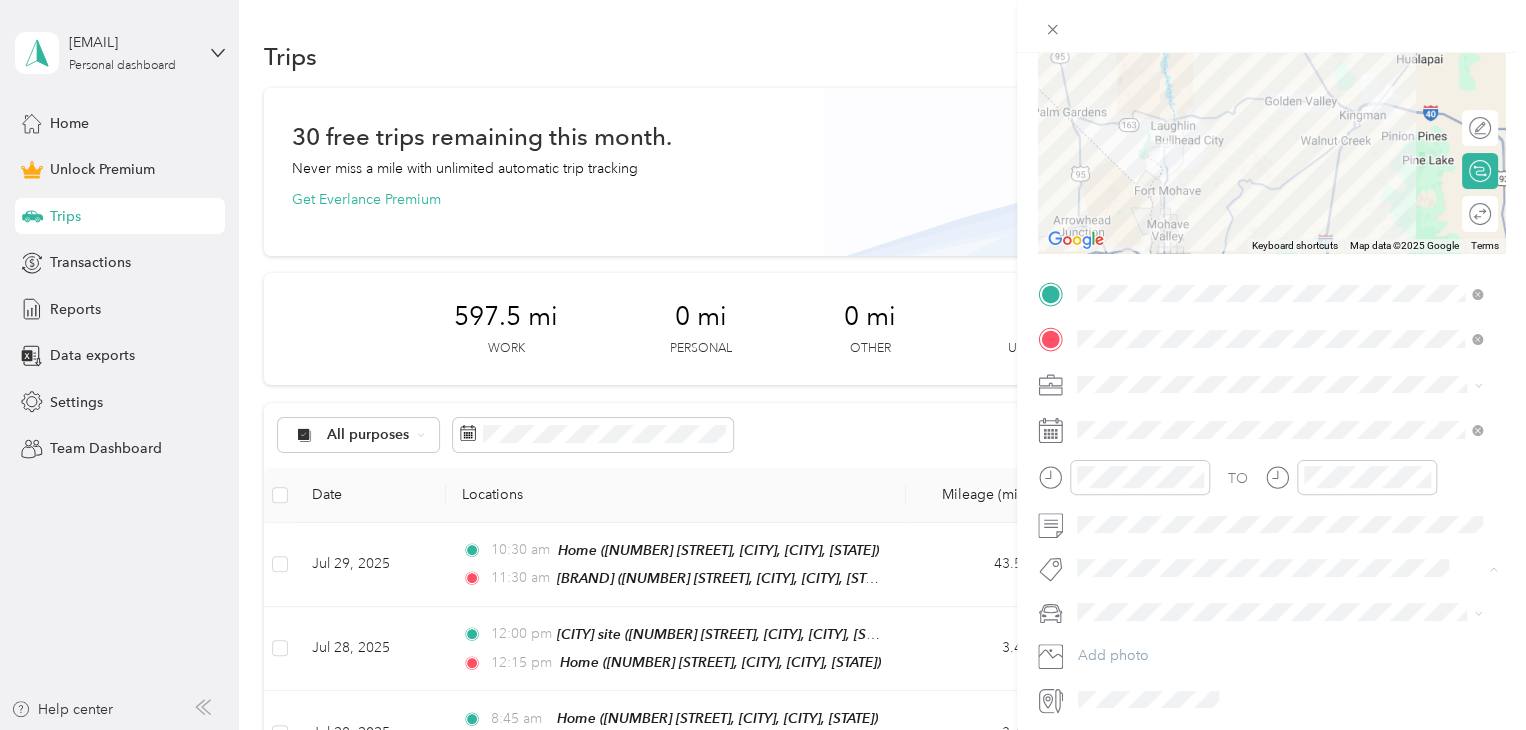 click on "Subg" at bounding box center [1113, 603] 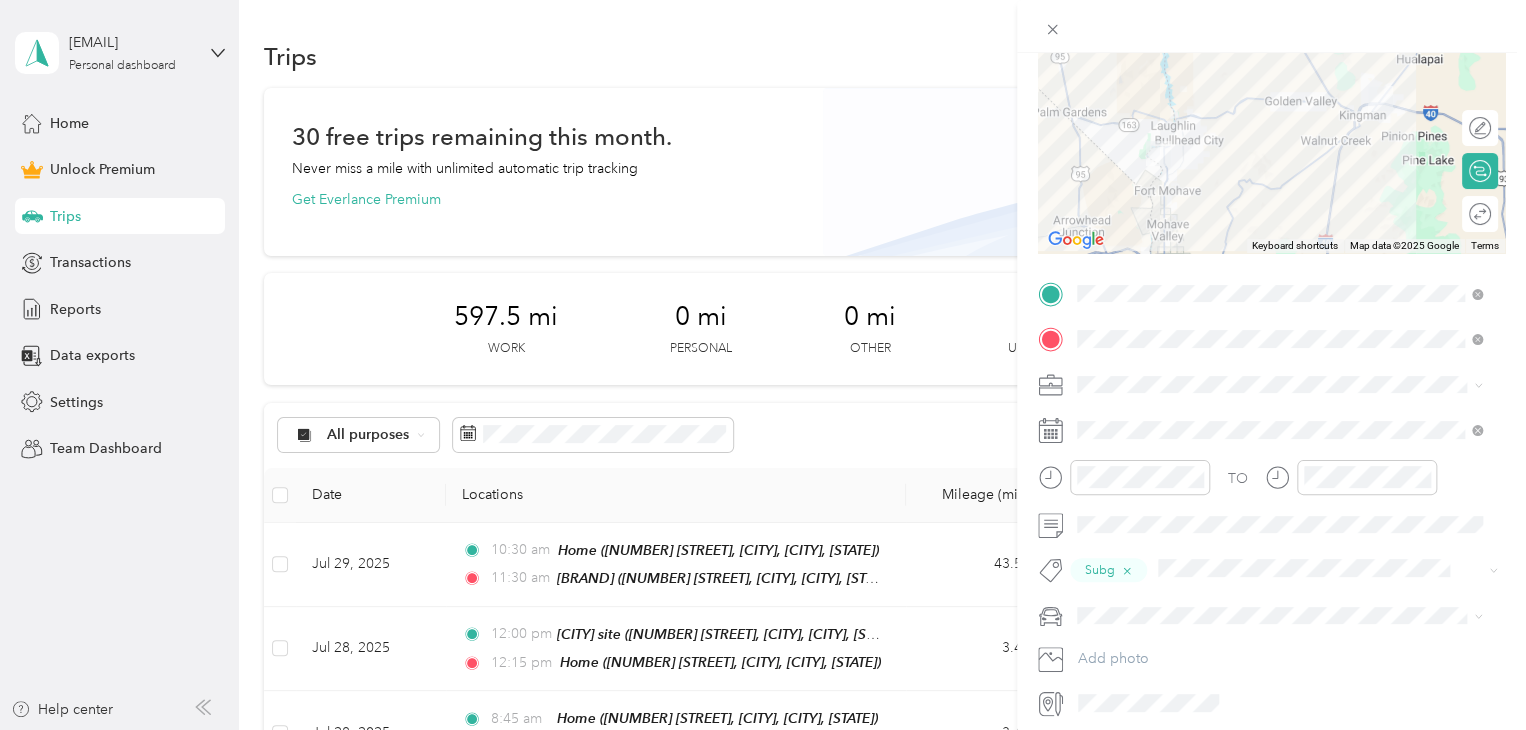 click on "Truck" at bounding box center [1279, 683] 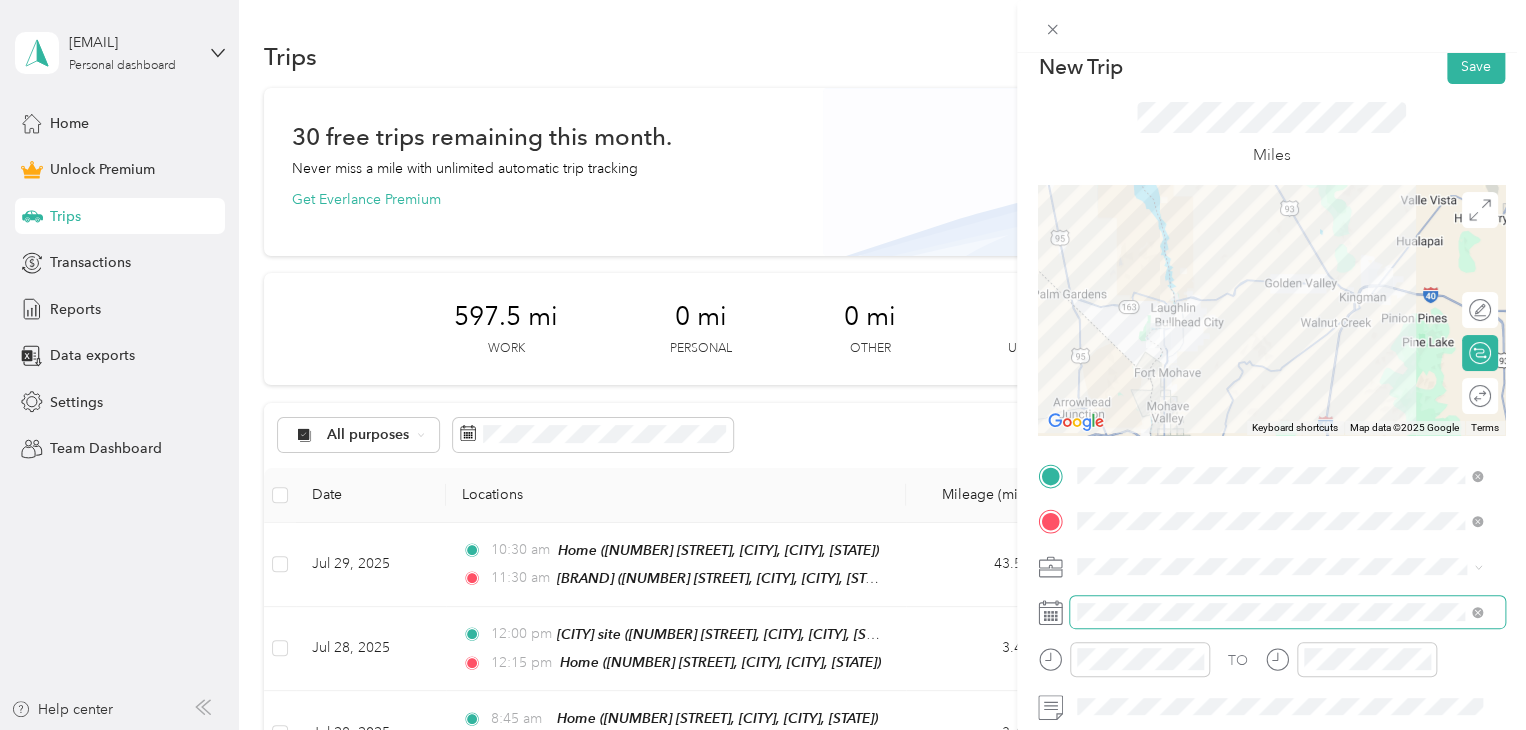 scroll, scrollTop: 0, scrollLeft: 0, axis: both 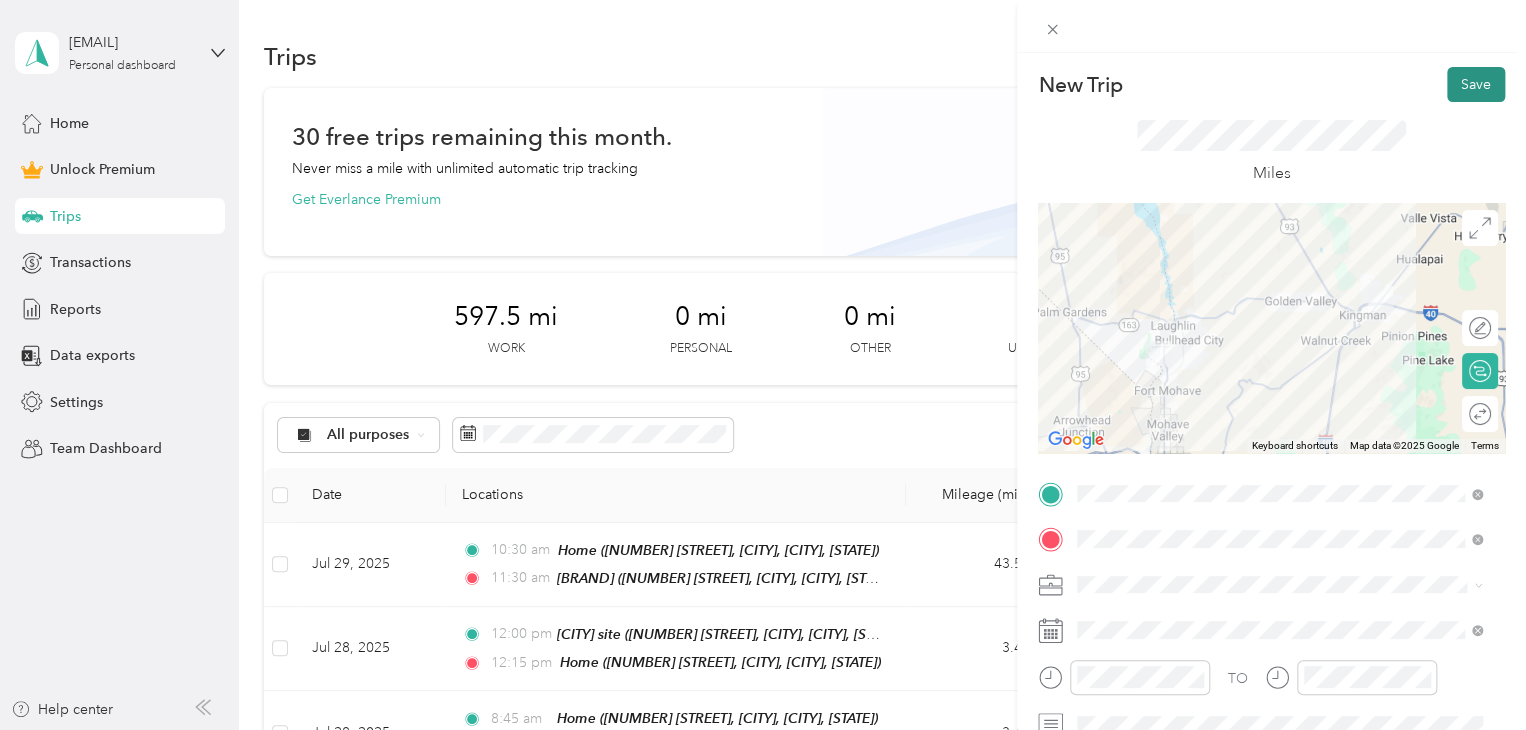 click on "Save" at bounding box center [1476, 84] 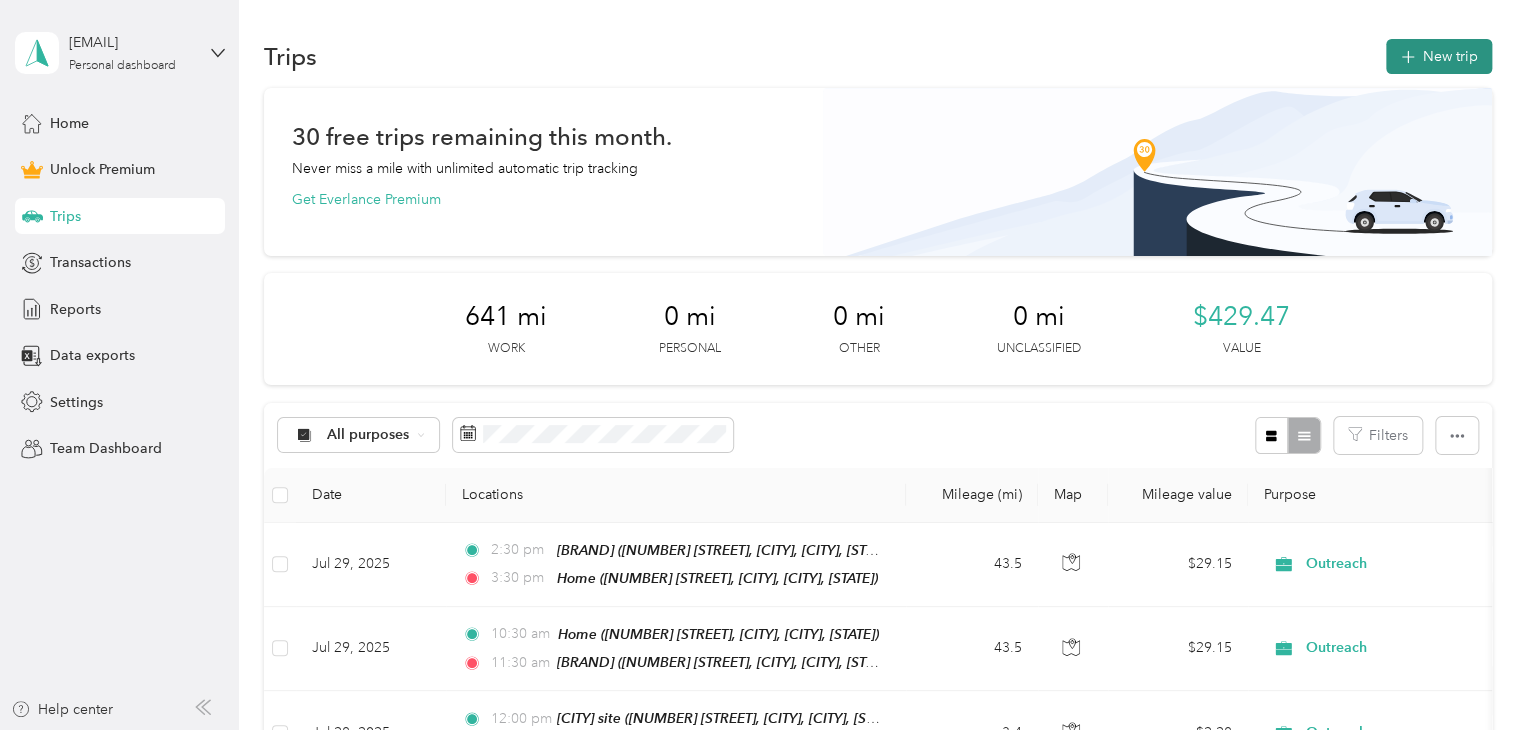 click 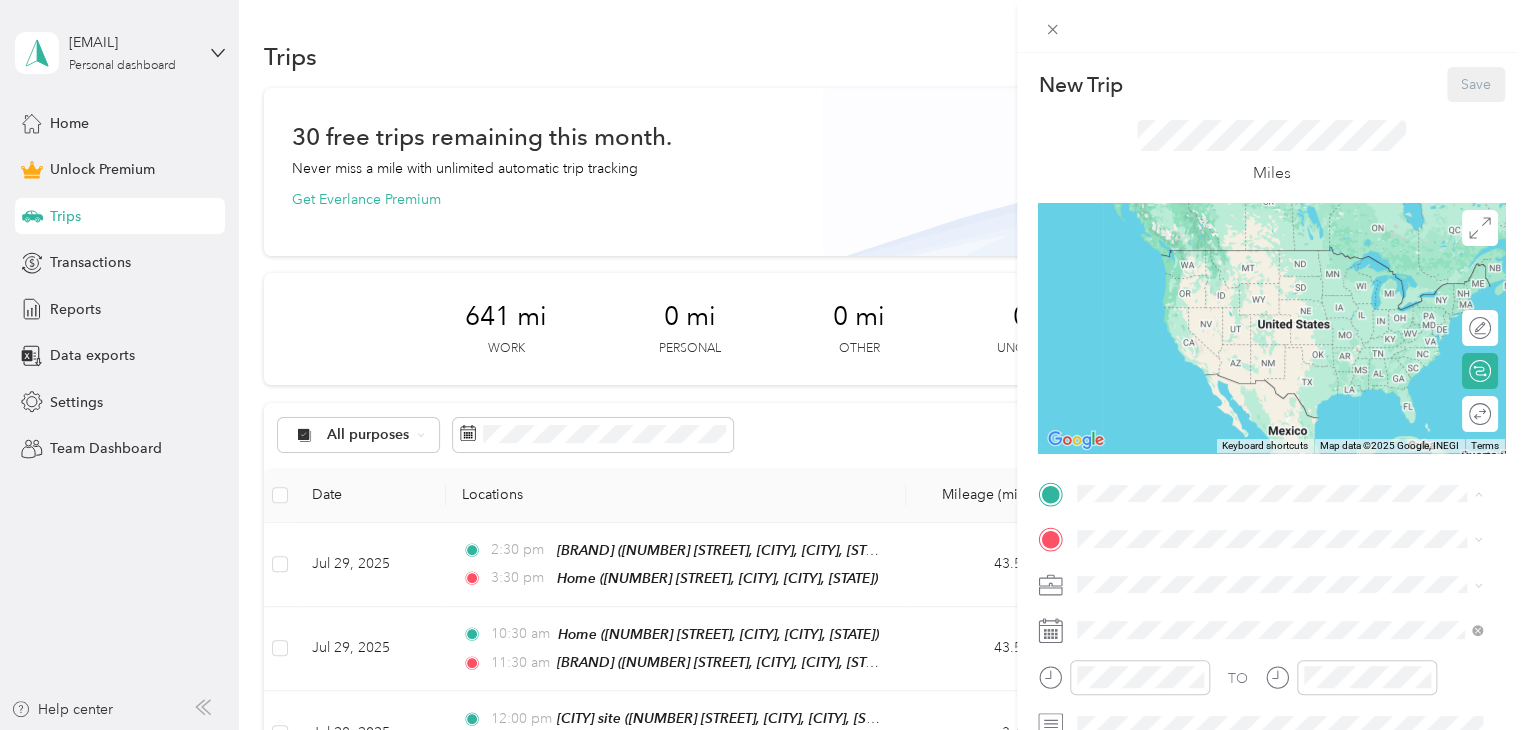 click on "[NUMBER] [STREET], [CITY], [POSTAL_CODE], [CITY], [STATE], [COUNTRY]" at bounding box center [1284, 290] 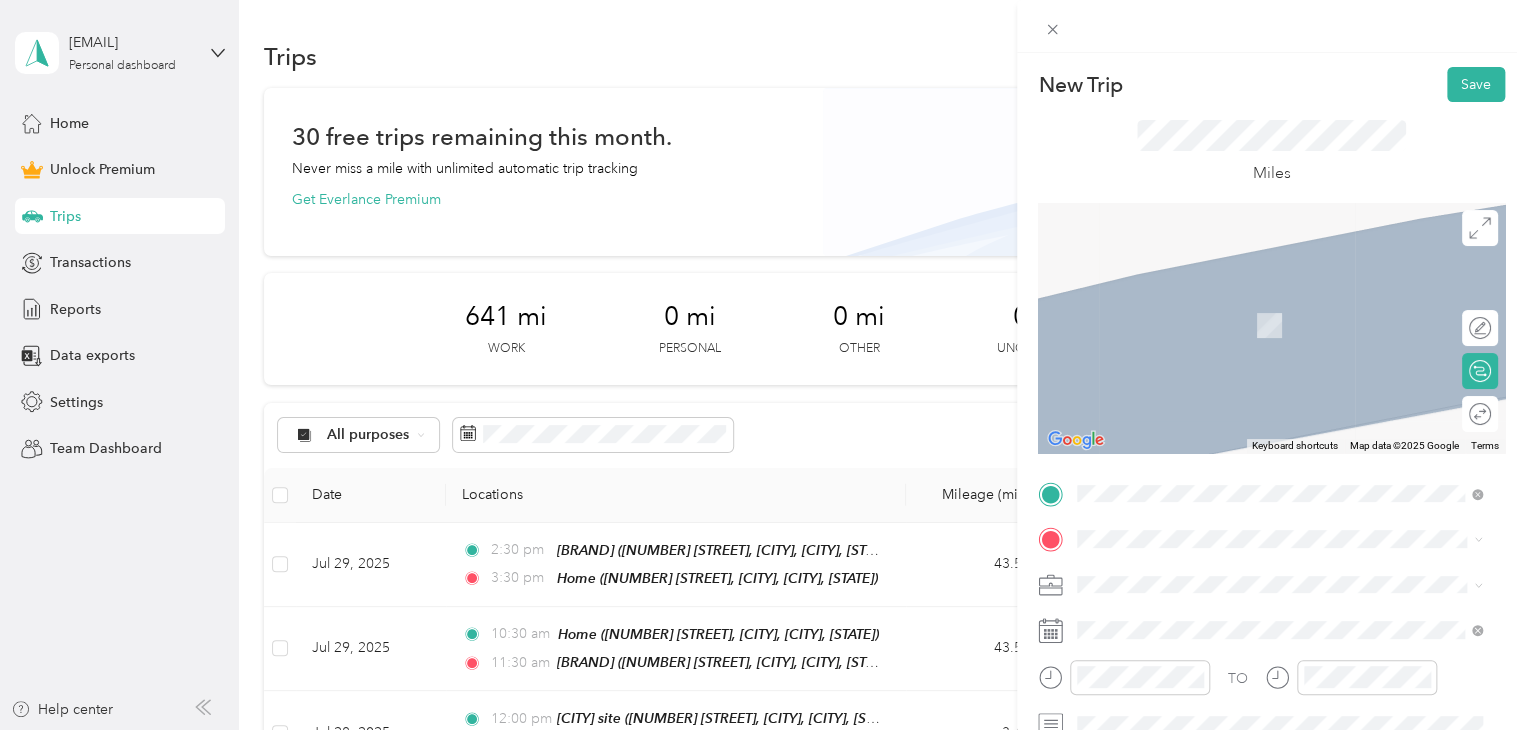 click on "[NUMBER] [STREET], [CITY], [POSTAL_CODE], [CITY], [STATE], [COUNTRY]" at bounding box center (1284, 420) 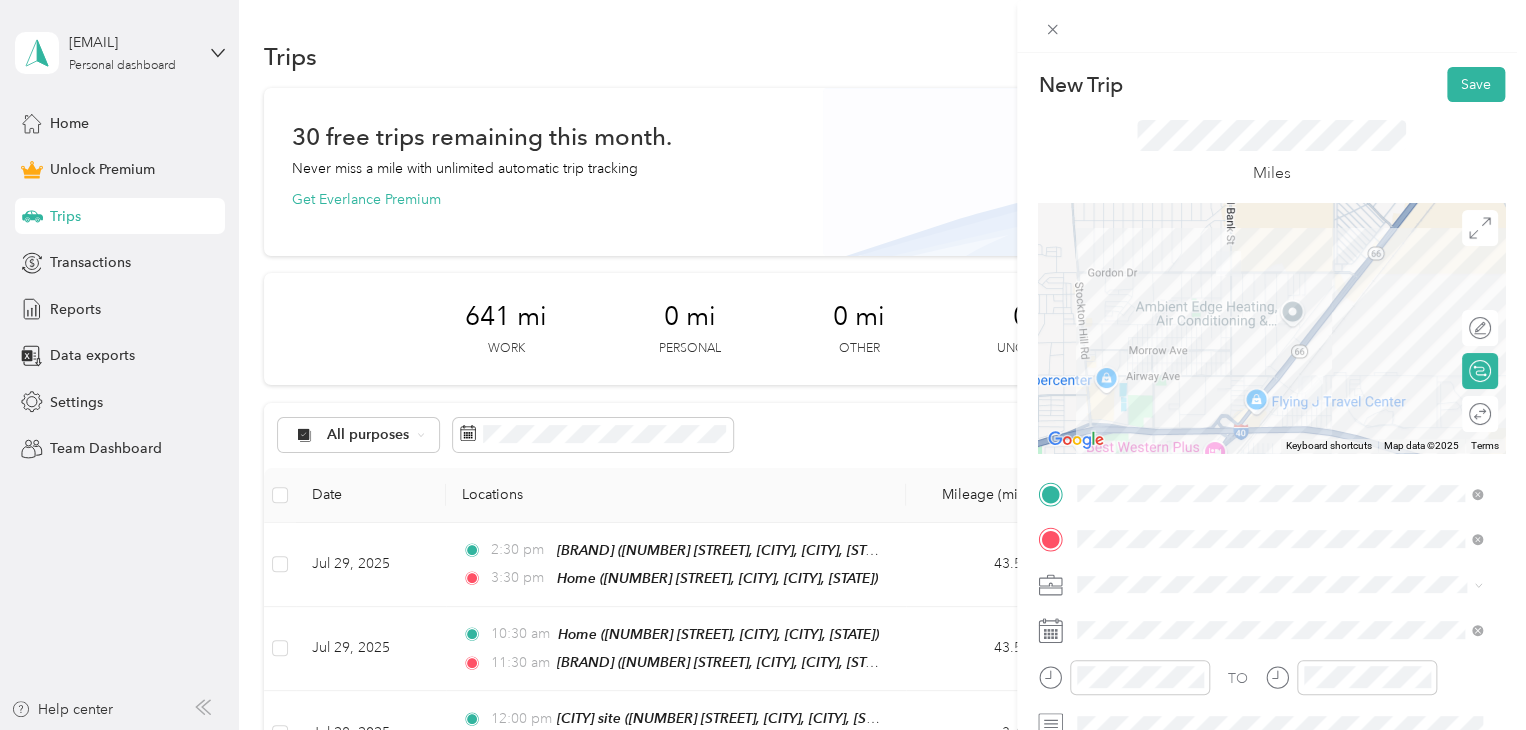 click on "Outreach" at bounding box center [1113, 366] 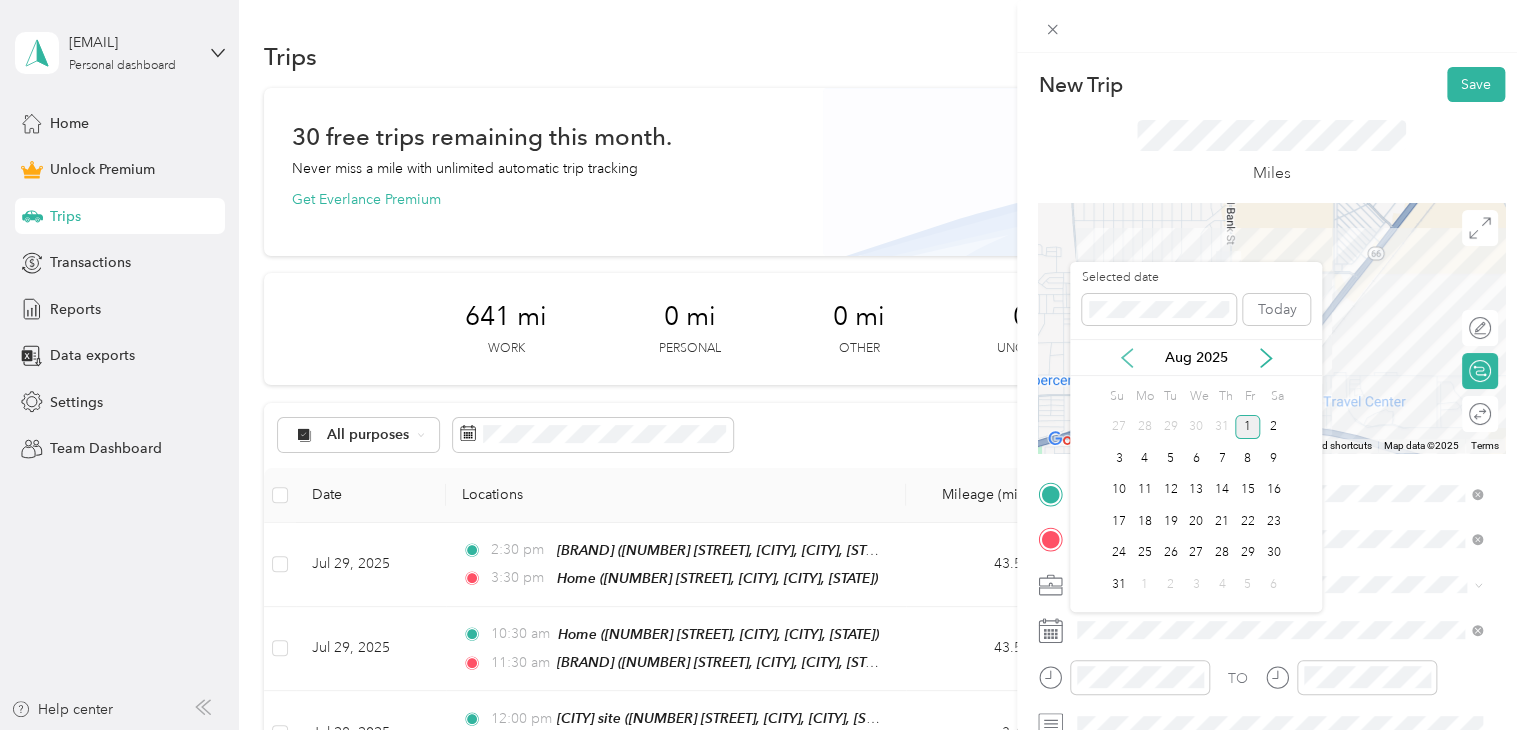 click 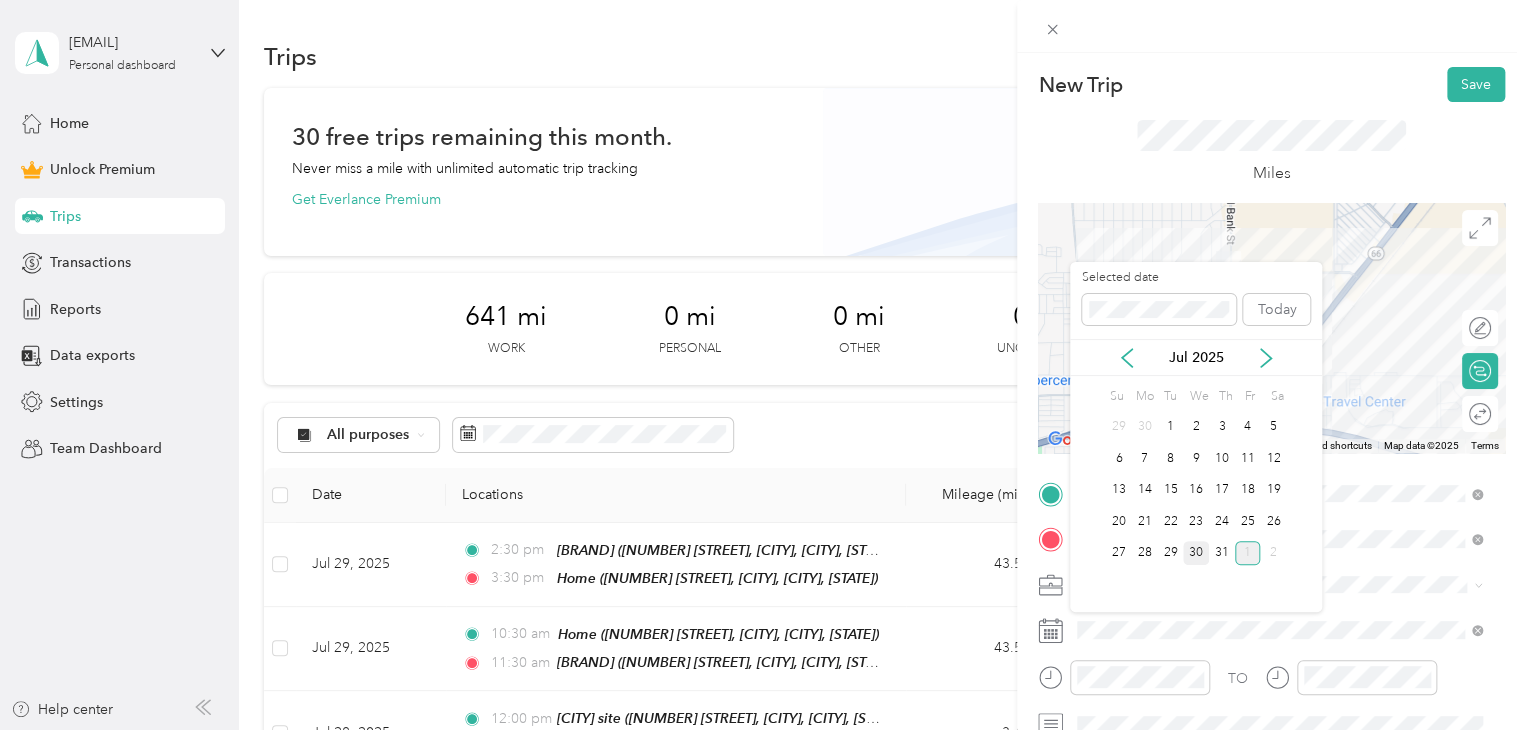 click on "30" at bounding box center [1196, 553] 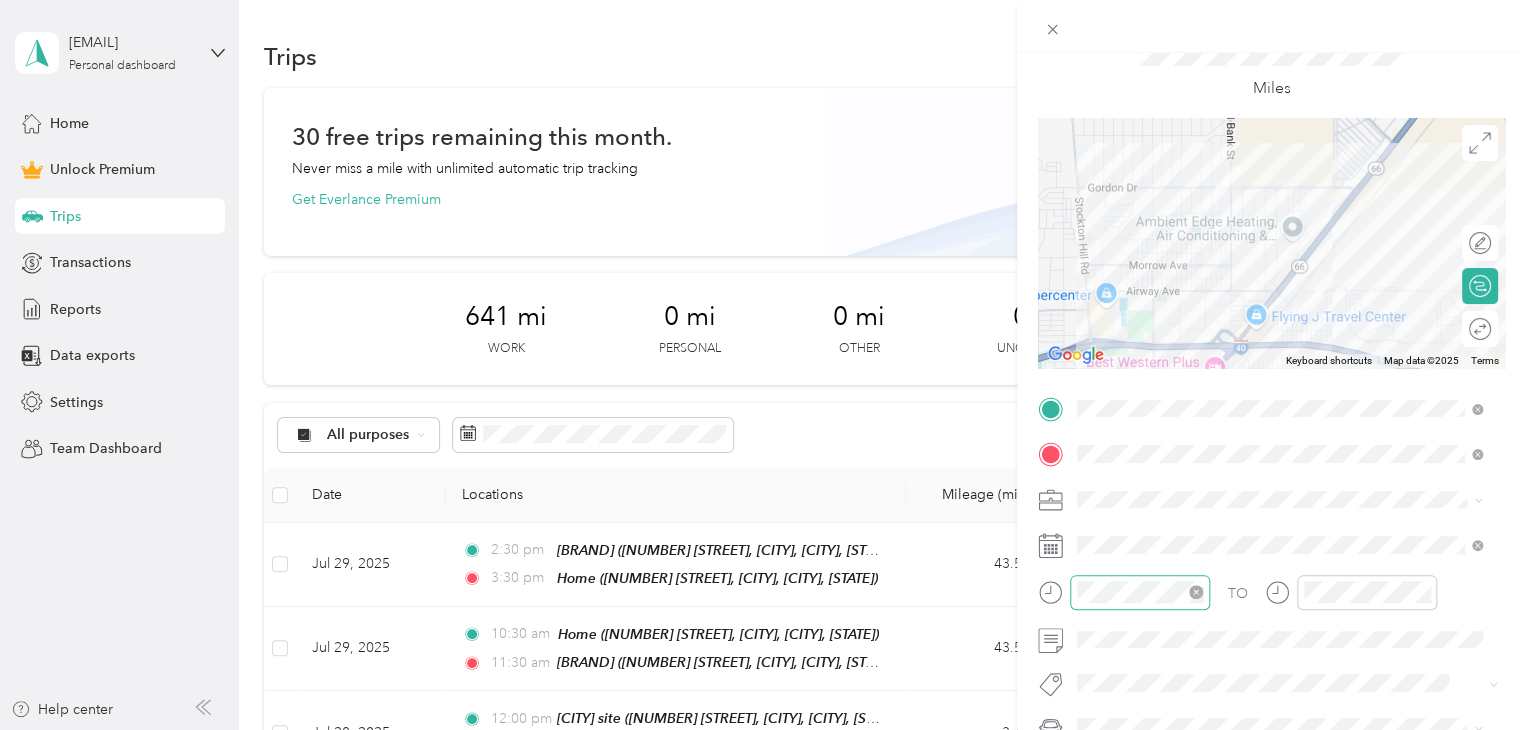scroll, scrollTop: 200, scrollLeft: 0, axis: vertical 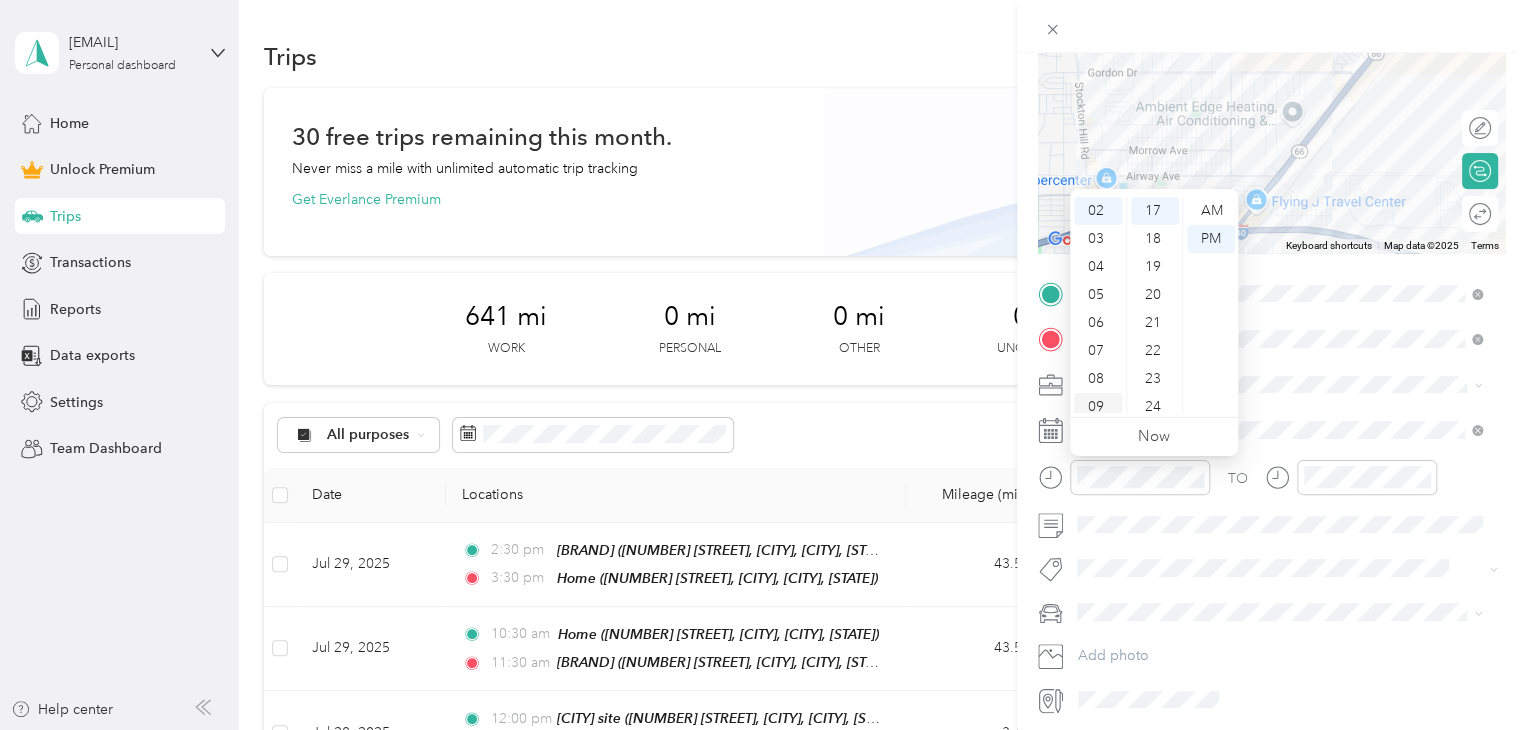 click on "09" at bounding box center [1098, 407] 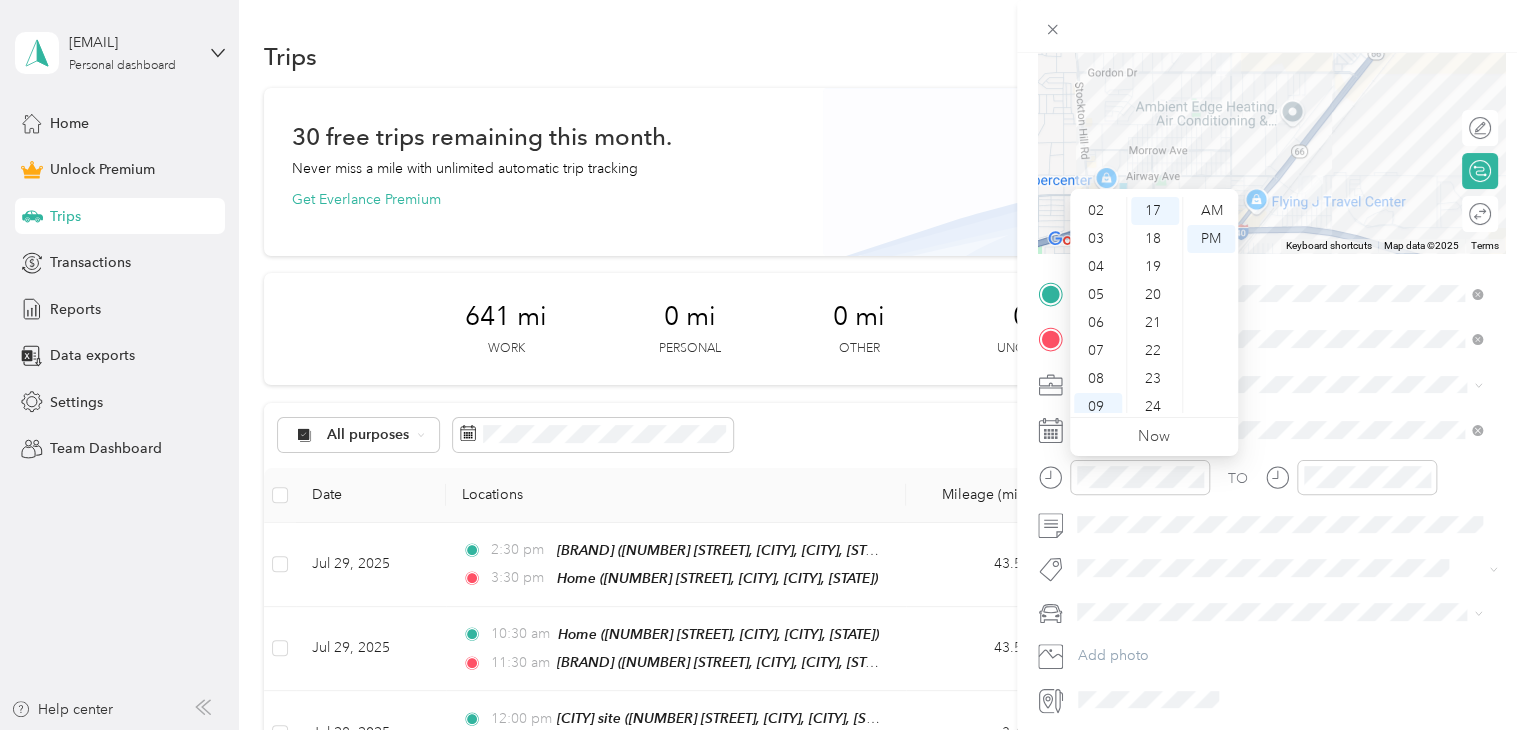 scroll, scrollTop: 120, scrollLeft: 0, axis: vertical 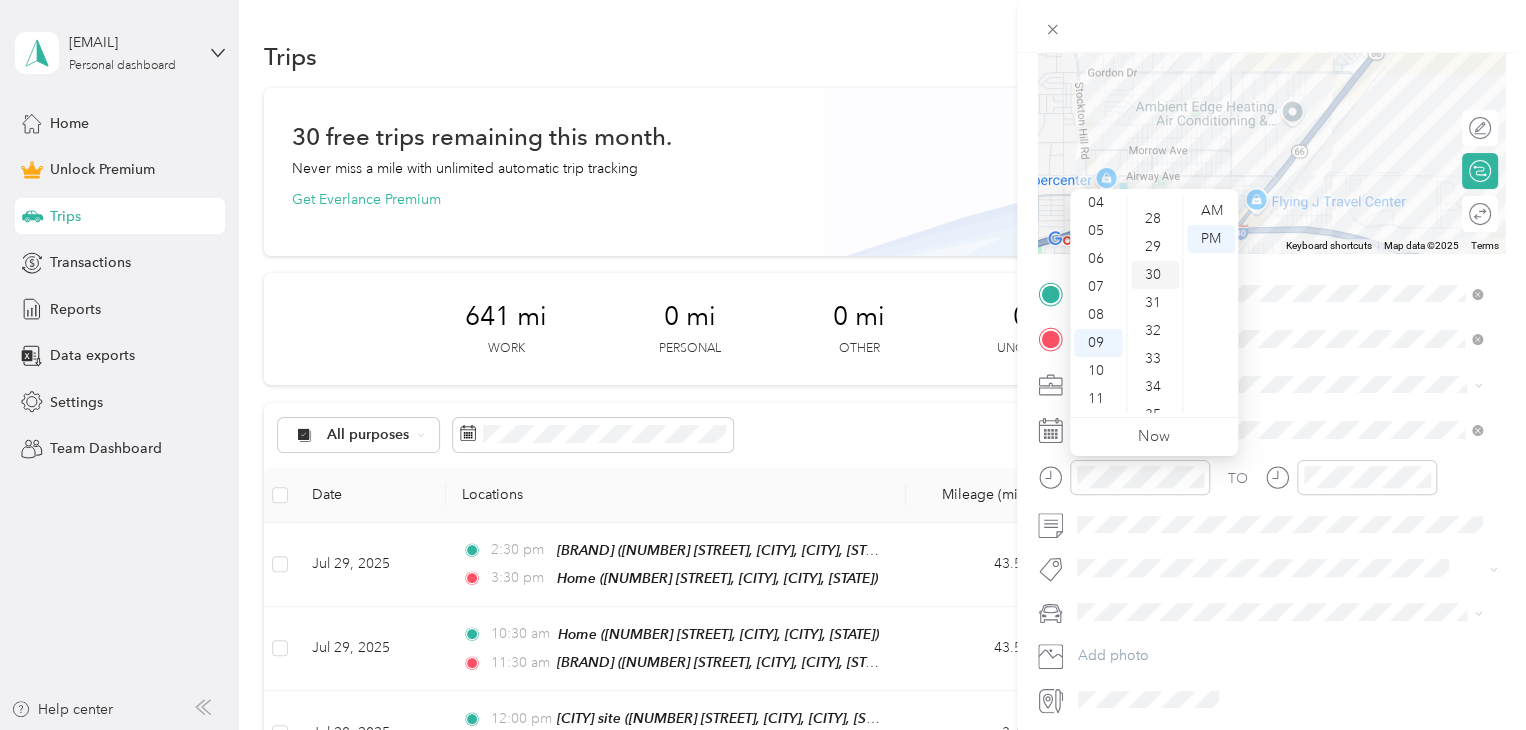 click on "30" at bounding box center [1155, 275] 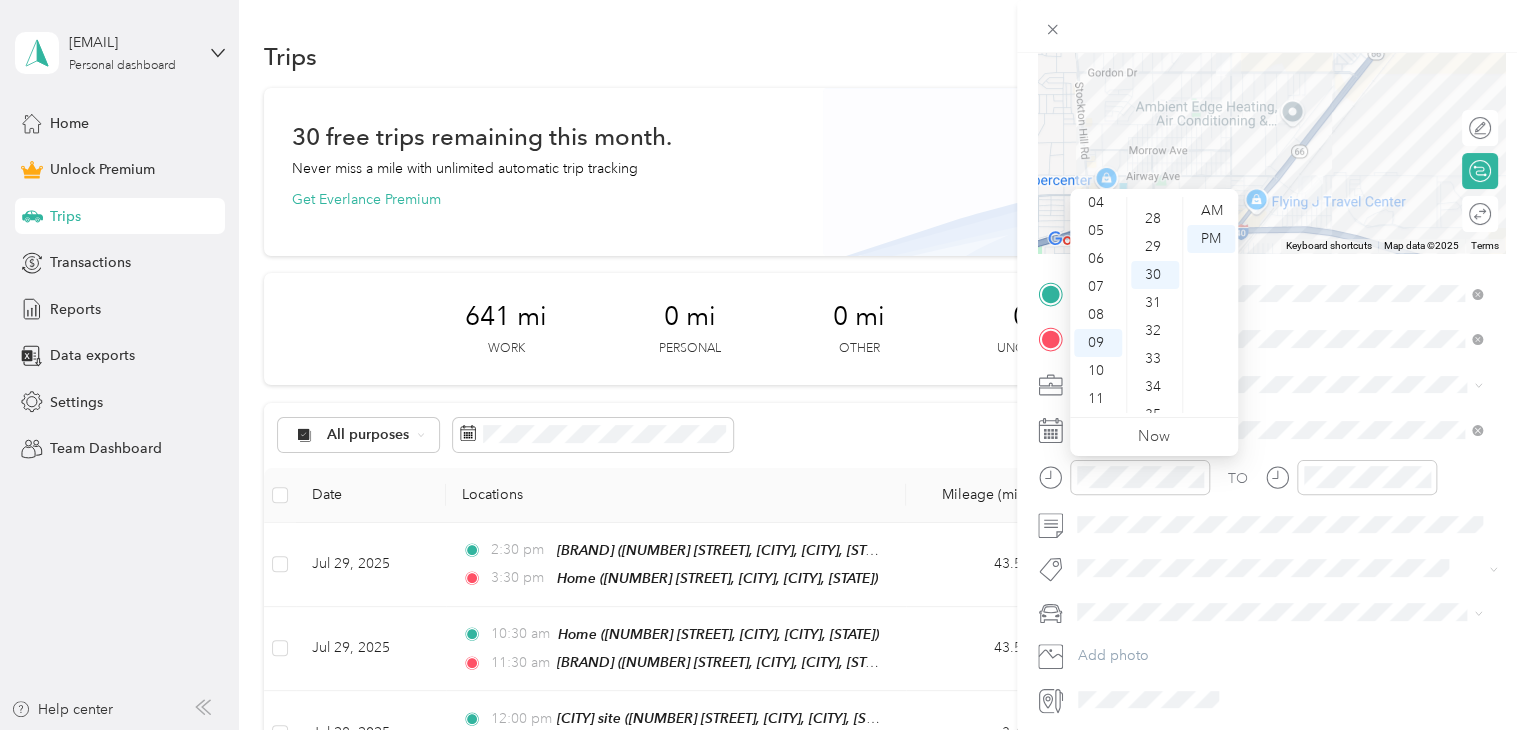 scroll, scrollTop: 840, scrollLeft: 0, axis: vertical 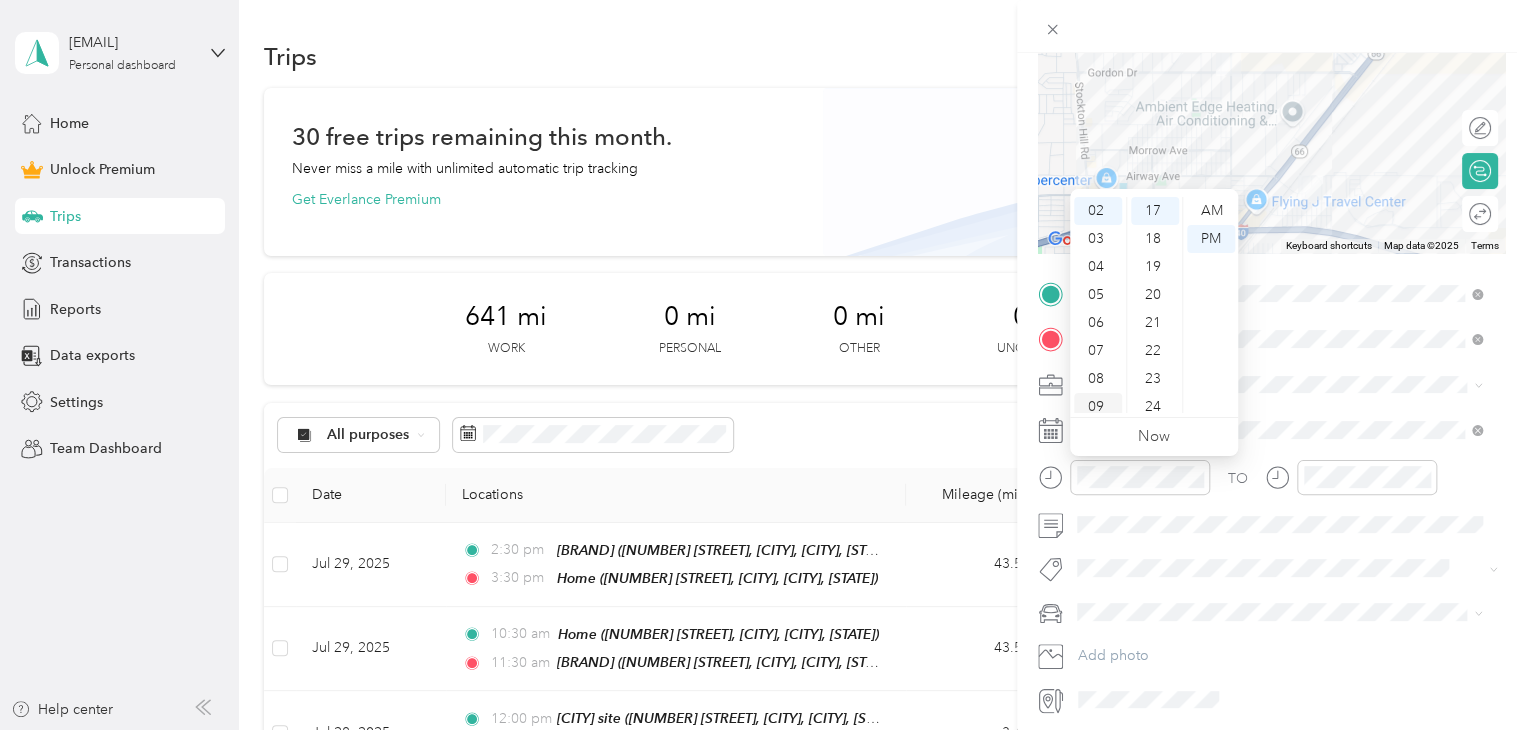click on "09" at bounding box center (1098, 407) 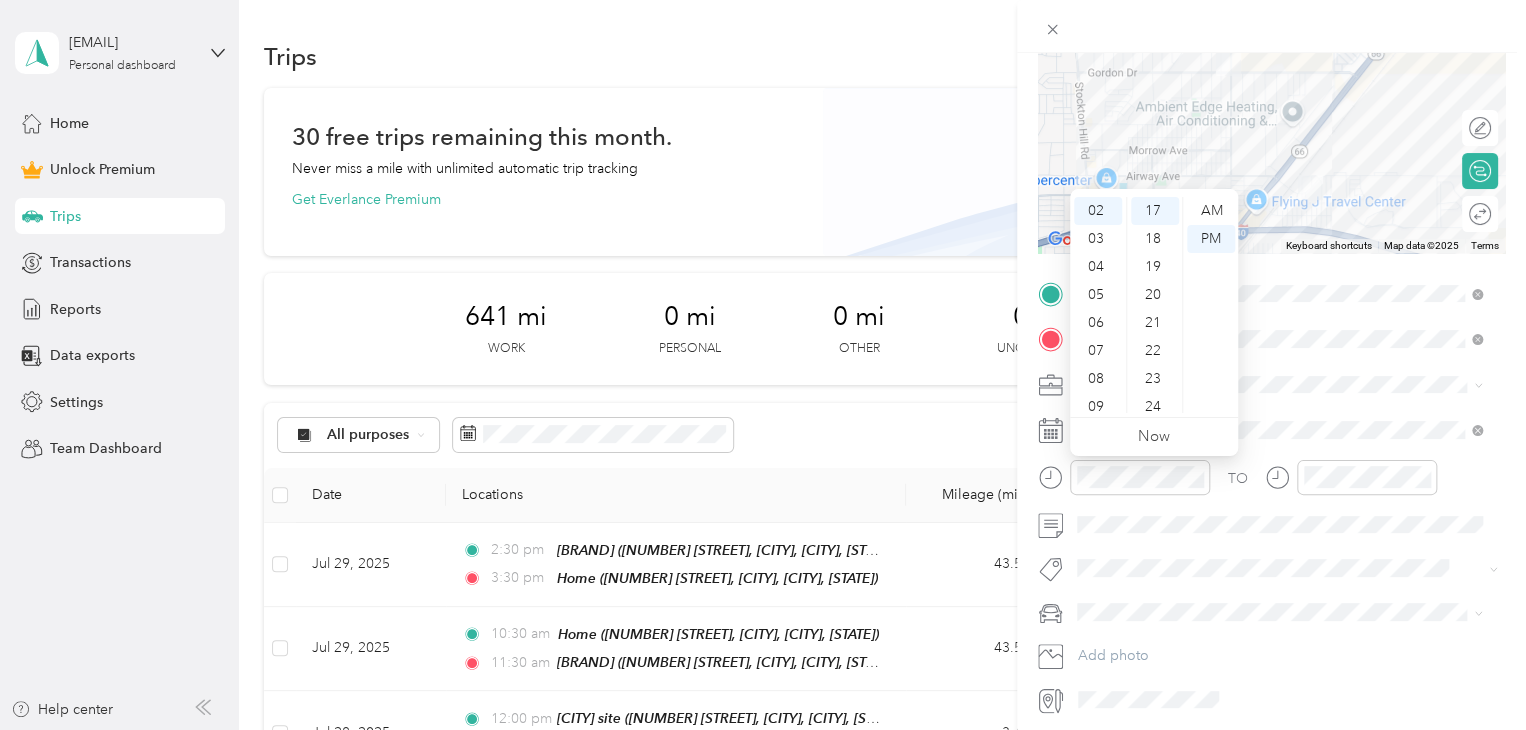 scroll, scrollTop: 120, scrollLeft: 0, axis: vertical 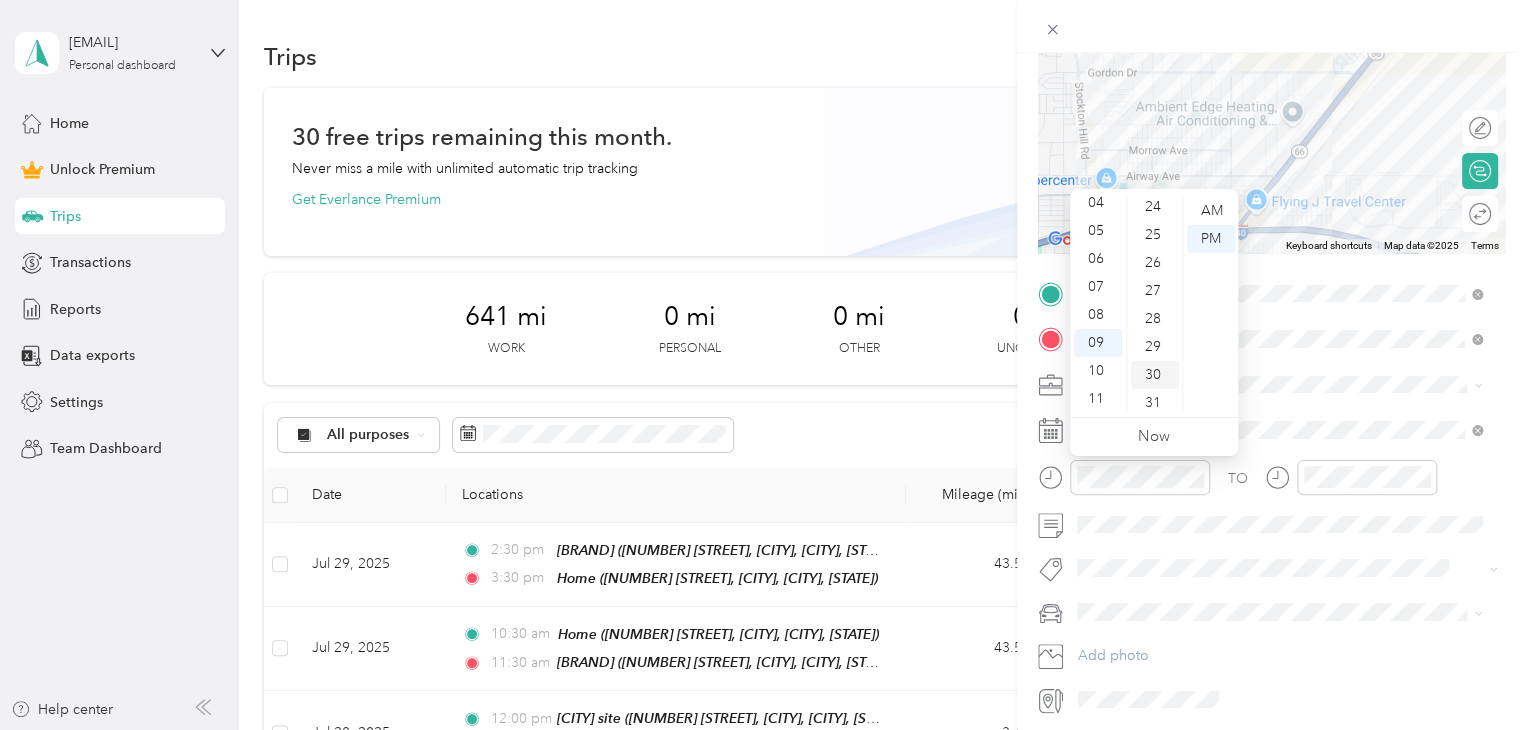 click on "30" at bounding box center (1155, 375) 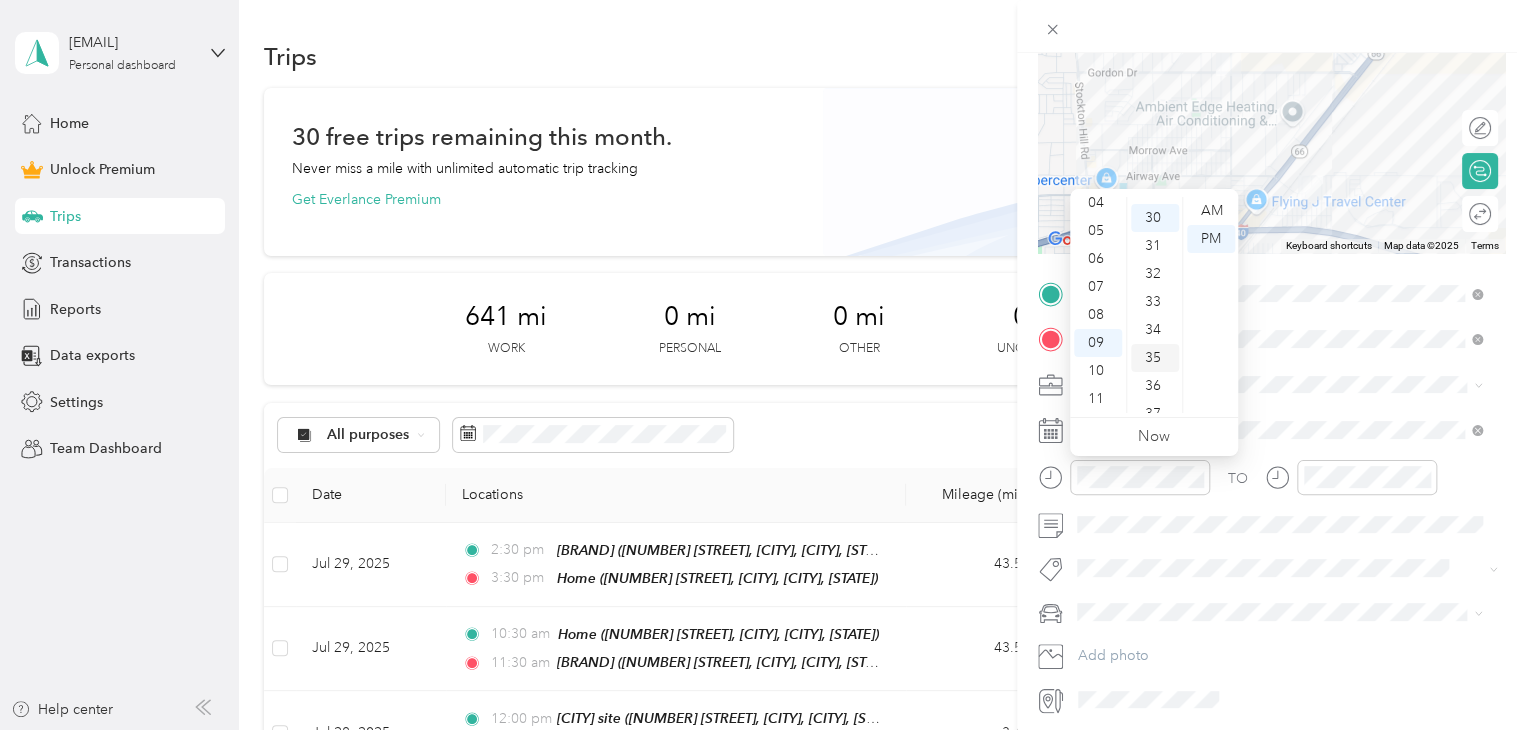 scroll, scrollTop: 840, scrollLeft: 0, axis: vertical 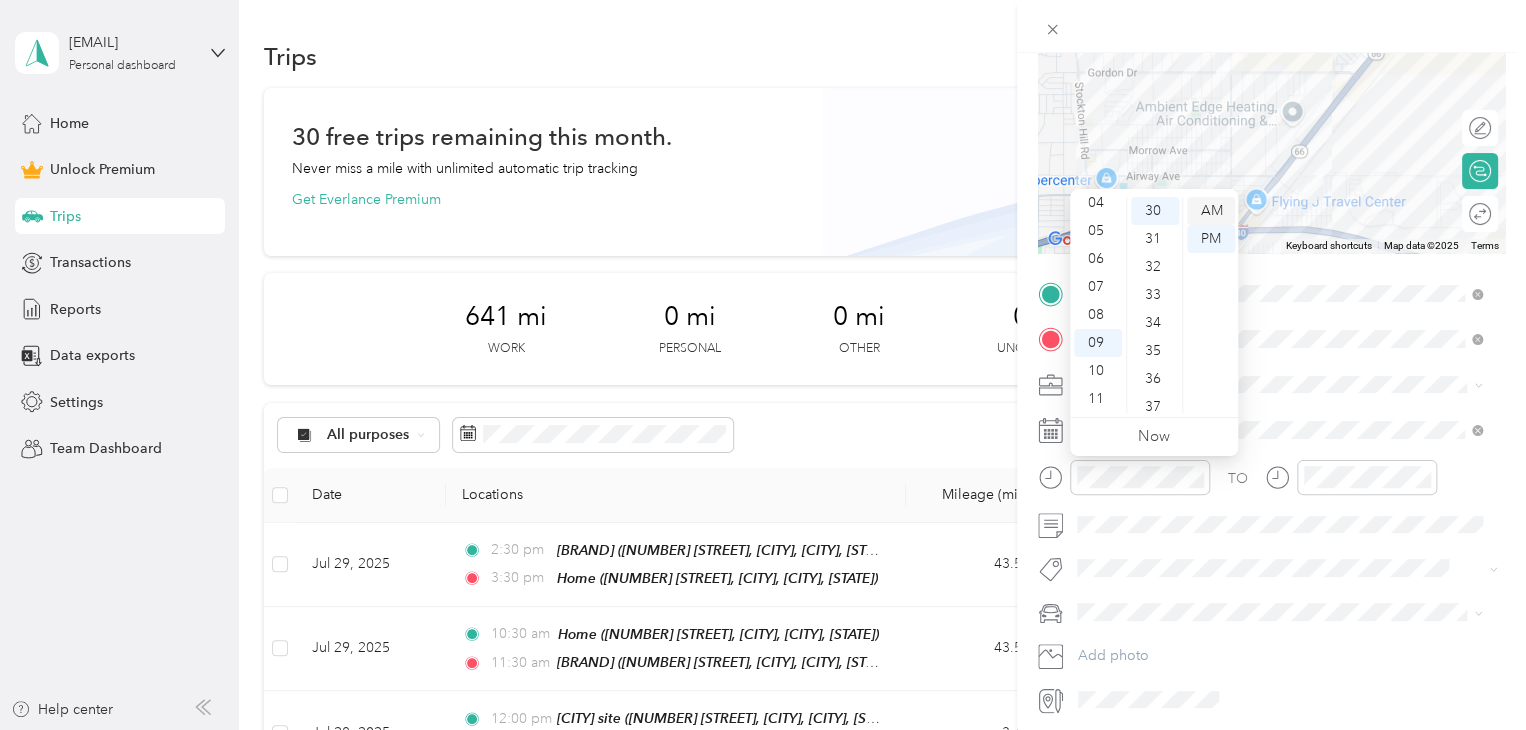 click on "AM" at bounding box center (1211, 211) 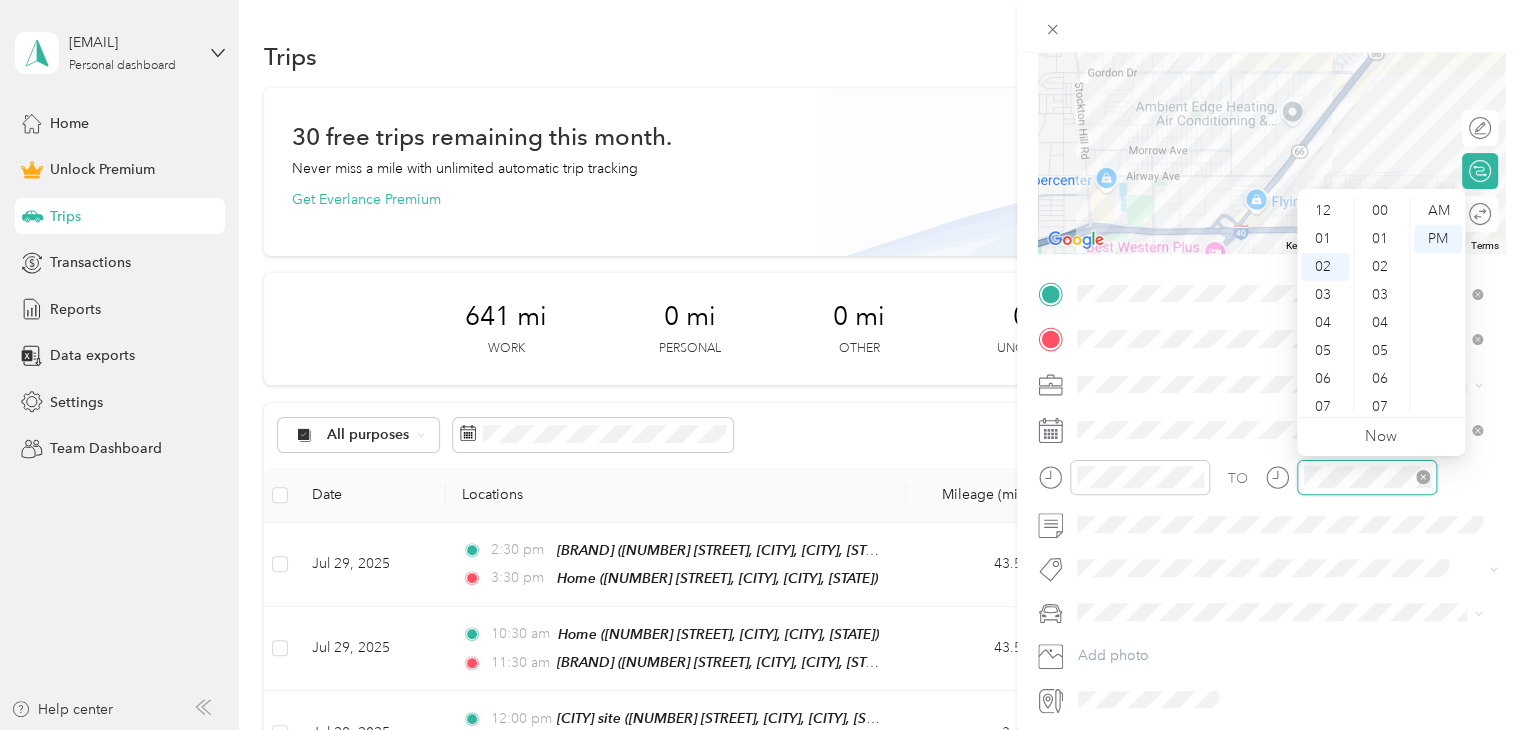 scroll, scrollTop: 56, scrollLeft: 0, axis: vertical 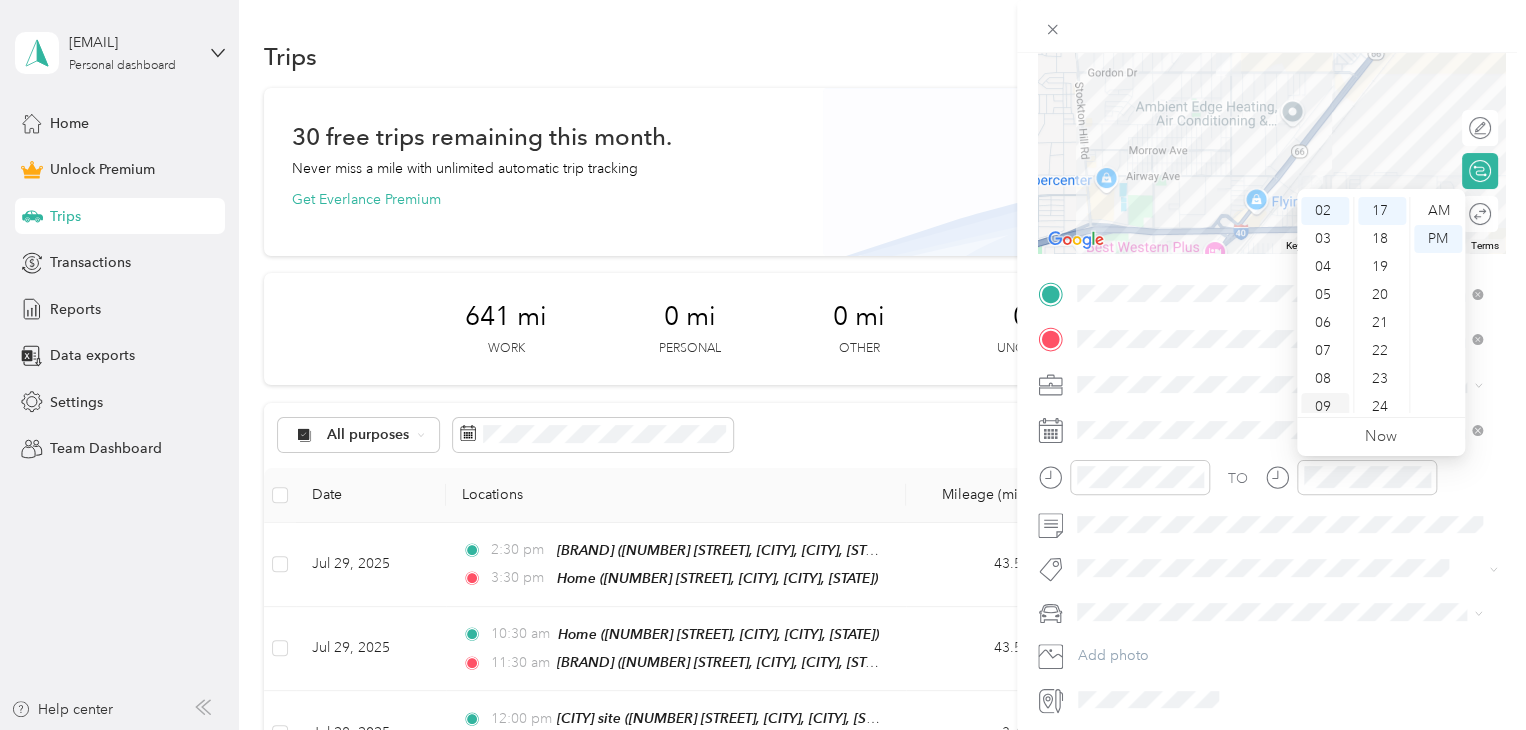 click on "09" at bounding box center [1325, 407] 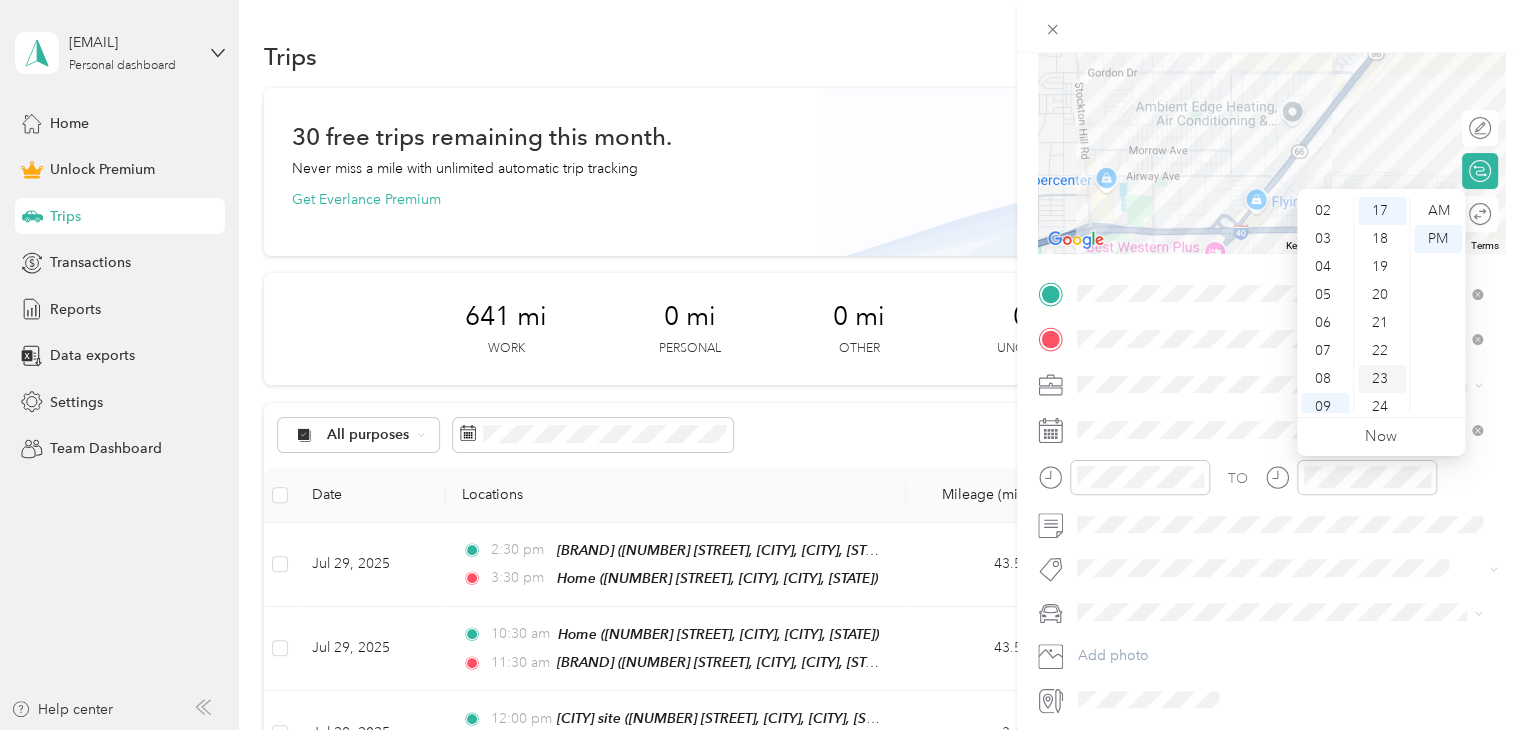 scroll, scrollTop: 120, scrollLeft: 0, axis: vertical 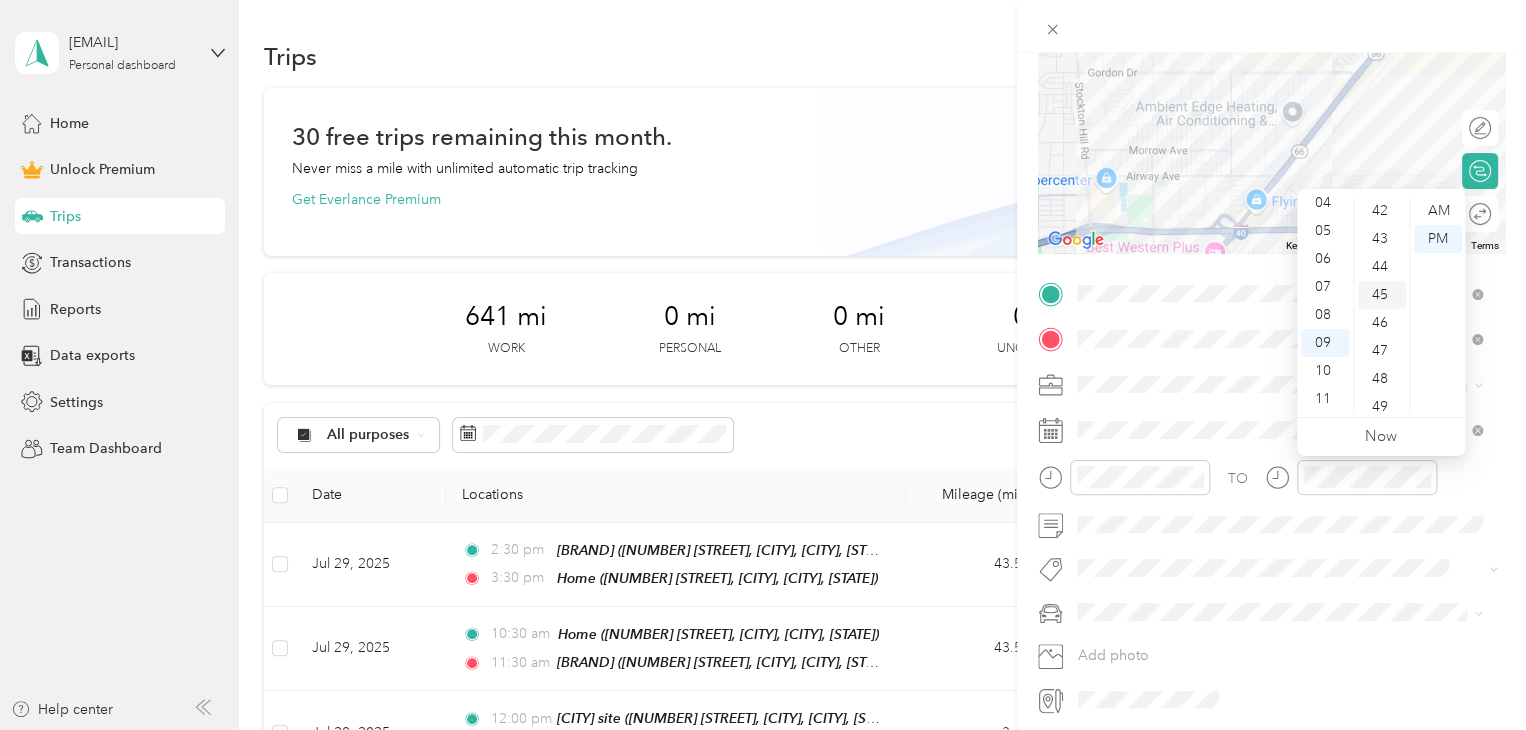 click on "45" at bounding box center [1382, 295] 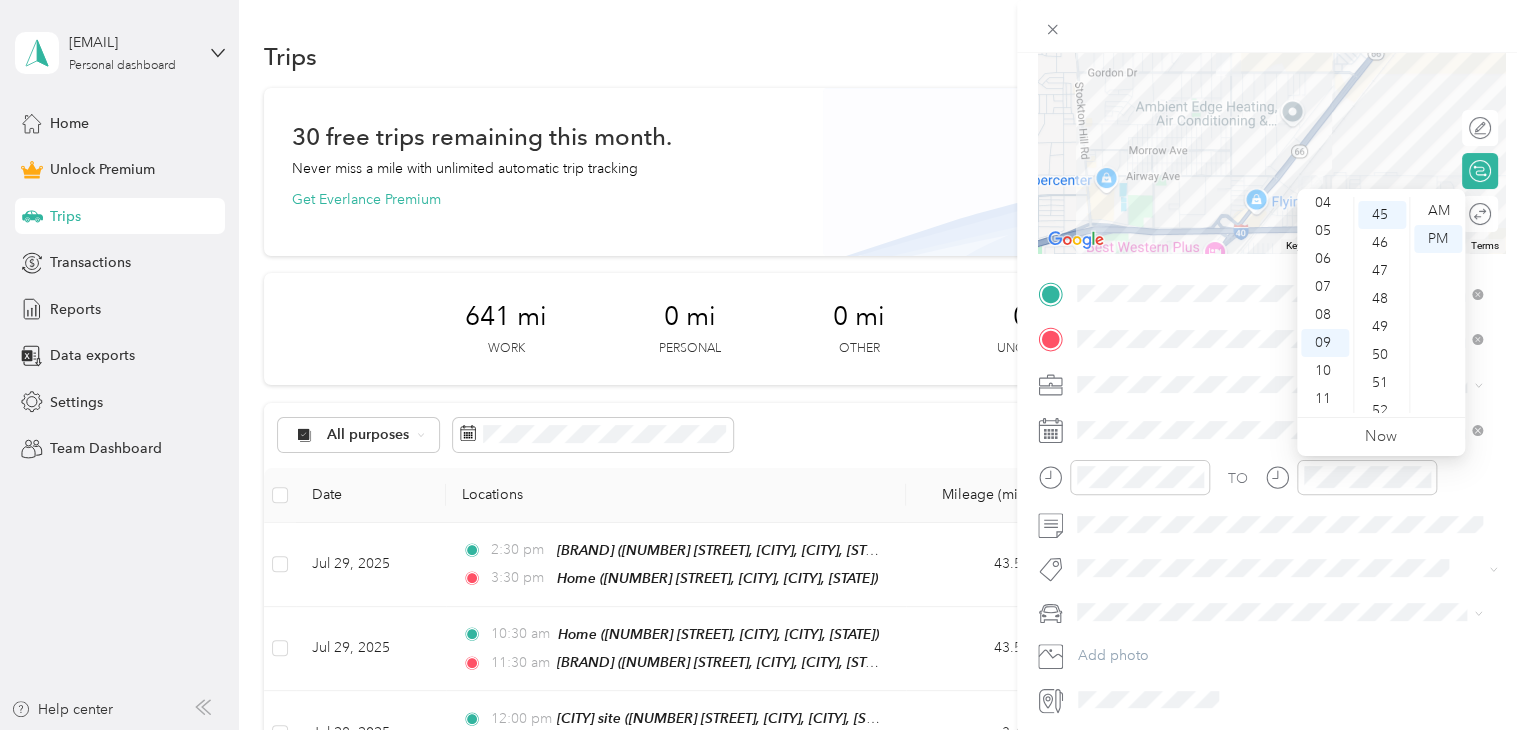 scroll, scrollTop: 1260, scrollLeft: 0, axis: vertical 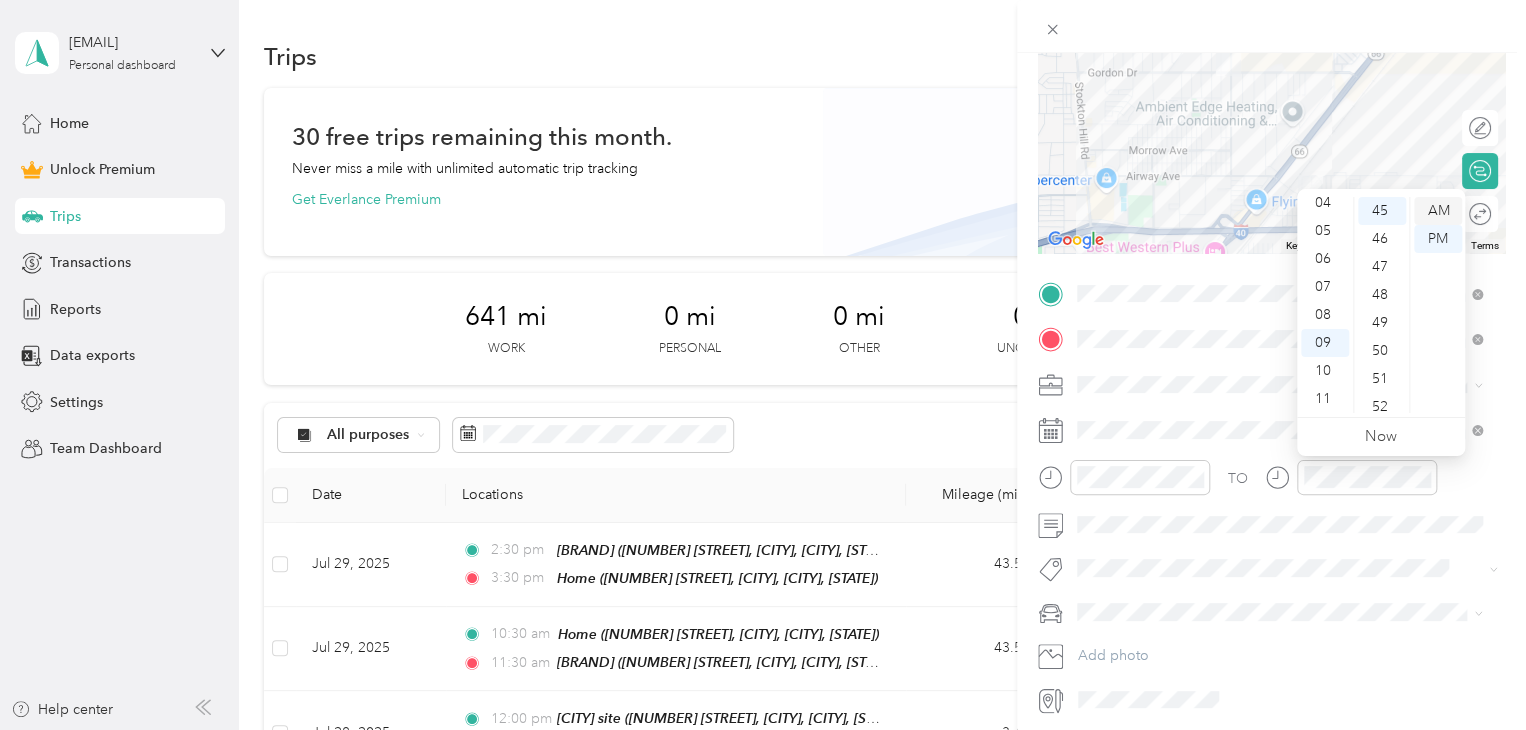 click on "AM" at bounding box center [1438, 211] 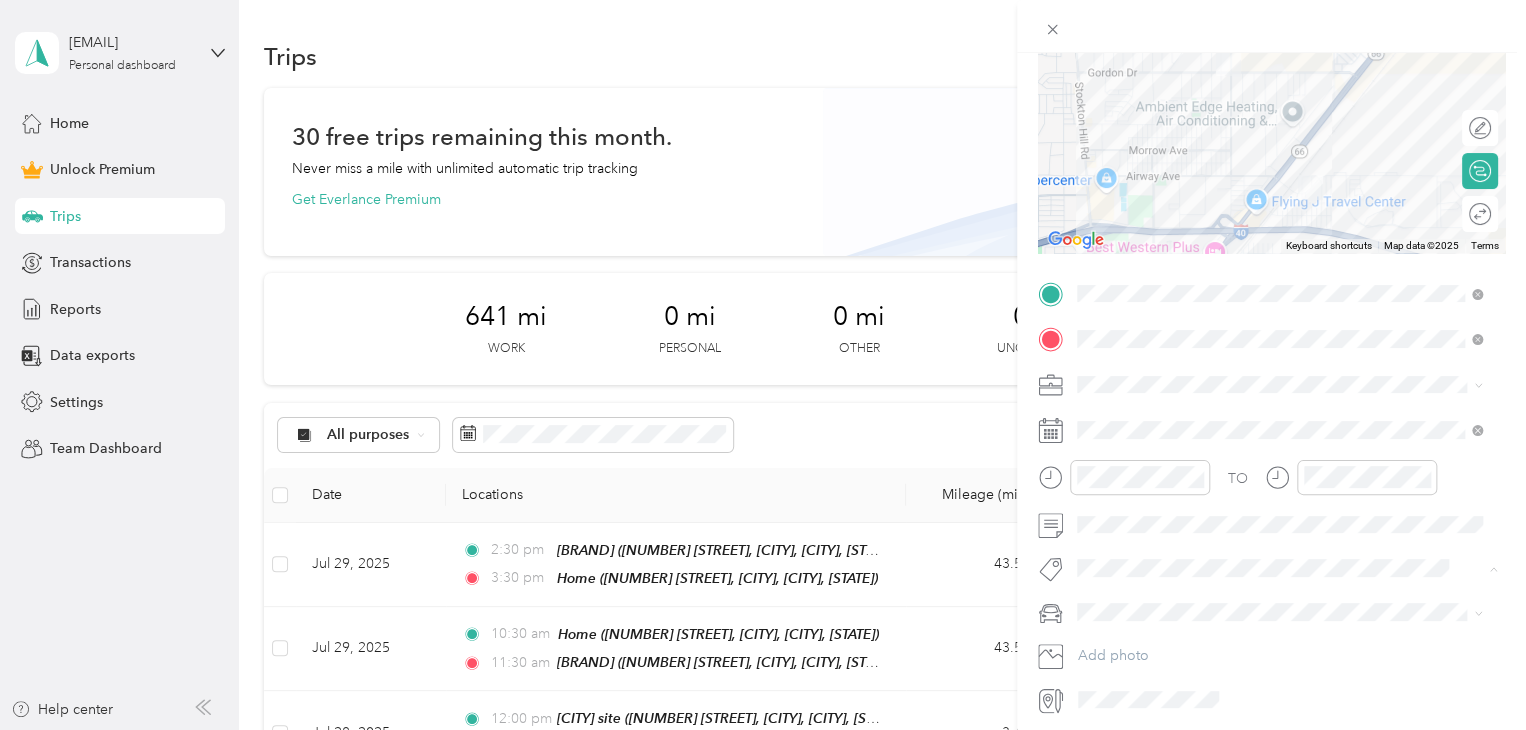 click on "Subg" at bounding box center [1113, 603] 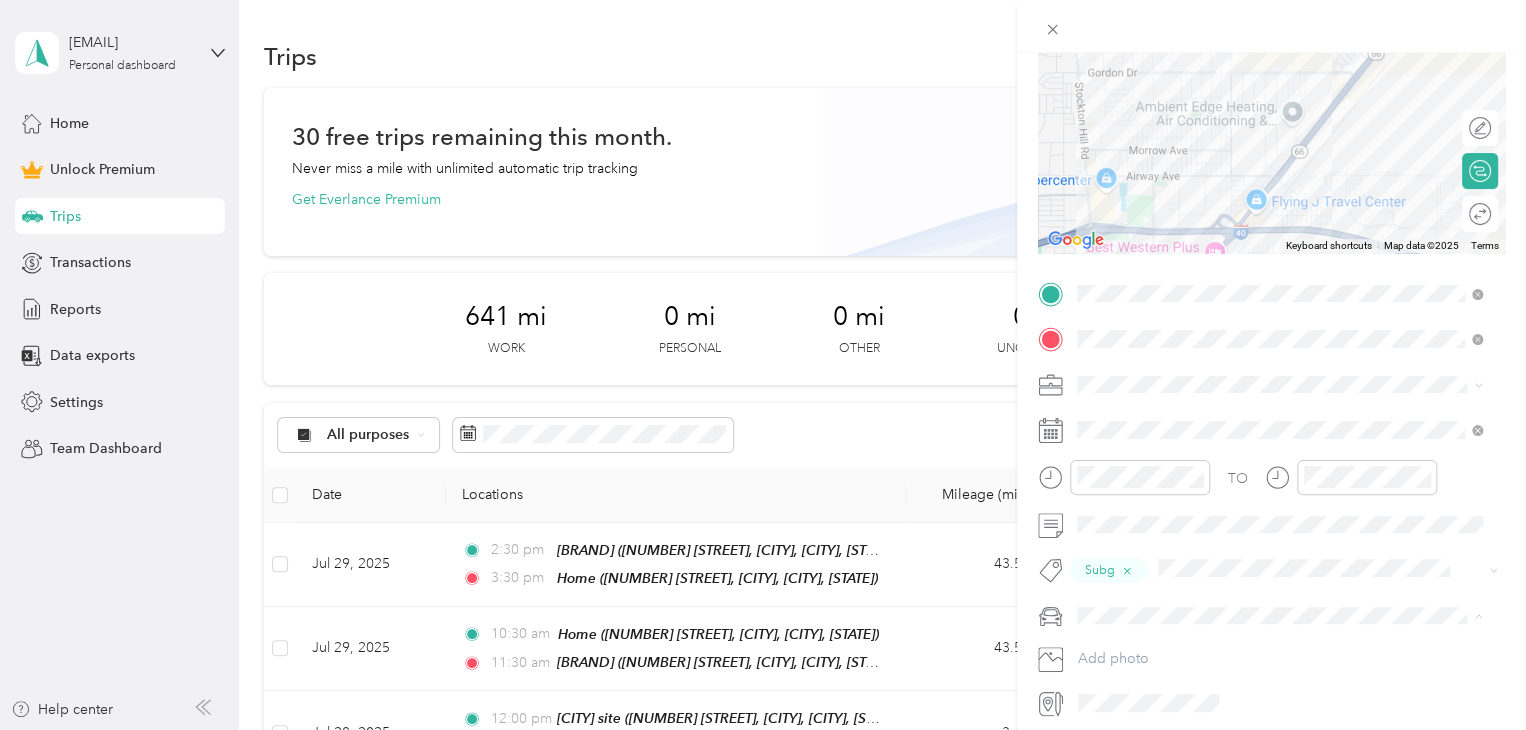 click on "Truck" at bounding box center (1279, 685) 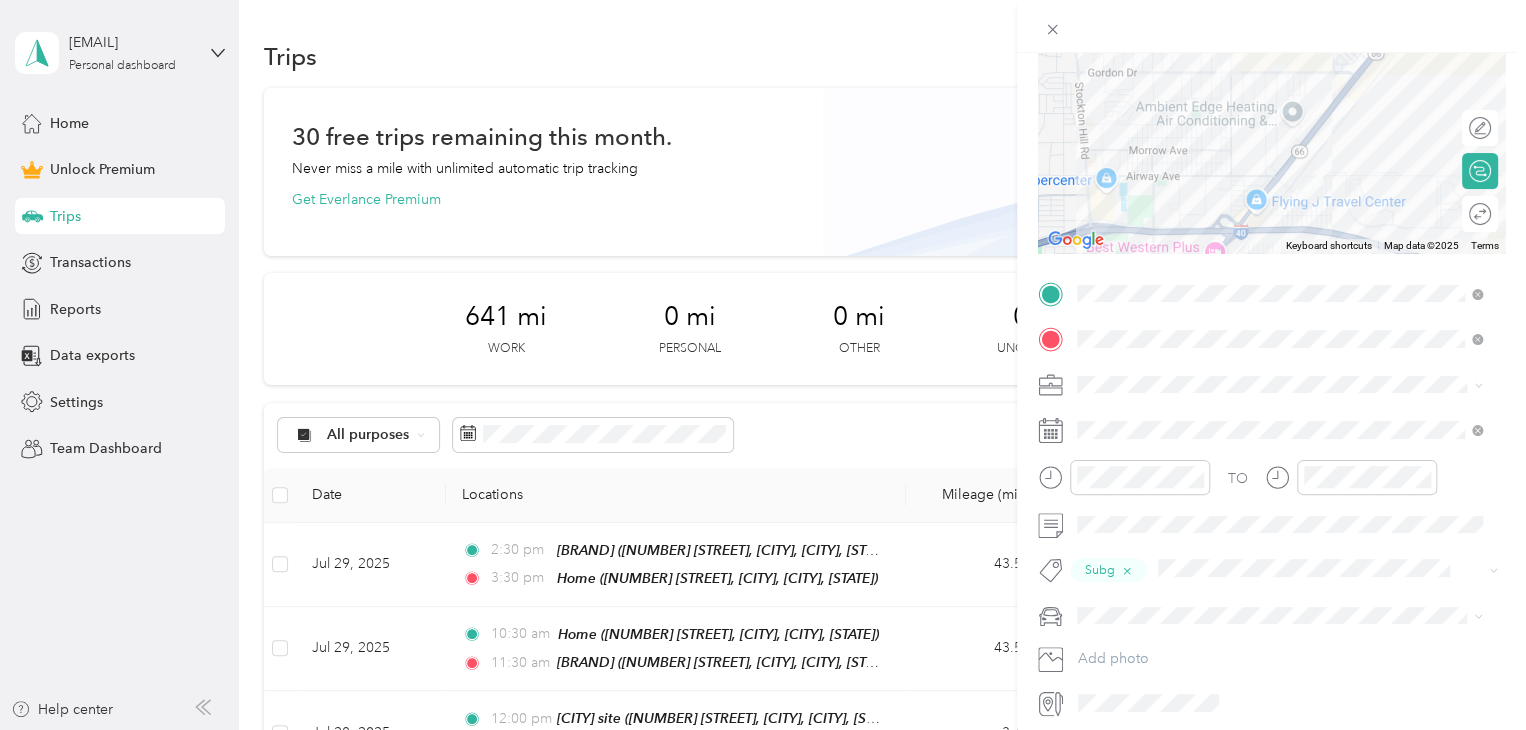scroll, scrollTop: 0, scrollLeft: 0, axis: both 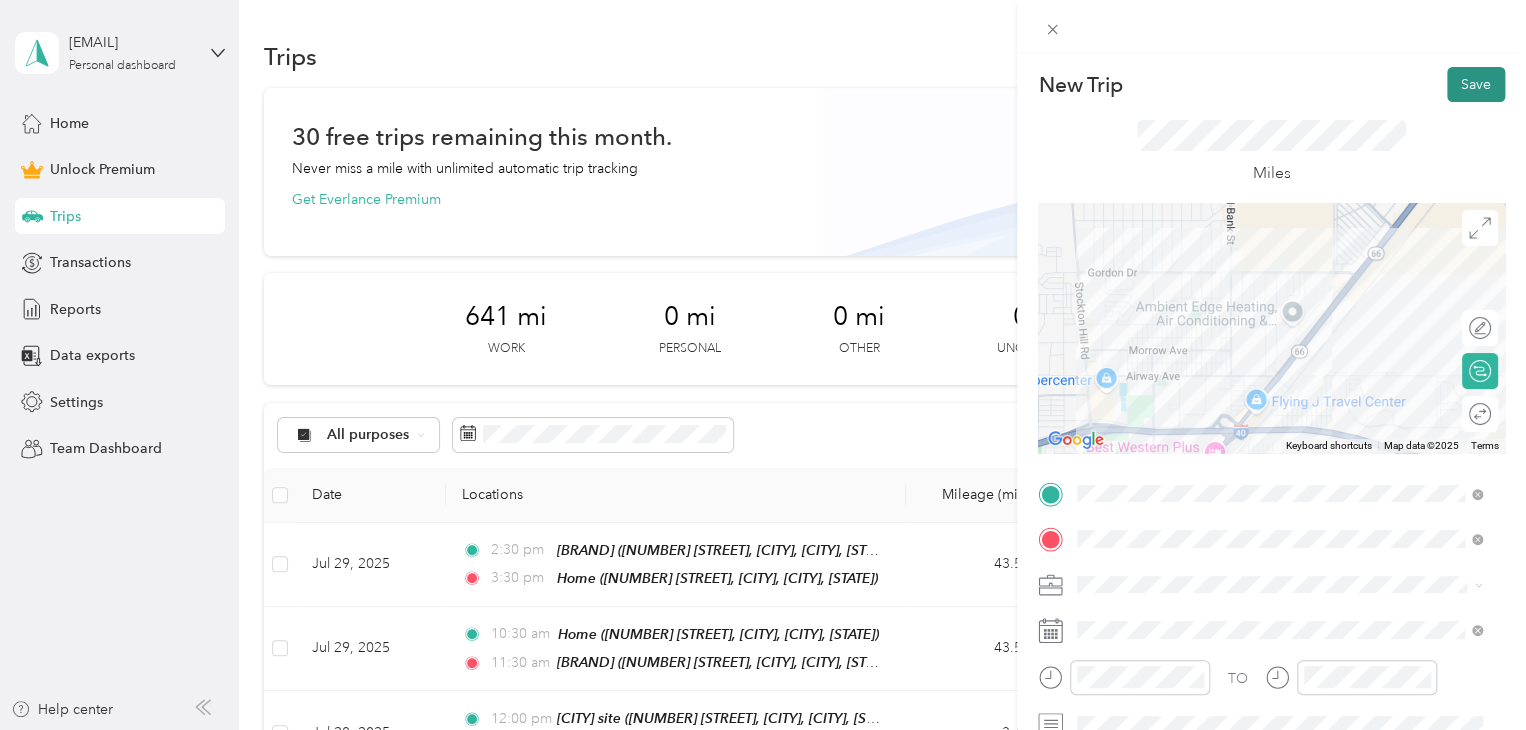 click on "Save" at bounding box center [1476, 84] 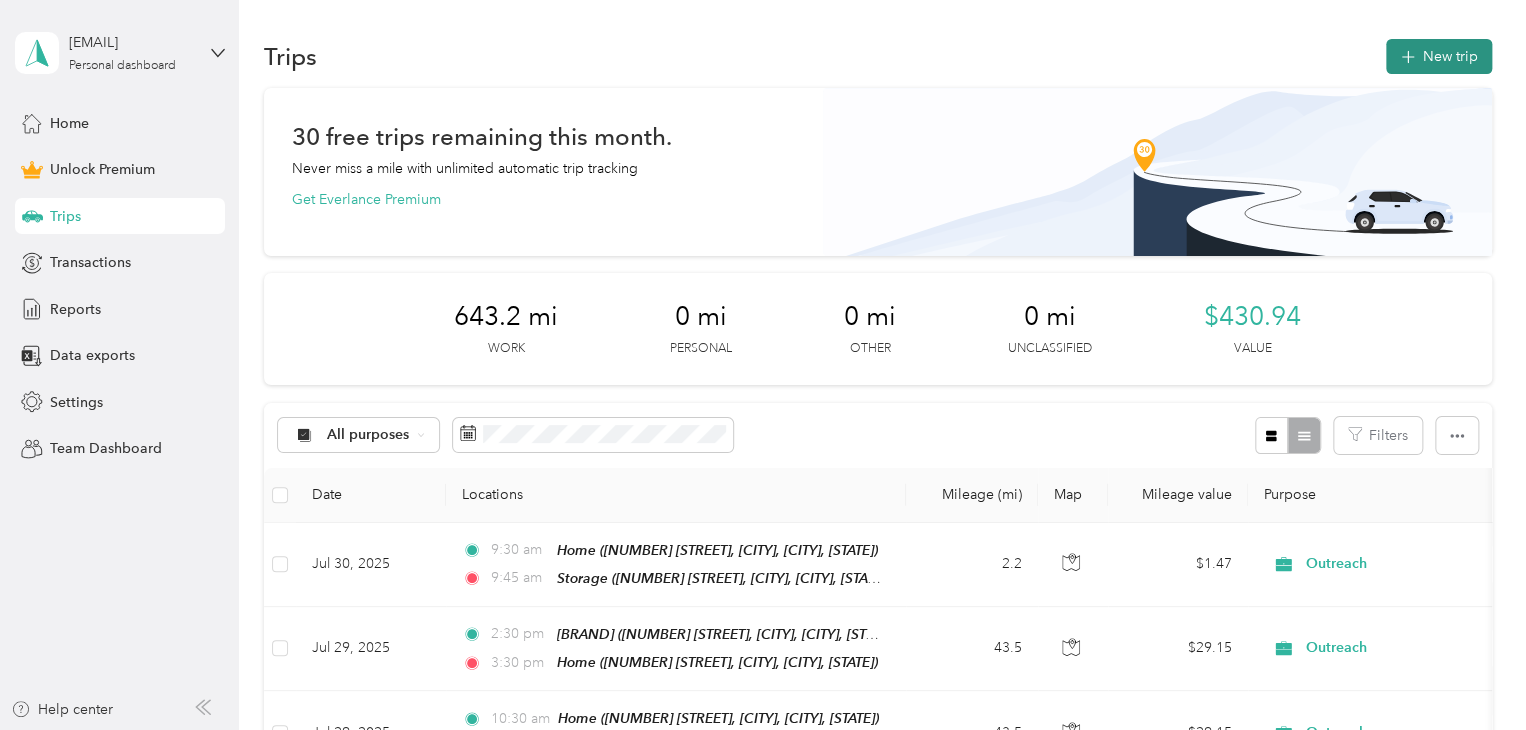 click on "New trip" at bounding box center [1439, 56] 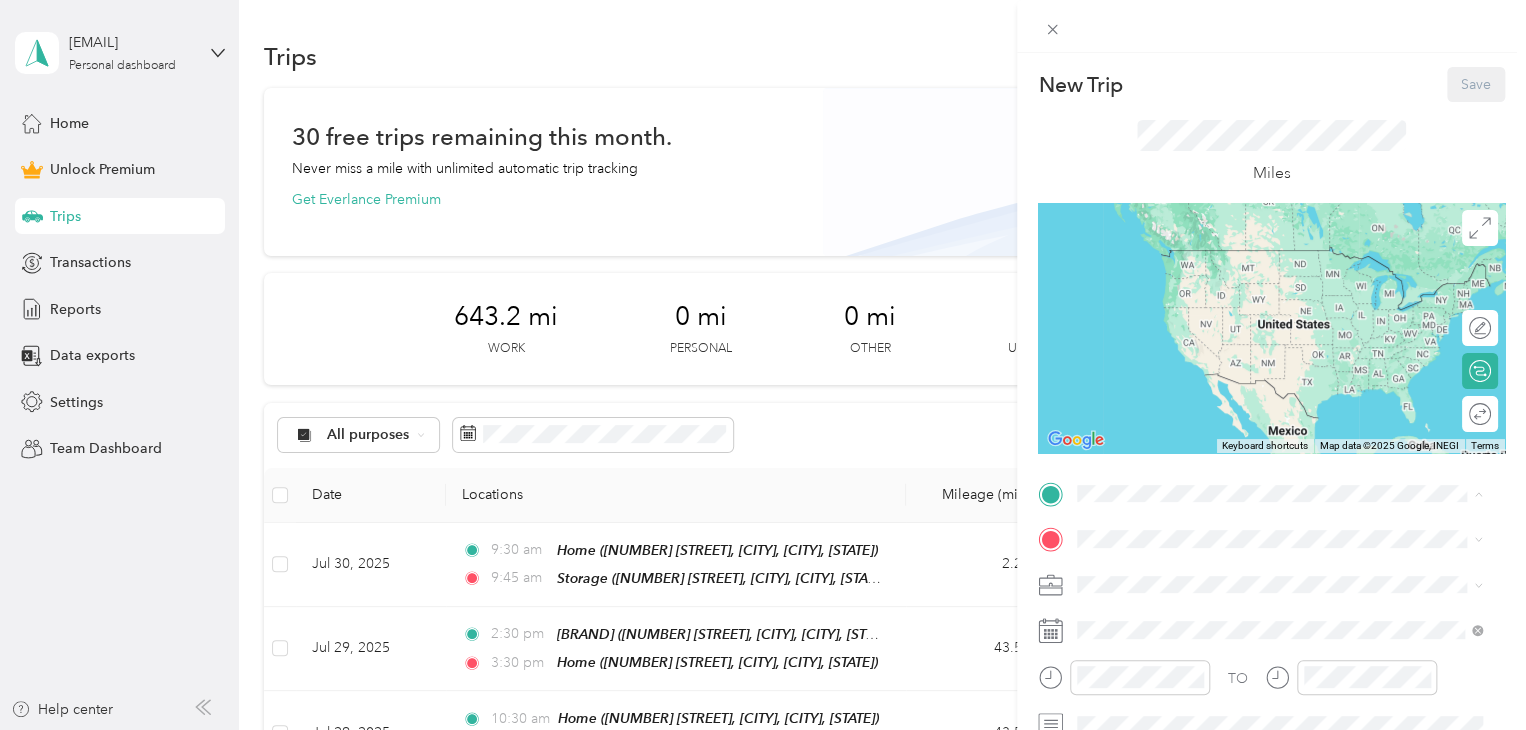 click on "[NUMBER] [STREET], [CITY], [POSTAL_CODE], [CITY], [STATE], [COUNTRY]" at bounding box center (1284, 374) 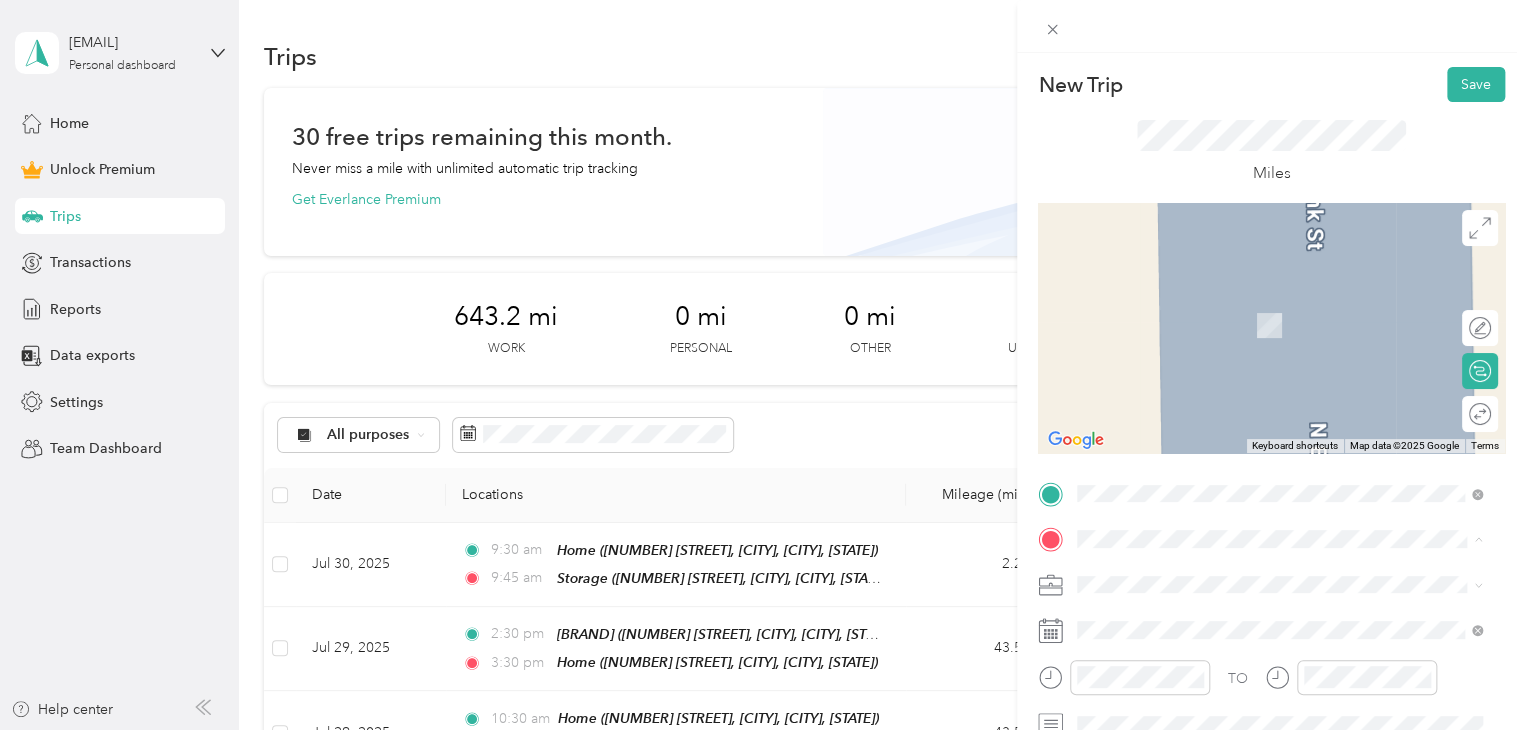 click on "Home [NUMBER] [STREET], [CITY], [POSTAL_CODE], [CITY], [STATE], [COUNTRY]" at bounding box center (1295, 325) 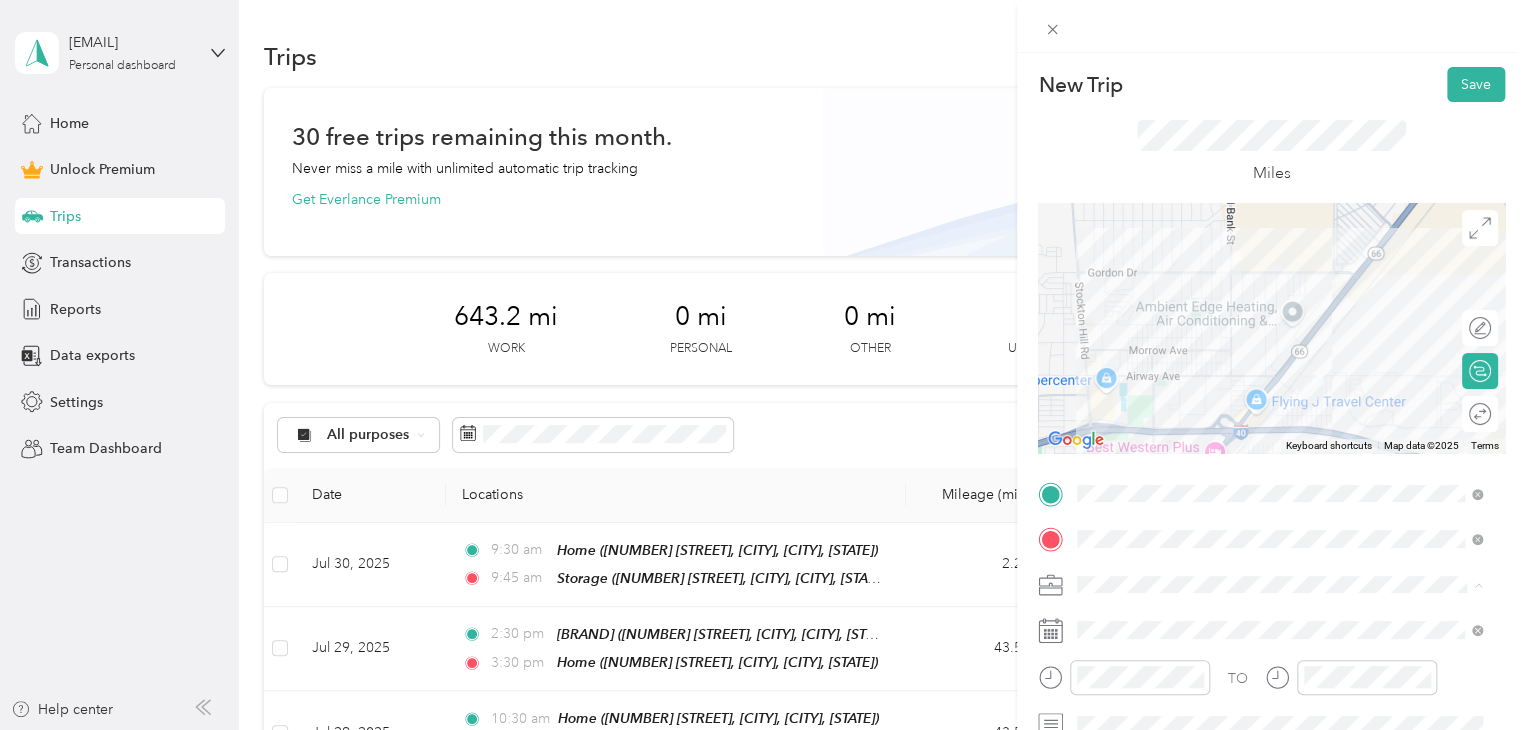 click on "Outreach" at bounding box center [1113, 374] 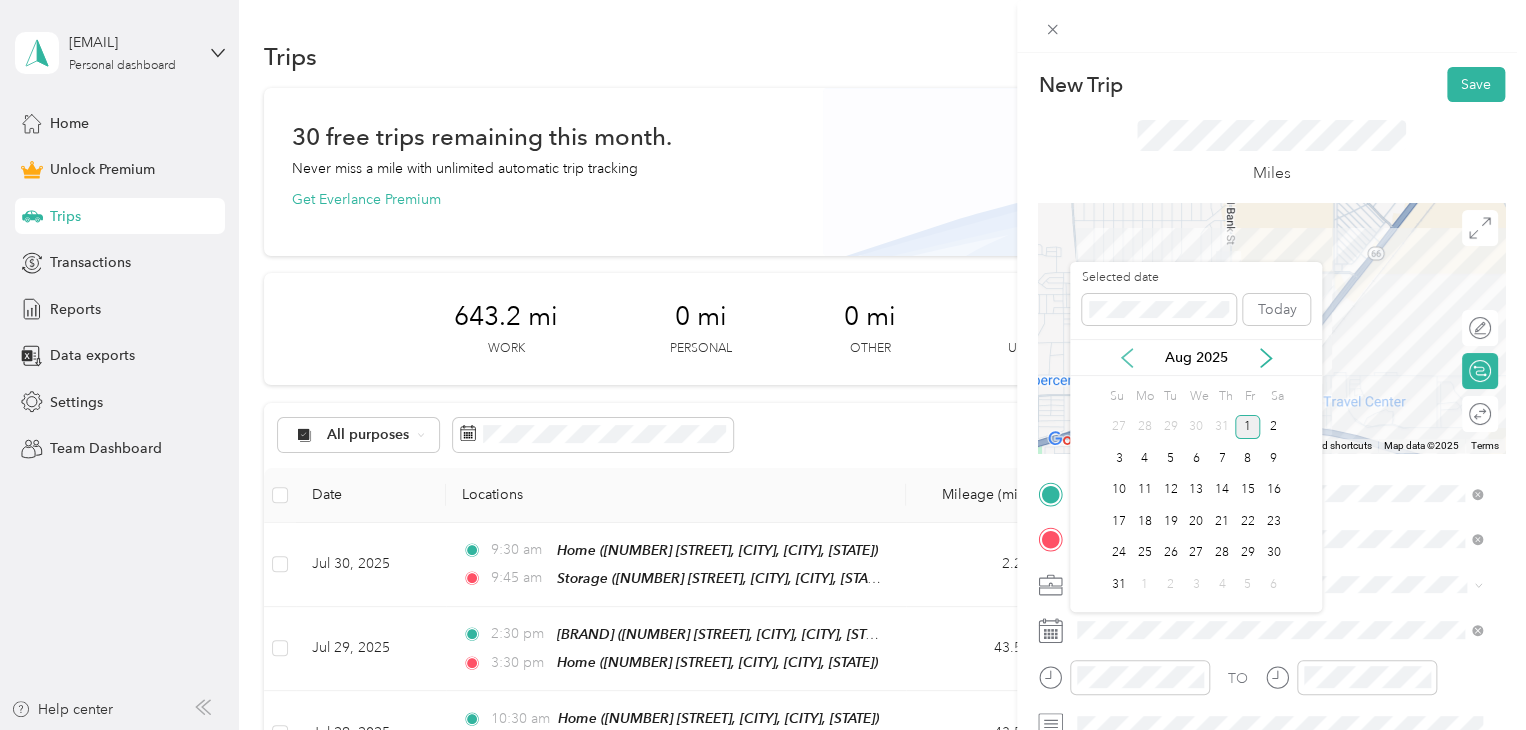 click 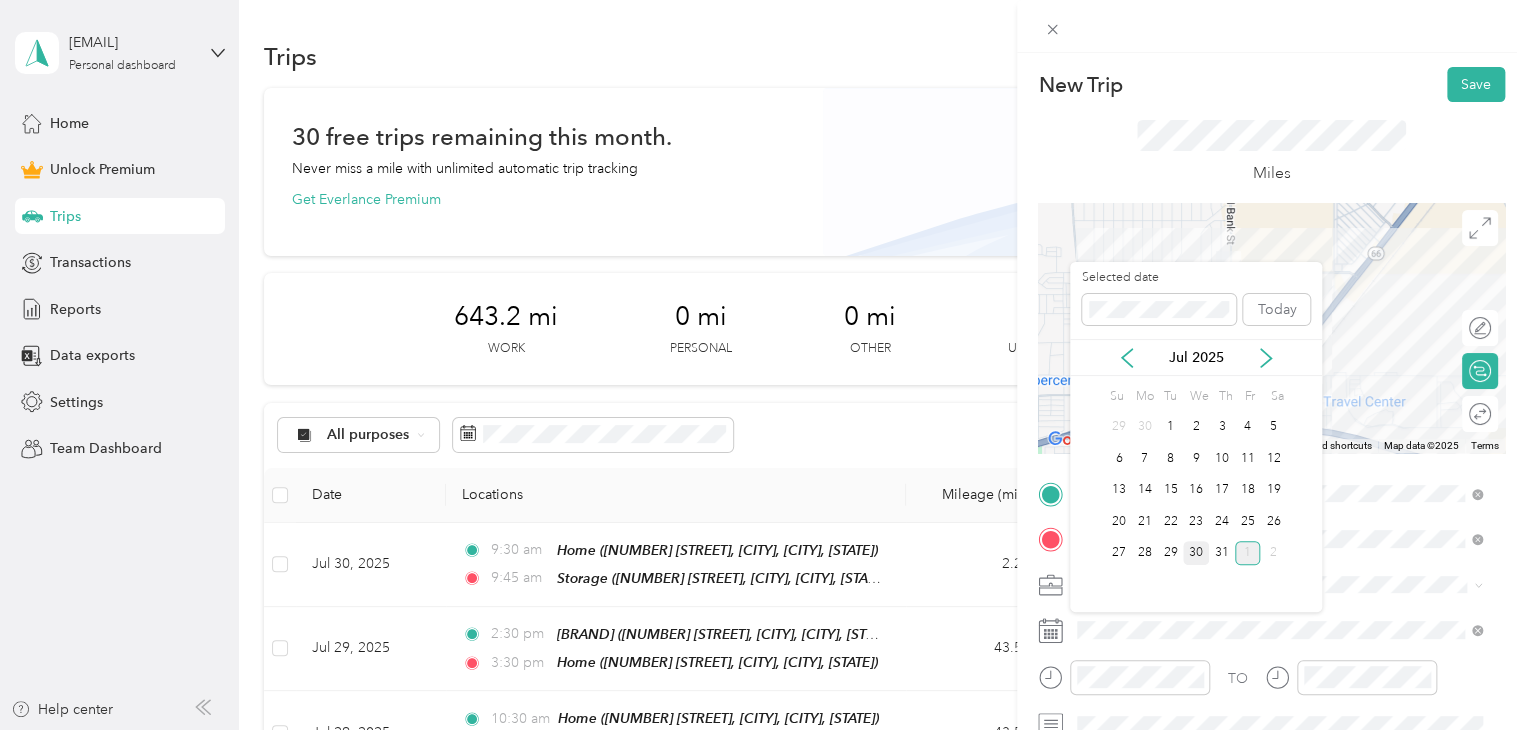 click on "30" at bounding box center (1196, 553) 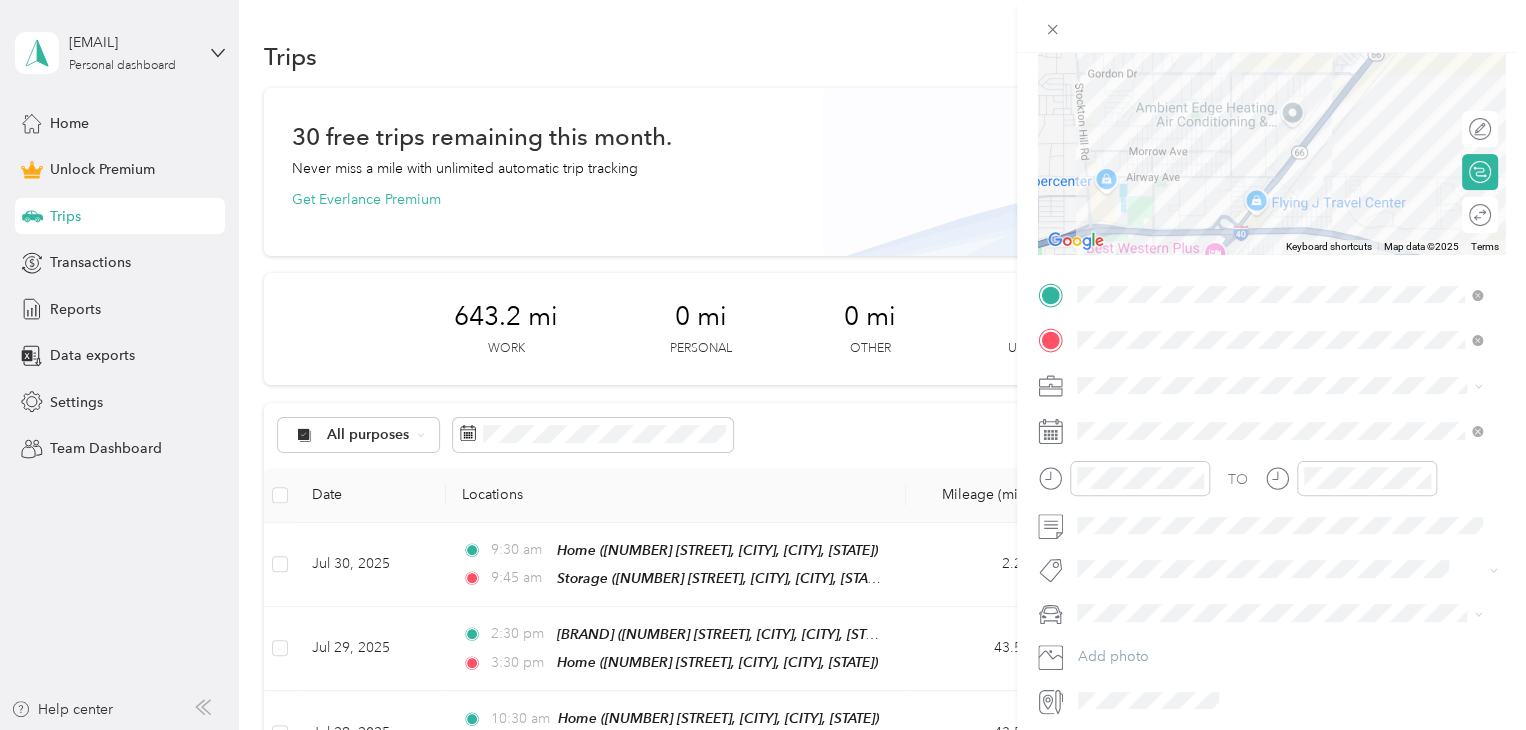 scroll, scrollTop: 200, scrollLeft: 0, axis: vertical 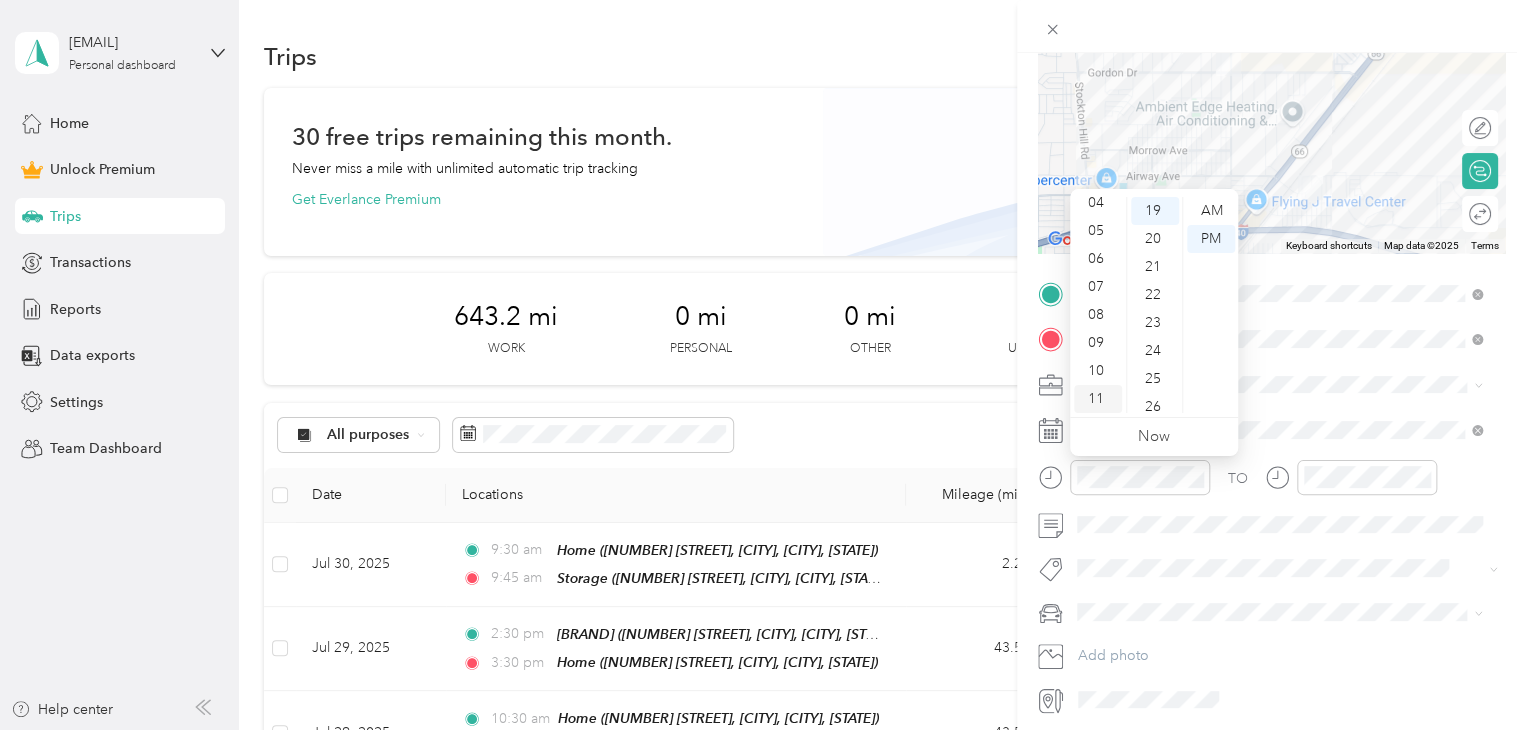 click on "11" at bounding box center (1098, 399) 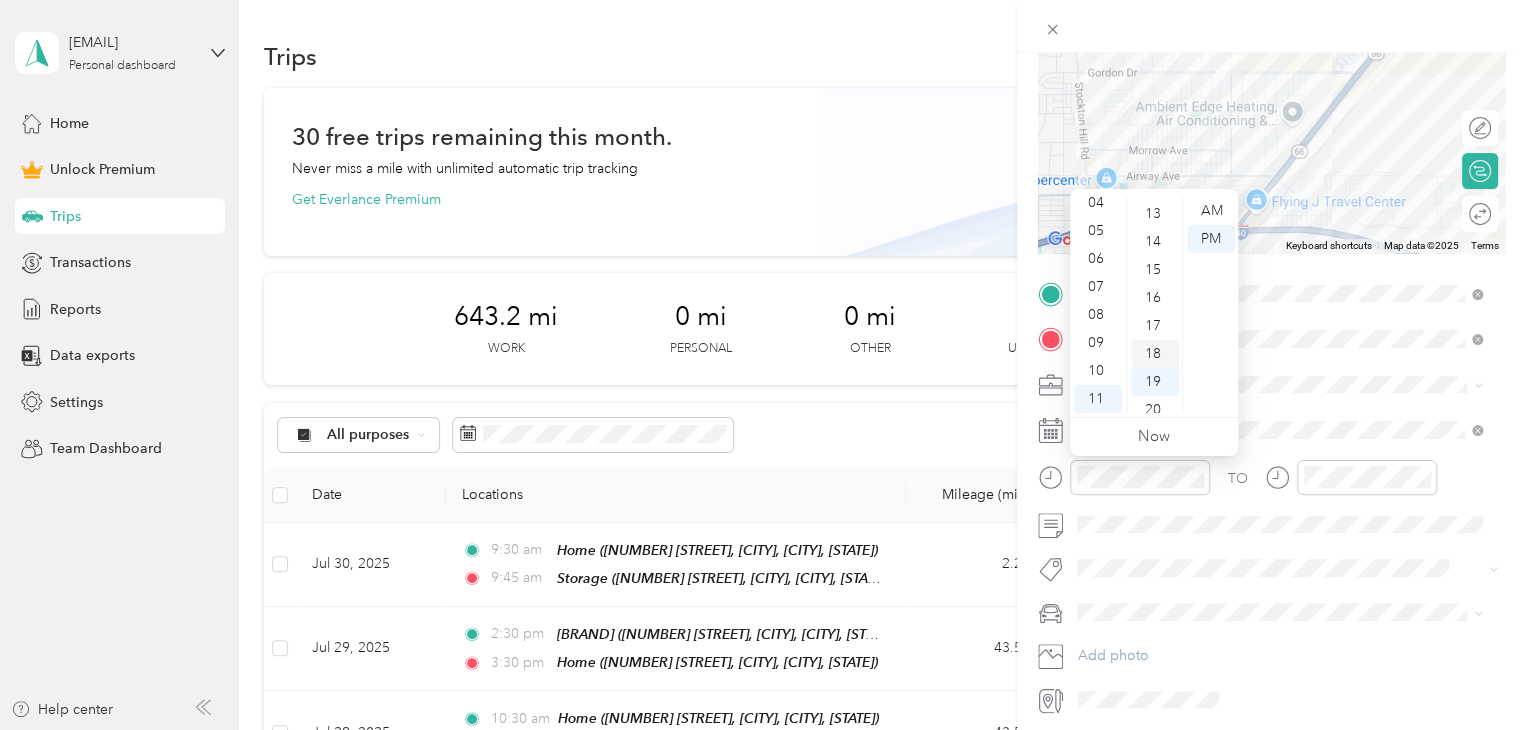 scroll, scrollTop: 332, scrollLeft: 0, axis: vertical 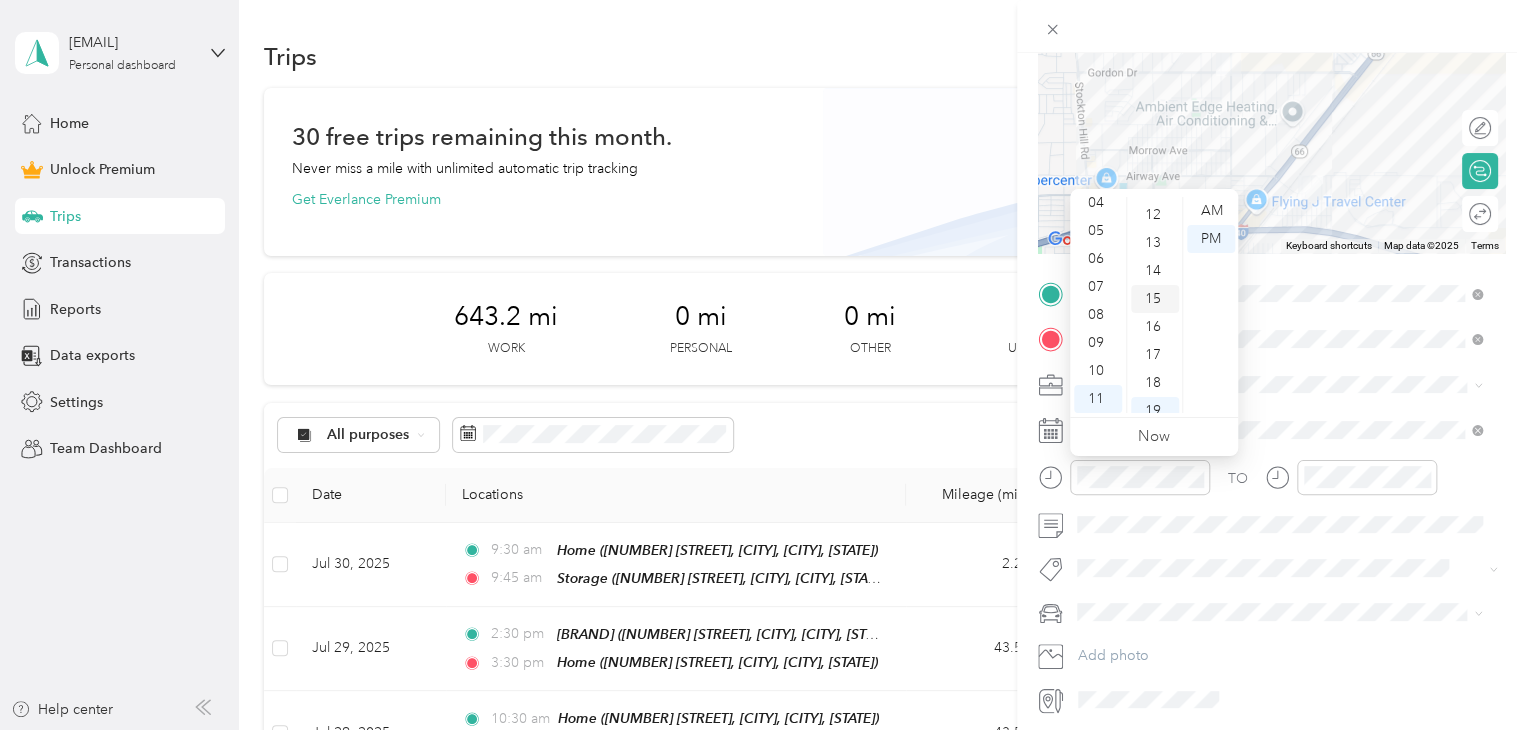 click on "15" at bounding box center (1155, 299) 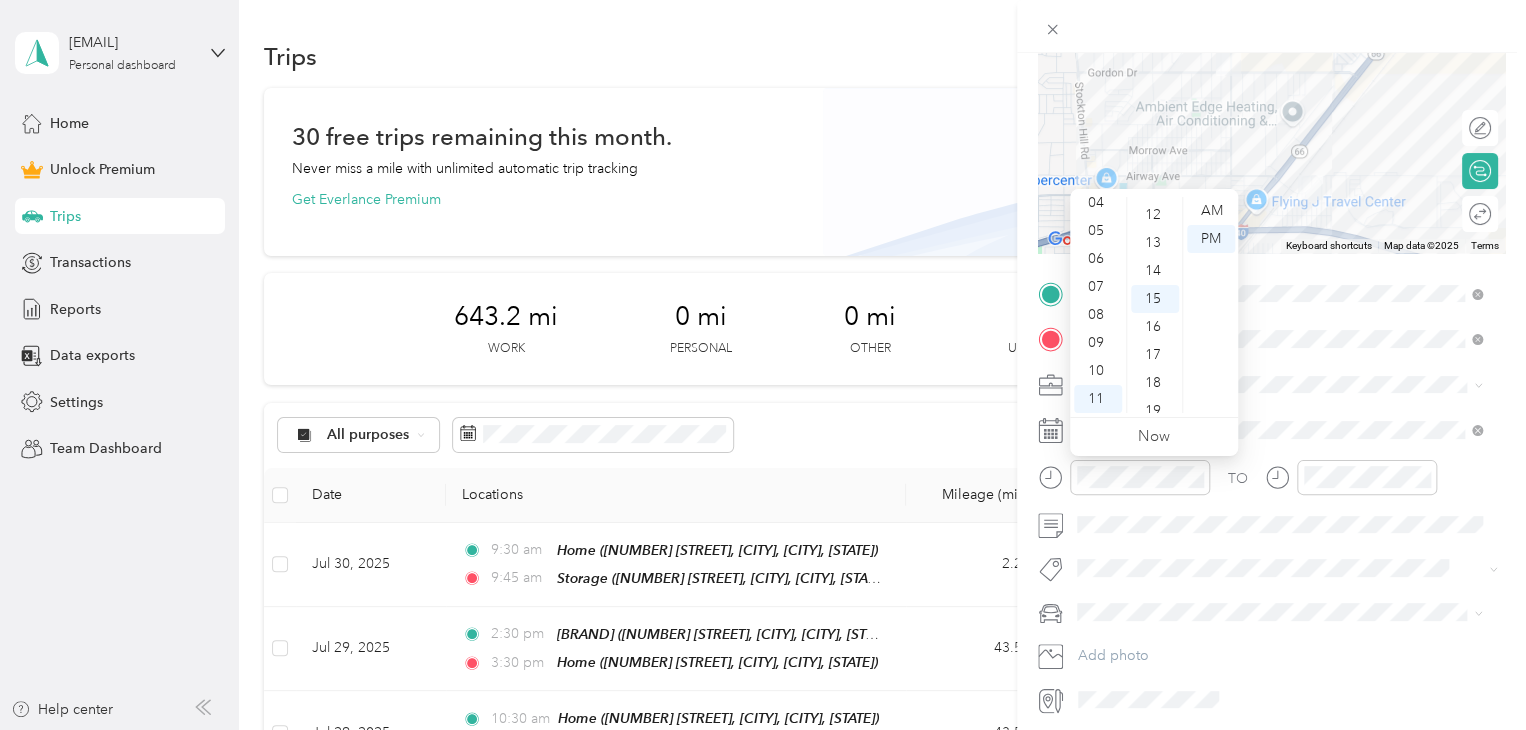 scroll, scrollTop: 420, scrollLeft: 0, axis: vertical 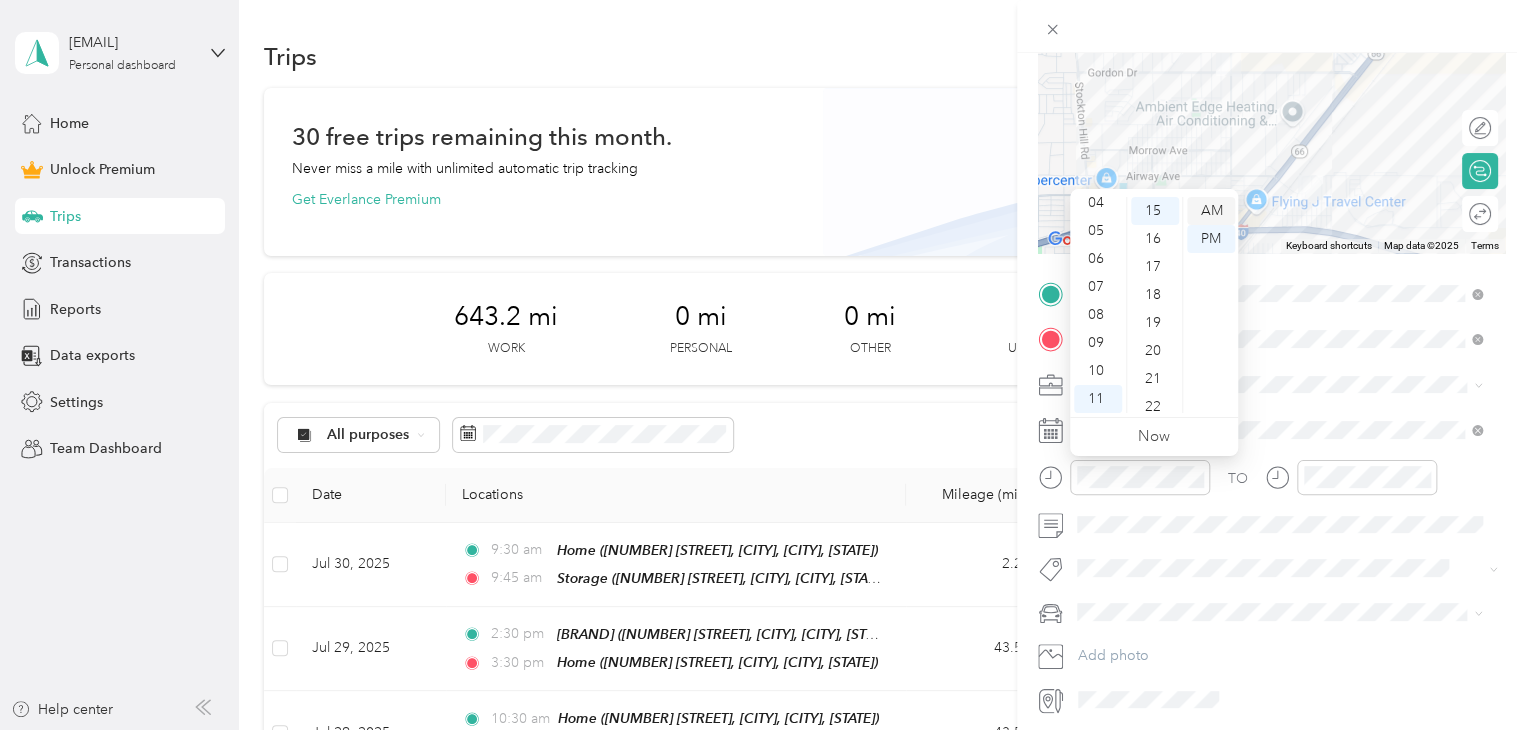 click on "AM" at bounding box center (1211, 211) 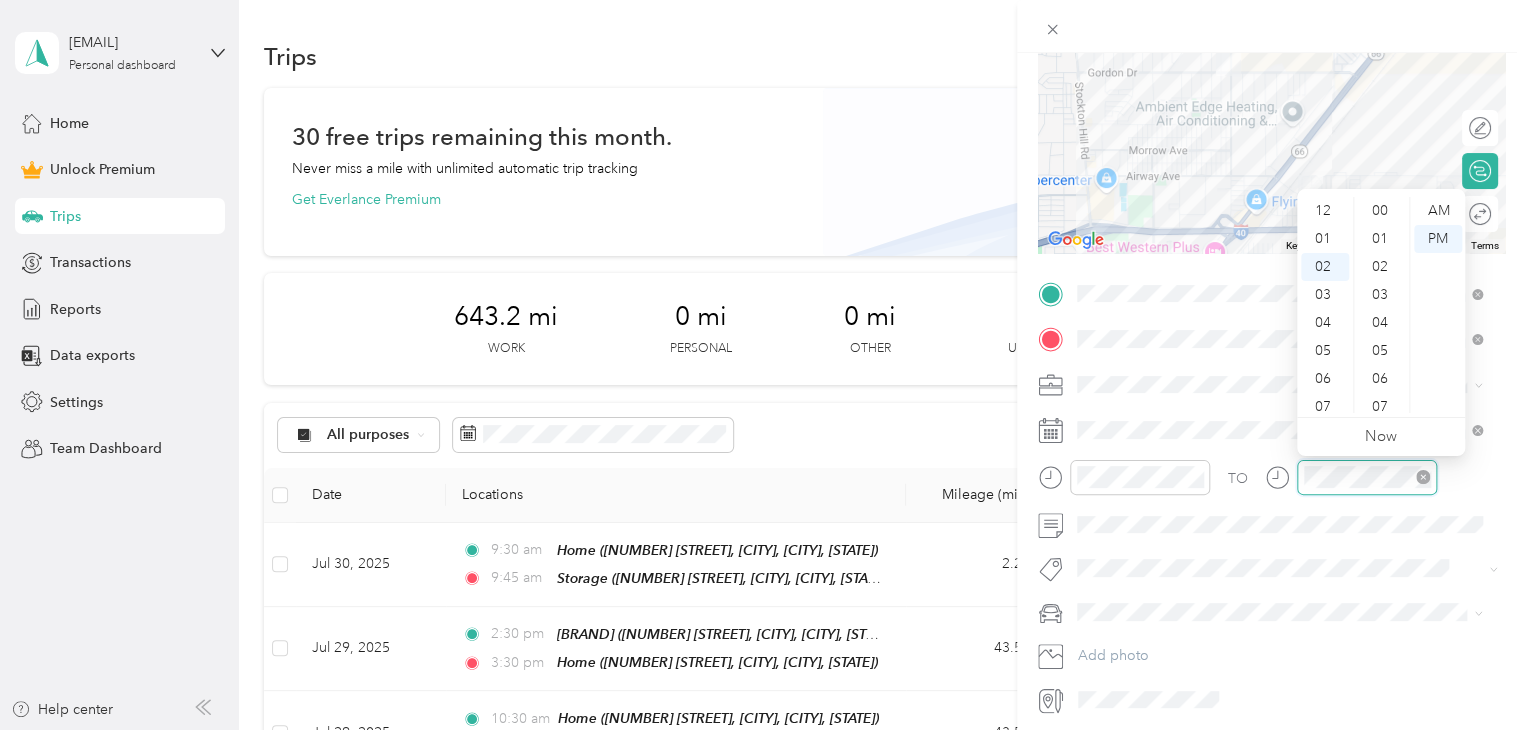 scroll, scrollTop: 56, scrollLeft: 0, axis: vertical 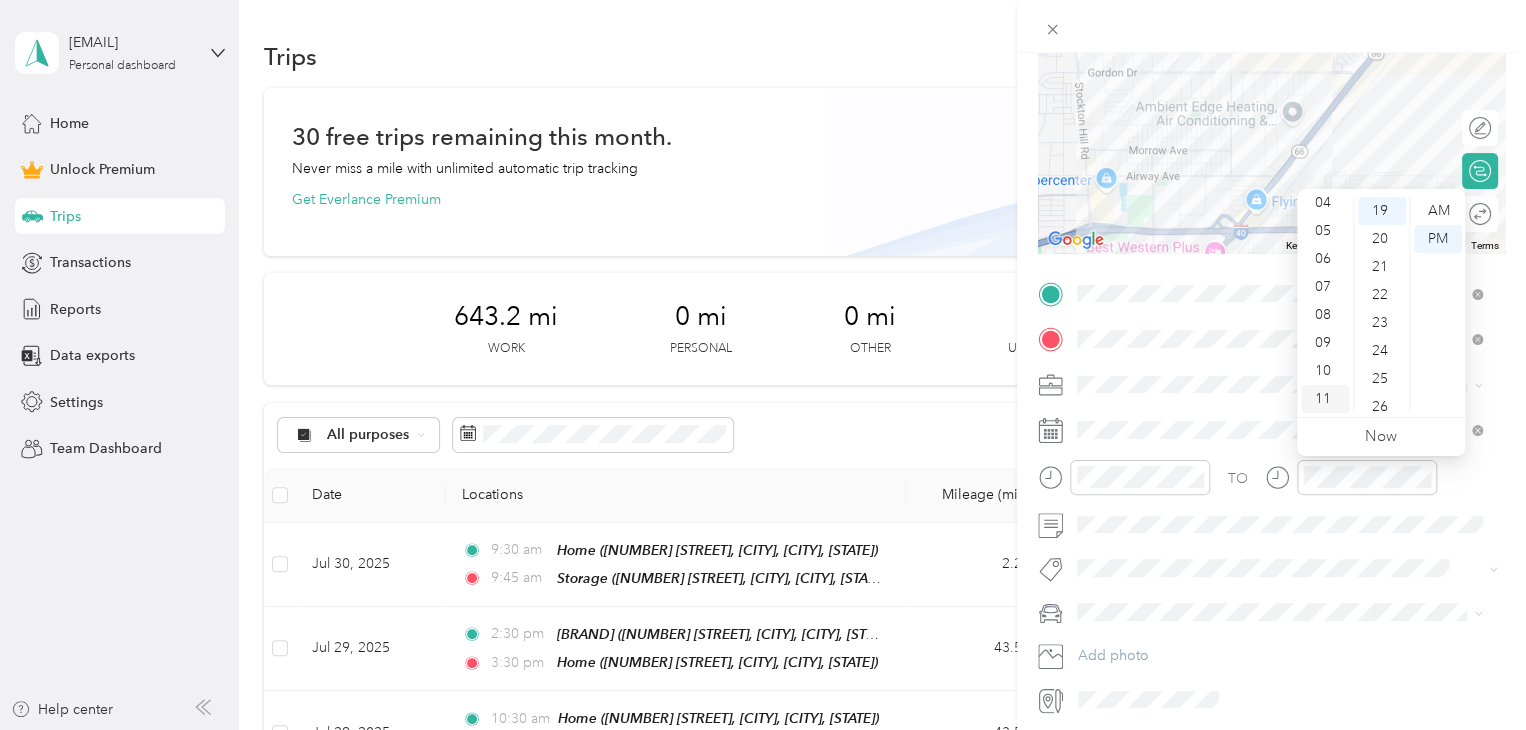 click on "11" at bounding box center (1325, 399) 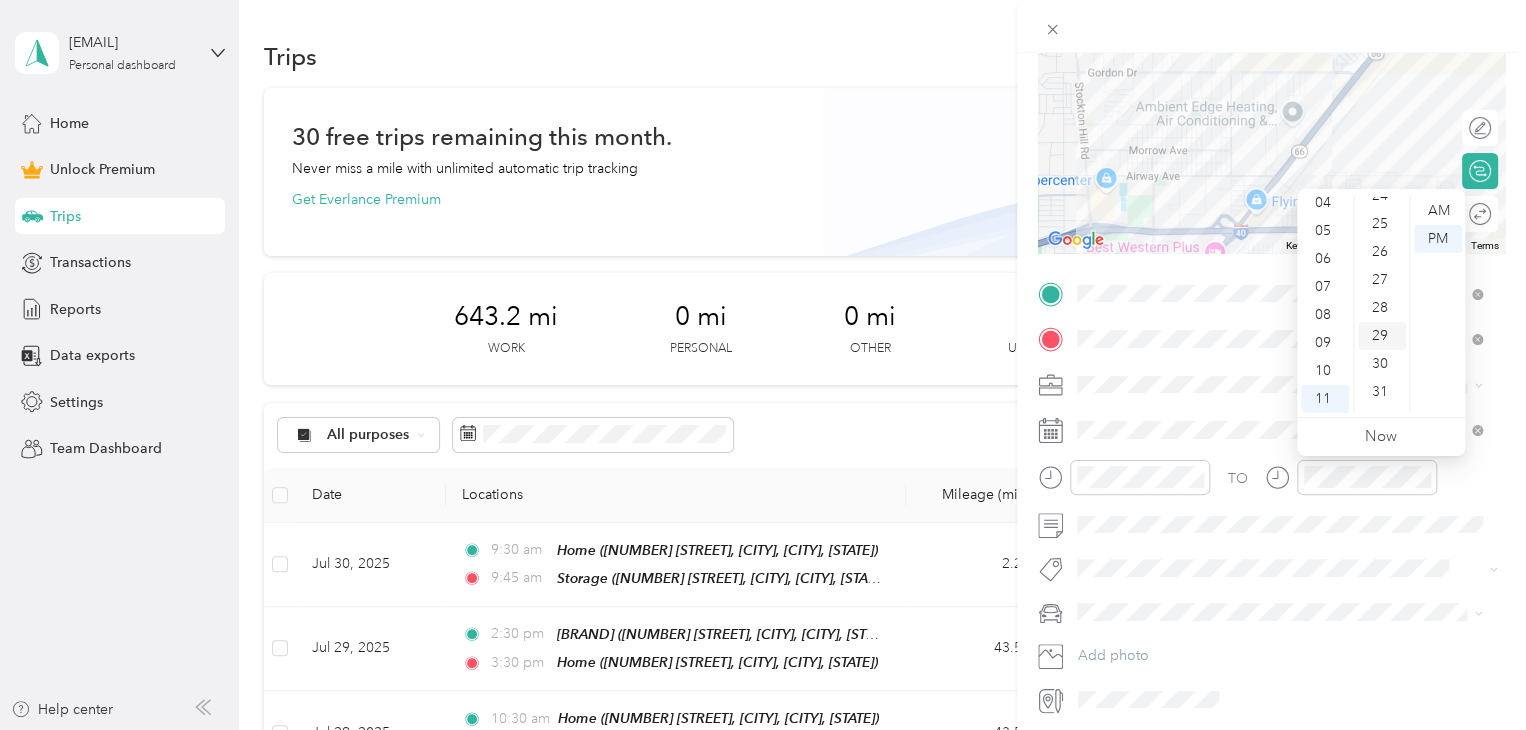 scroll, scrollTop: 732, scrollLeft: 0, axis: vertical 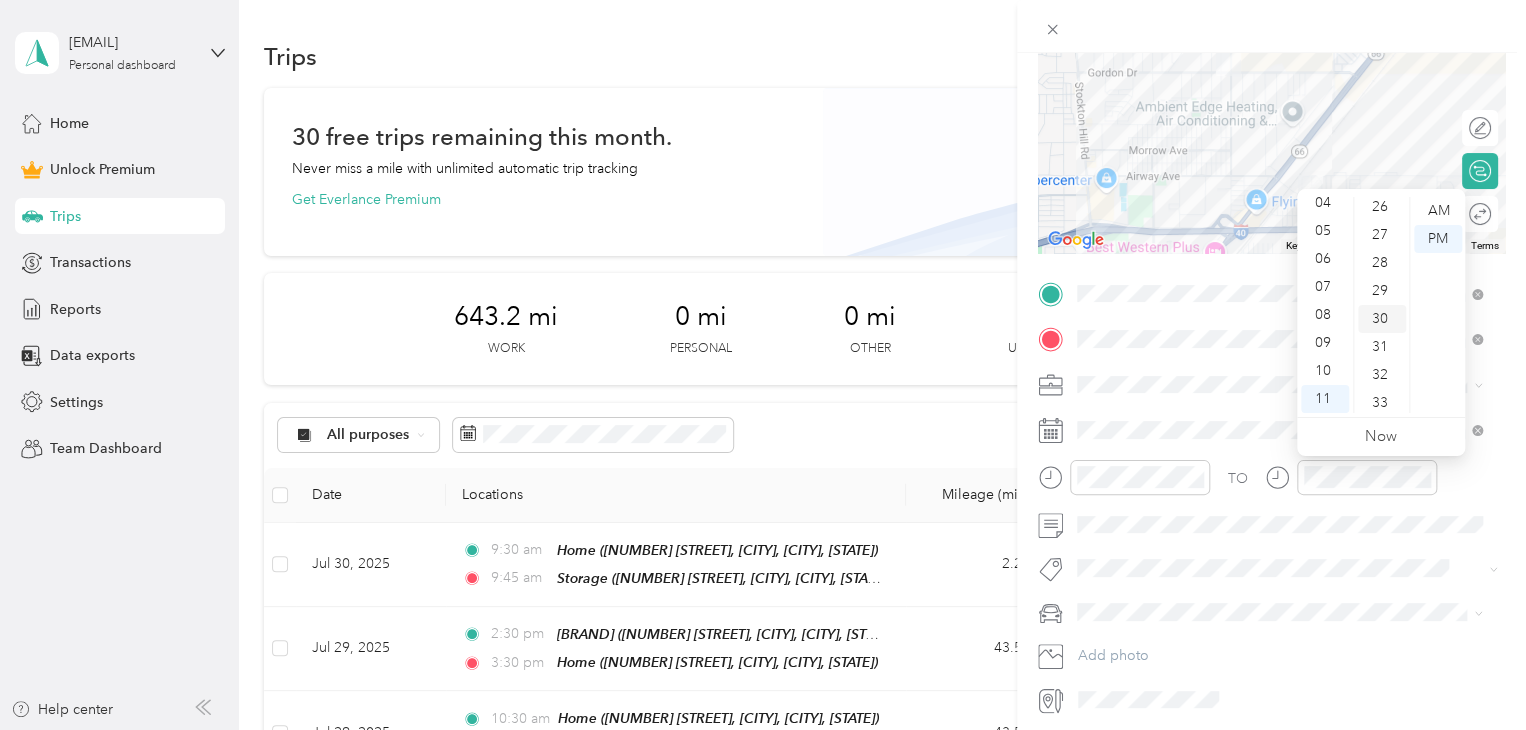 click on "30" at bounding box center [1382, 319] 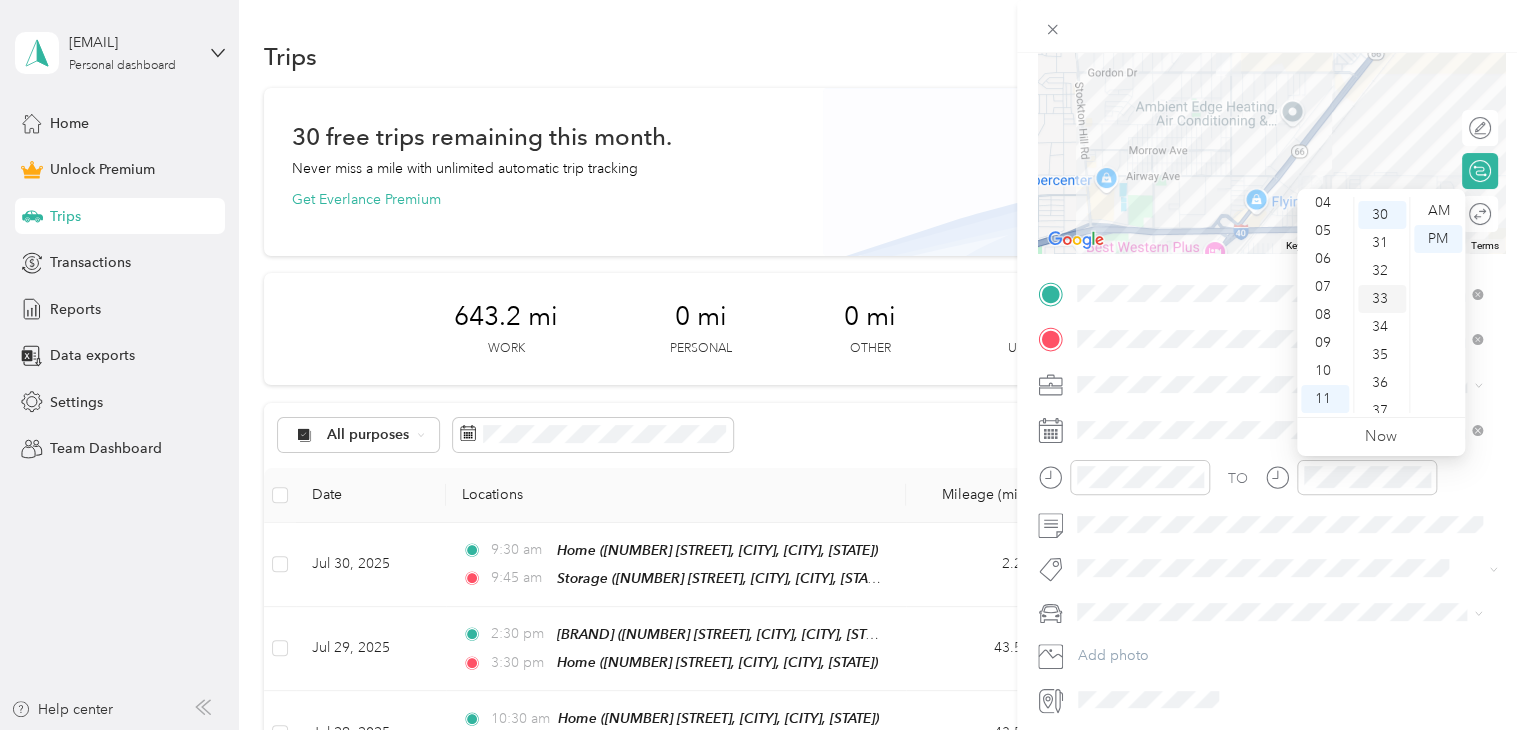 scroll, scrollTop: 840, scrollLeft: 0, axis: vertical 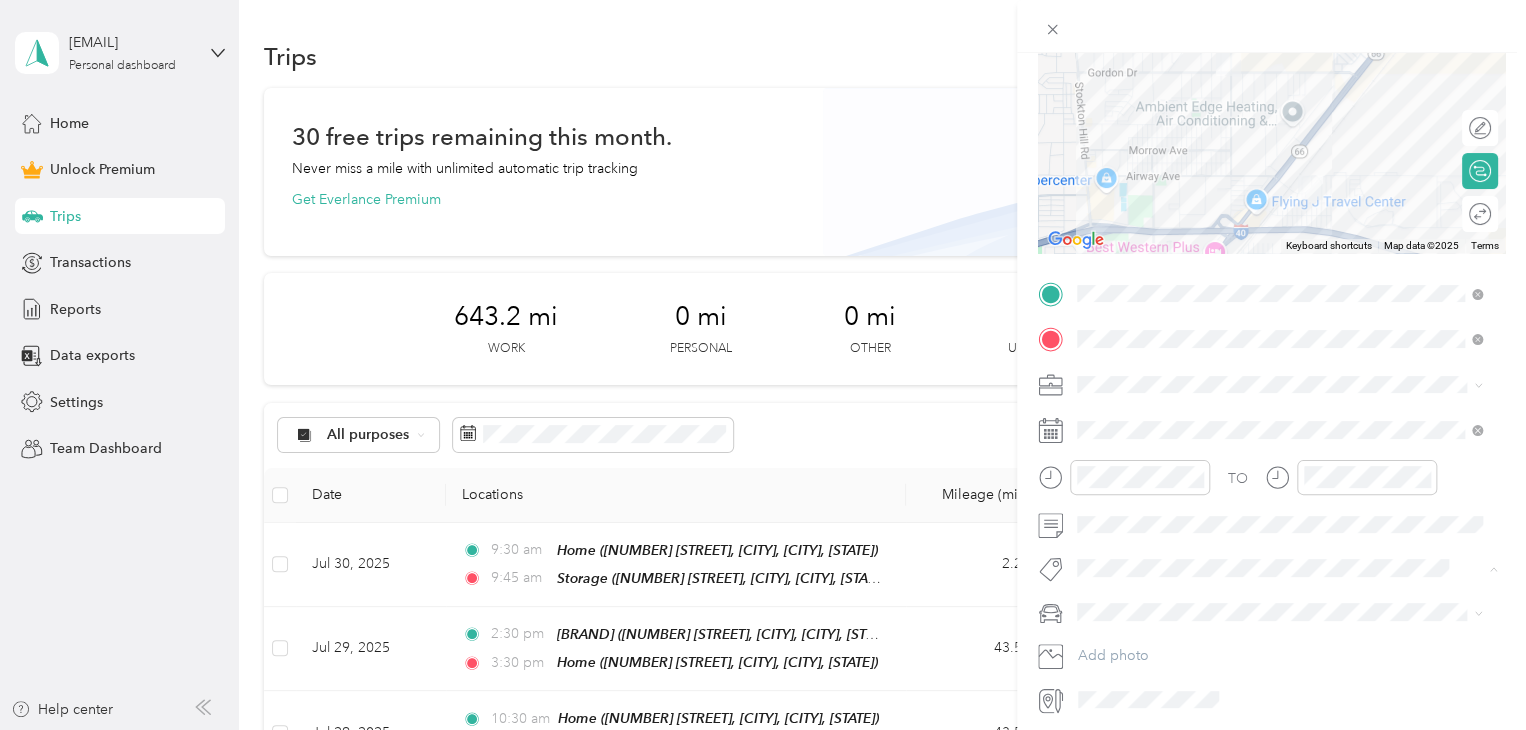 click on "Subg" at bounding box center (1113, 603) 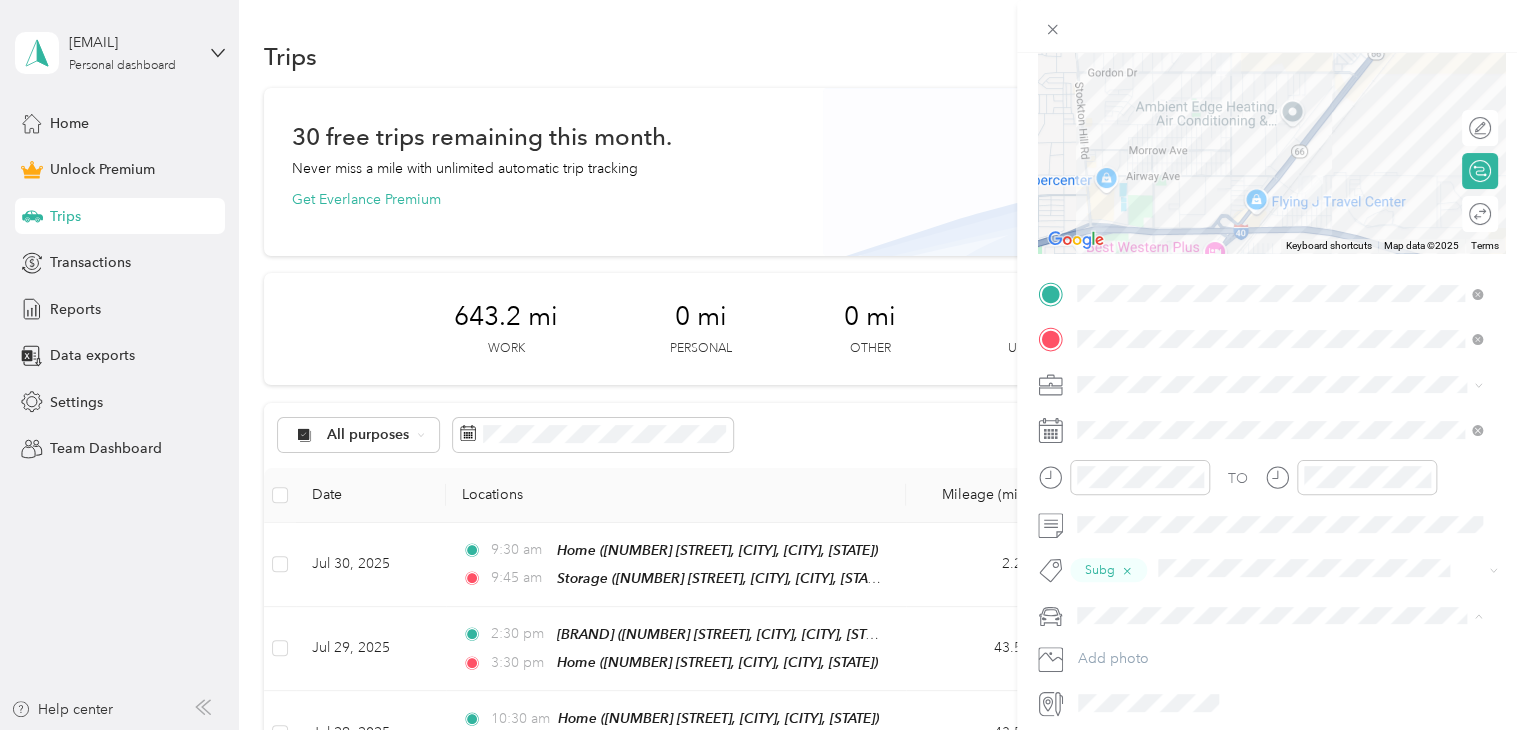 click on "Truck" at bounding box center (1101, 685) 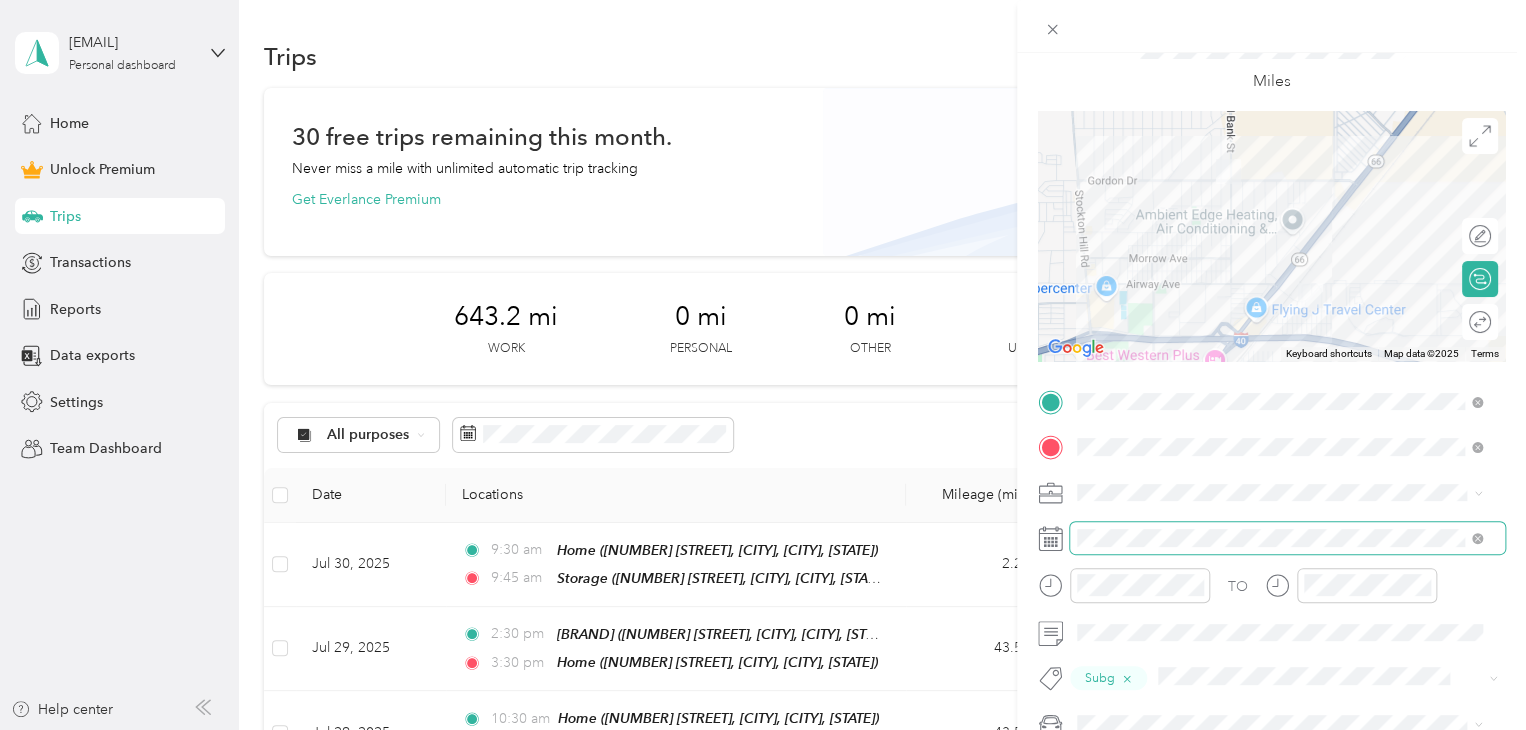 scroll, scrollTop: 0, scrollLeft: 0, axis: both 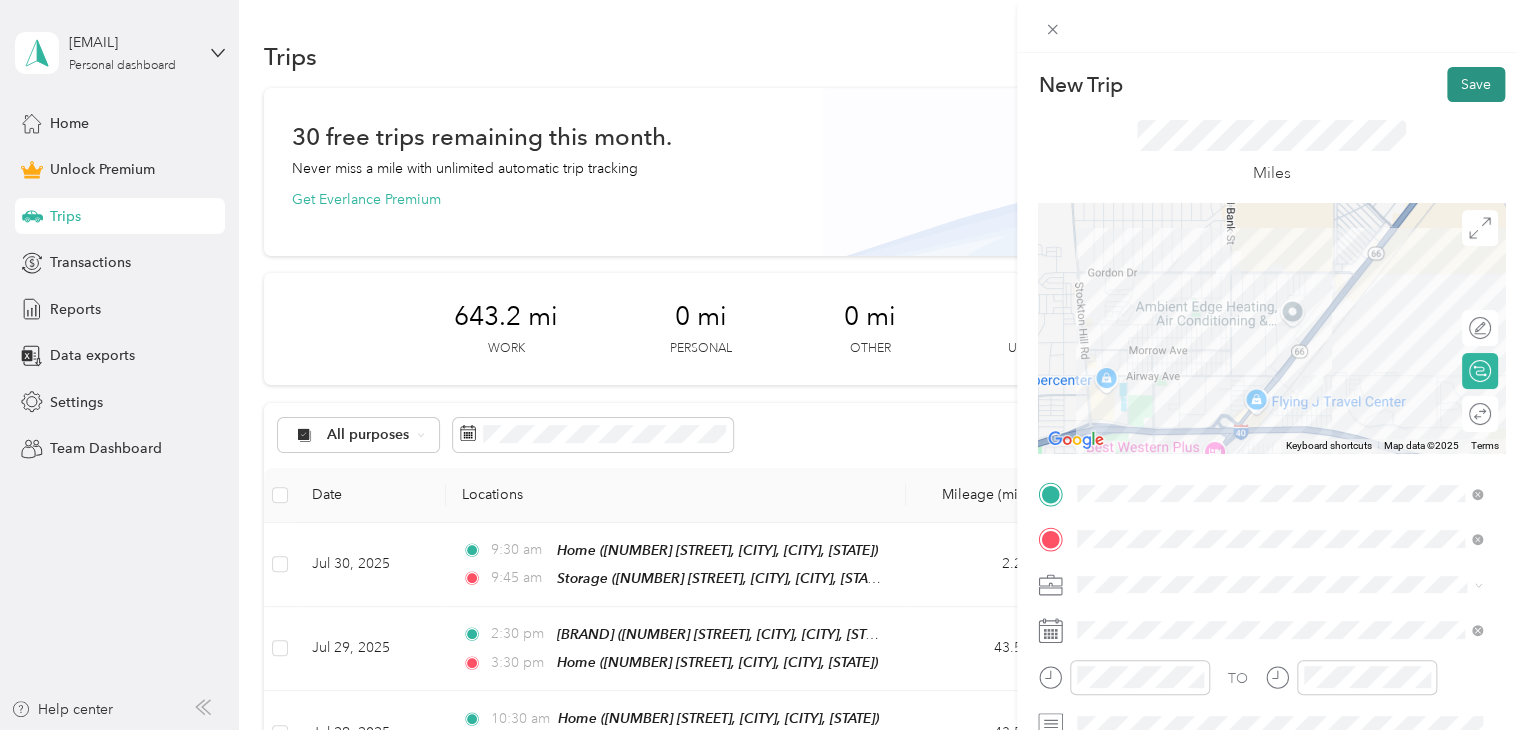 click on "Save" at bounding box center [1476, 84] 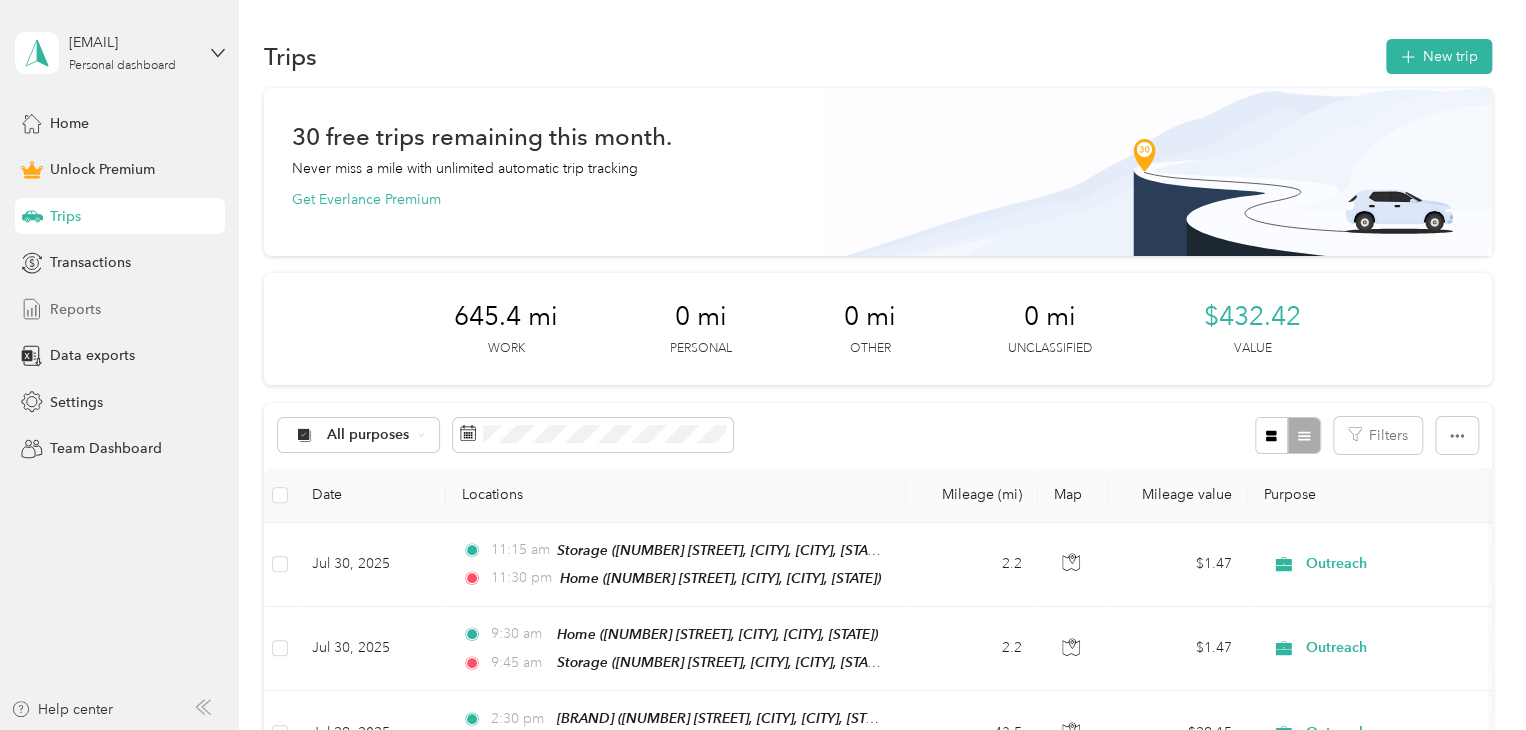 click on "Reports" at bounding box center (75, 309) 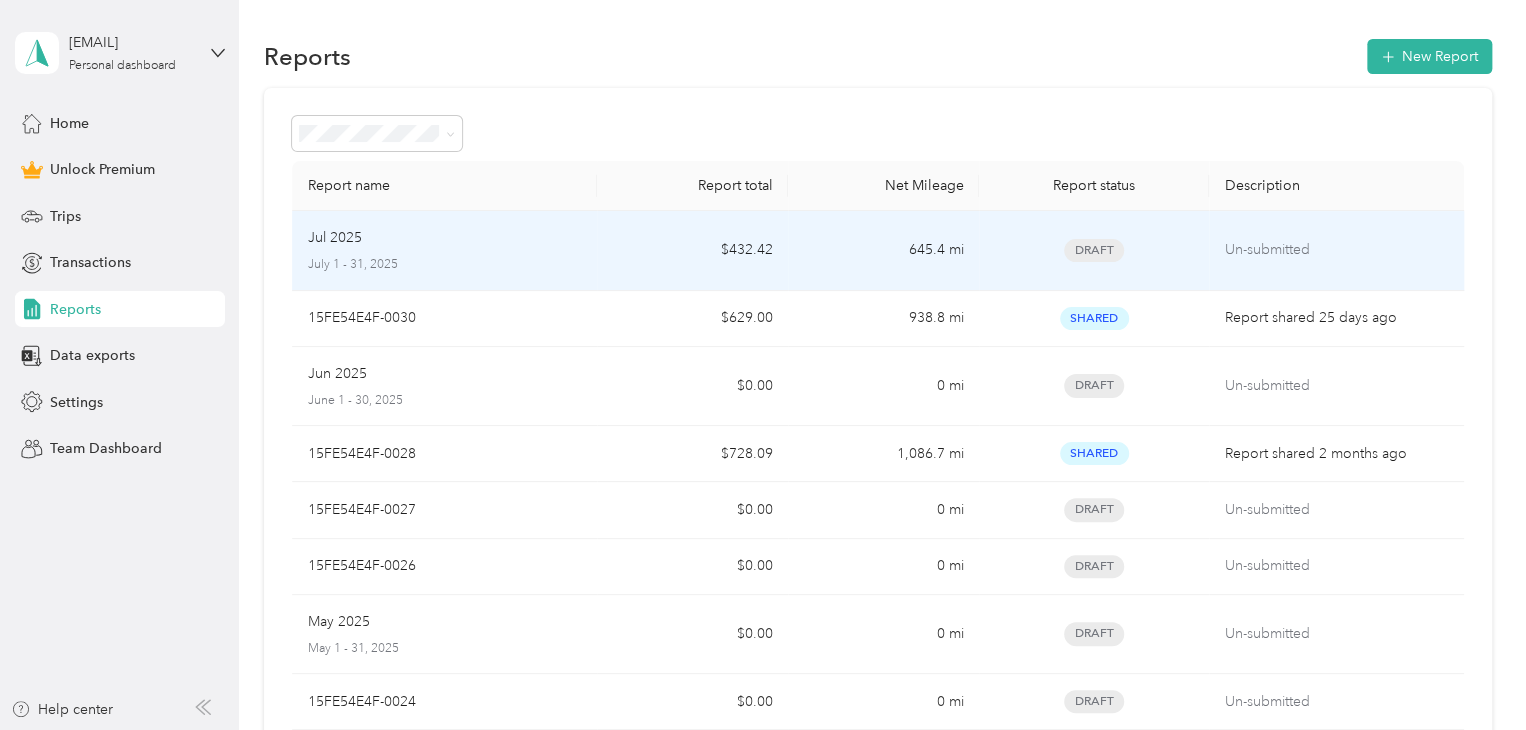 click on "Jul 2025 July 1 - 31, 2025" at bounding box center (445, 250) 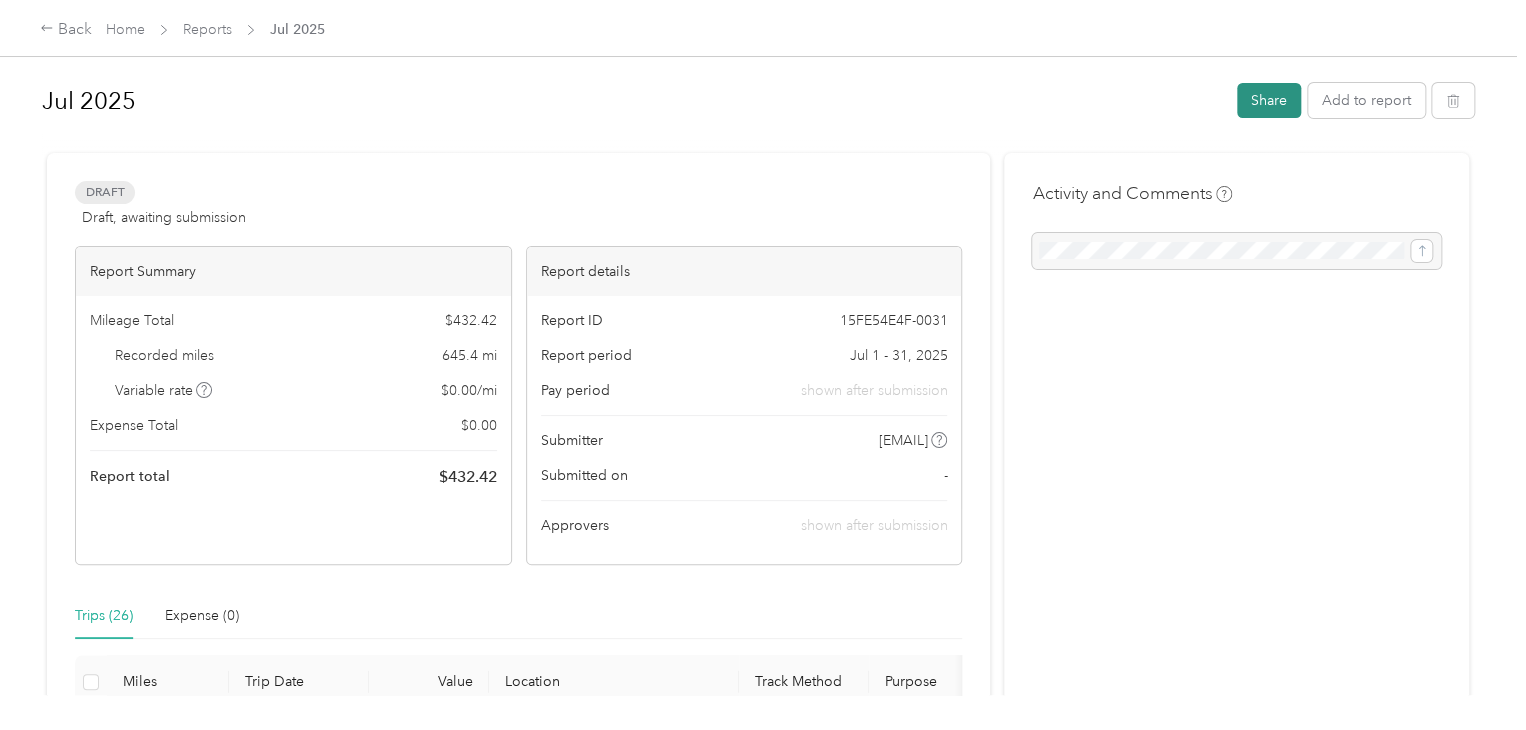 click on "Share" at bounding box center [1269, 100] 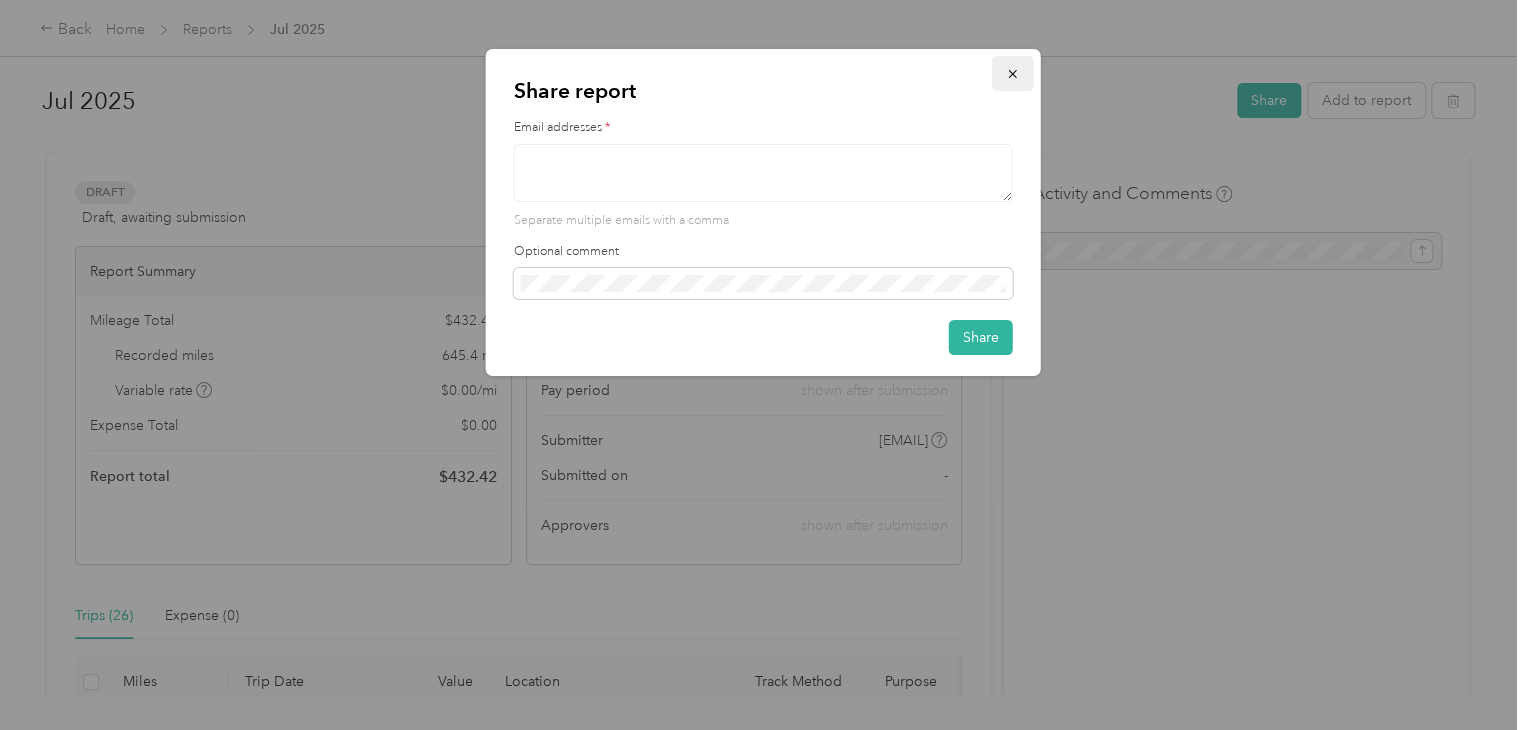 click 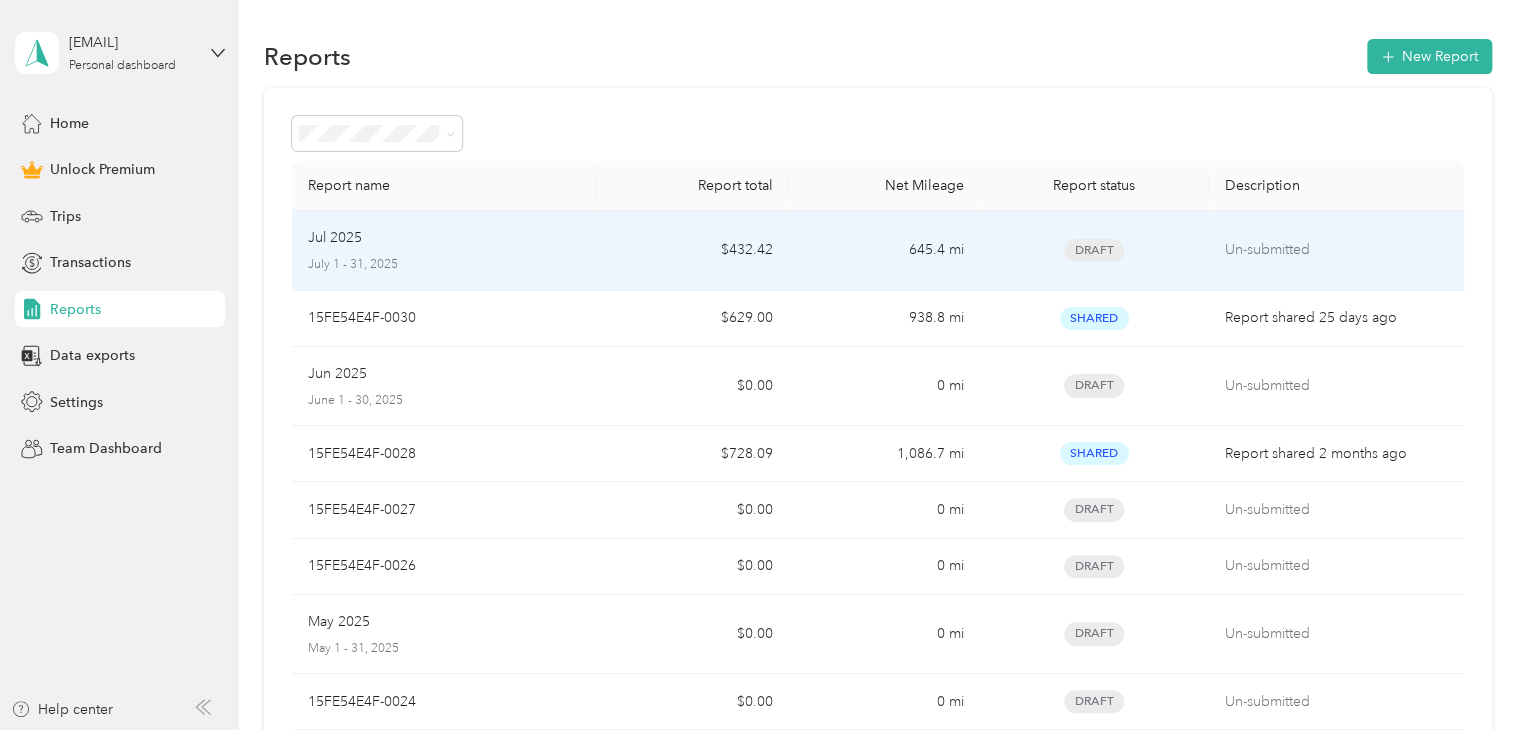 click on "$432.42" at bounding box center (692, 251) 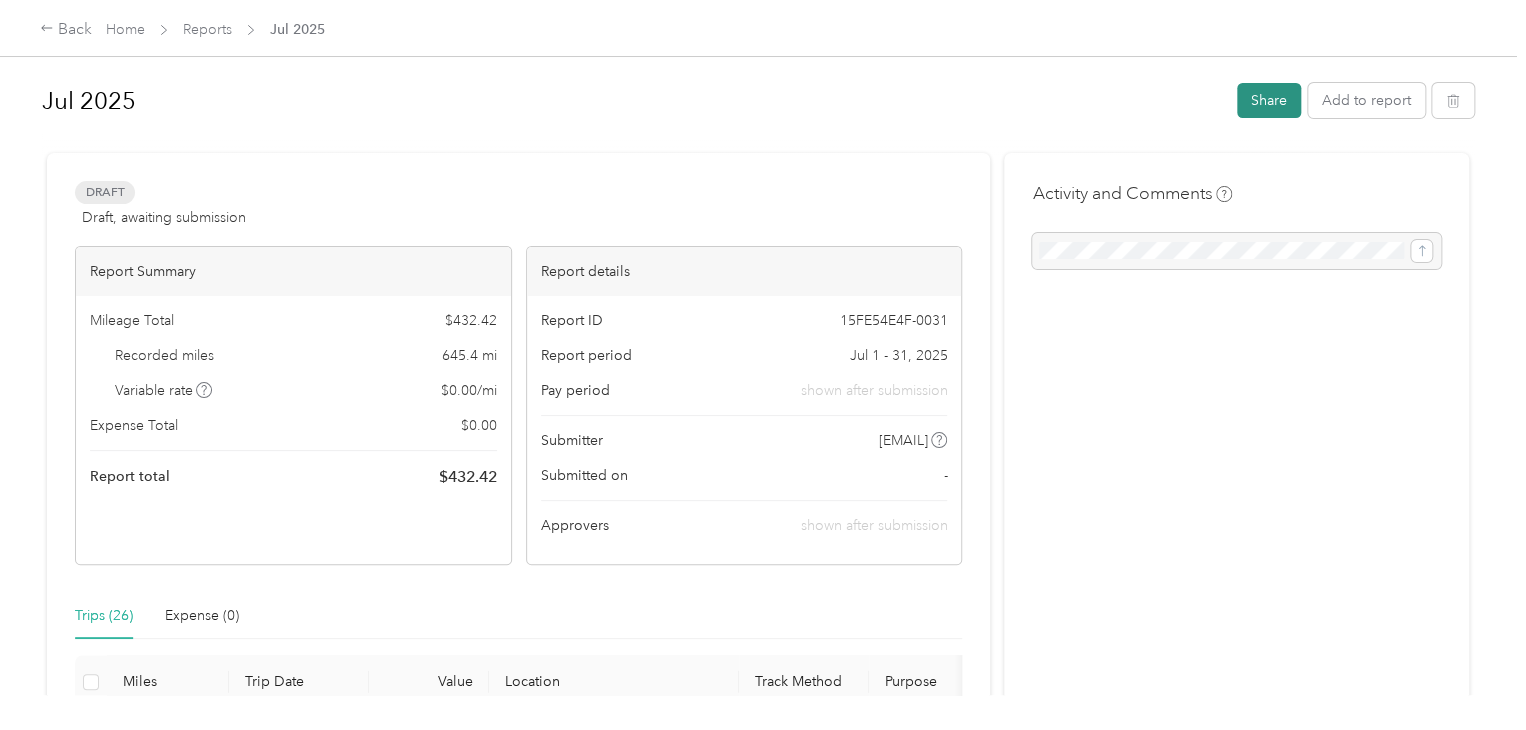 click on "Share" at bounding box center [1269, 100] 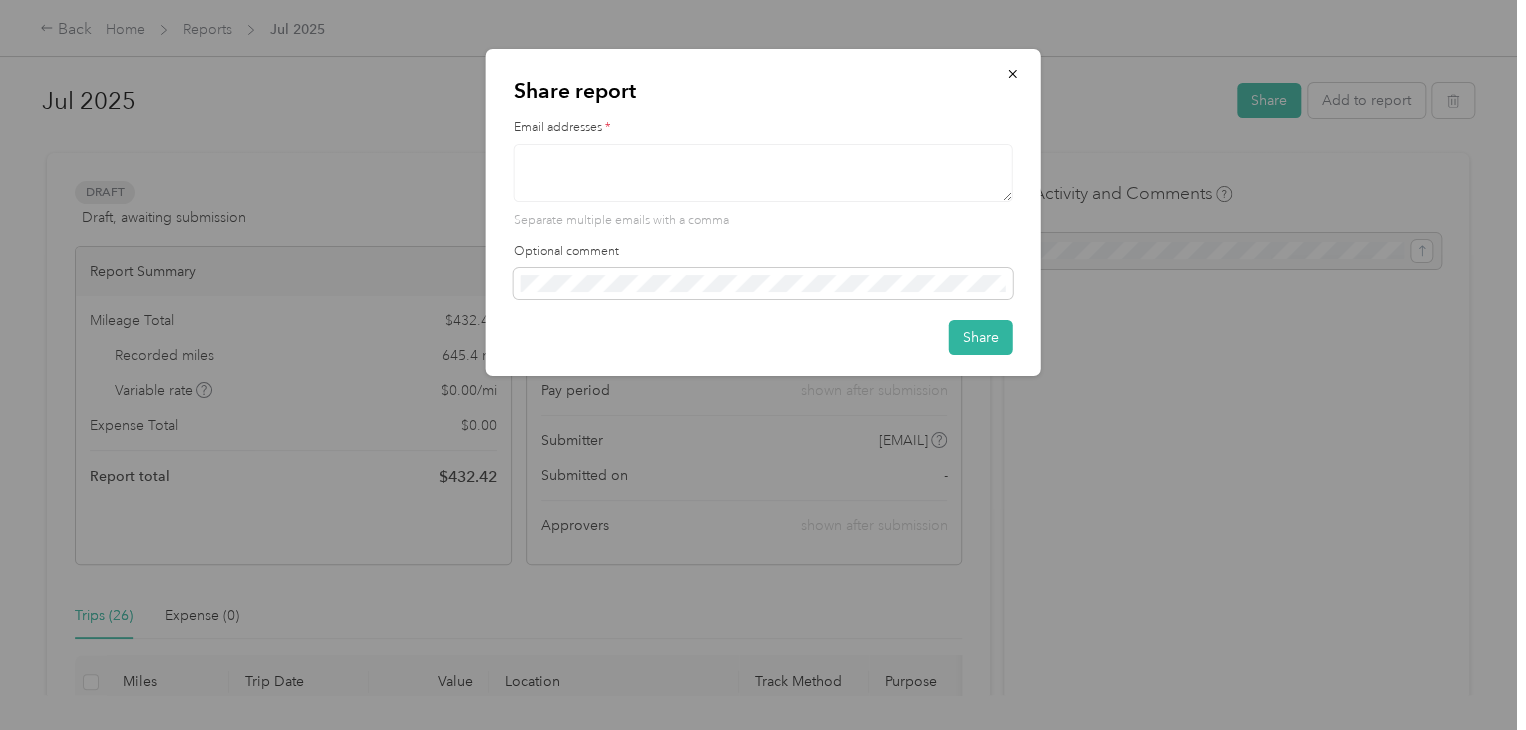 click at bounding box center [763, 173] 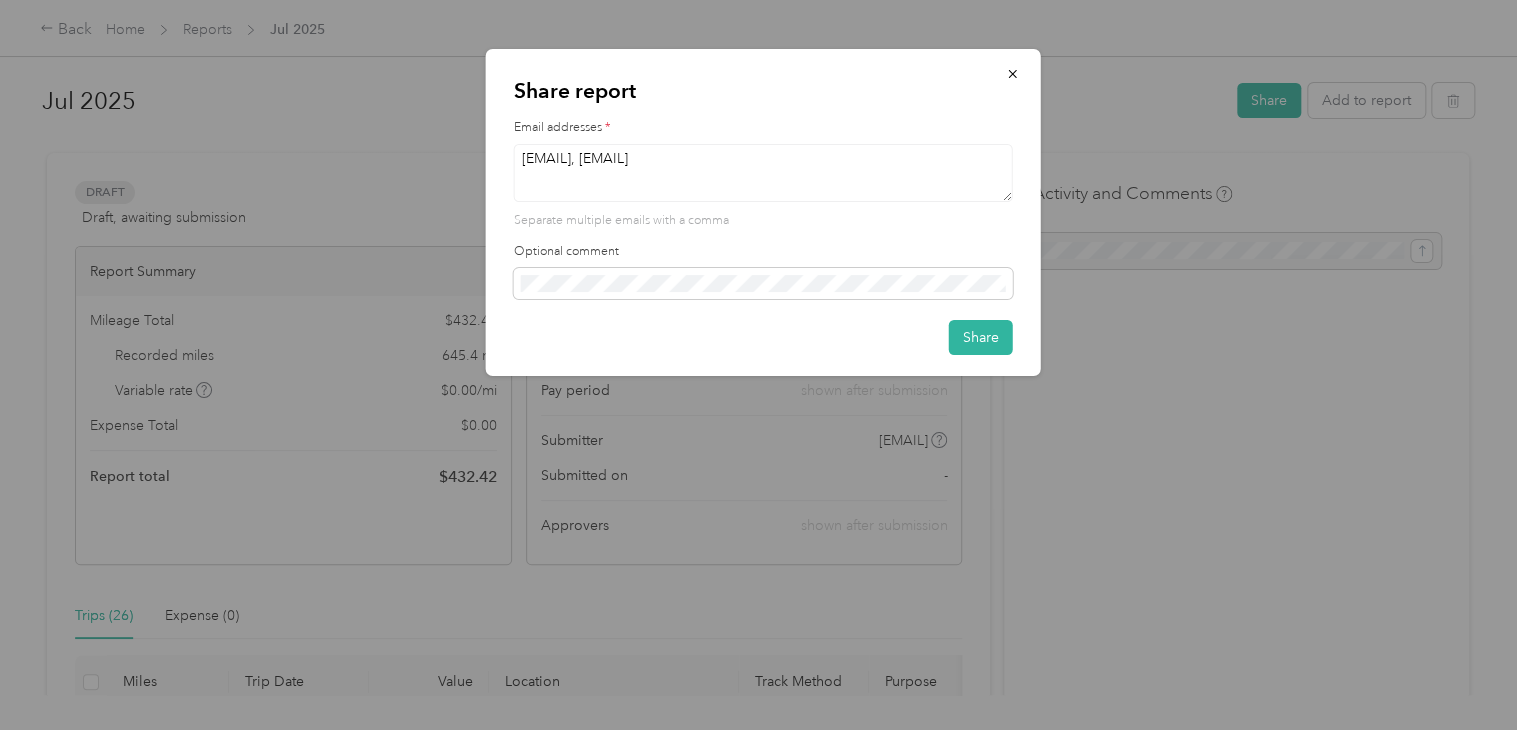 type on "[EMAIL], [EMAIL]" 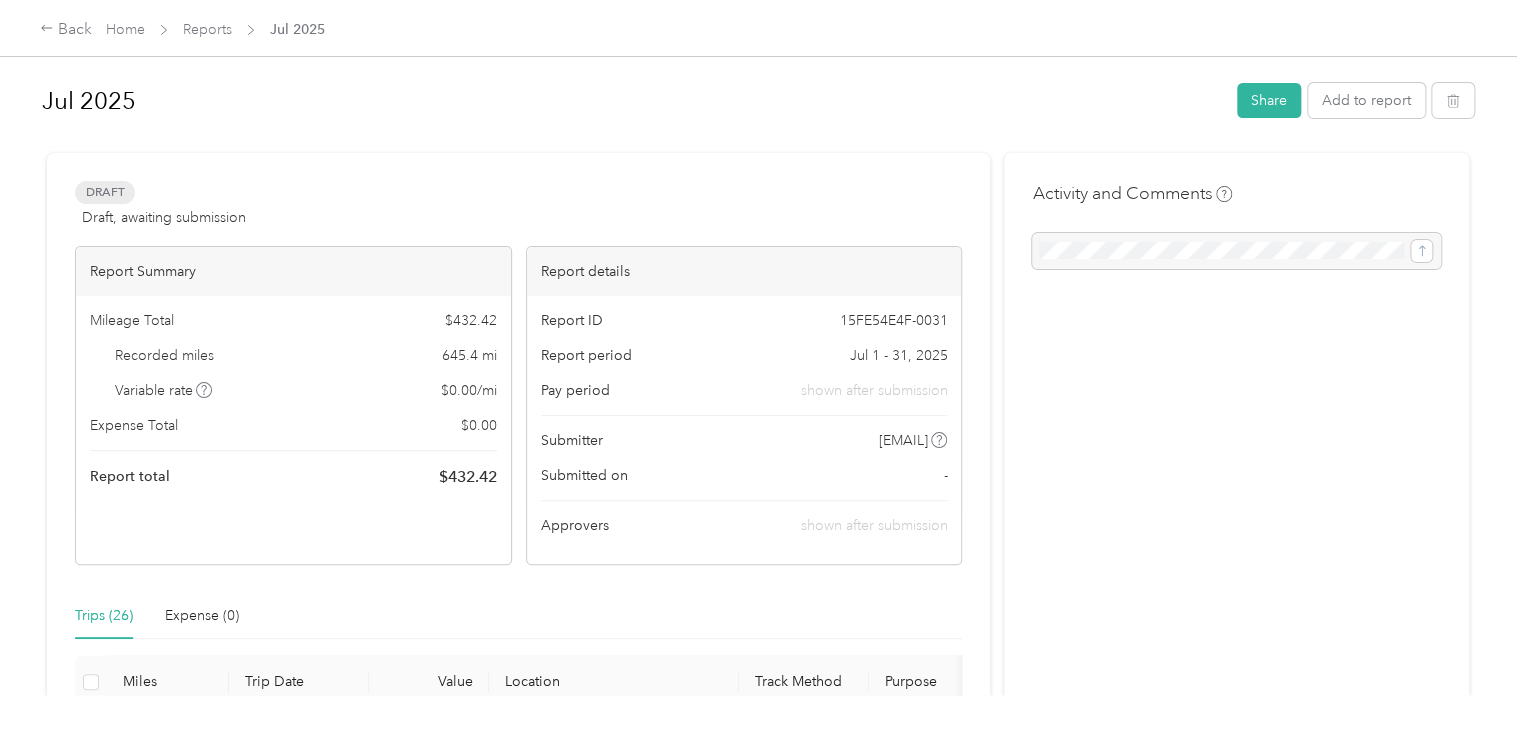 click at bounding box center [763, 365] 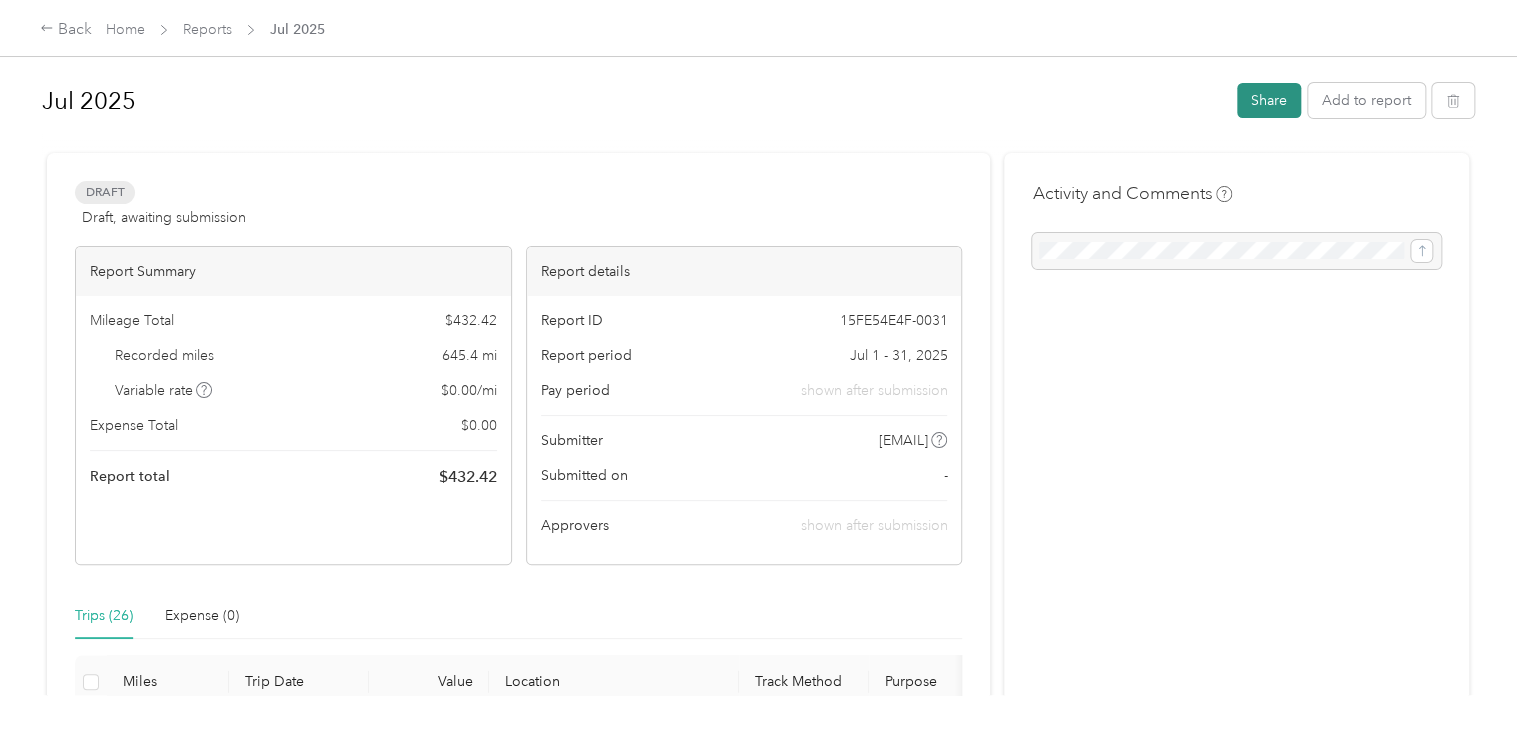 click on "Share" at bounding box center [1269, 100] 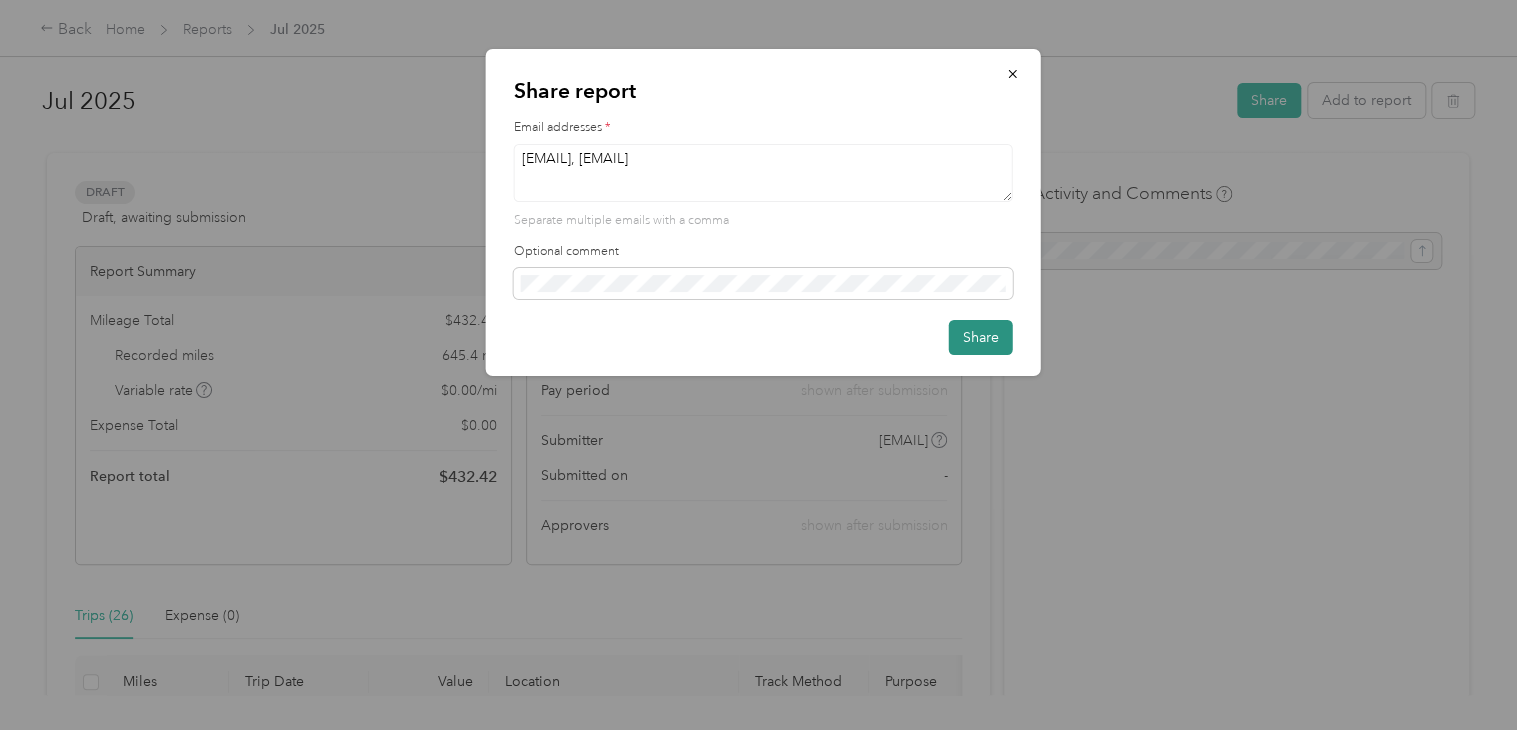 click on "Share" at bounding box center (981, 337) 